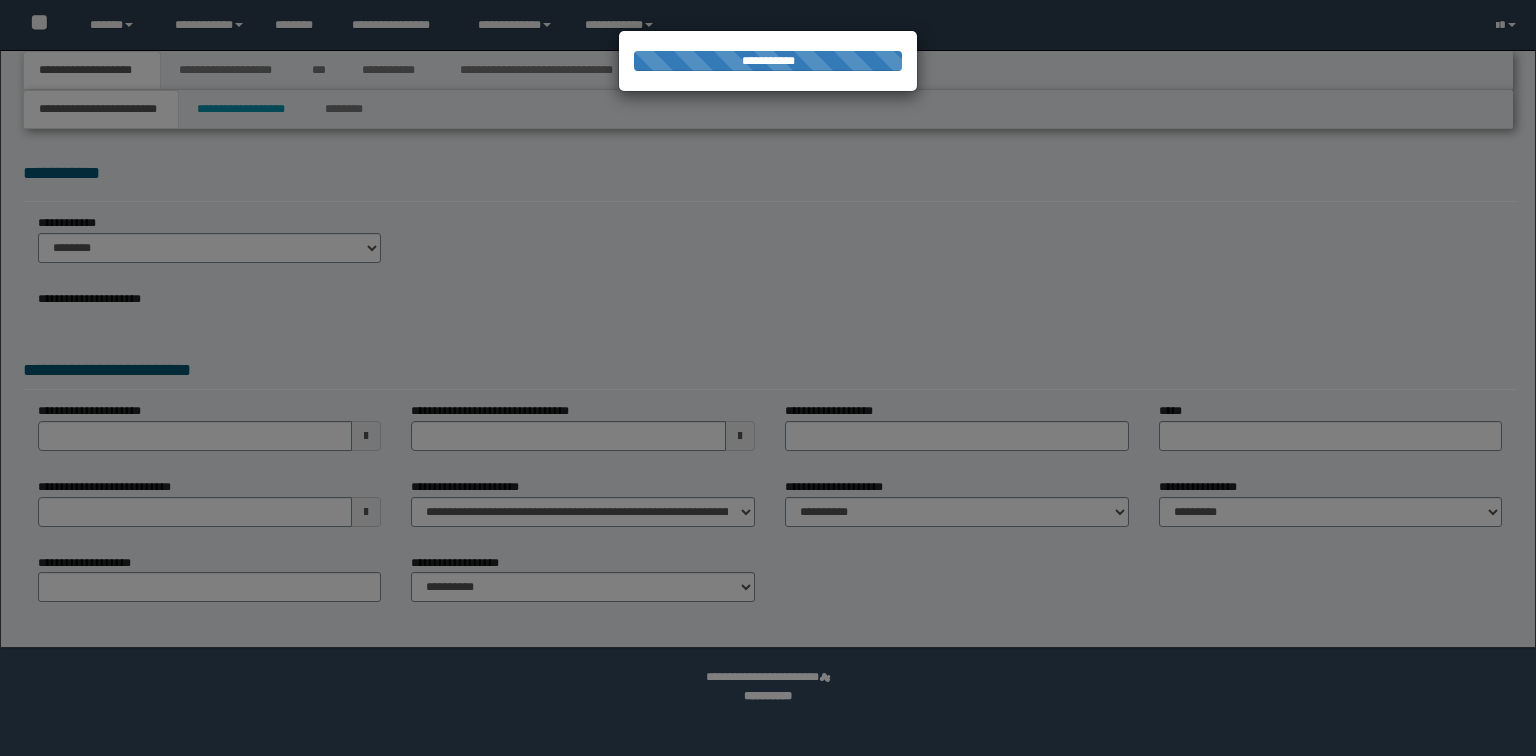 scroll, scrollTop: 0, scrollLeft: 0, axis: both 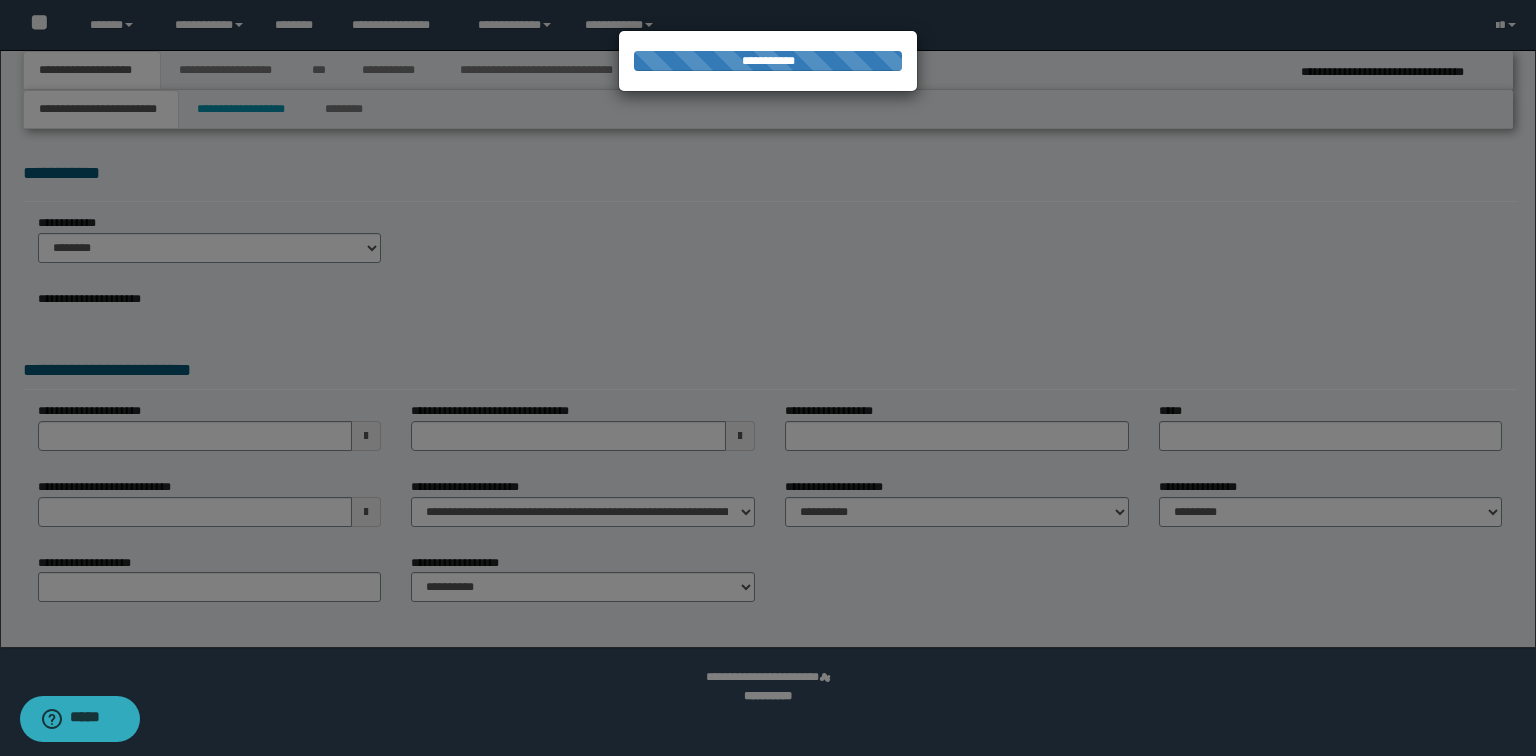 select on "*" 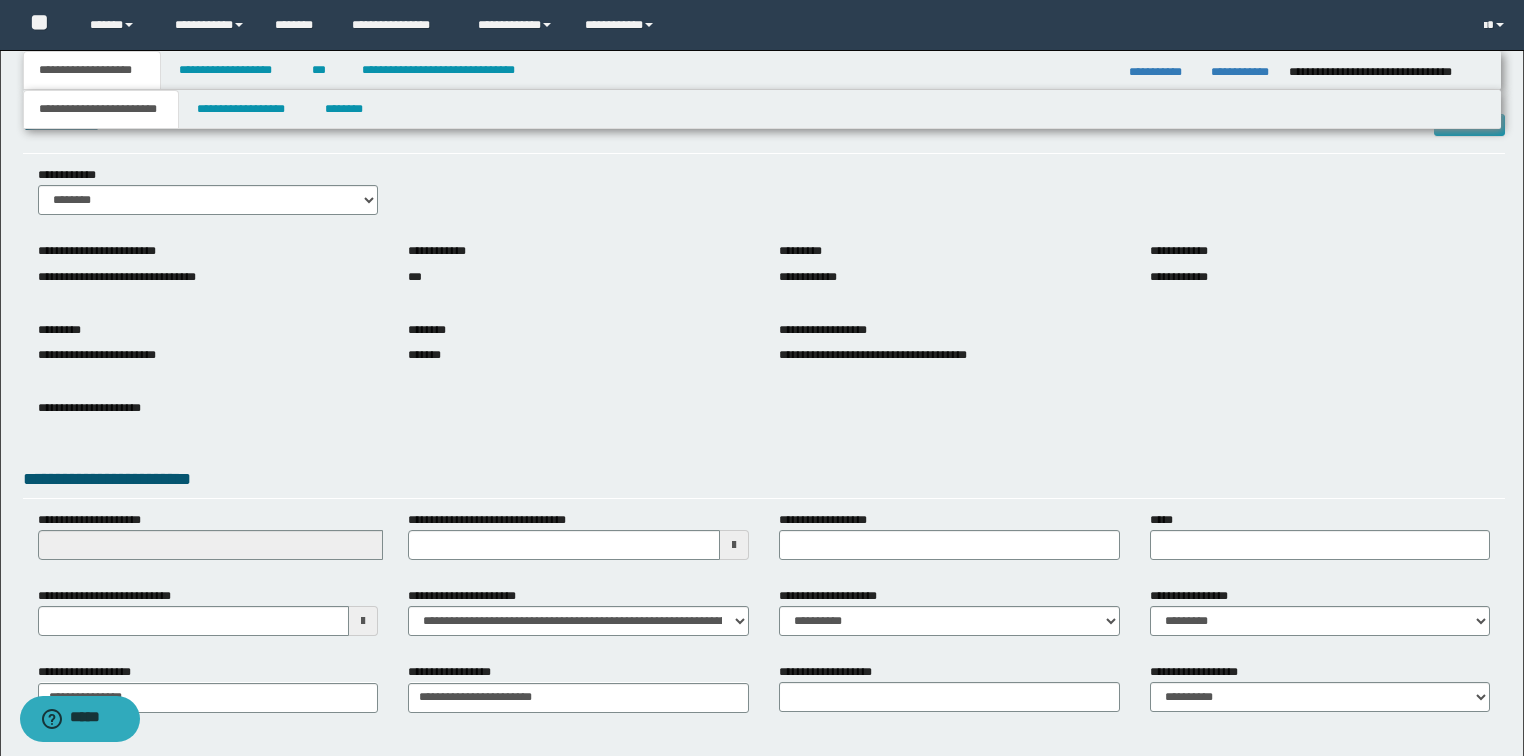scroll, scrollTop: 127, scrollLeft: 0, axis: vertical 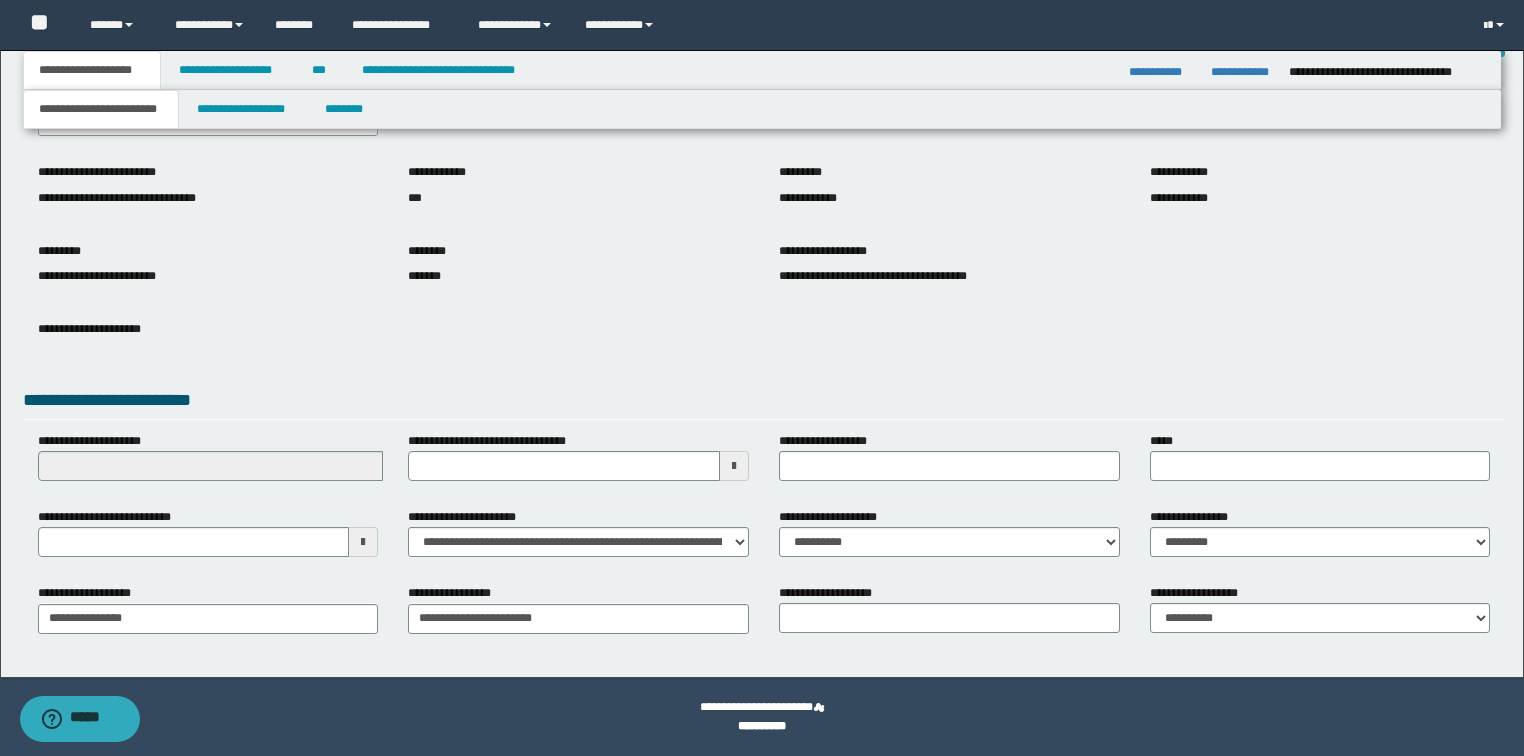 click at bounding box center (363, 542) 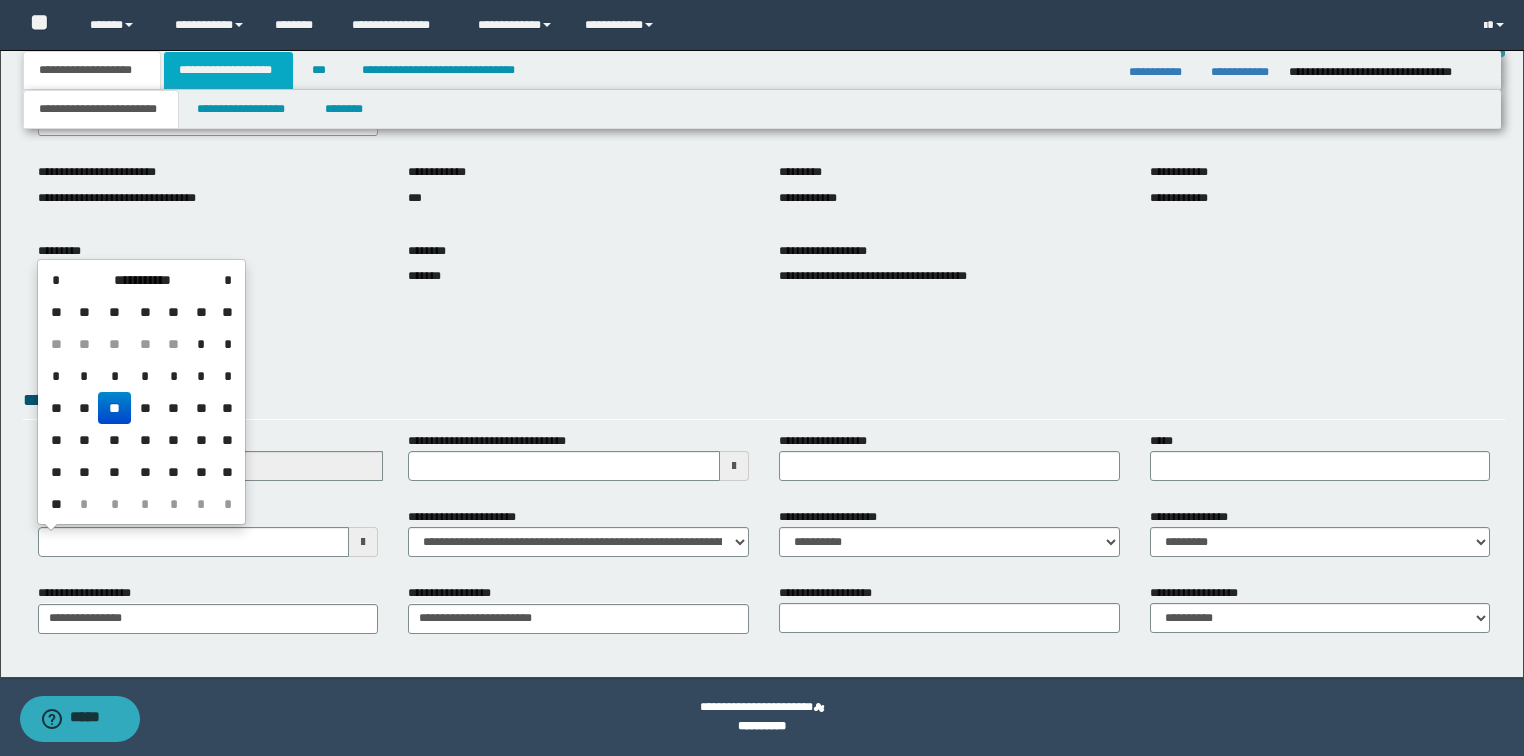 click on "**********" at bounding box center (228, 70) 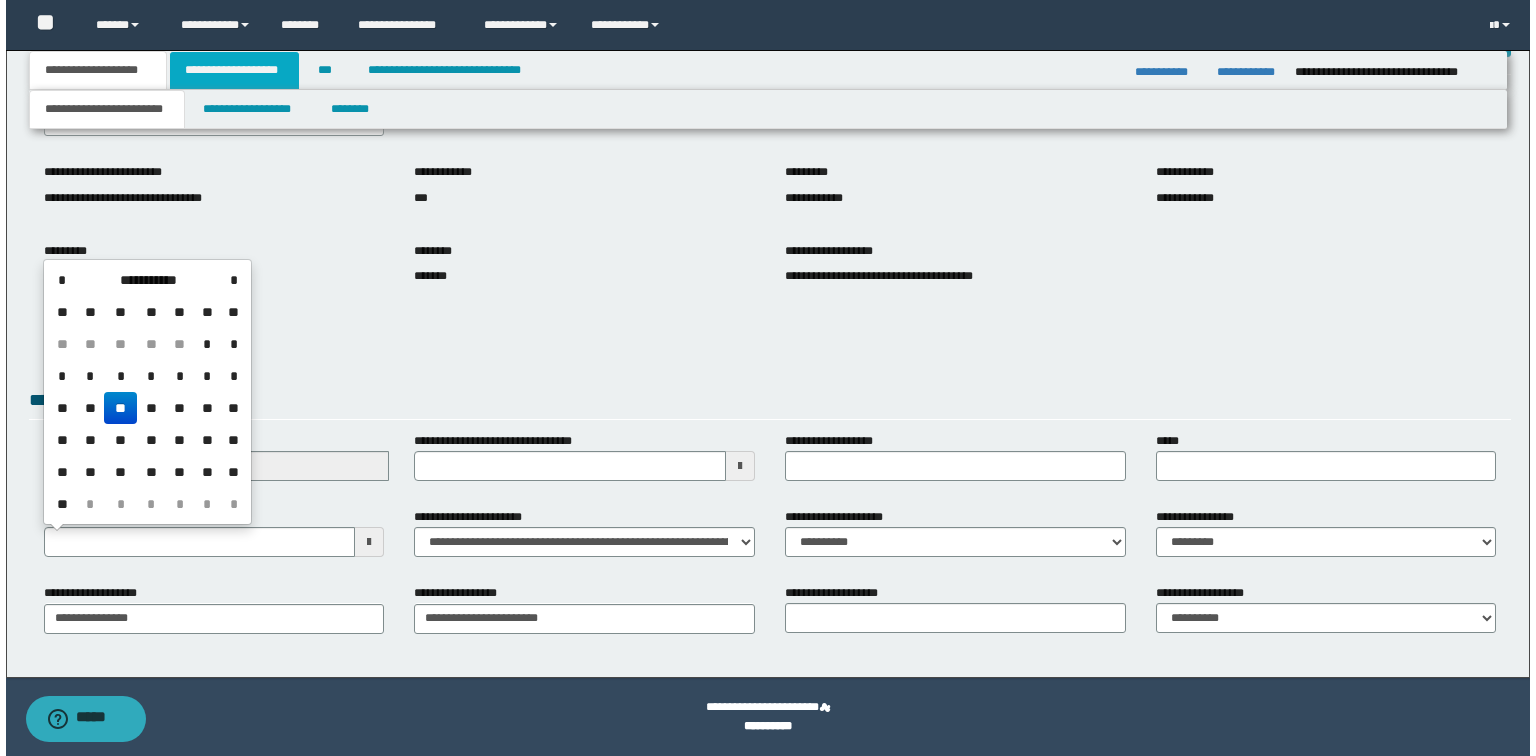 scroll, scrollTop: 0, scrollLeft: 0, axis: both 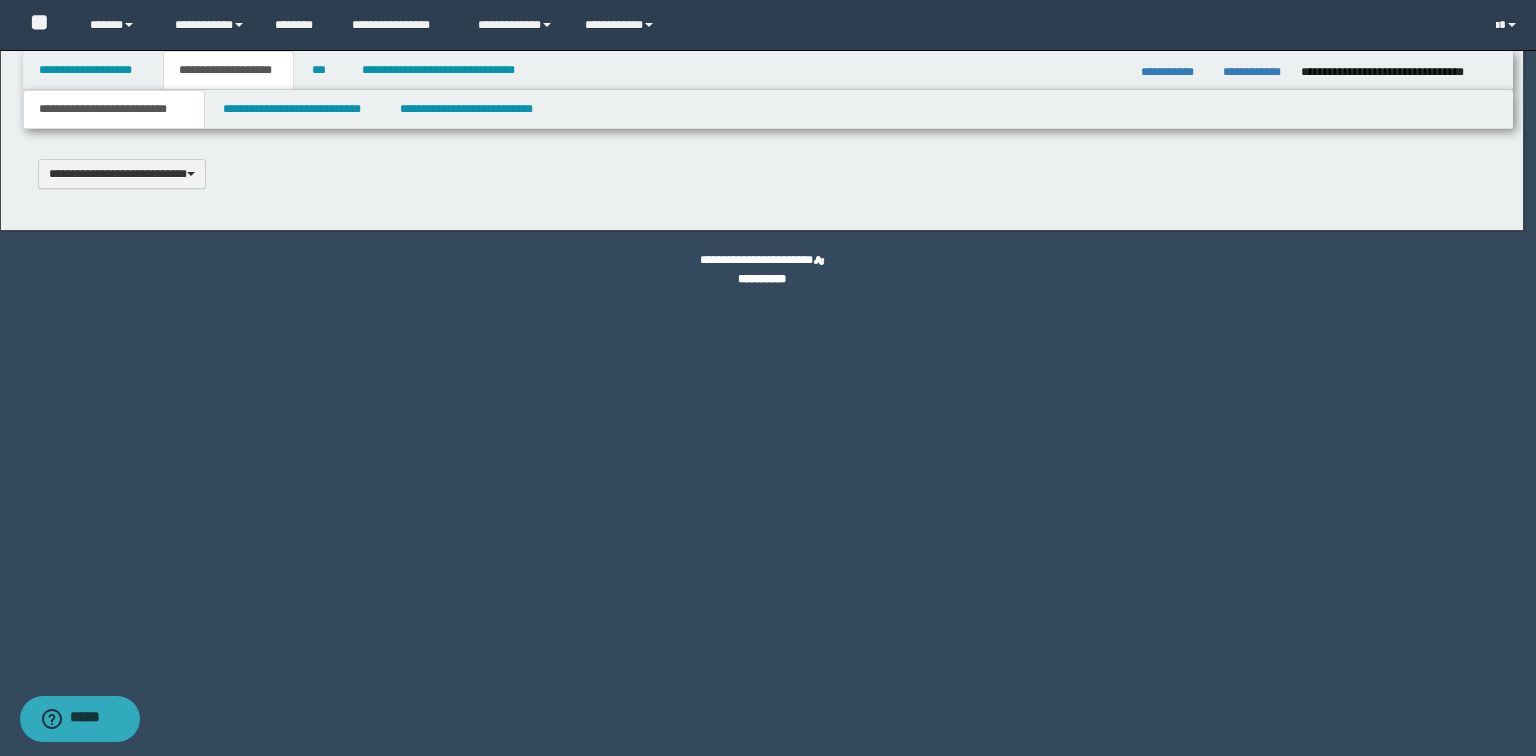 type 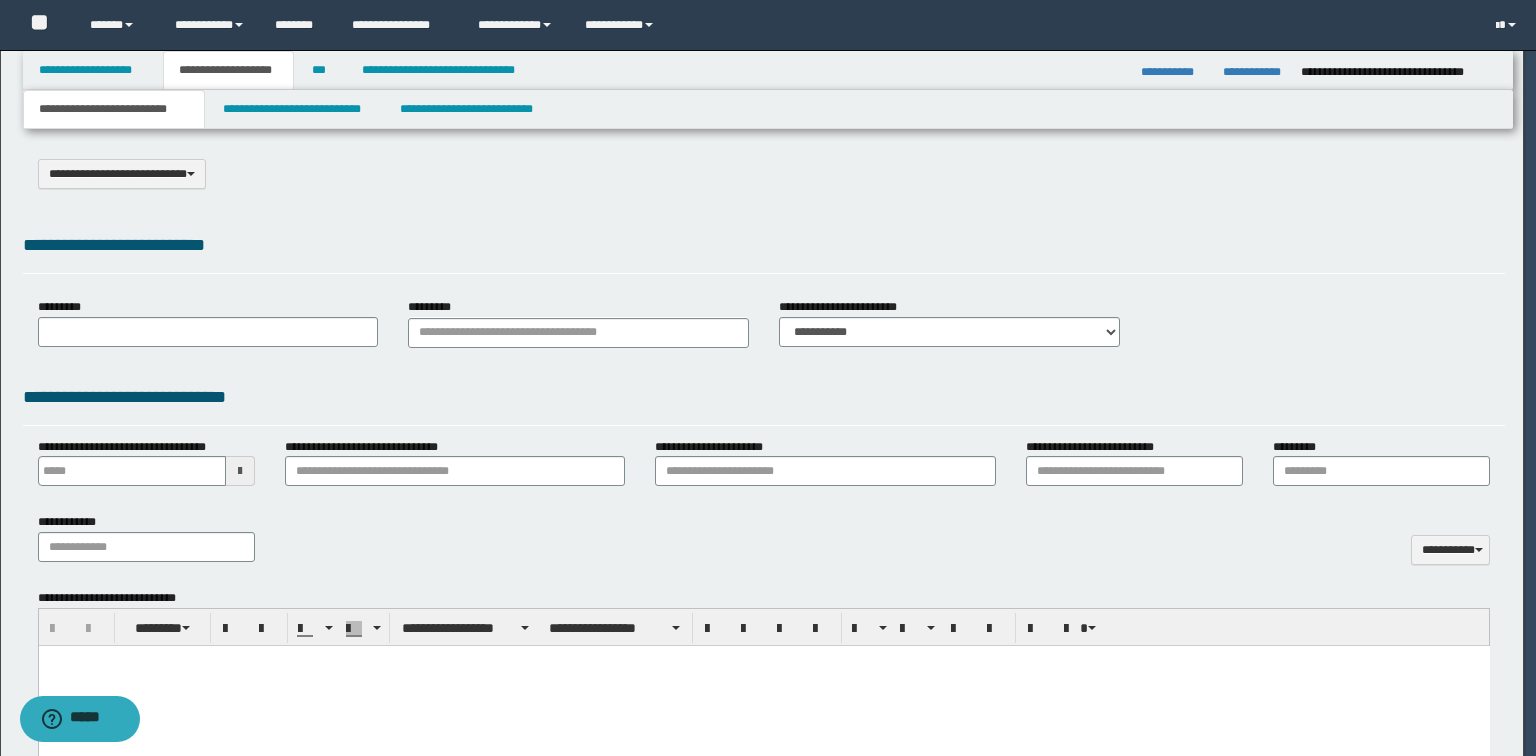 scroll, scrollTop: 0, scrollLeft: 0, axis: both 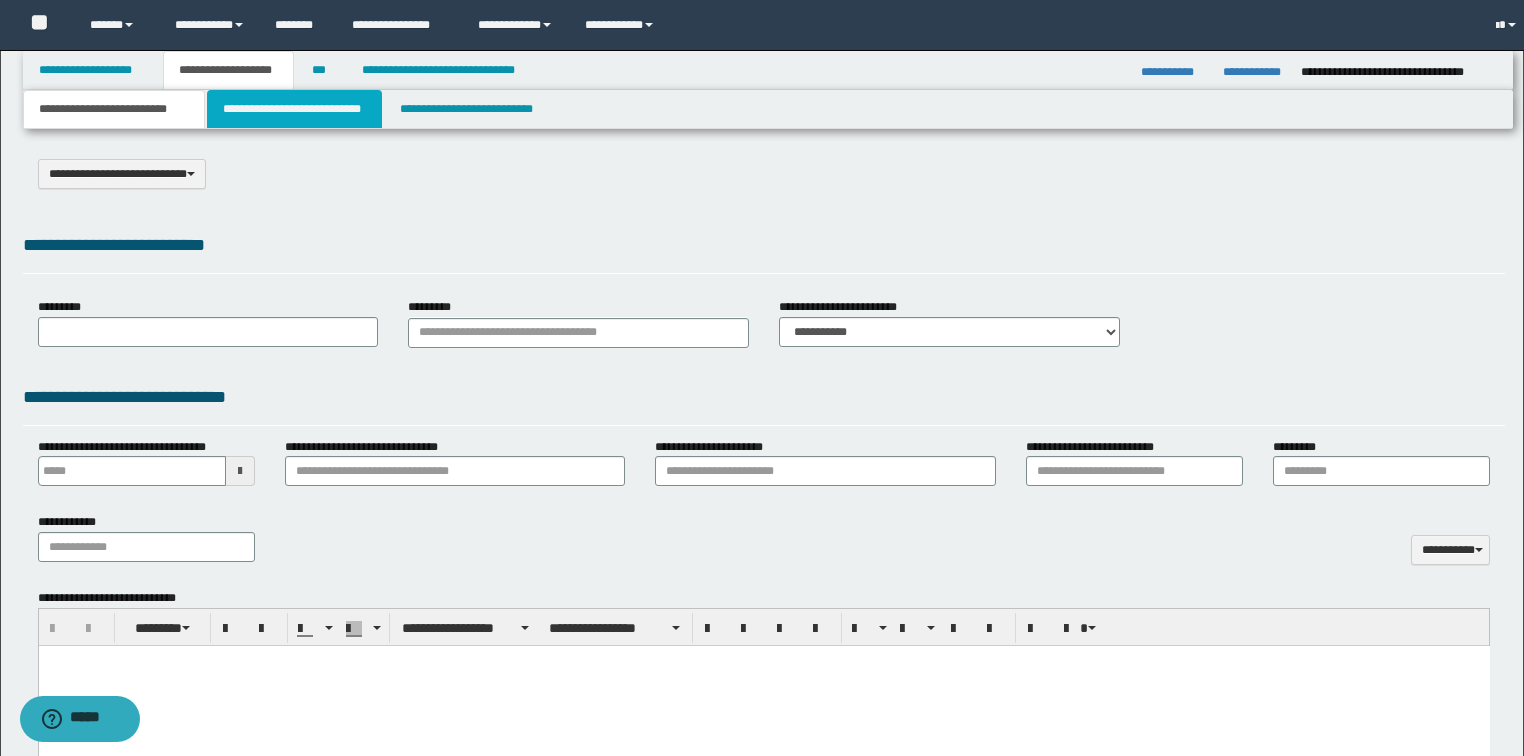 click on "**********" at bounding box center [294, 109] 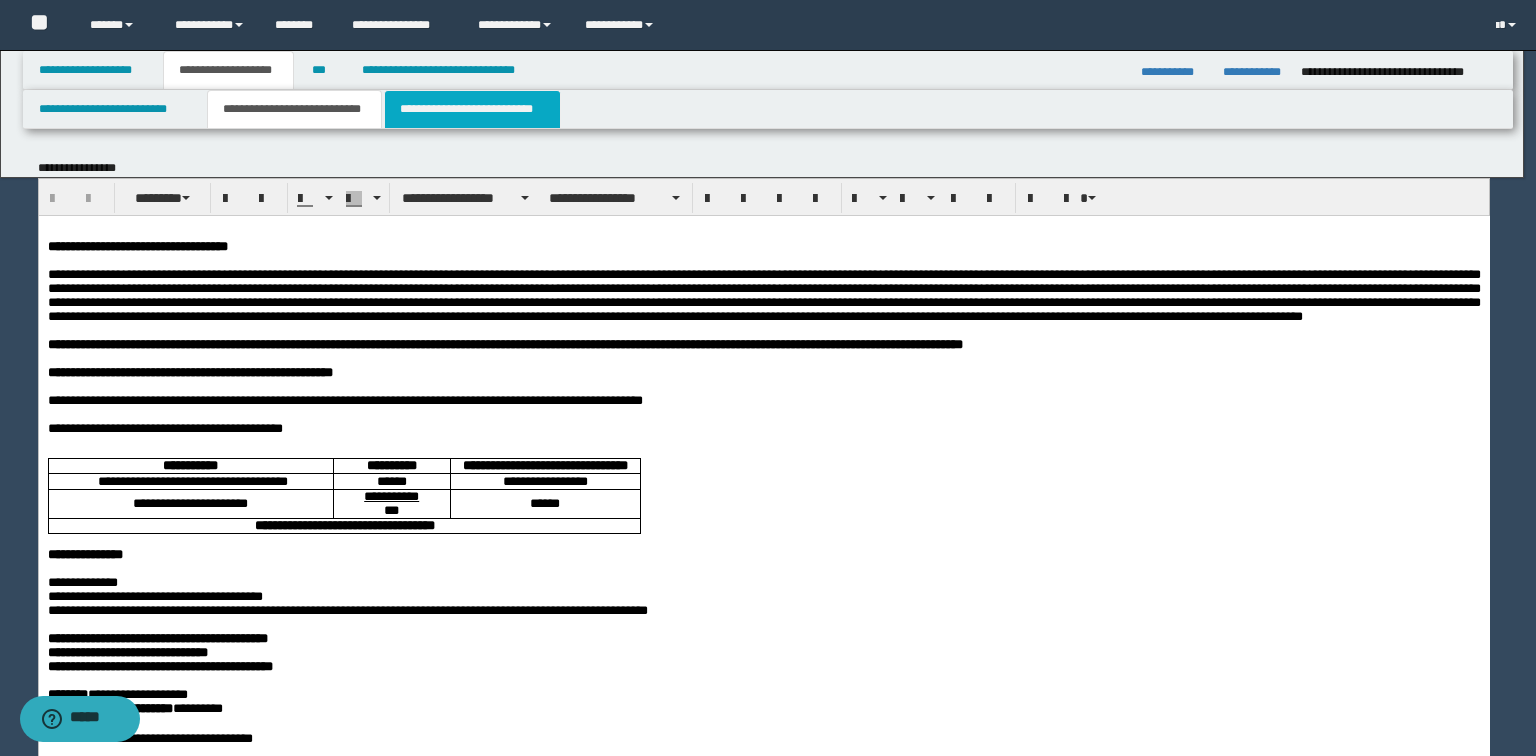 scroll, scrollTop: 0, scrollLeft: 0, axis: both 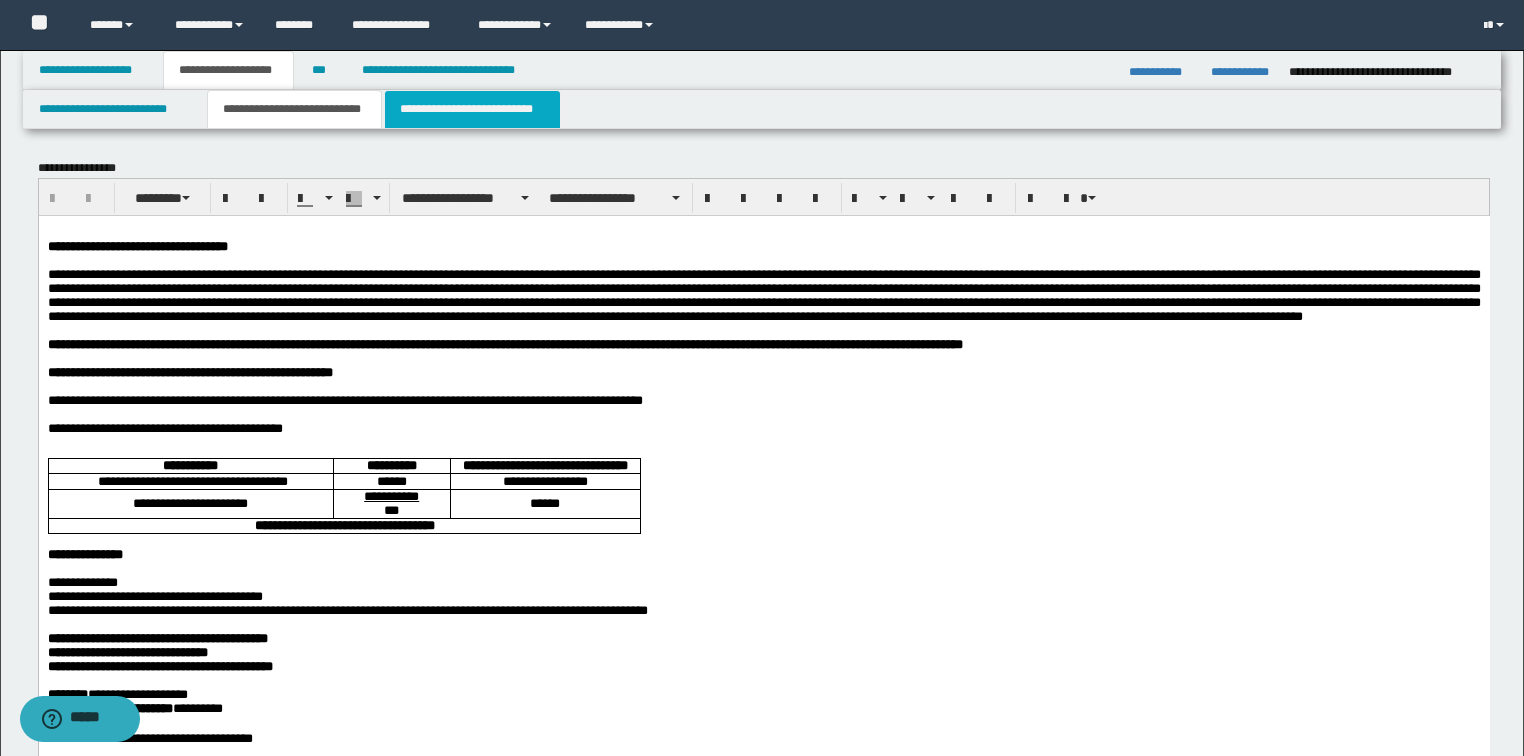 click on "**********" at bounding box center [472, 109] 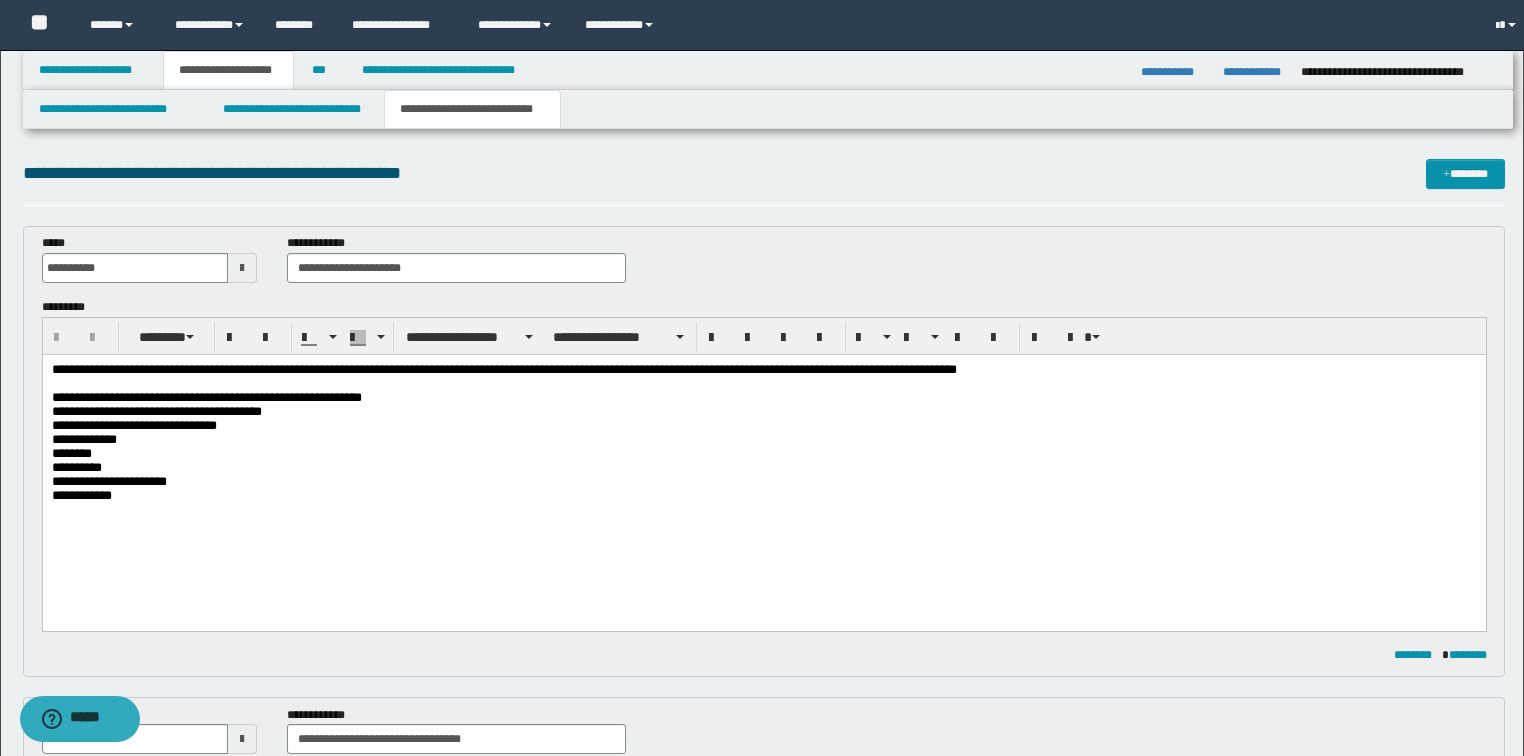 scroll, scrollTop: 0, scrollLeft: 0, axis: both 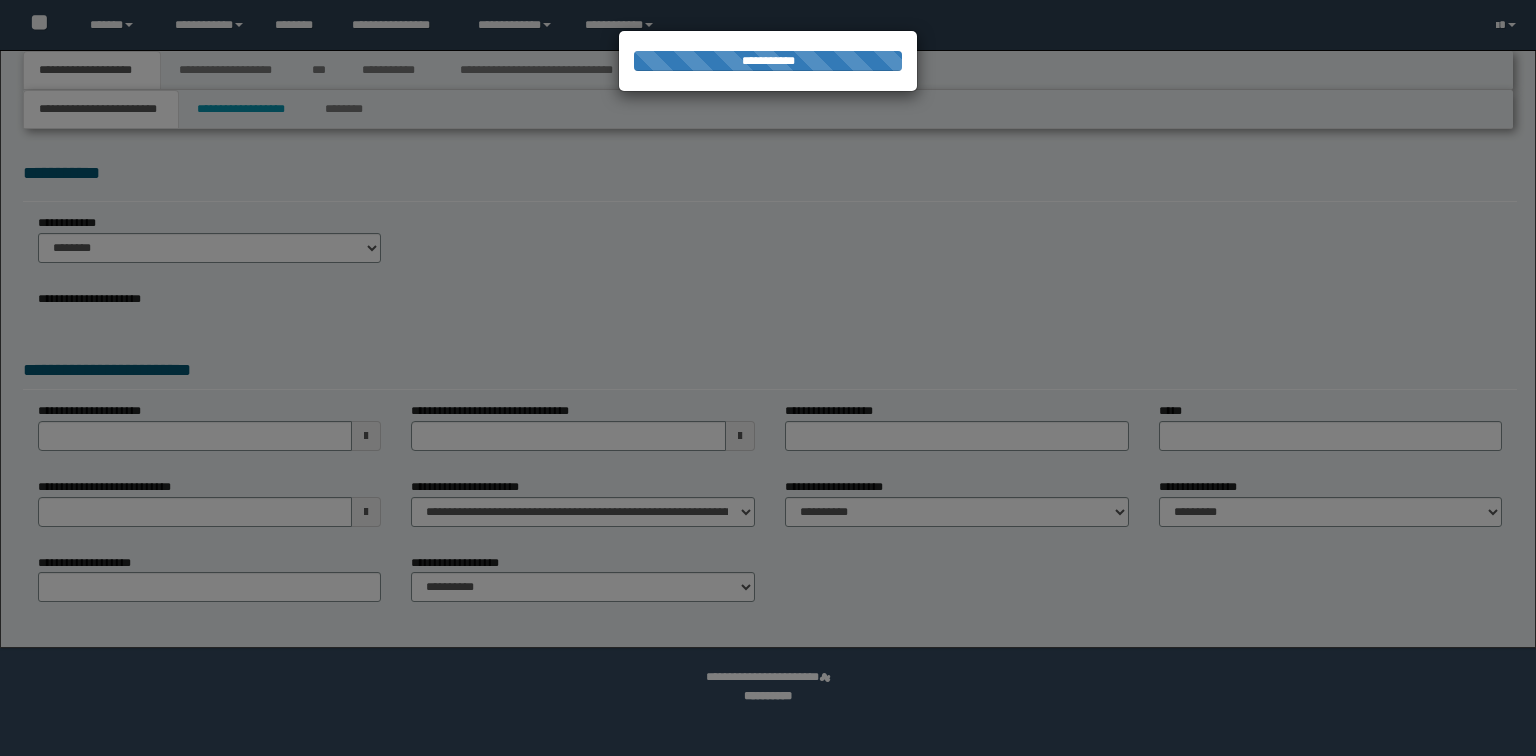 select on "*" 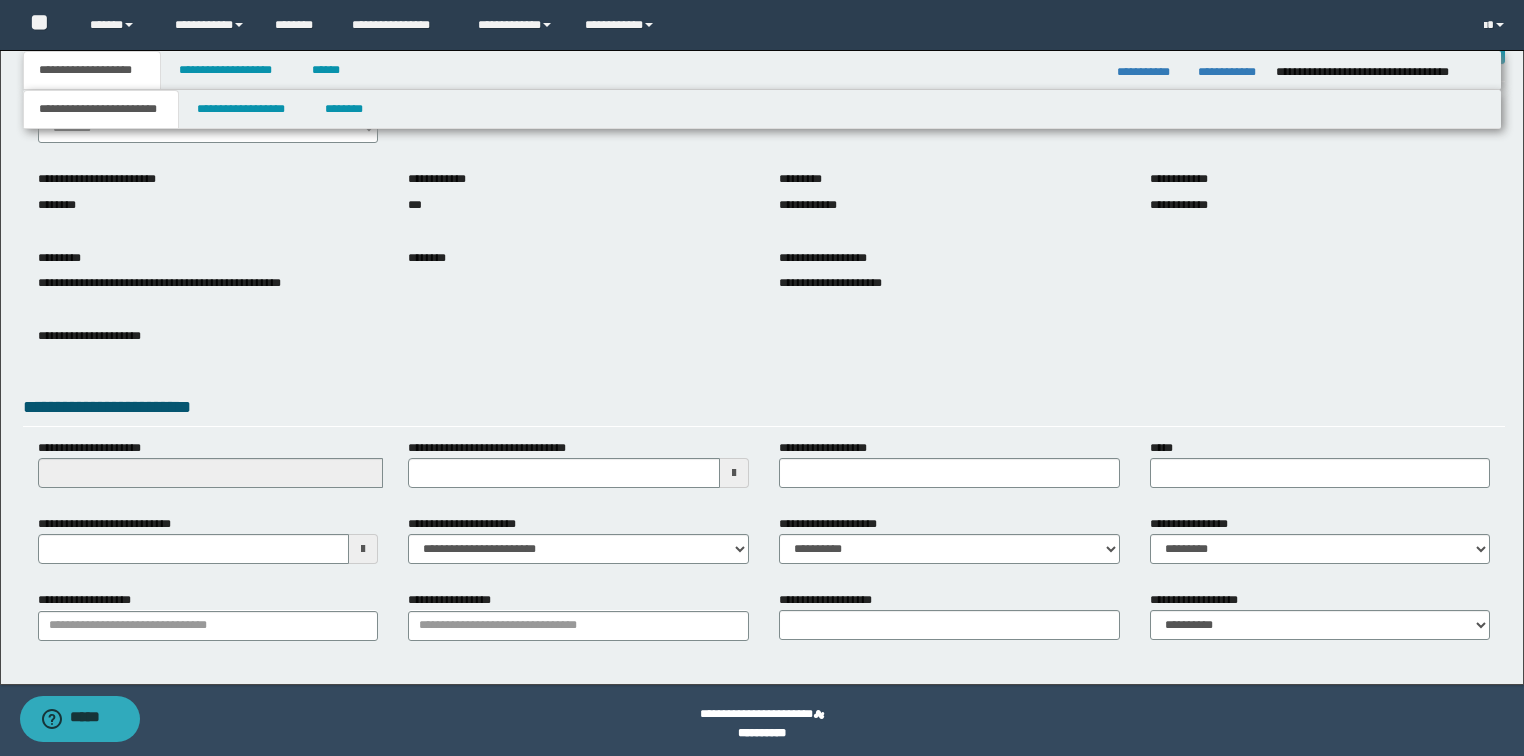 scroll, scrollTop: 127, scrollLeft: 0, axis: vertical 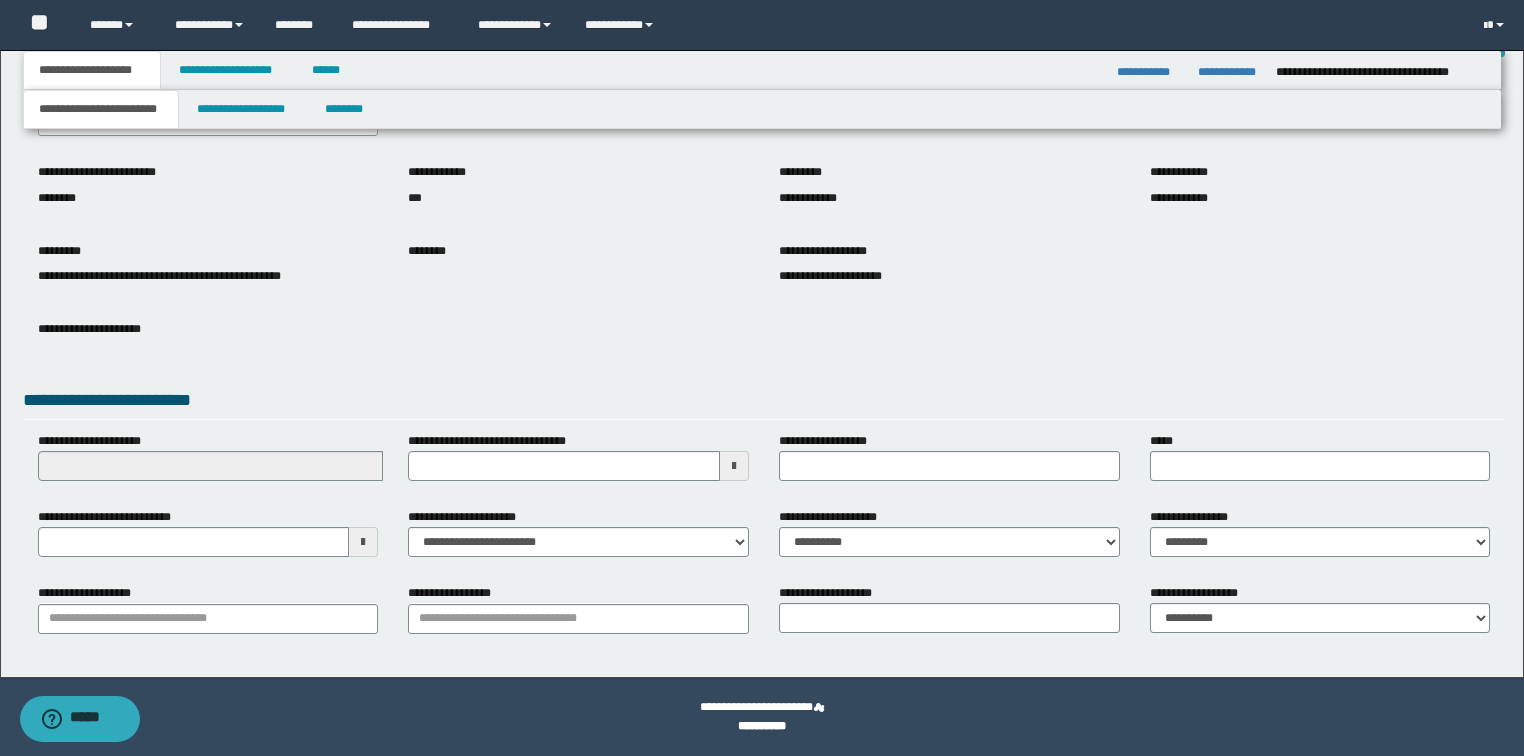 click at bounding box center [363, 542] 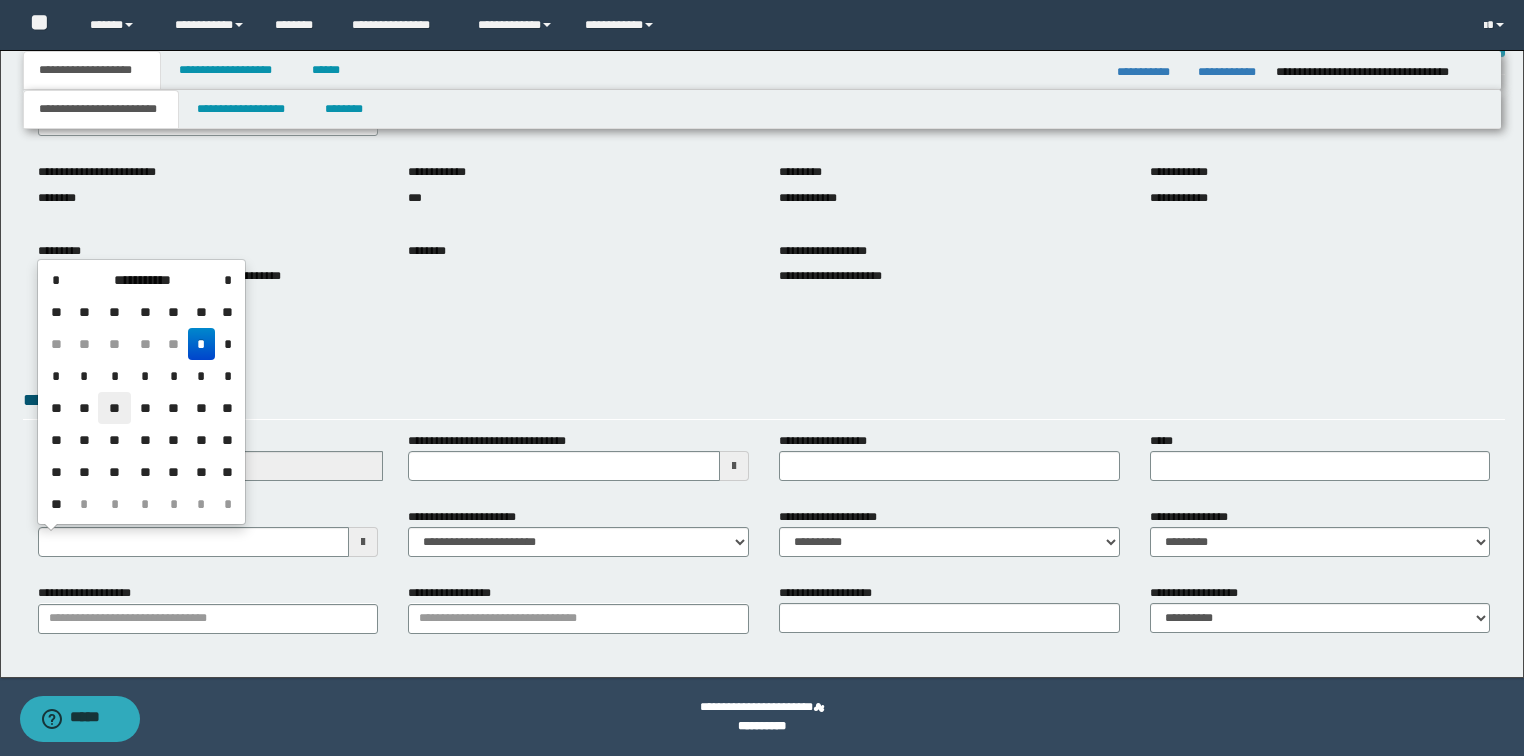 click on "**" at bounding box center (114, 408) 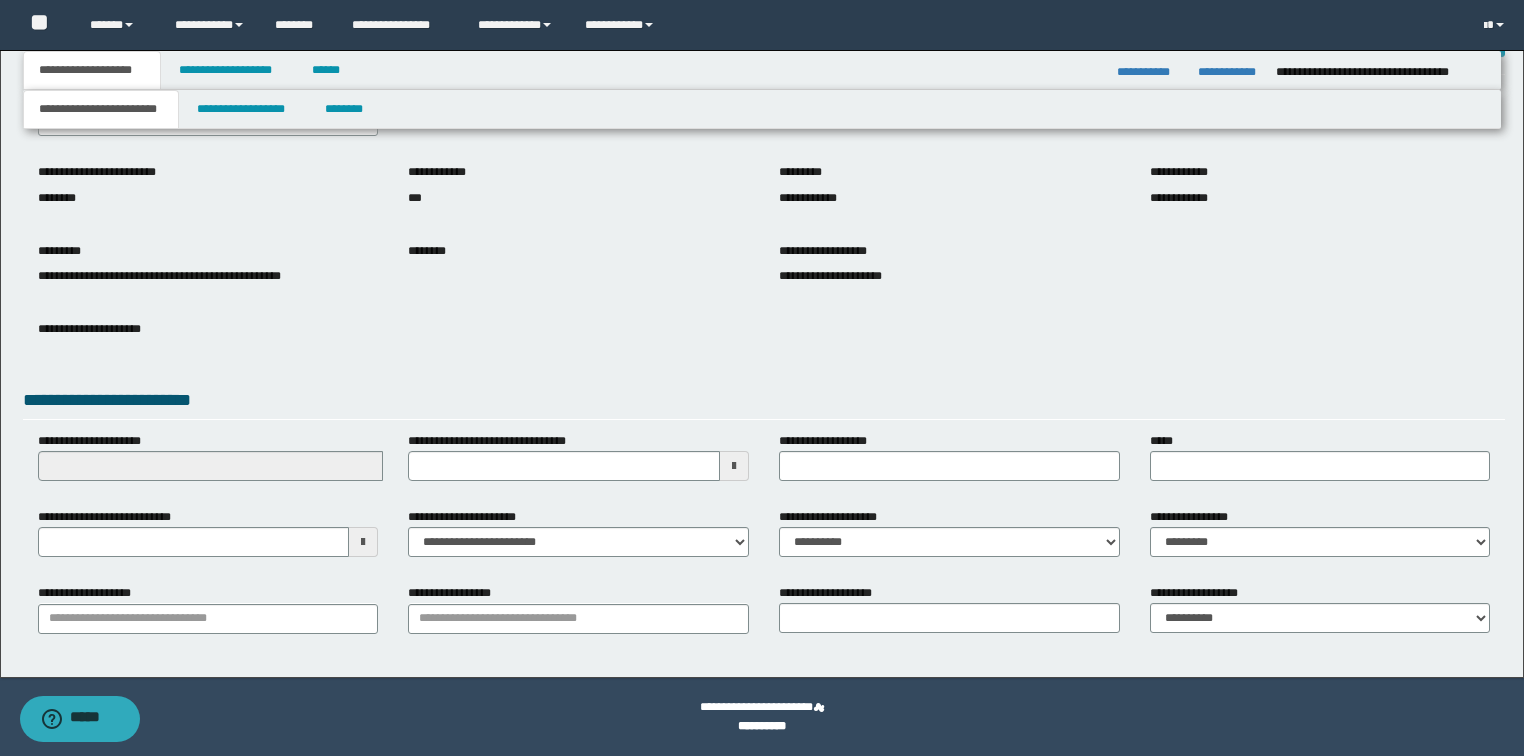 click on "**********" at bounding box center (578, 616) 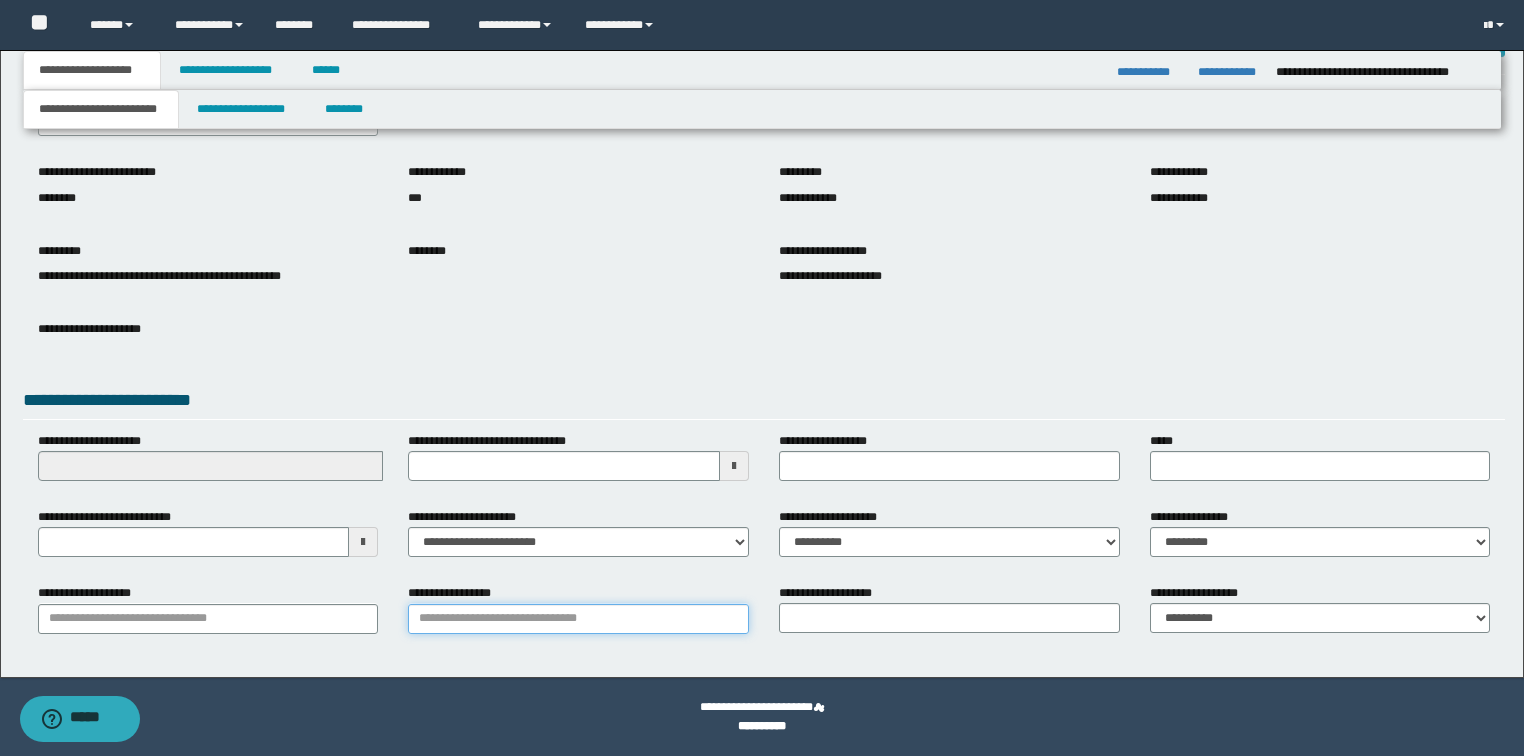 click on "**********" at bounding box center (578, 619) 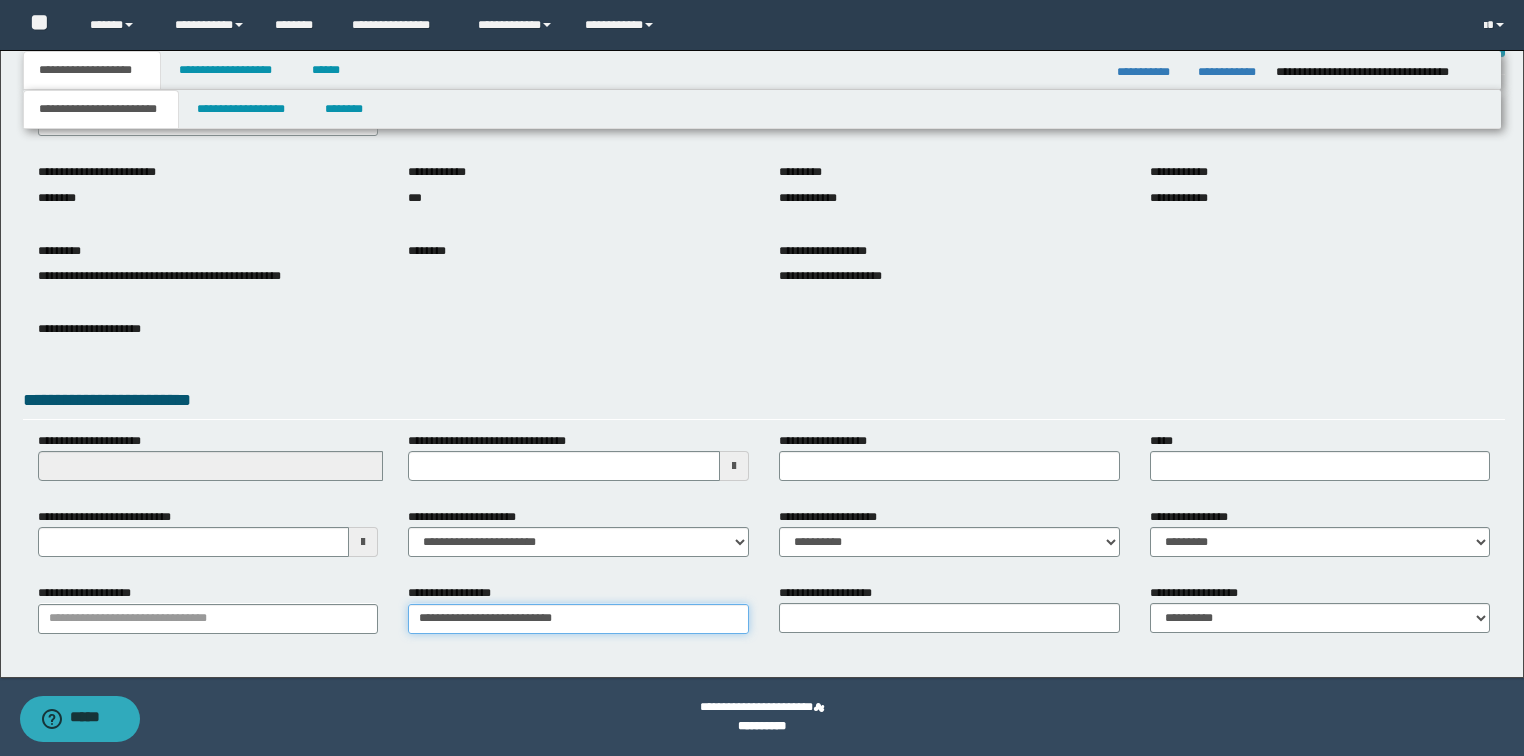 type on "**********" 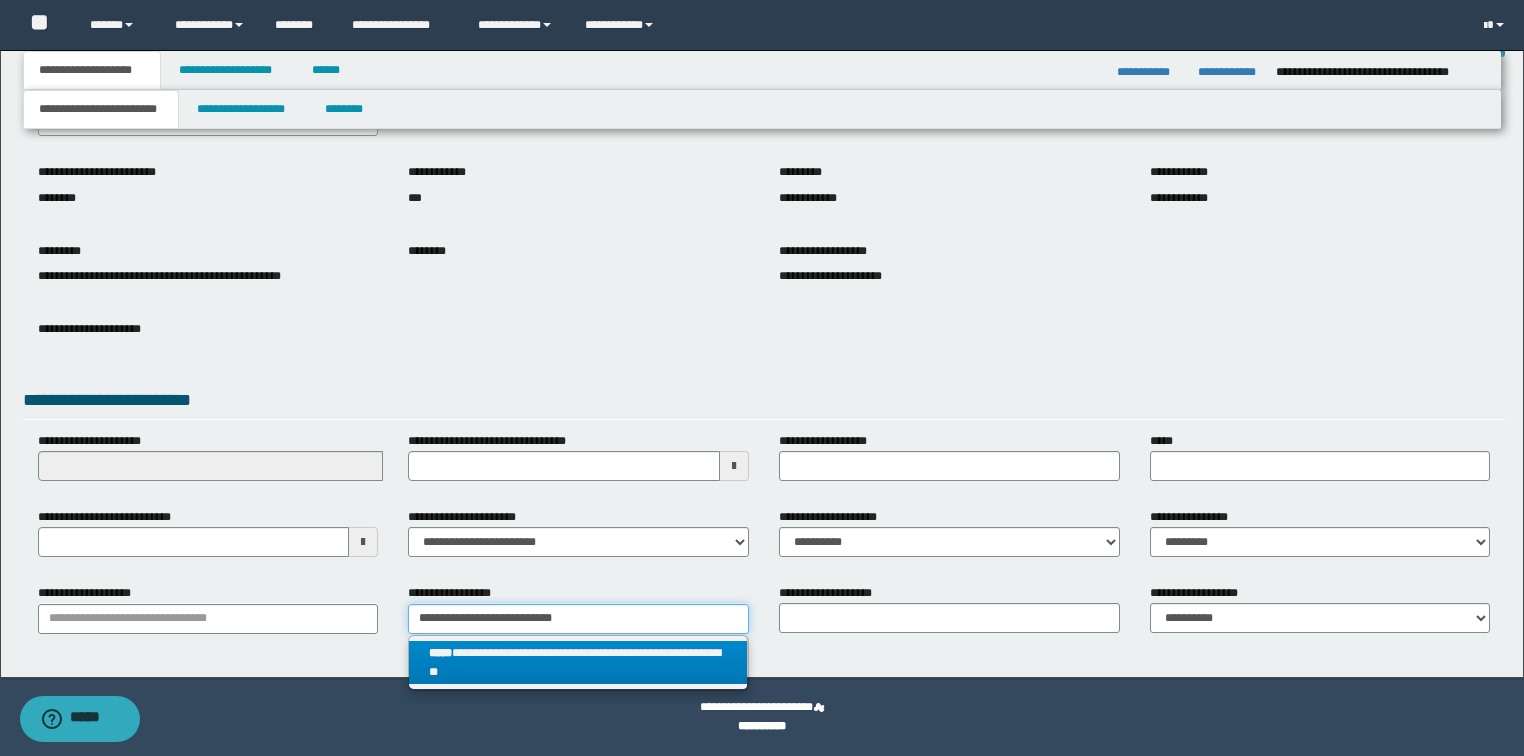 type on "**********" 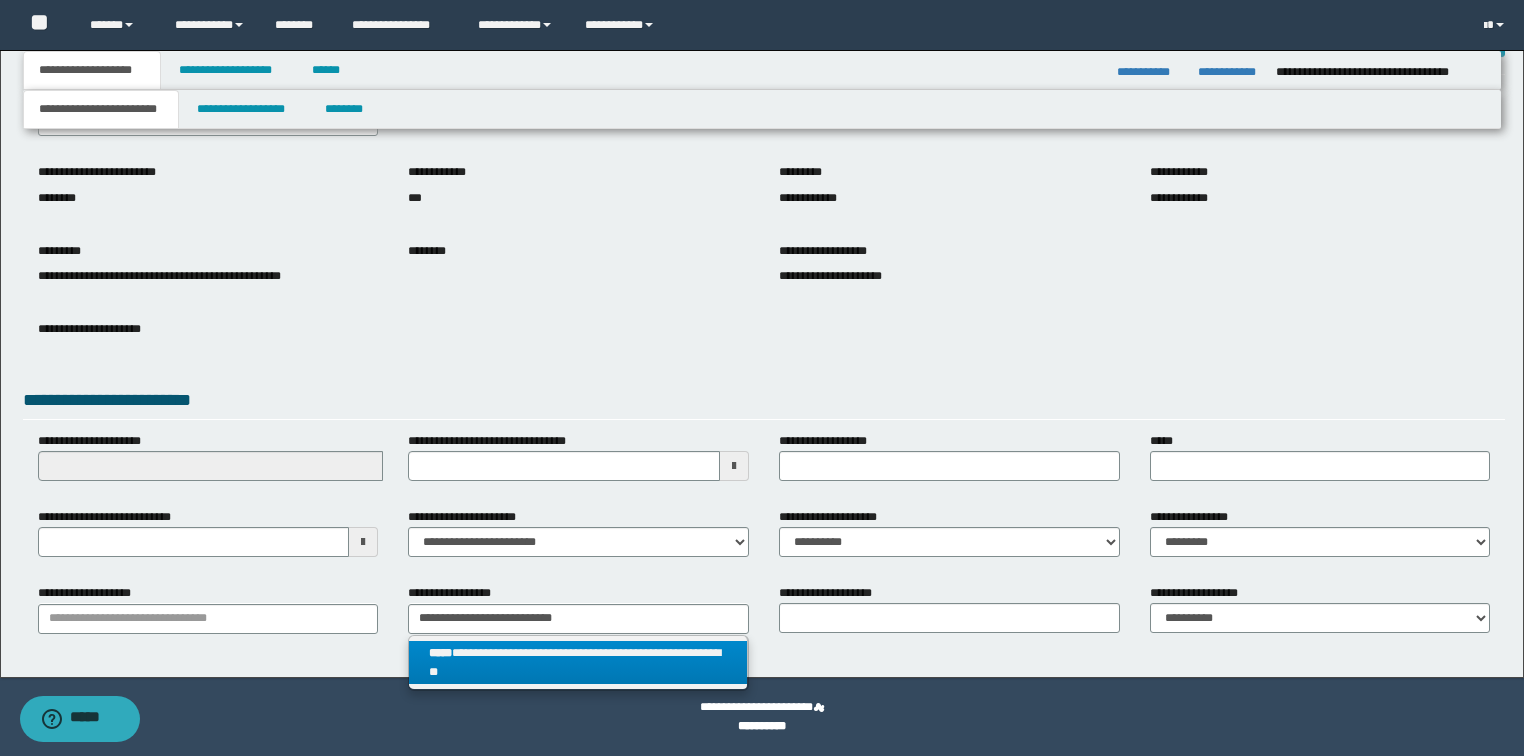 click on "**********" at bounding box center [578, 663] 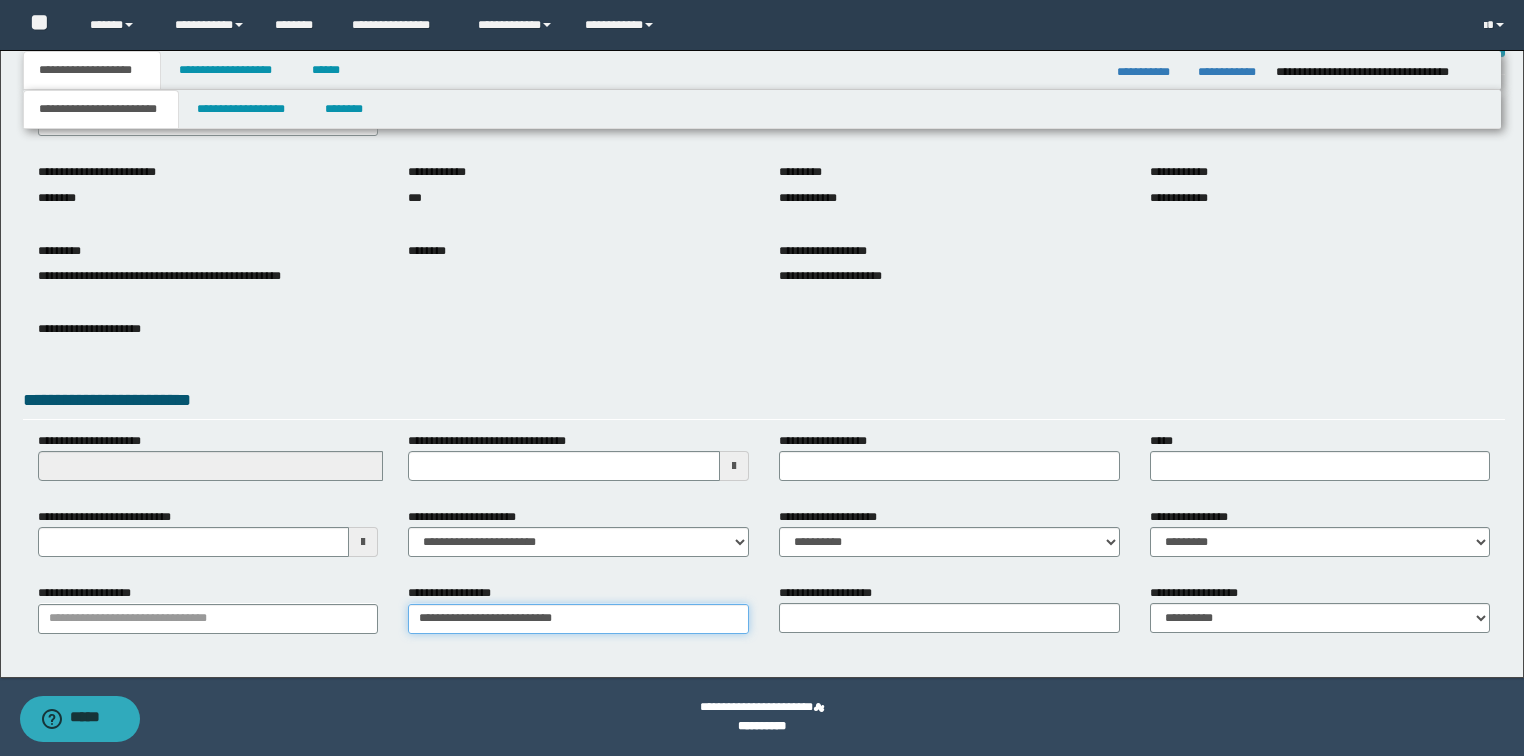 type on "**********" 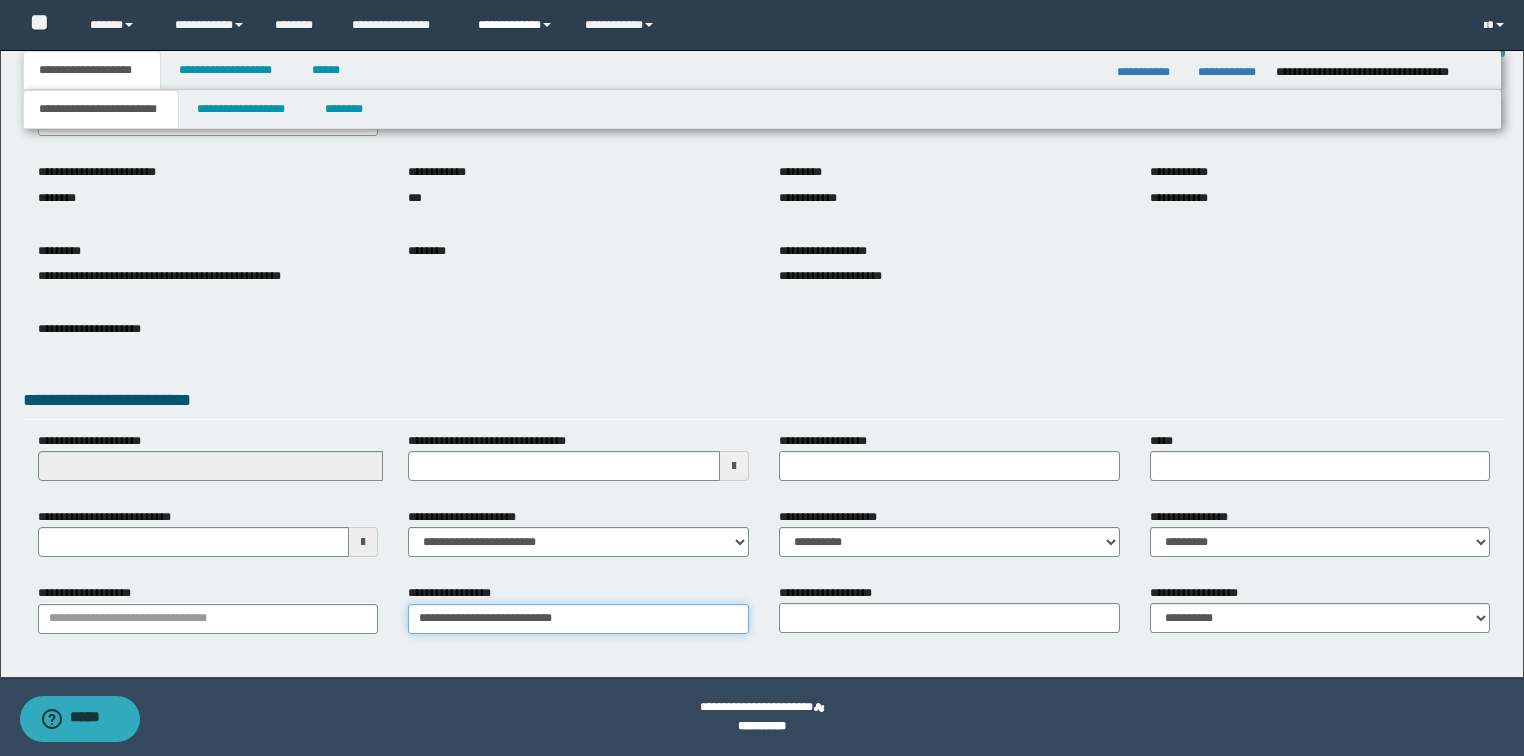 type on "**********" 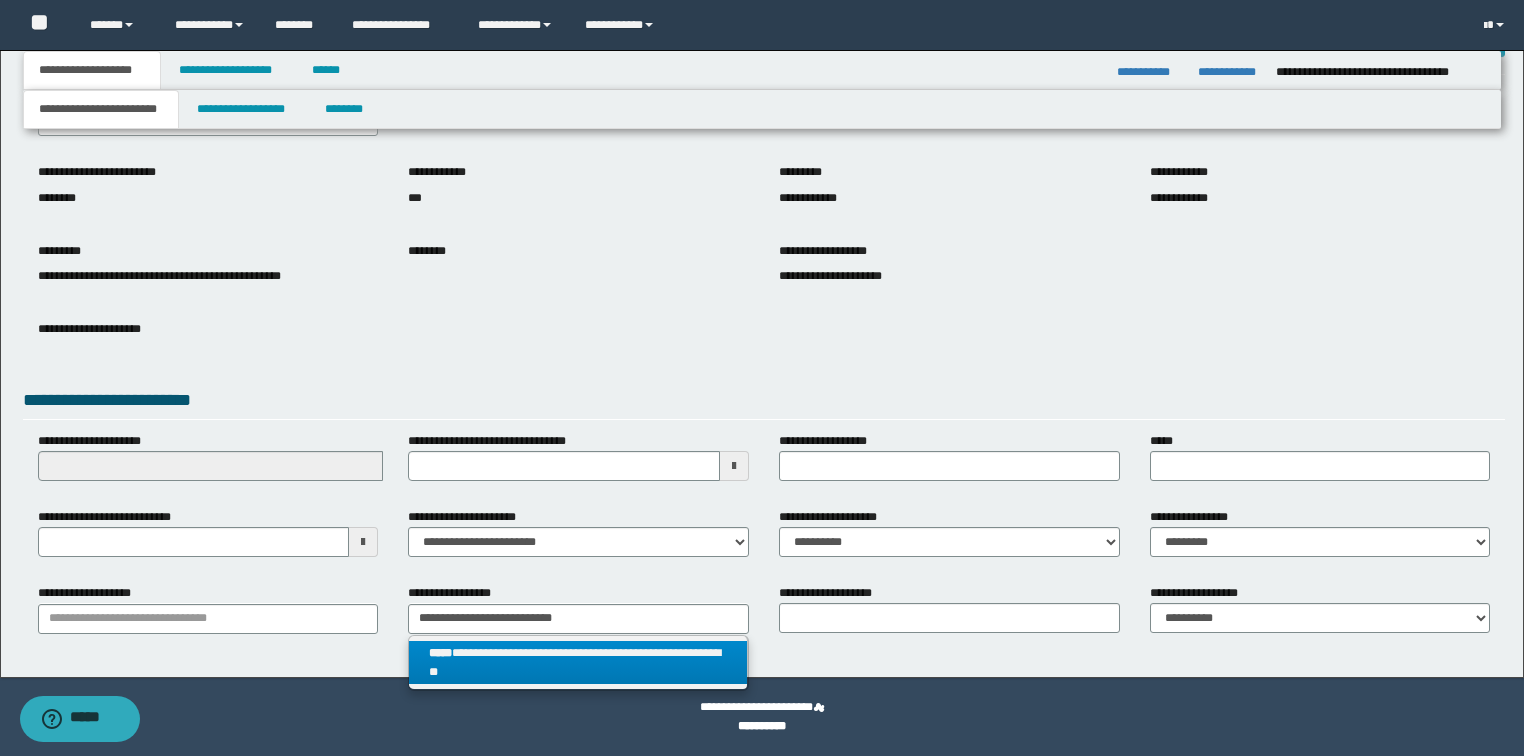 click on "**********" at bounding box center (578, 663) 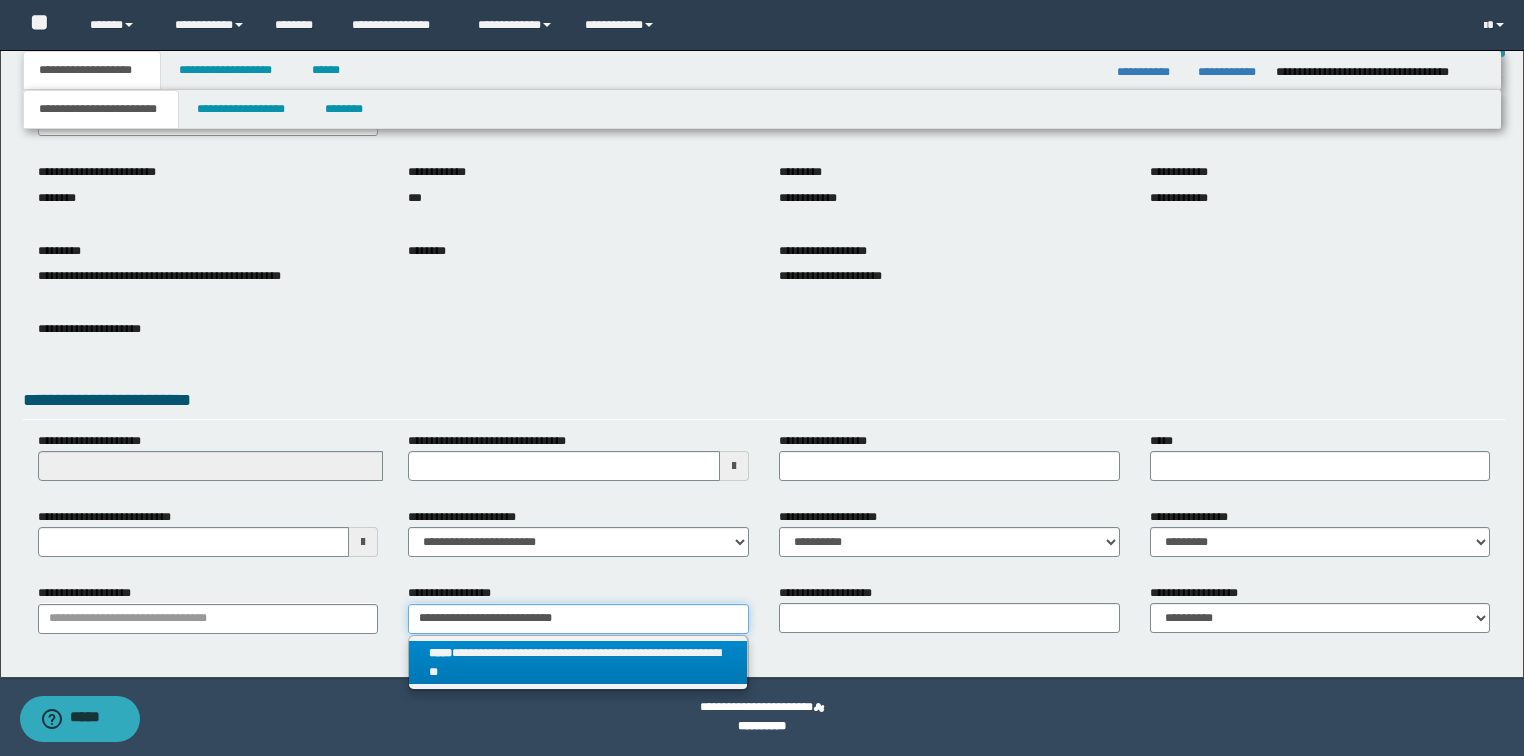 type 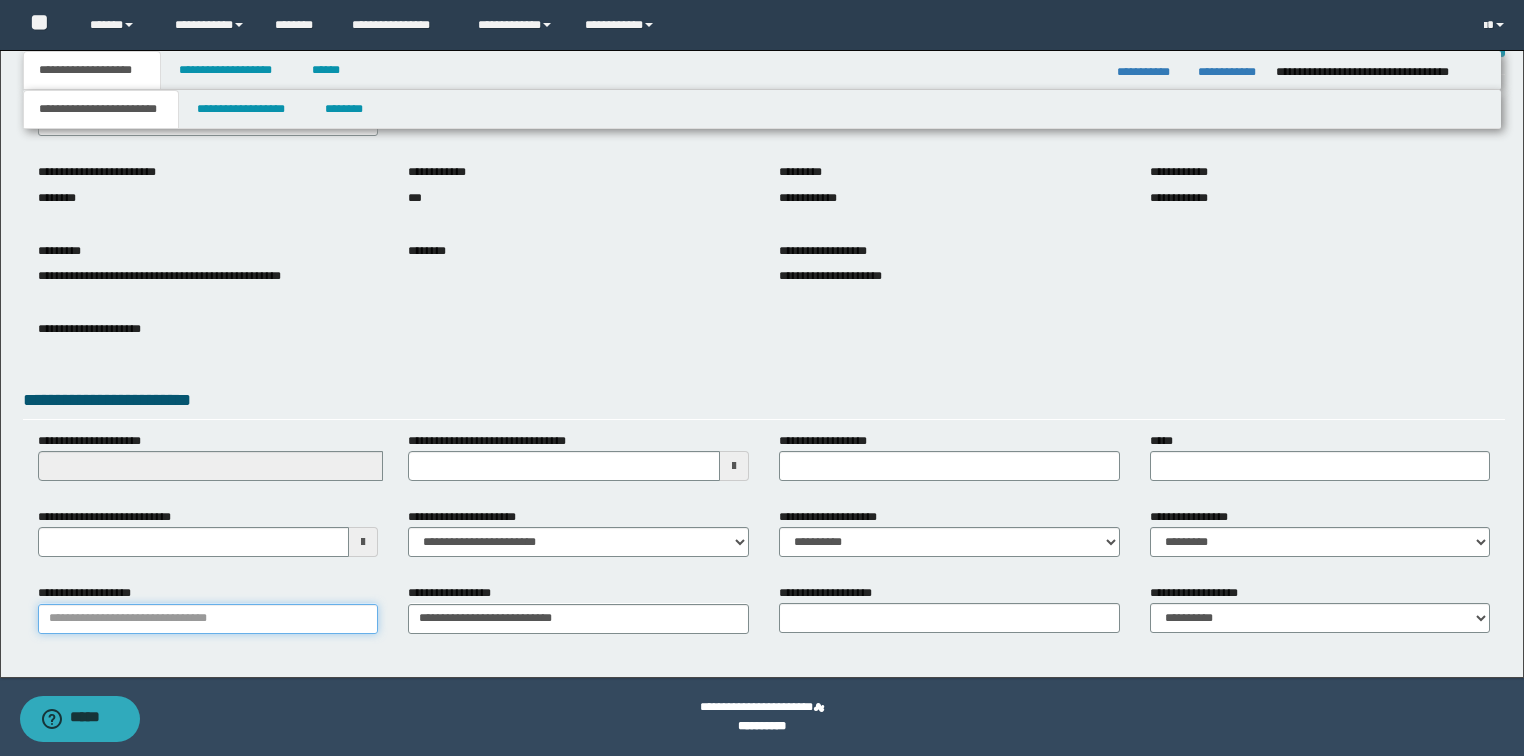 click on "**********" at bounding box center (208, 619) 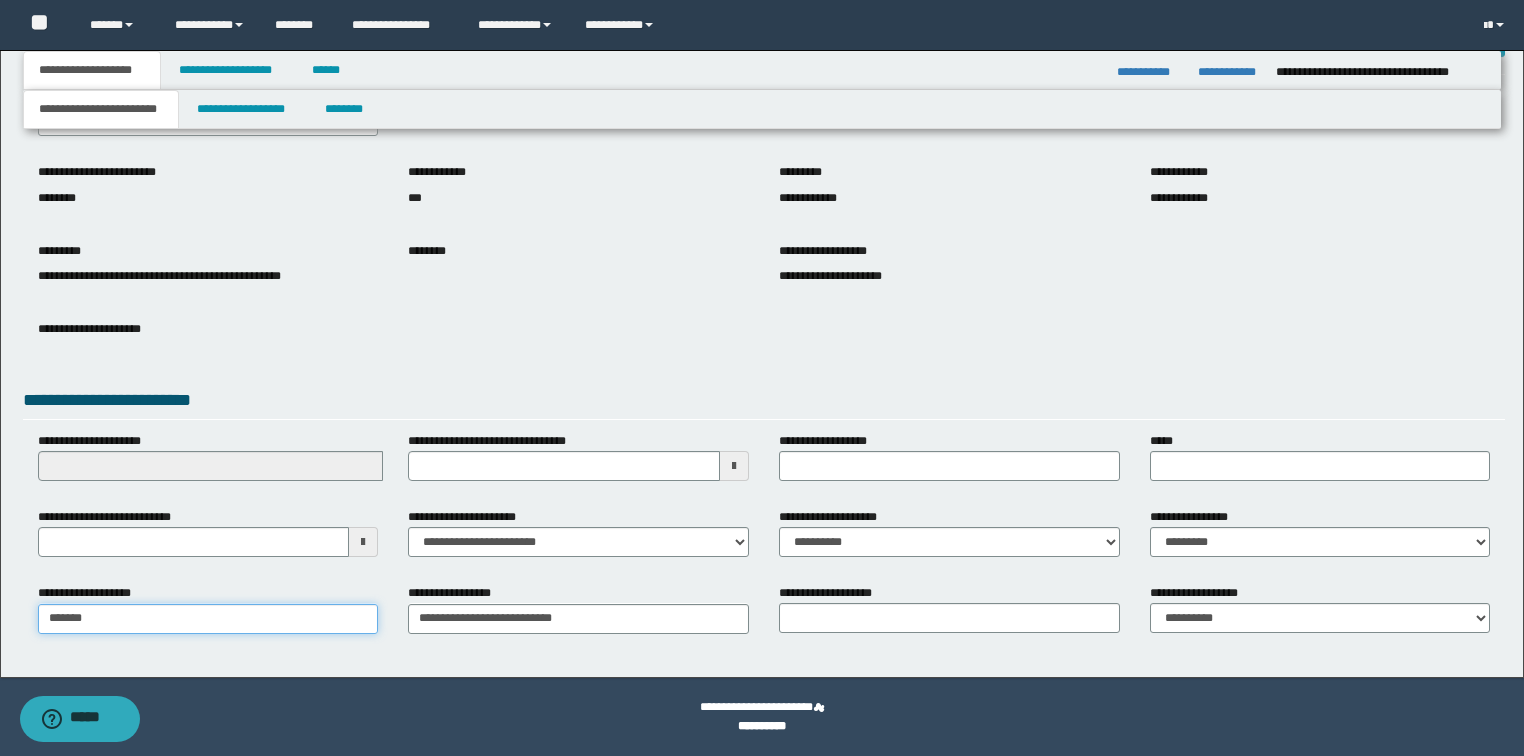 type on "********" 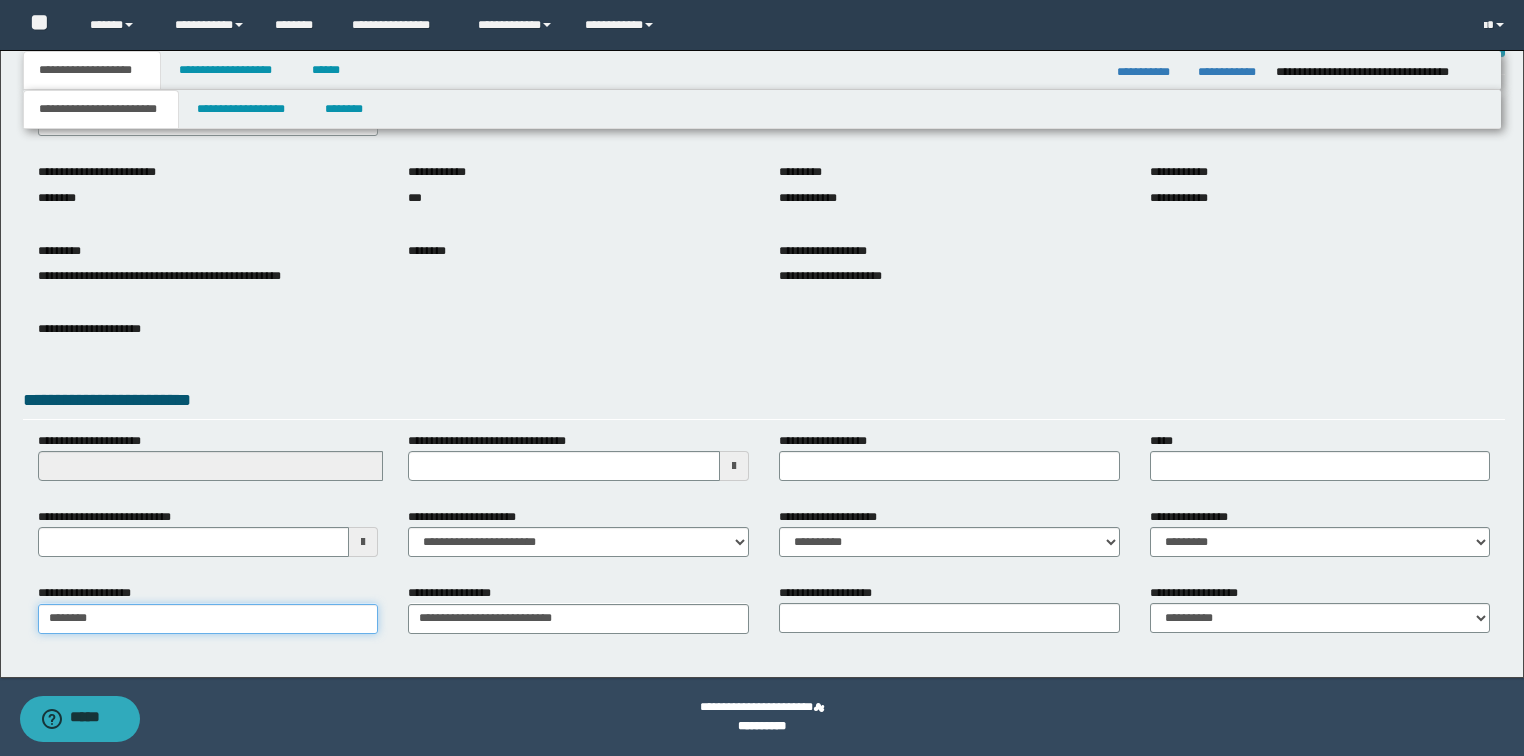 type on "********" 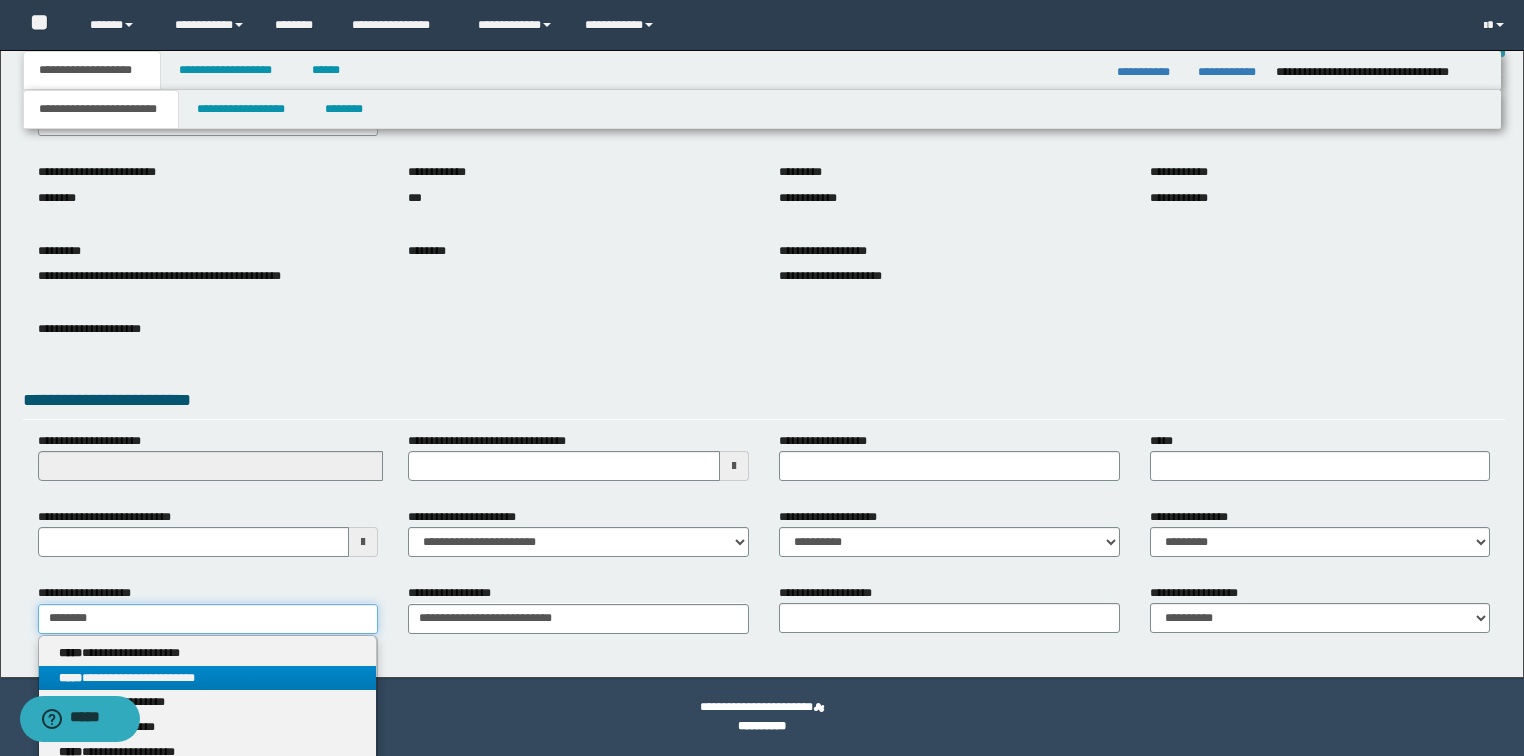 type on "********" 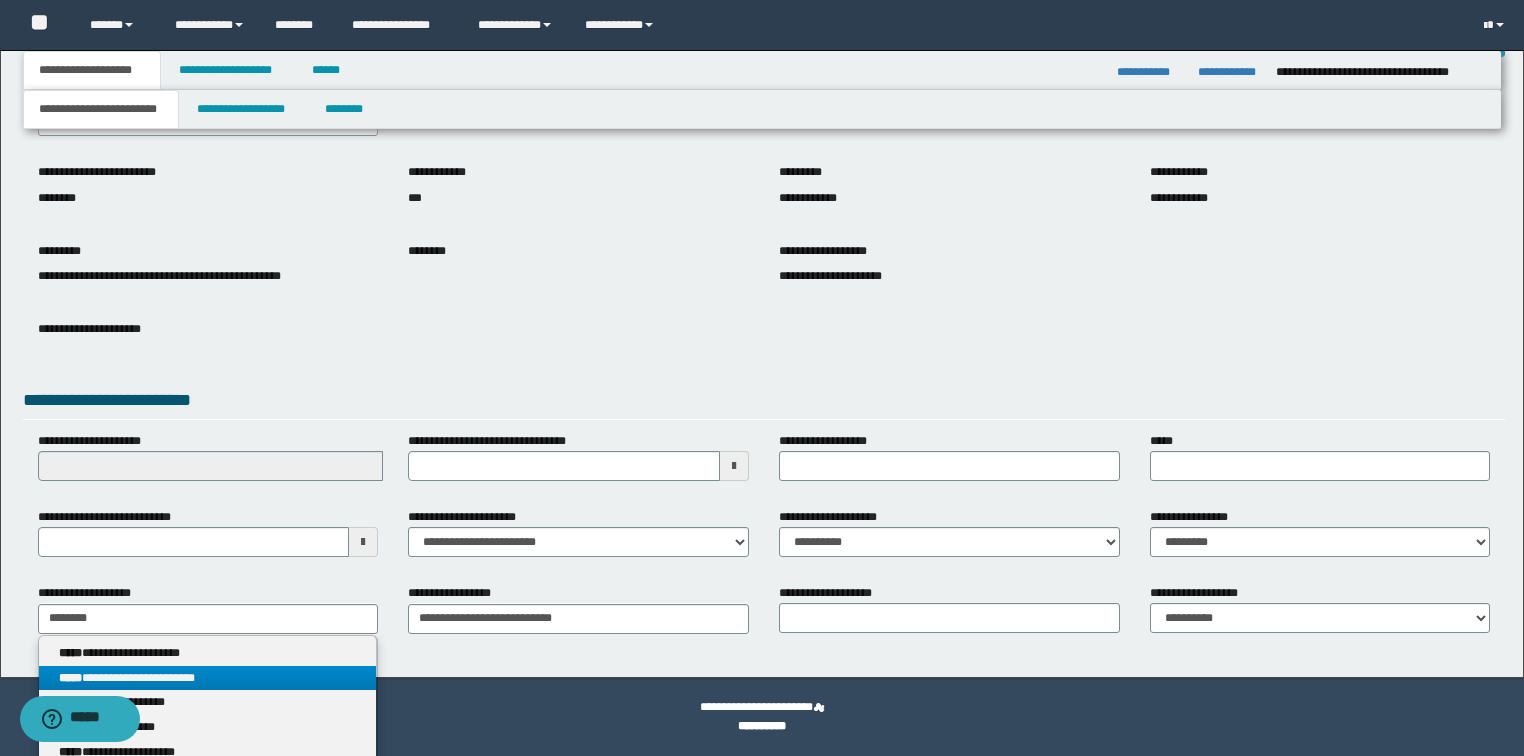 click on "**********" at bounding box center (208, 653) 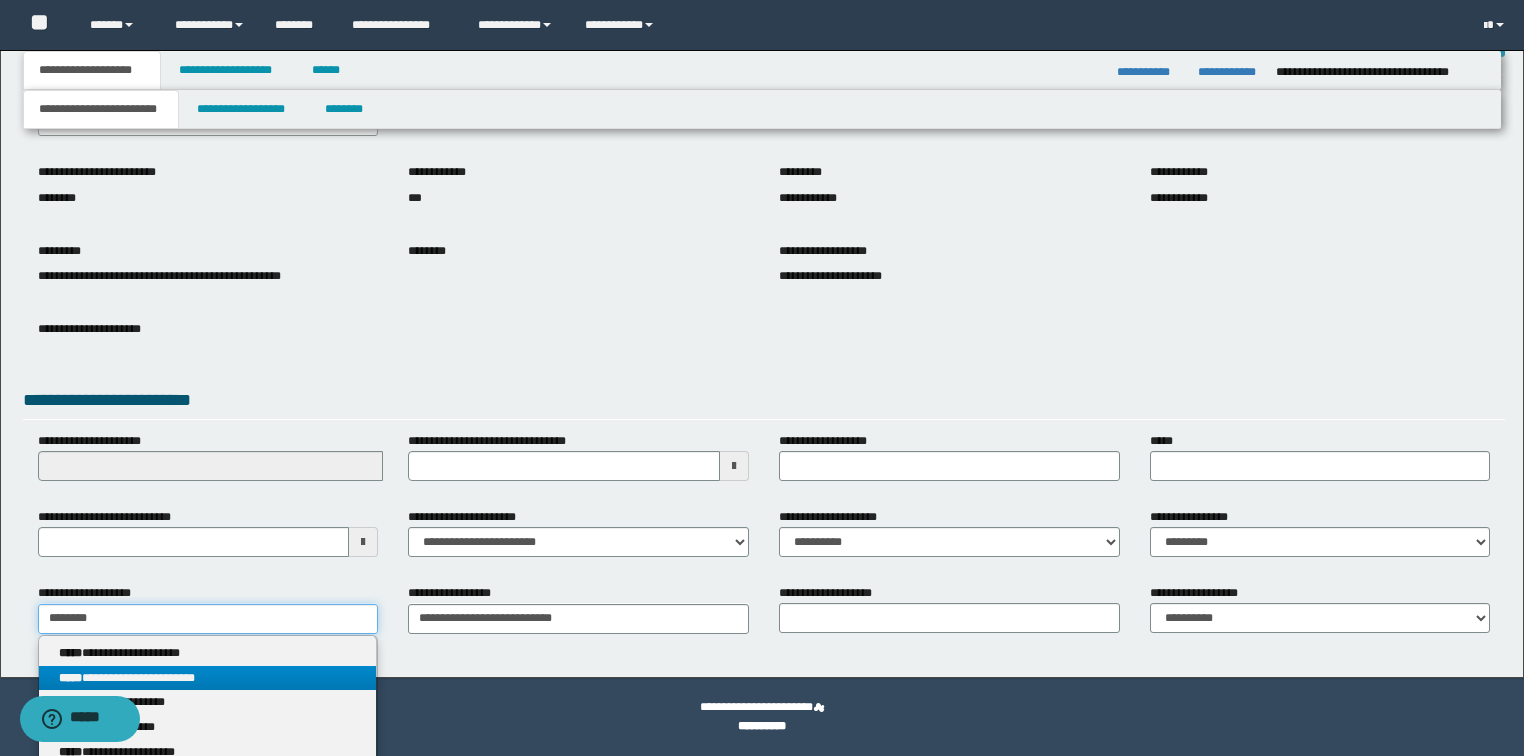 type 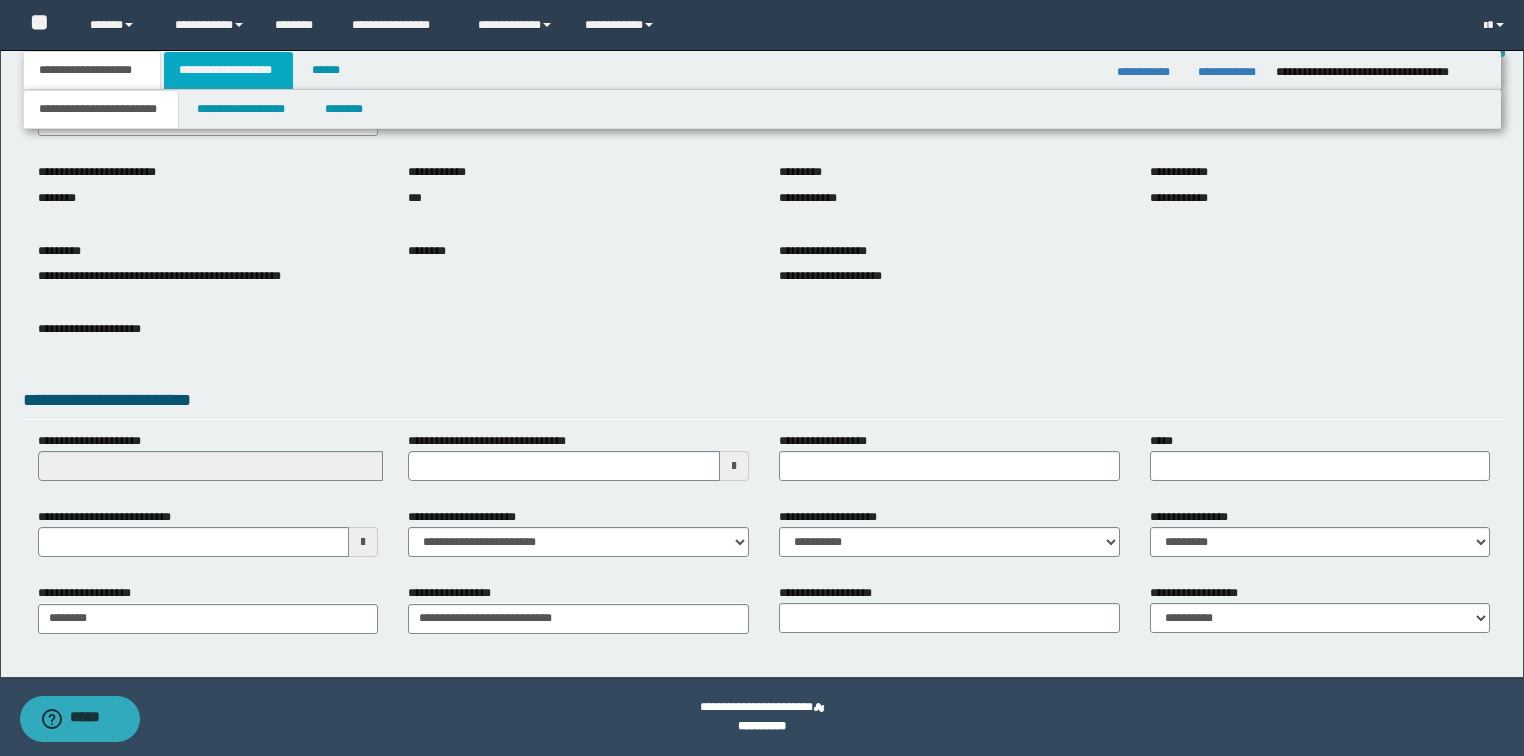 click on "**********" at bounding box center [228, 70] 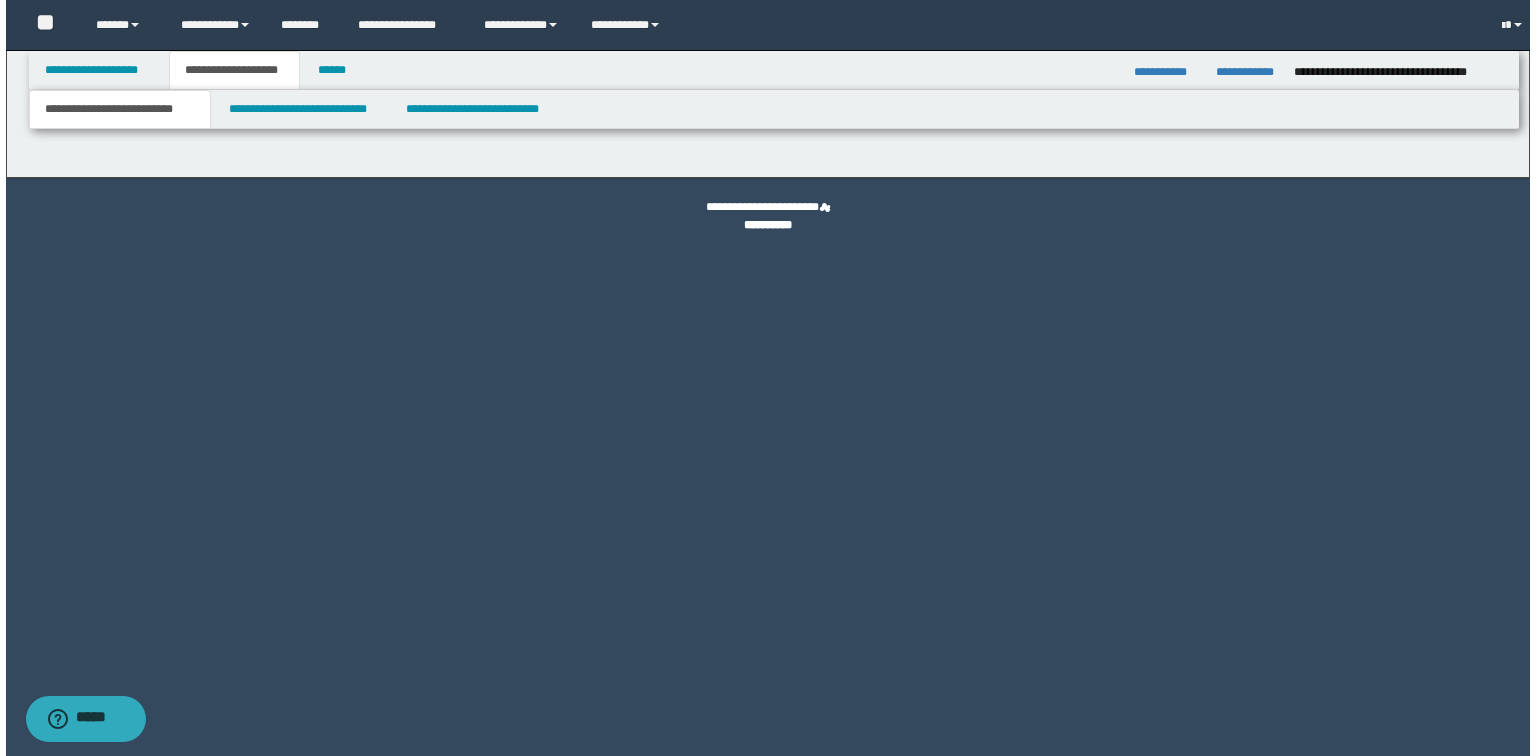 scroll, scrollTop: 0, scrollLeft: 0, axis: both 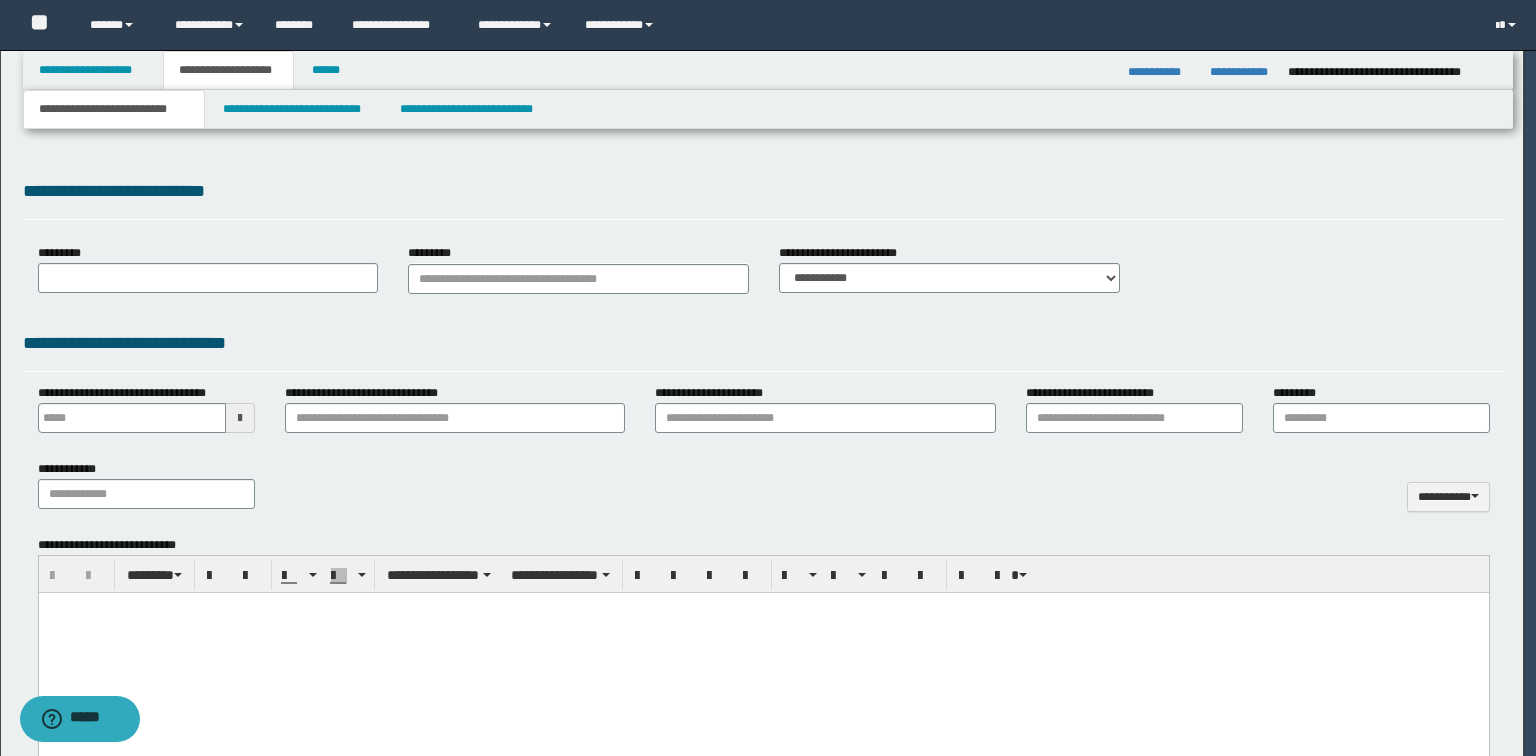 type 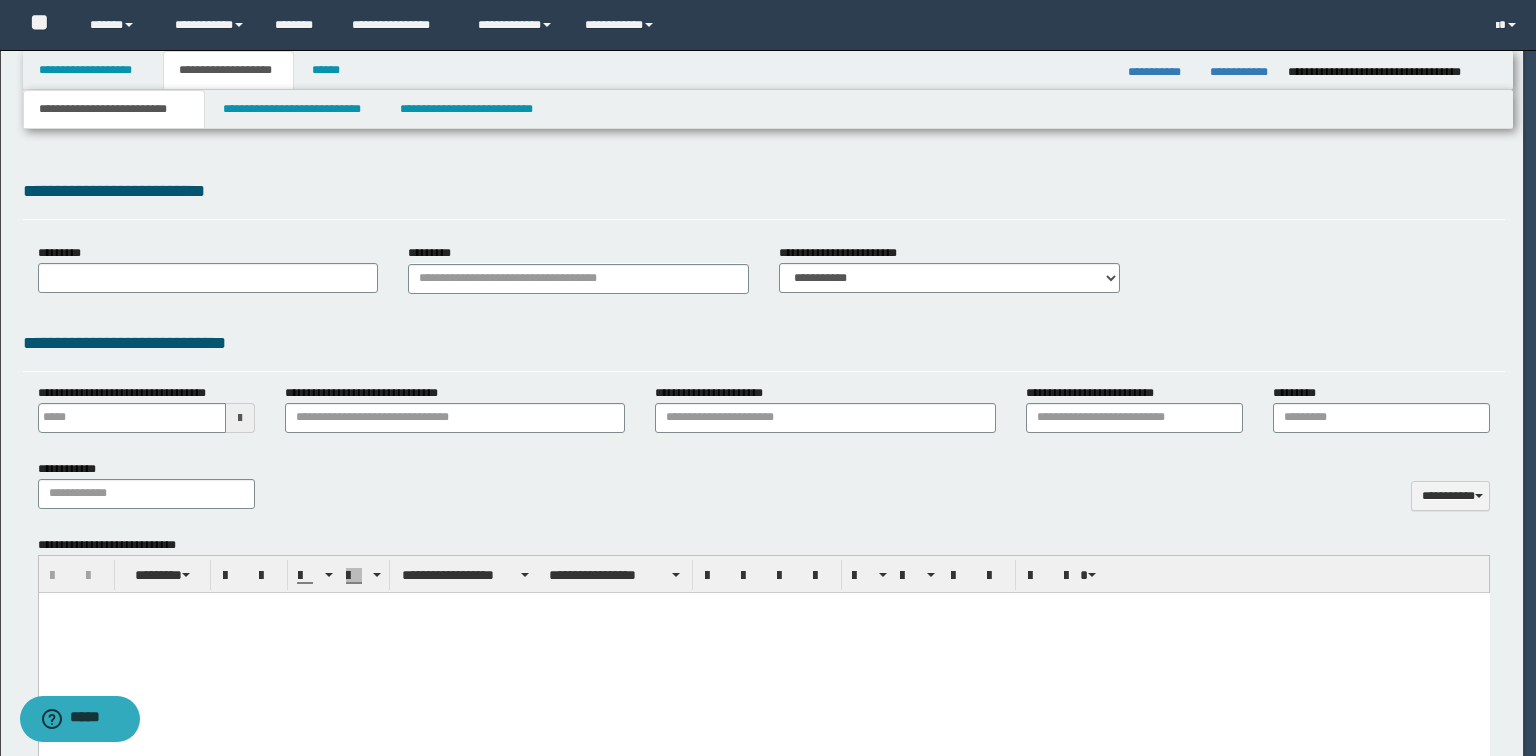 scroll, scrollTop: 0, scrollLeft: 0, axis: both 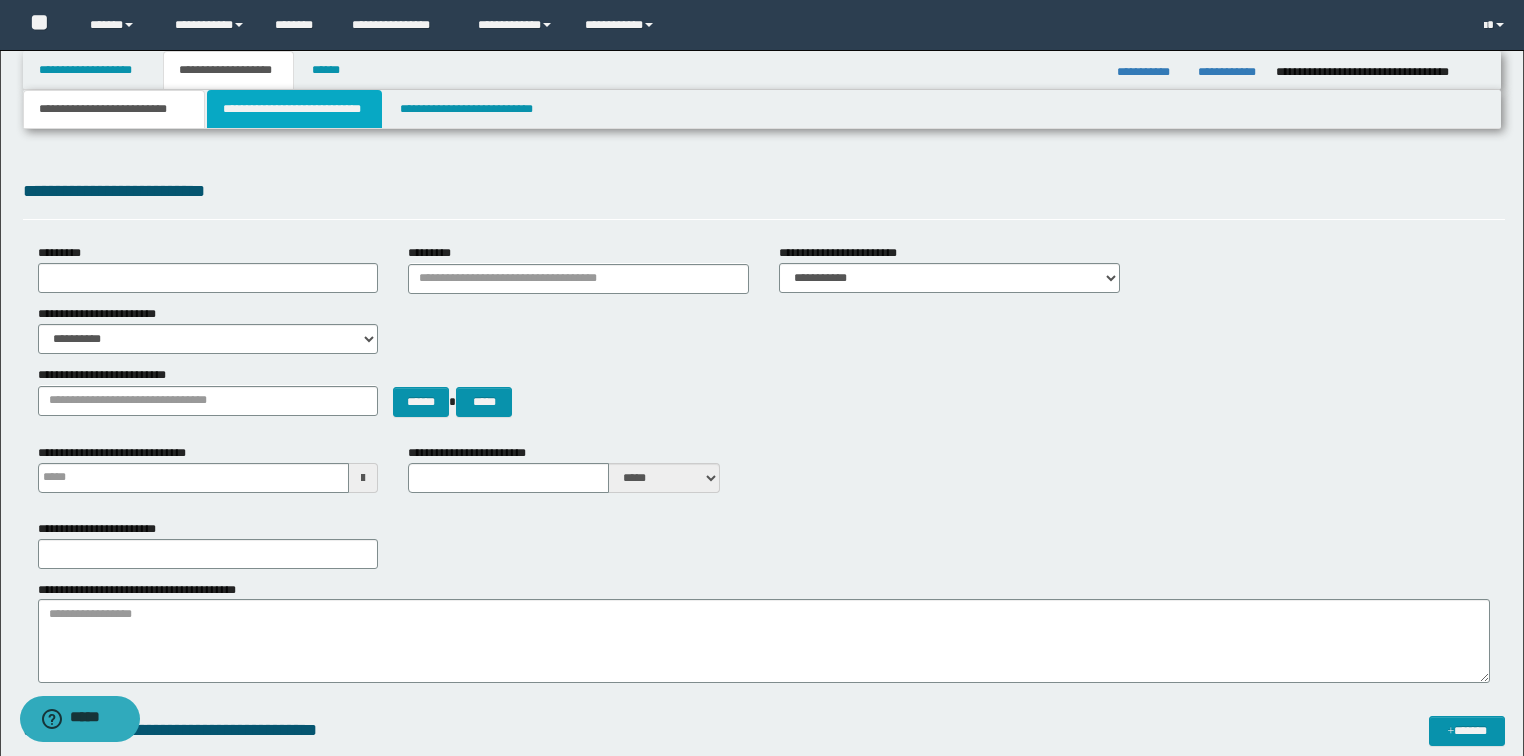 click on "**********" at bounding box center [294, 109] 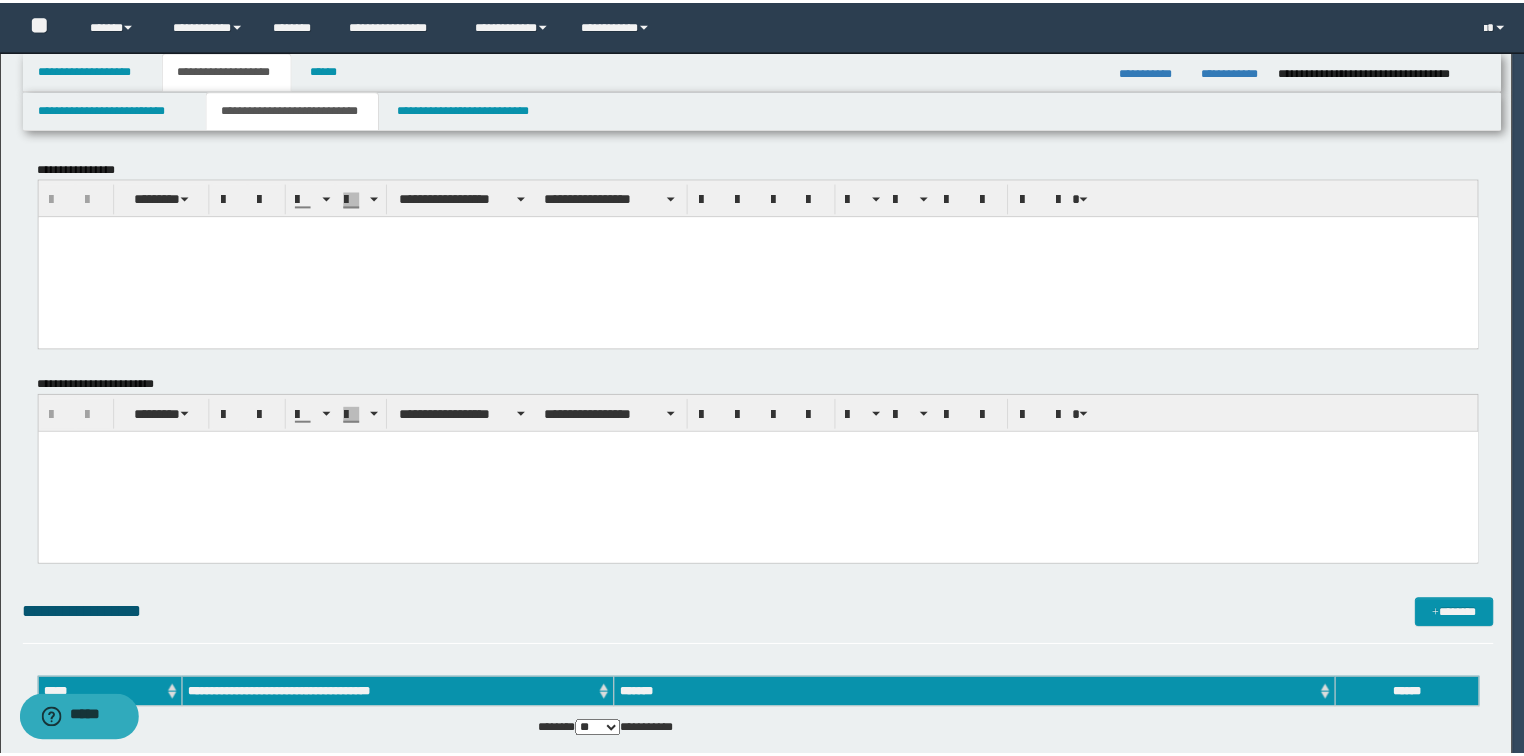 scroll, scrollTop: 0, scrollLeft: 0, axis: both 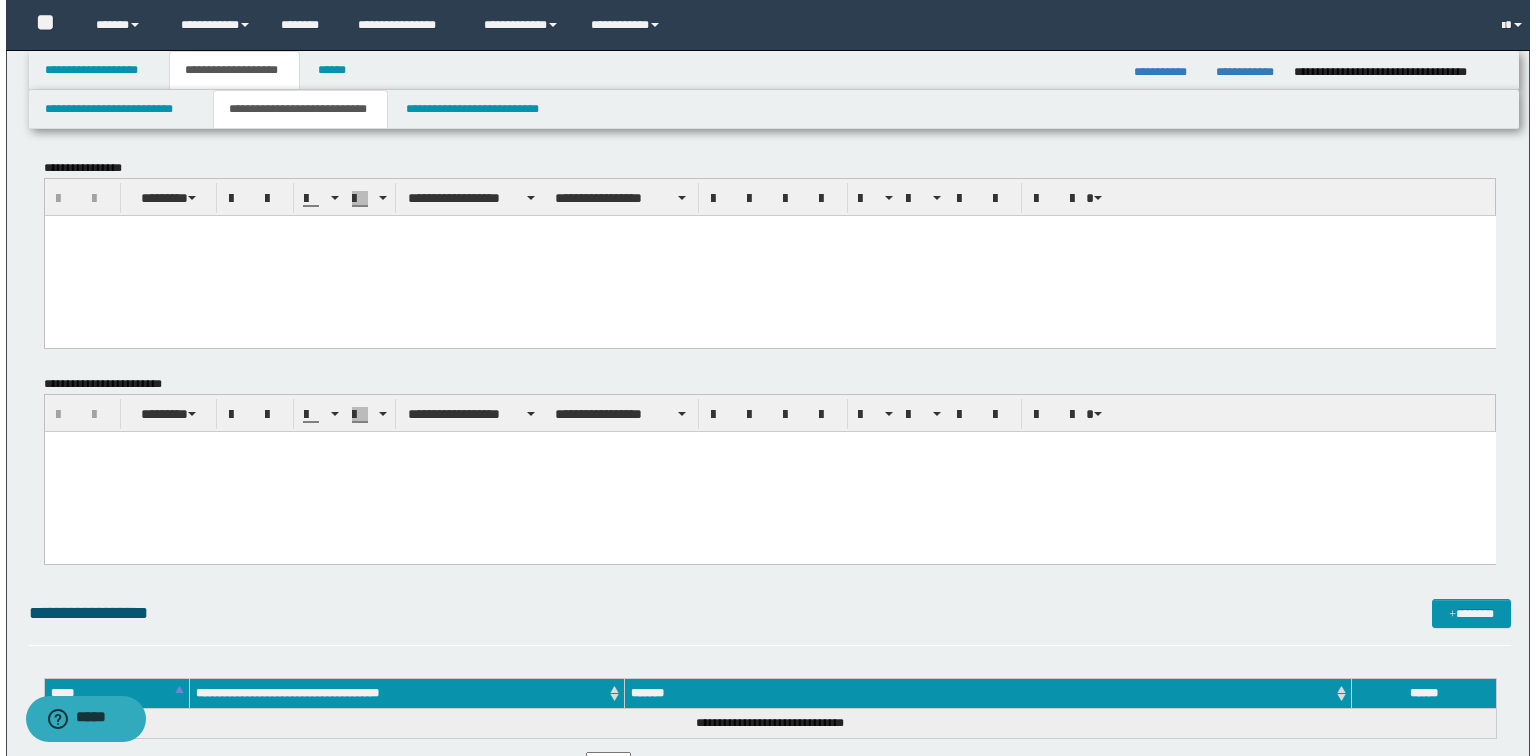 click at bounding box center (769, 255) 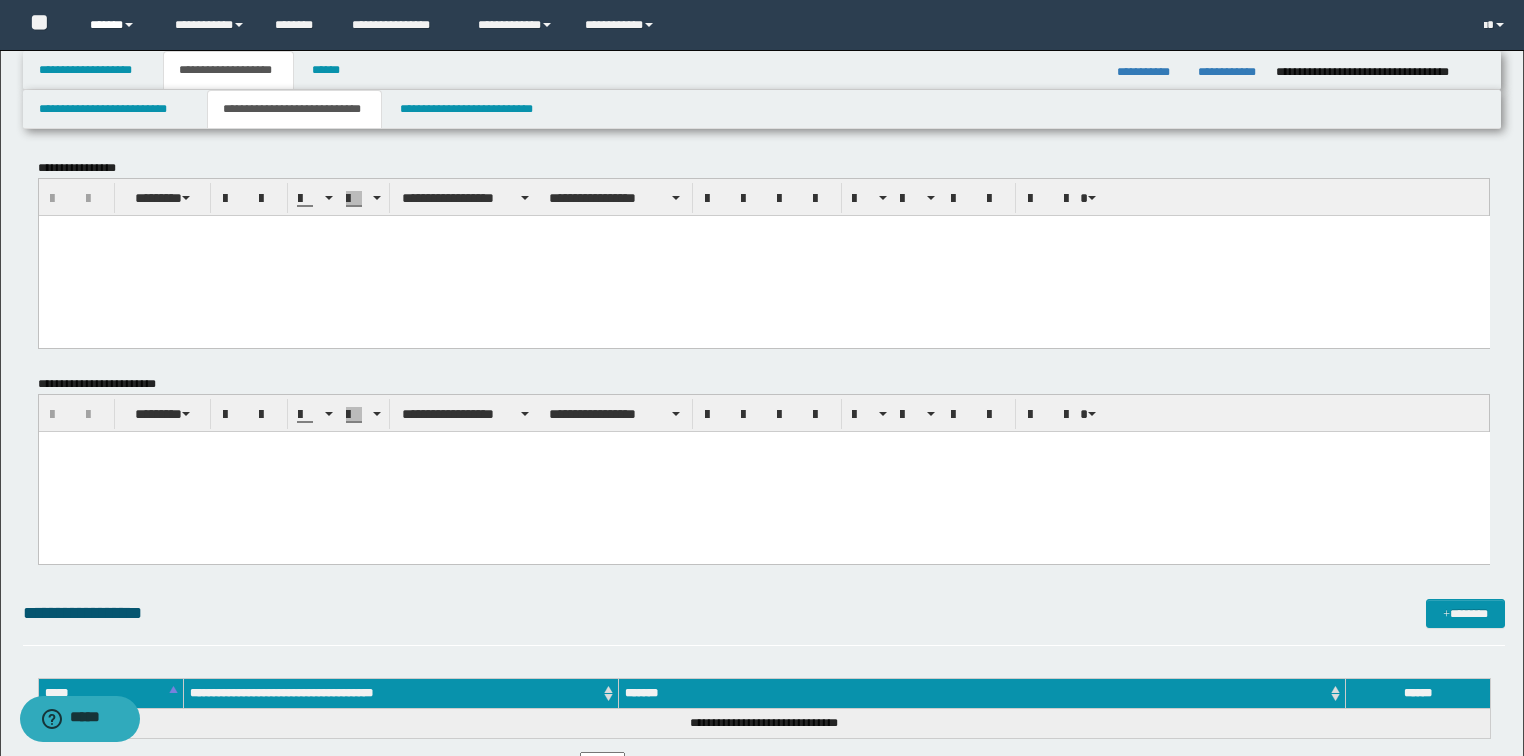 click on "******" at bounding box center [117, 25] 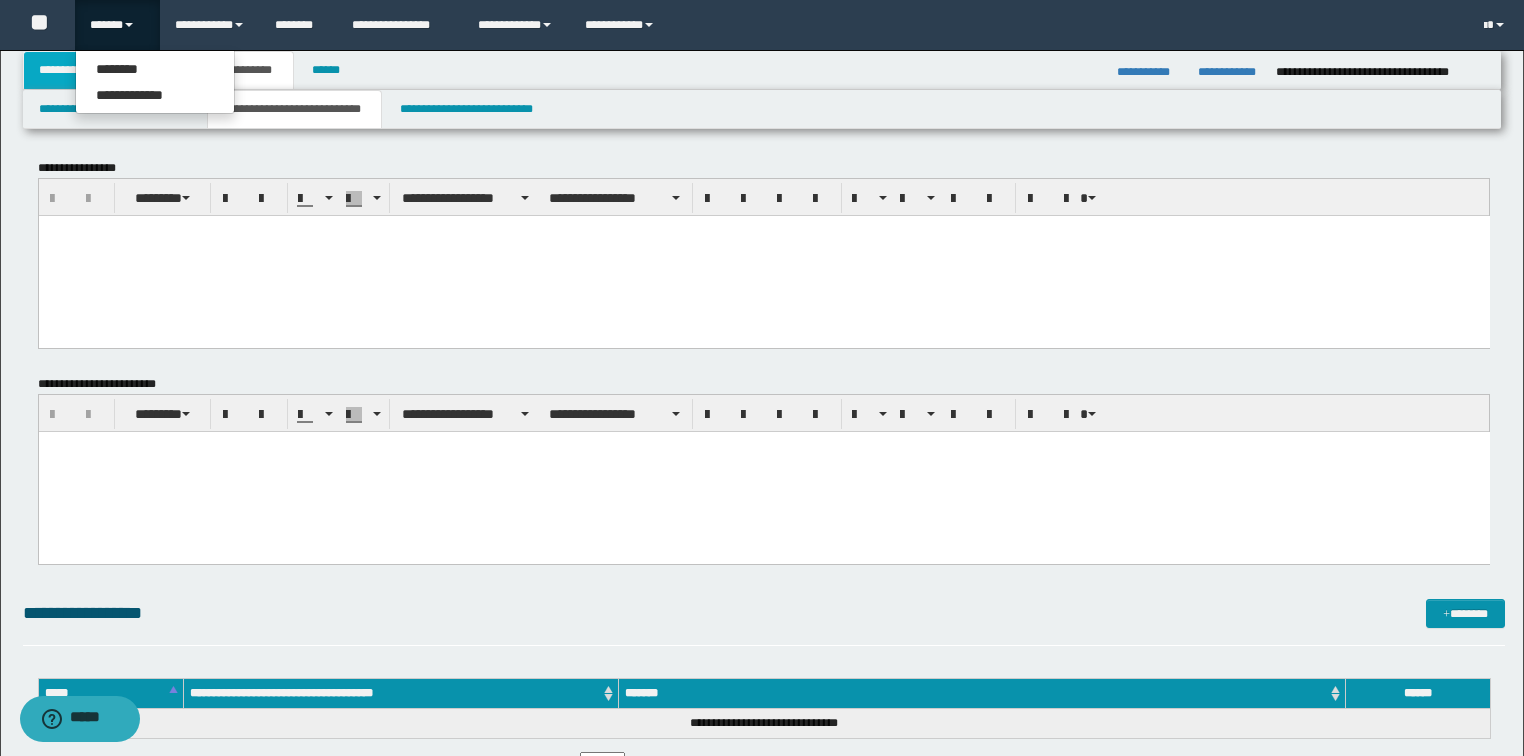 click on "**********" at bounding box center (92, 70) 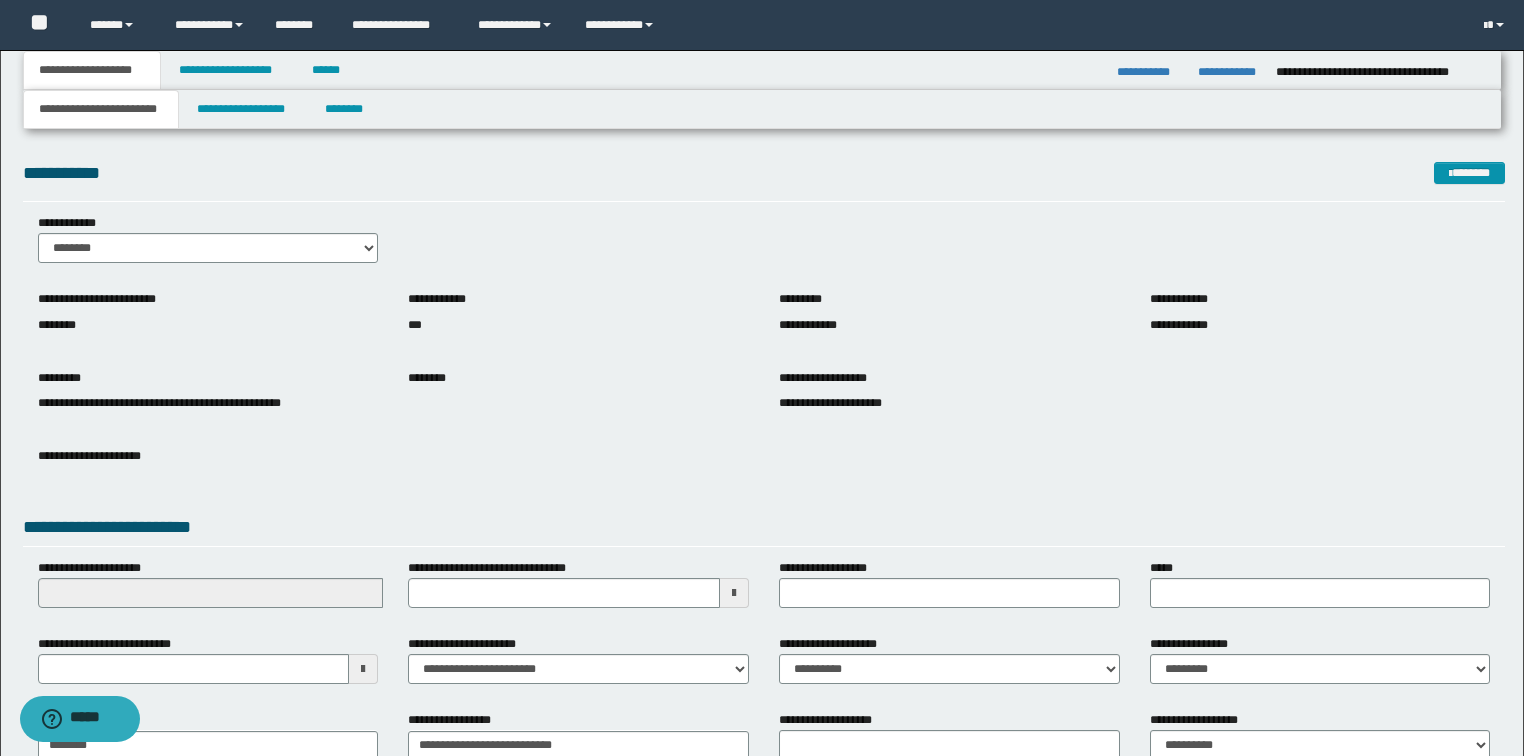 click on "**********" at bounding box center (101, 109) 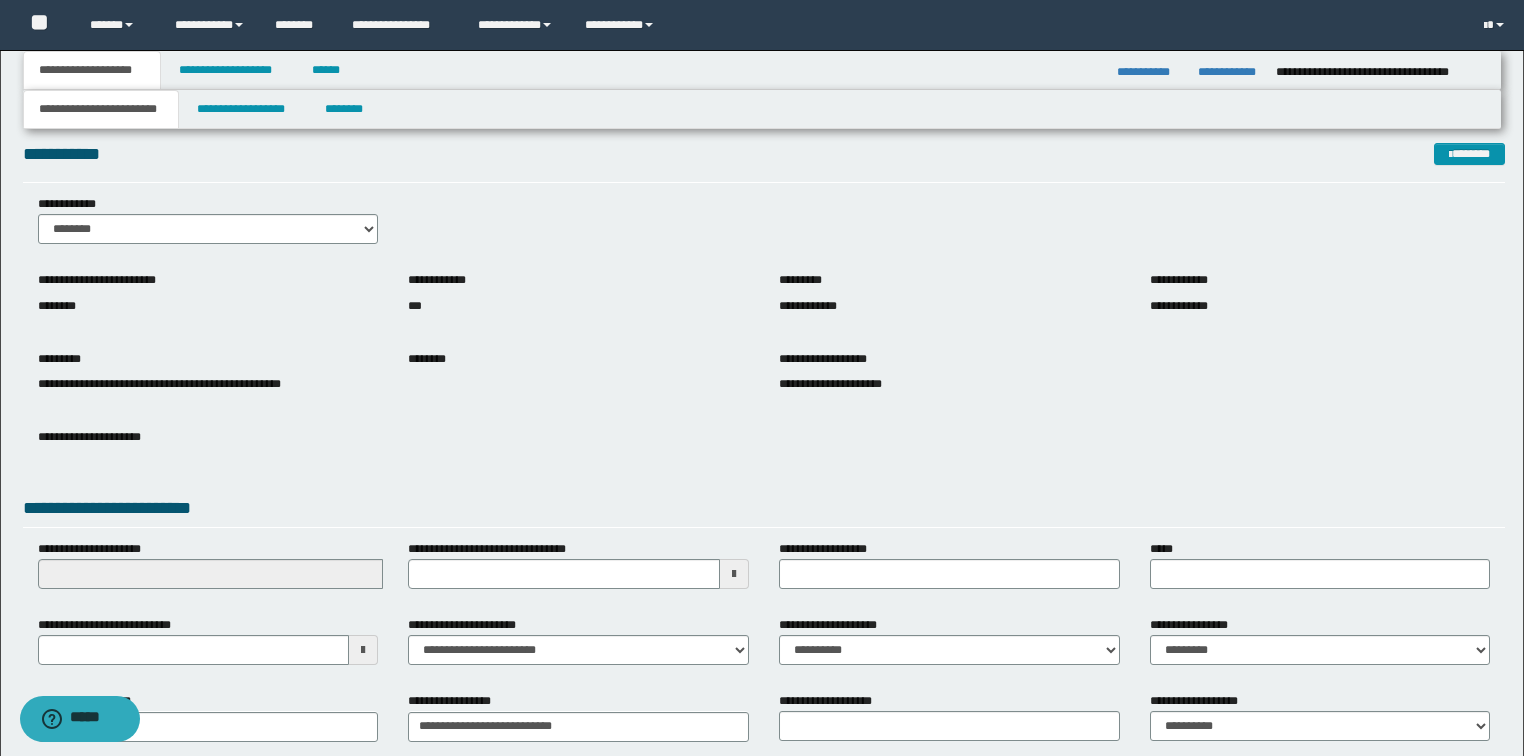 scroll, scrollTop: 127, scrollLeft: 0, axis: vertical 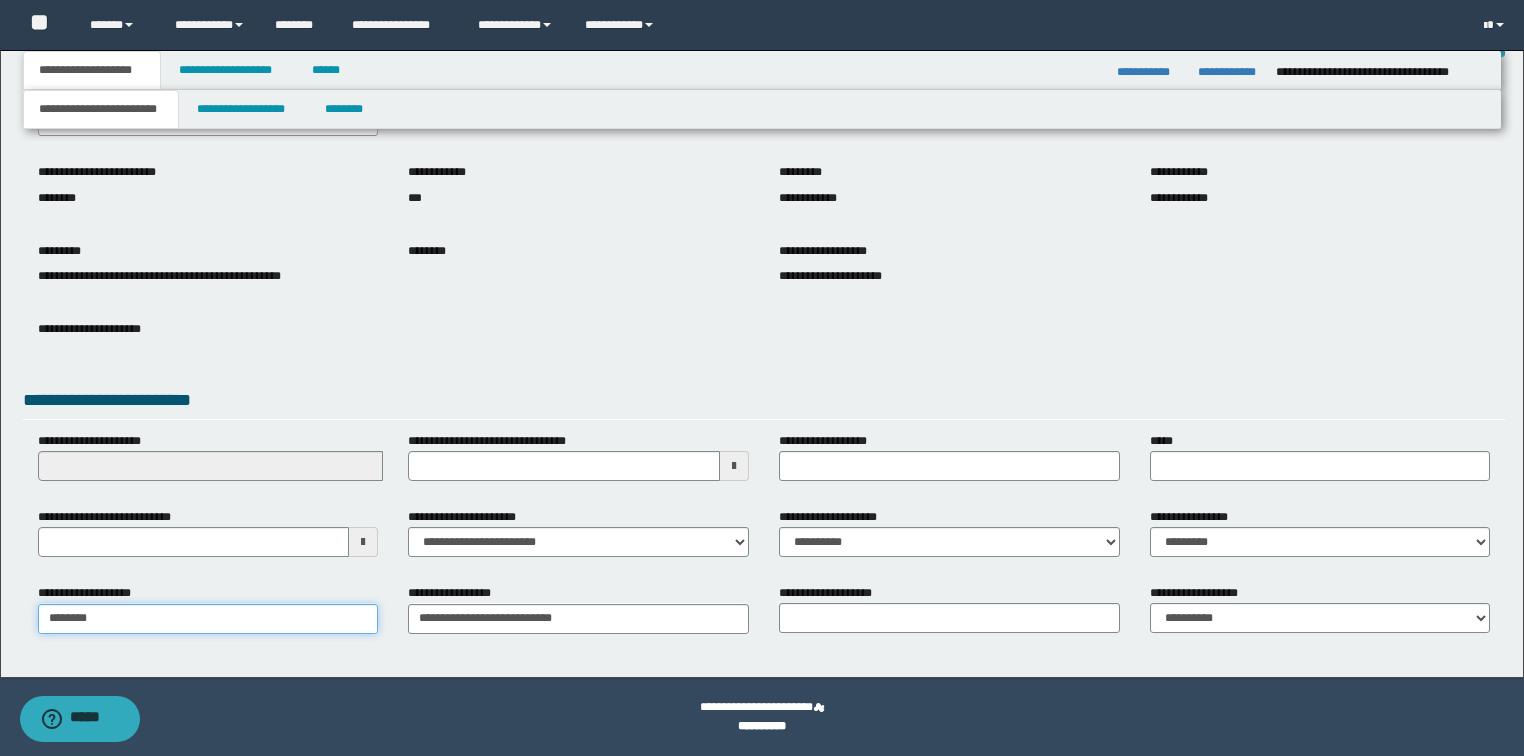 type on "********" 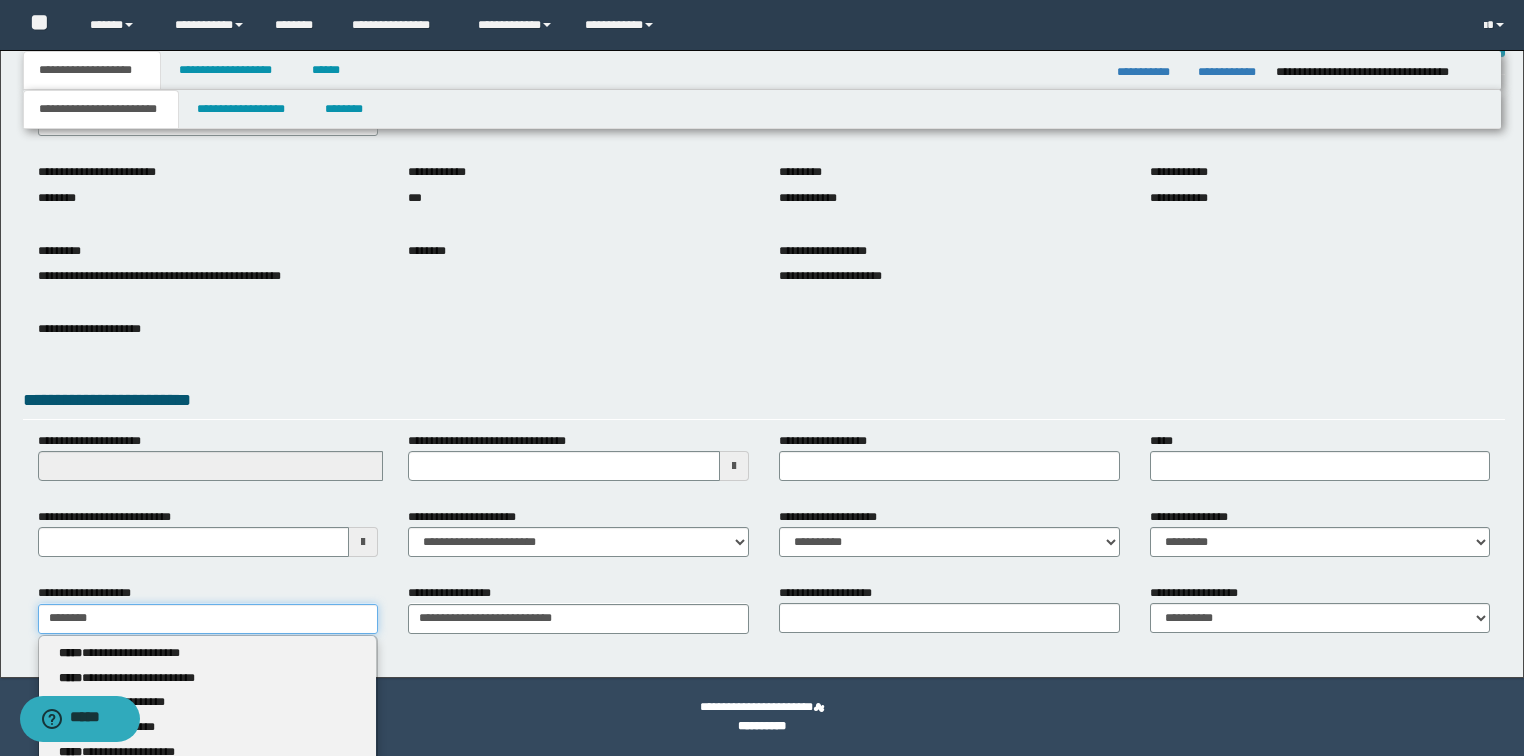 drag, startPoint x: 137, startPoint y: 619, endPoint x: 0, endPoint y: 549, distance: 153.84732 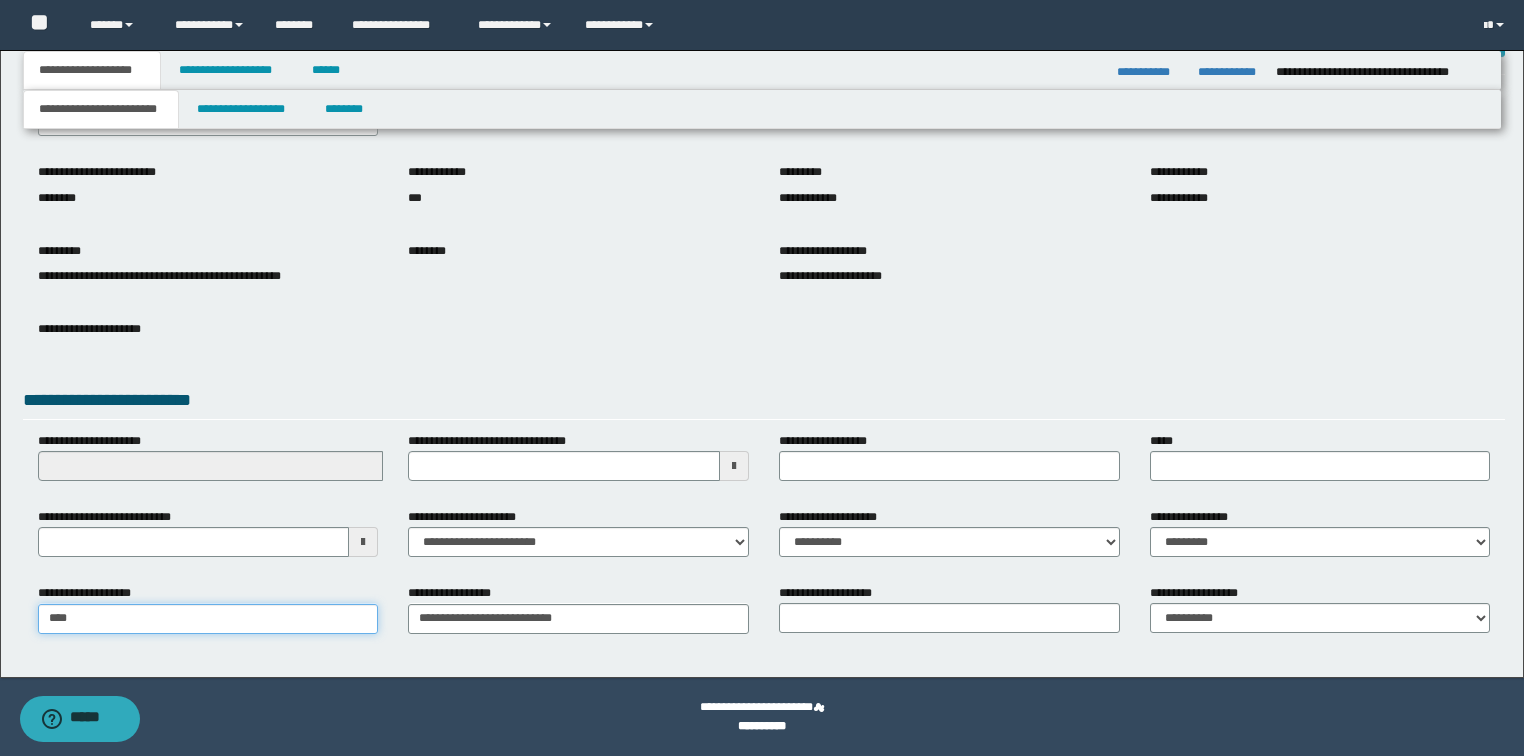 type on "*****" 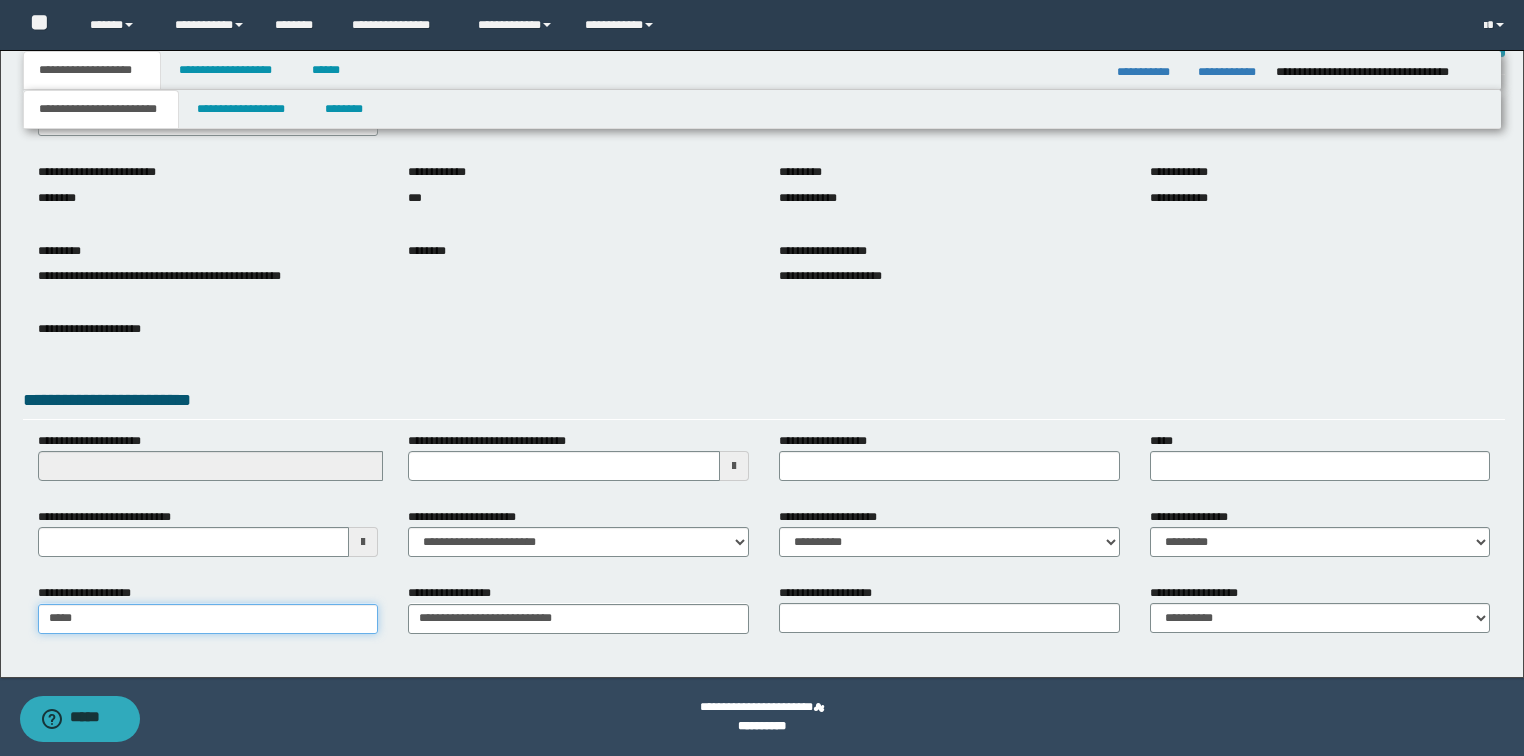 type 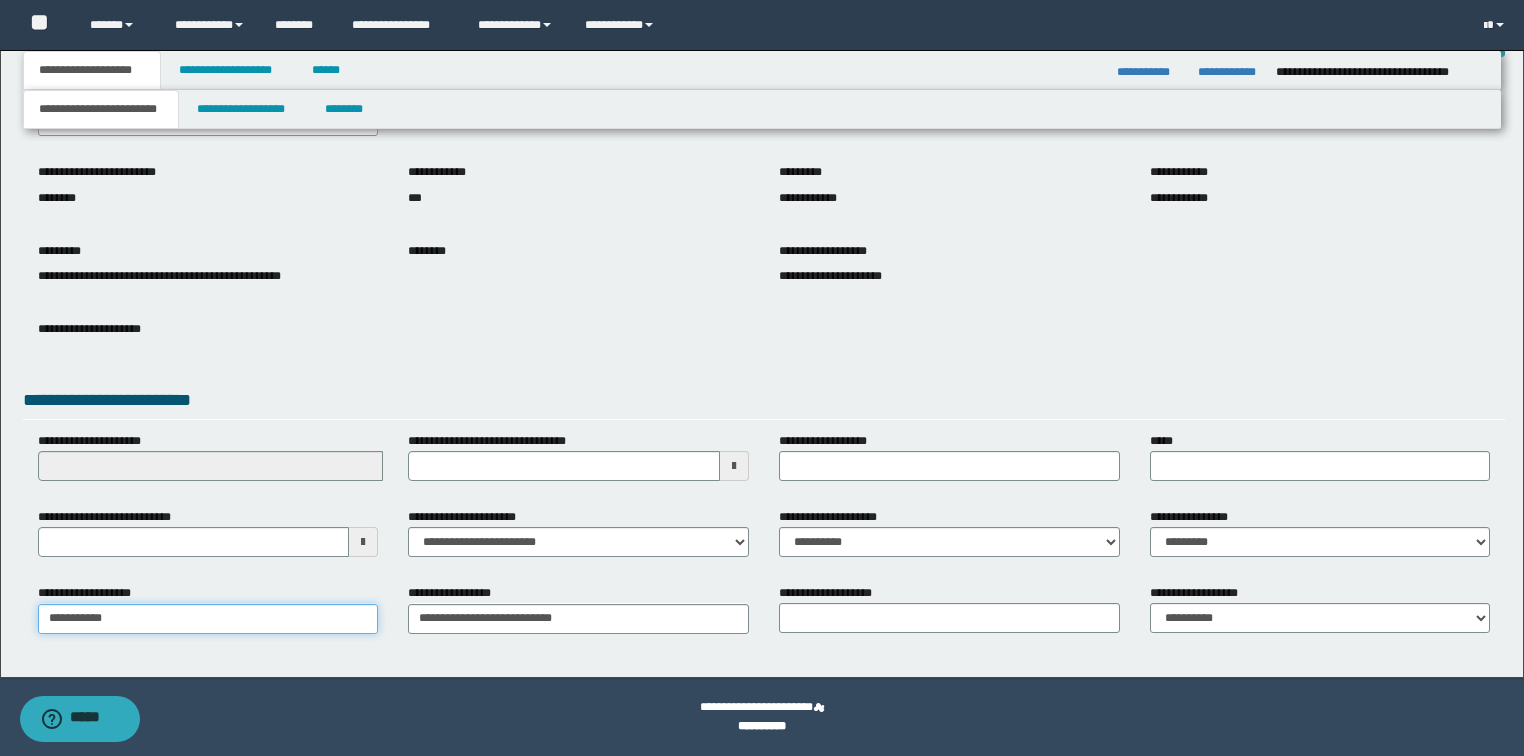 type on "**********" 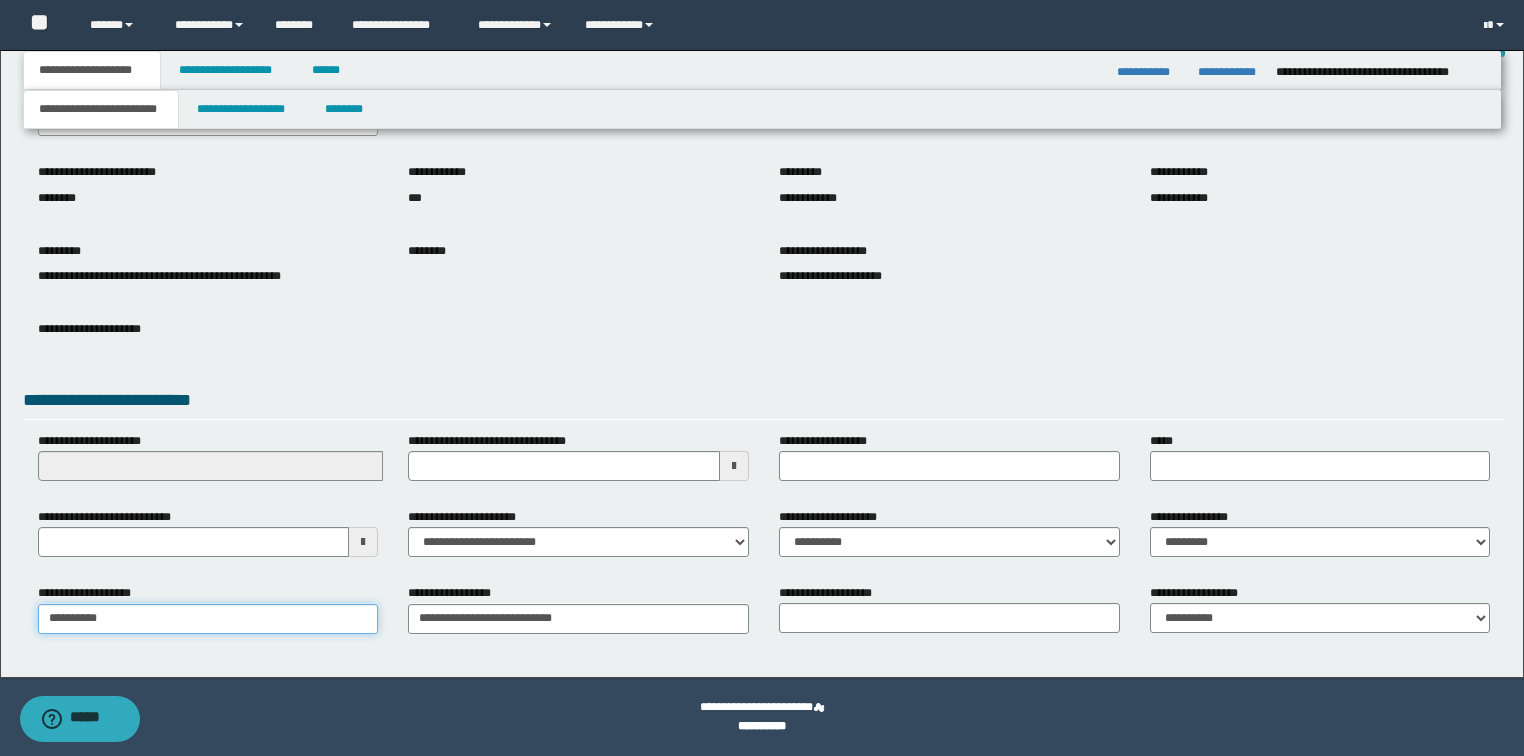 type on "**********" 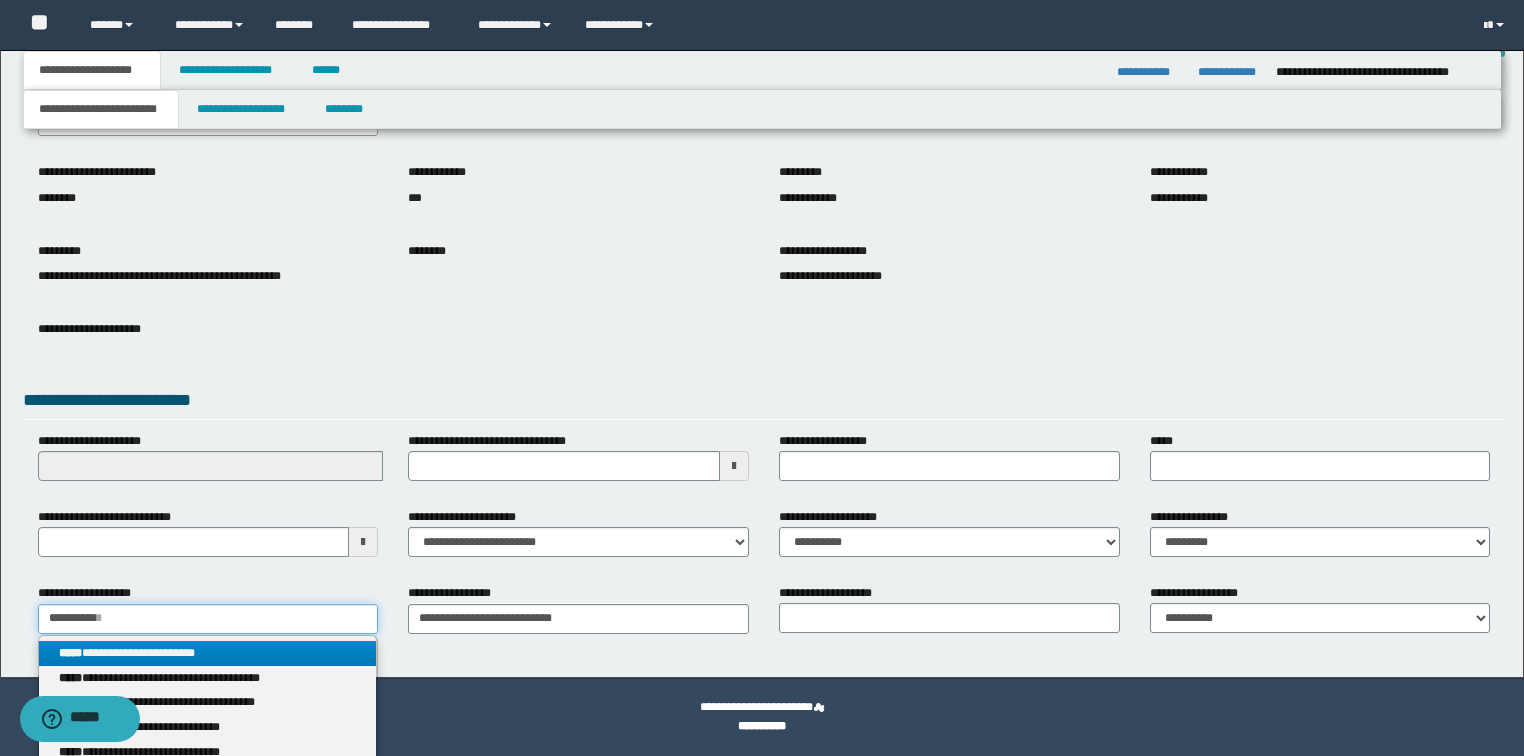 type on "**********" 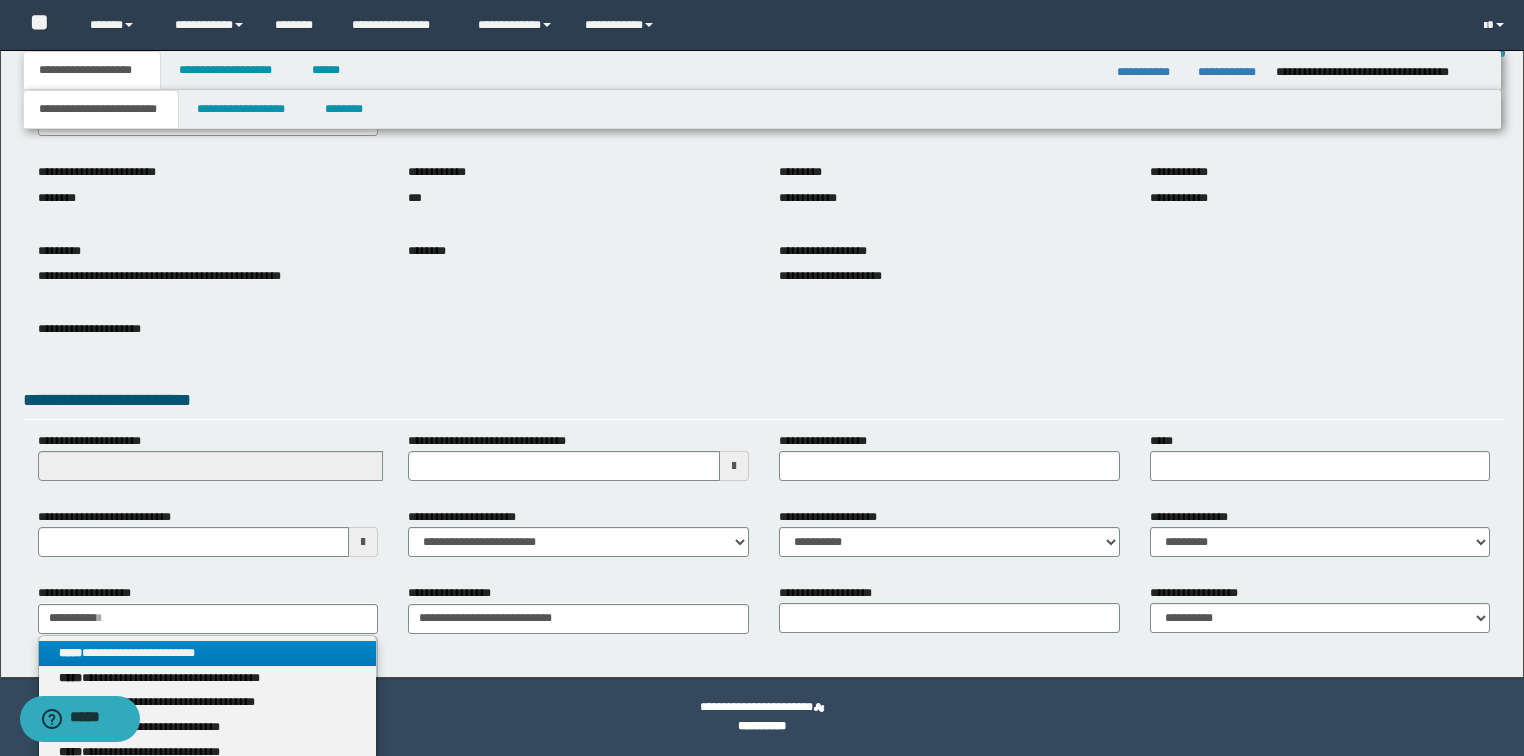 click on "**********" at bounding box center (208, 653) 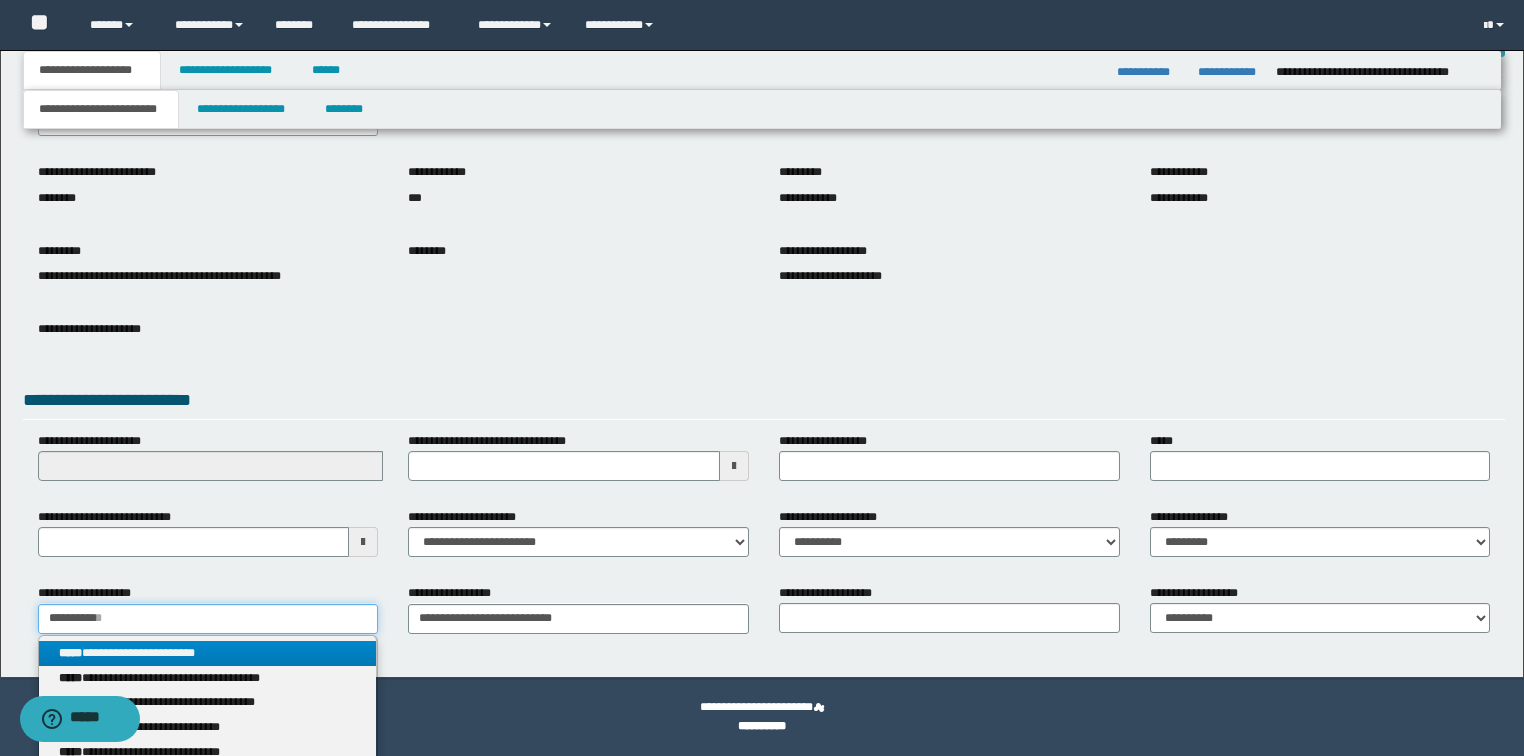 type 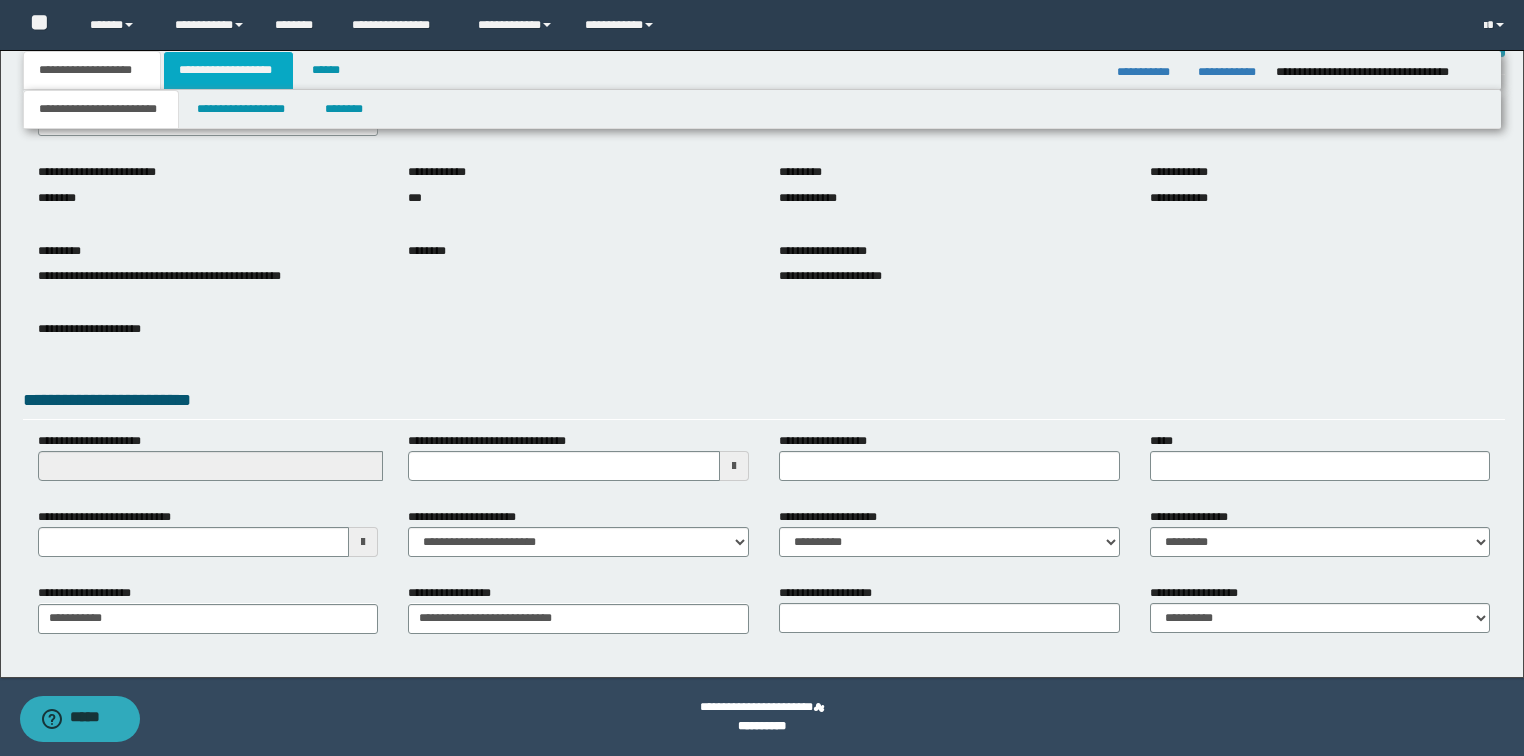 click on "**********" at bounding box center [228, 70] 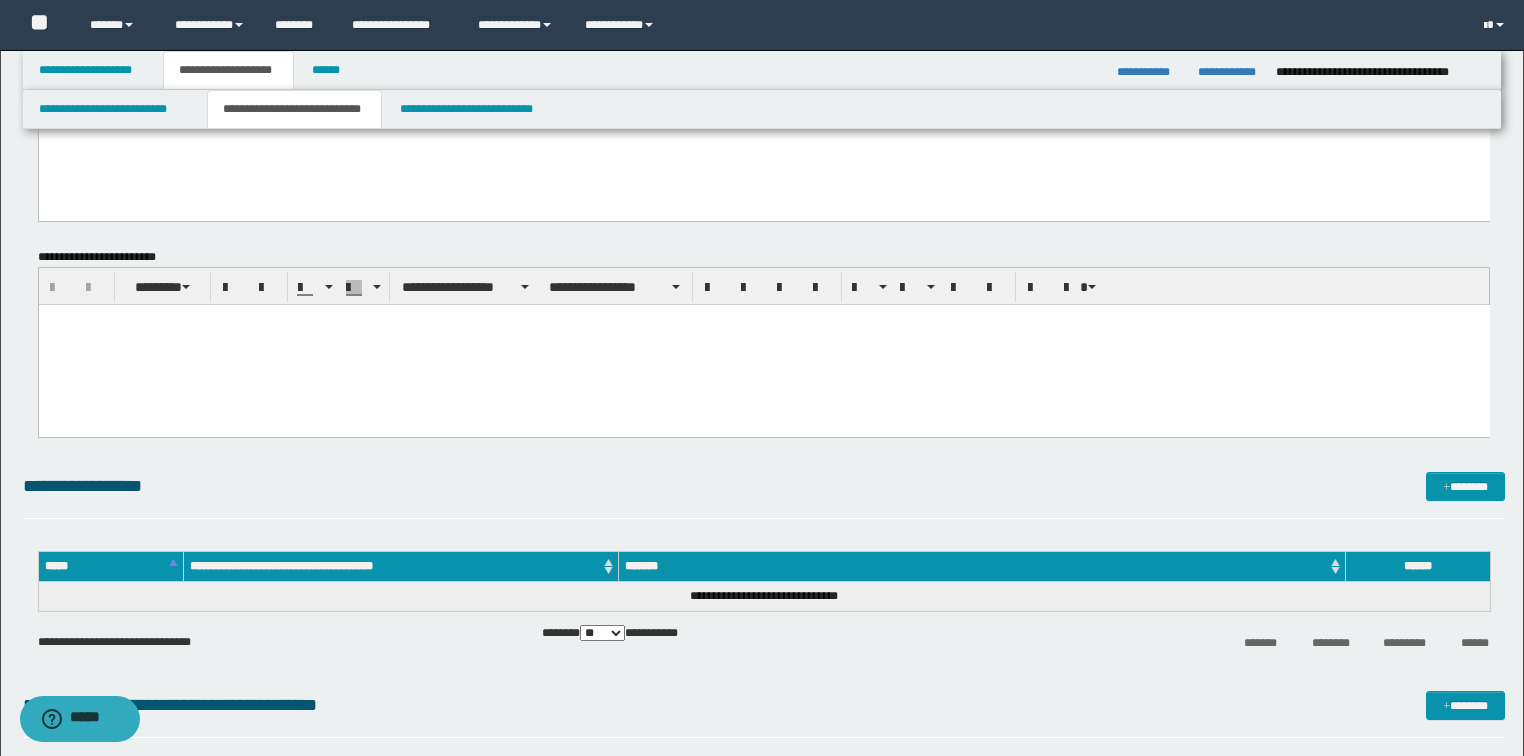 click on "**********" at bounding box center [294, 109] 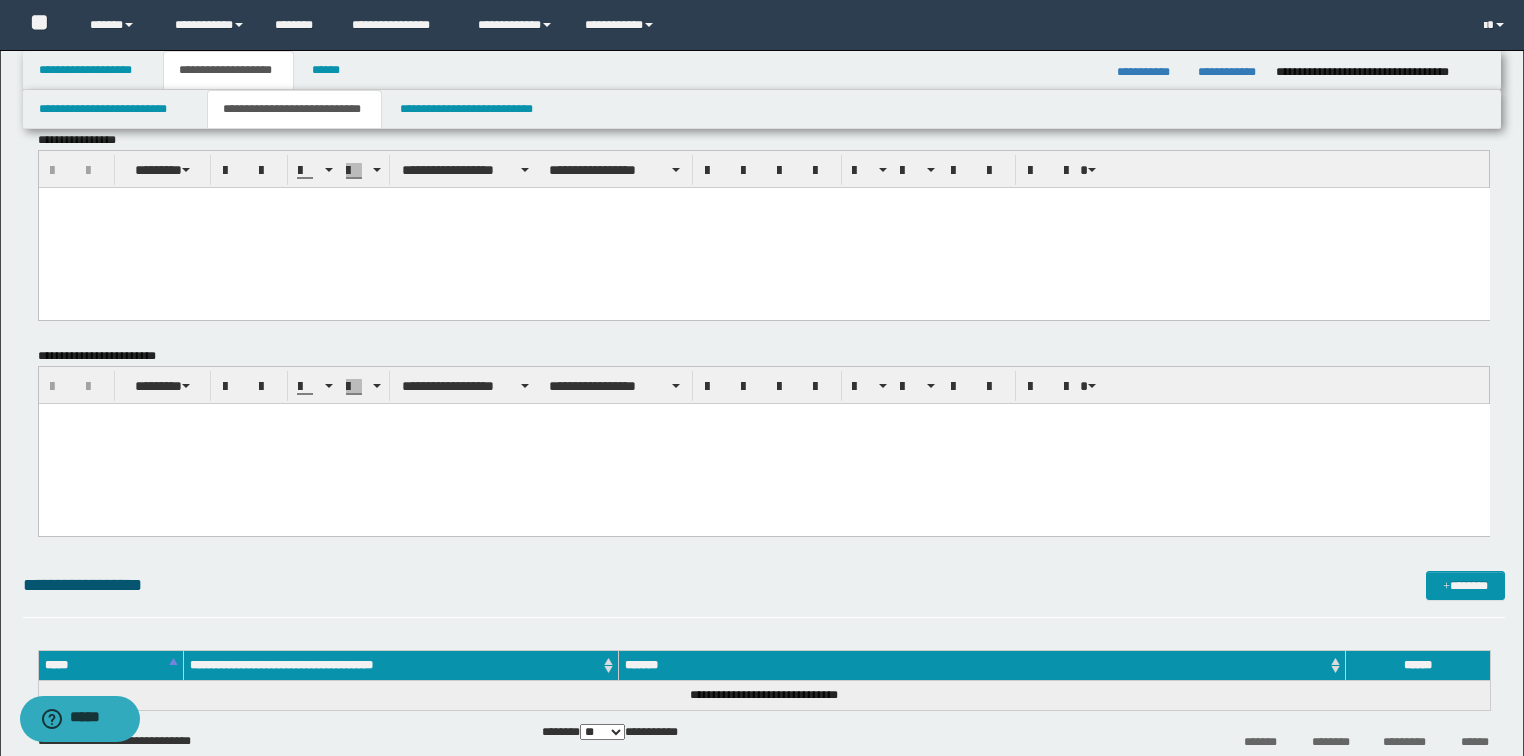 scroll, scrollTop: 0, scrollLeft: 0, axis: both 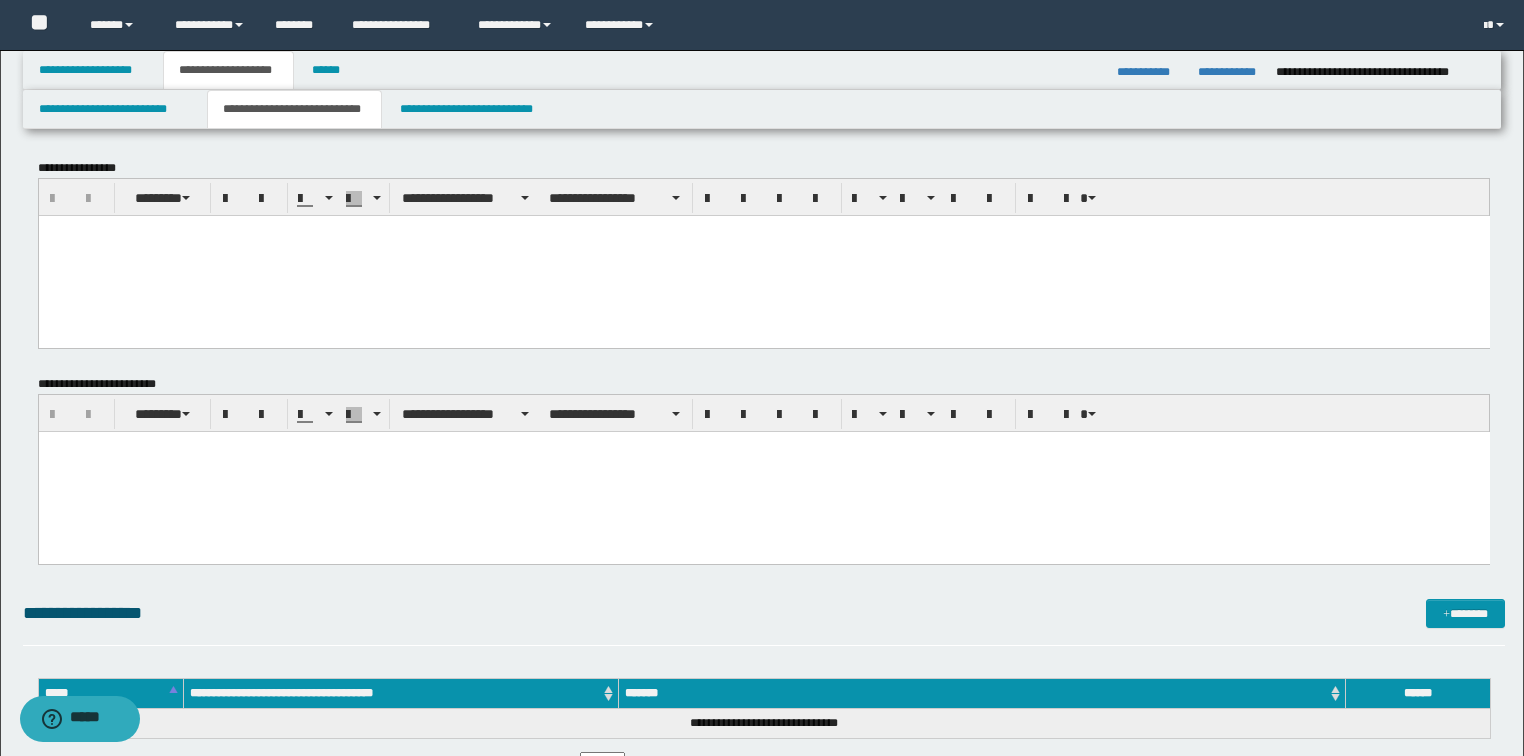 click at bounding box center (763, 255) 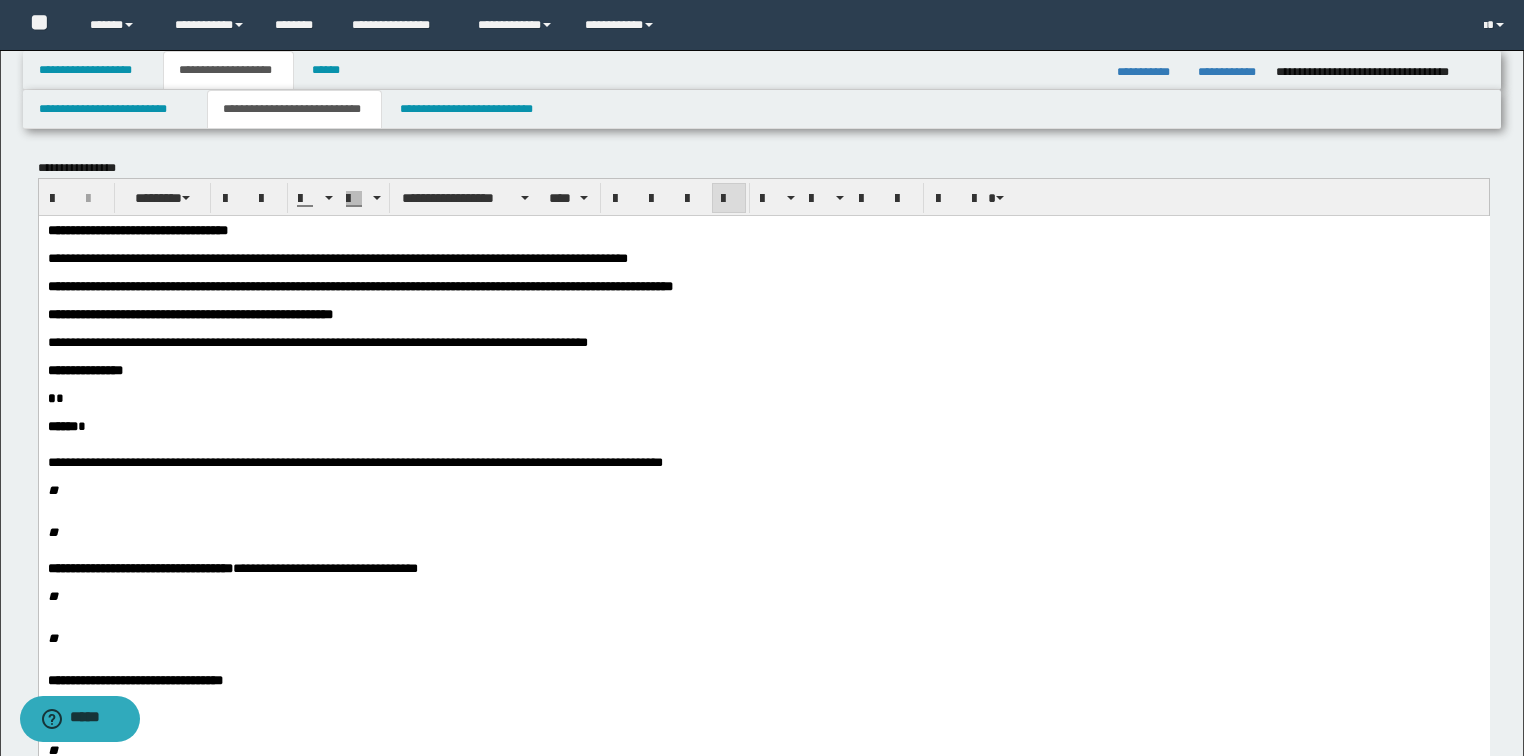 click on "**********" at bounding box center (137, 229) 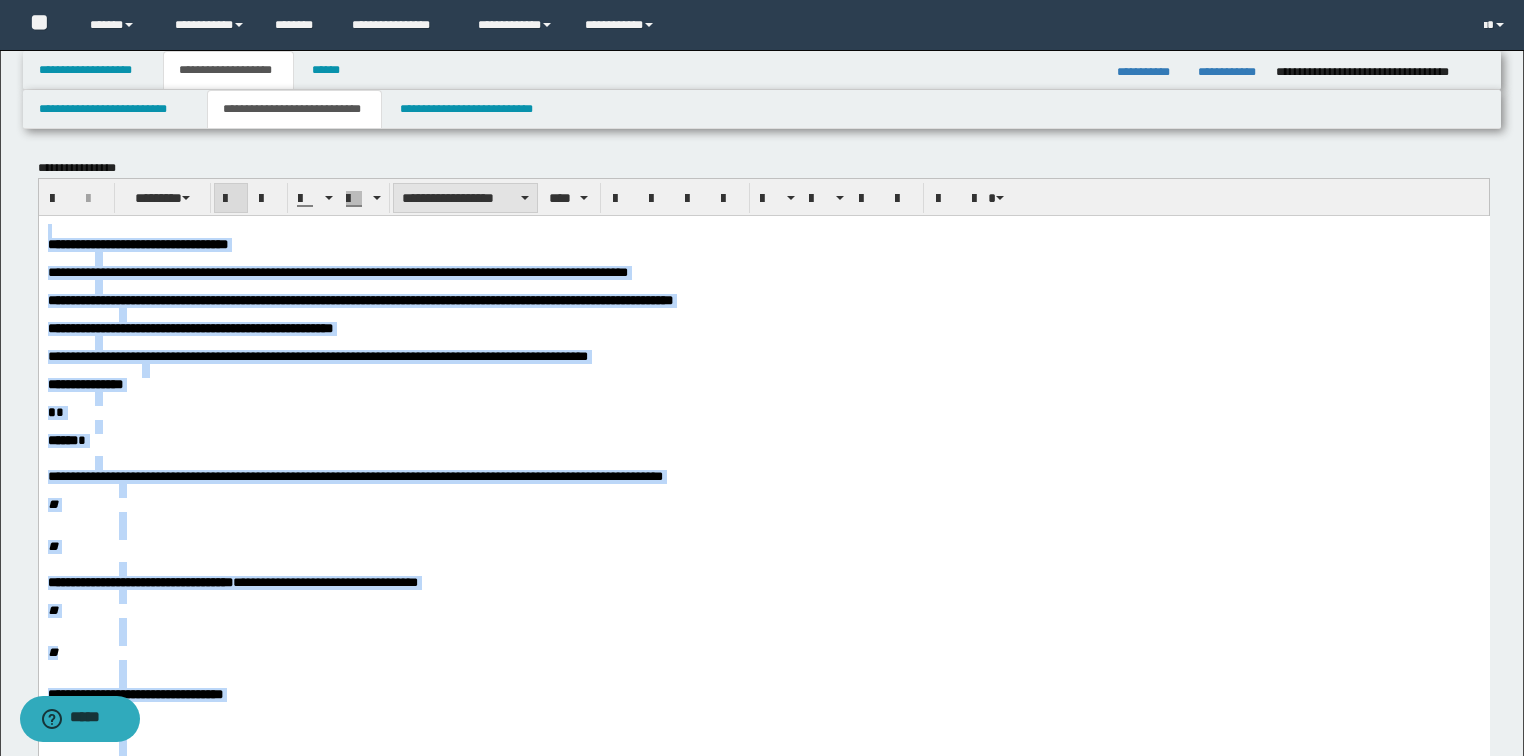 click on "**********" at bounding box center (465, 198) 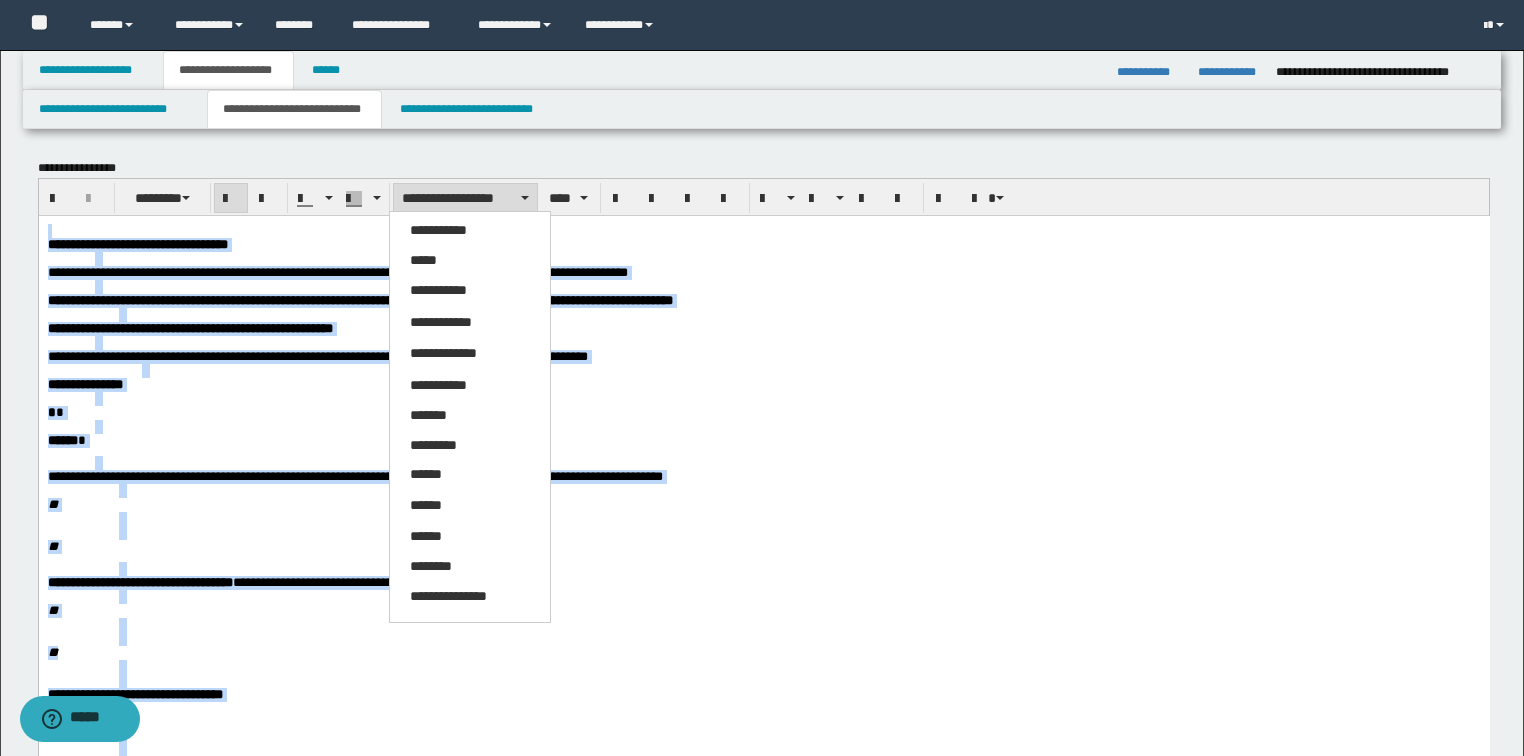 click on "*****" at bounding box center (423, 260) 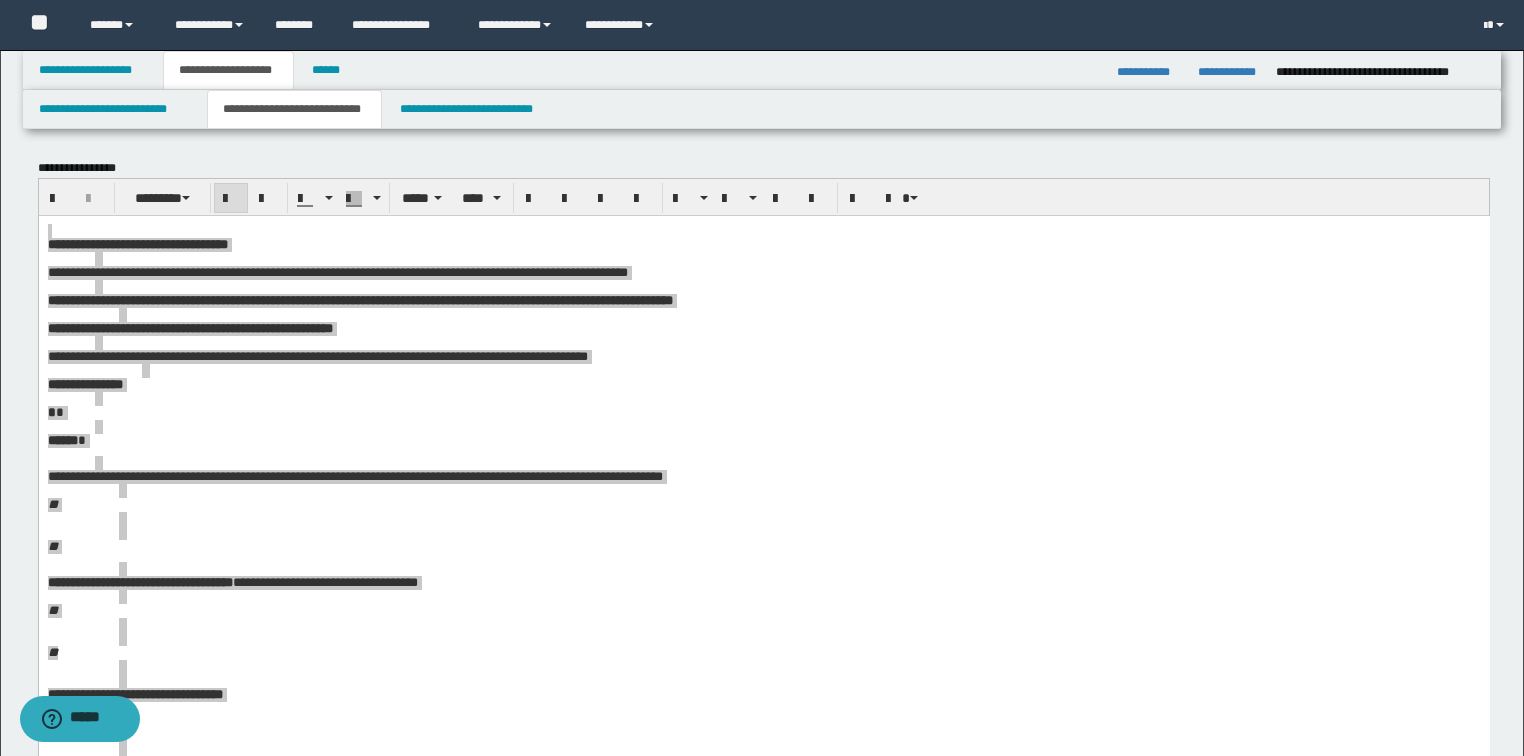 click at bounding box center [586, 198] 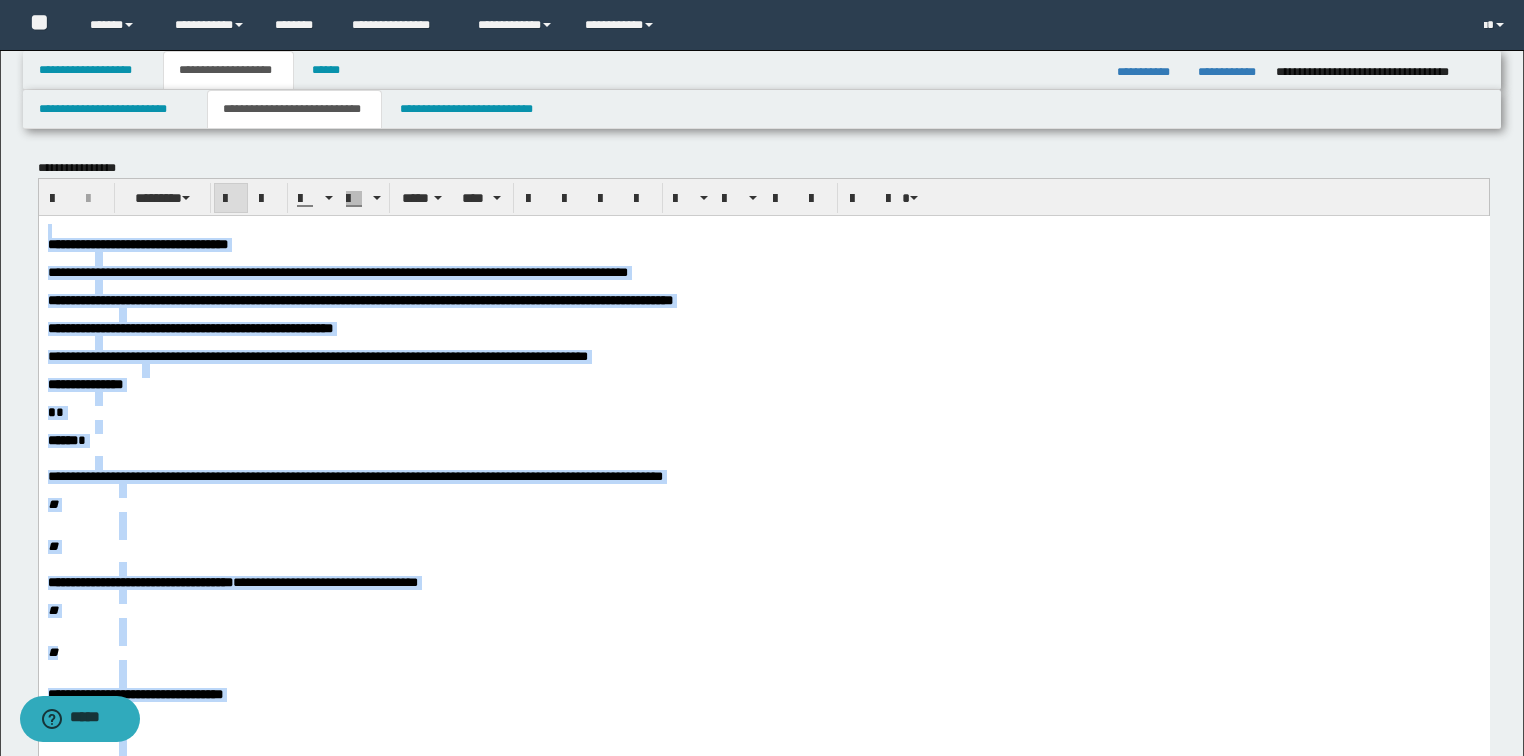 click on "**********" at bounding box center [337, 271] 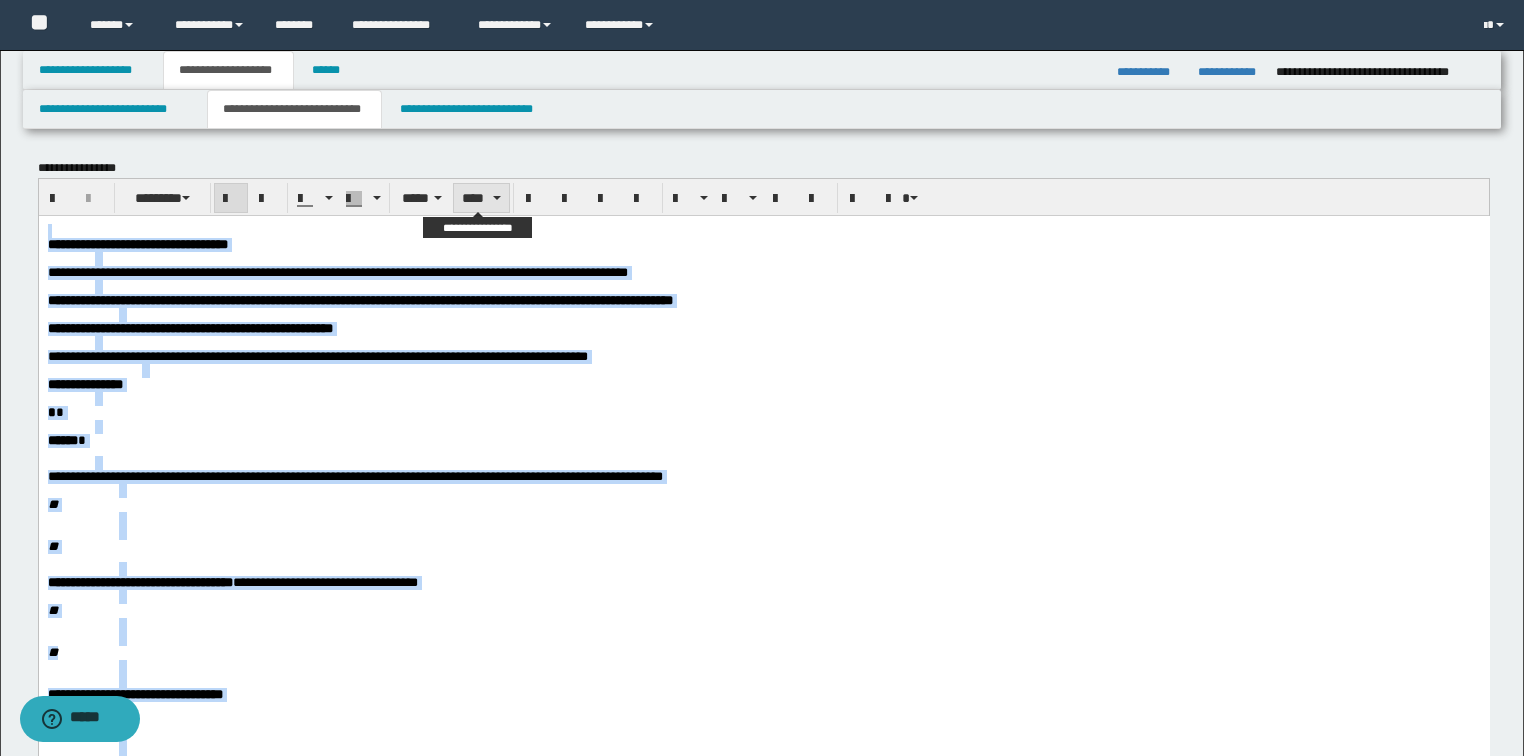 drag, startPoint x: 479, startPoint y: 196, endPoint x: 477, endPoint y: 208, distance: 12.165525 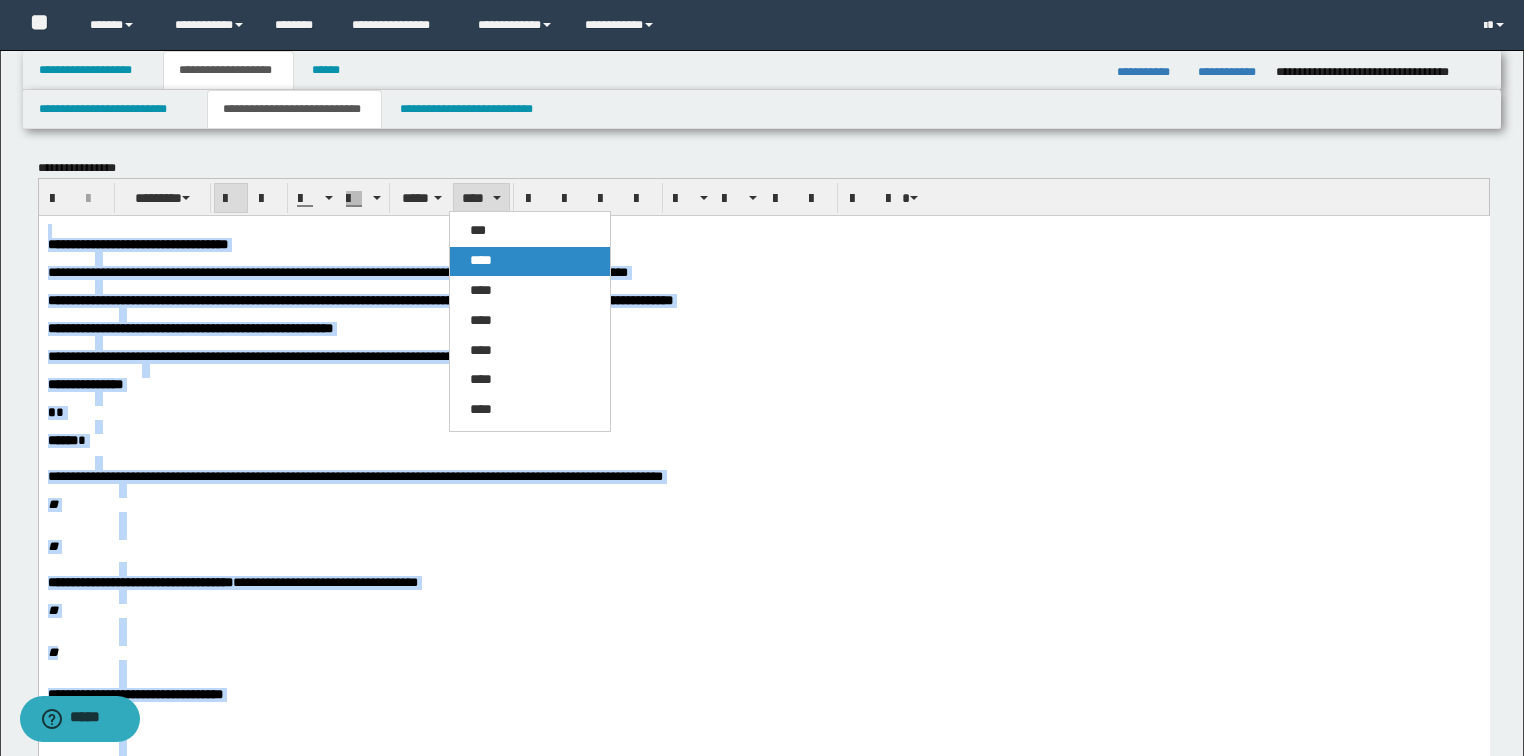 click on "****" at bounding box center (481, 260) 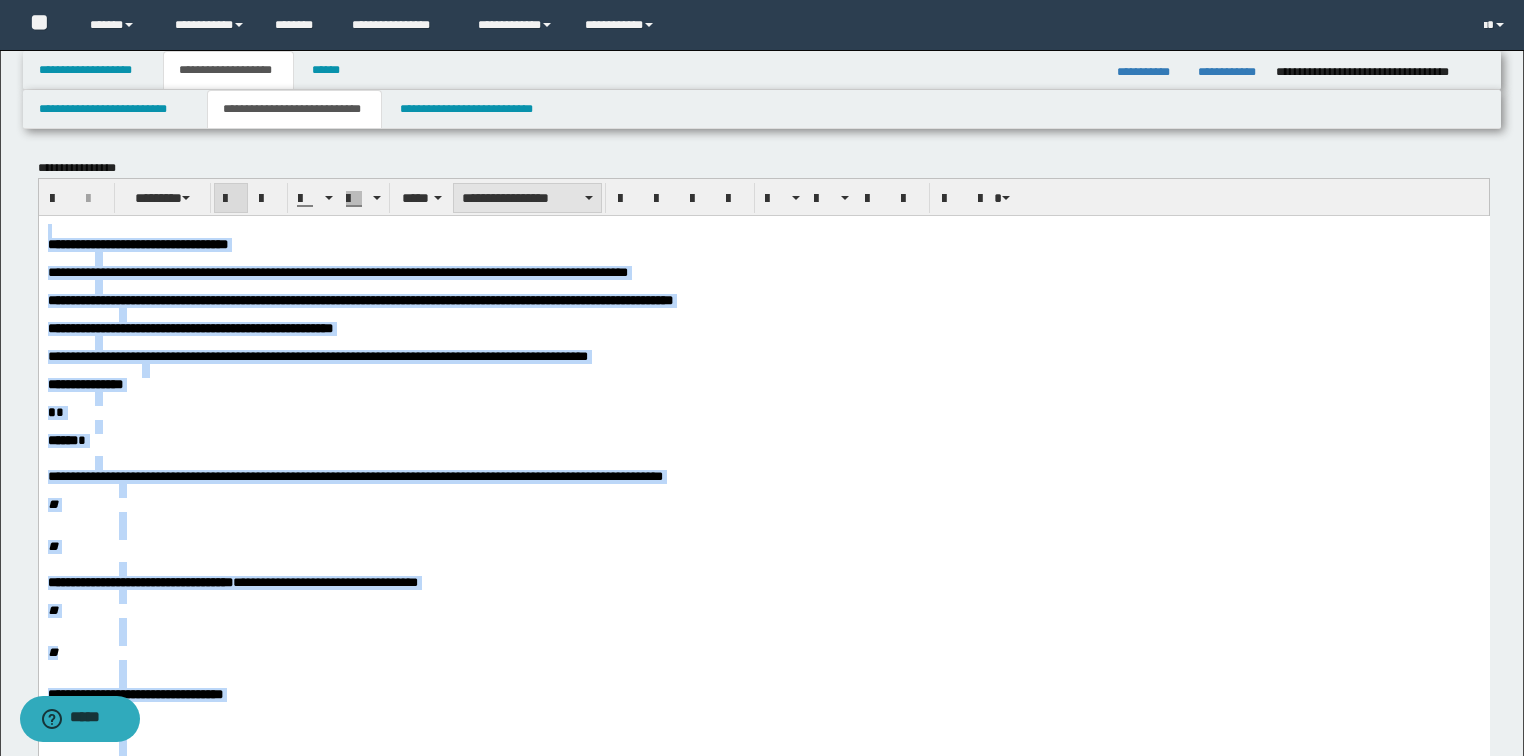 click on "**********" at bounding box center [527, 198] 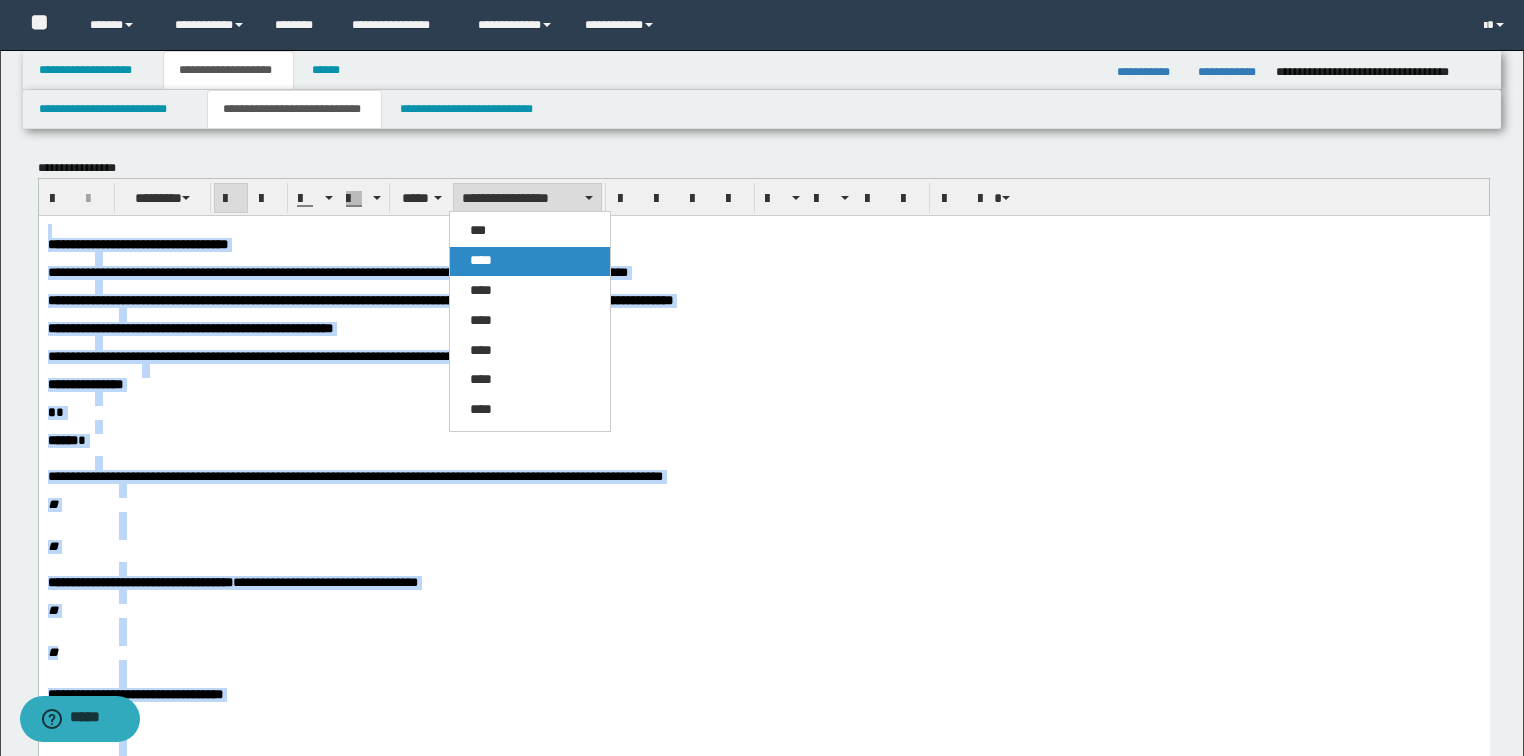 drag, startPoint x: 472, startPoint y: 266, endPoint x: 557, endPoint y: 9, distance: 270.6917 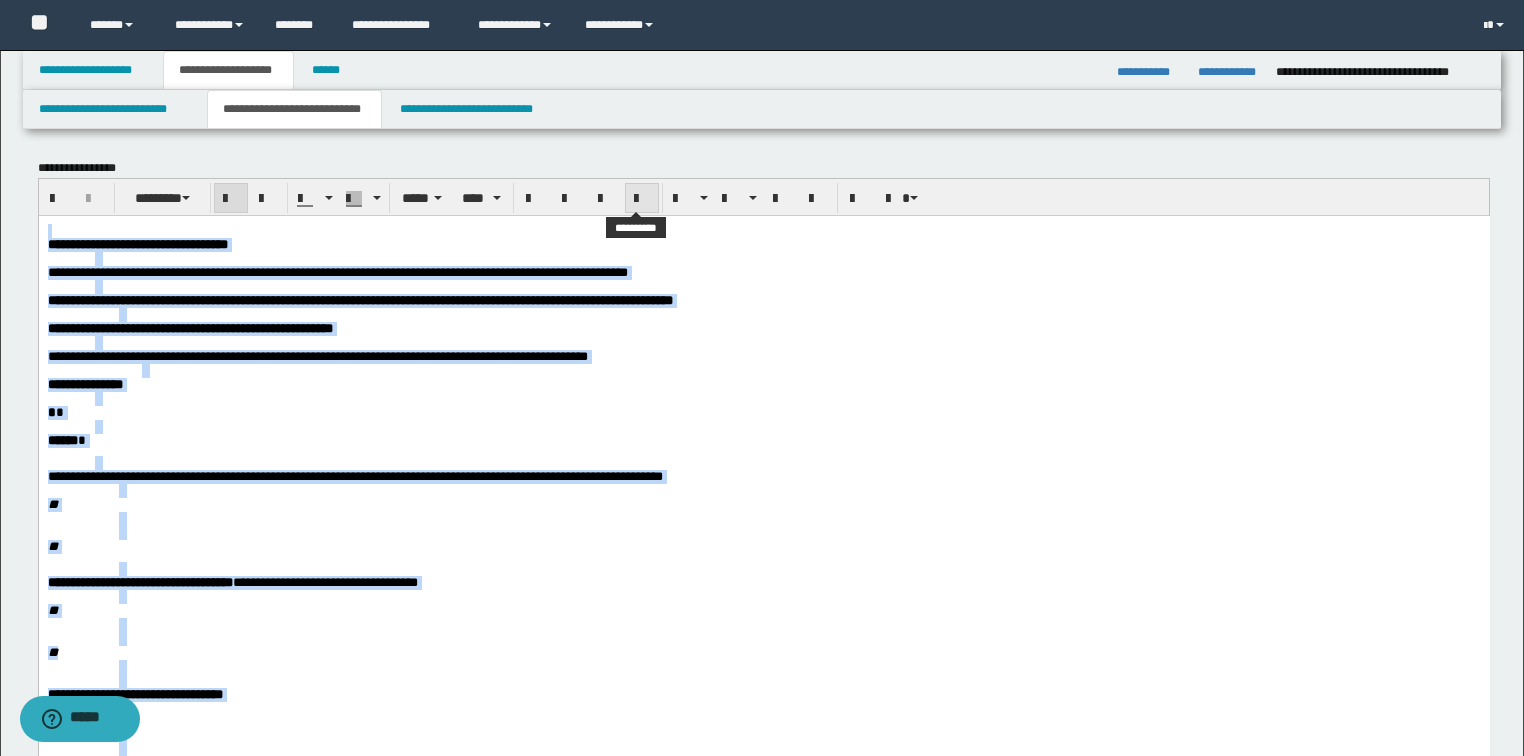 click at bounding box center [642, 198] 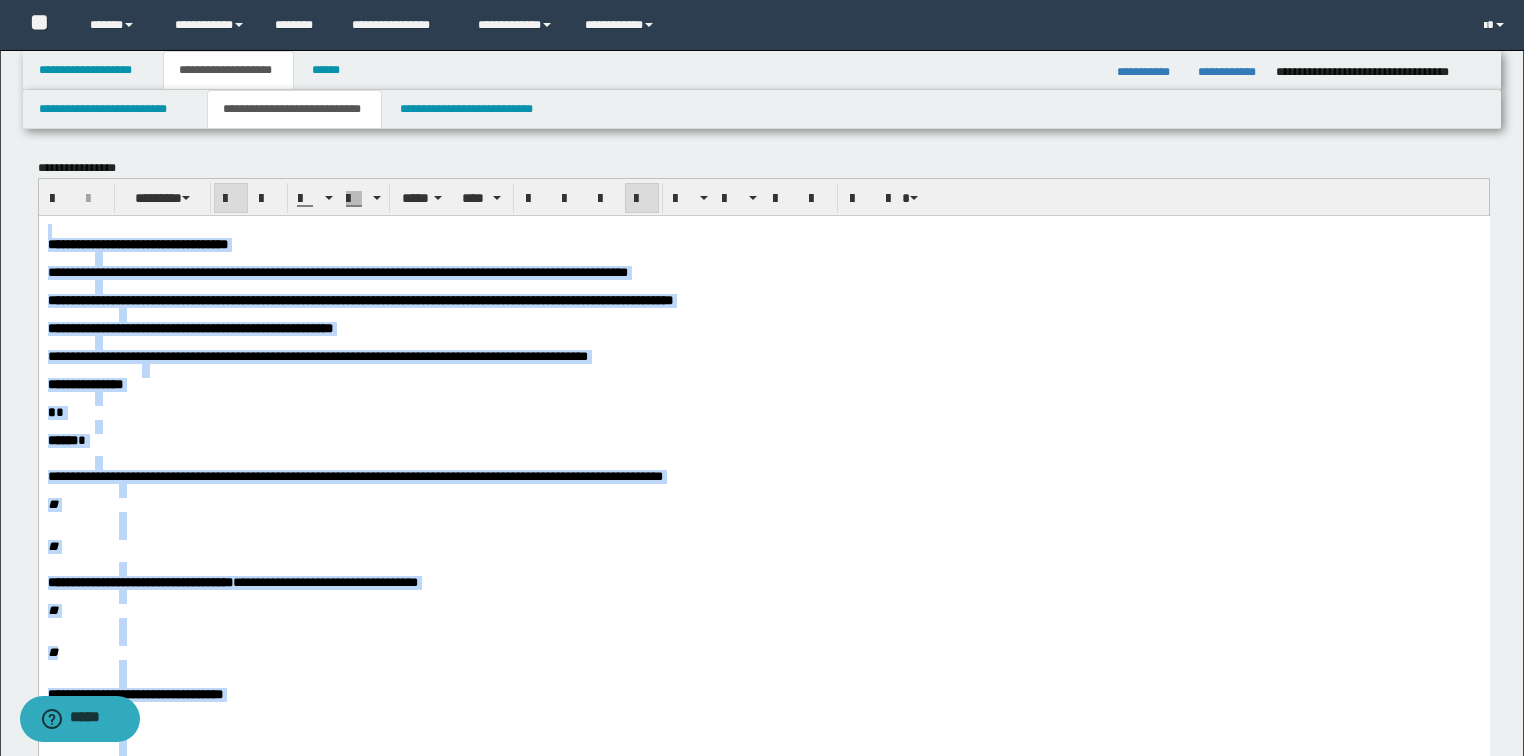 click at bounding box center (642, 198) 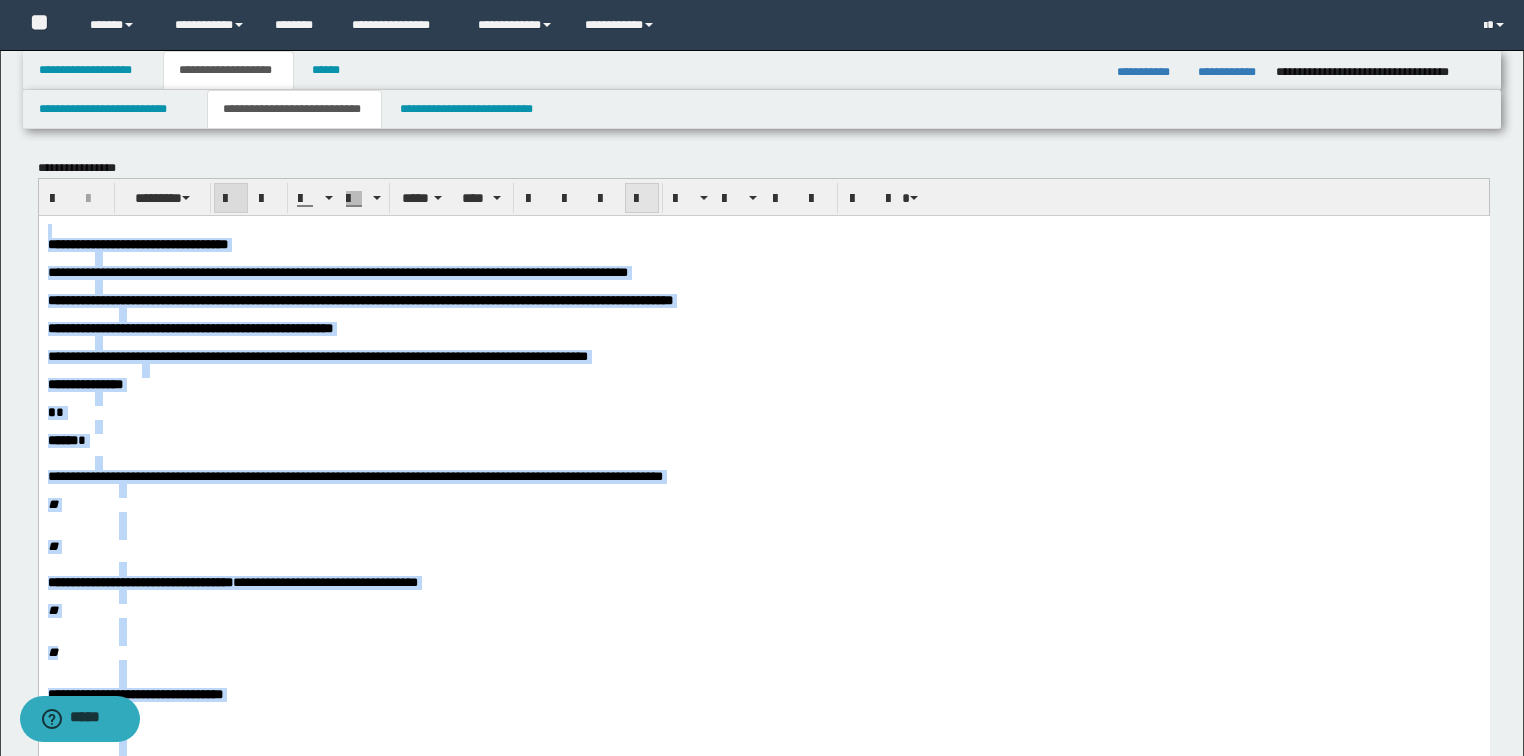 click at bounding box center (642, 198) 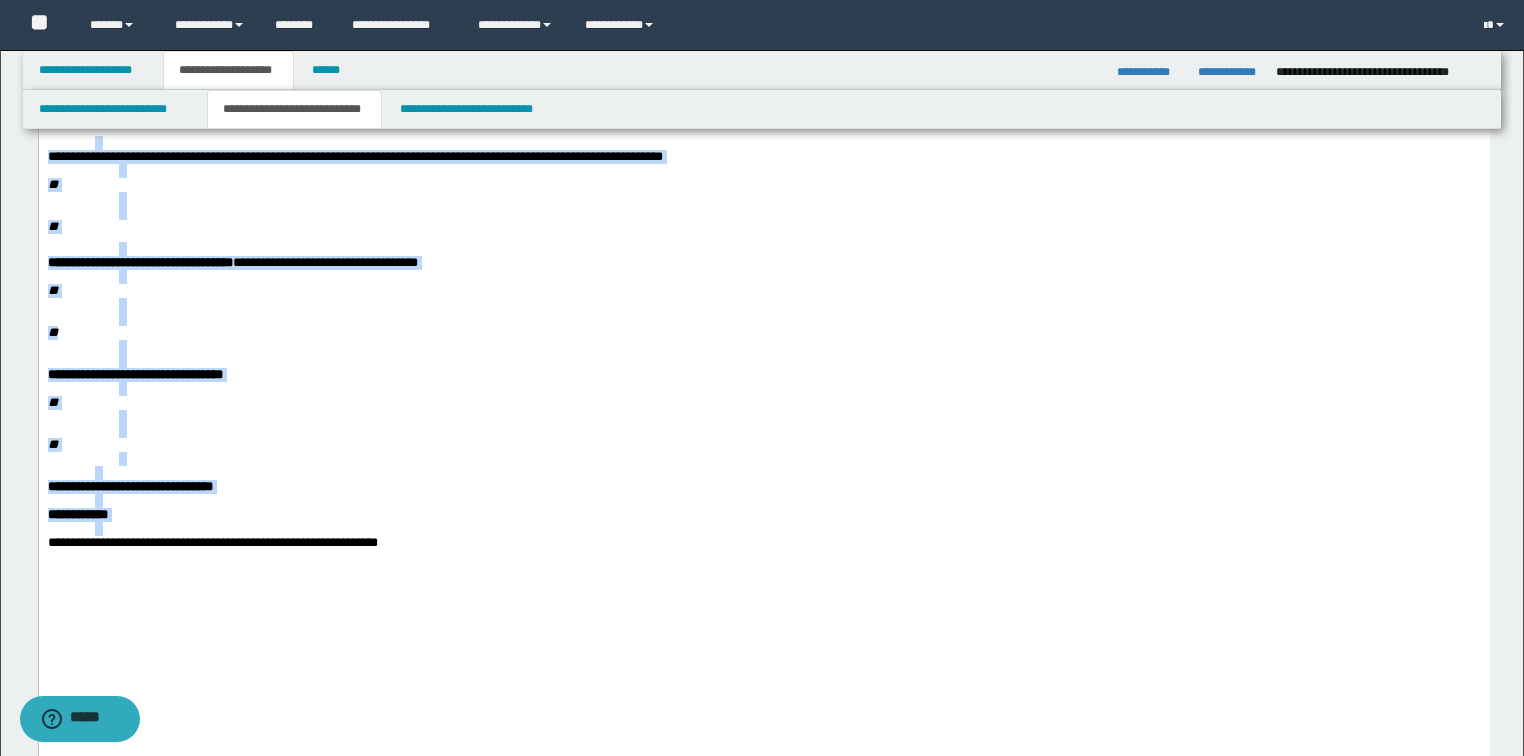 click on "**" at bounding box center [763, 227] 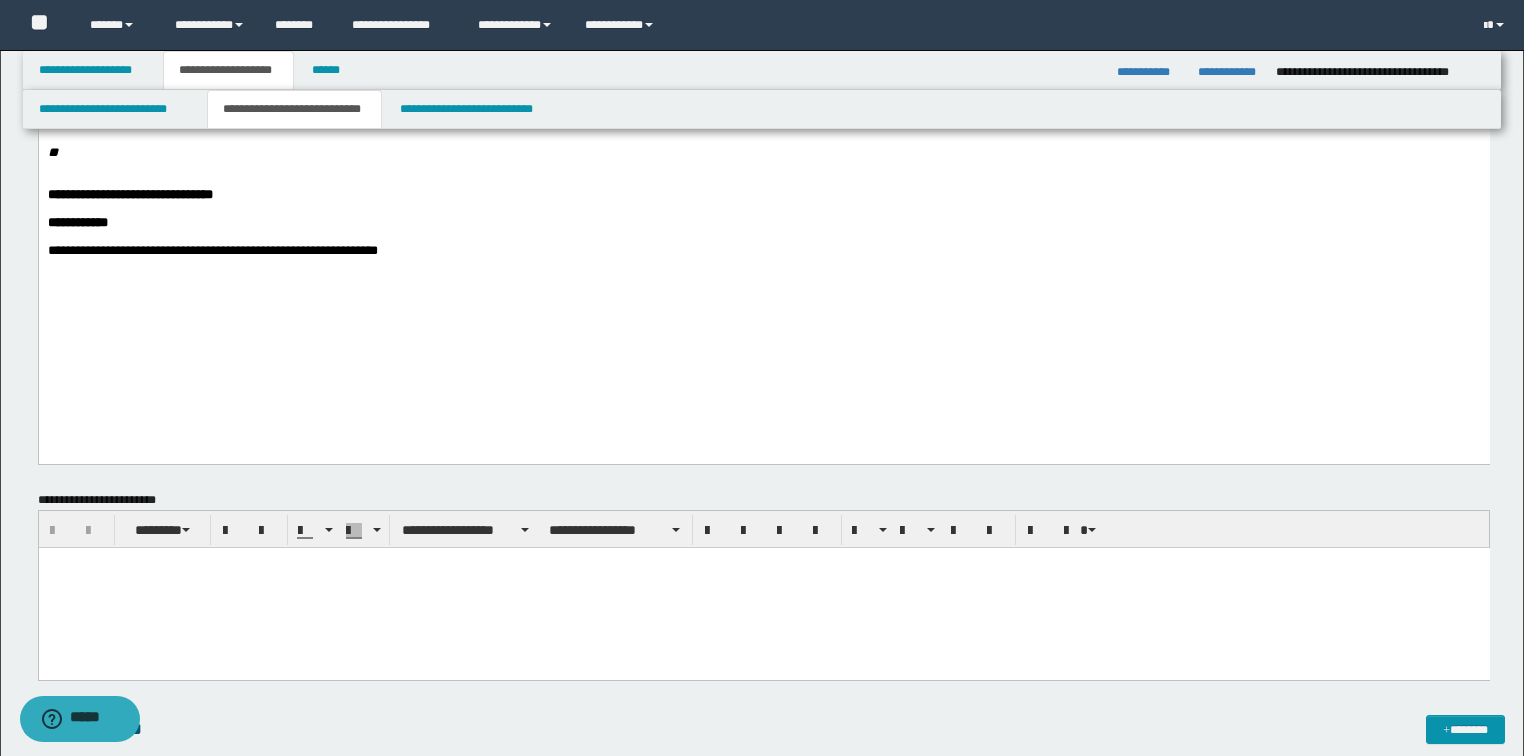 scroll, scrollTop: 640, scrollLeft: 0, axis: vertical 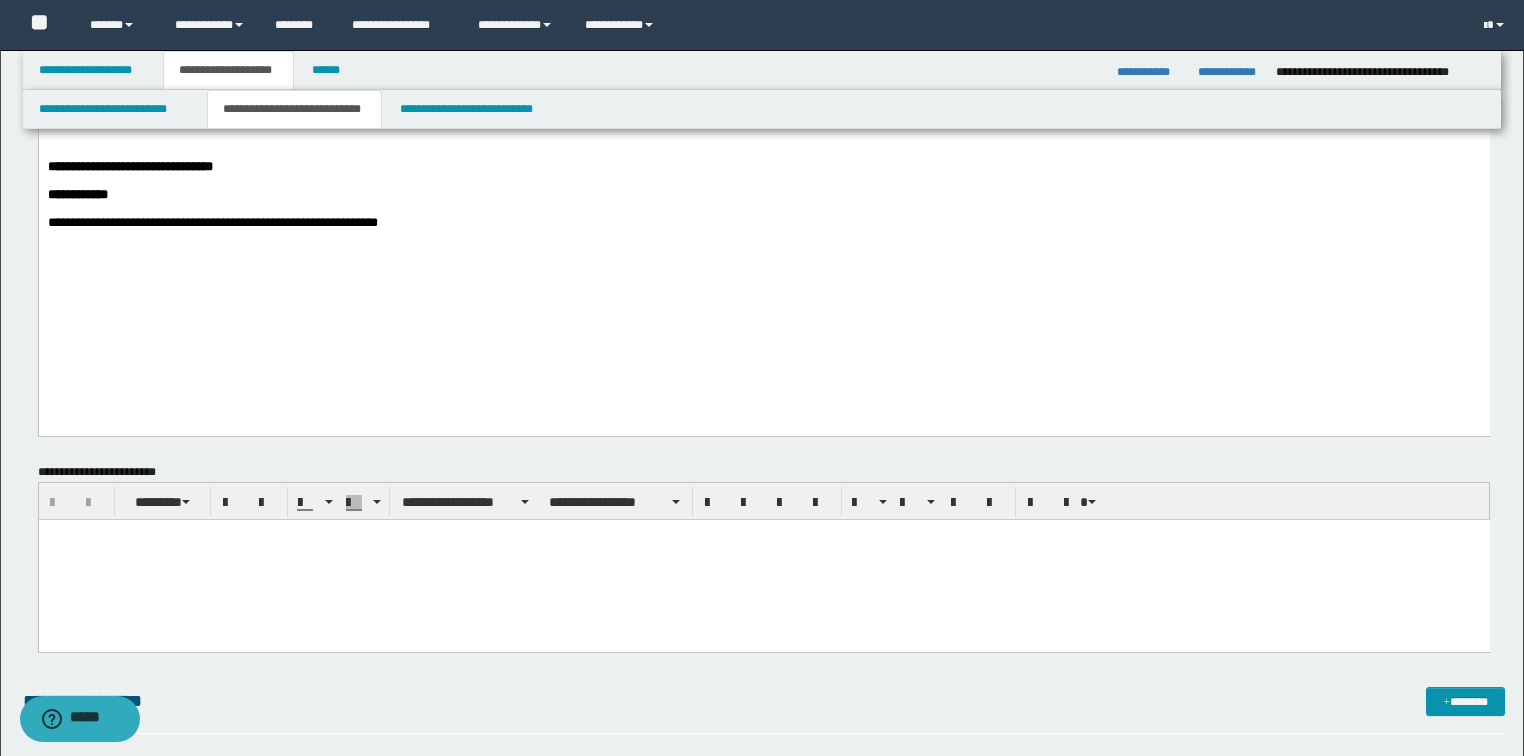 click on "**********" at bounding box center [212, 222] 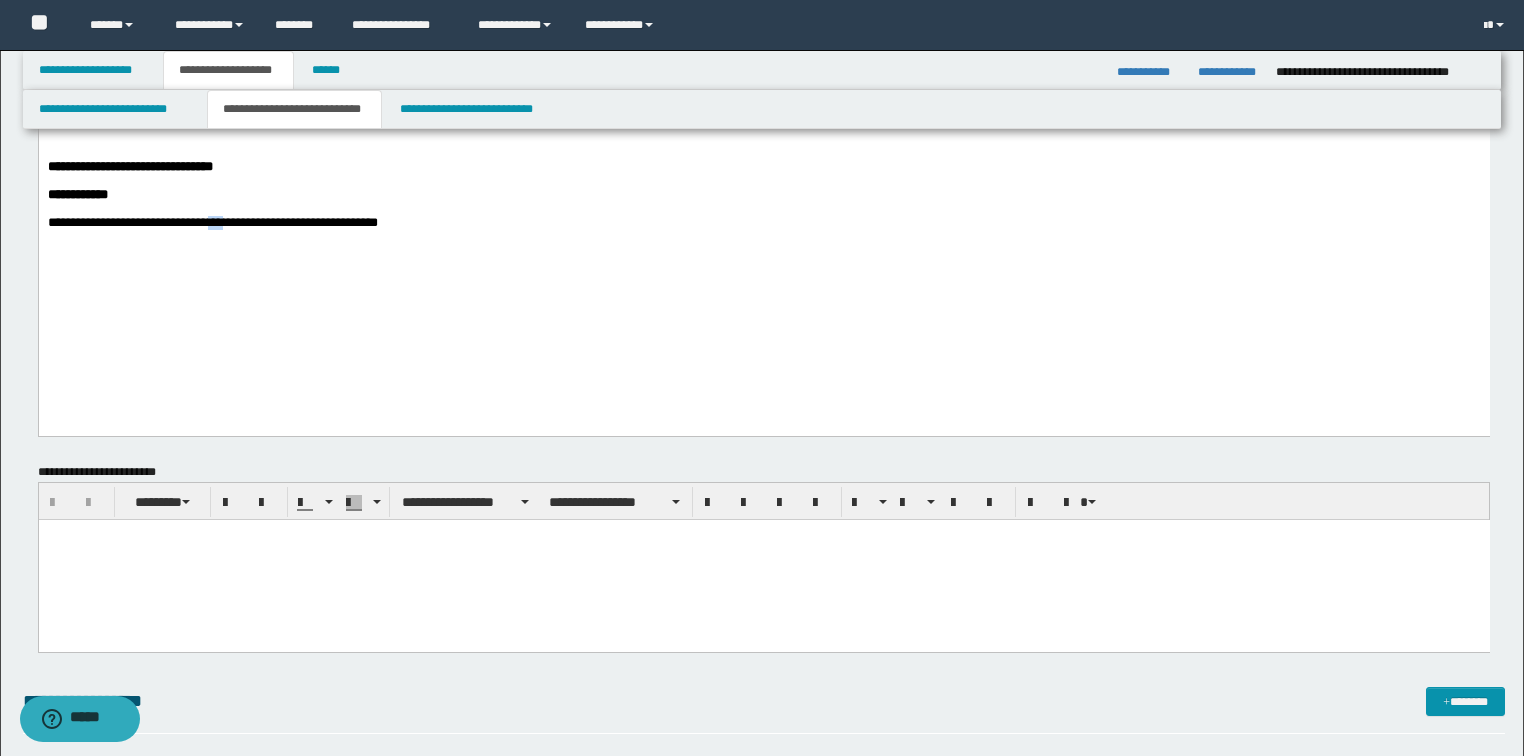 click on "**********" at bounding box center [212, 222] 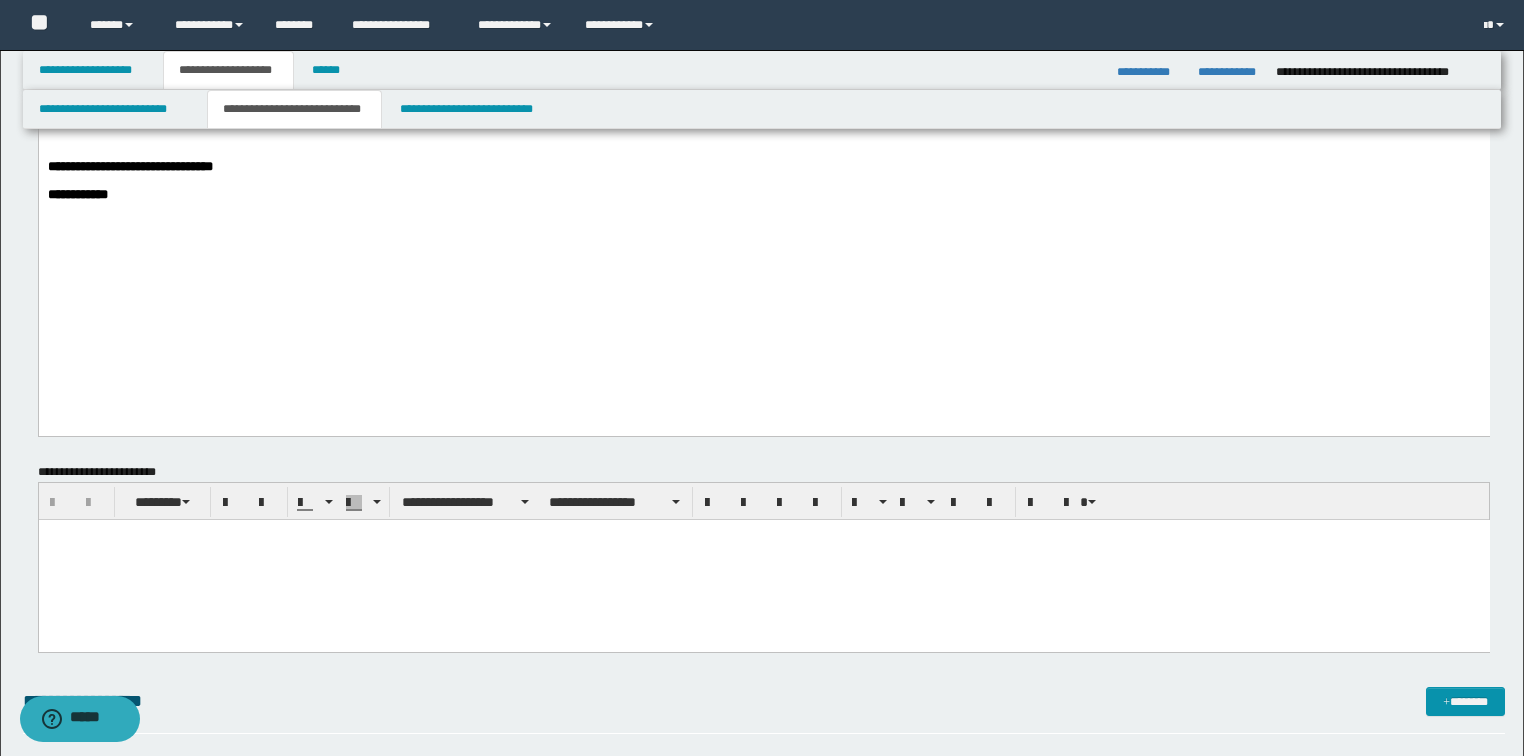 click at bounding box center [763, 559] 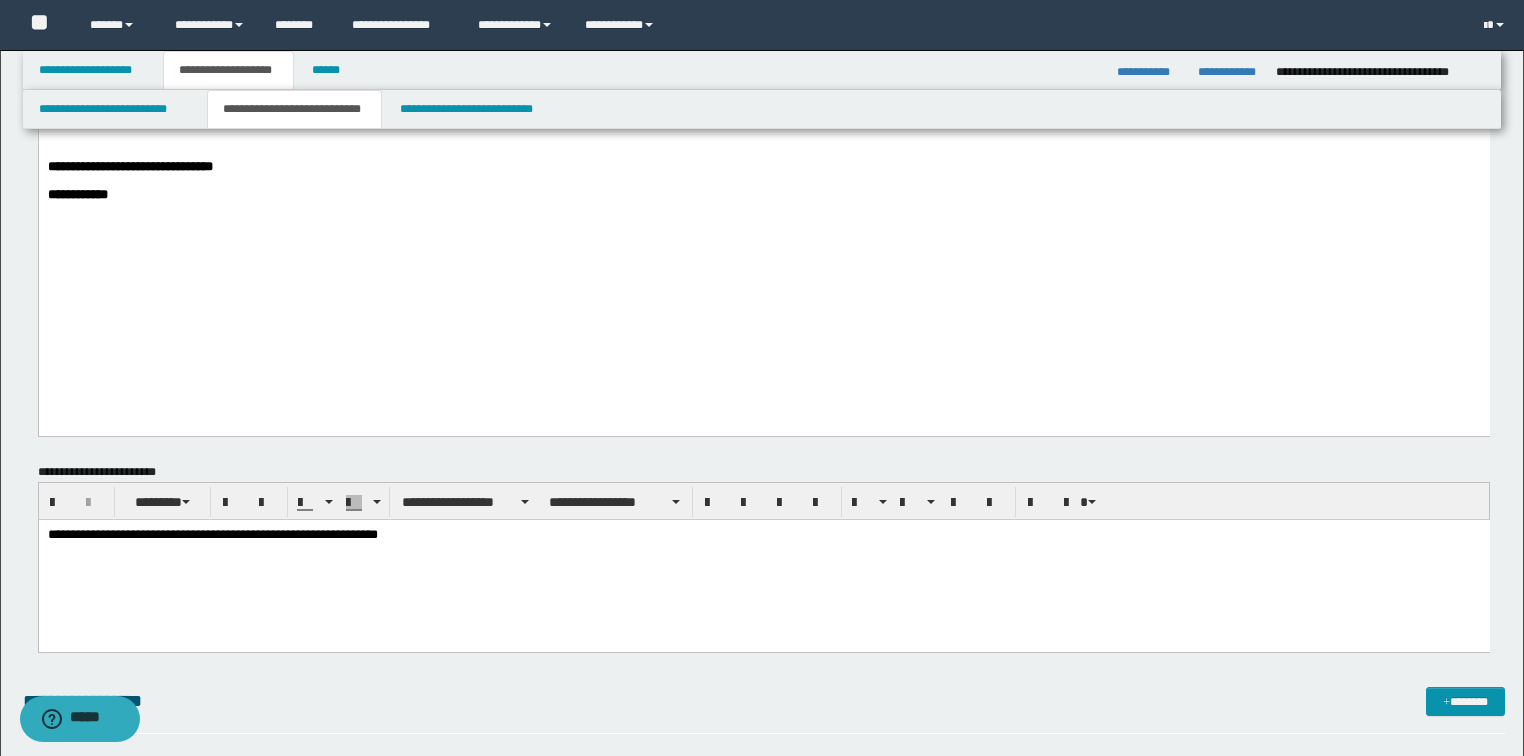 click on "**********" at bounding box center (763, 560) 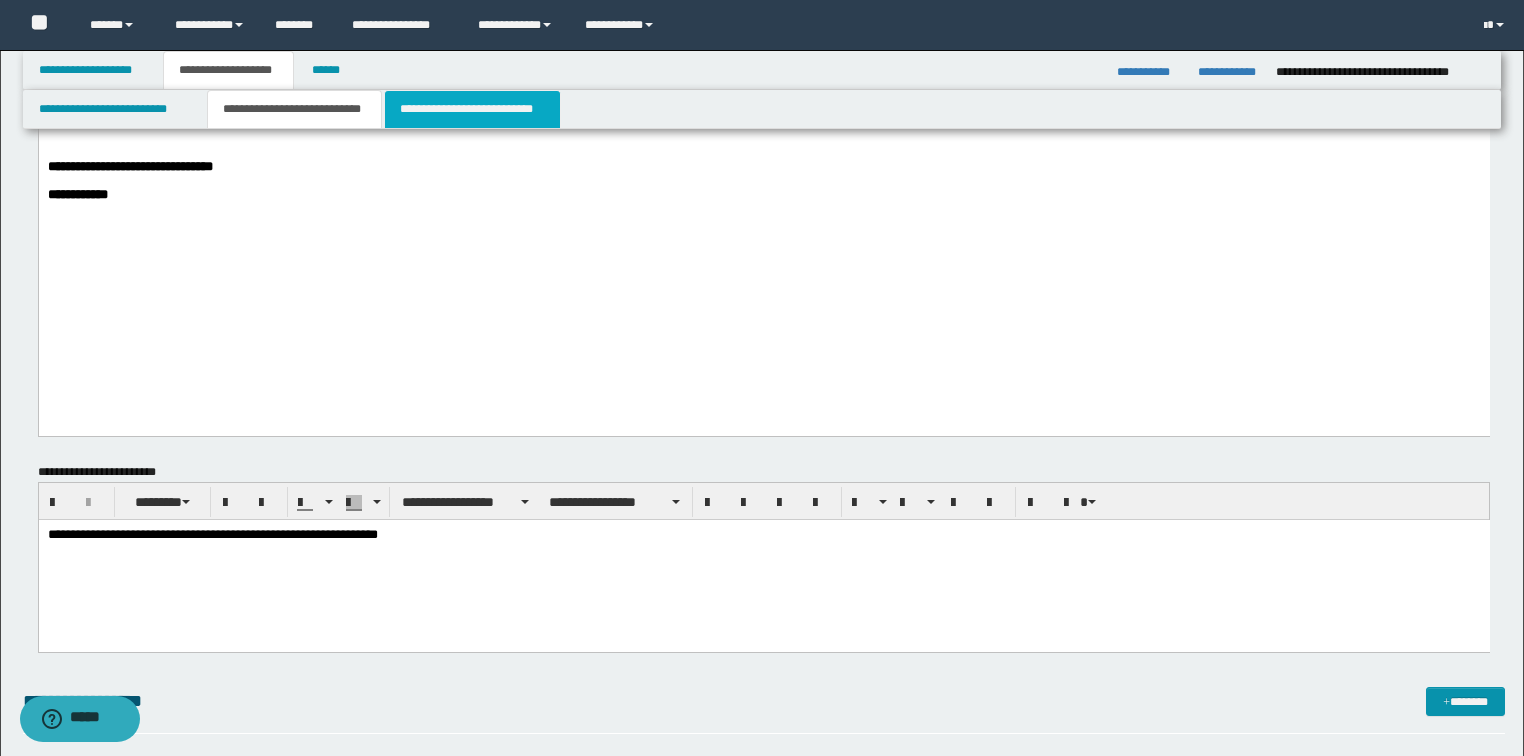click on "**********" at bounding box center (472, 109) 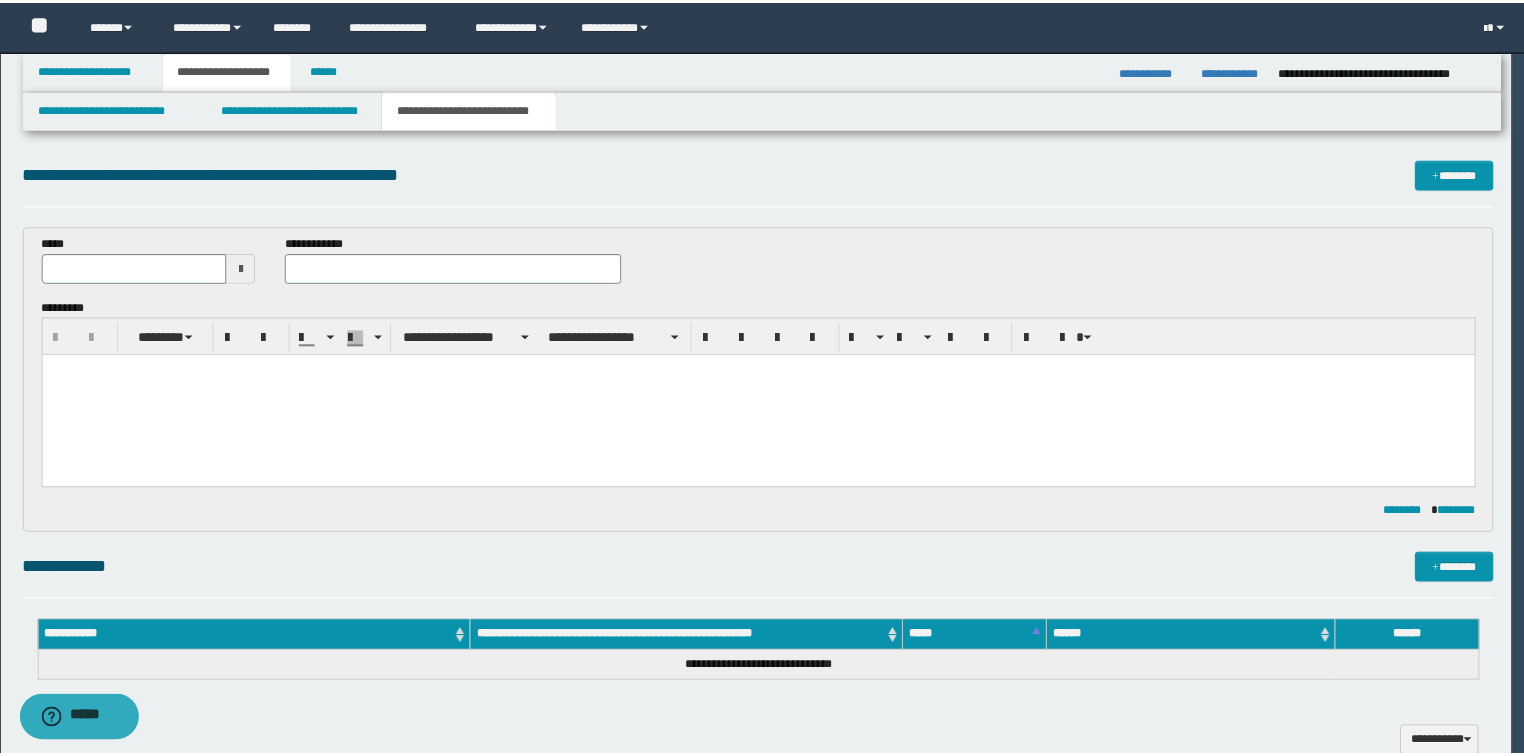scroll, scrollTop: 0, scrollLeft: 0, axis: both 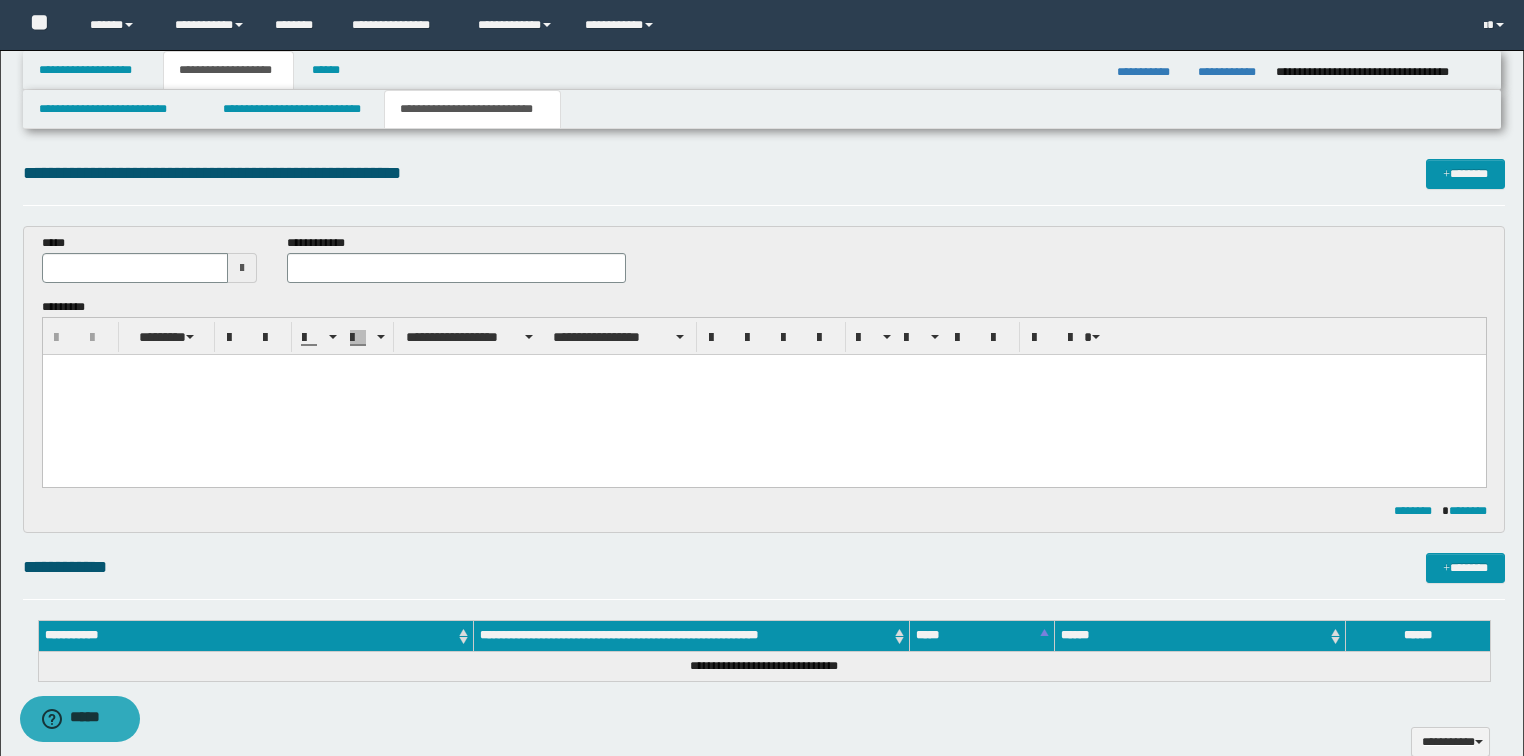 type 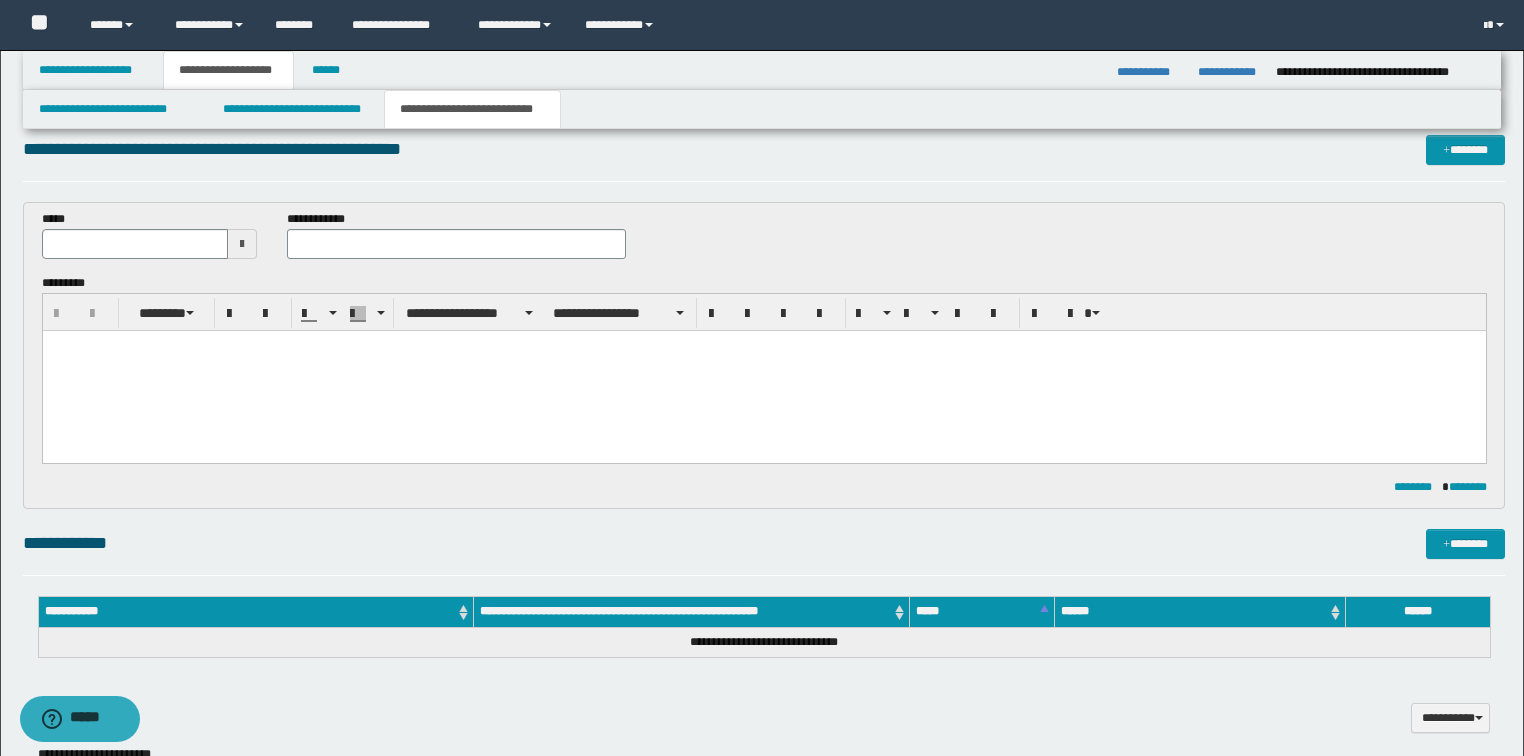 scroll, scrollTop: 0, scrollLeft: 0, axis: both 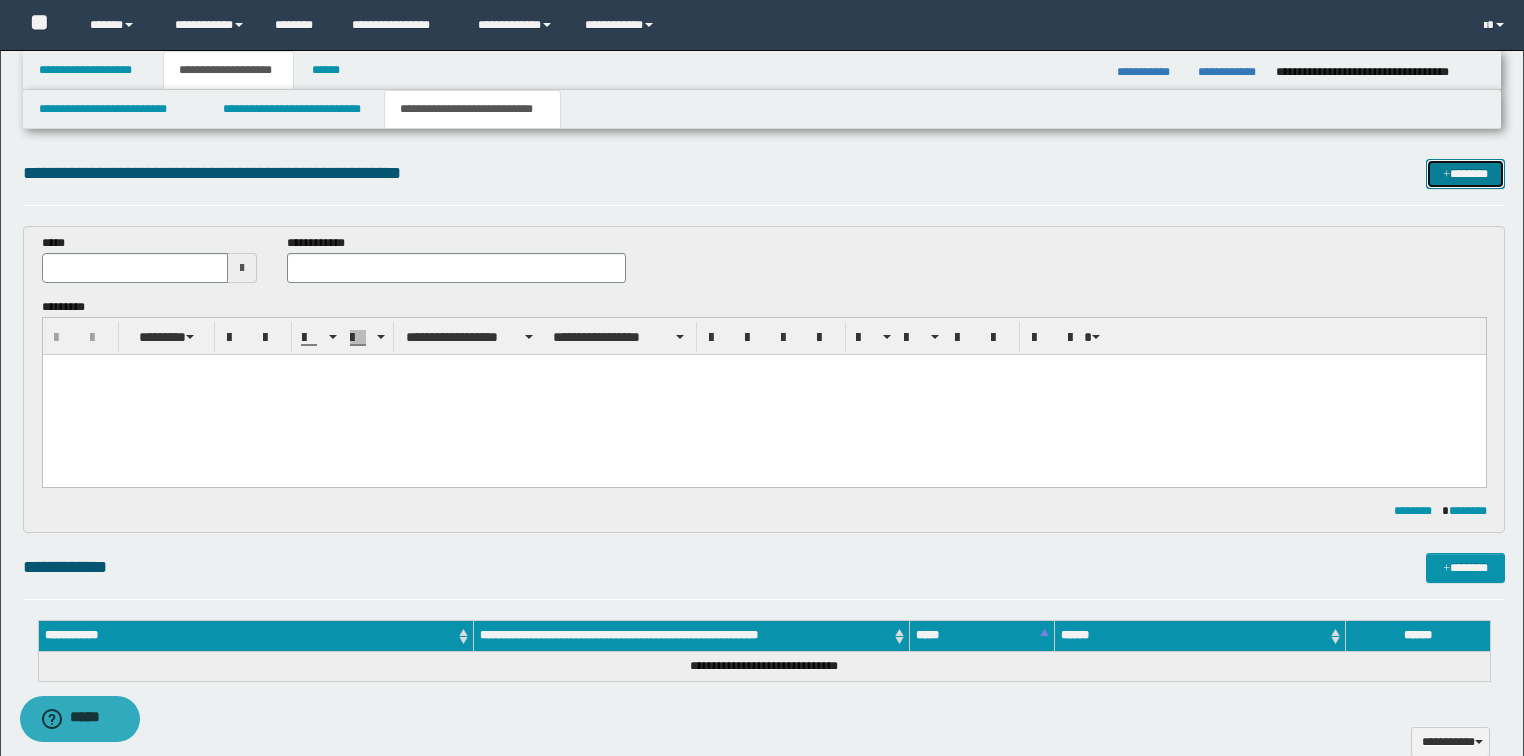 click on "*******" at bounding box center (1465, 174) 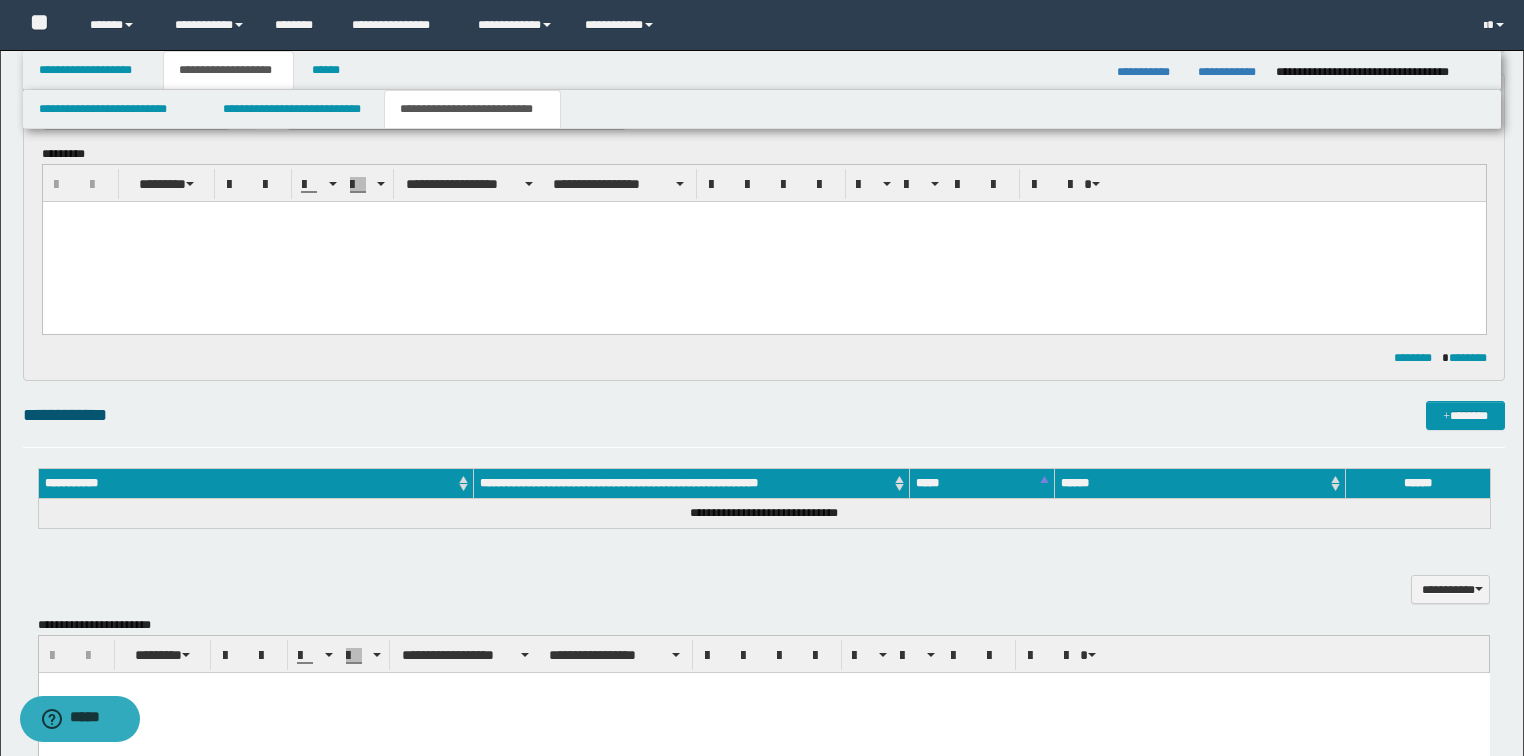 scroll, scrollTop: 0, scrollLeft: 0, axis: both 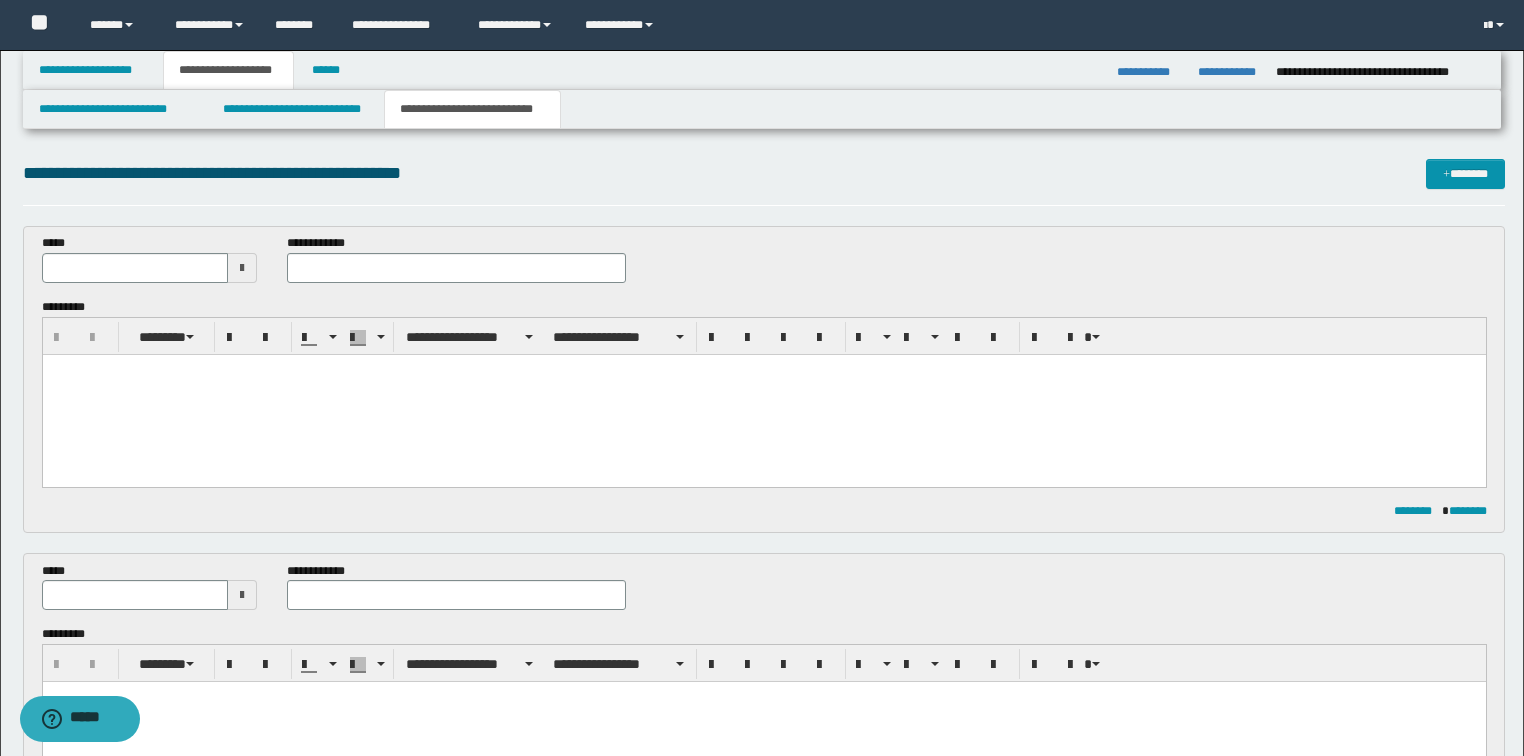 click at bounding box center (763, 369) 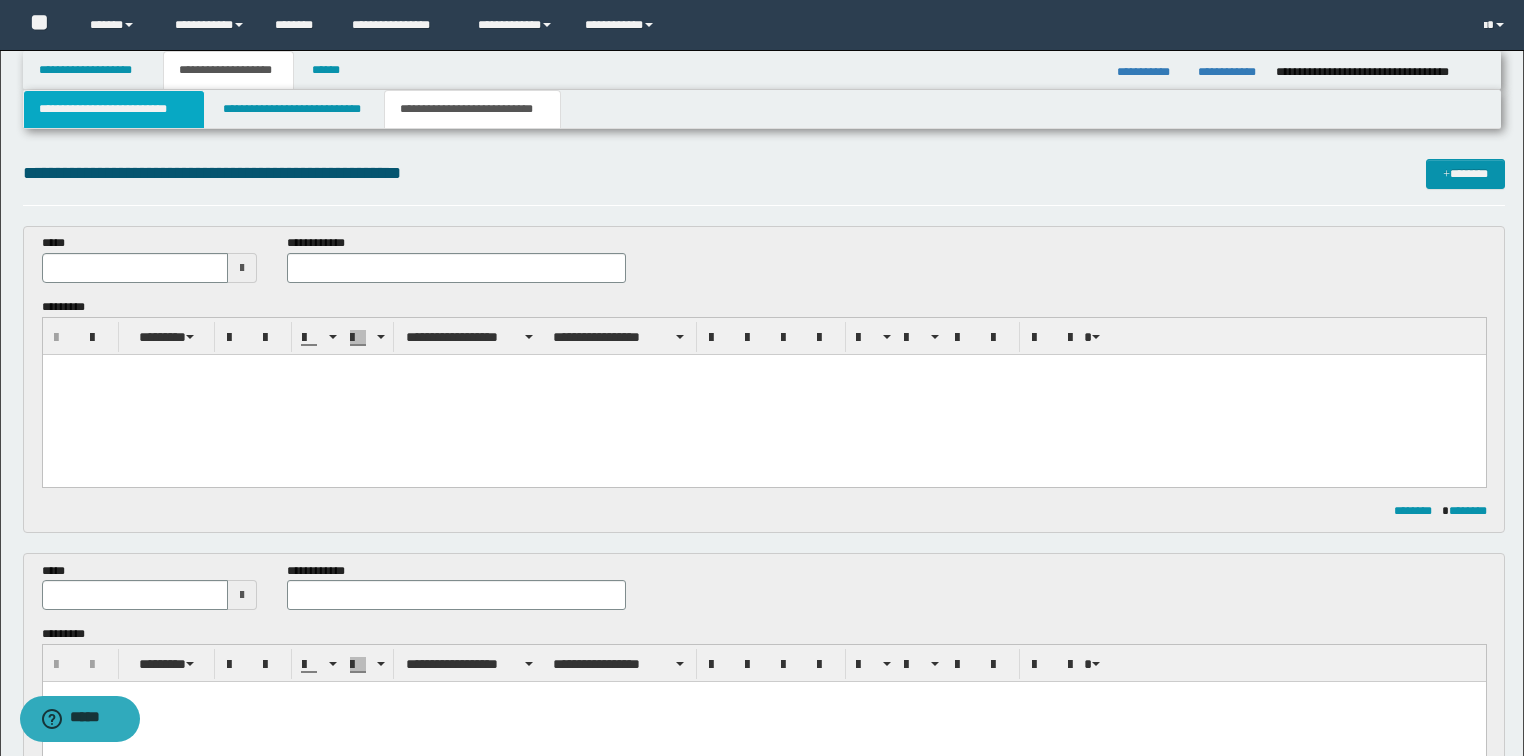 click on "**********" at bounding box center (114, 109) 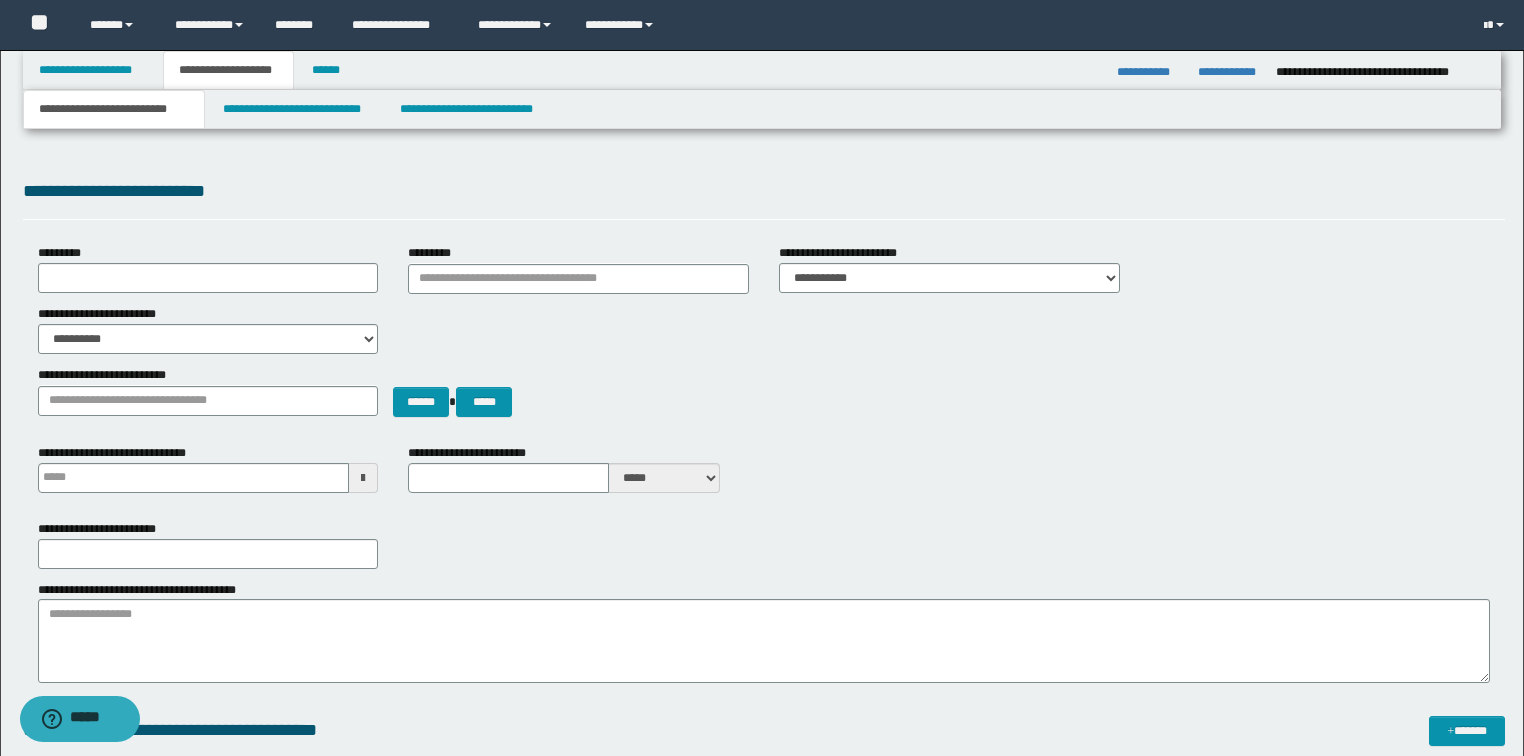 type 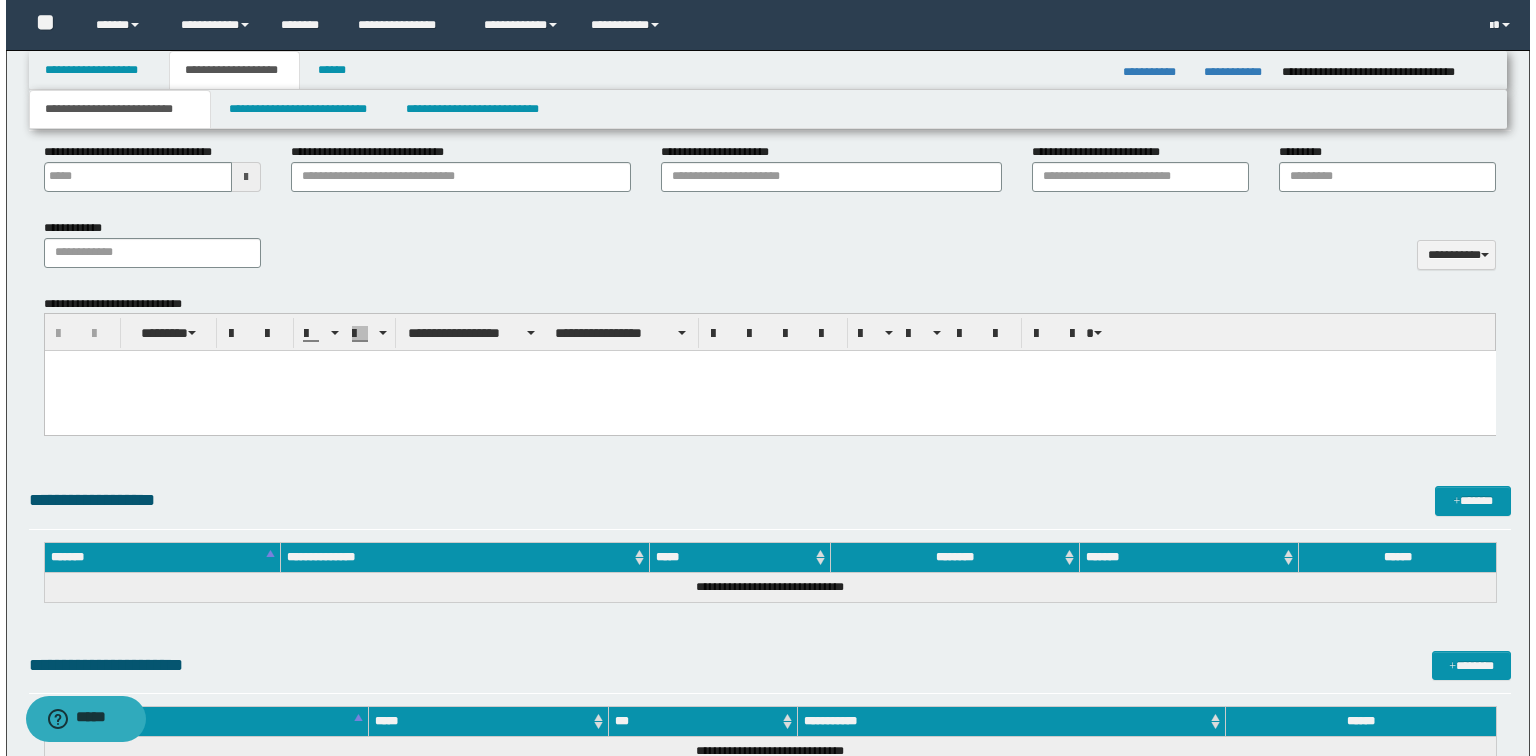 scroll, scrollTop: 800, scrollLeft: 0, axis: vertical 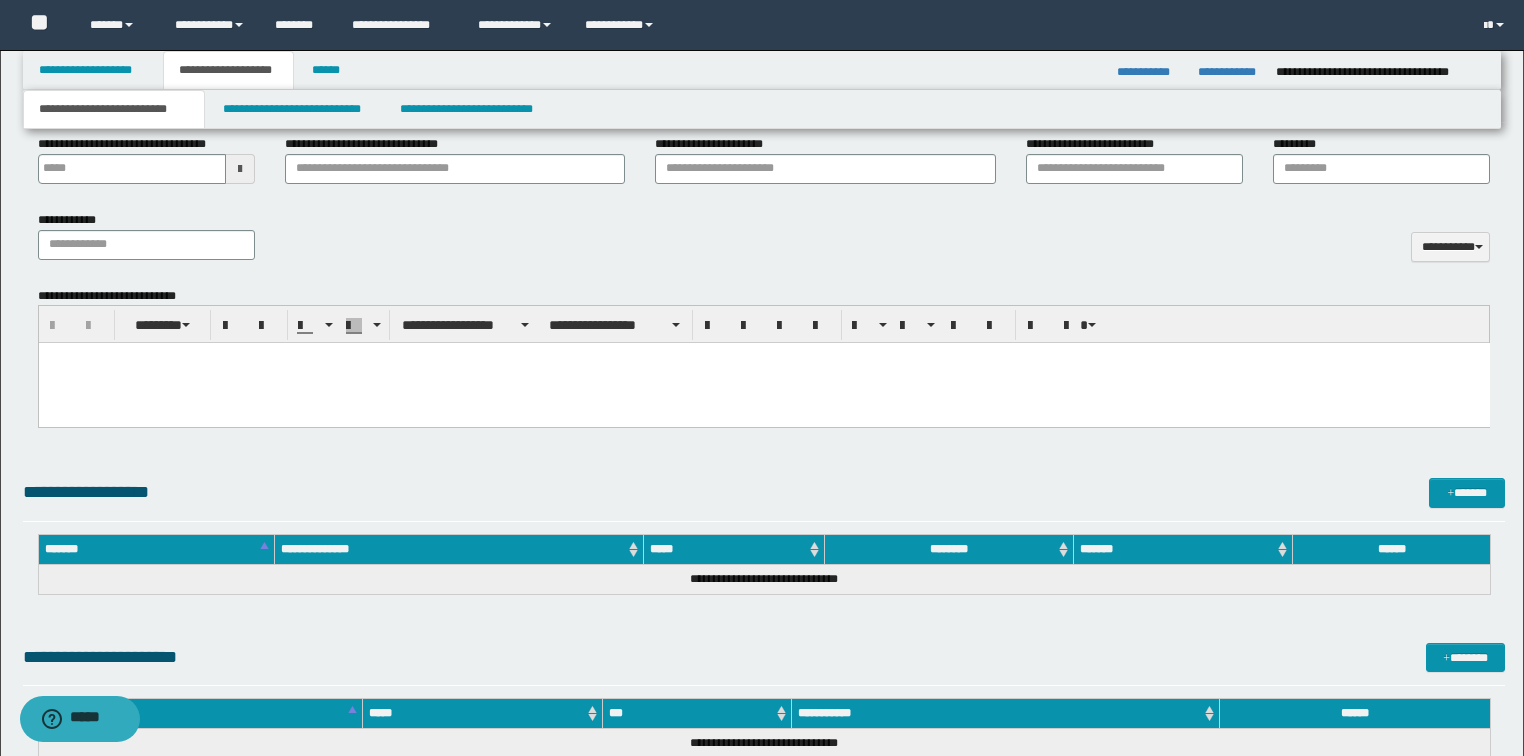 drag, startPoint x: 114, startPoint y: 378, endPoint x: 178, endPoint y: 773, distance: 400.1512 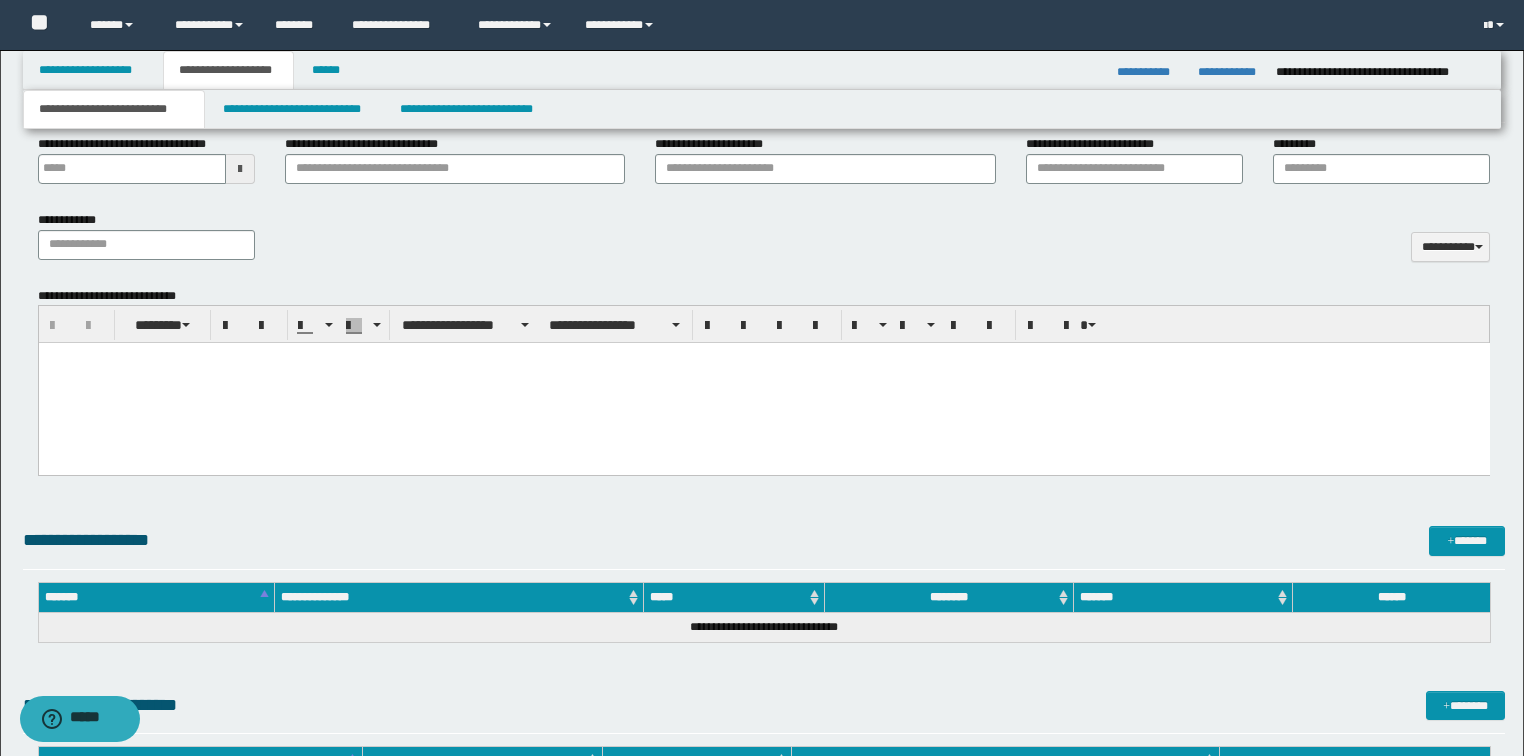type 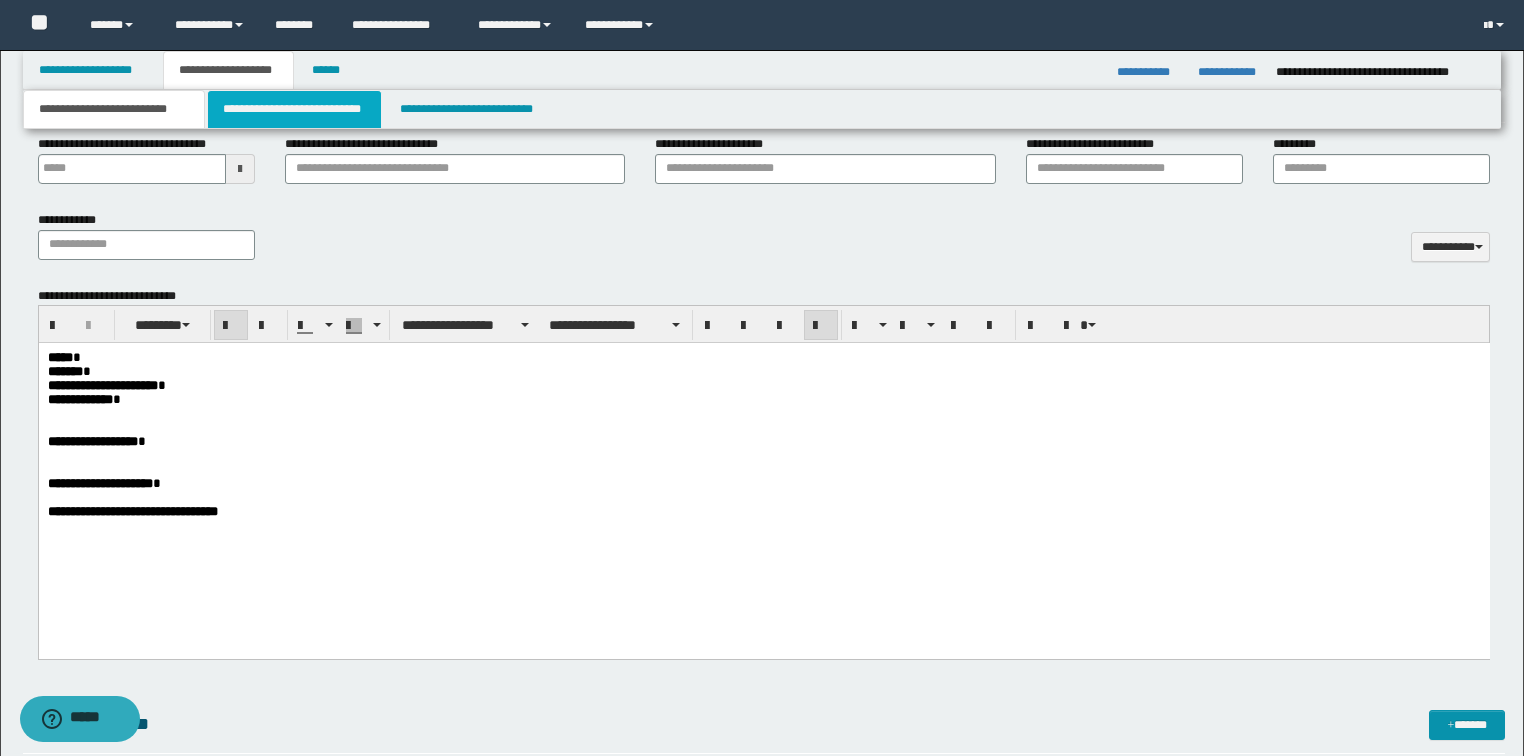 click on "**********" at bounding box center (294, 109) 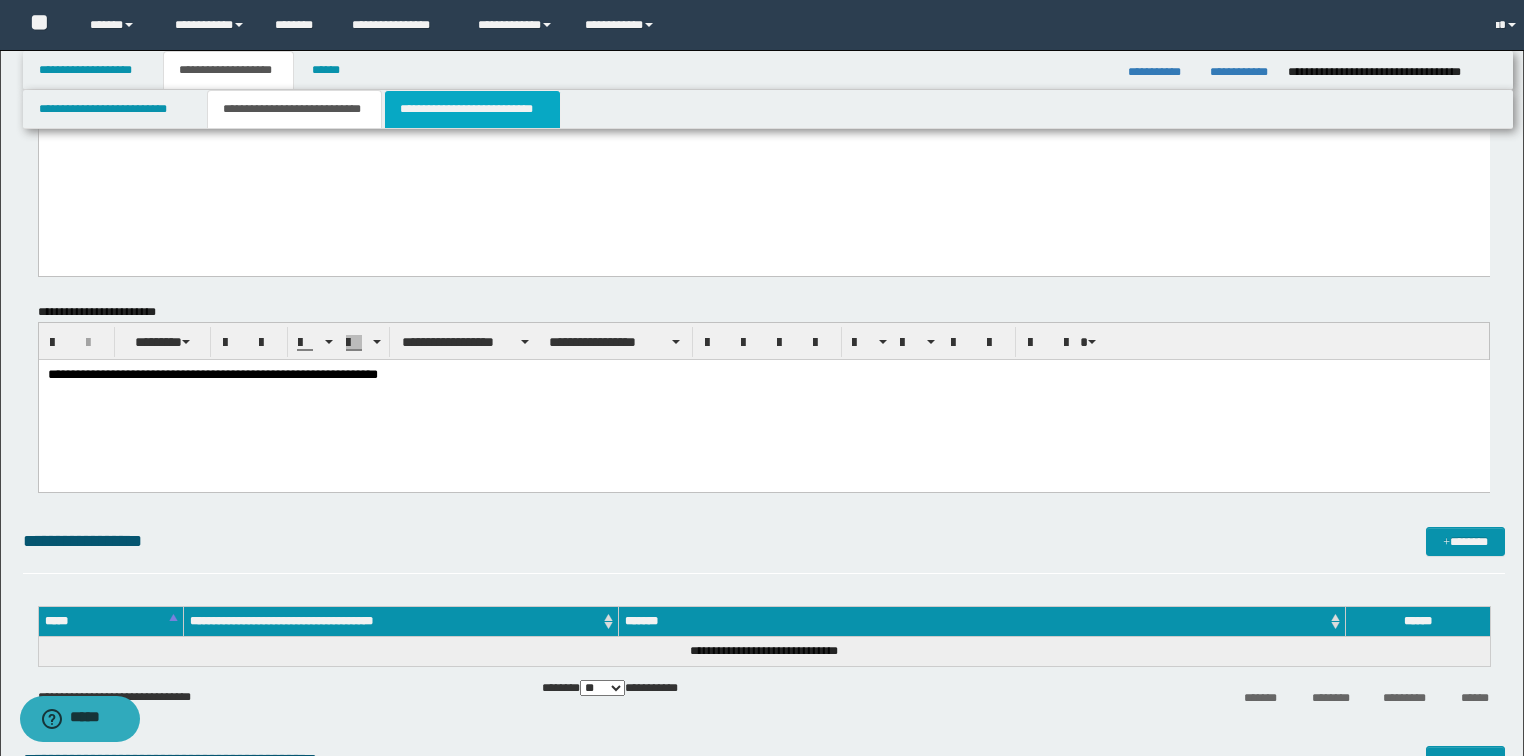 click on "**********" at bounding box center [472, 109] 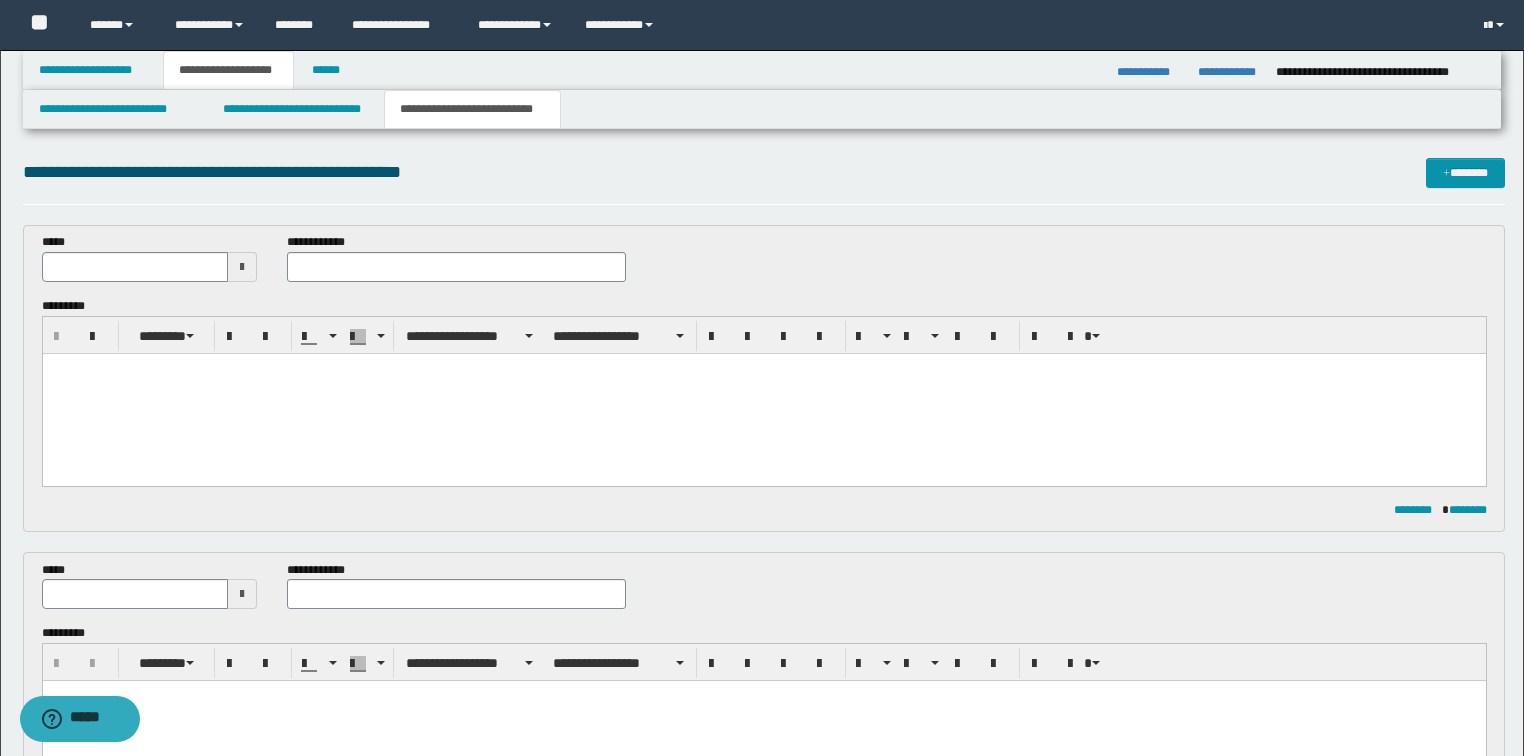 scroll, scrollTop: 0, scrollLeft: 0, axis: both 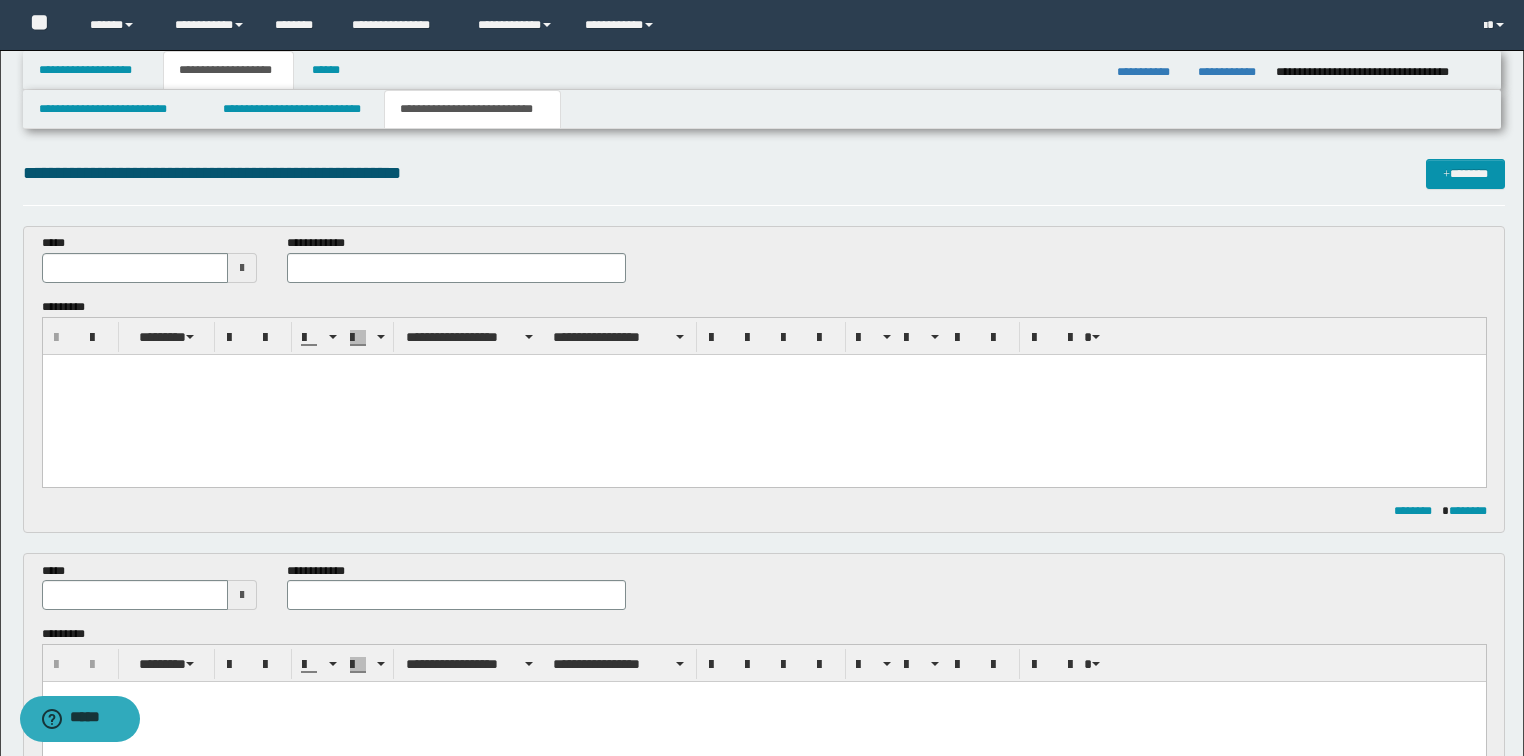 click at bounding box center (763, 394) 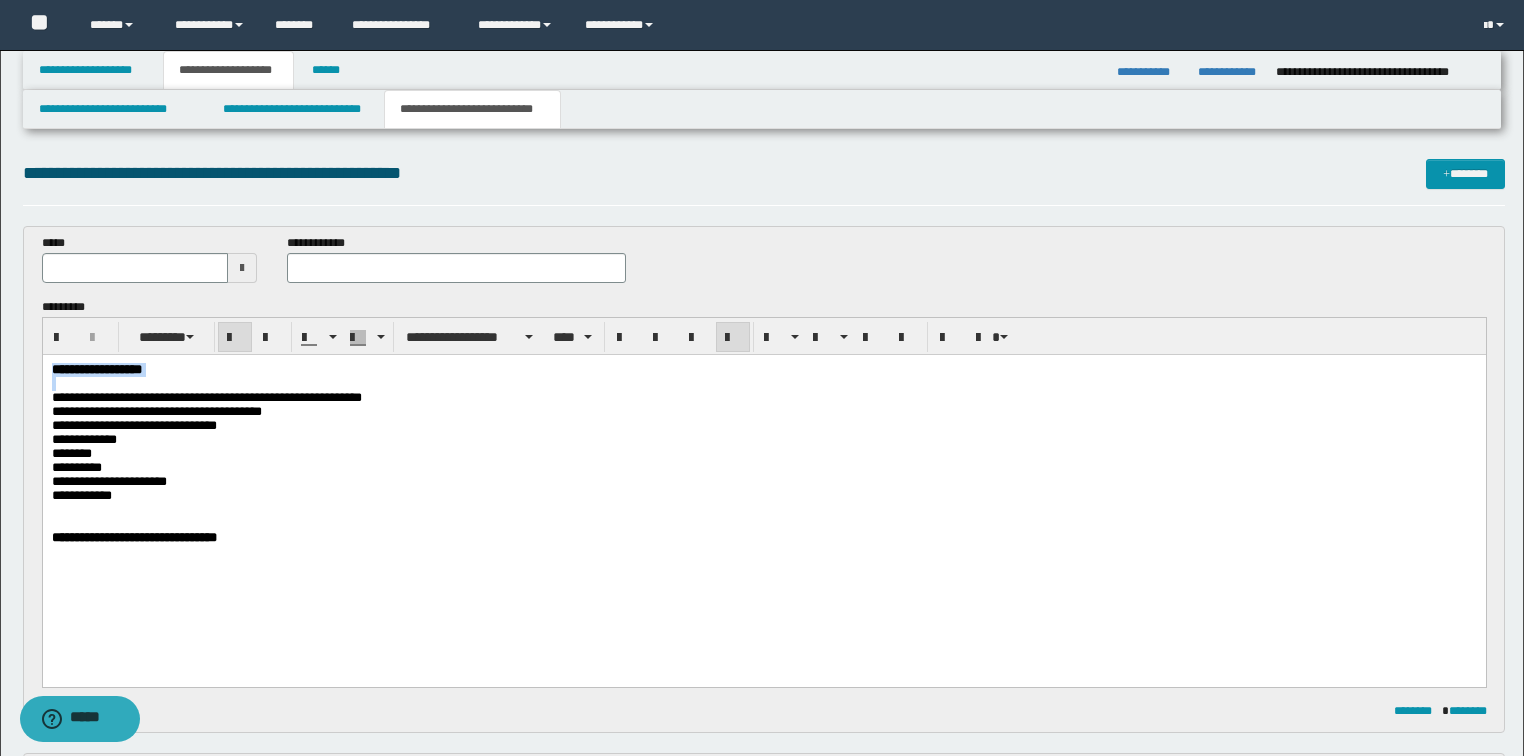 drag, startPoint x: 158, startPoint y: 379, endPoint x: 0, endPoint y: 352, distance: 160.29036 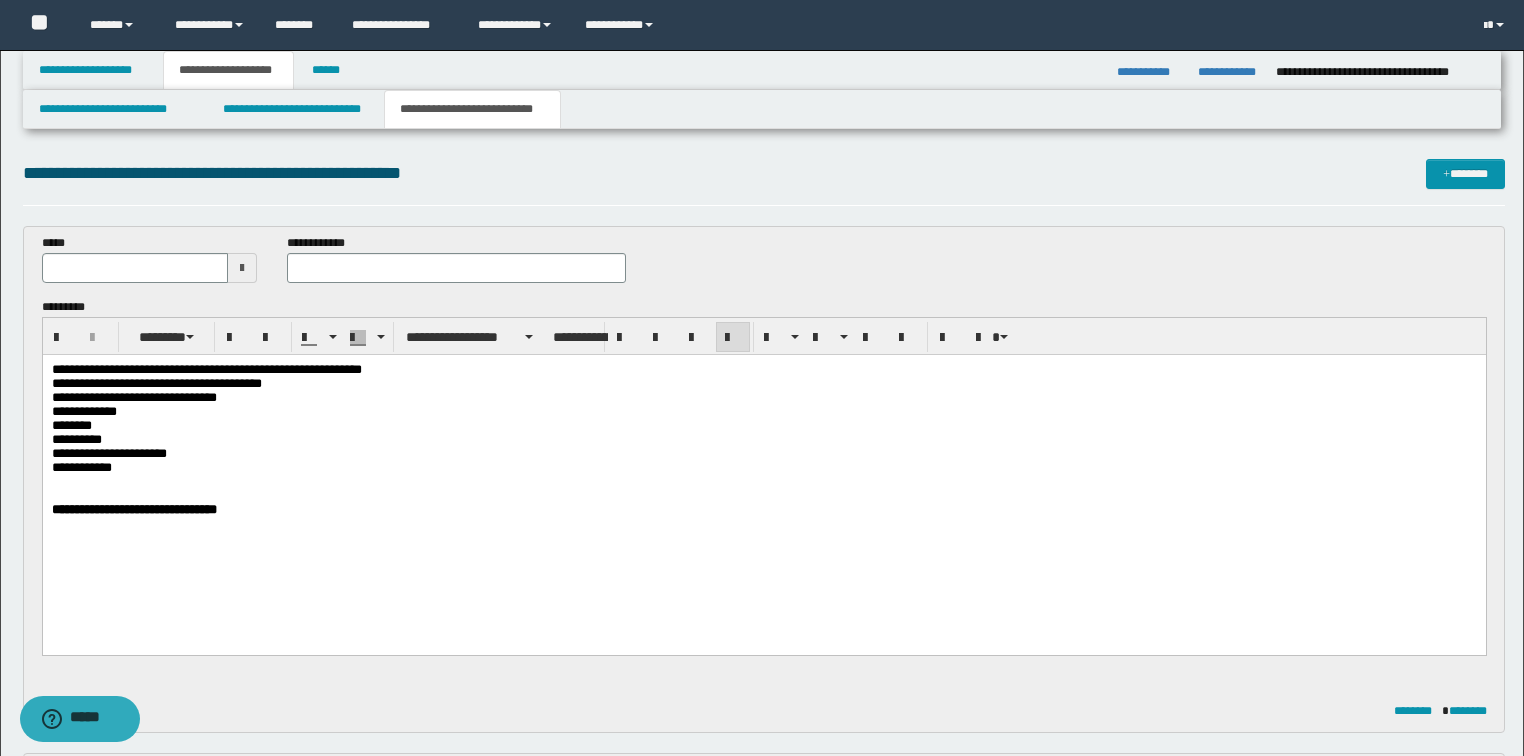type 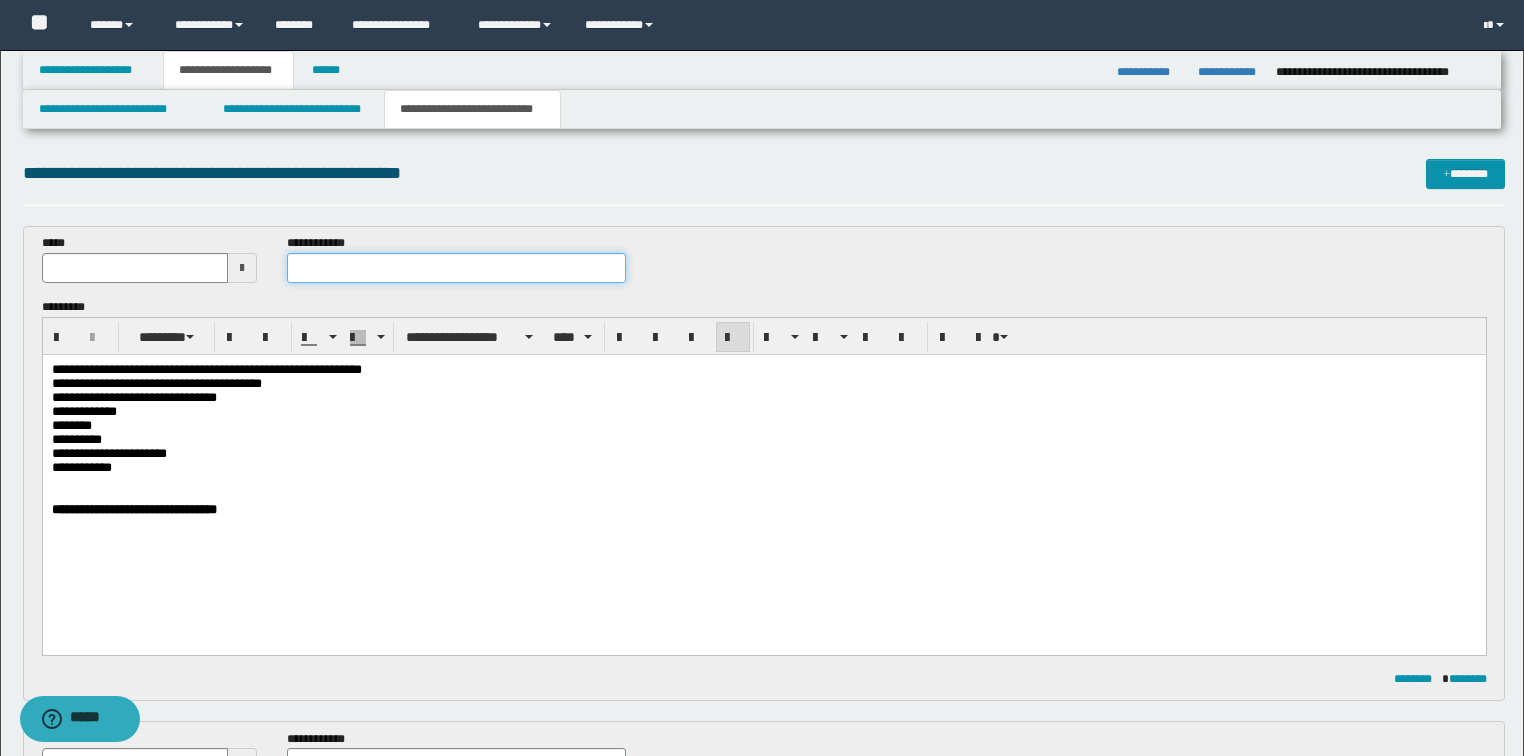 click at bounding box center (456, 268) 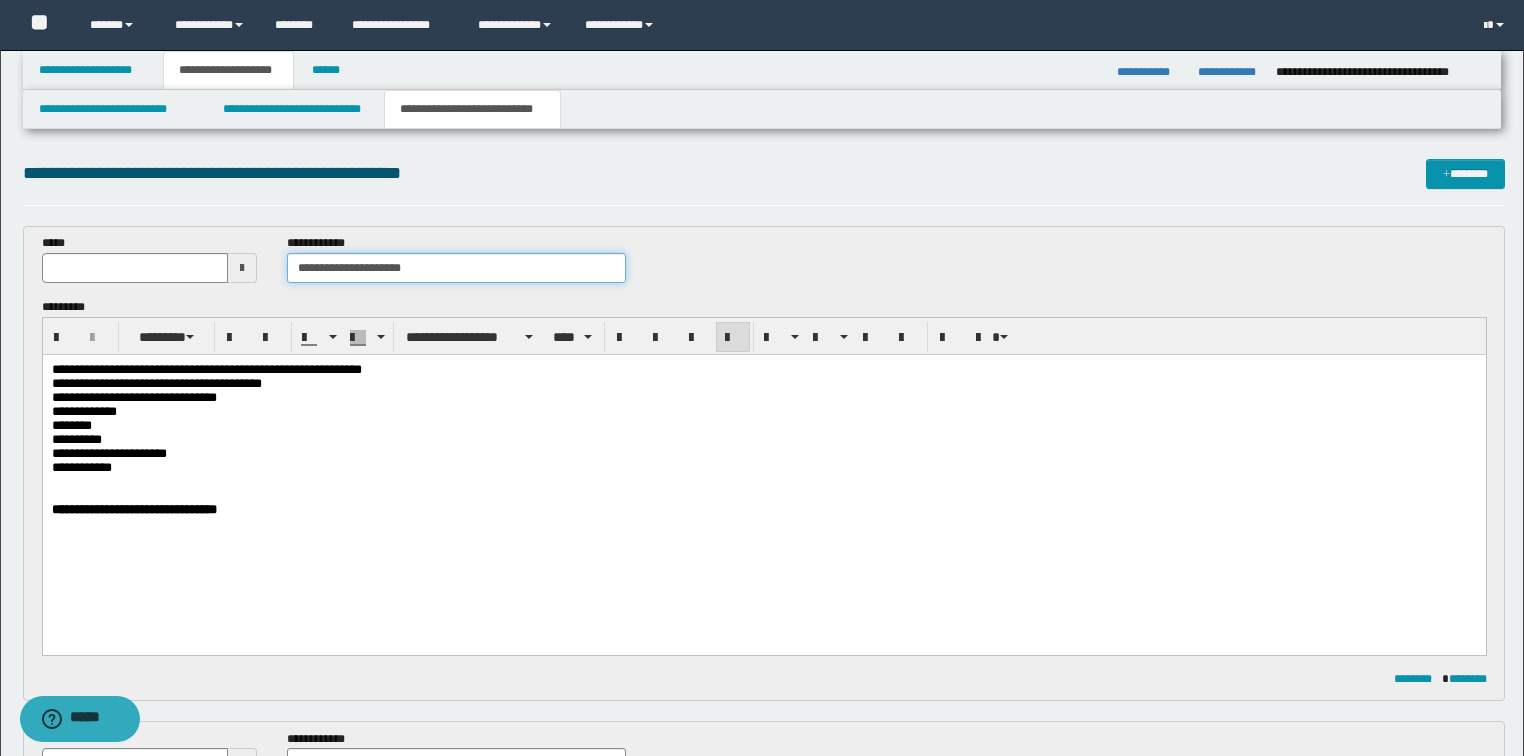 type on "**********" 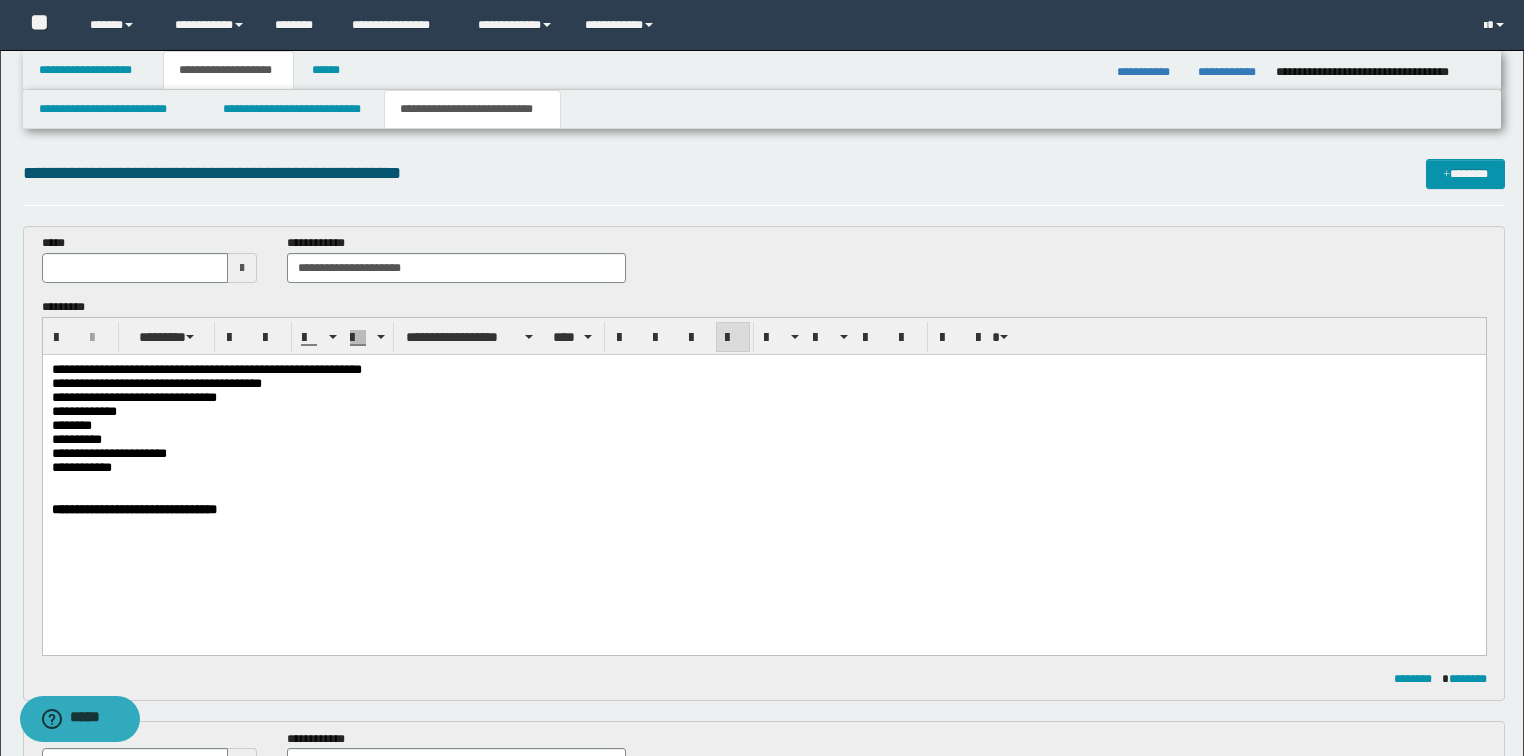 click at bounding box center [242, 268] 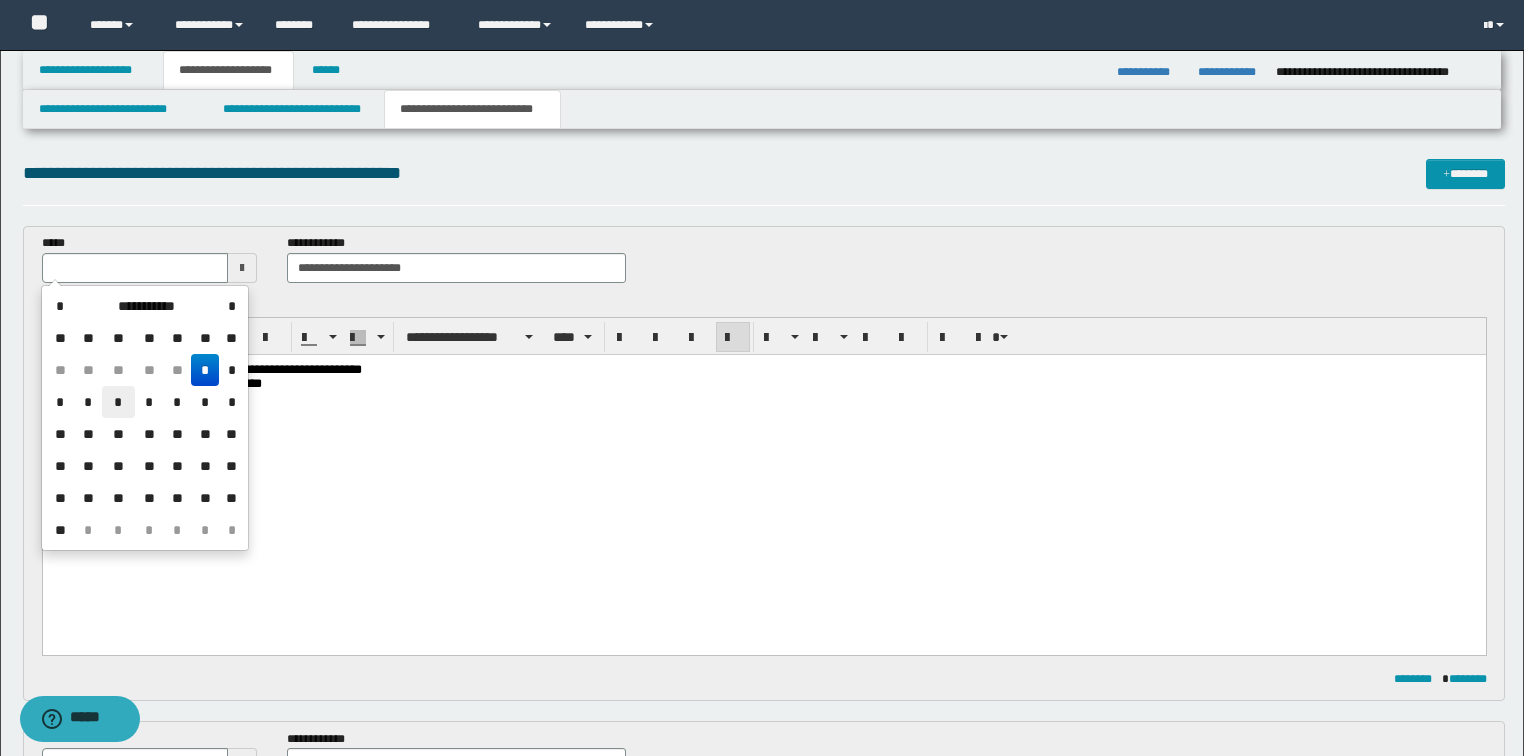 click on "*" at bounding box center (118, 402) 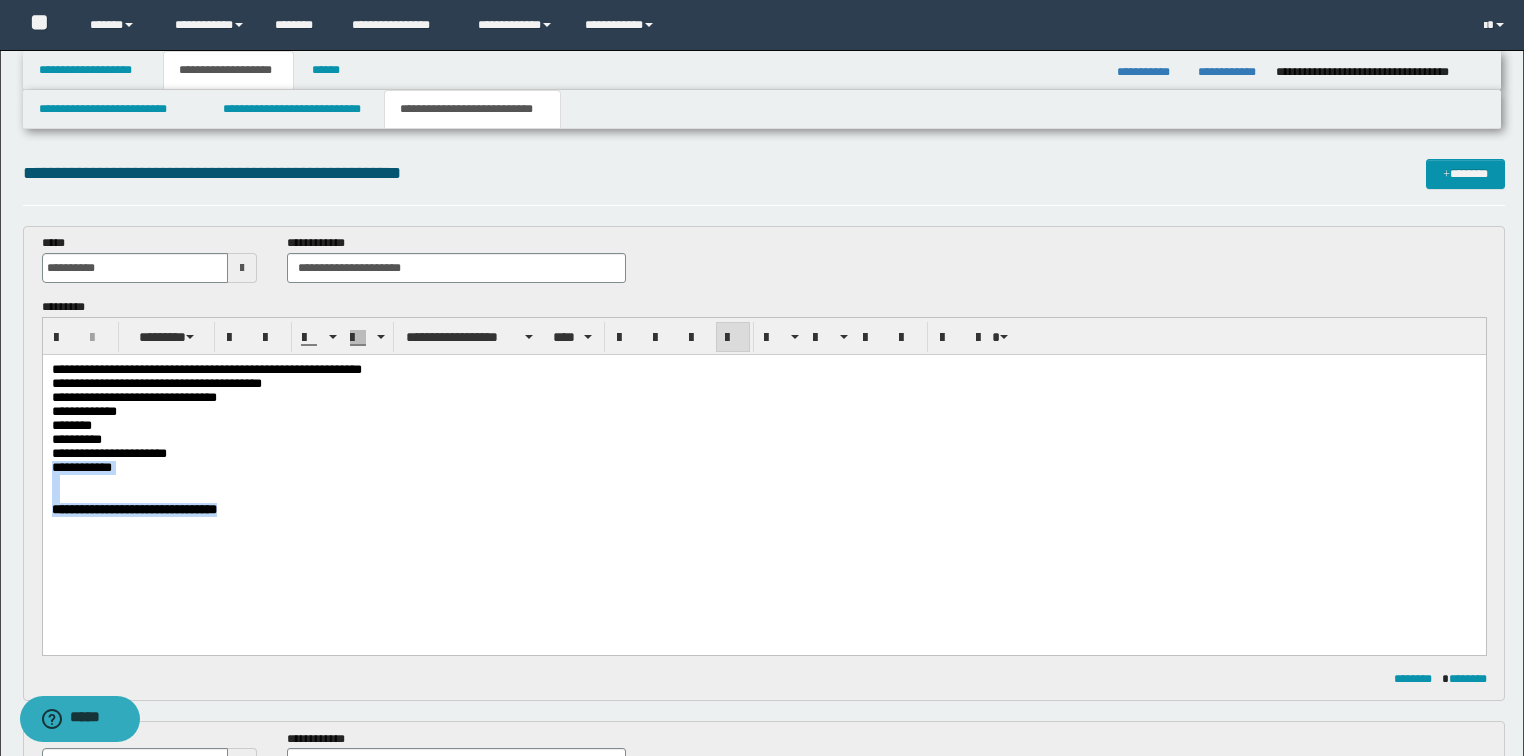 drag, startPoint x: 267, startPoint y: 541, endPoint x: 42, endPoint y: 841, distance: 375 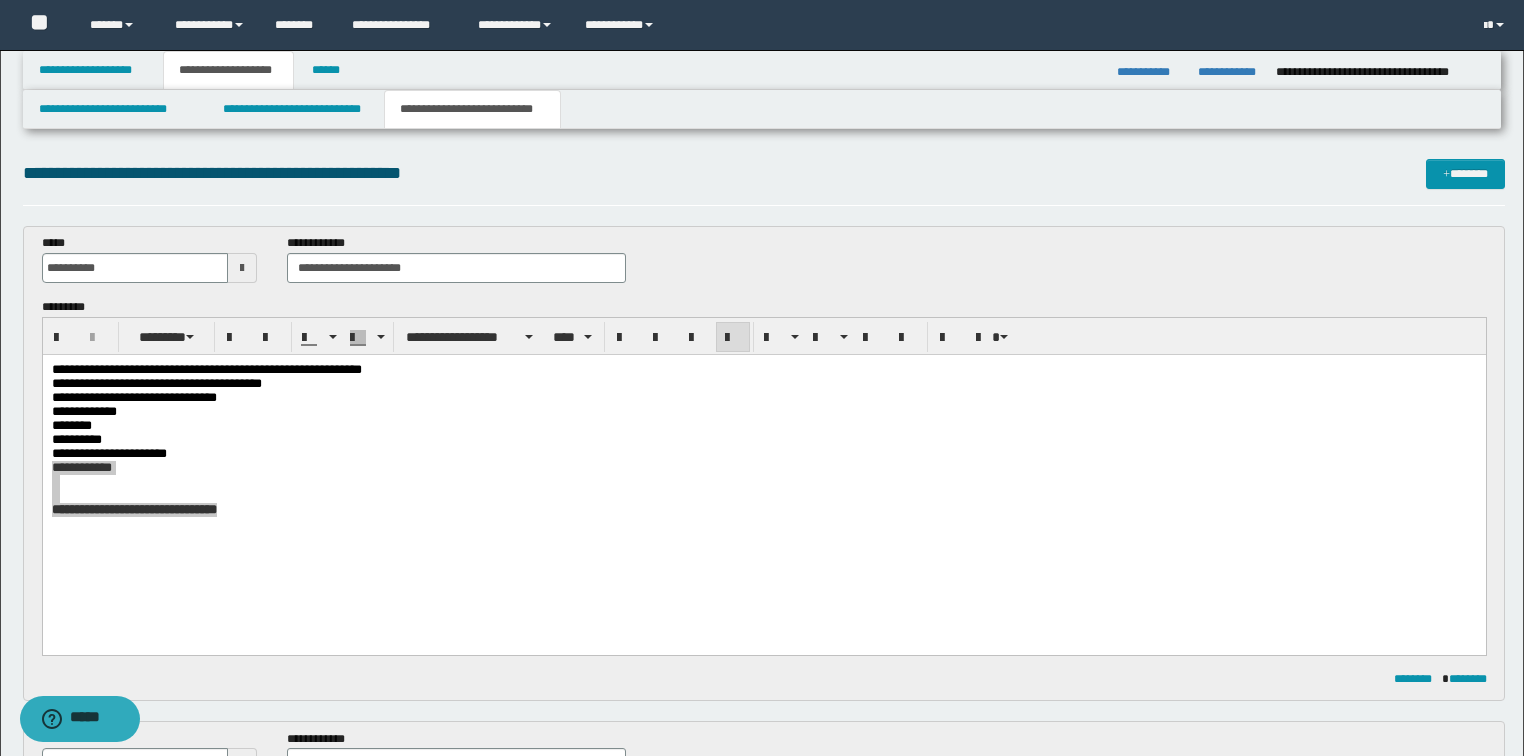 click on "**********" at bounding box center [764, 484] 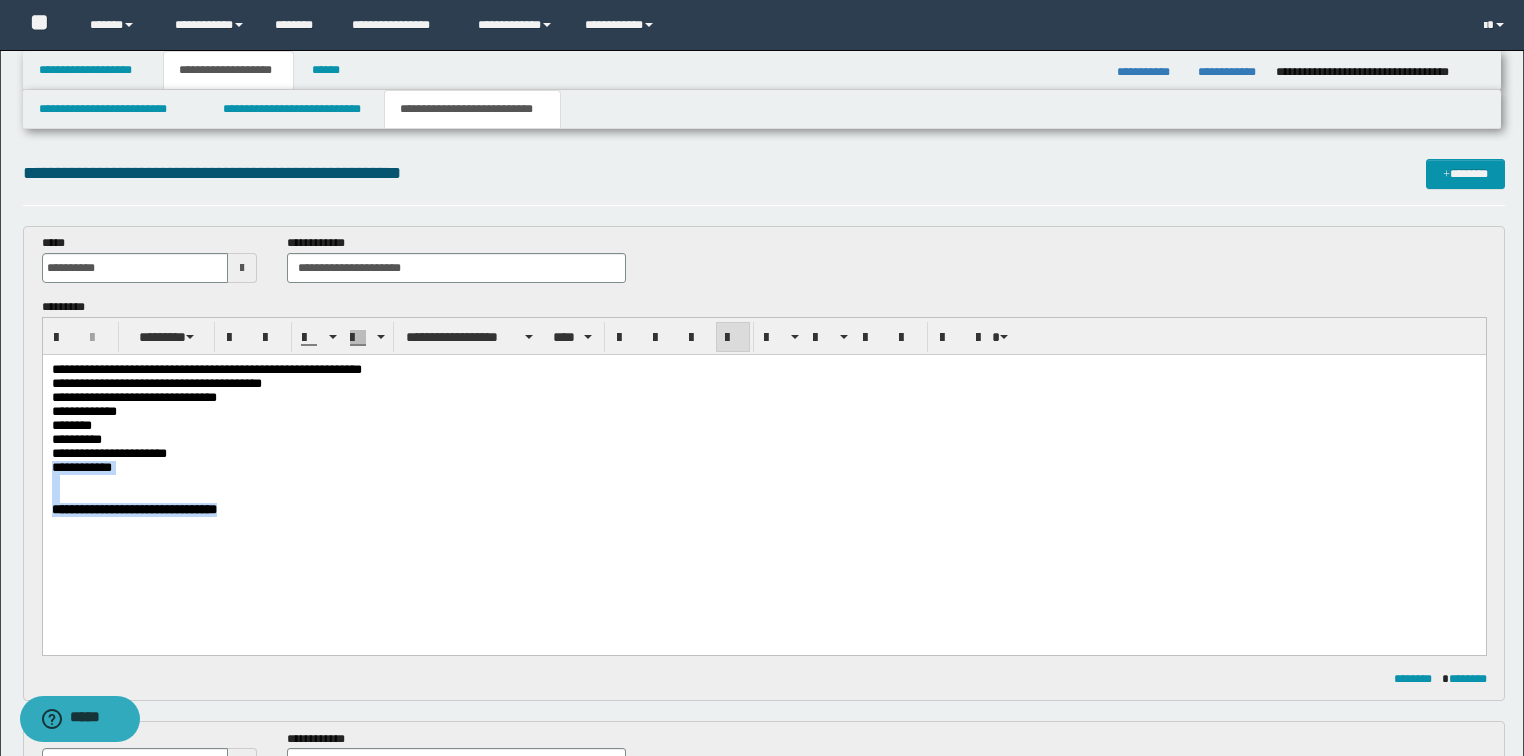 click on "**********" at bounding box center (133, 508) 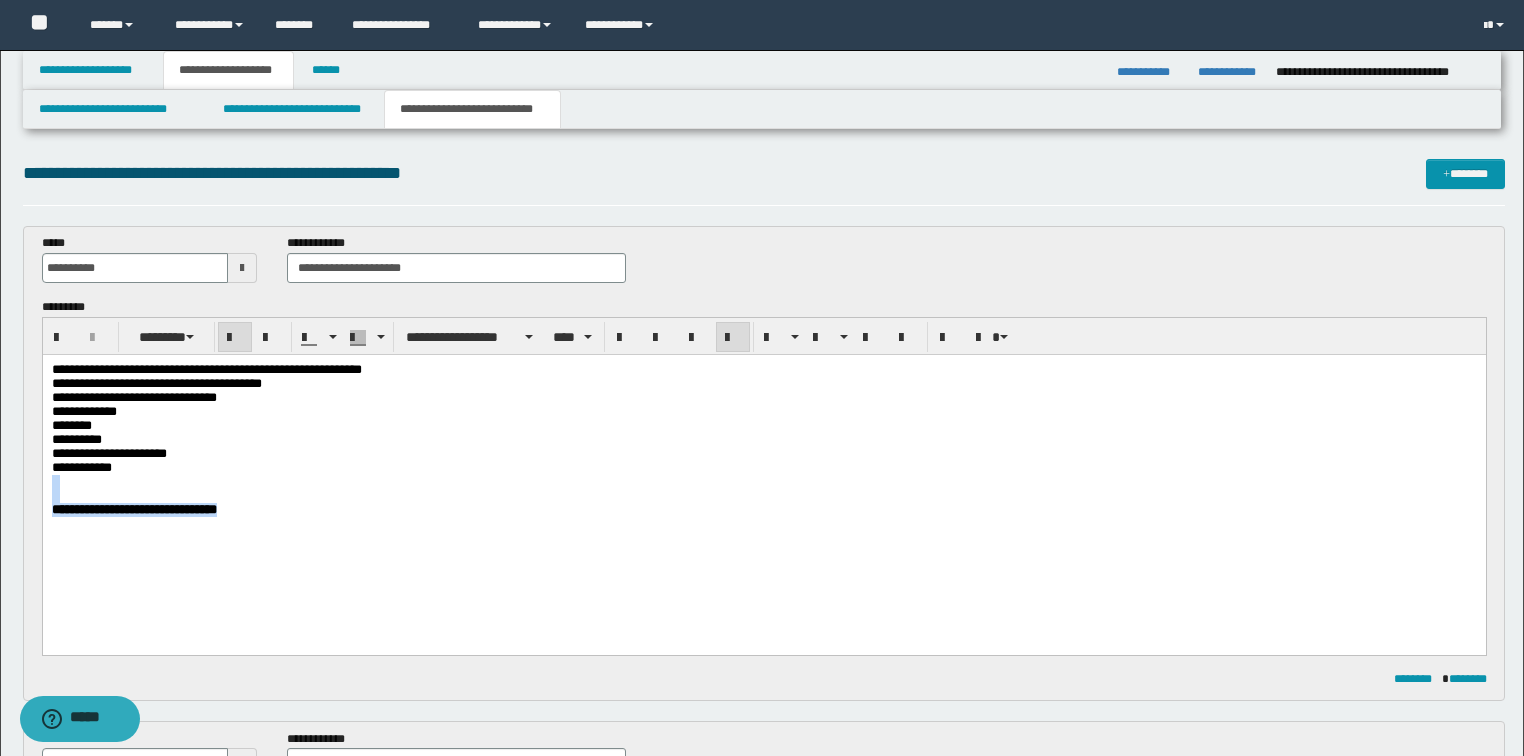 drag, startPoint x: 263, startPoint y: 534, endPoint x: 42, endPoint y: 855, distance: 389.7204 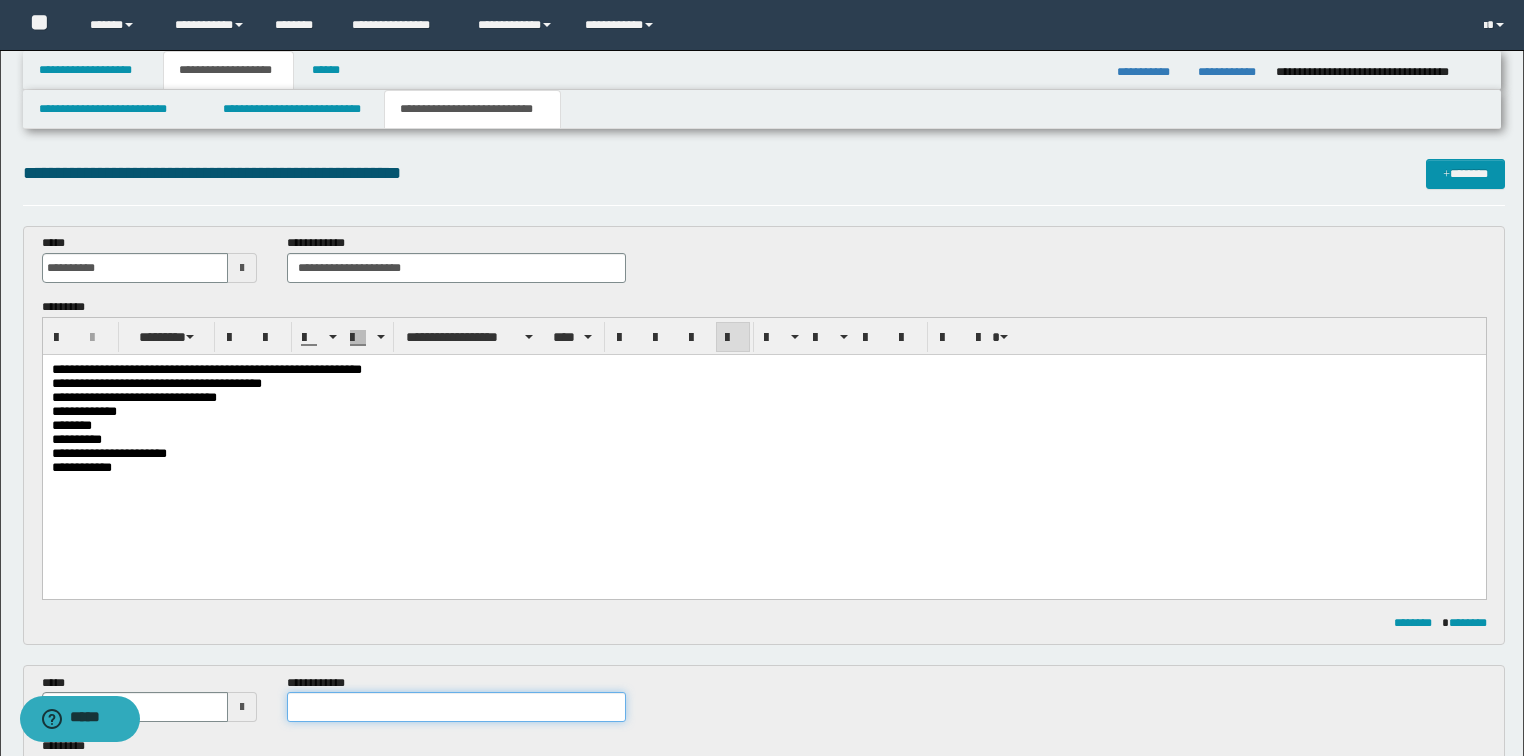 click at bounding box center (456, 707) 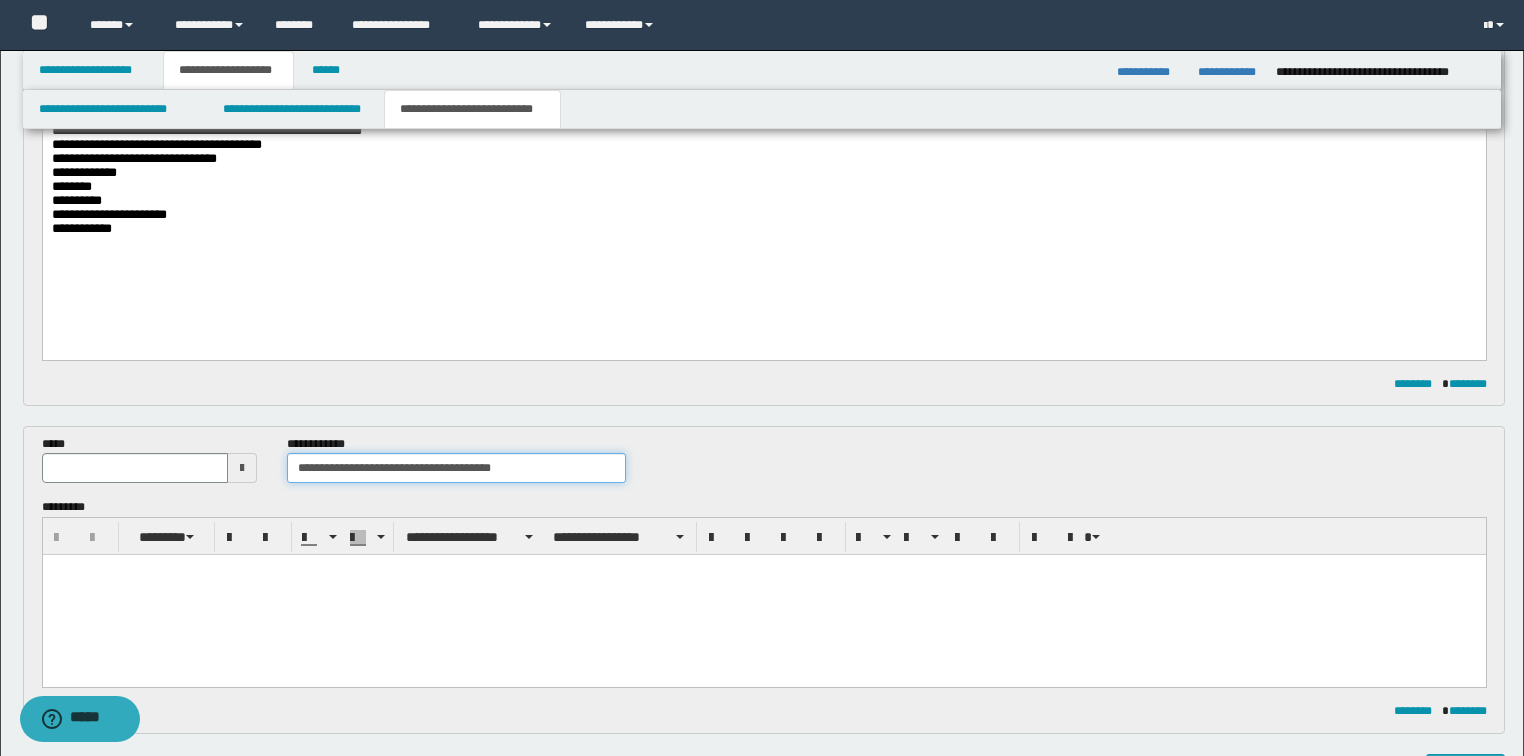 scroll, scrollTop: 240, scrollLeft: 0, axis: vertical 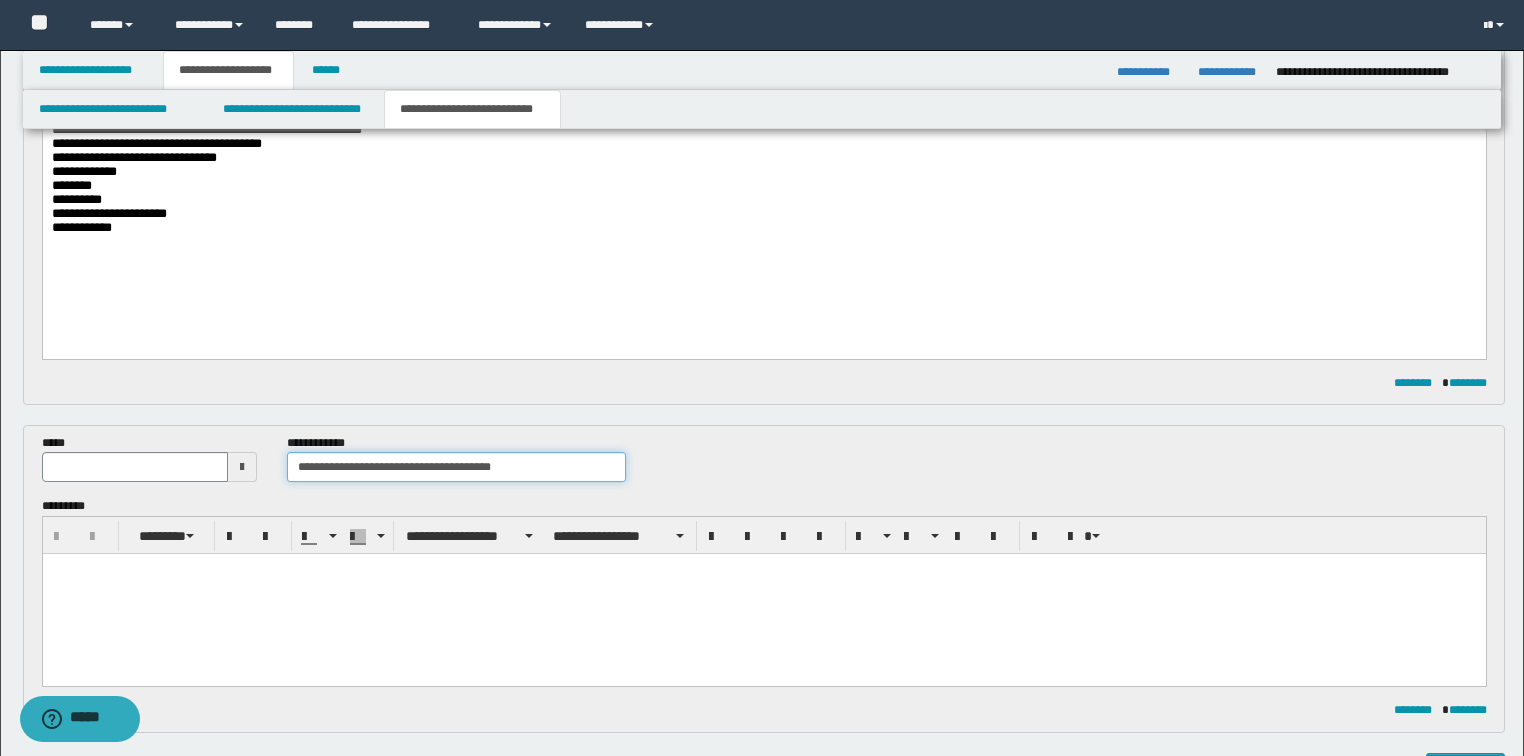 click on "**********" at bounding box center [456, 467] 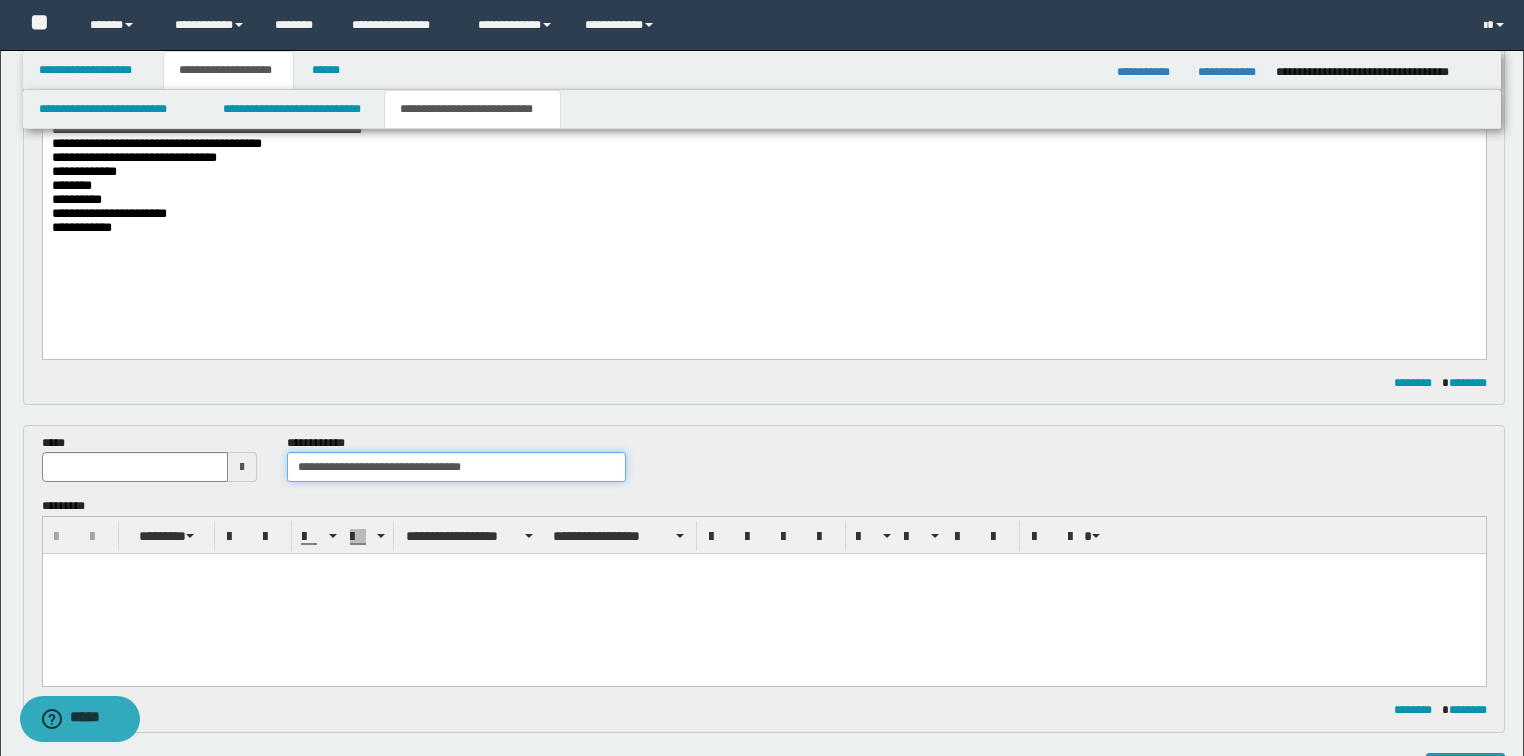 type on "**********" 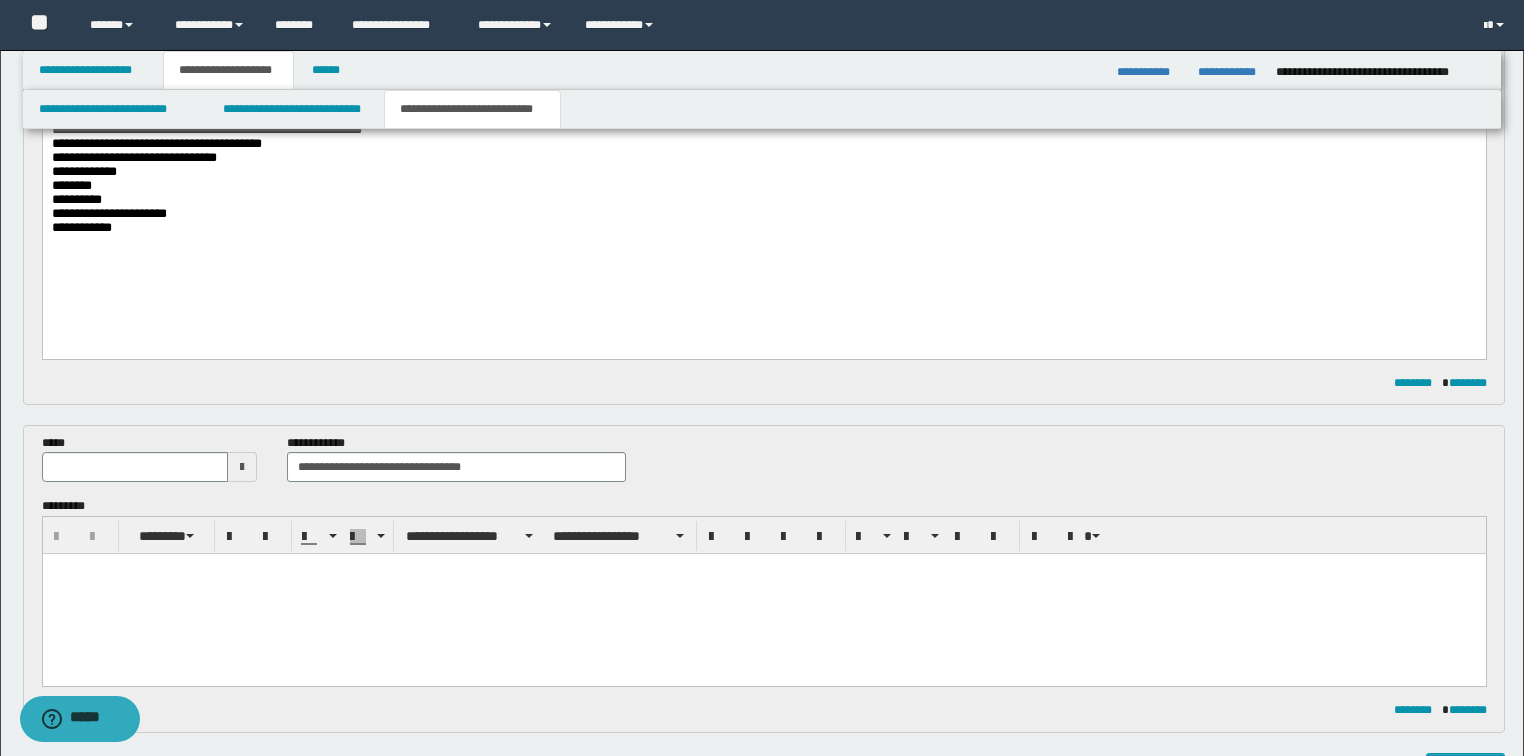 click at bounding box center (242, 467) 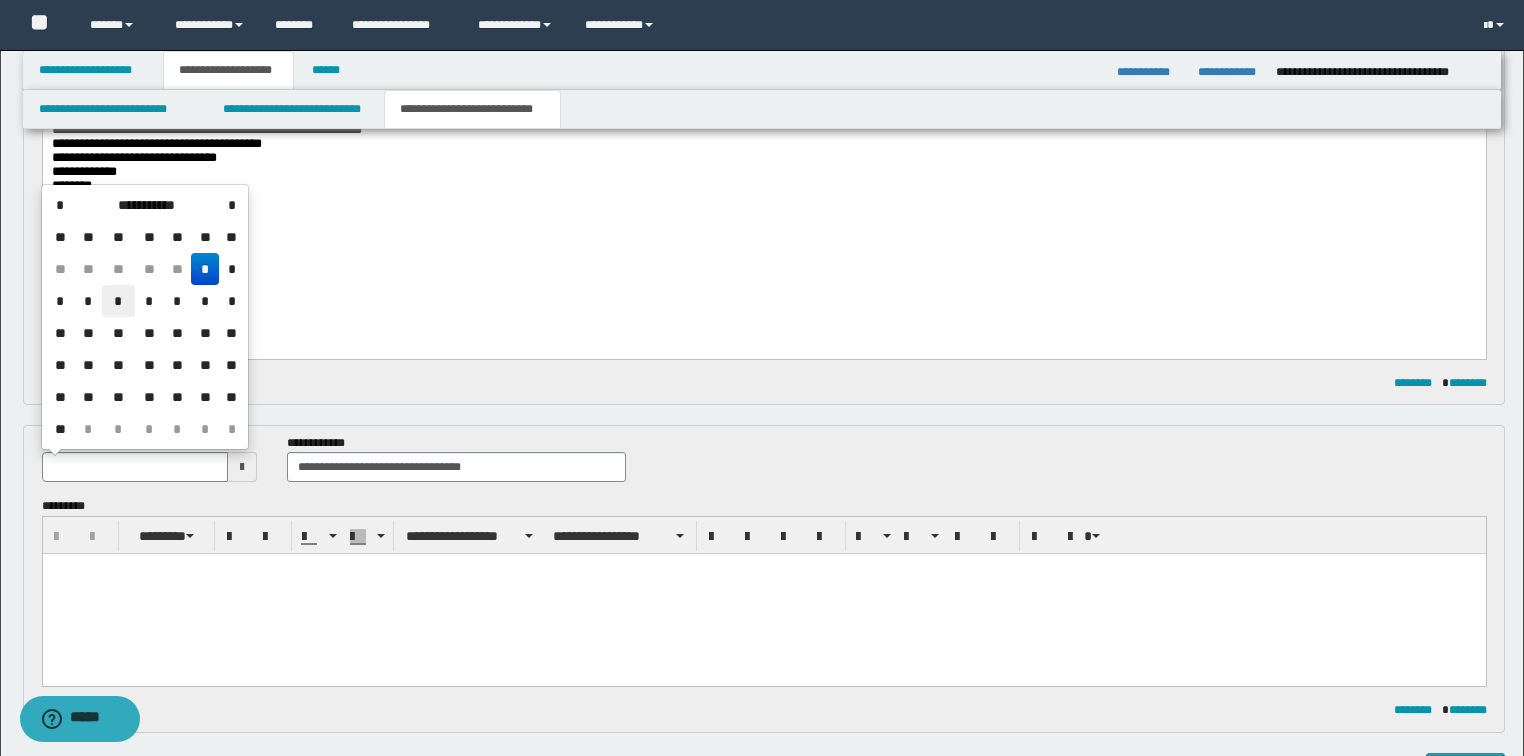 click on "*" at bounding box center (118, 301) 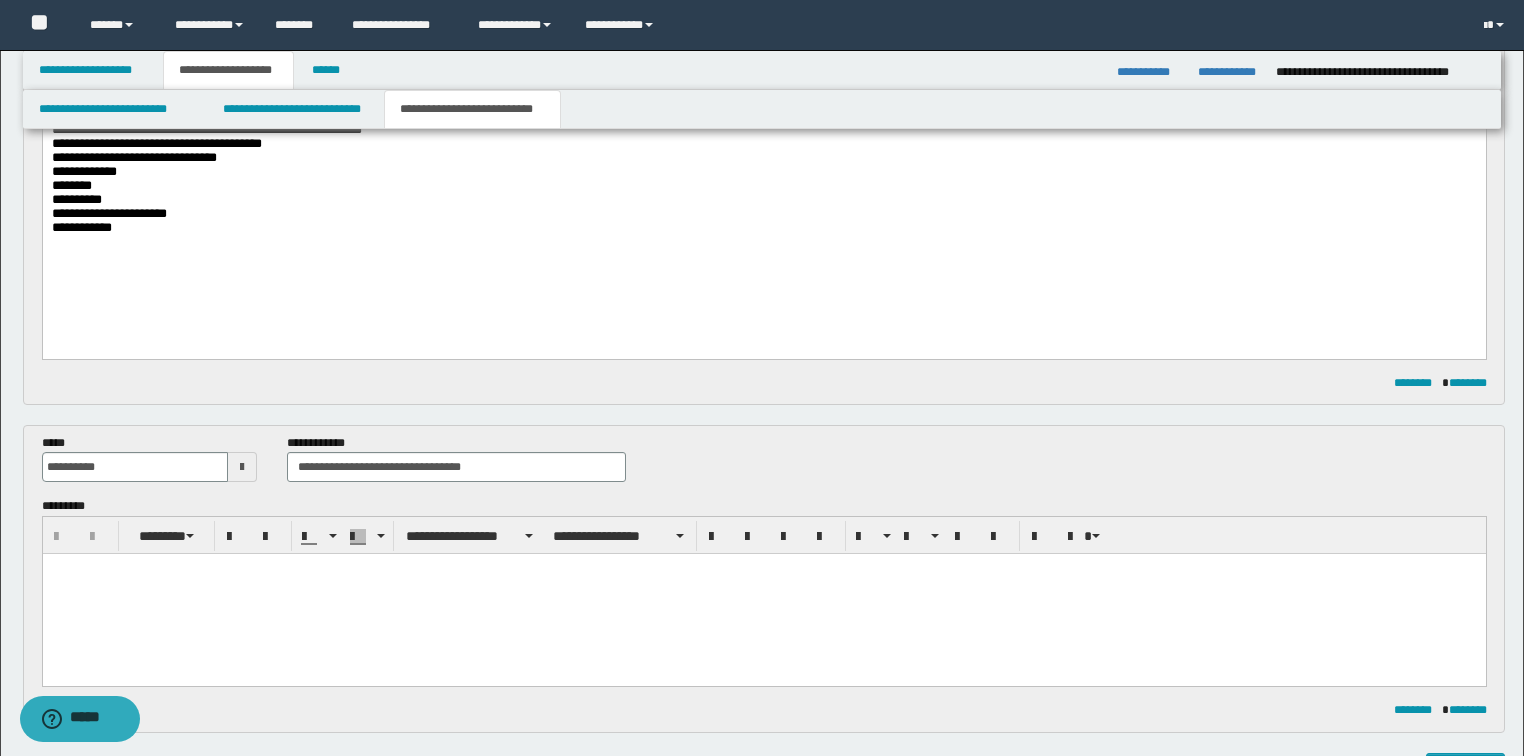 click at bounding box center [763, 594] 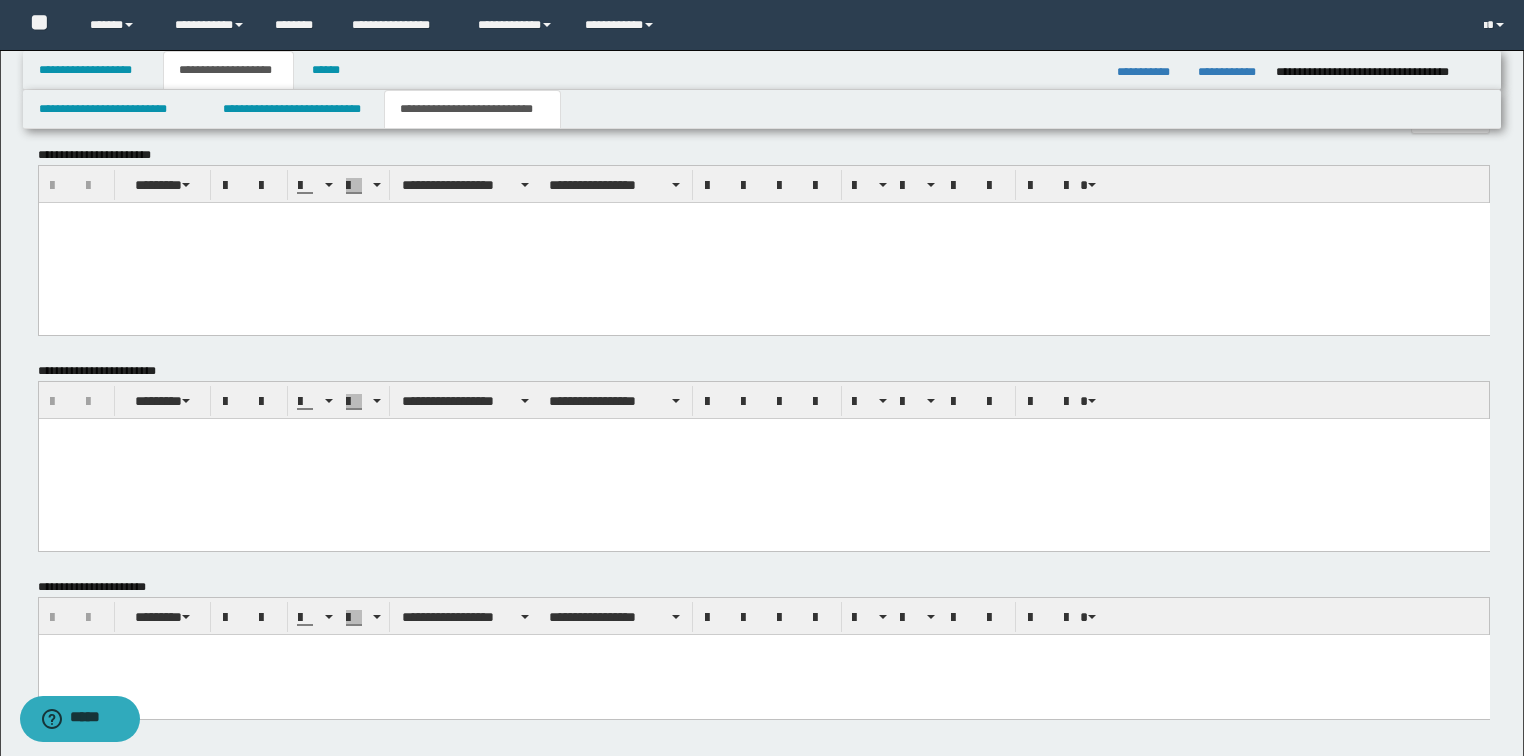 scroll, scrollTop: 1147, scrollLeft: 0, axis: vertical 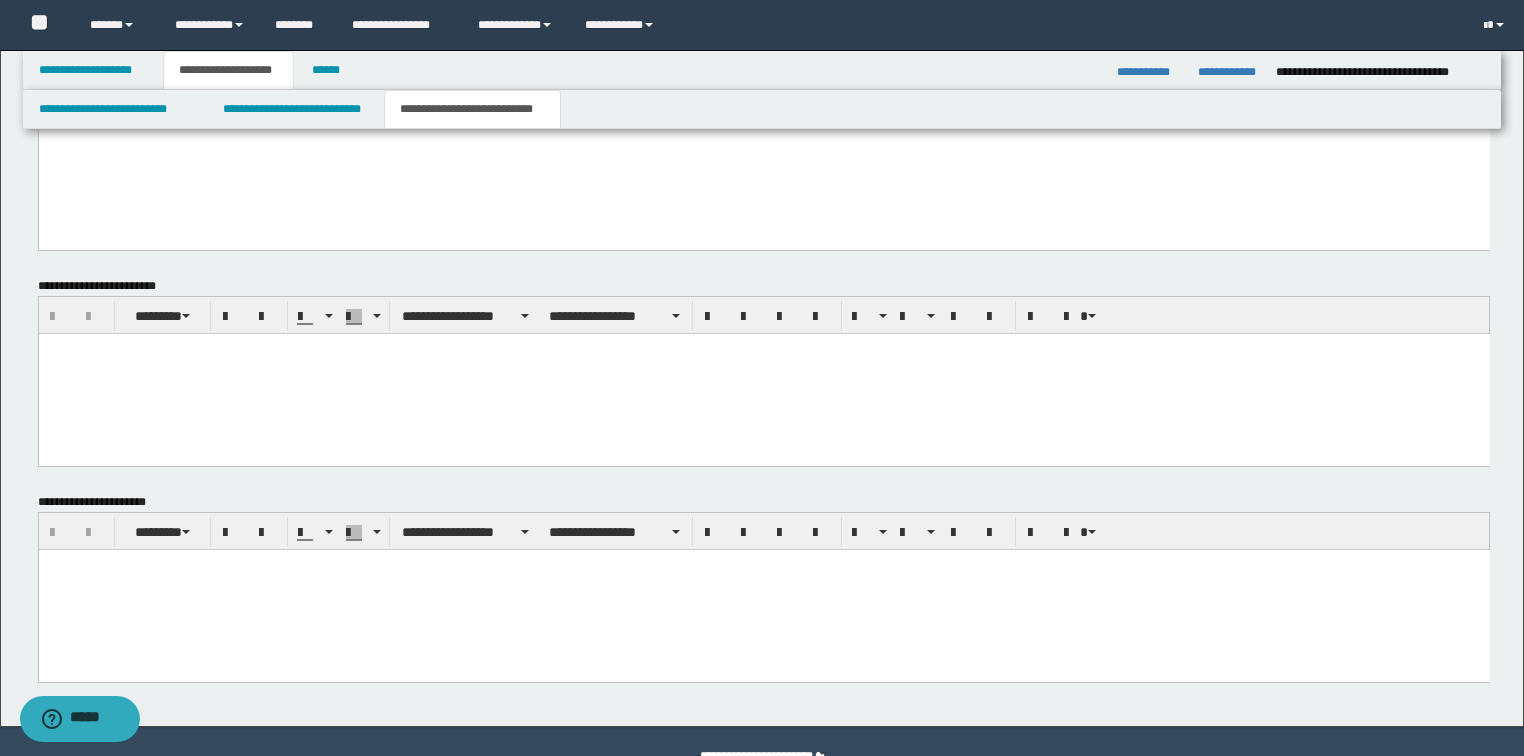 click at bounding box center [763, 589] 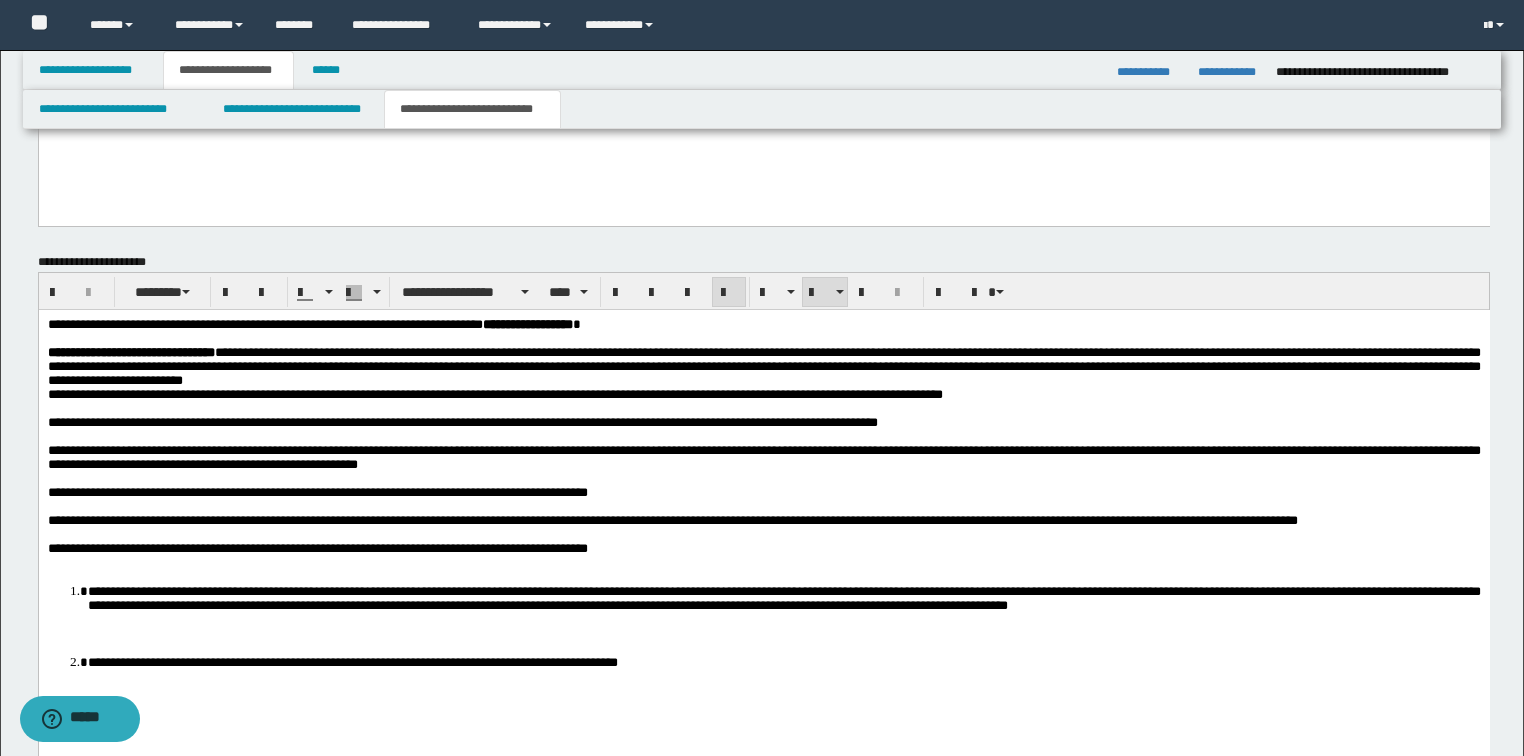 scroll, scrollTop: 1467, scrollLeft: 0, axis: vertical 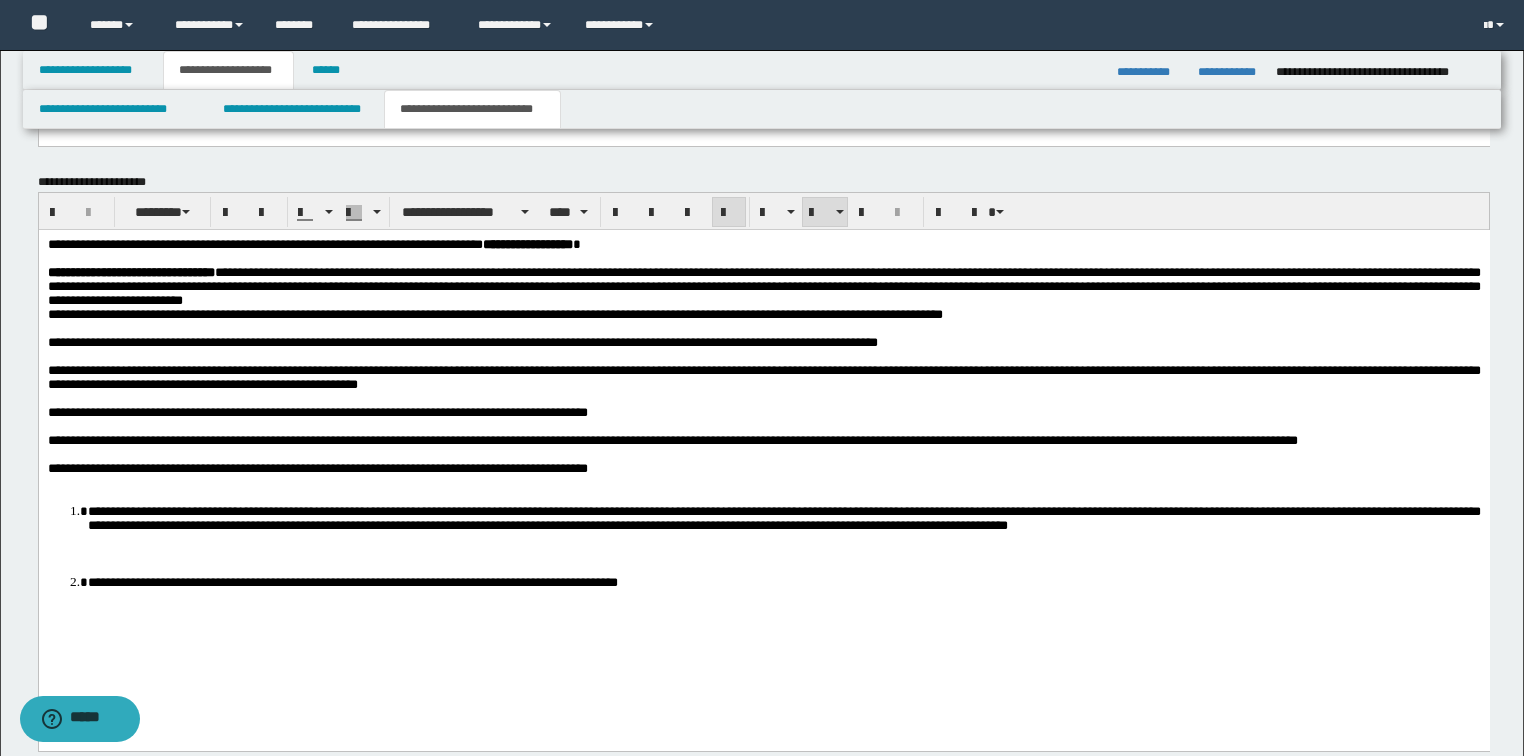 click on "**********" at bounding box center [313, 243] 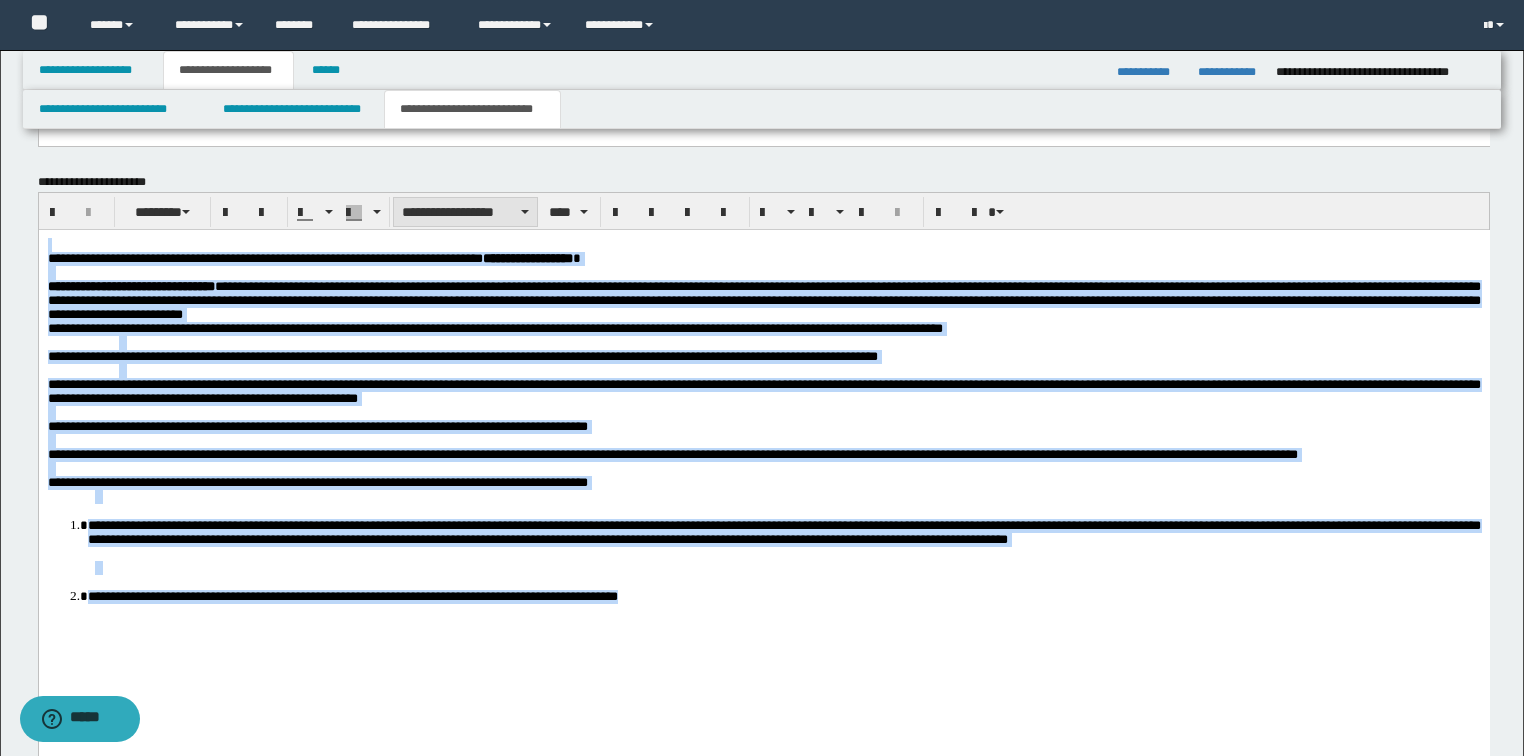 click on "**********" at bounding box center [465, 212] 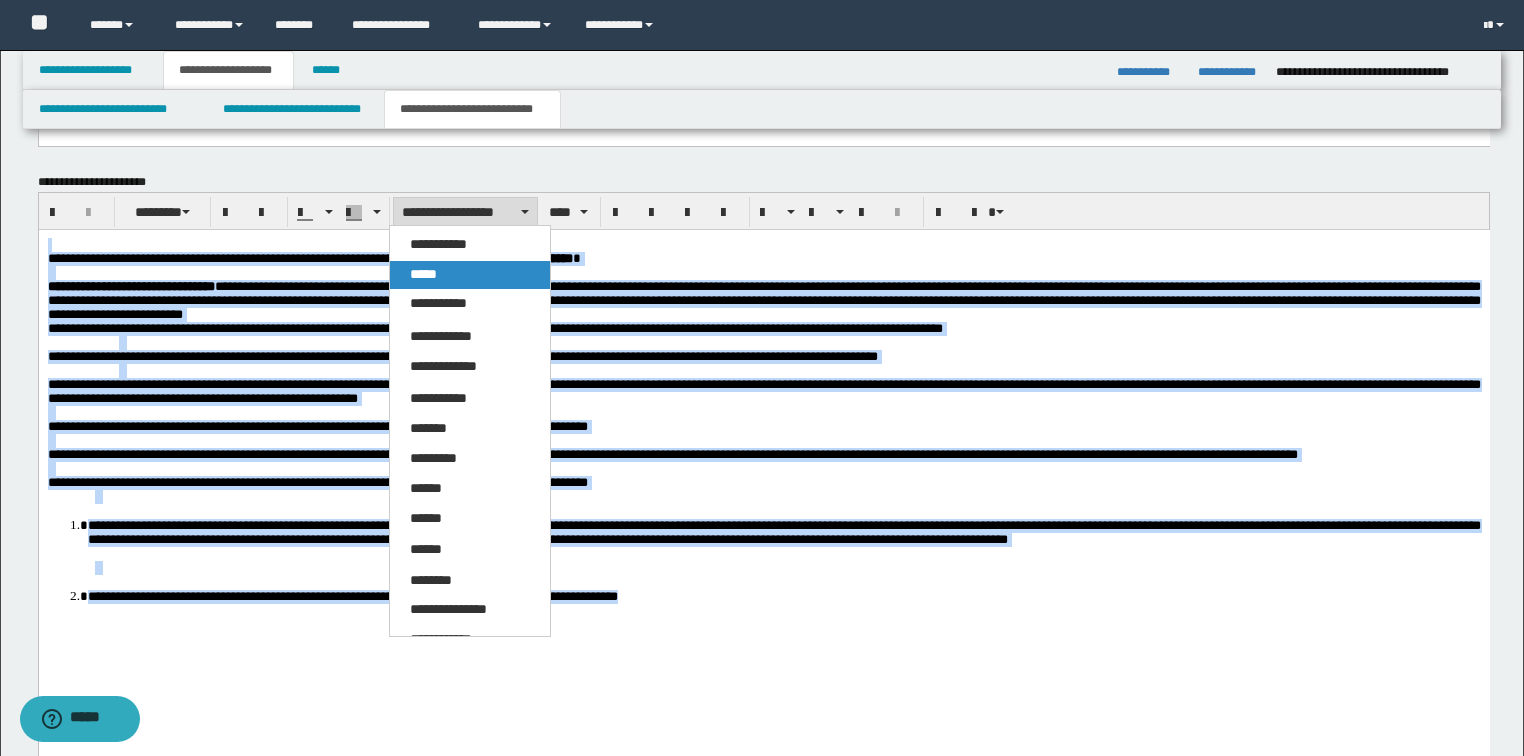 click on "*****" at bounding box center [470, 275] 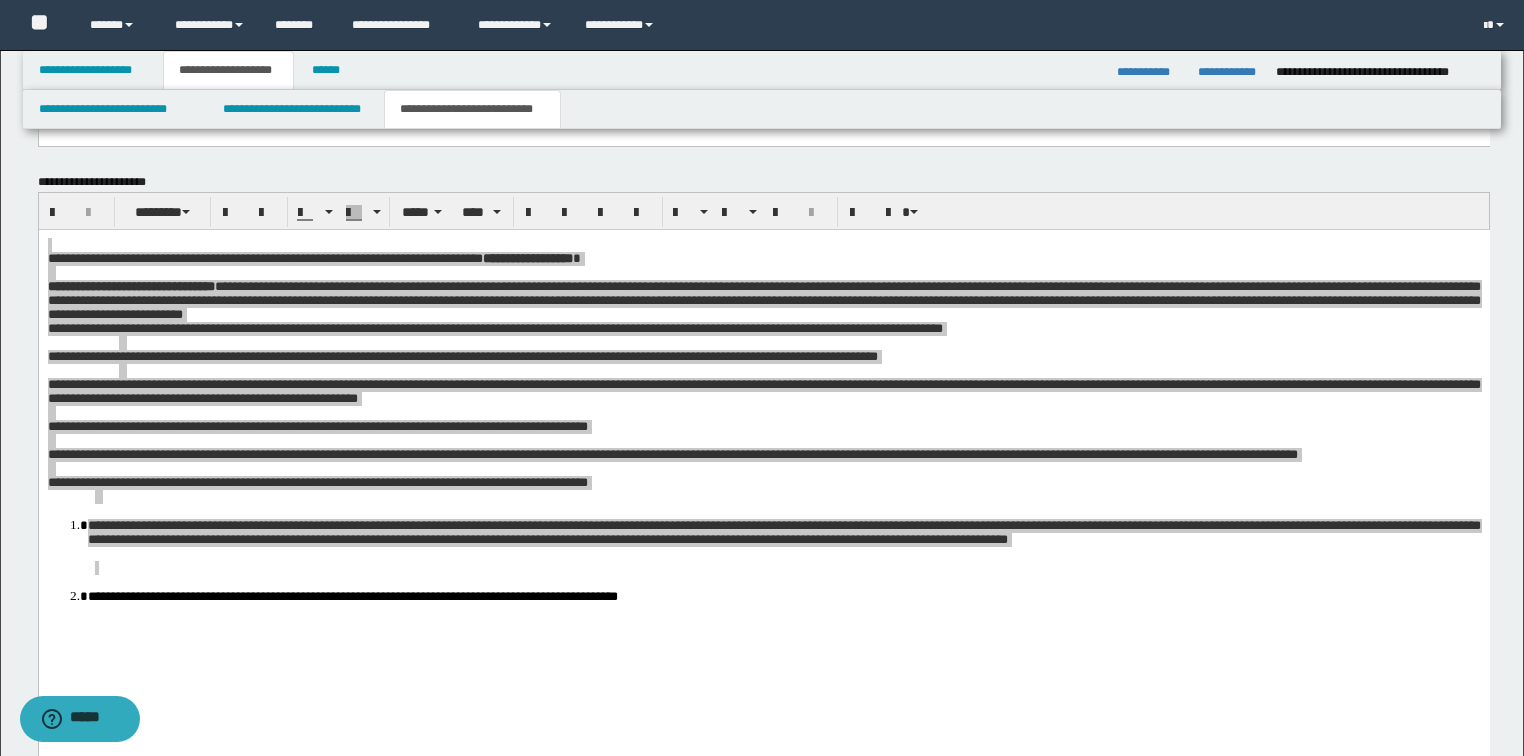 click at bounding box center (586, 212) 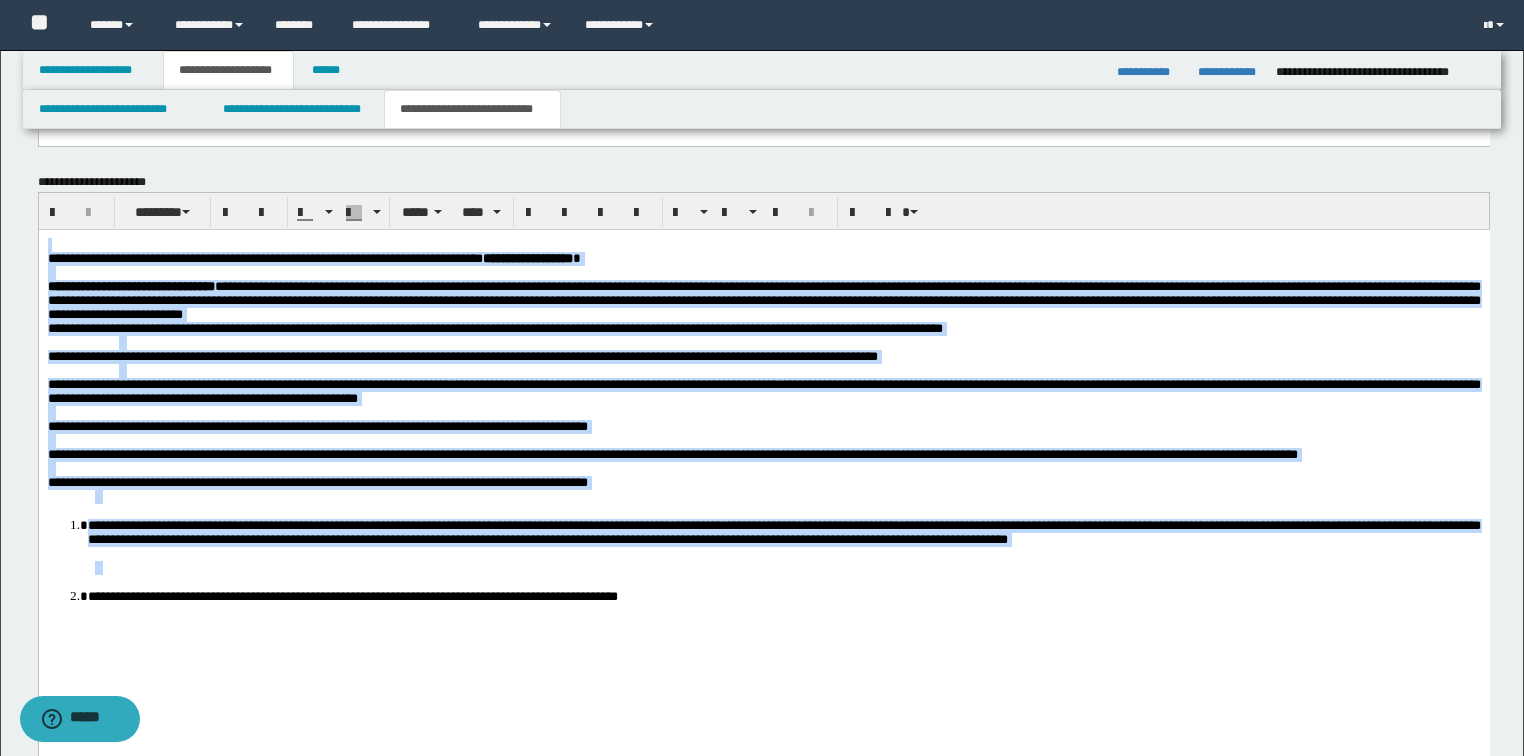 click at bounding box center [763, 272] 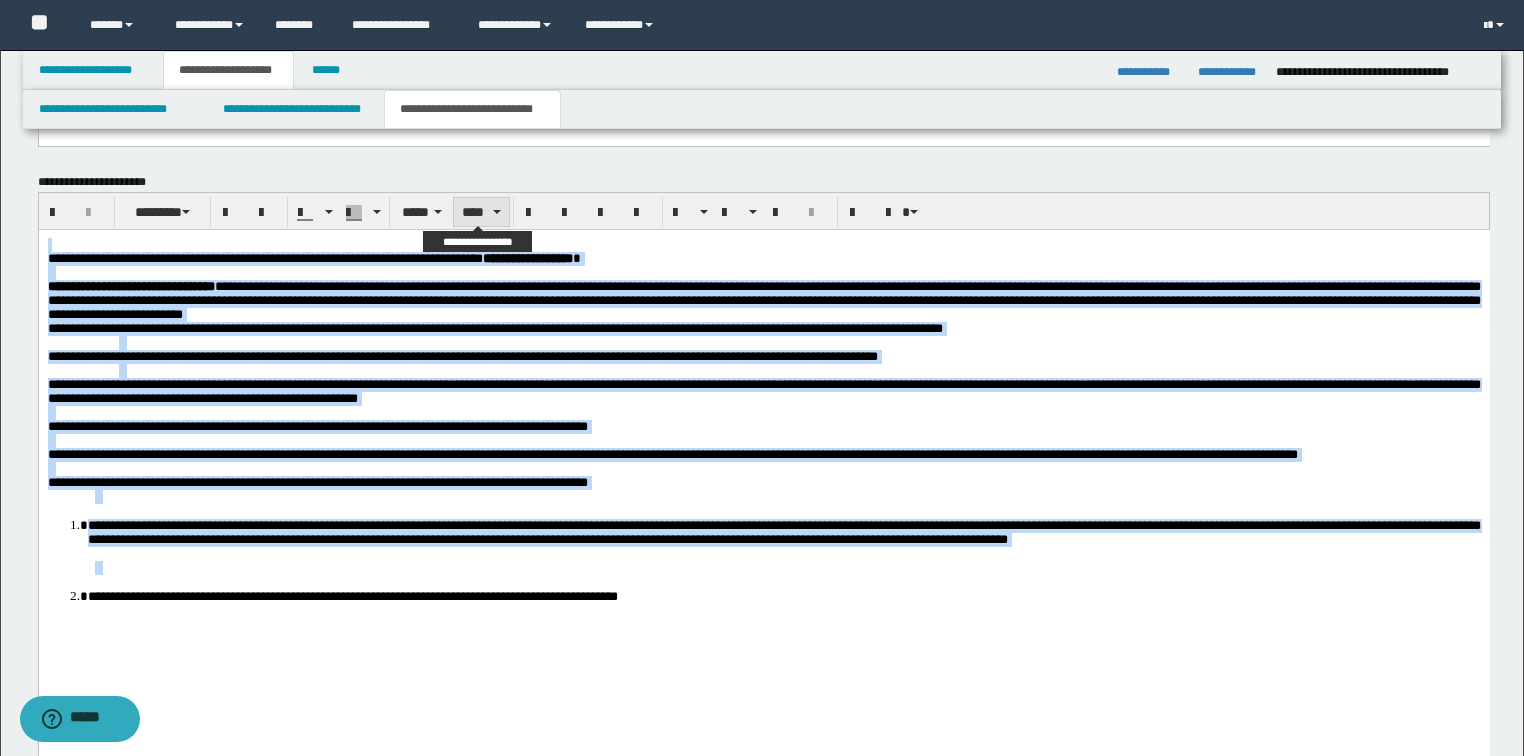 click on "****" at bounding box center (481, 212) 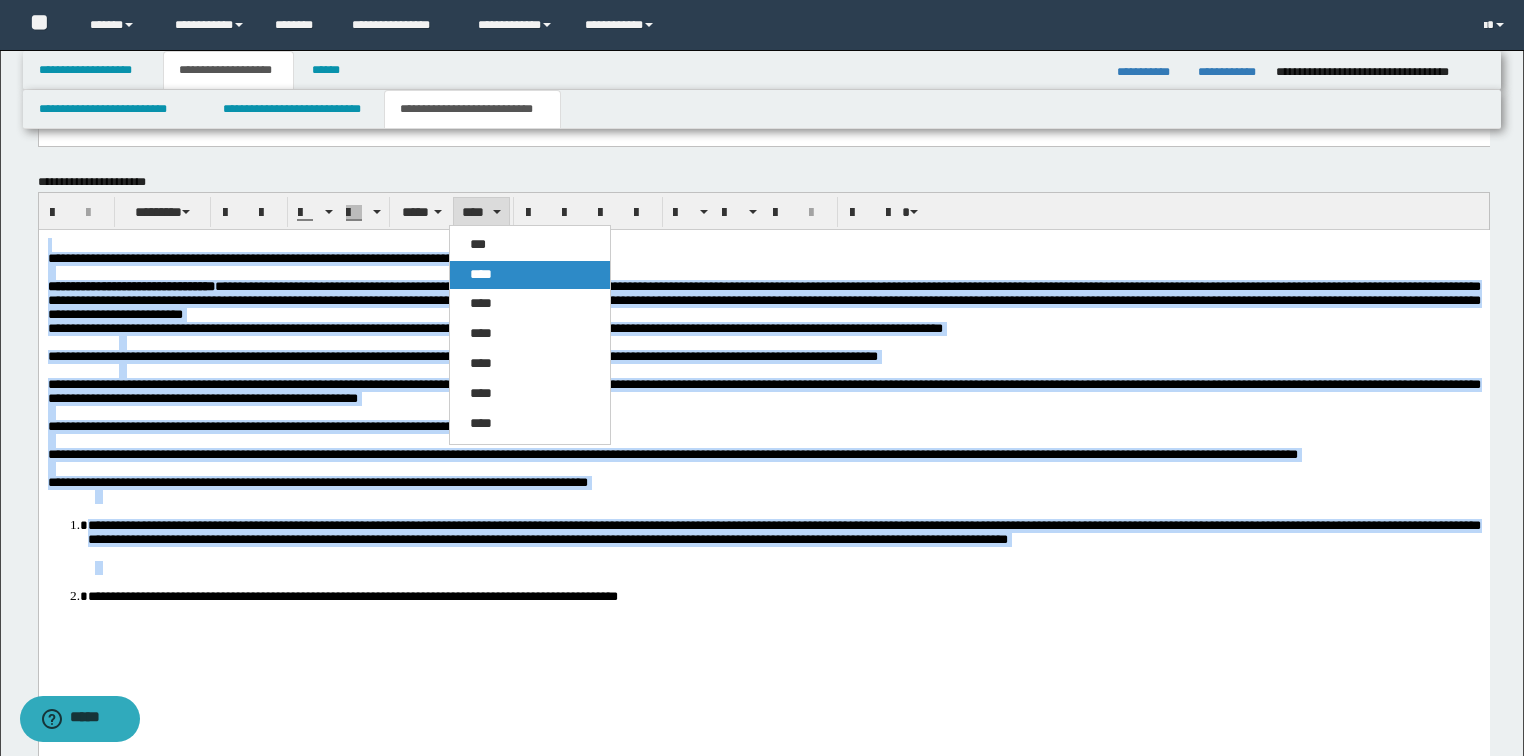 drag, startPoint x: 470, startPoint y: 280, endPoint x: 434, endPoint y: 49, distance: 233.78836 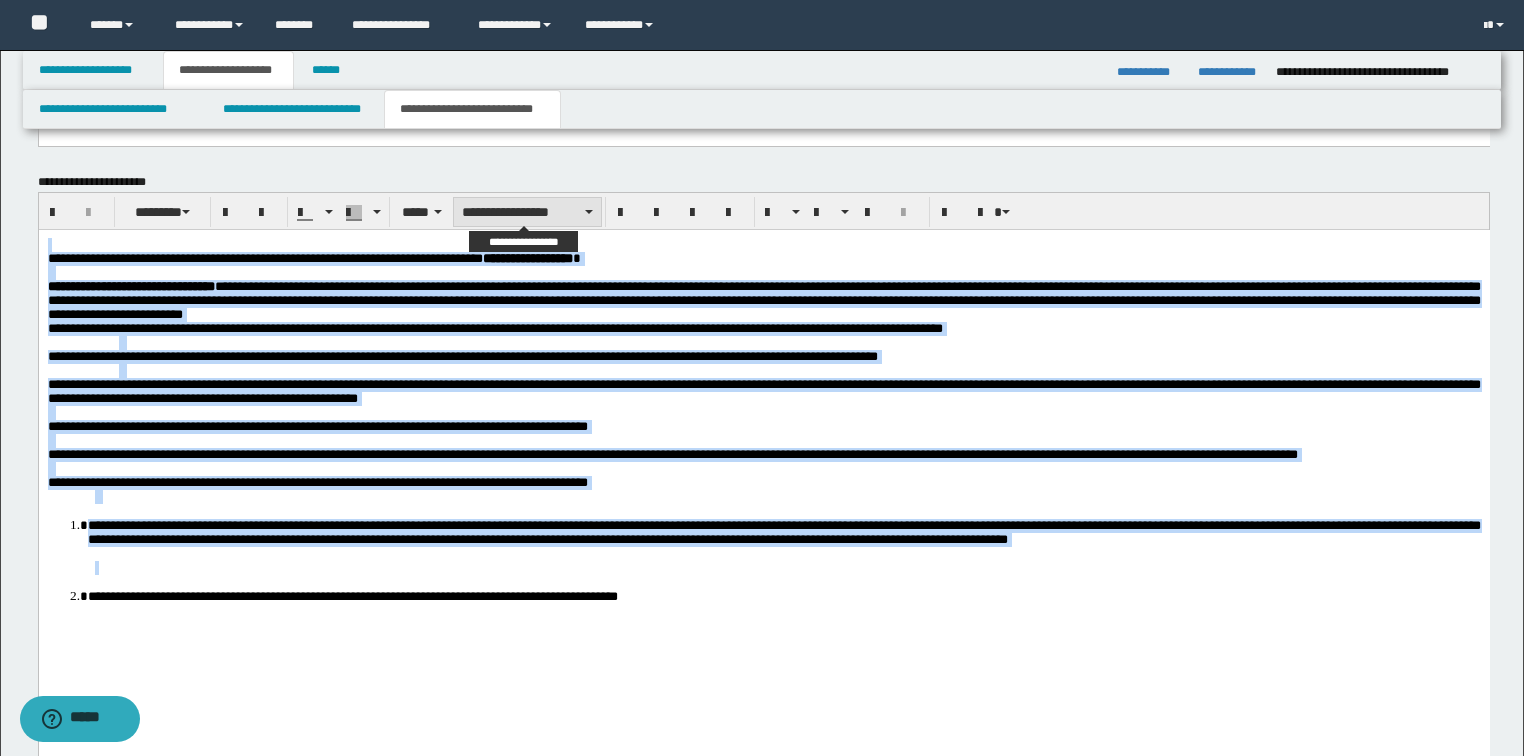 click on "**********" at bounding box center [527, 212] 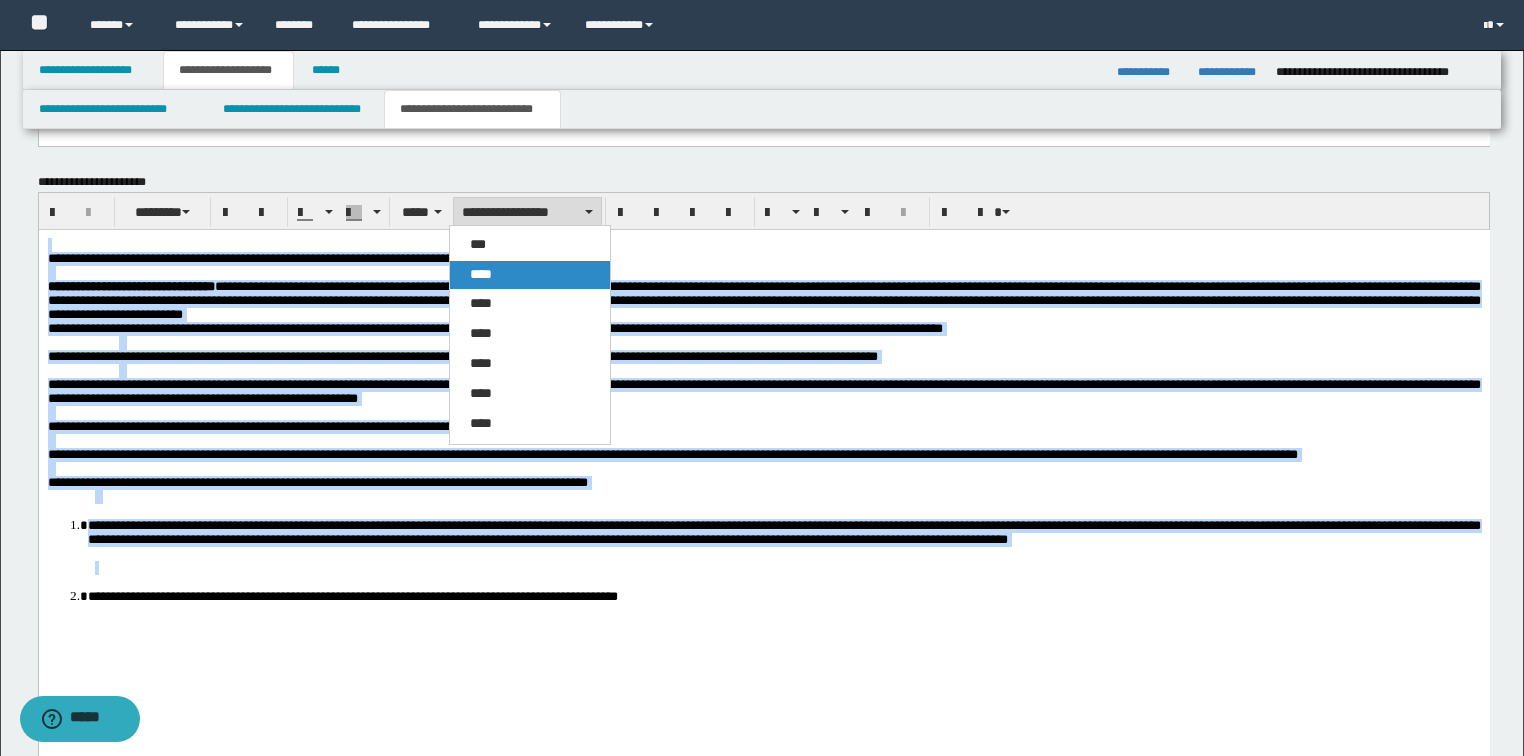 click on "****" at bounding box center (481, 274) 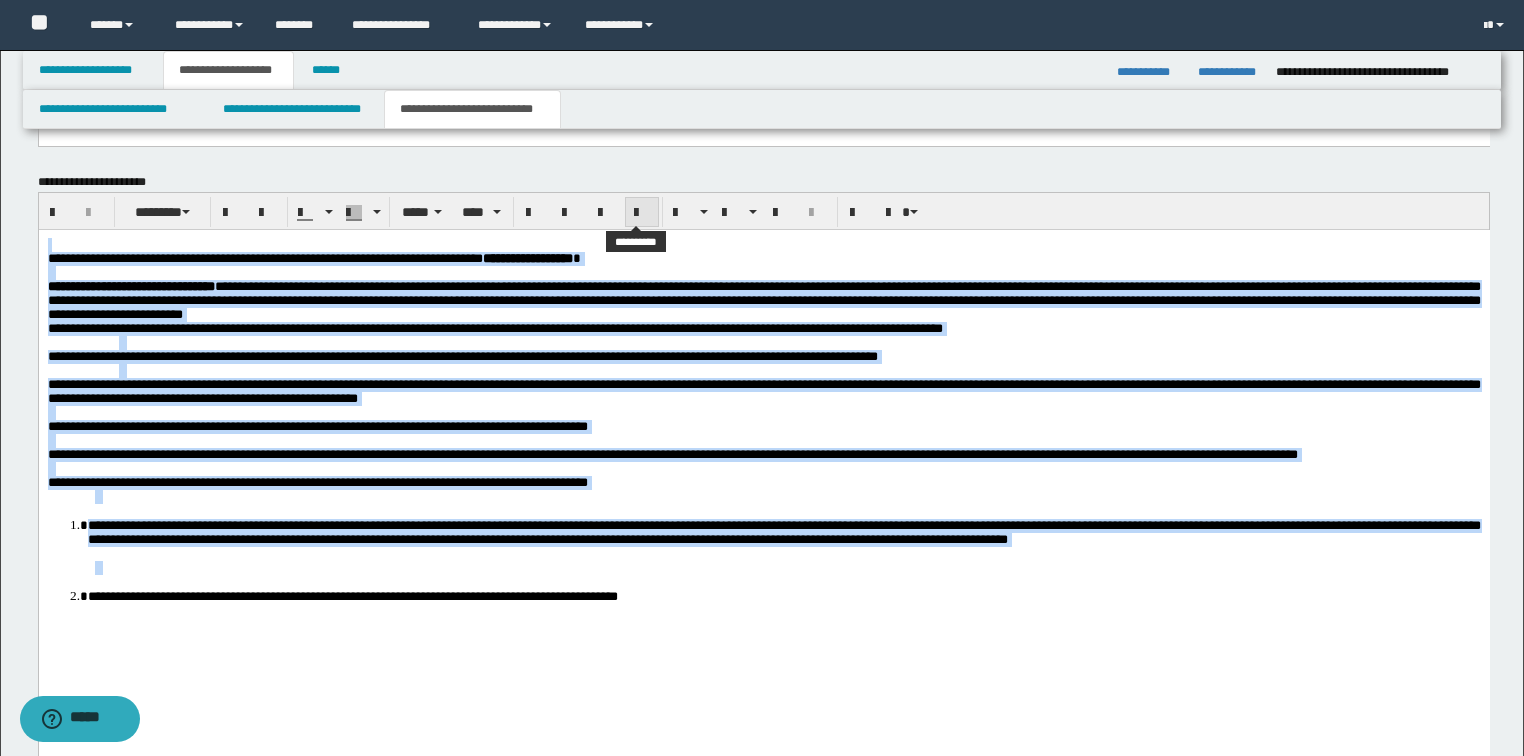 click at bounding box center [642, 213] 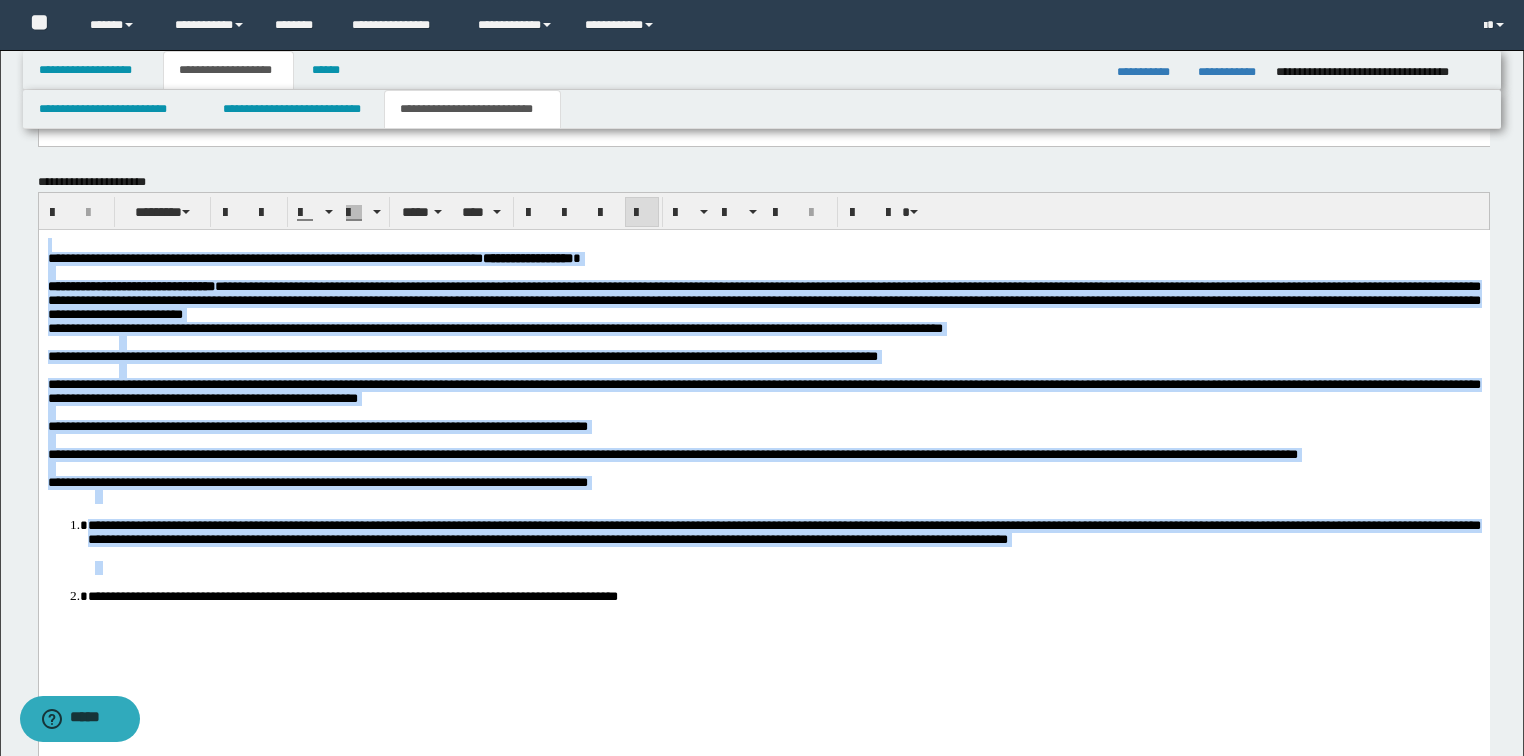 click at bounding box center [642, 213] 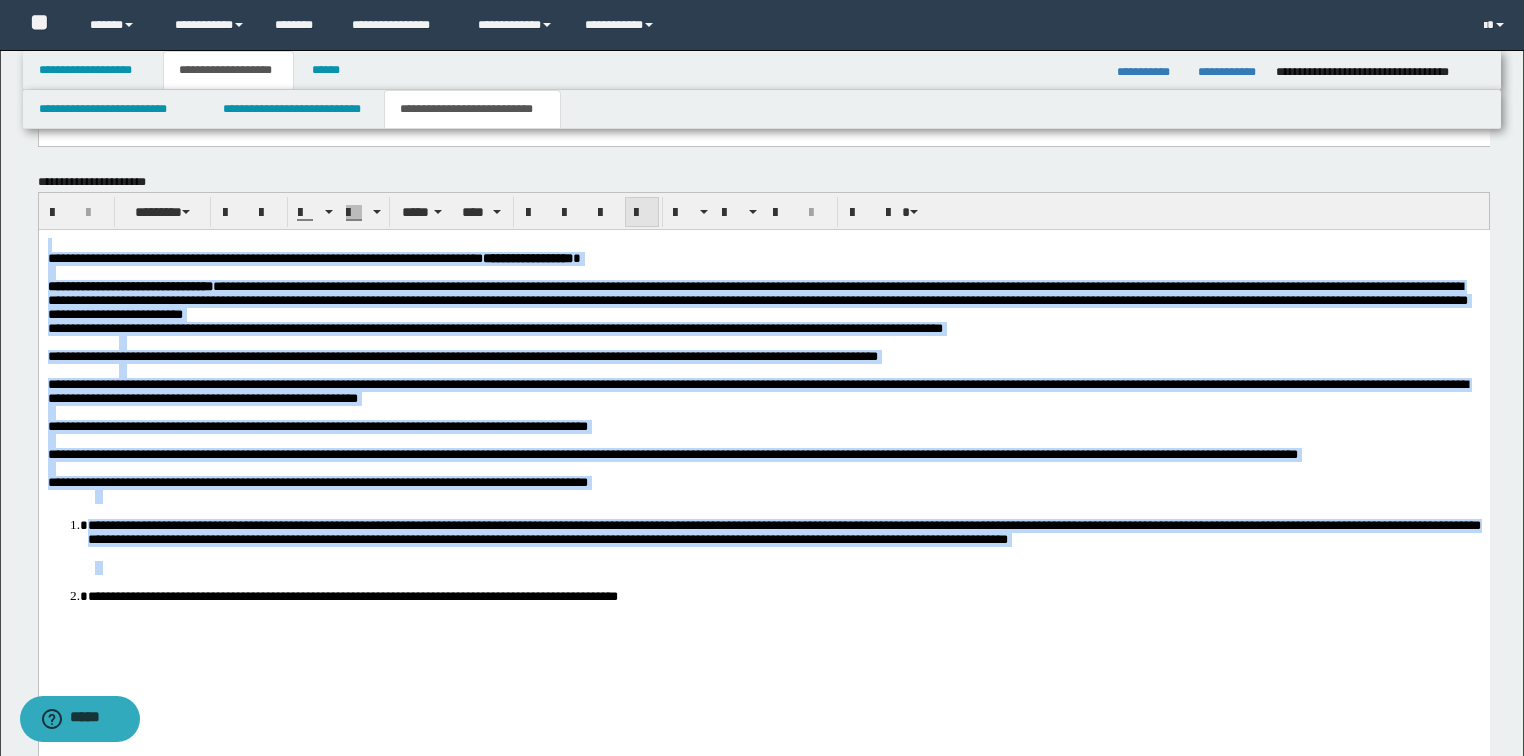 click at bounding box center [642, 213] 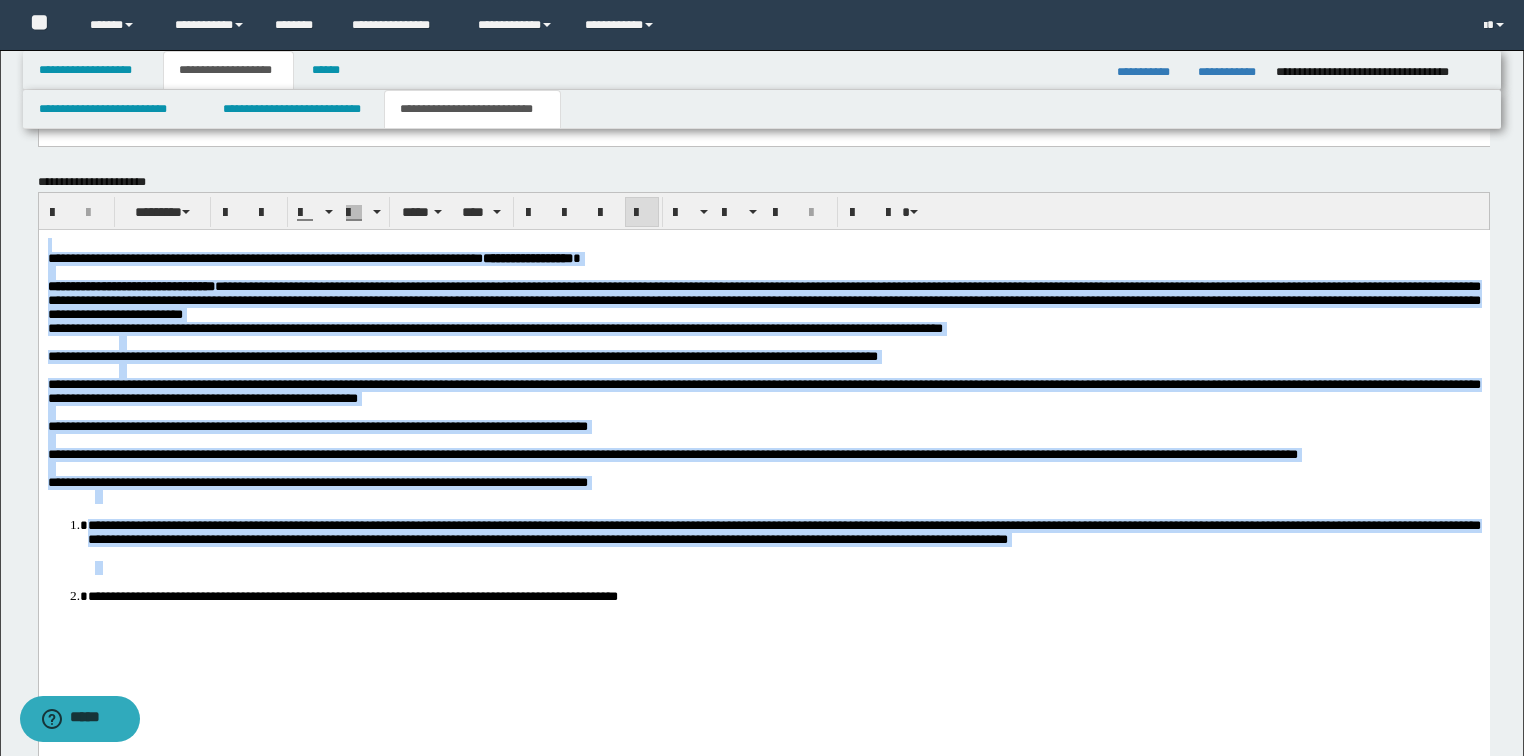 click on "**********" at bounding box center [763, 299] 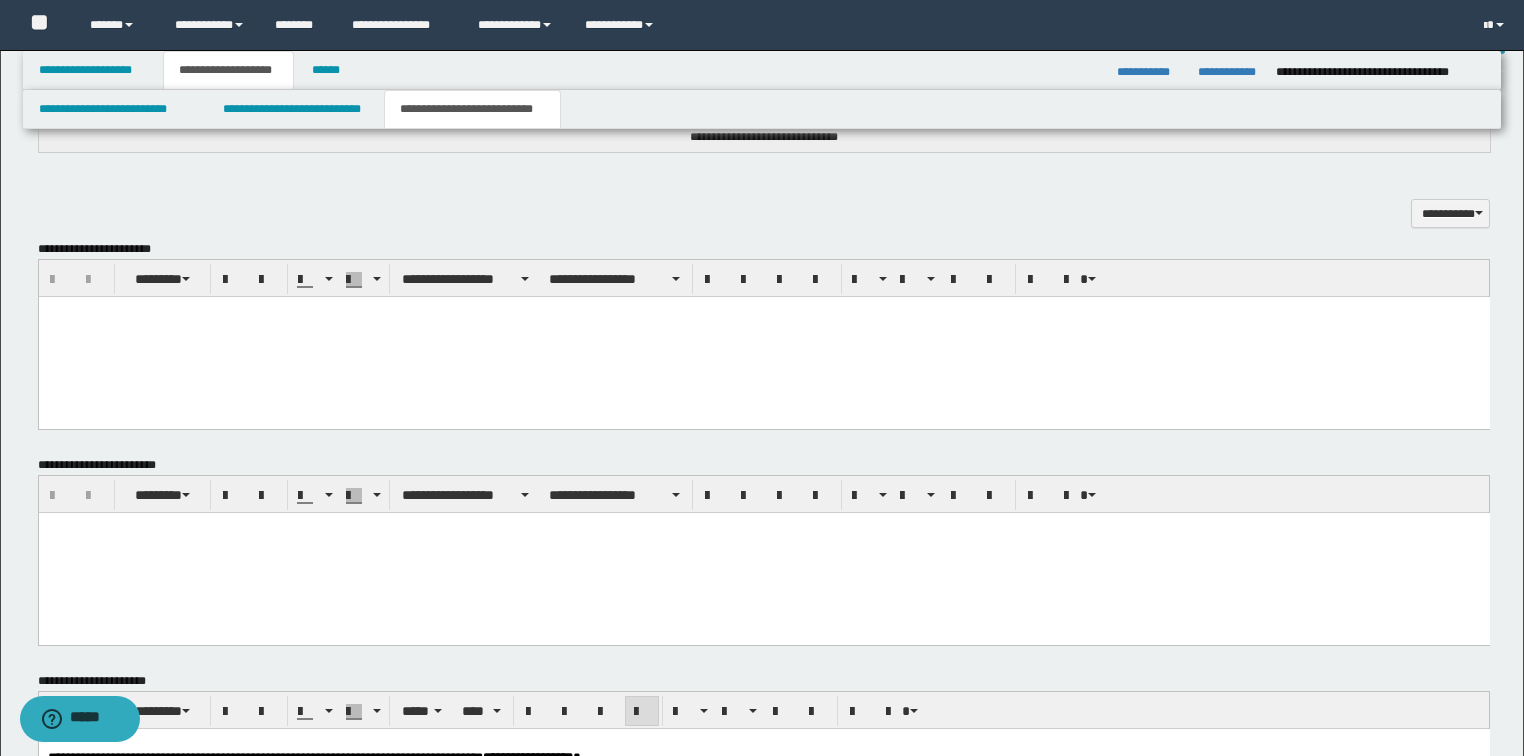 scroll, scrollTop: 896, scrollLeft: 0, axis: vertical 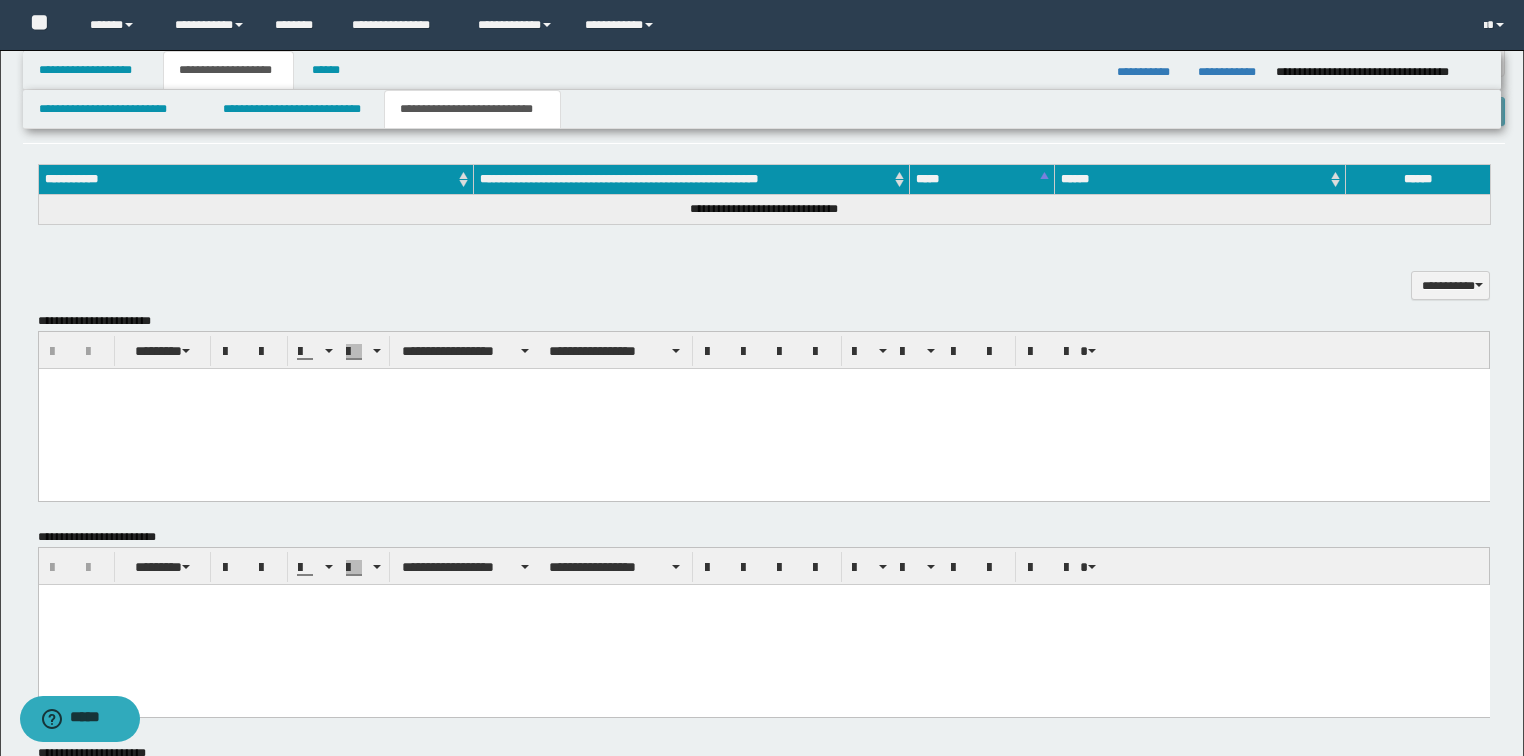 click at bounding box center [763, 409] 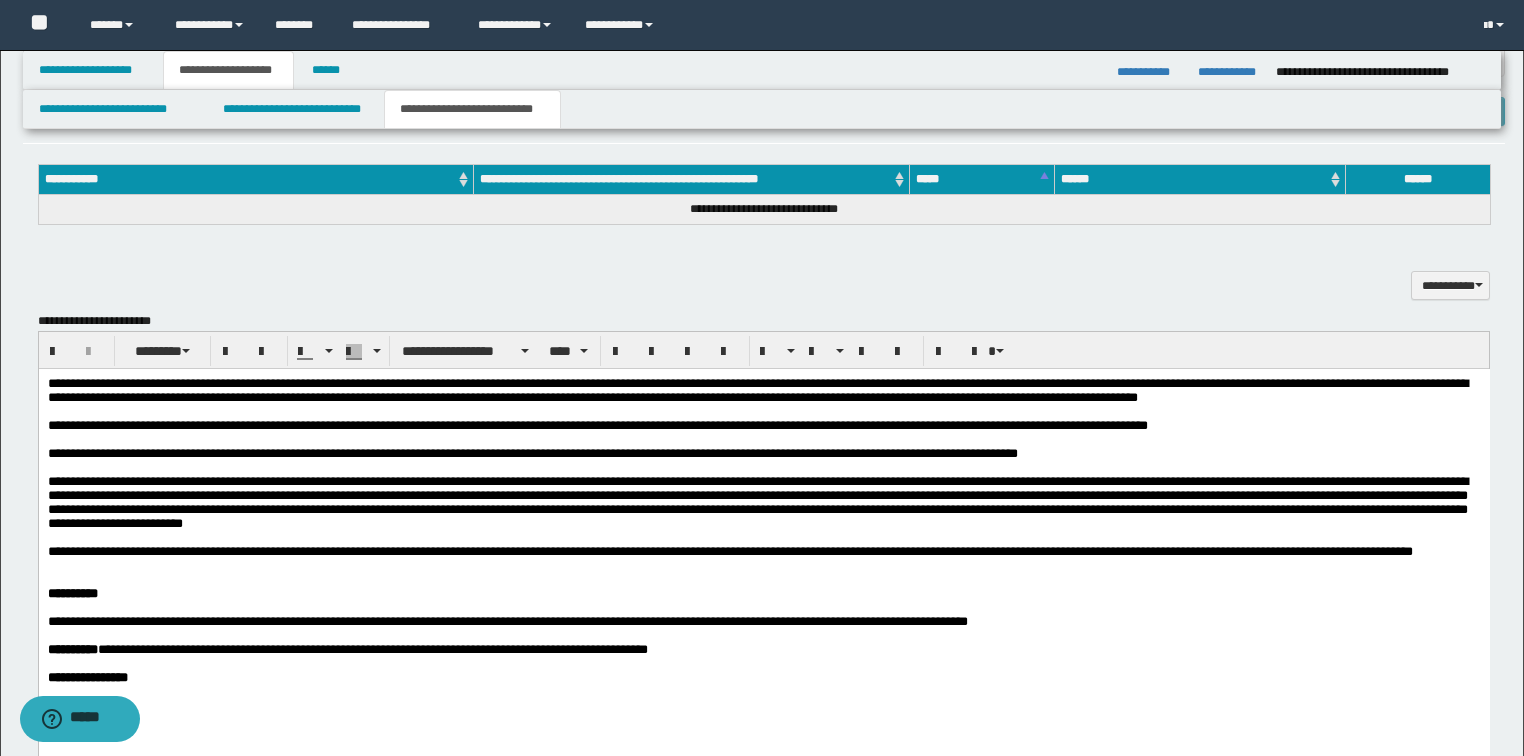 click on "**********" at bounding box center (757, 390) 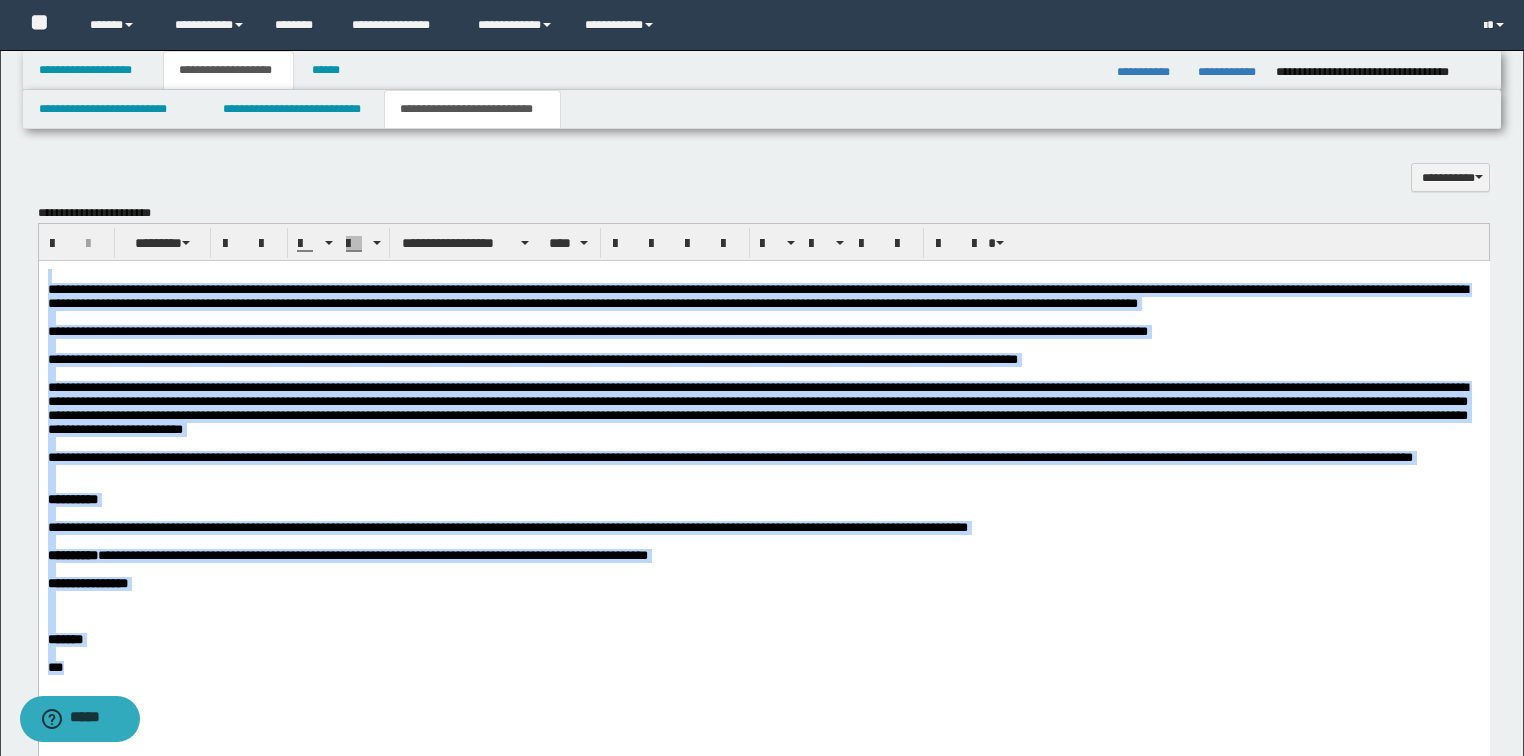 scroll, scrollTop: 976, scrollLeft: 0, axis: vertical 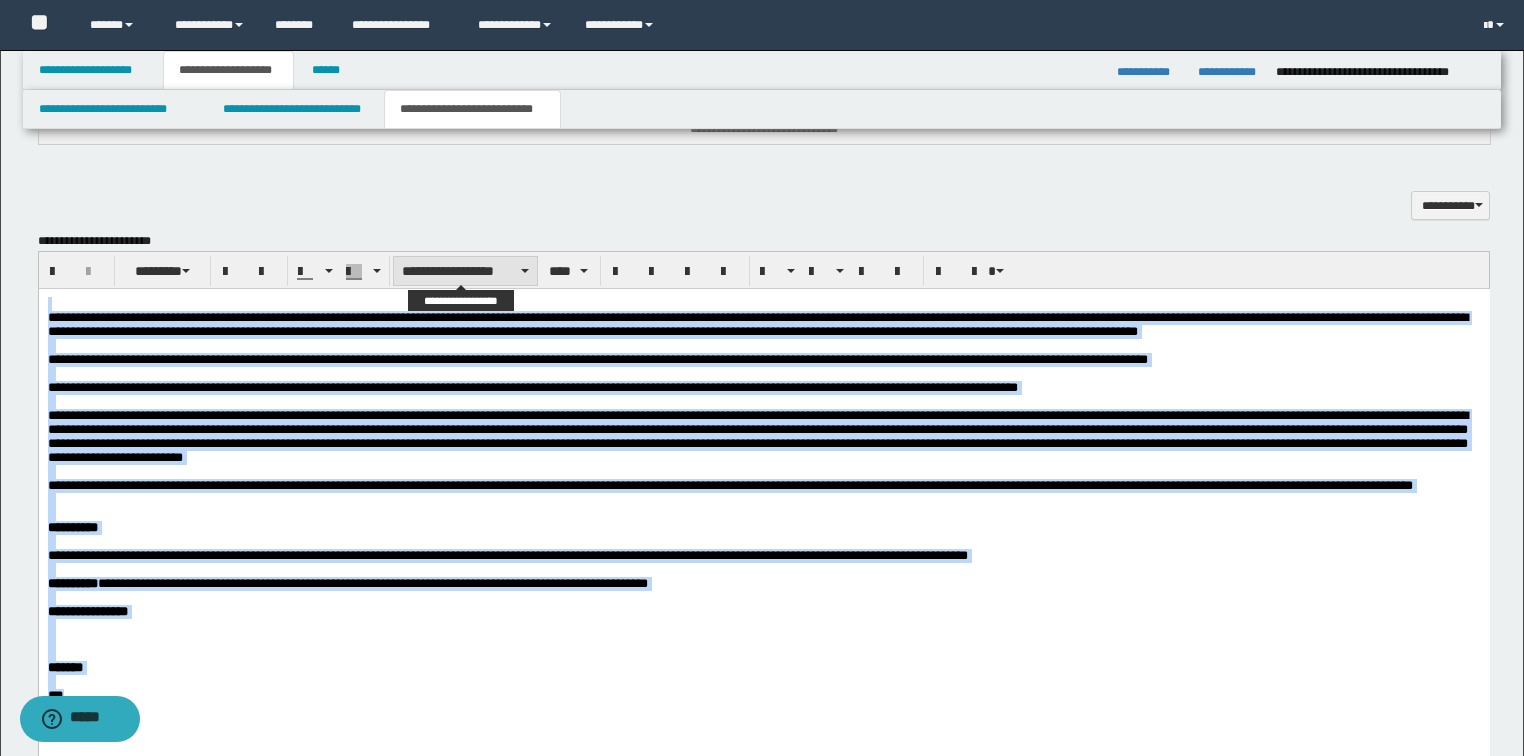 click on "**********" at bounding box center [465, 271] 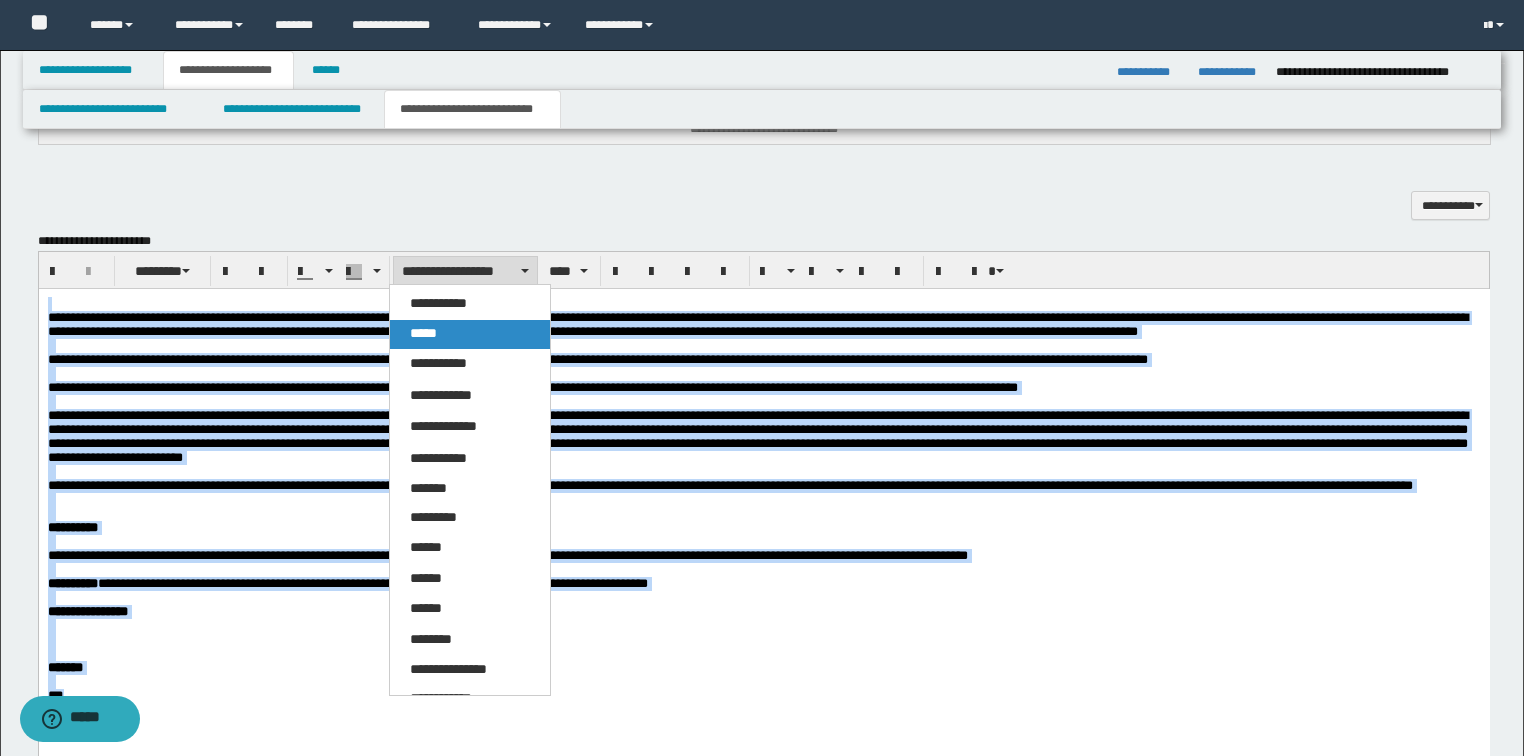 click on "*****" at bounding box center (470, 334) 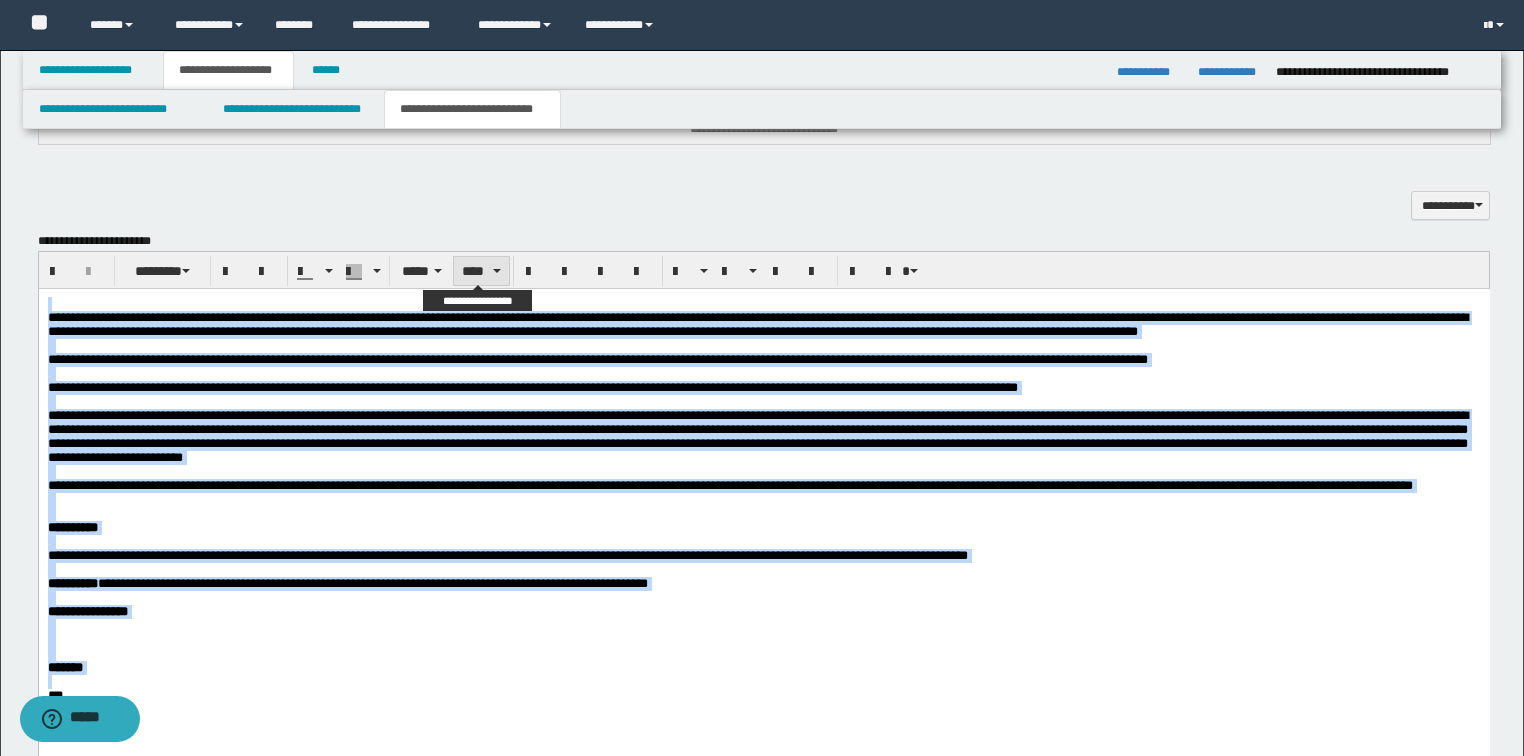 click on "****" at bounding box center (481, 271) 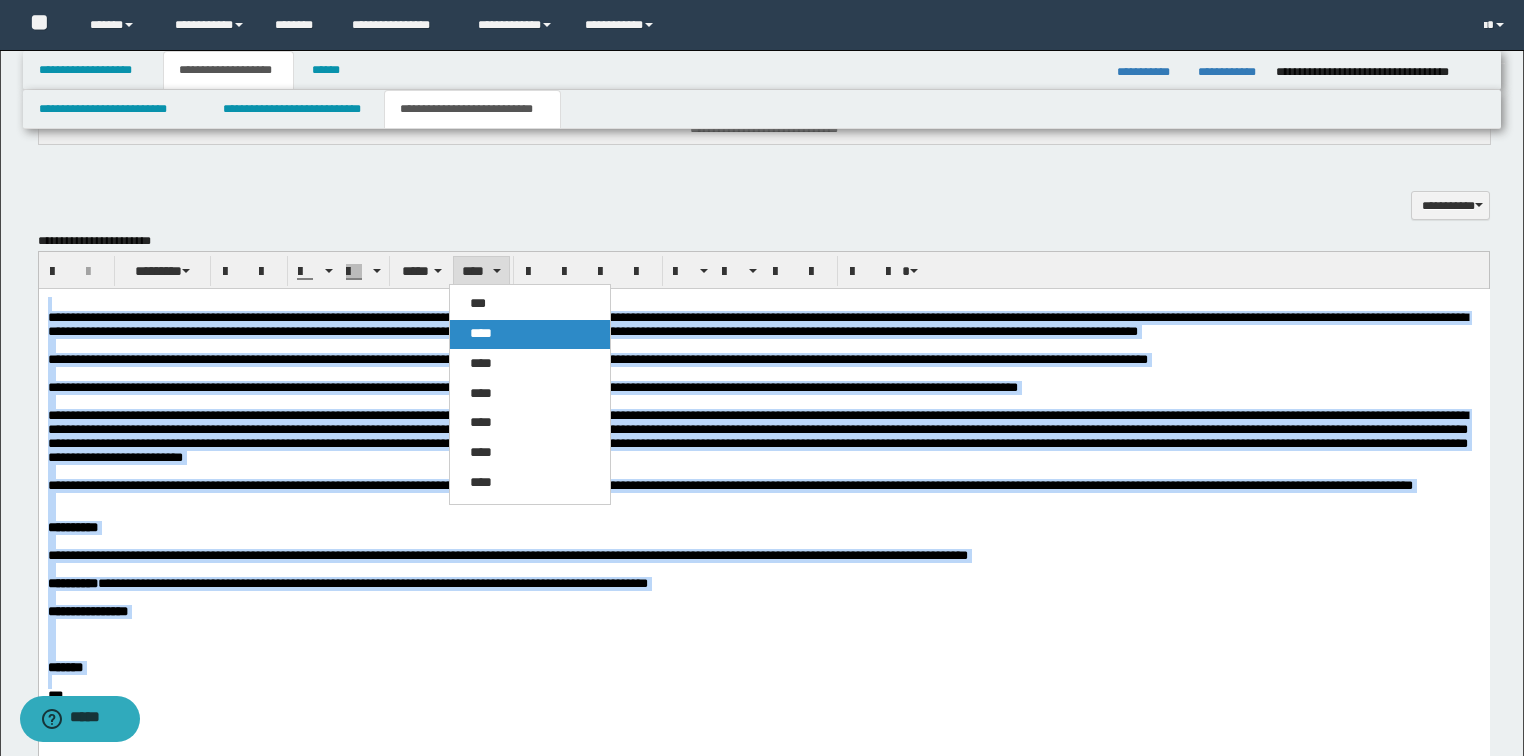 click on "****" at bounding box center (481, 333) 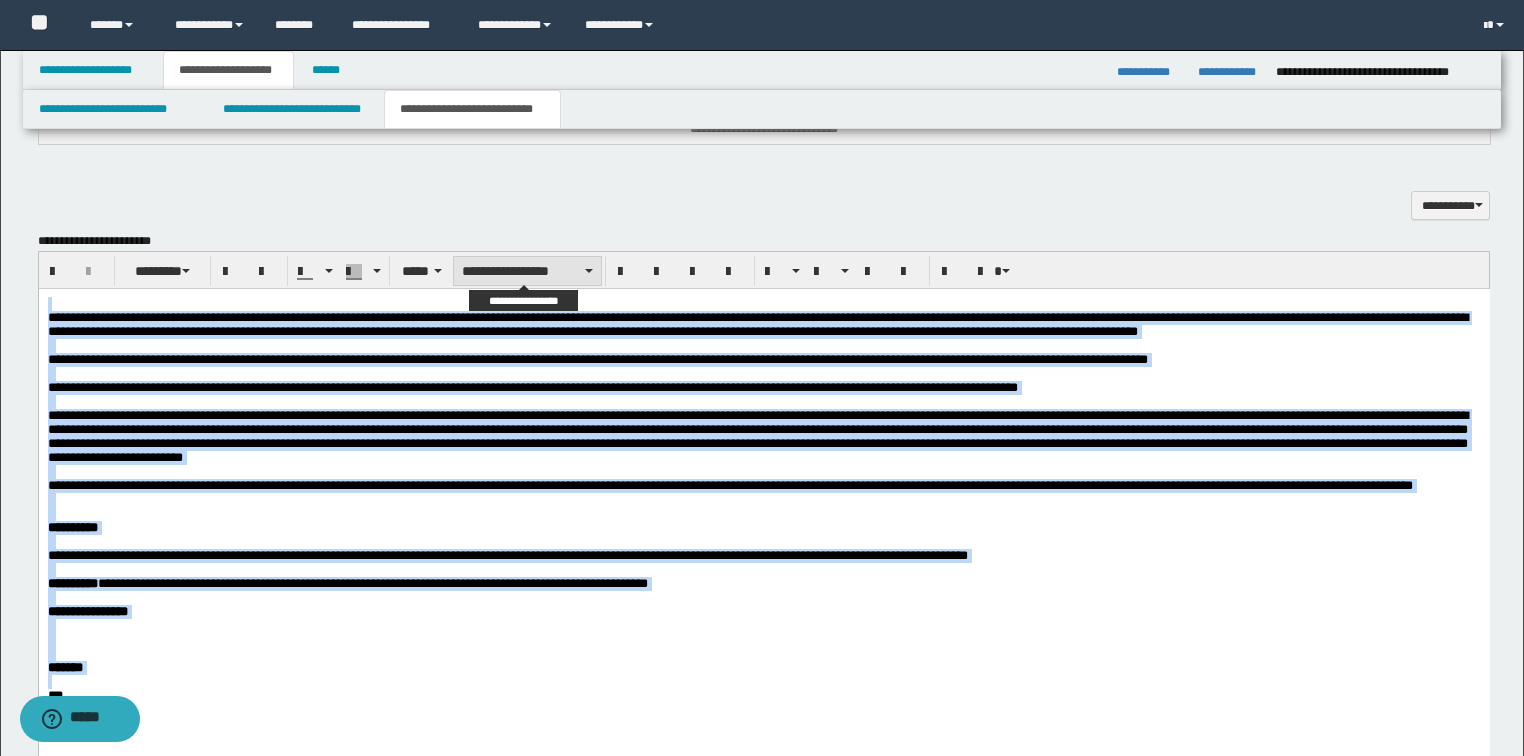 click on "**********" at bounding box center [527, 271] 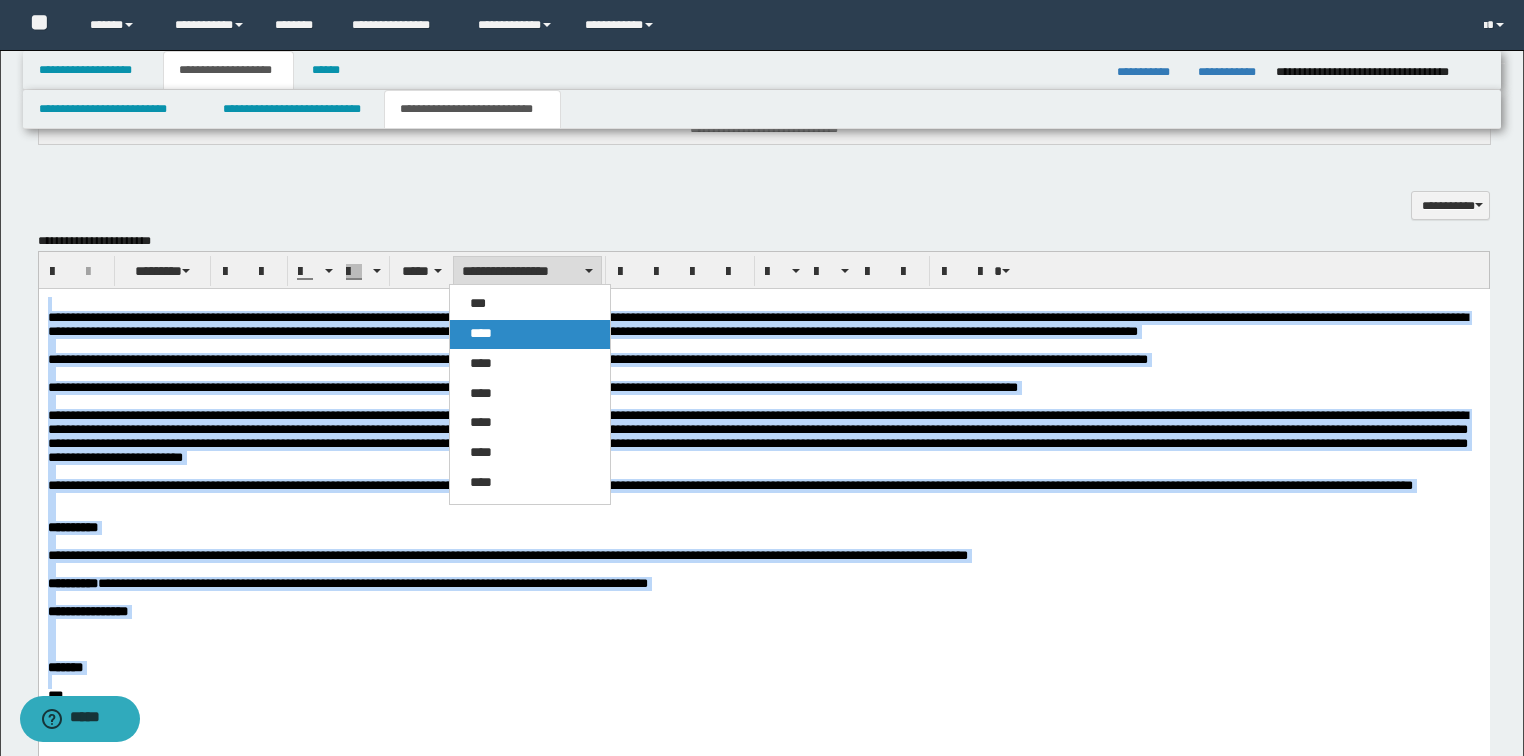 click on "****" at bounding box center (481, 333) 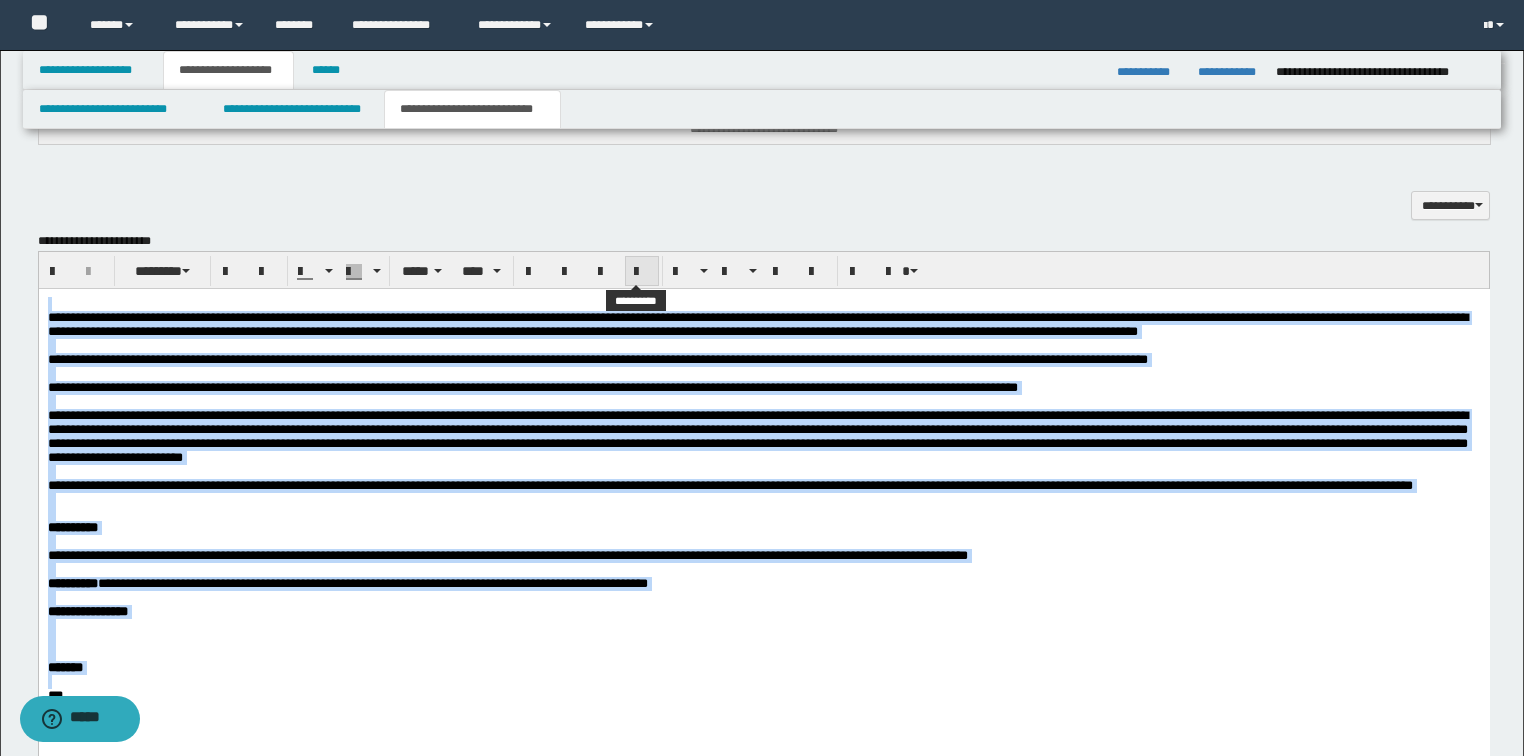 click at bounding box center (642, 272) 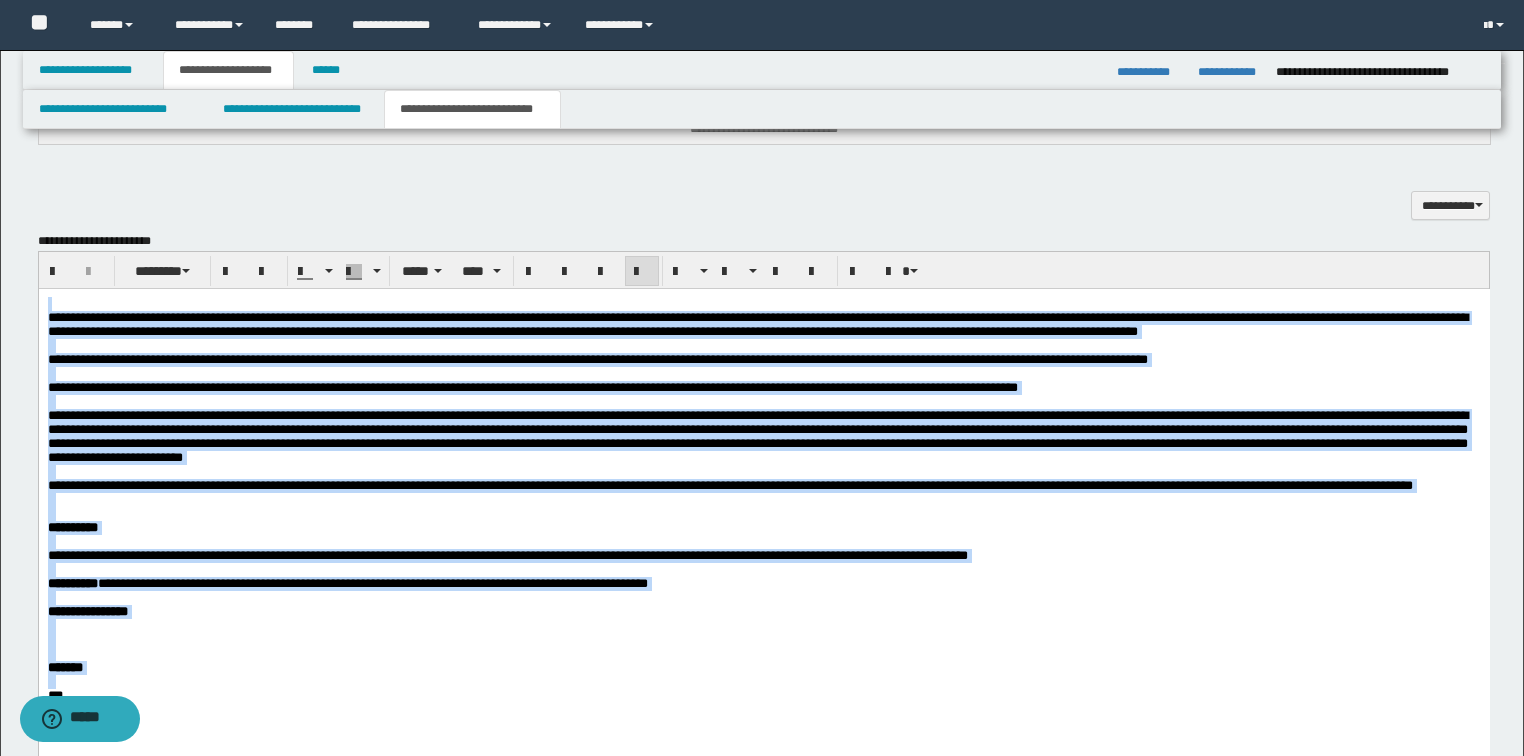 click at bounding box center [642, 272] 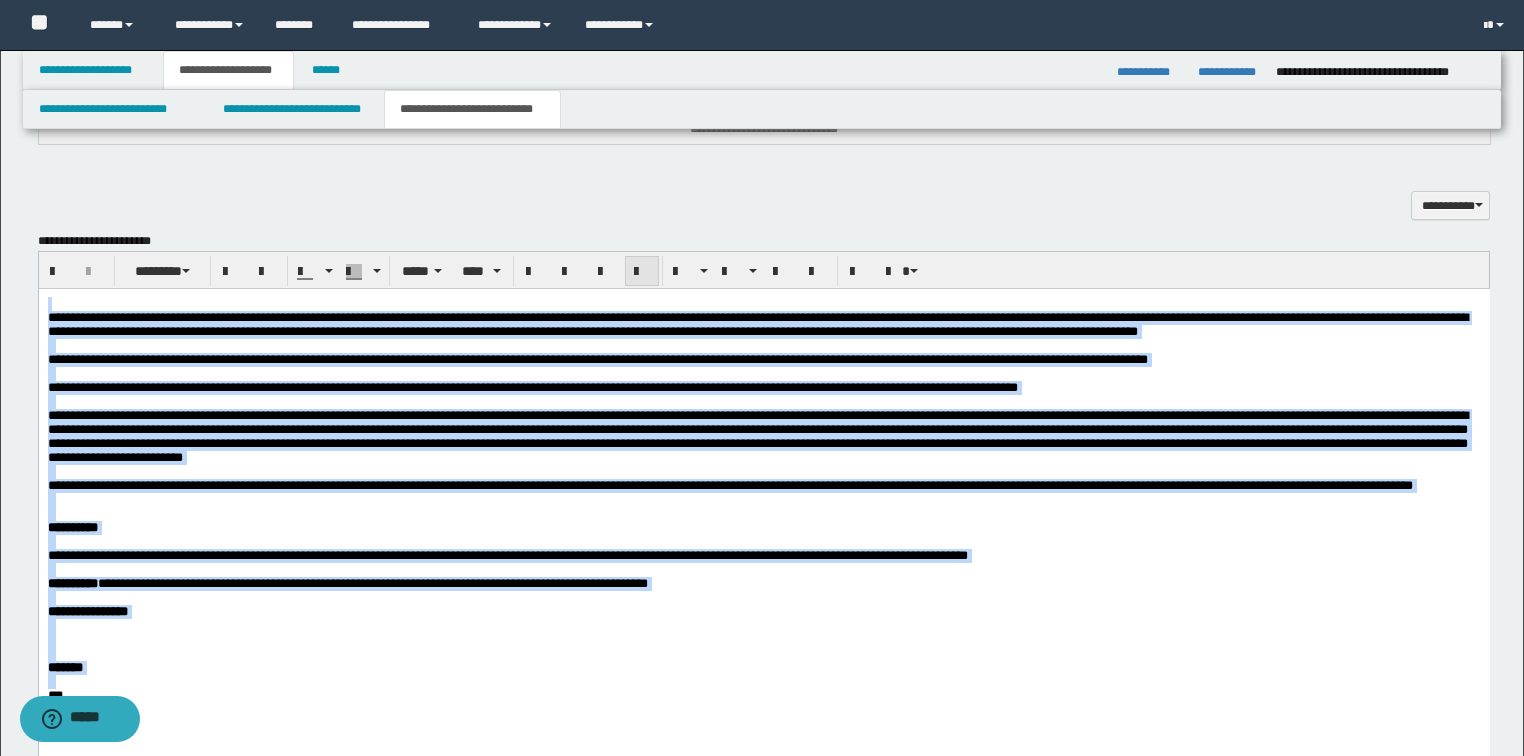click at bounding box center (642, 272) 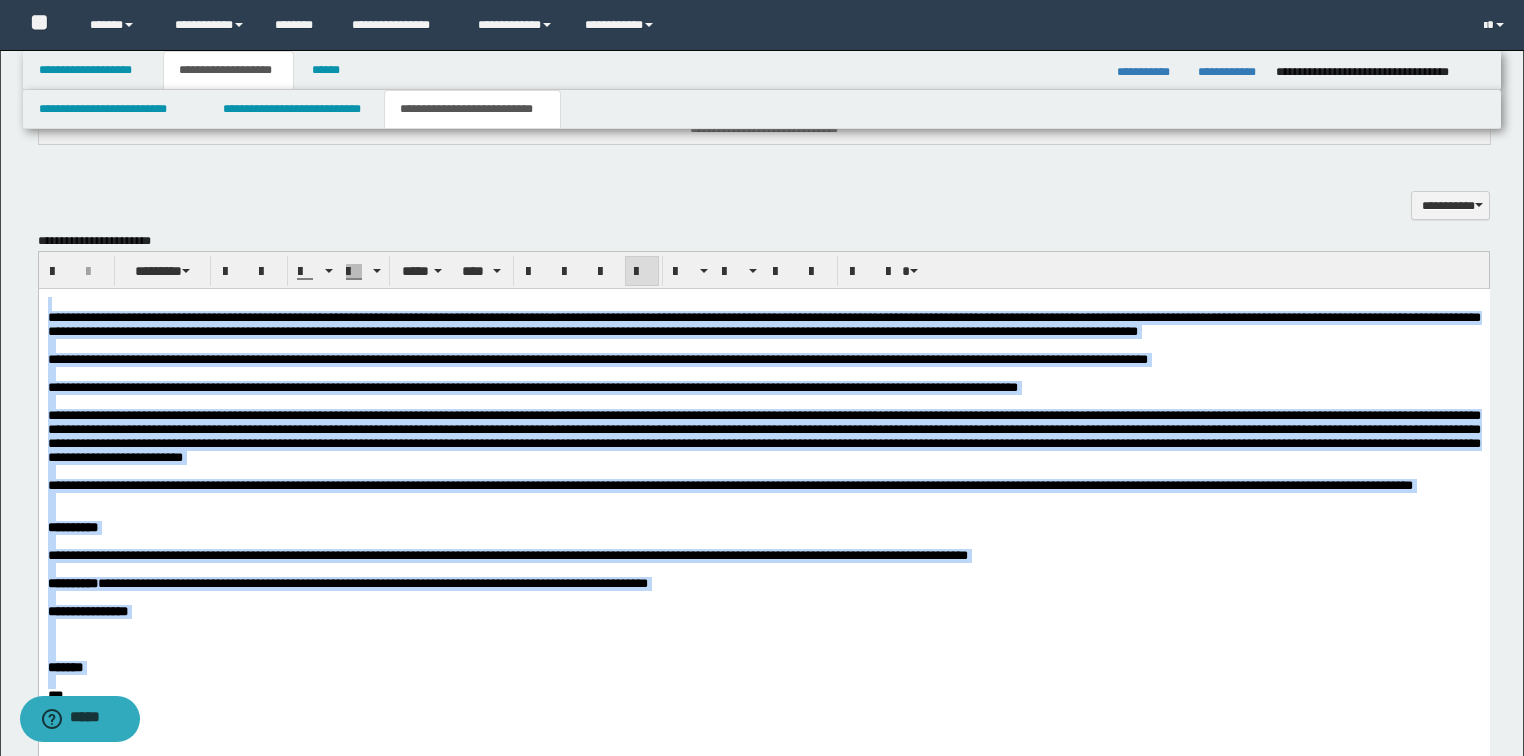 click at bounding box center [642, 272] 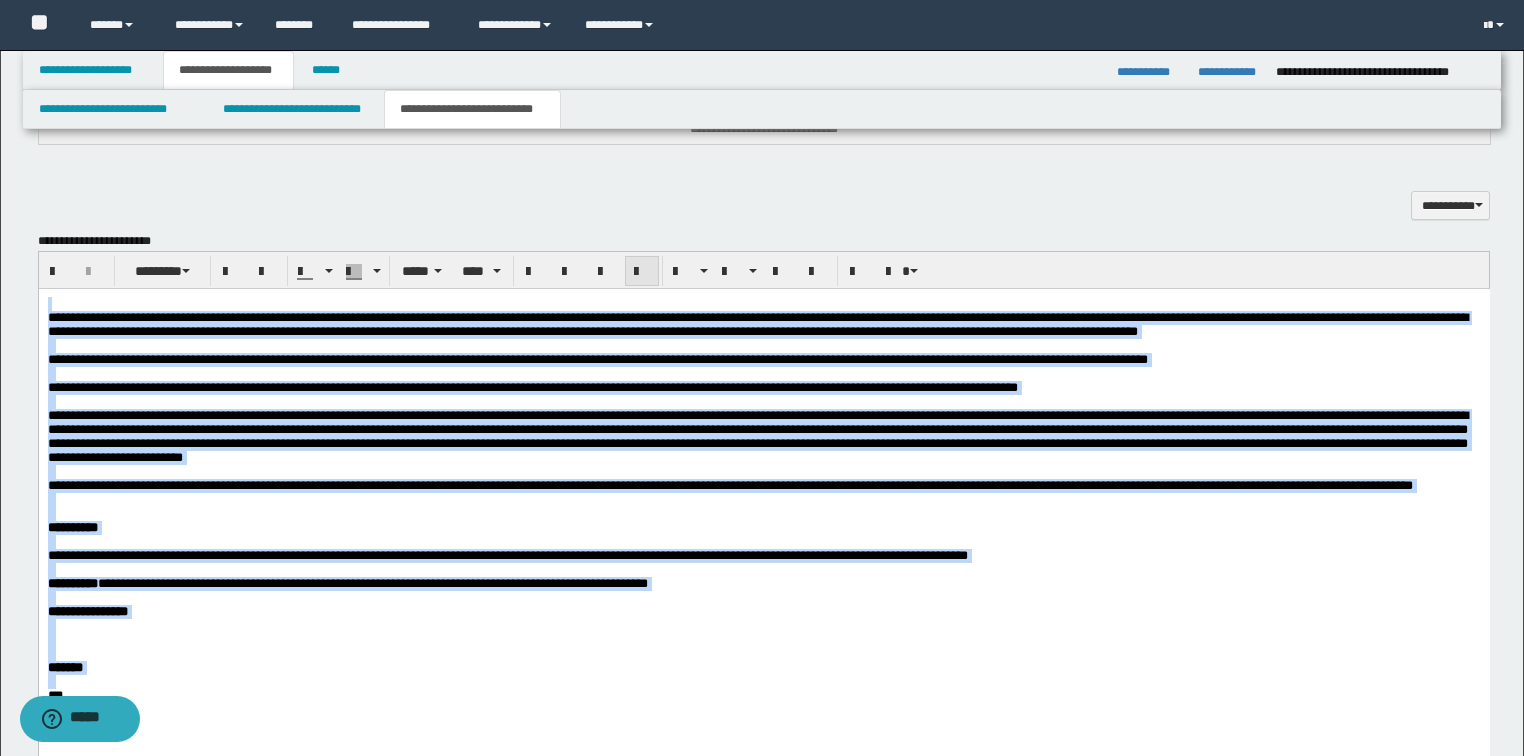 click at bounding box center (642, 272) 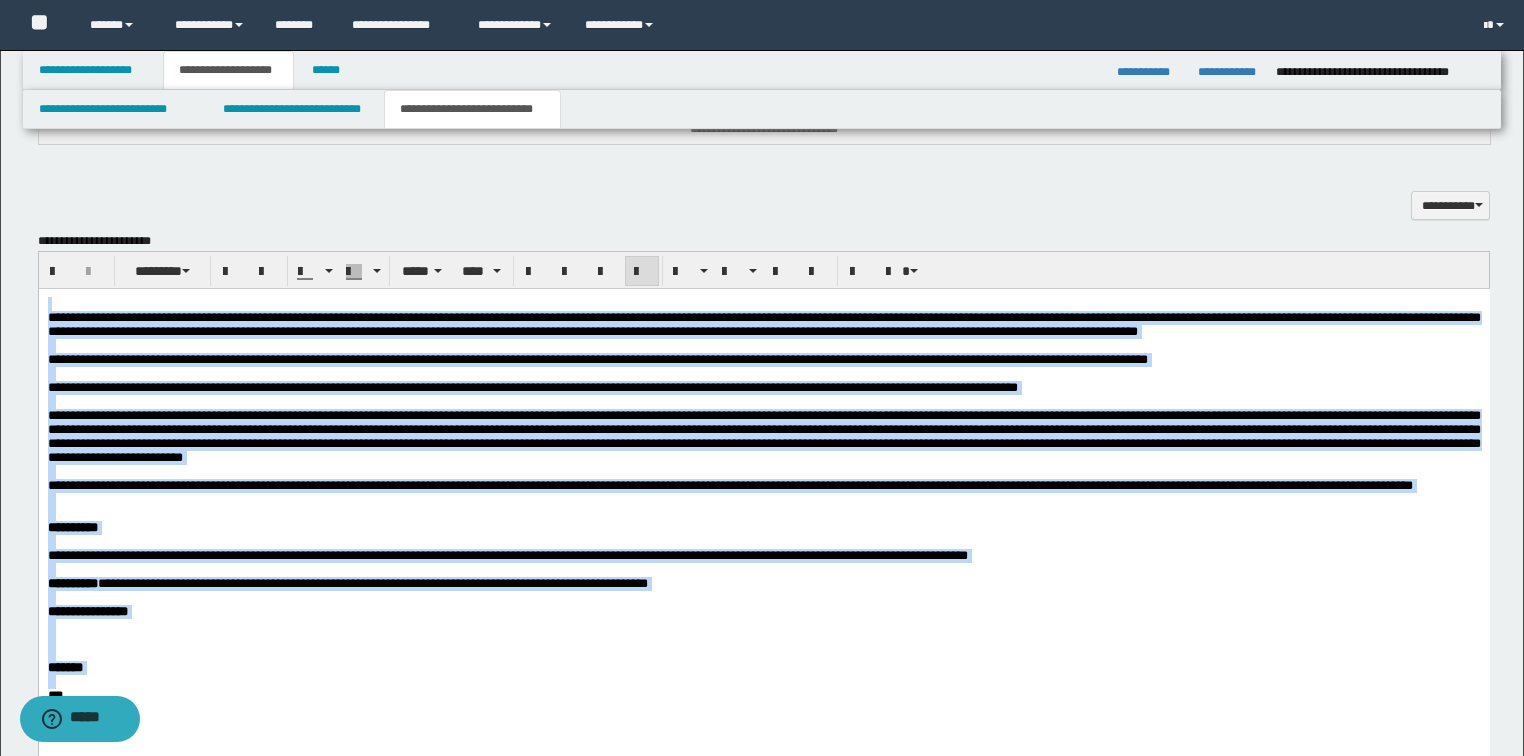 click on "**********" at bounding box center (763, 436) 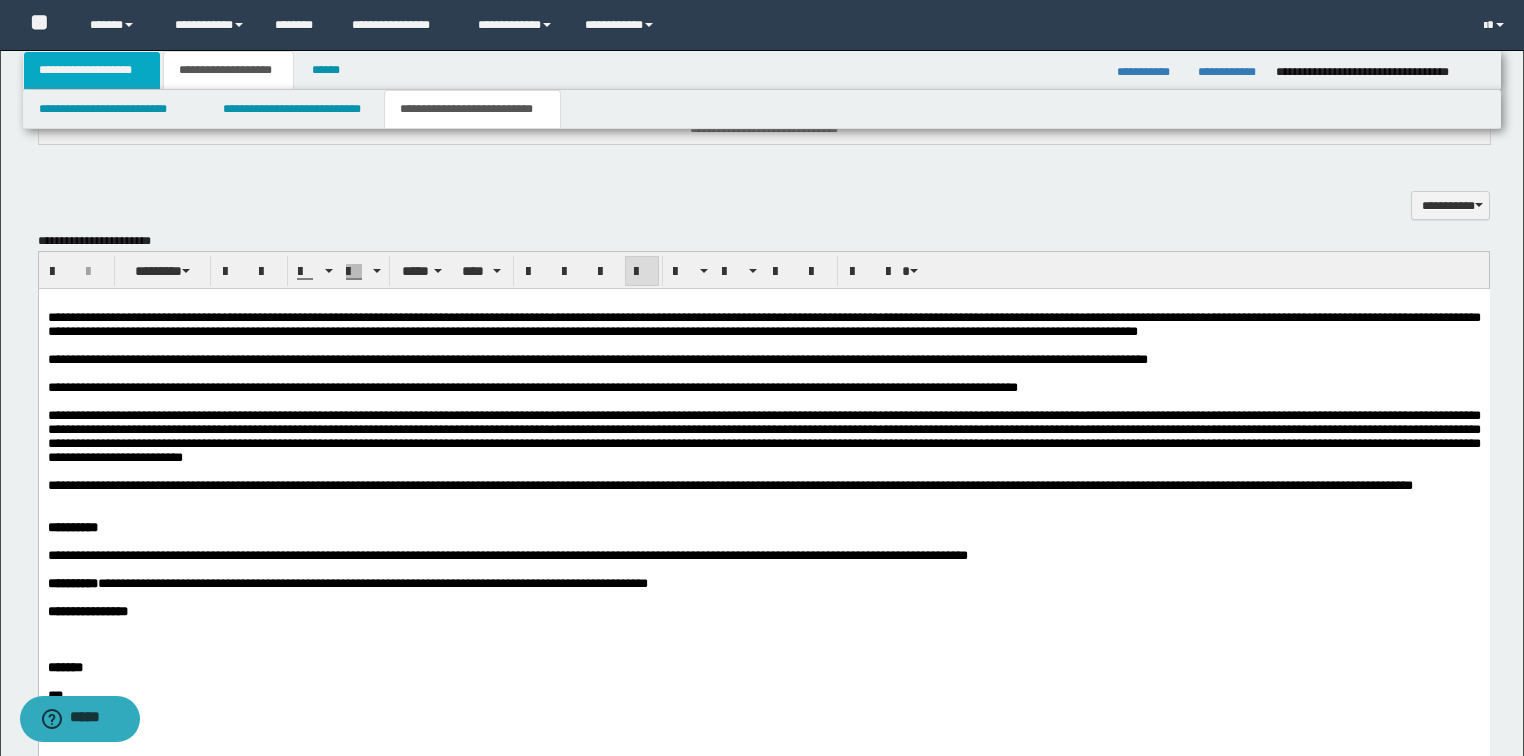 drag, startPoint x: 134, startPoint y: 70, endPoint x: 123, endPoint y: 80, distance: 14.866069 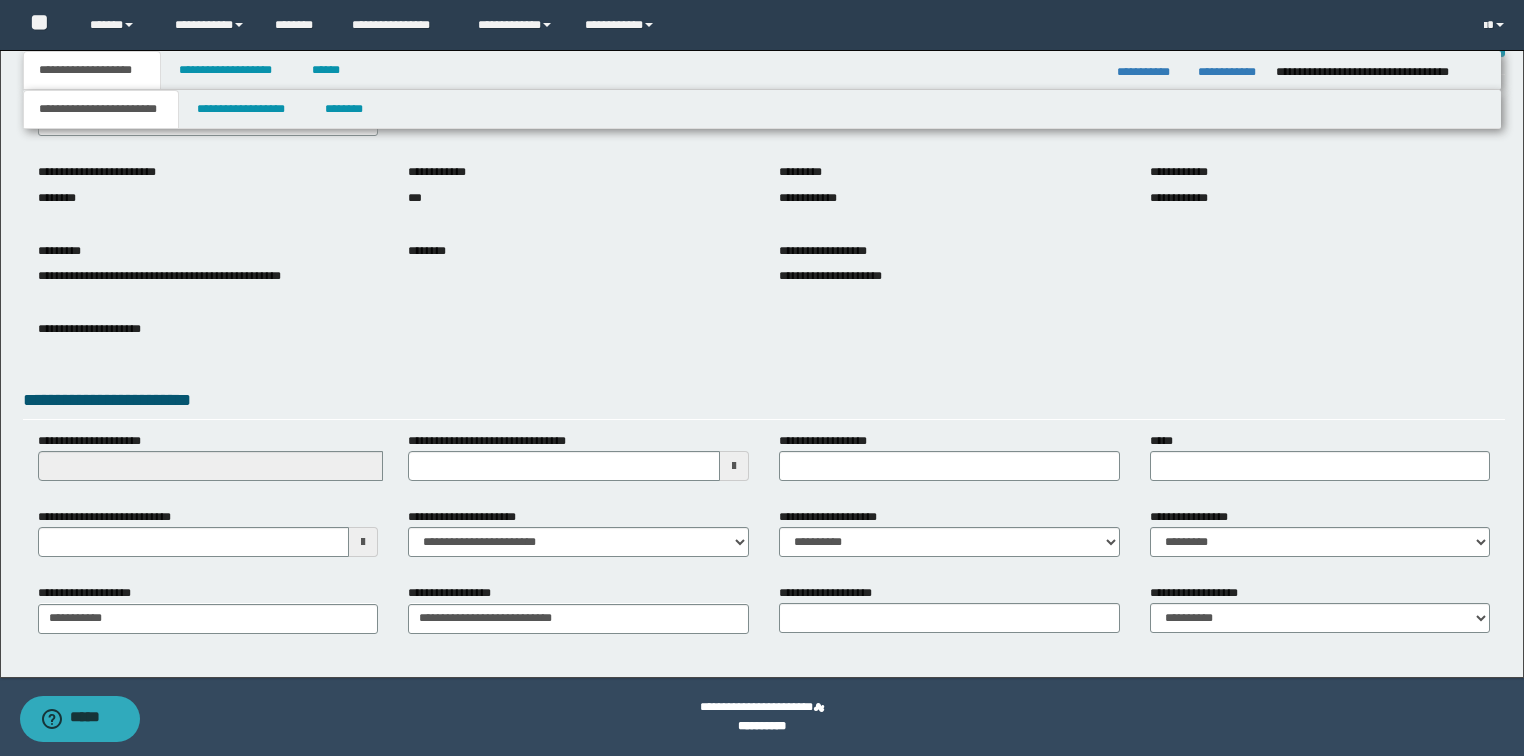 click on "**********" at bounding box center (101, 109) 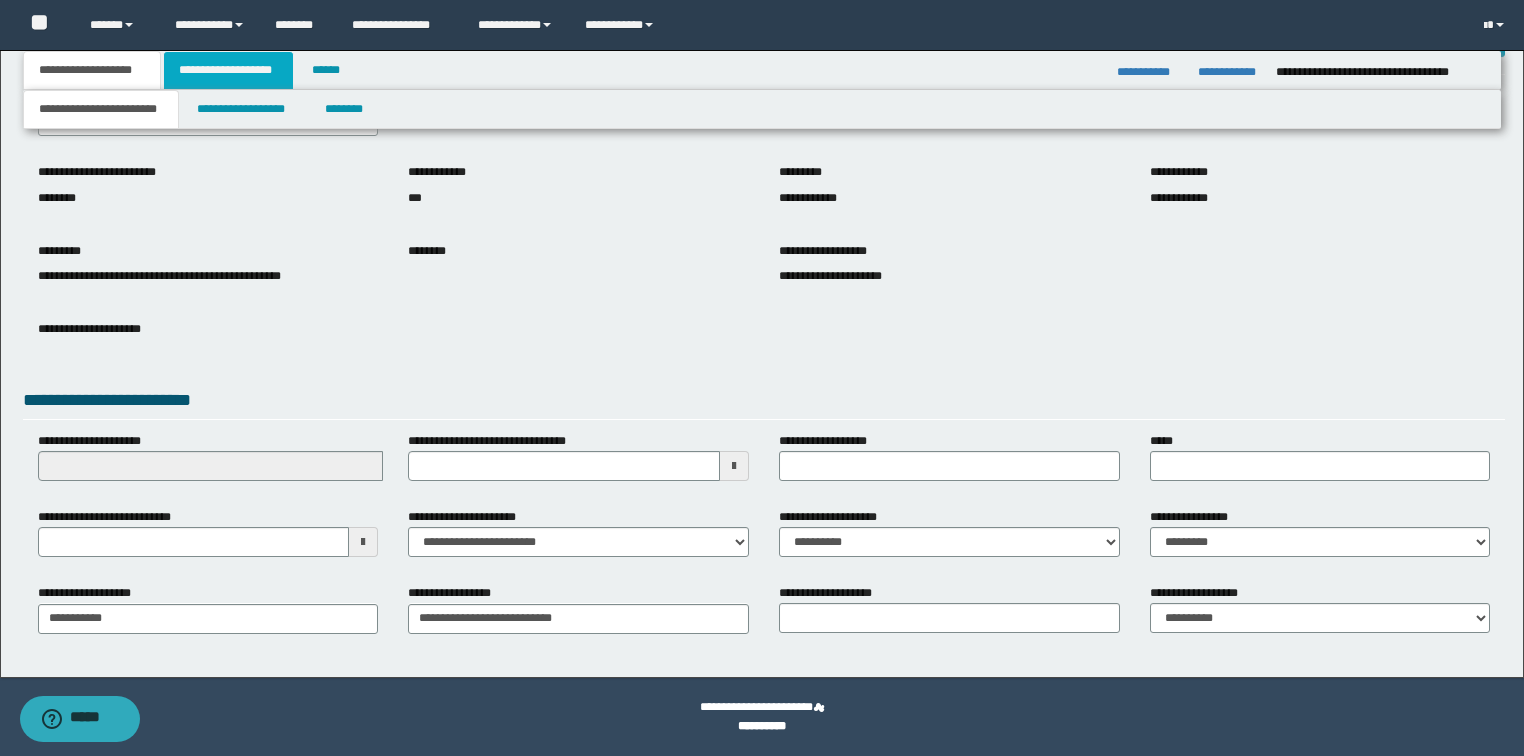 click on "**********" at bounding box center (228, 70) 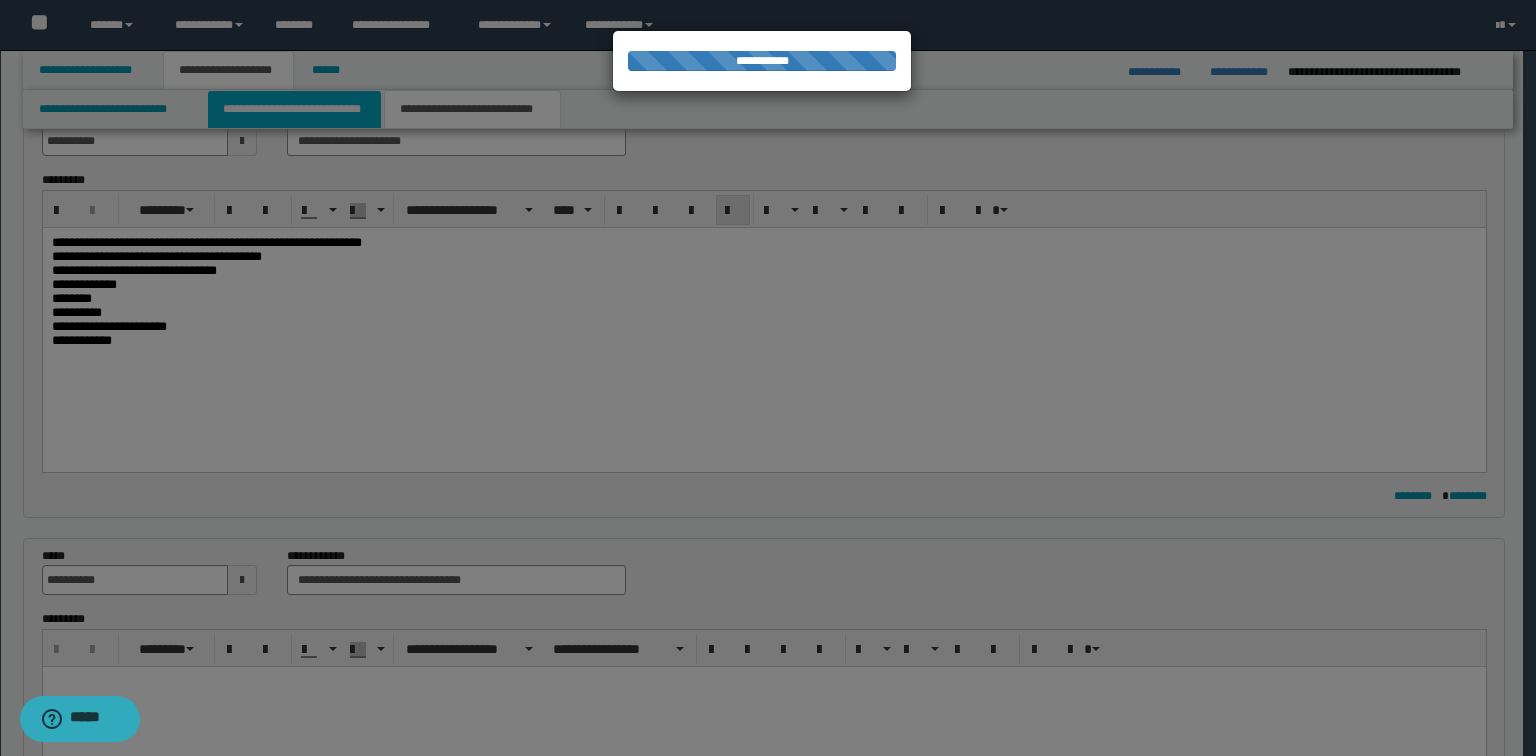 click on "**********" at bounding box center (762, 251) 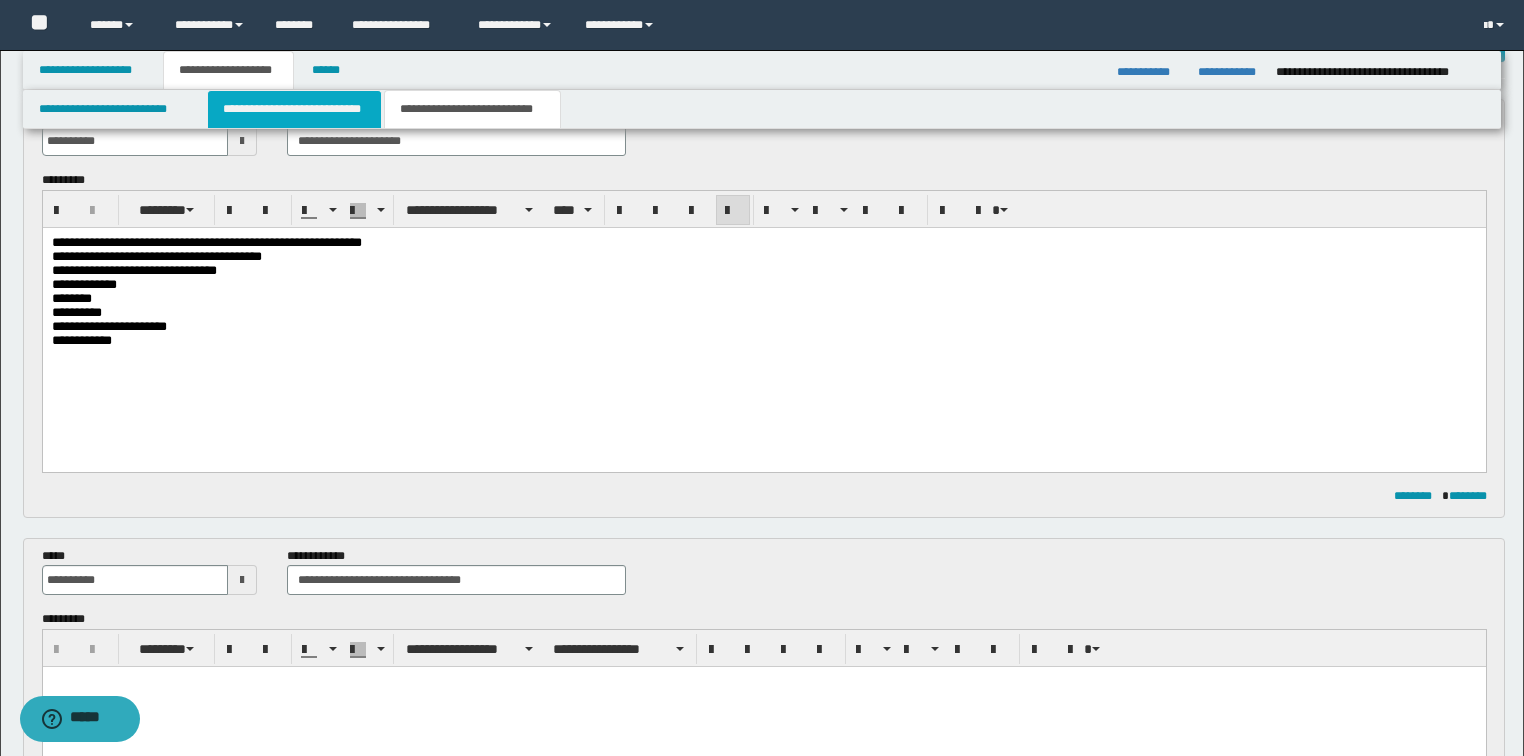 click on "**********" at bounding box center [294, 109] 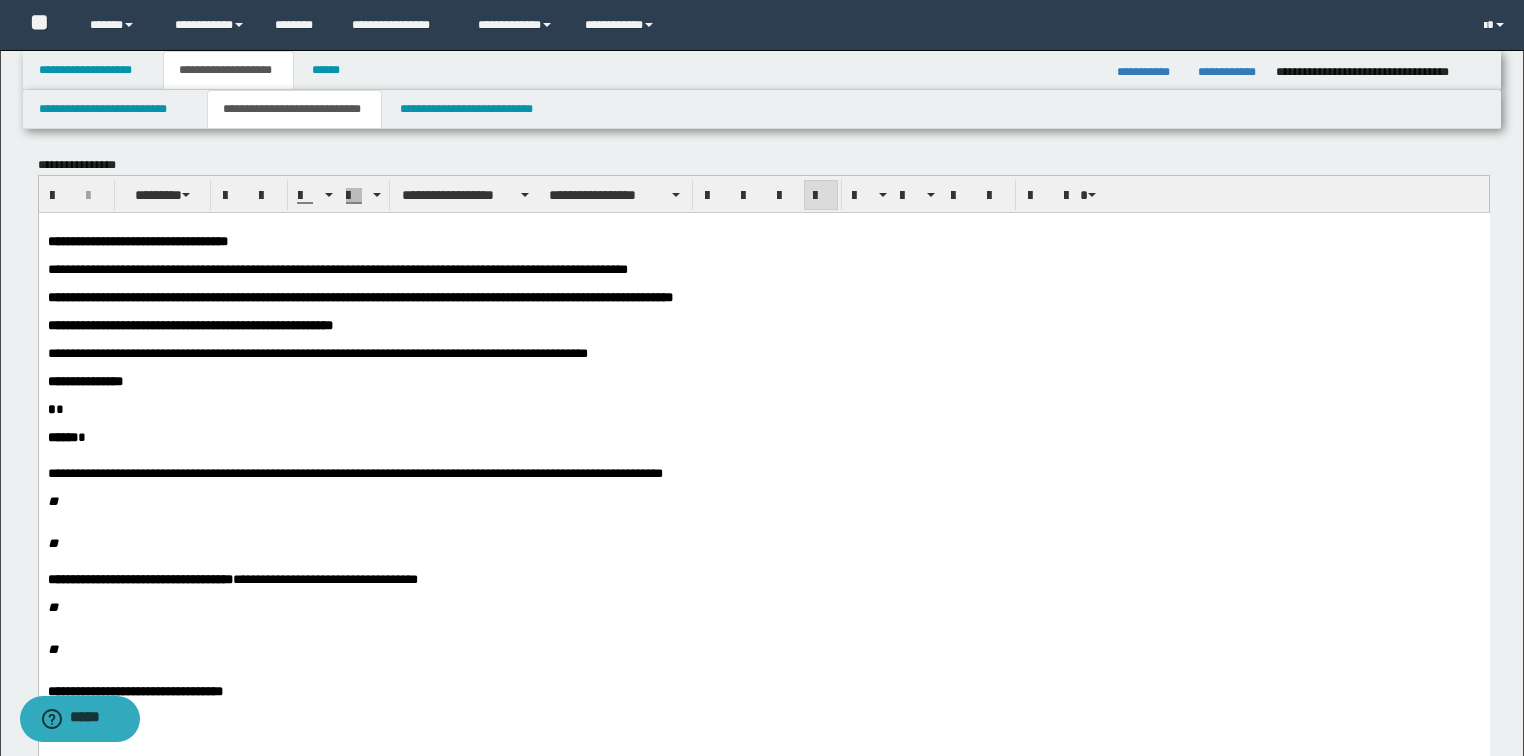scroll, scrollTop: 0, scrollLeft: 0, axis: both 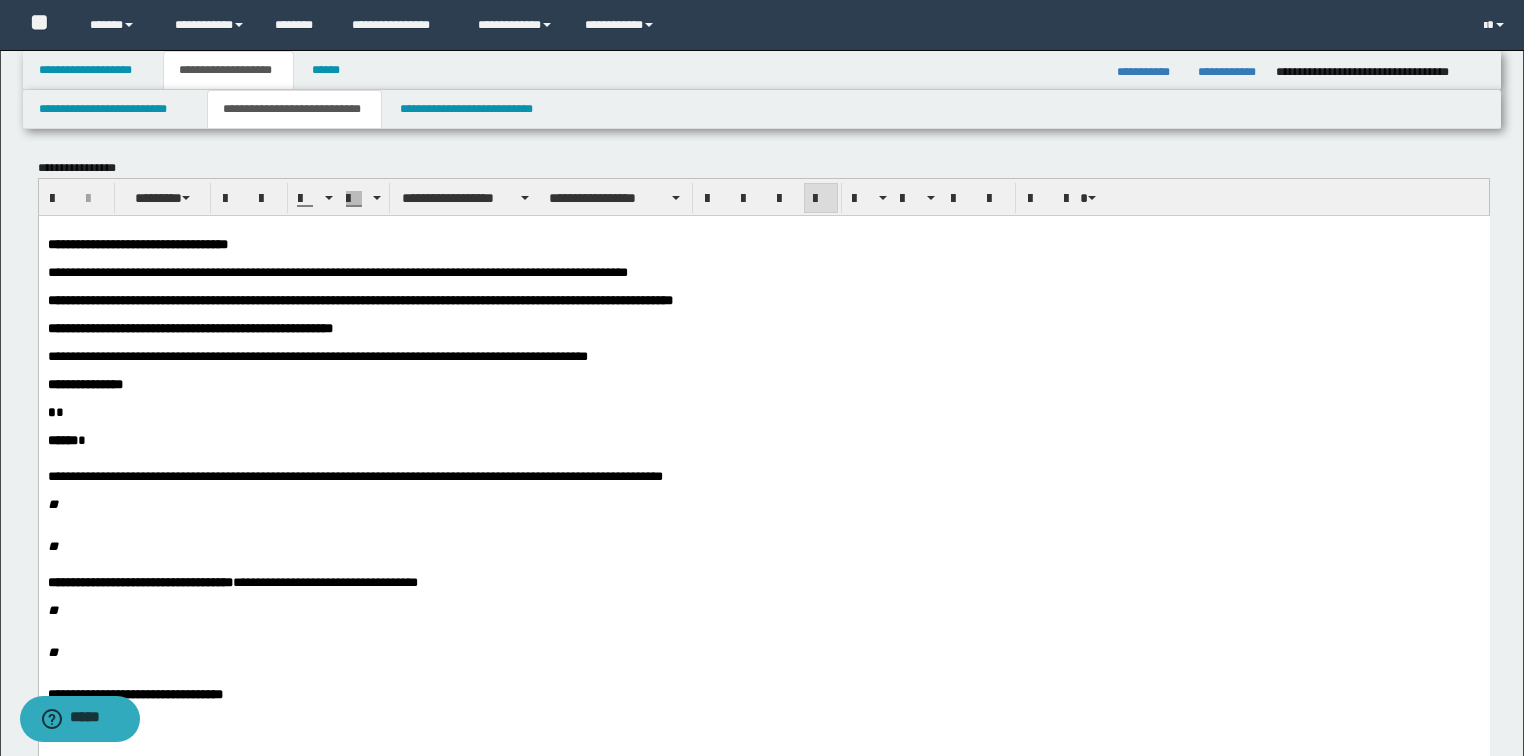 click on "**********" at bounding box center (359, 299) 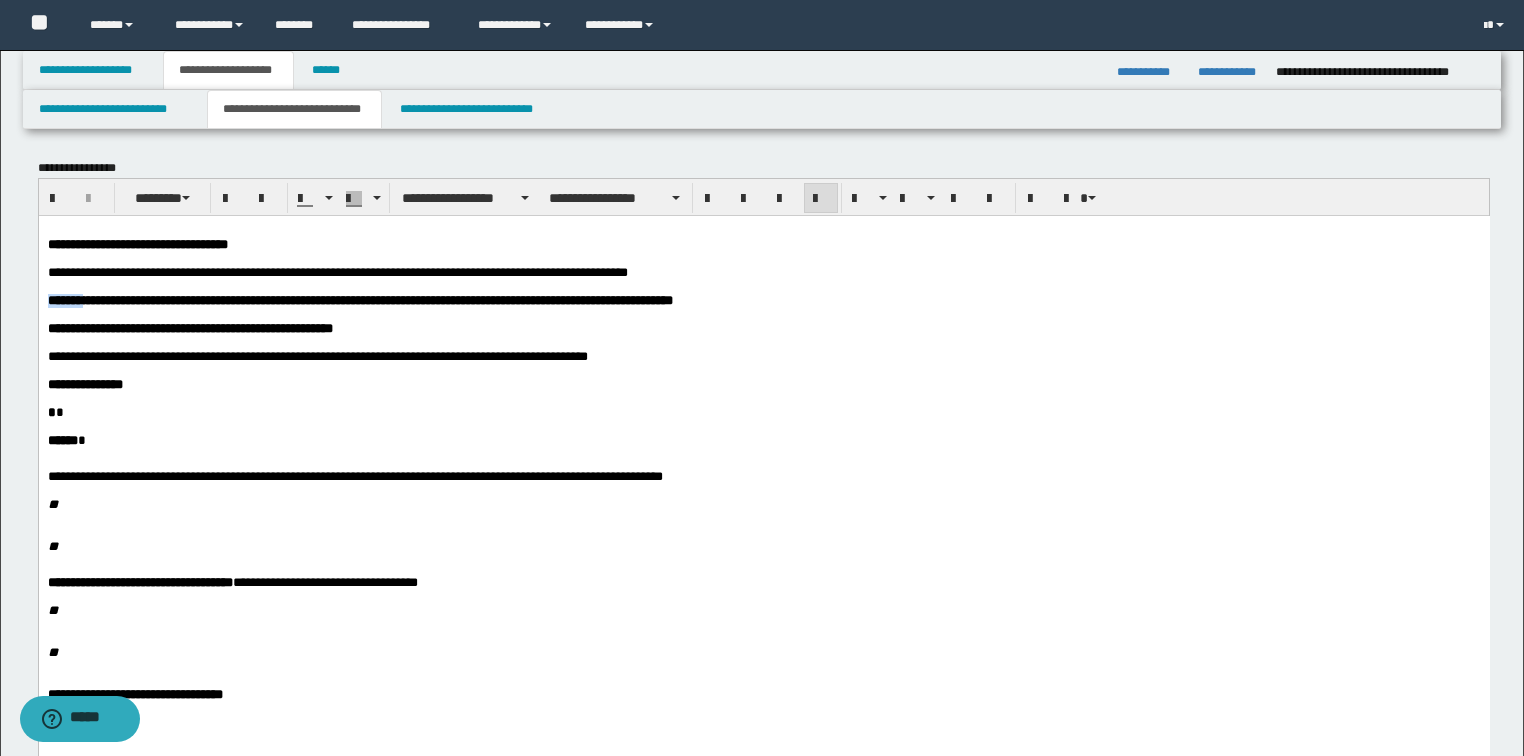 click on "**********" at bounding box center [359, 299] 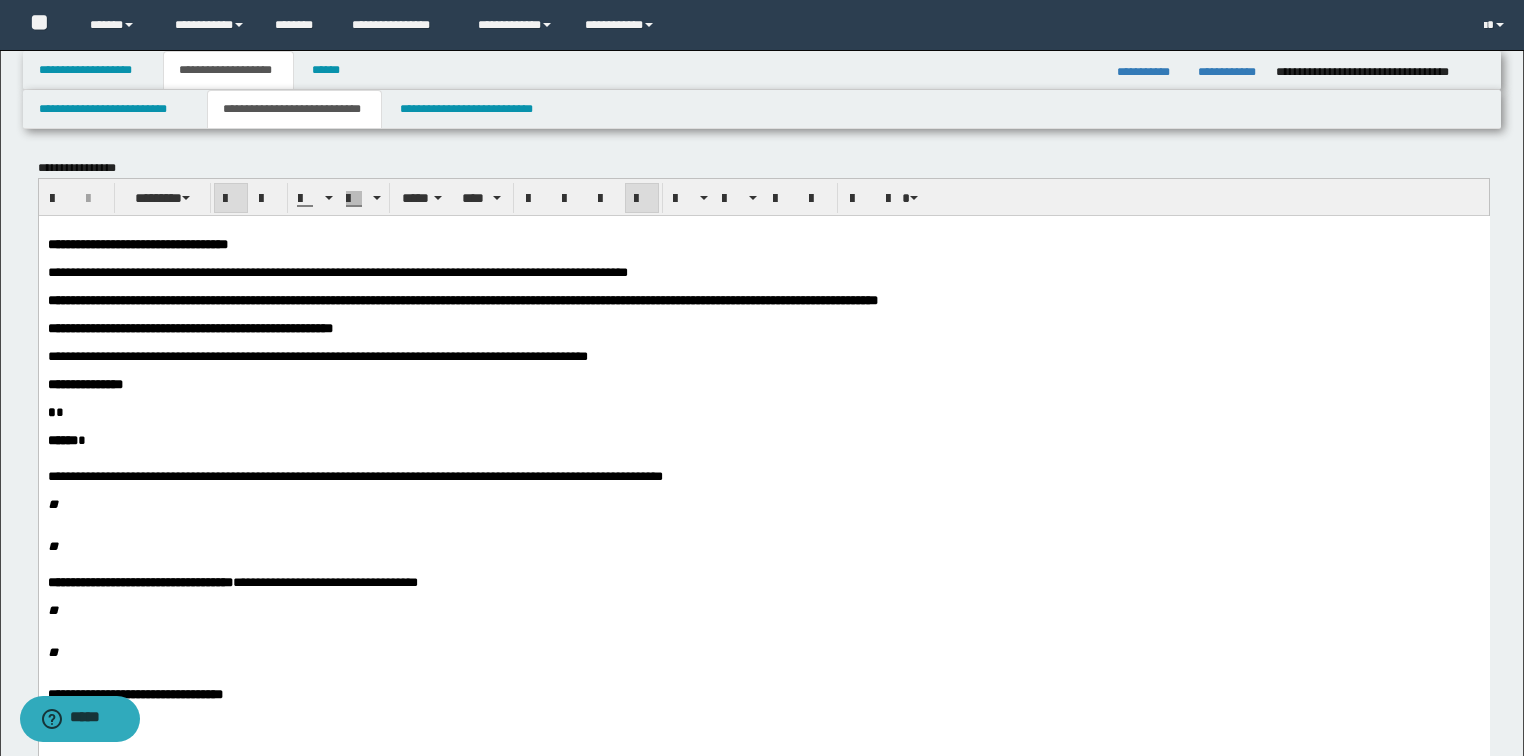 click on "**********" at bounding box center (462, 299) 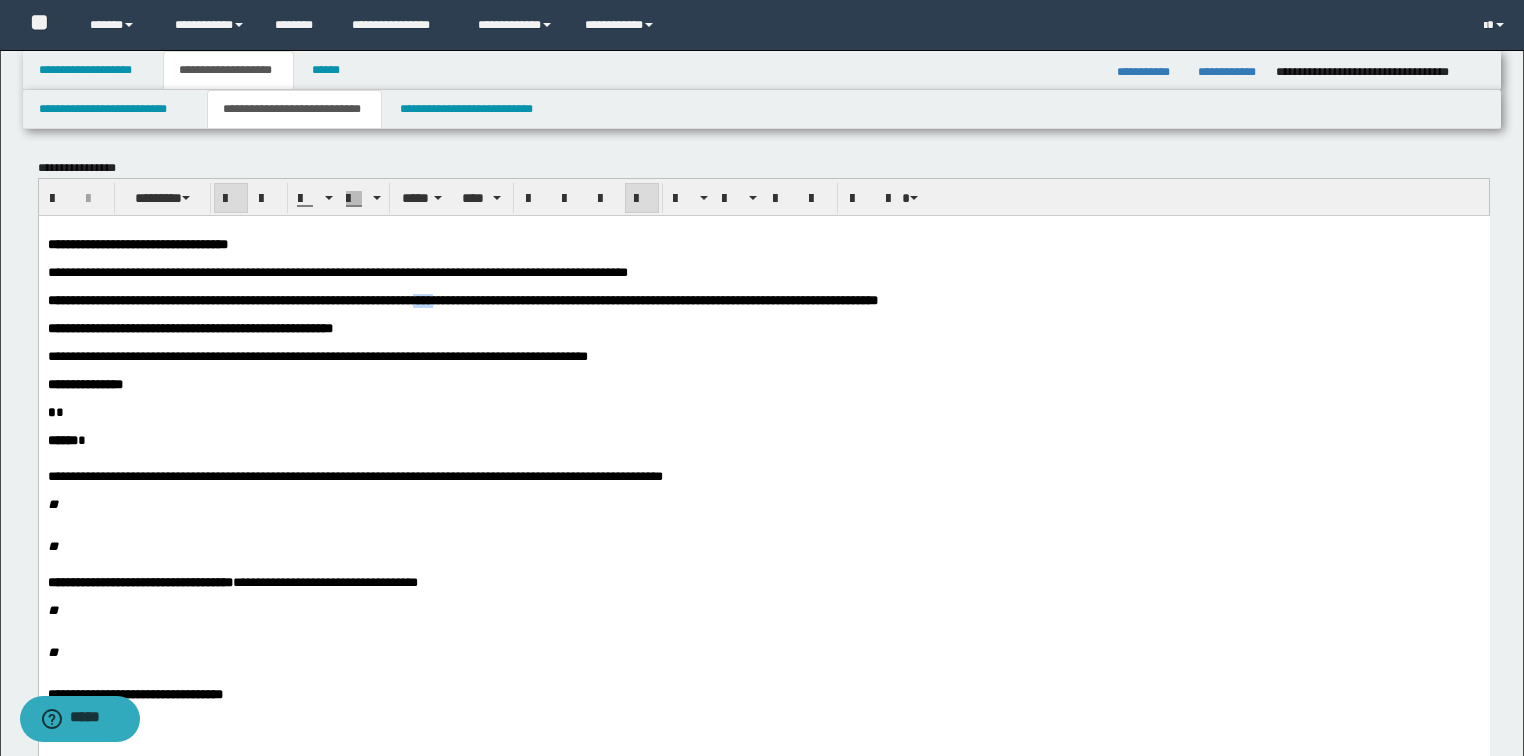 click on "**********" at bounding box center [462, 299] 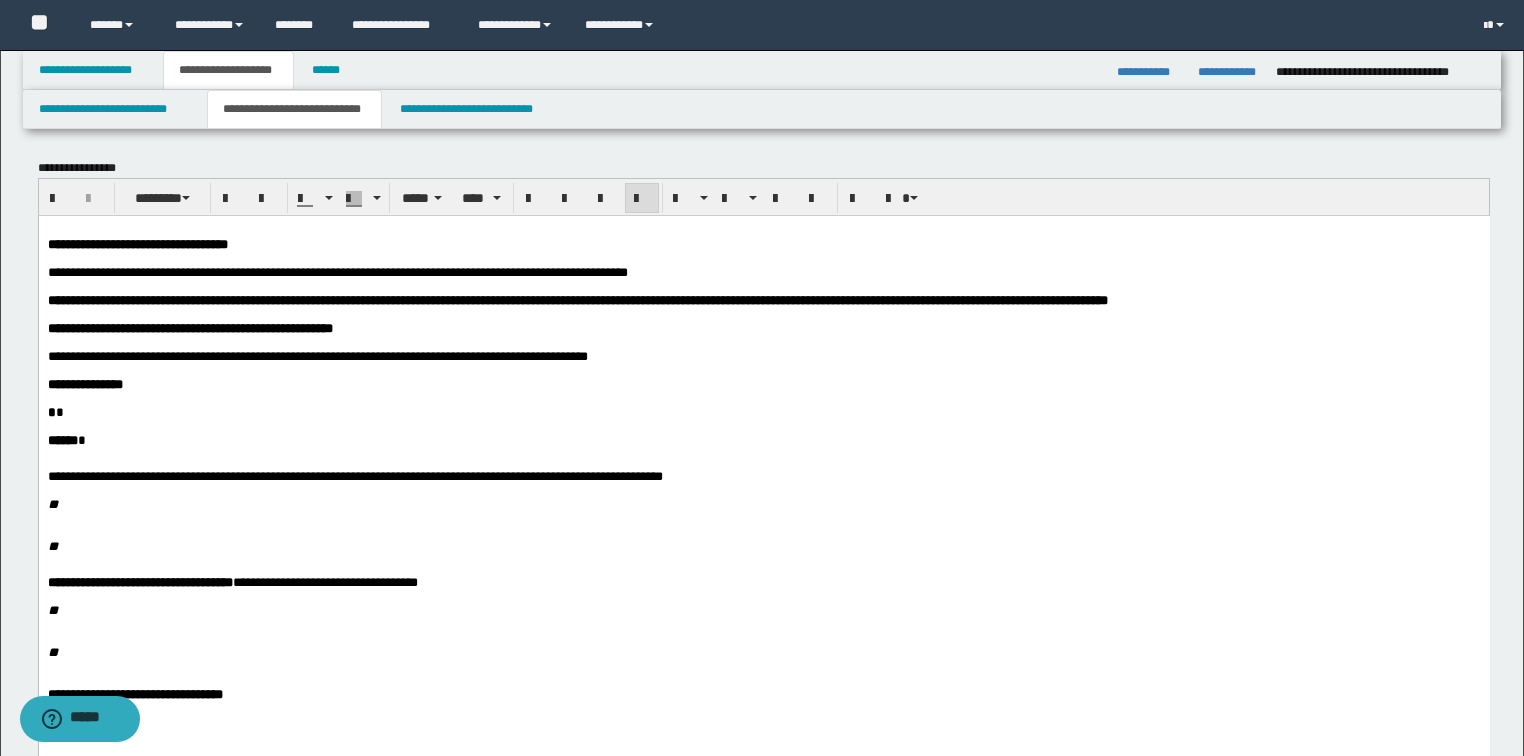 click on "**********" at bounding box center (317, 355) 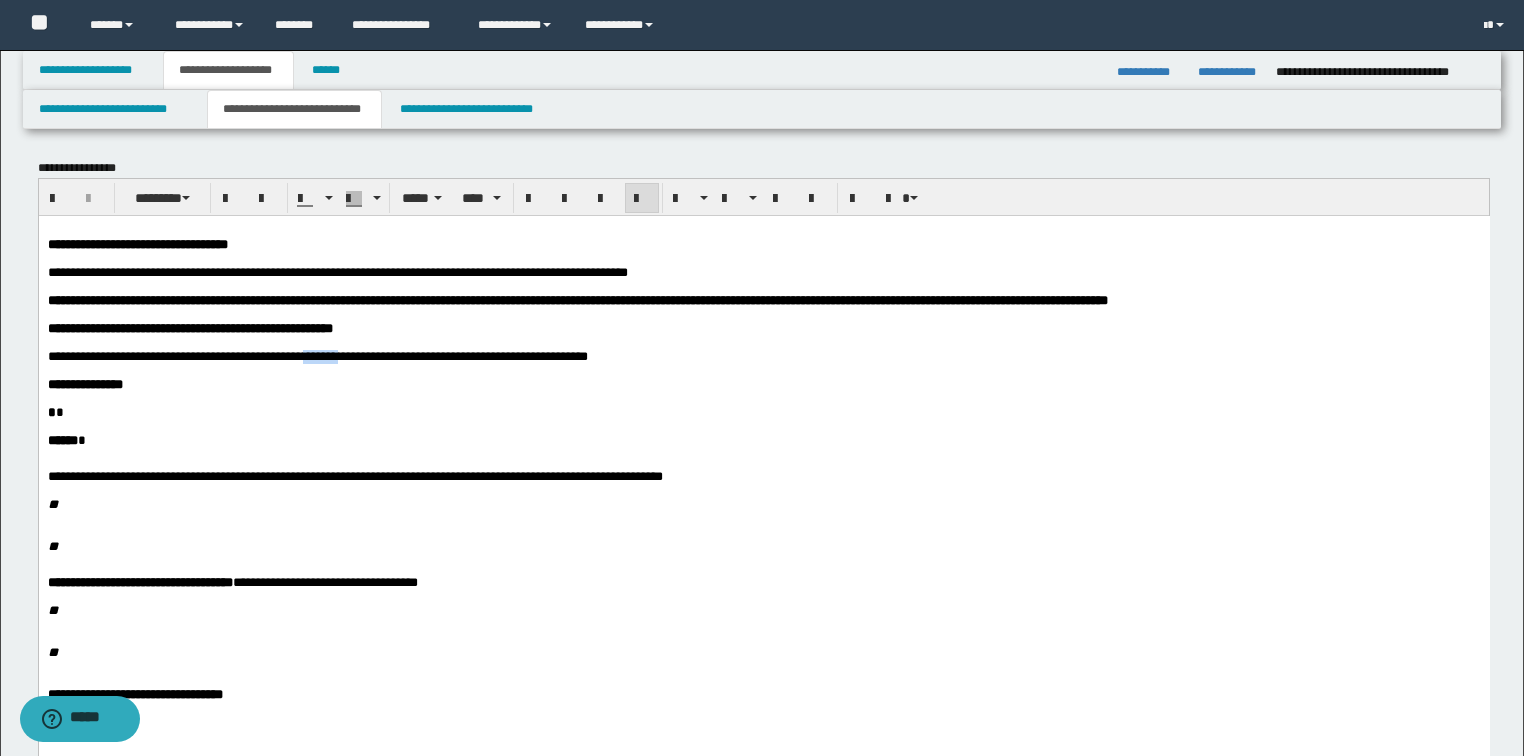 click on "**********" at bounding box center (317, 355) 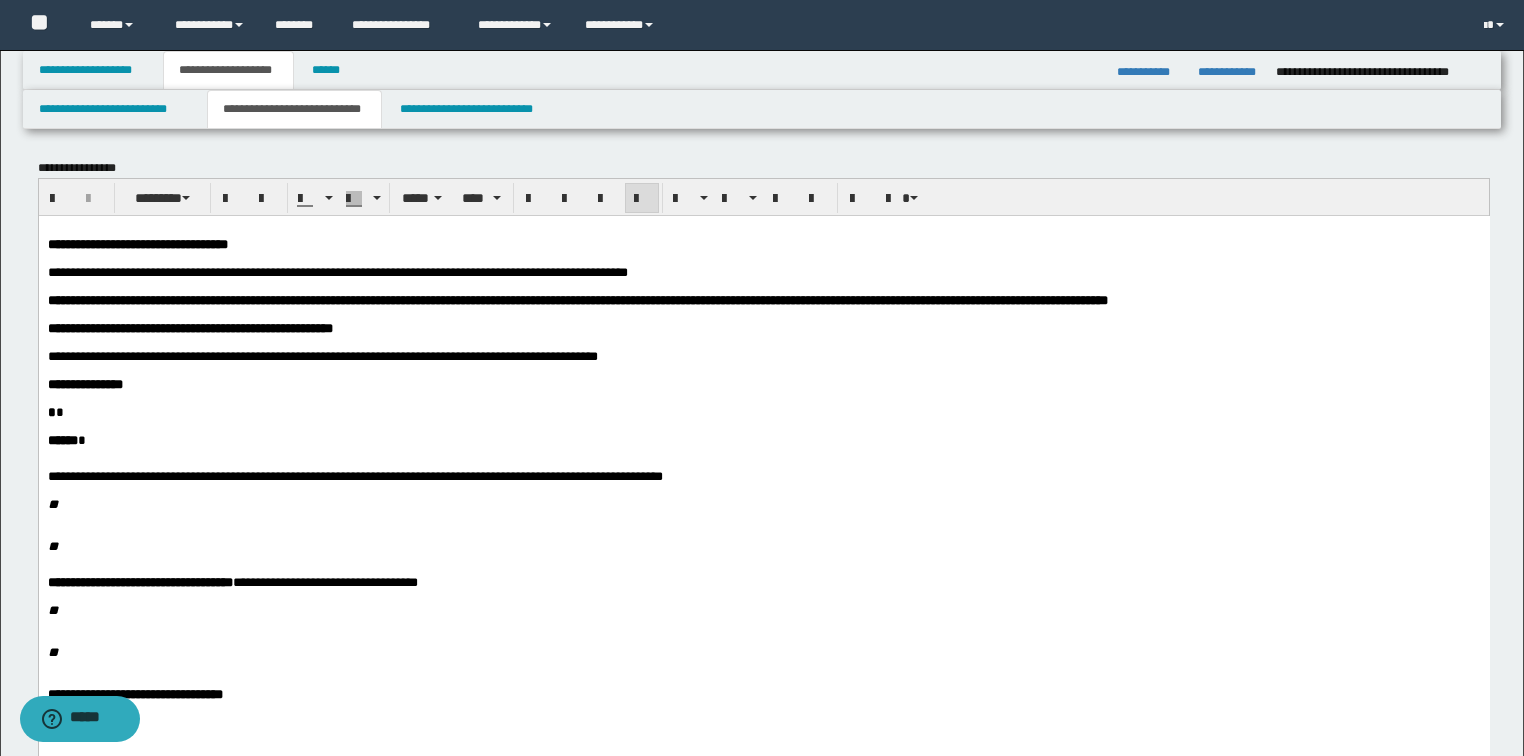click on "**********" at bounding box center (354, 475) 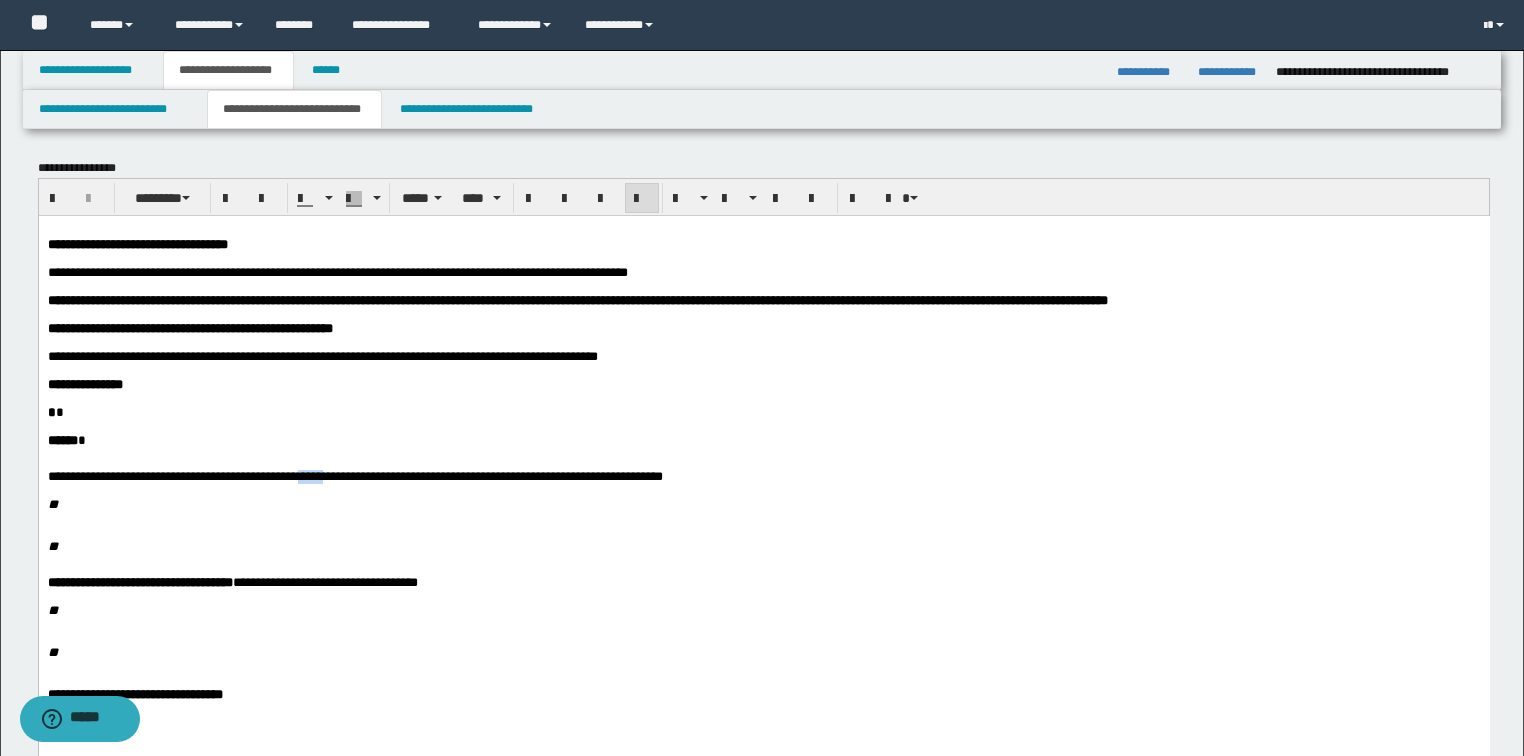 click on "**********" at bounding box center (354, 475) 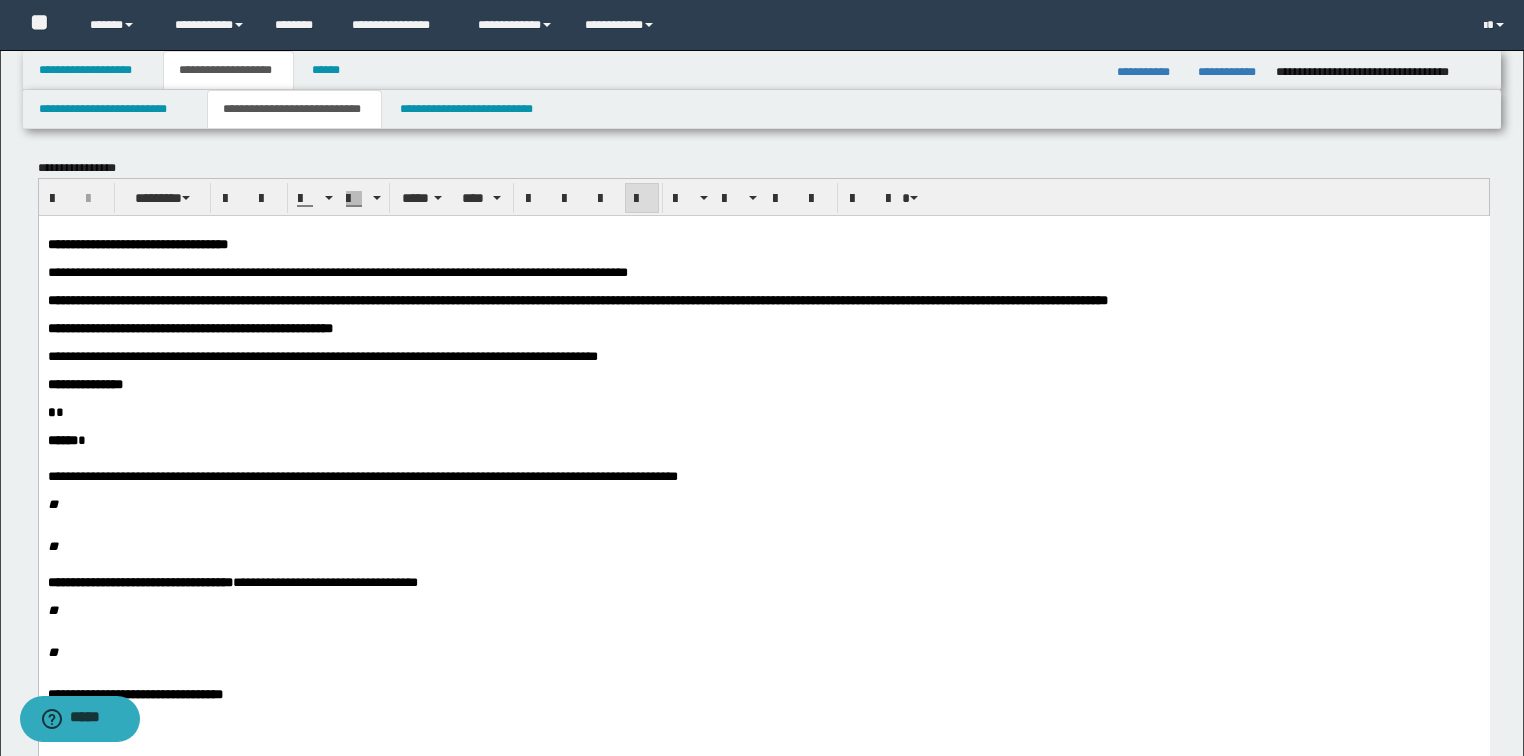 click on "**********" at bounding box center (362, 475) 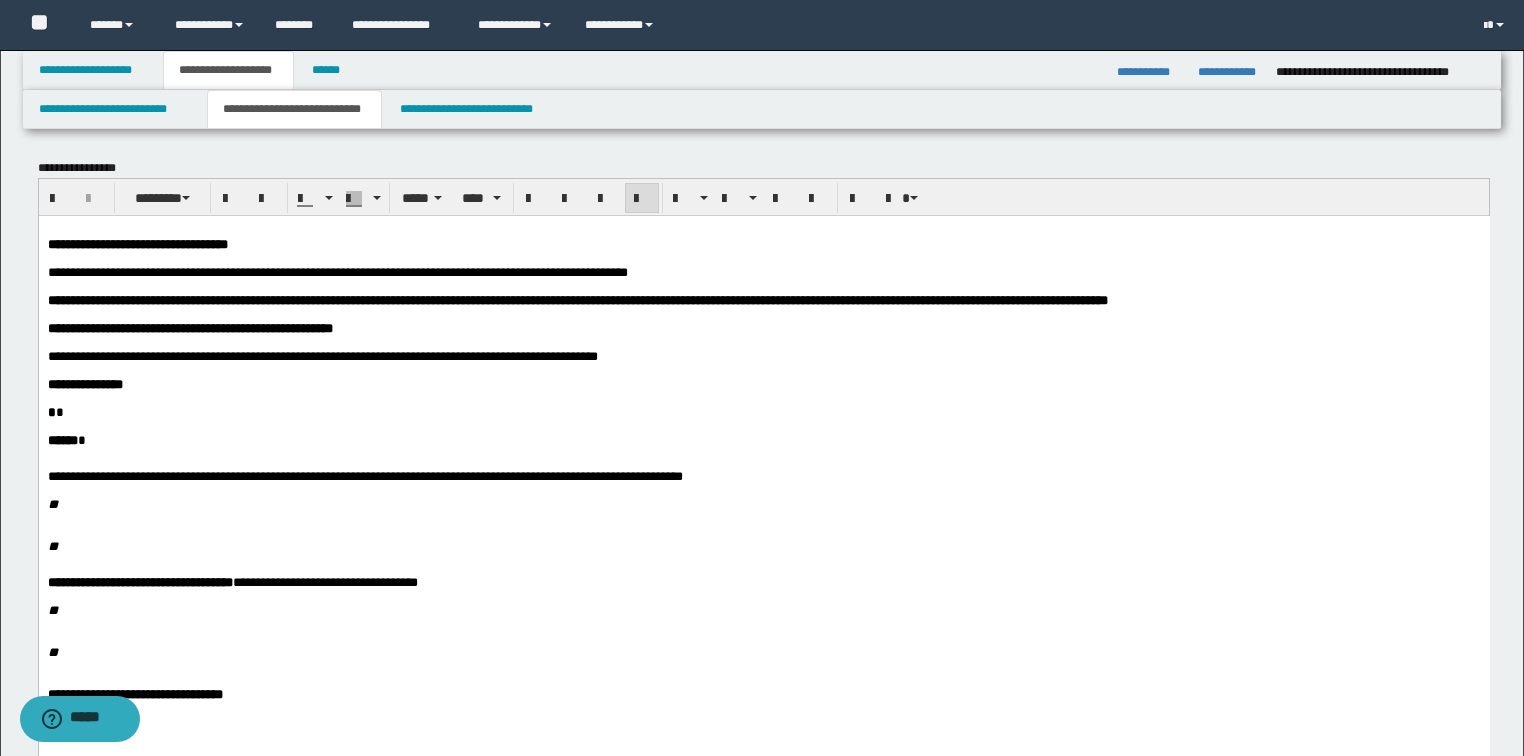 click on "**********" at bounding box center [337, 271] 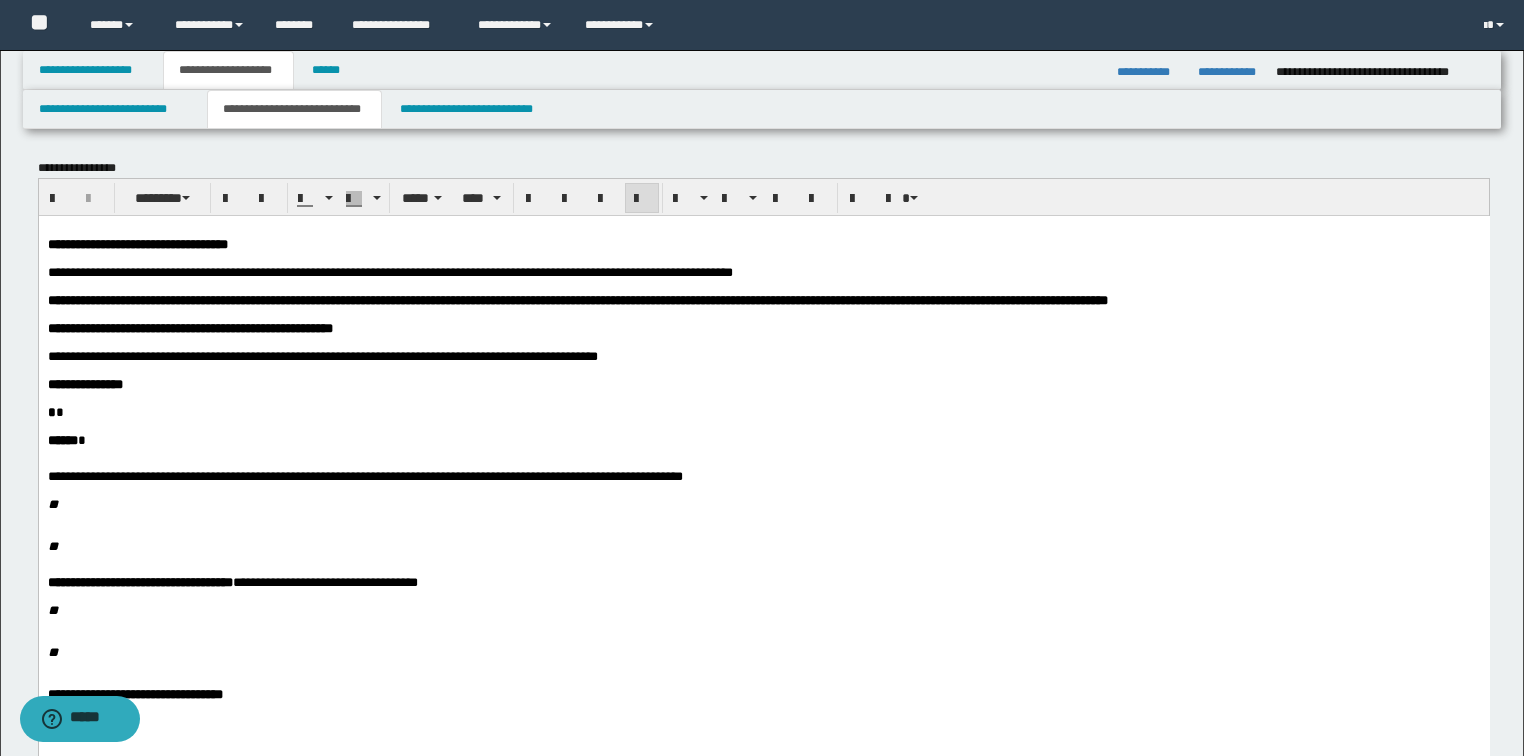 click on "**********" at bounding box center (389, 271) 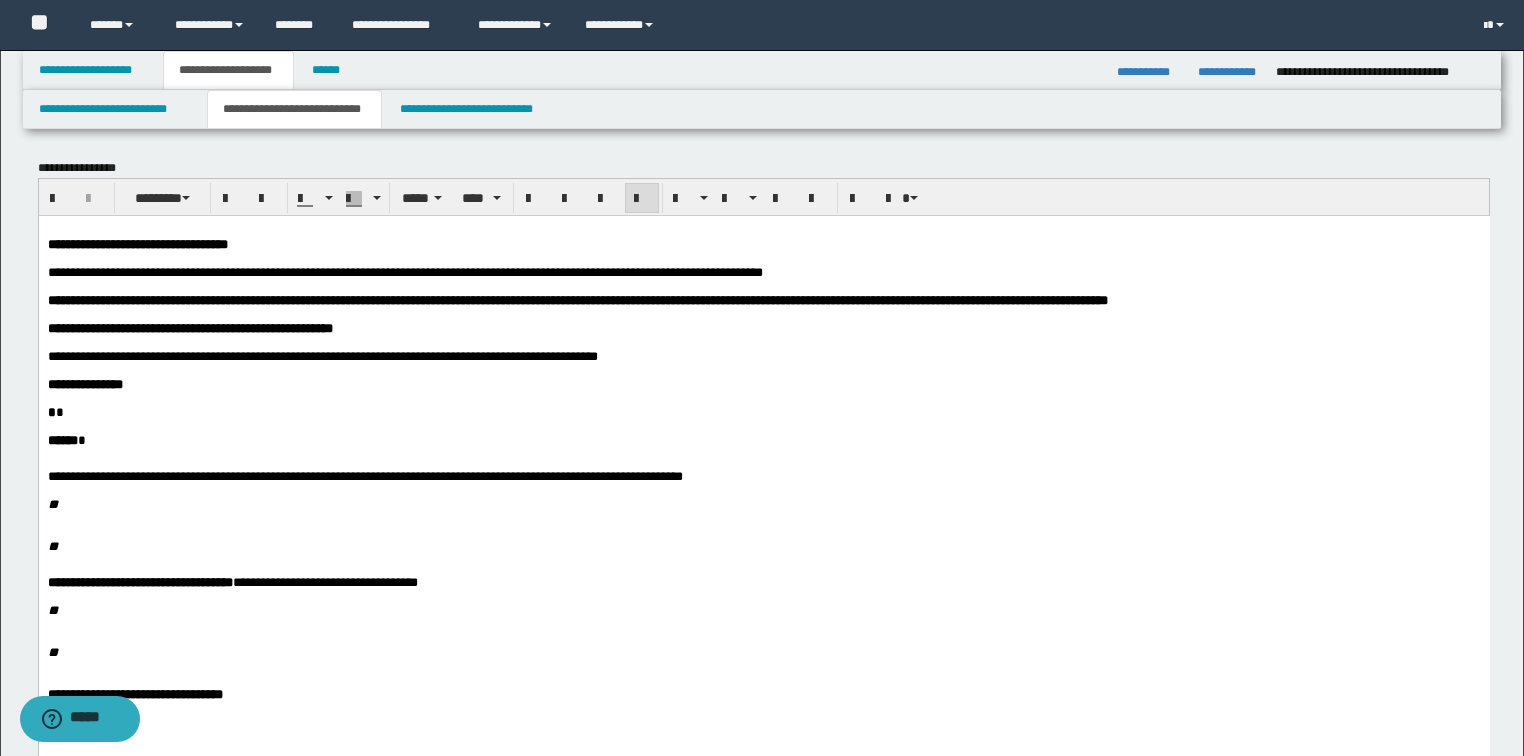 click on "**********" at bounding box center (404, 271) 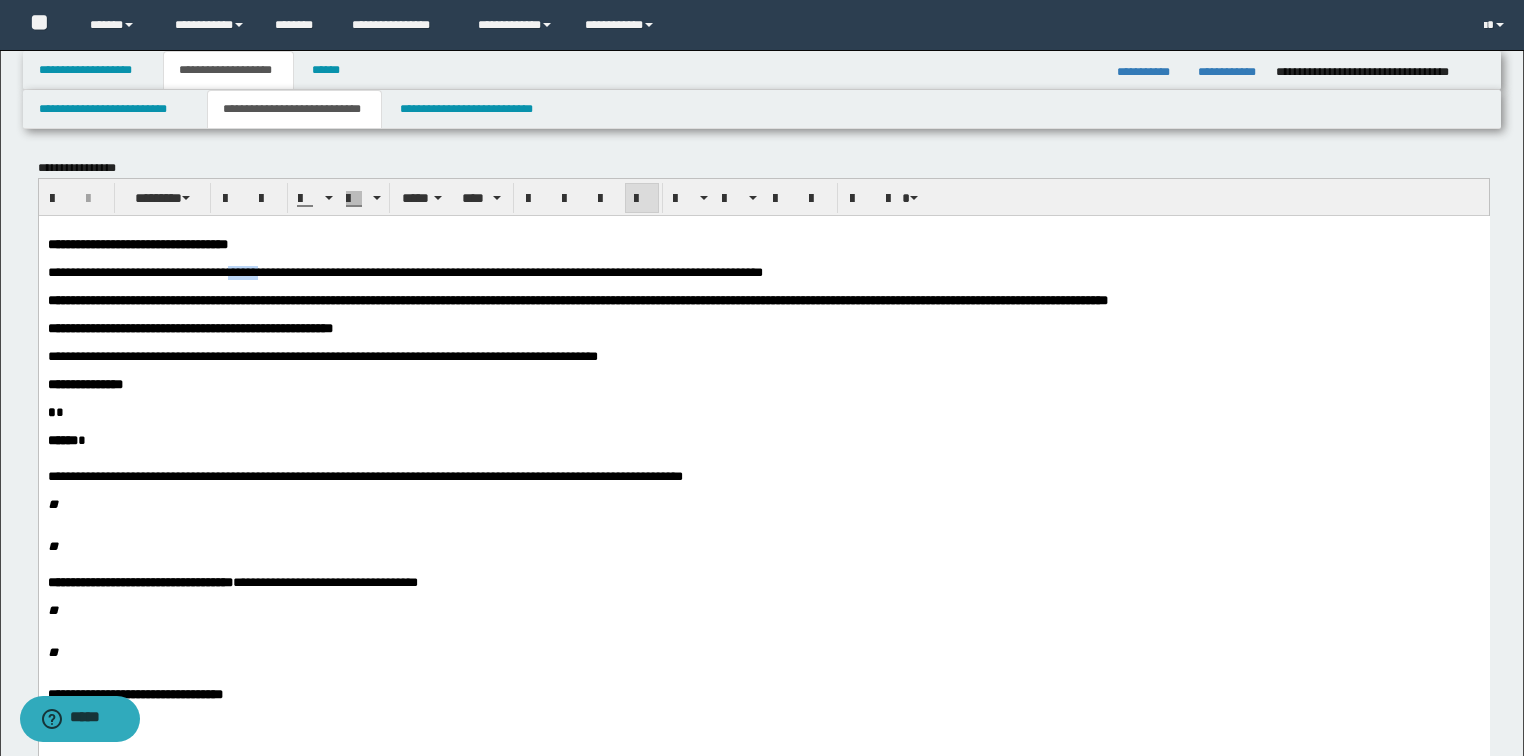 click on "**********" at bounding box center [404, 271] 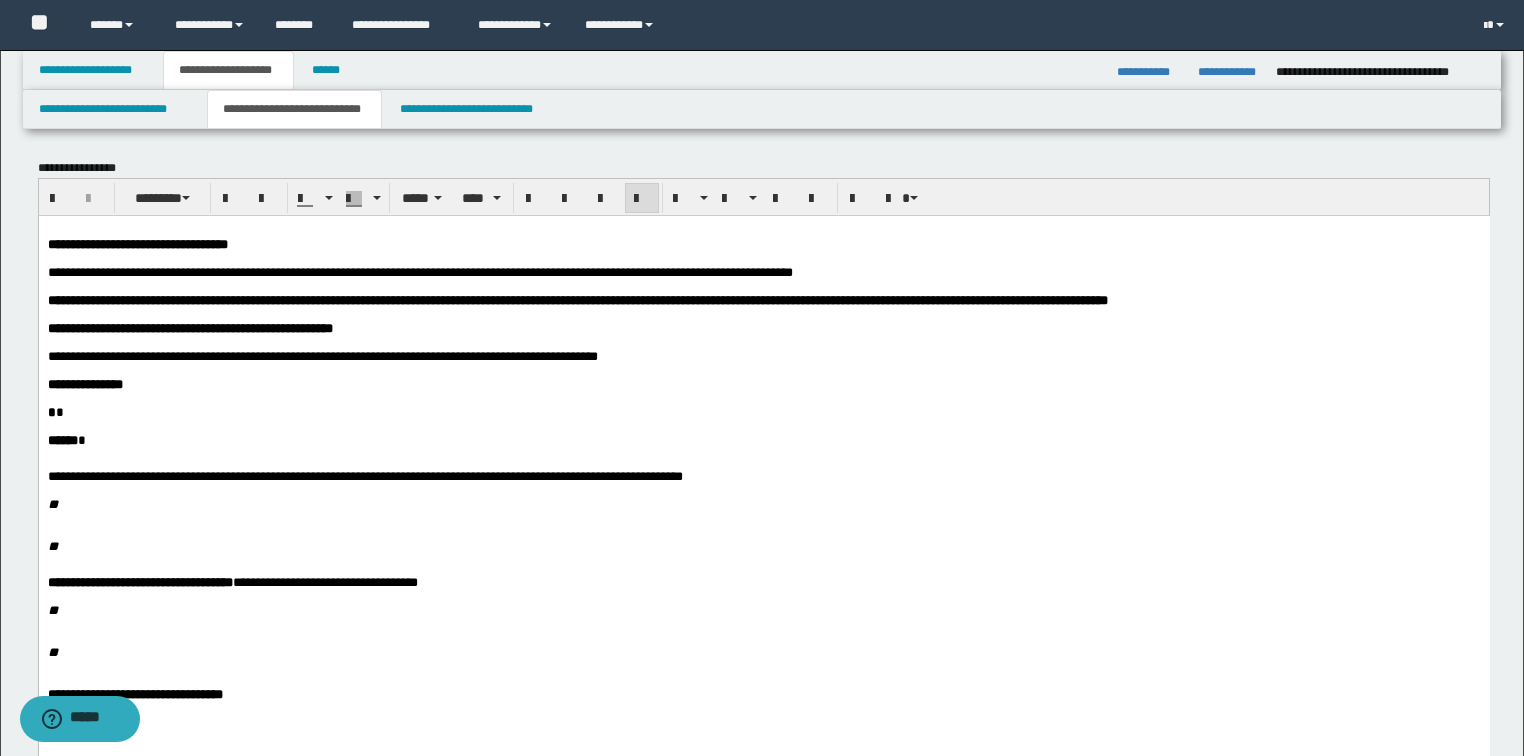 click on "**********" at bounding box center (419, 271) 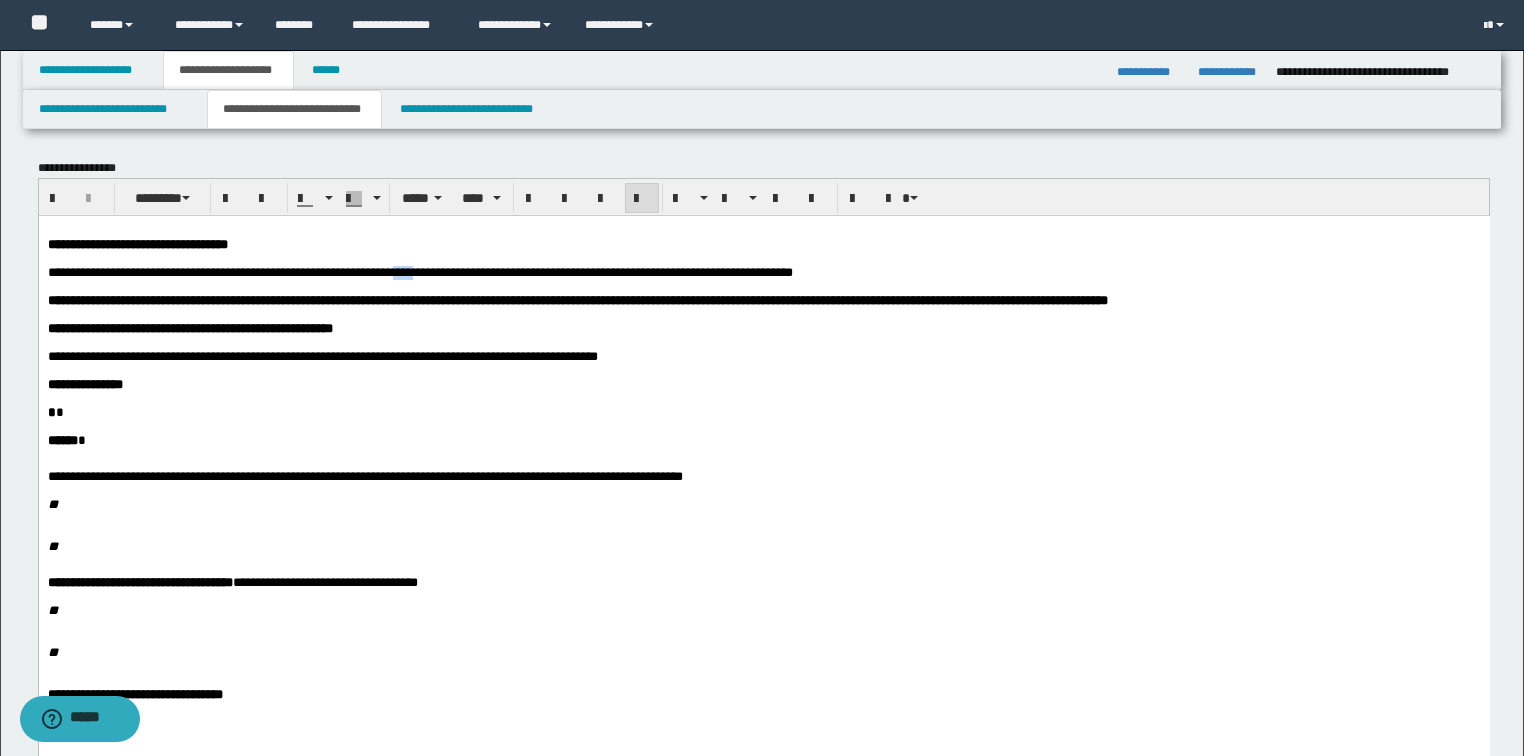 click on "**********" at bounding box center [419, 271] 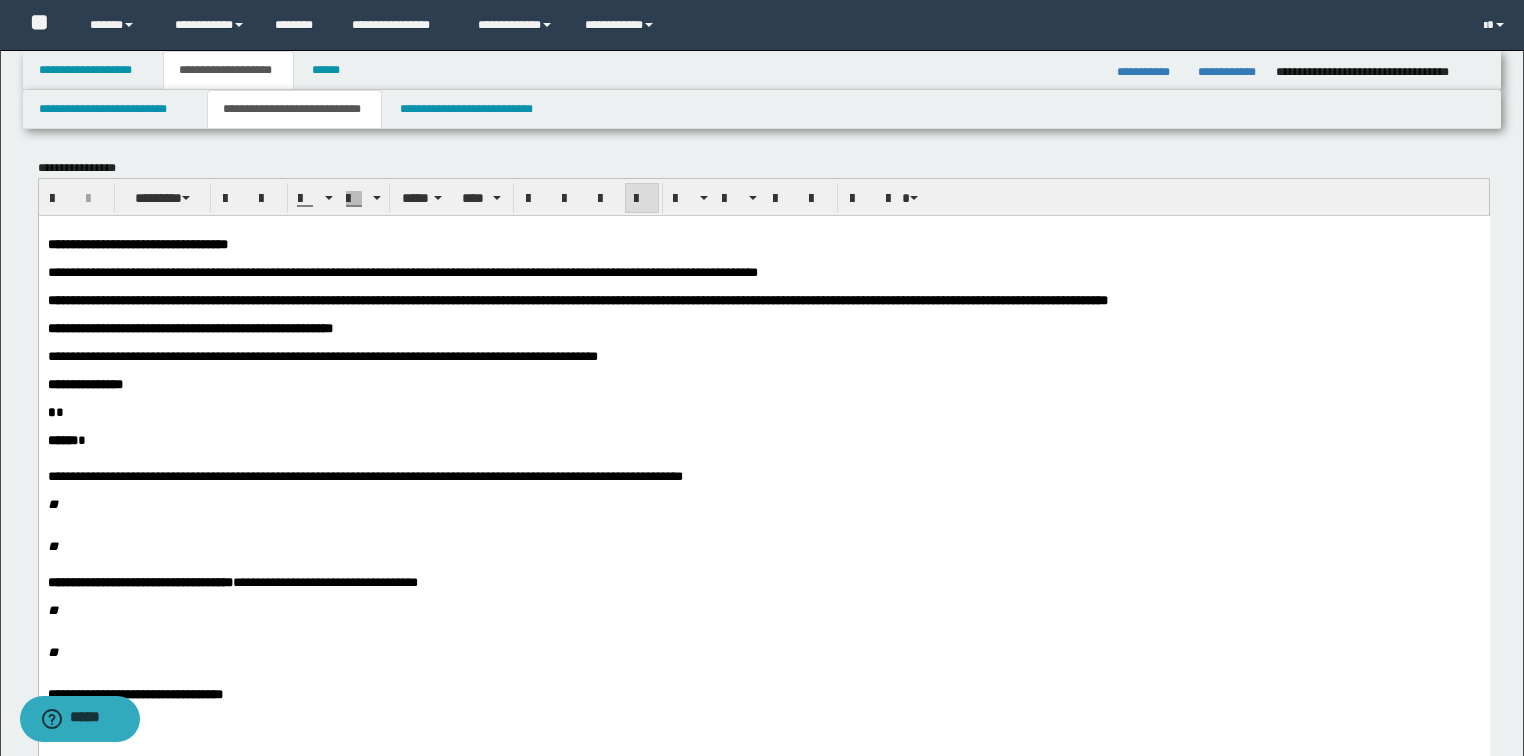click on "**********" at bounding box center (402, 271) 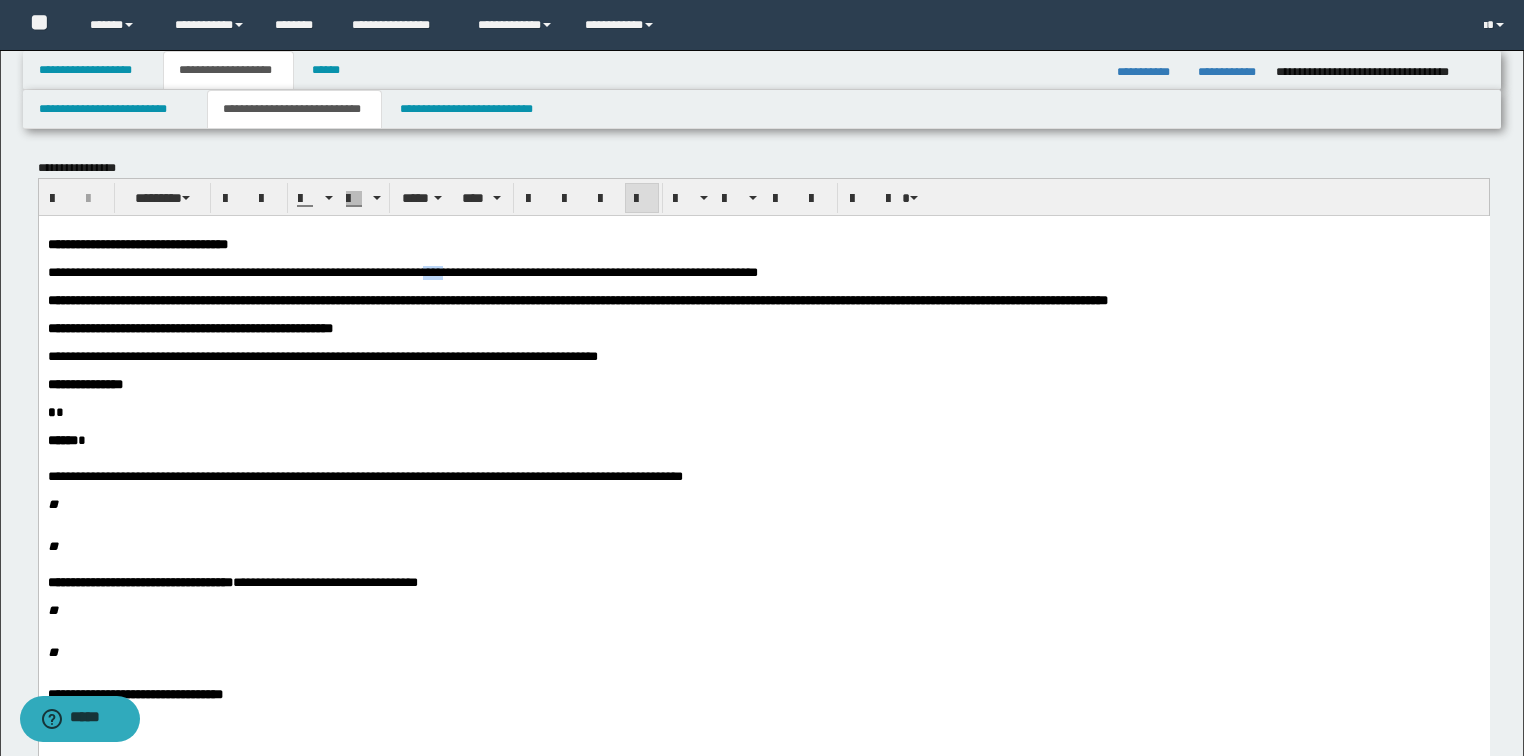 click on "**********" at bounding box center [402, 271] 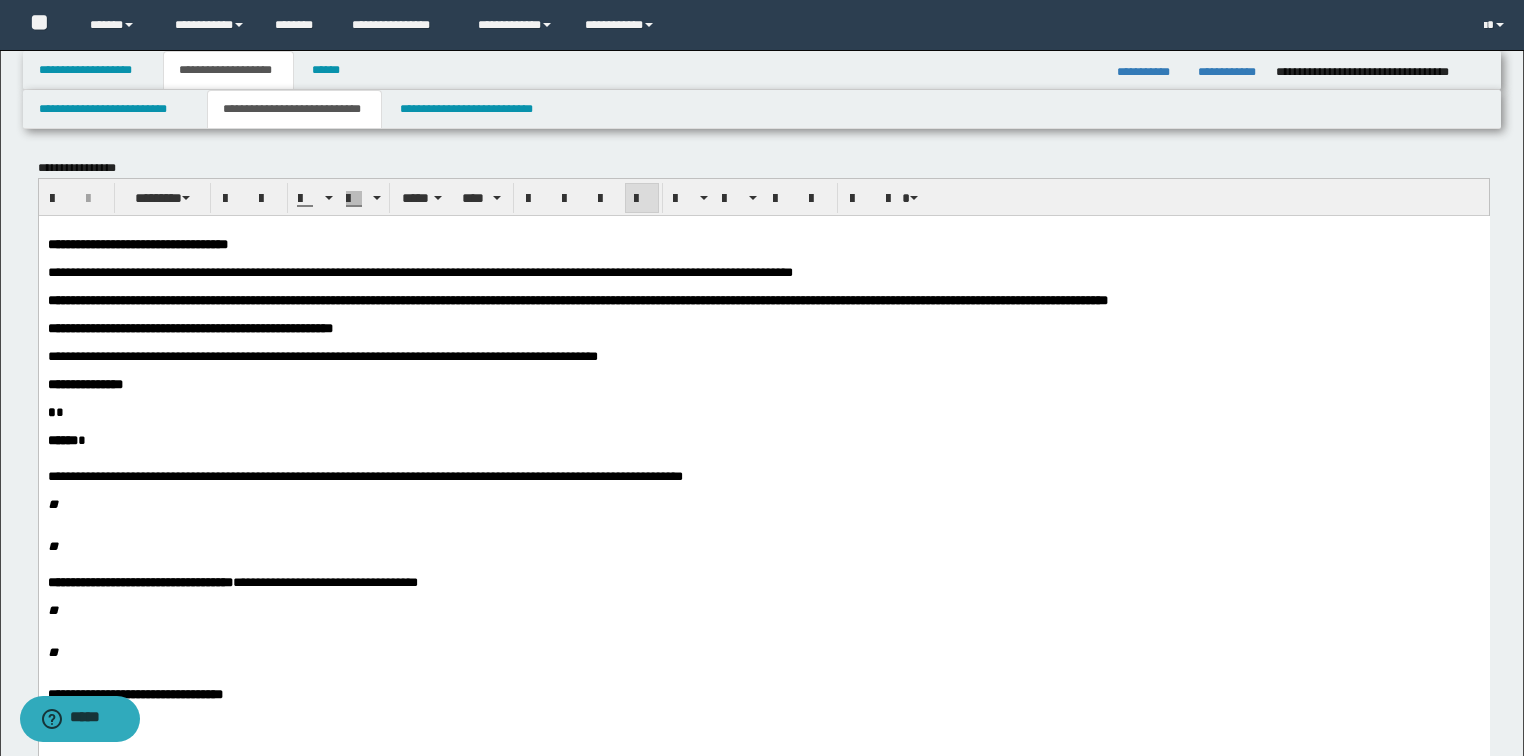 click on "**********" at bounding box center (419, 271) 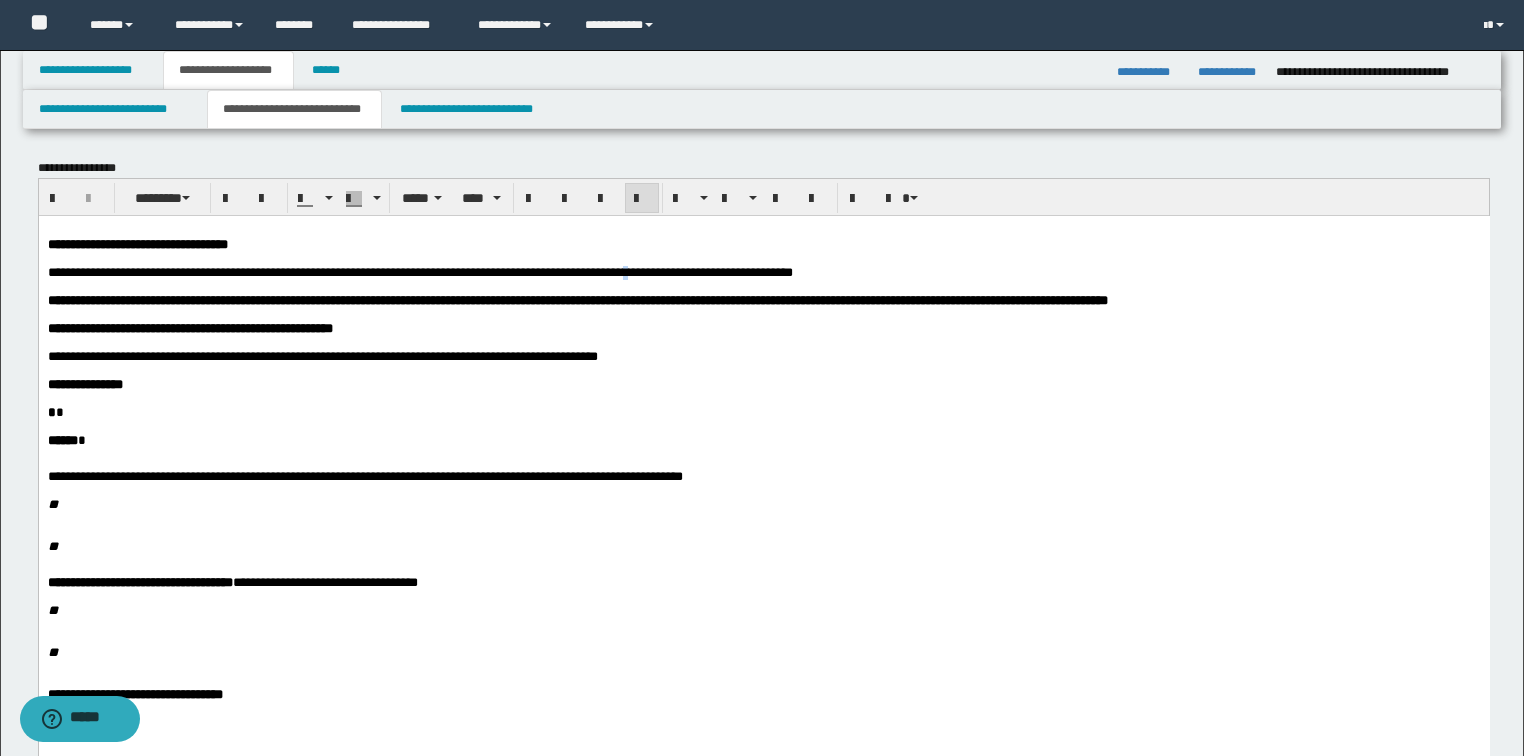 click on "**********" at bounding box center [419, 271] 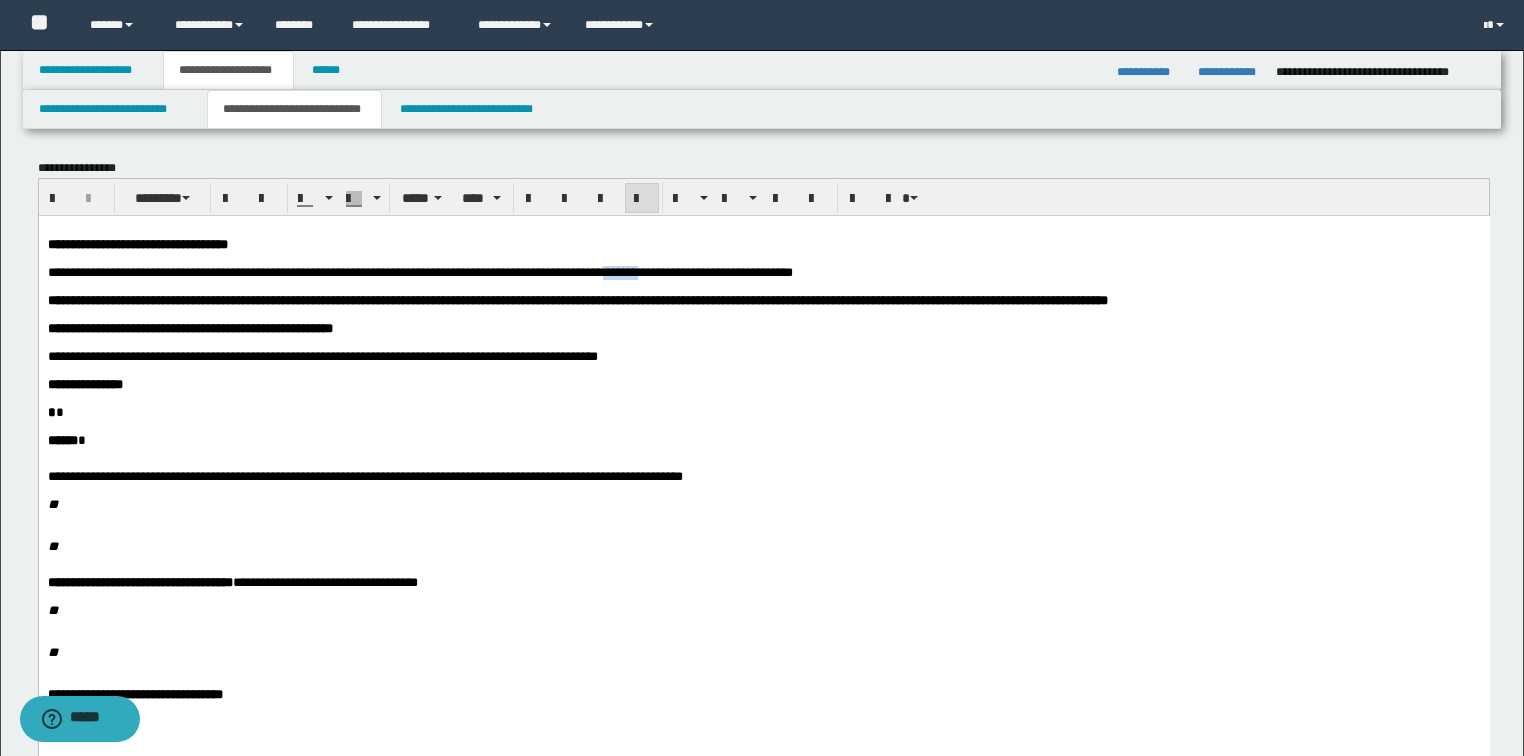 click on "**********" at bounding box center (419, 271) 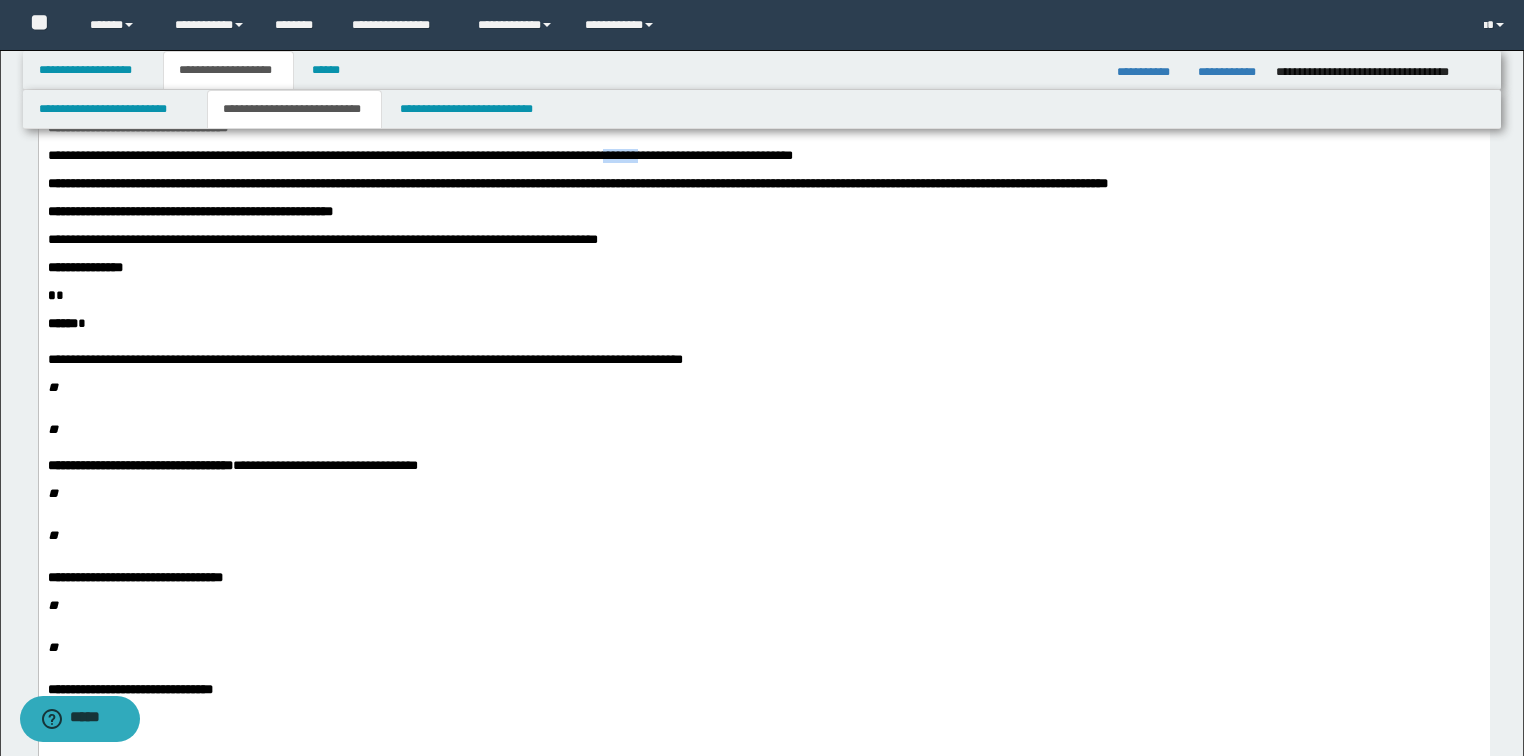 scroll, scrollTop: 80, scrollLeft: 0, axis: vertical 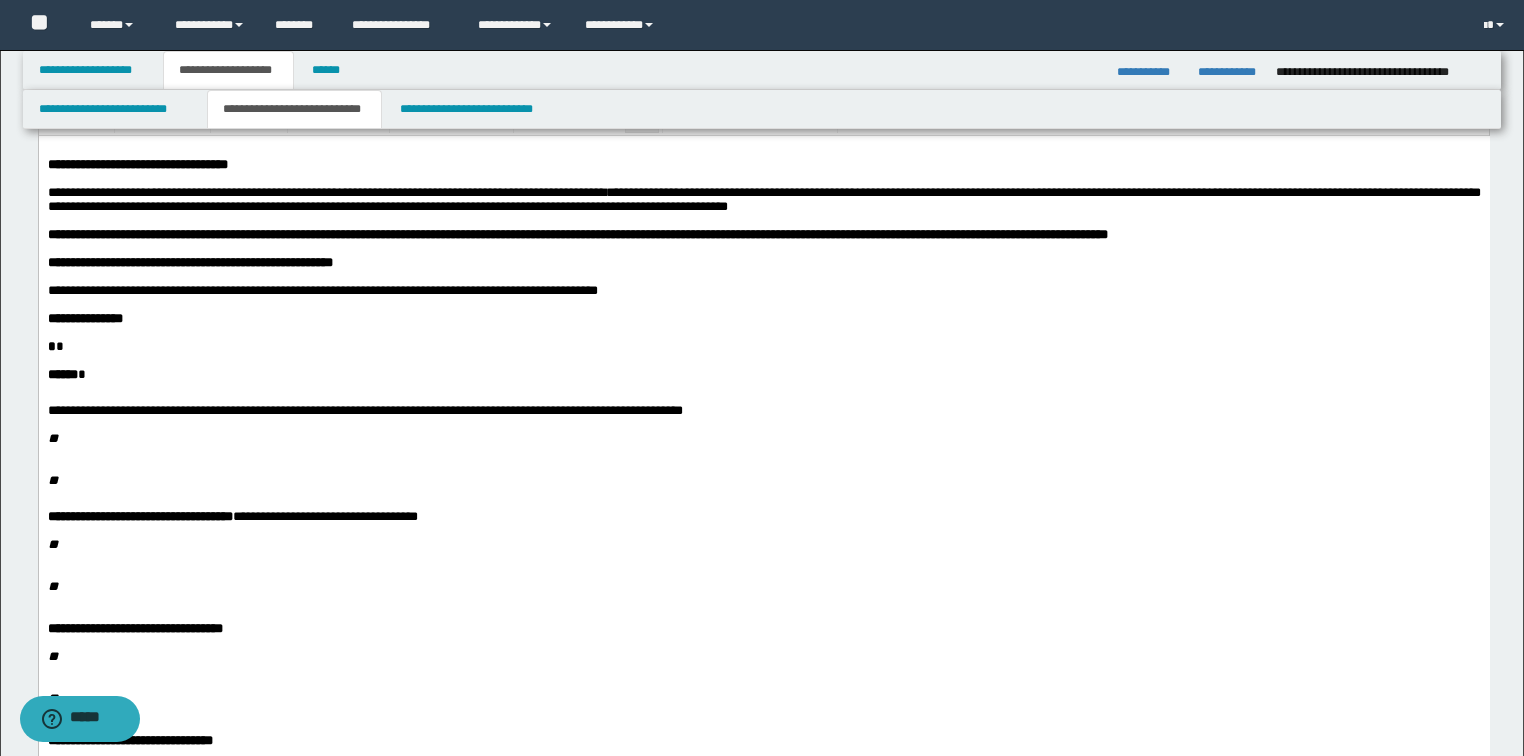 click at bounding box center (787, 220) 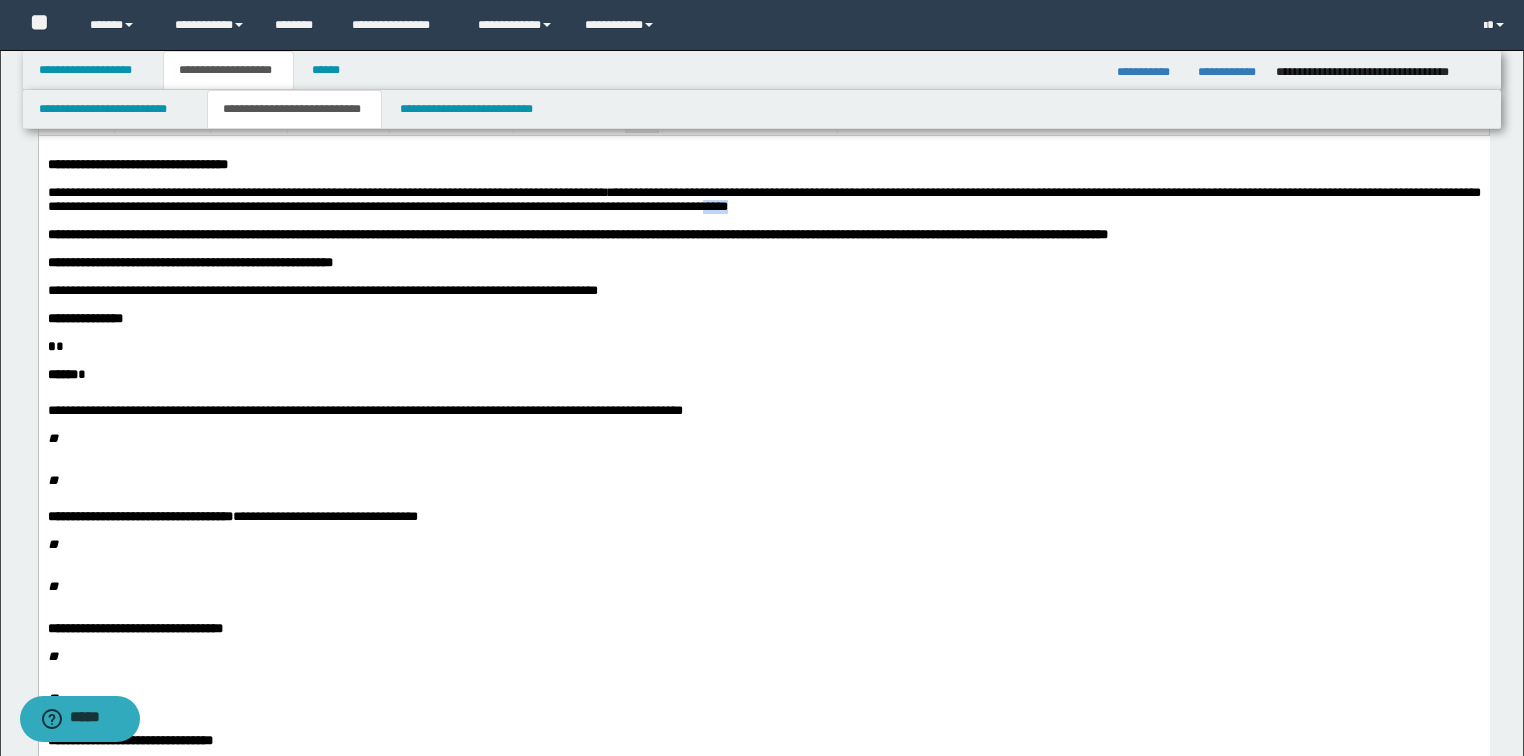 click on "**********" at bounding box center (763, 198) 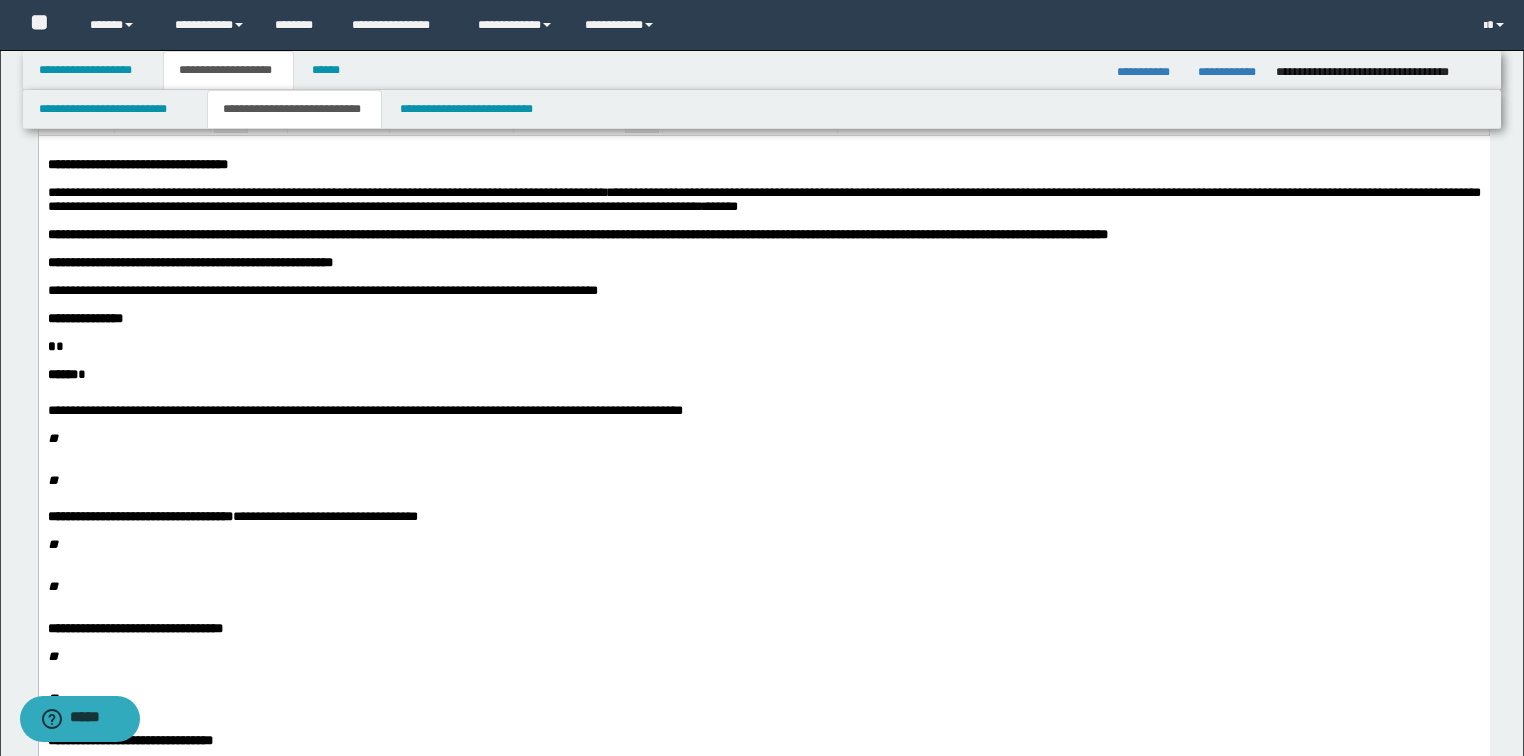 click on "**********" at bounding box center (577, 233) 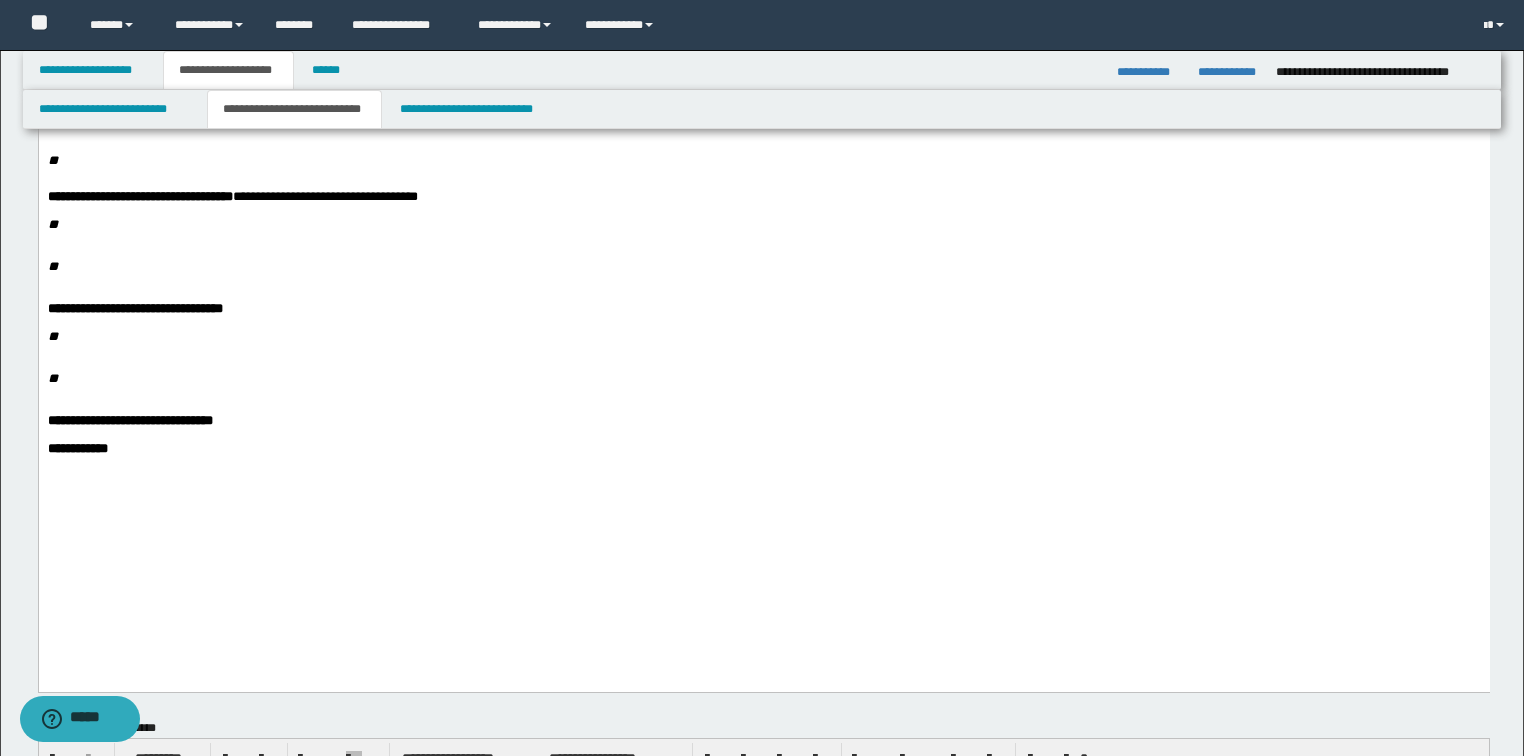 scroll, scrollTop: 480, scrollLeft: 0, axis: vertical 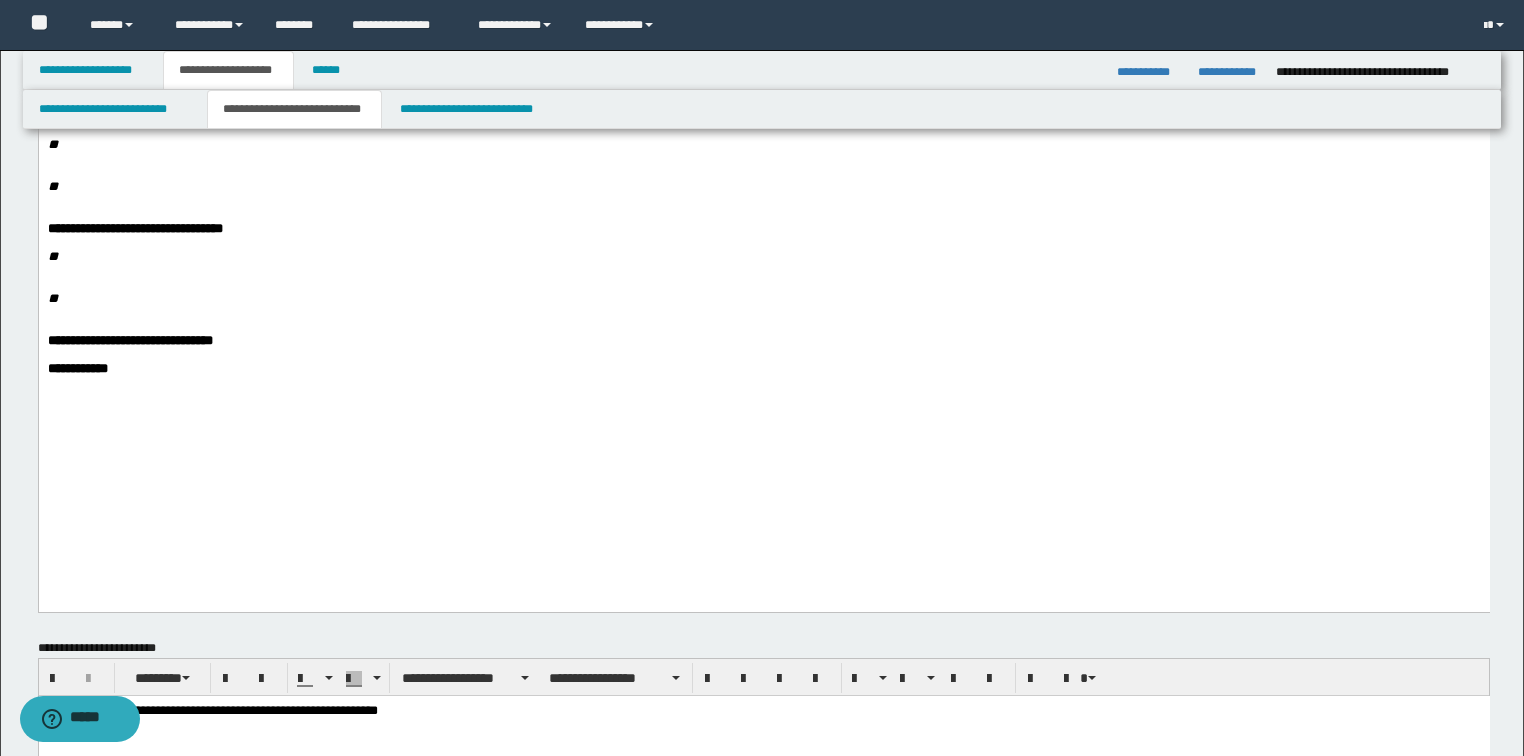 click on "**********" at bounding box center (77, 368) 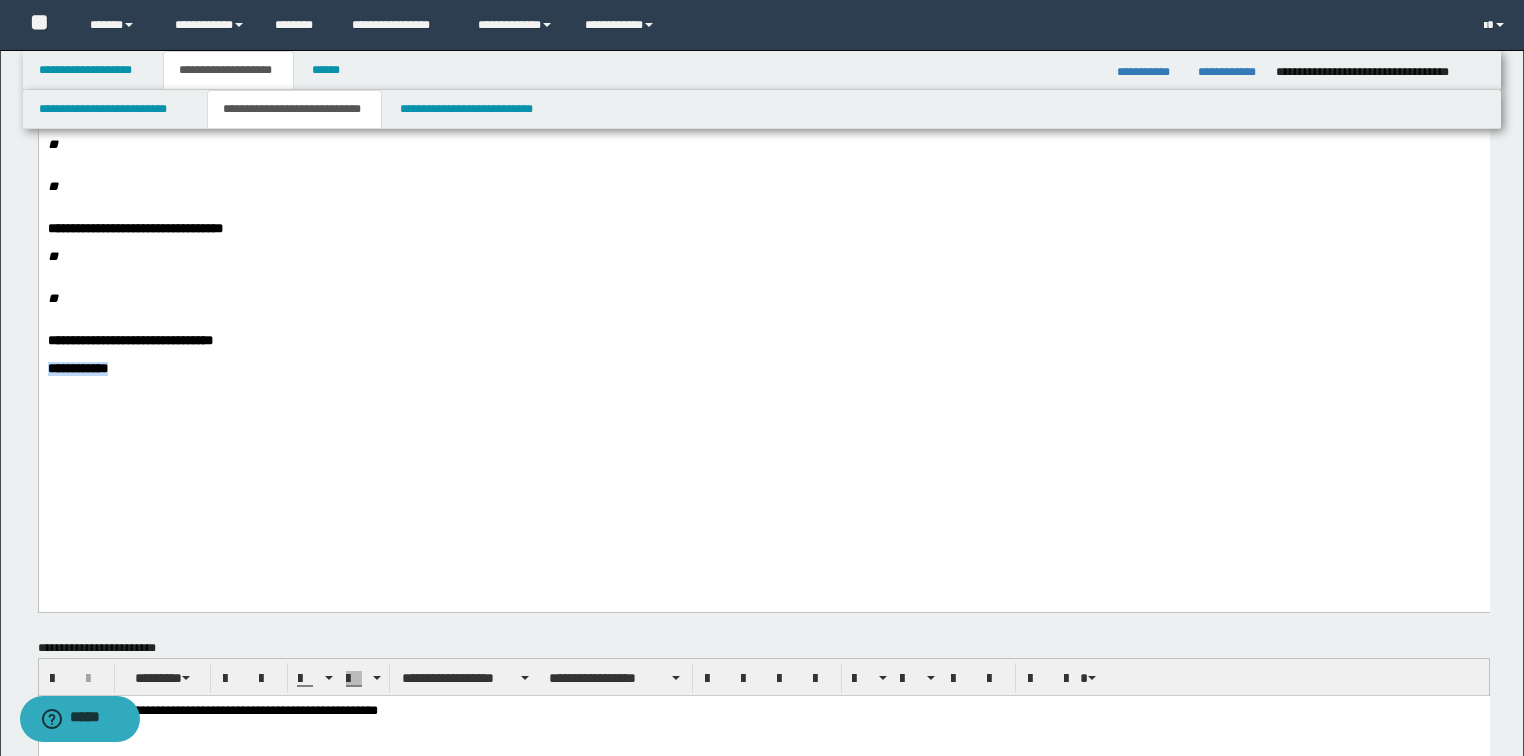 click on "**********" at bounding box center [77, 368] 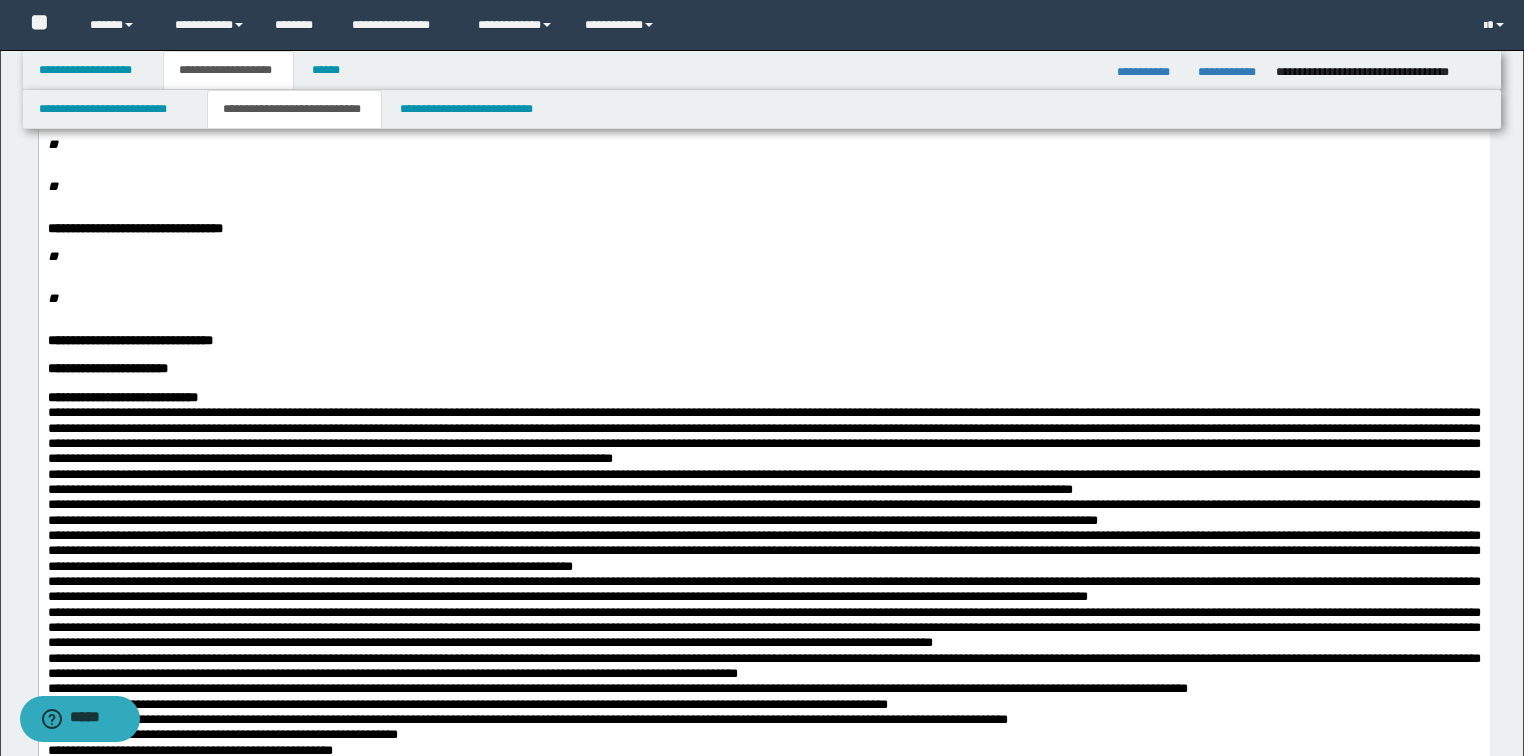 click on "**********" at bounding box center (763, 397) 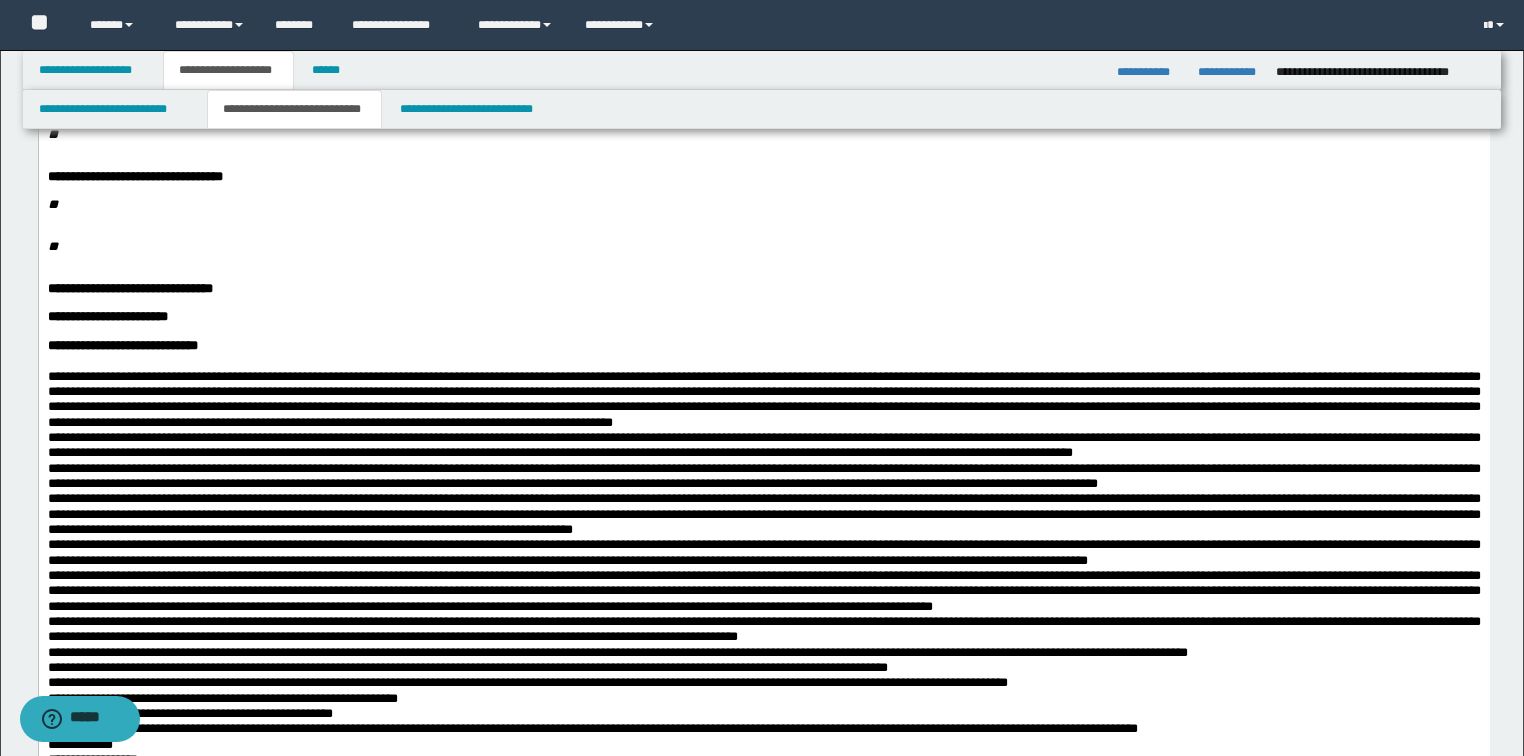 scroll, scrollTop: 560, scrollLeft: 0, axis: vertical 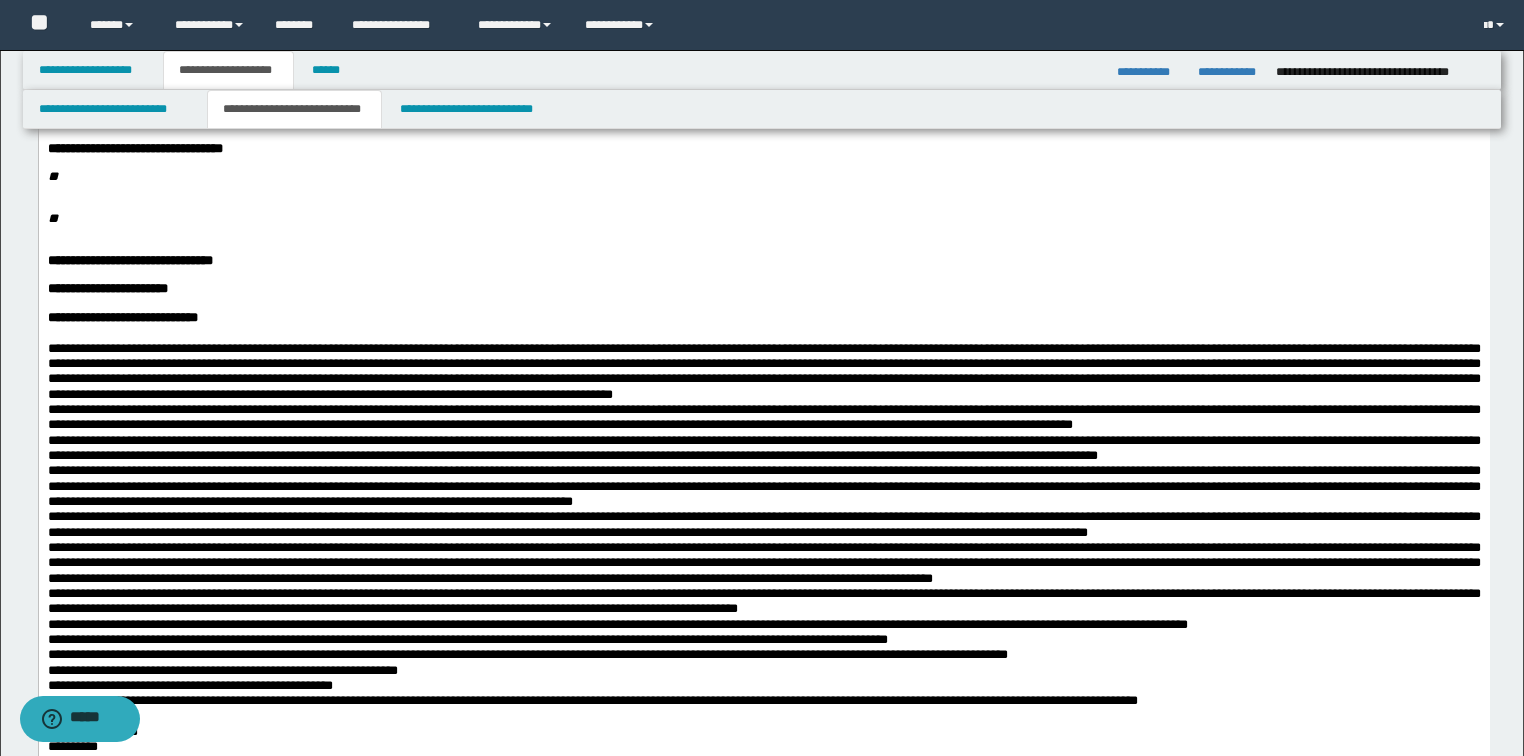 click on "**********" at bounding box center [763, 371] 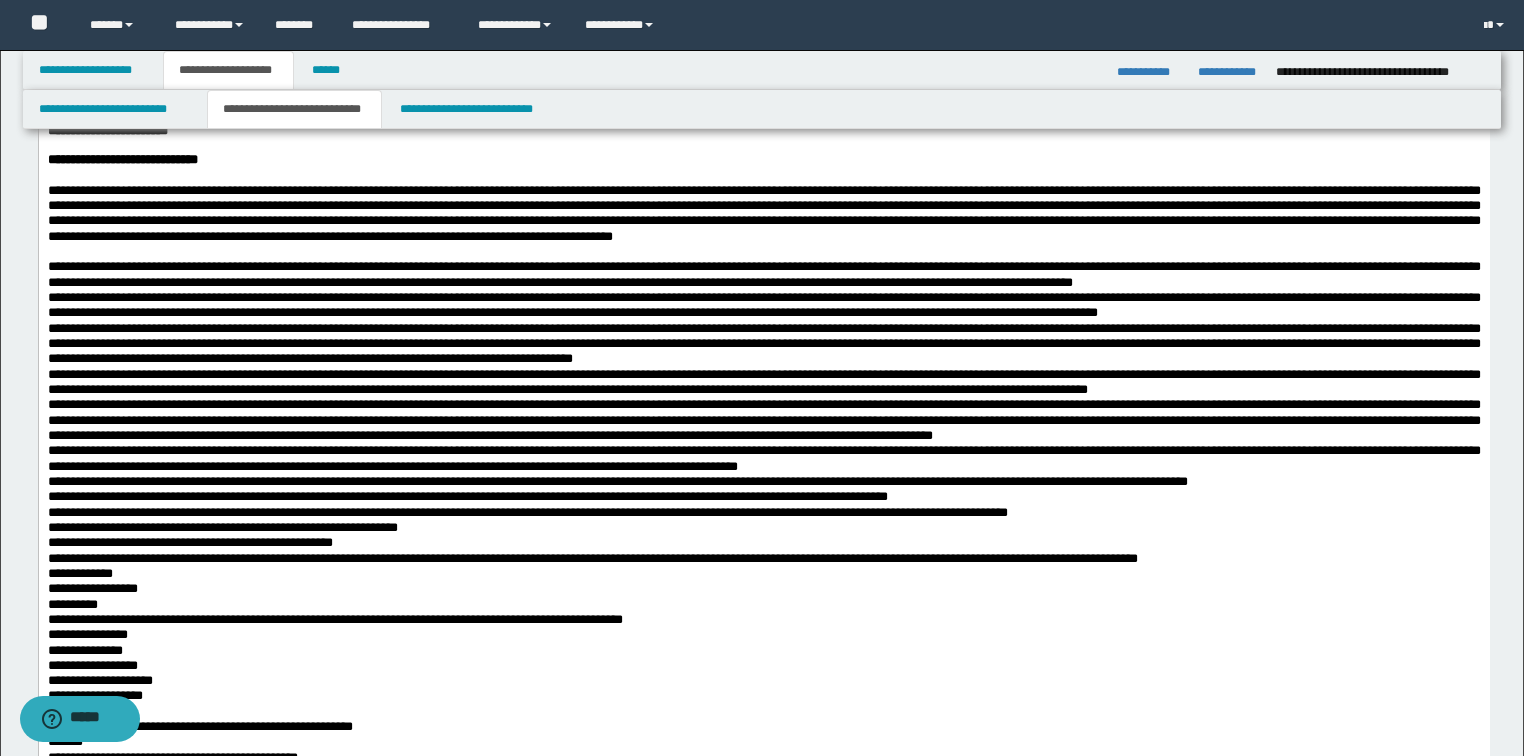 scroll, scrollTop: 720, scrollLeft: 0, axis: vertical 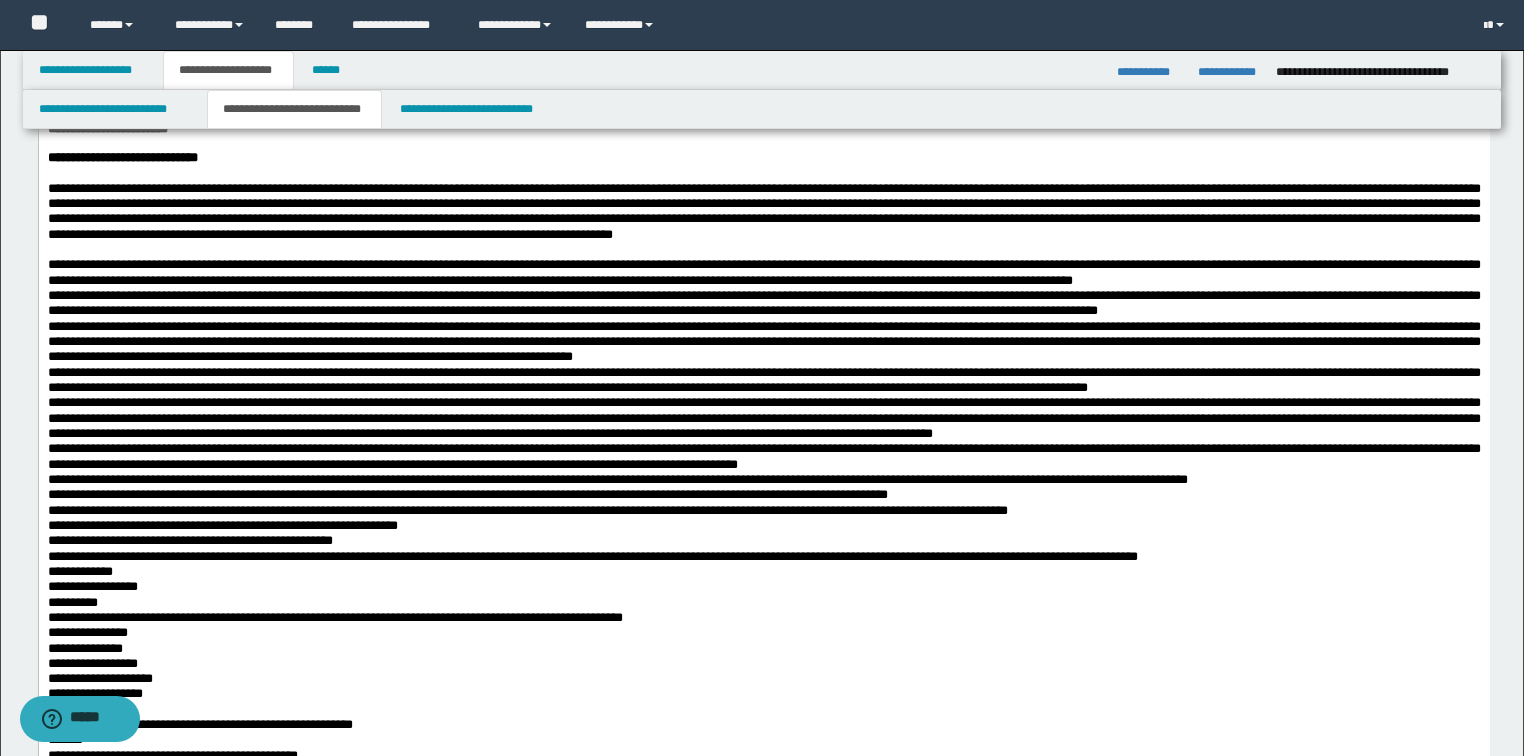 click on "**********" at bounding box center (763, 272) 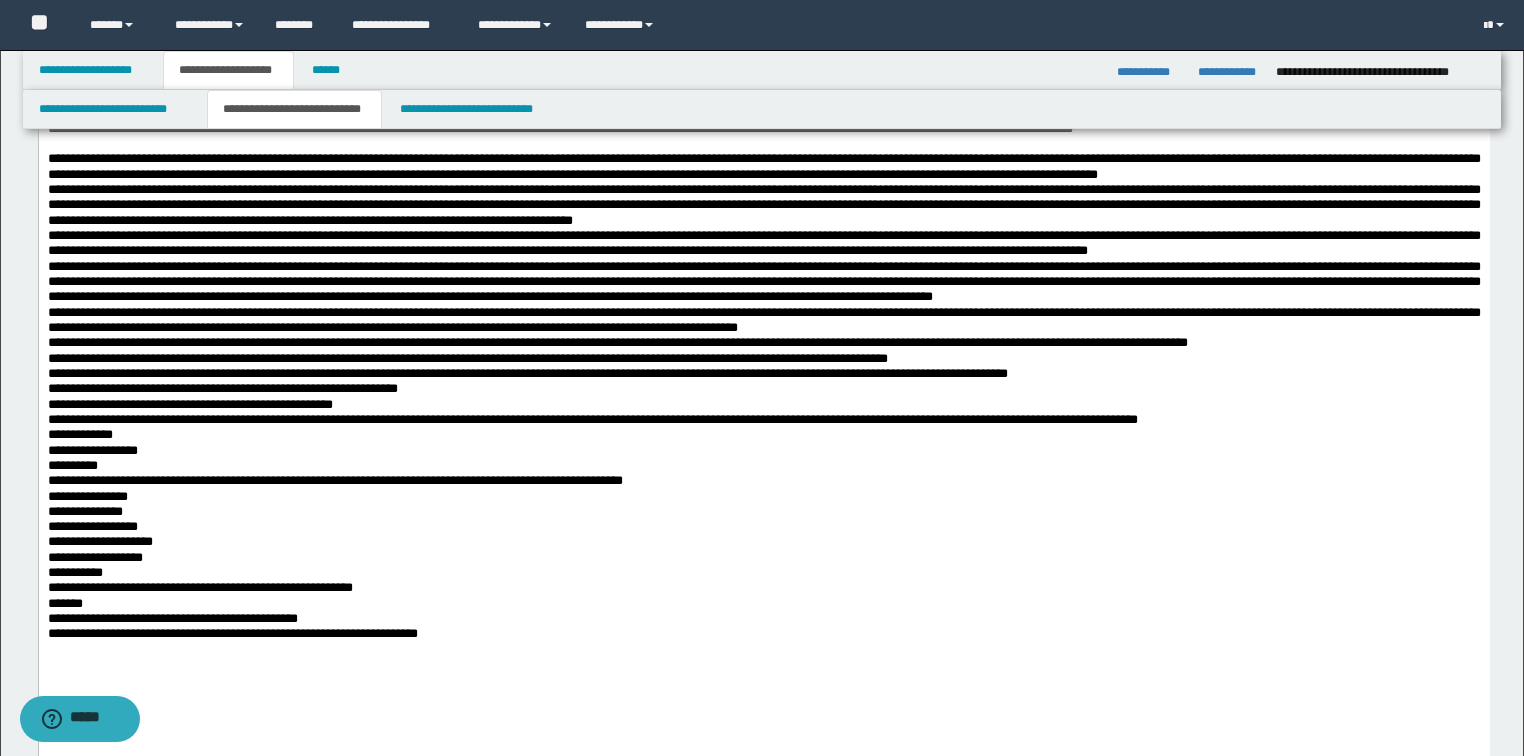 scroll, scrollTop: 880, scrollLeft: 0, axis: vertical 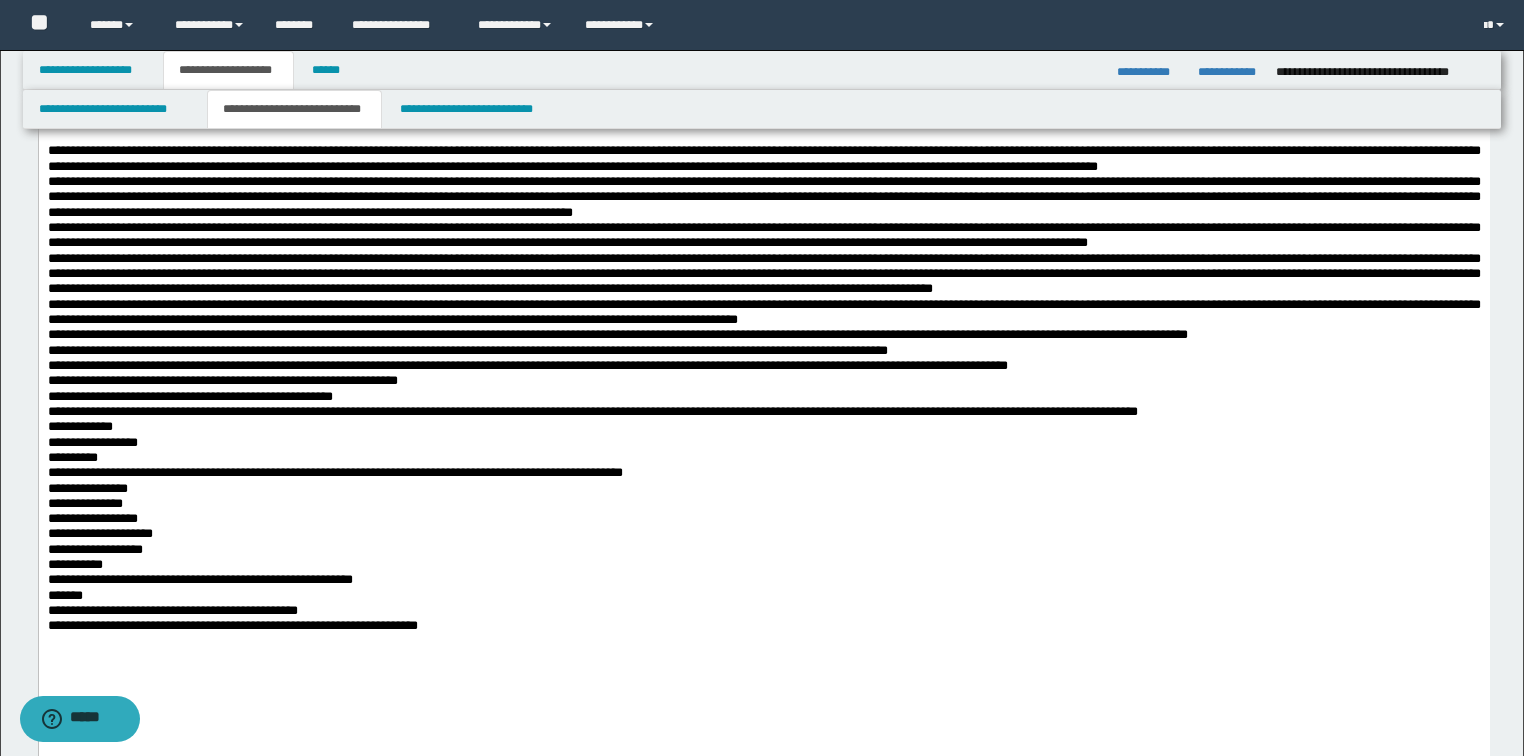 click on "**********" at bounding box center [763, 158] 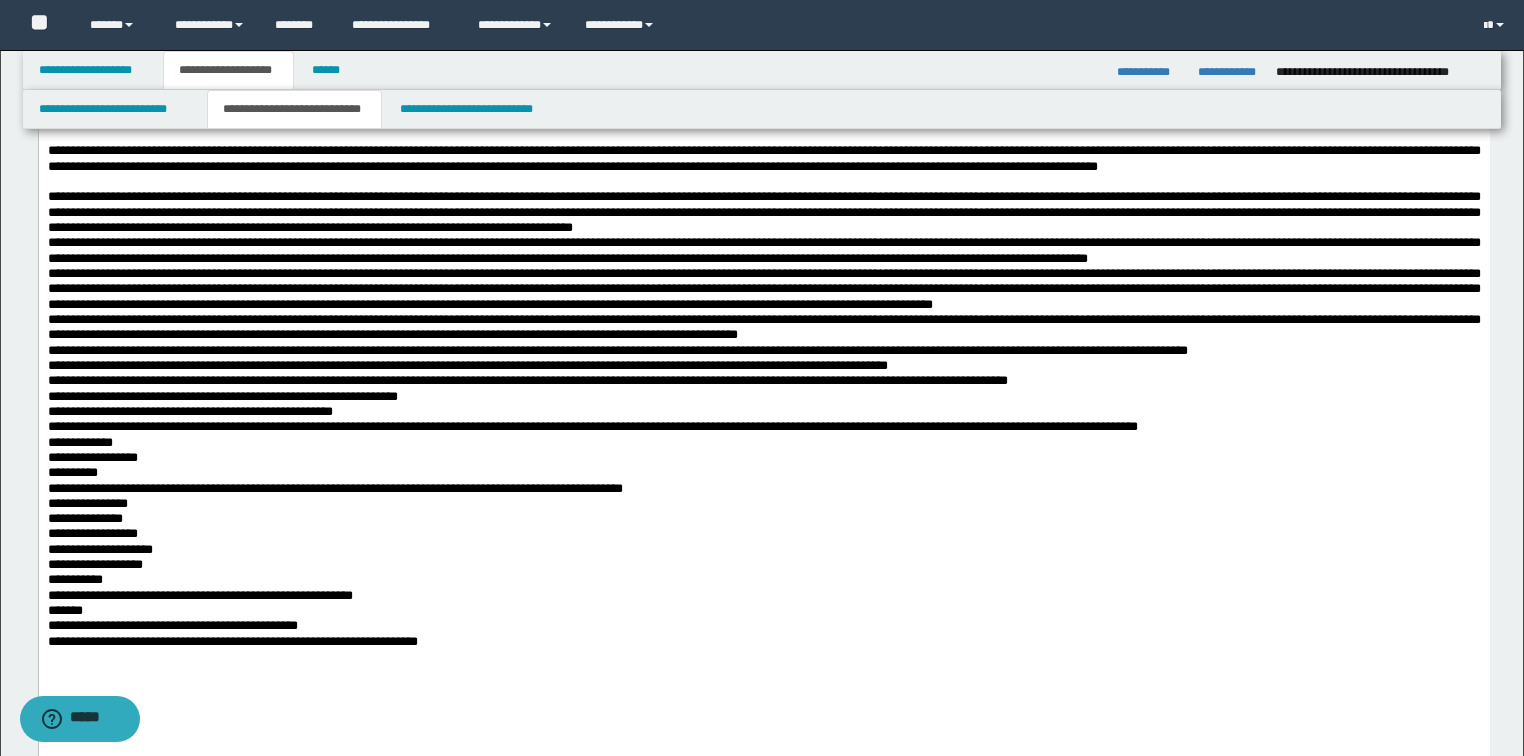 click on "**********" at bounding box center [763, 250] 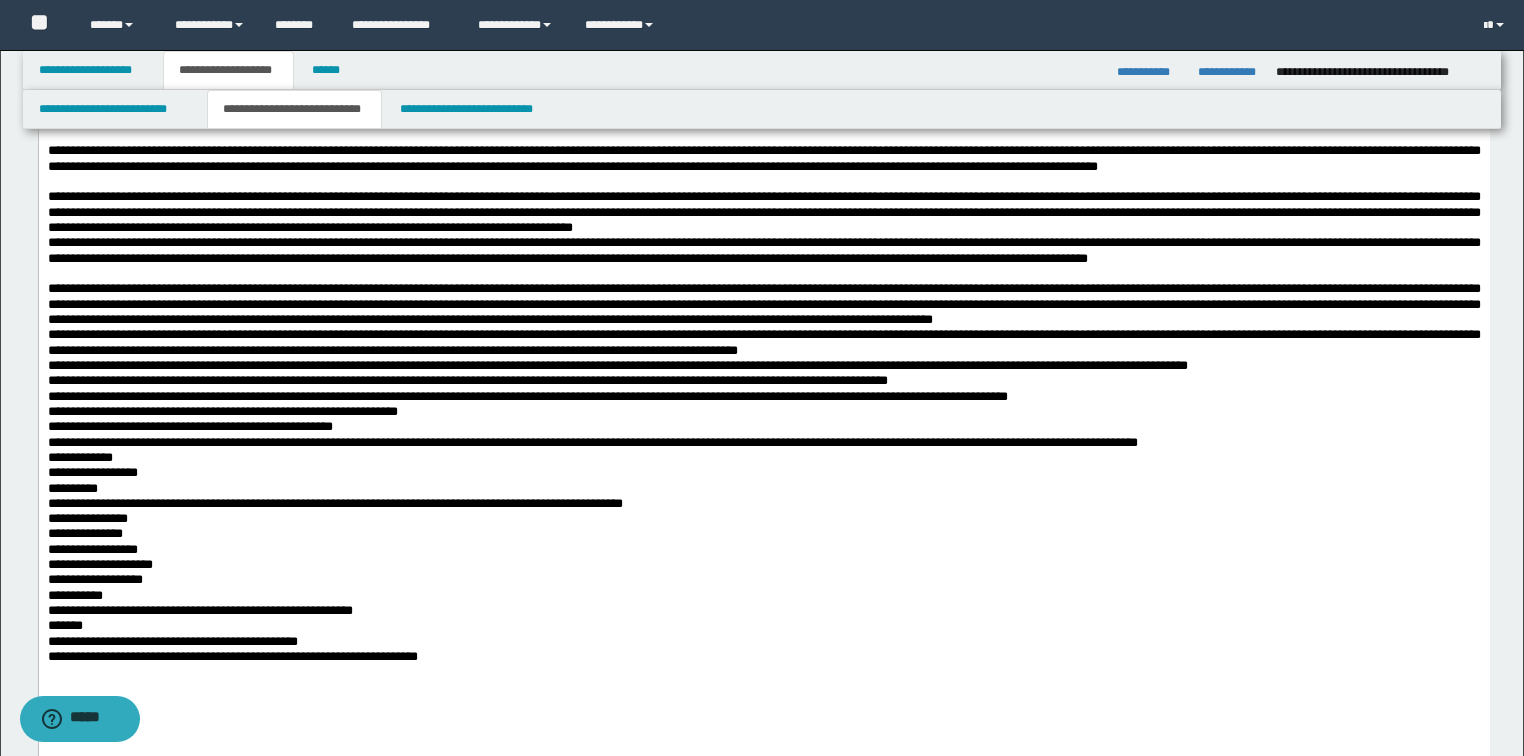 click on "**********" at bounding box center [763, 212] 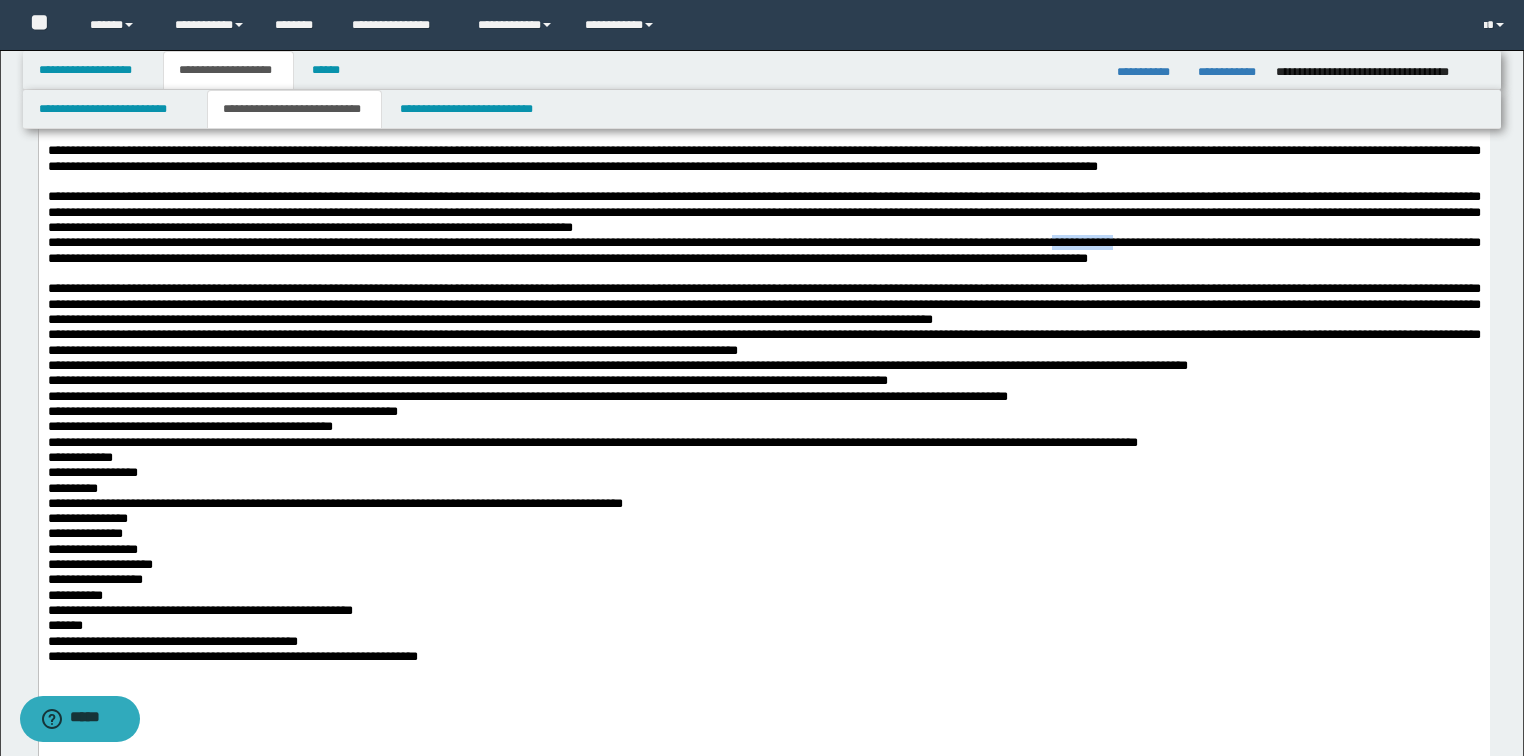 click on "**********" at bounding box center (763, 250) 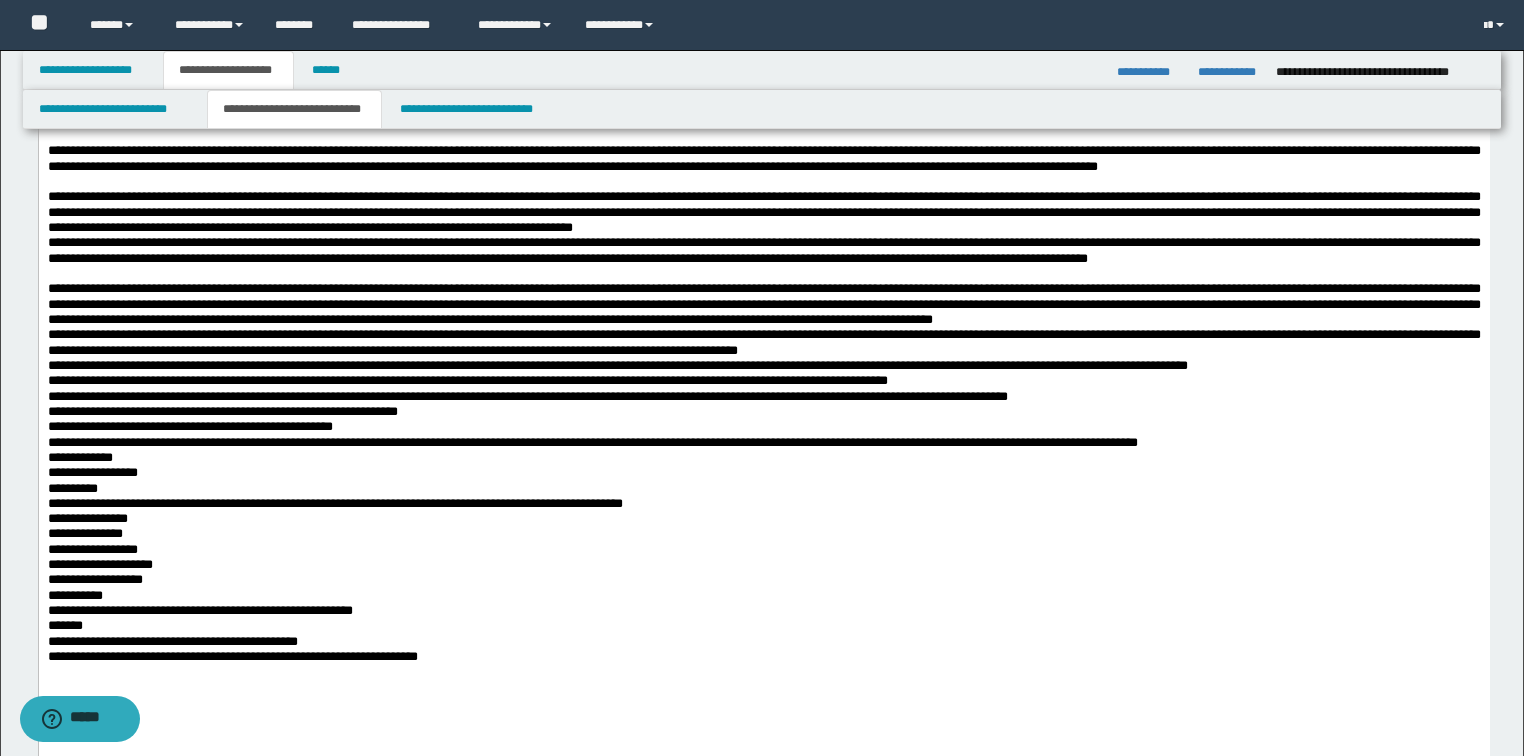click on "**********" at bounding box center (763, 212) 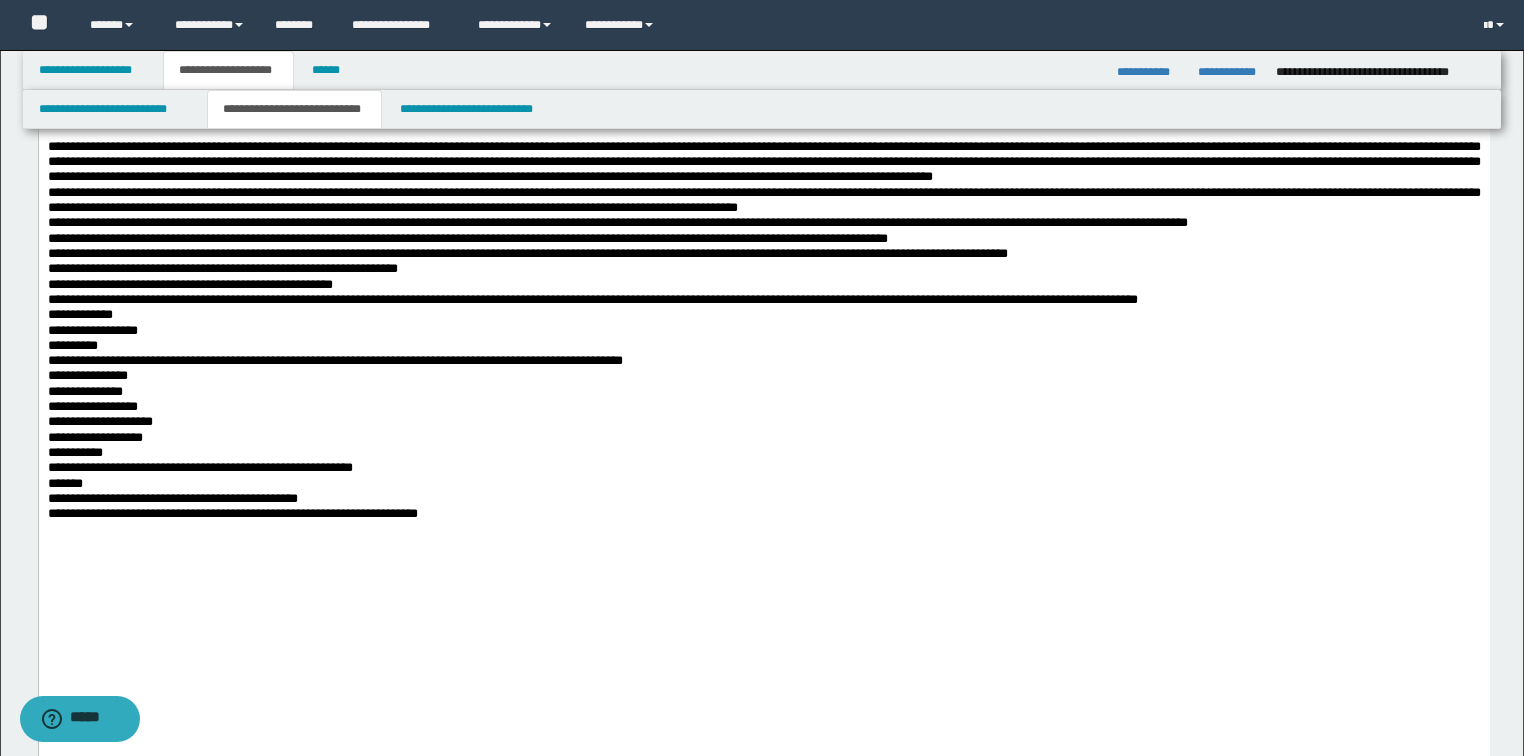 scroll, scrollTop: 1040, scrollLeft: 0, axis: vertical 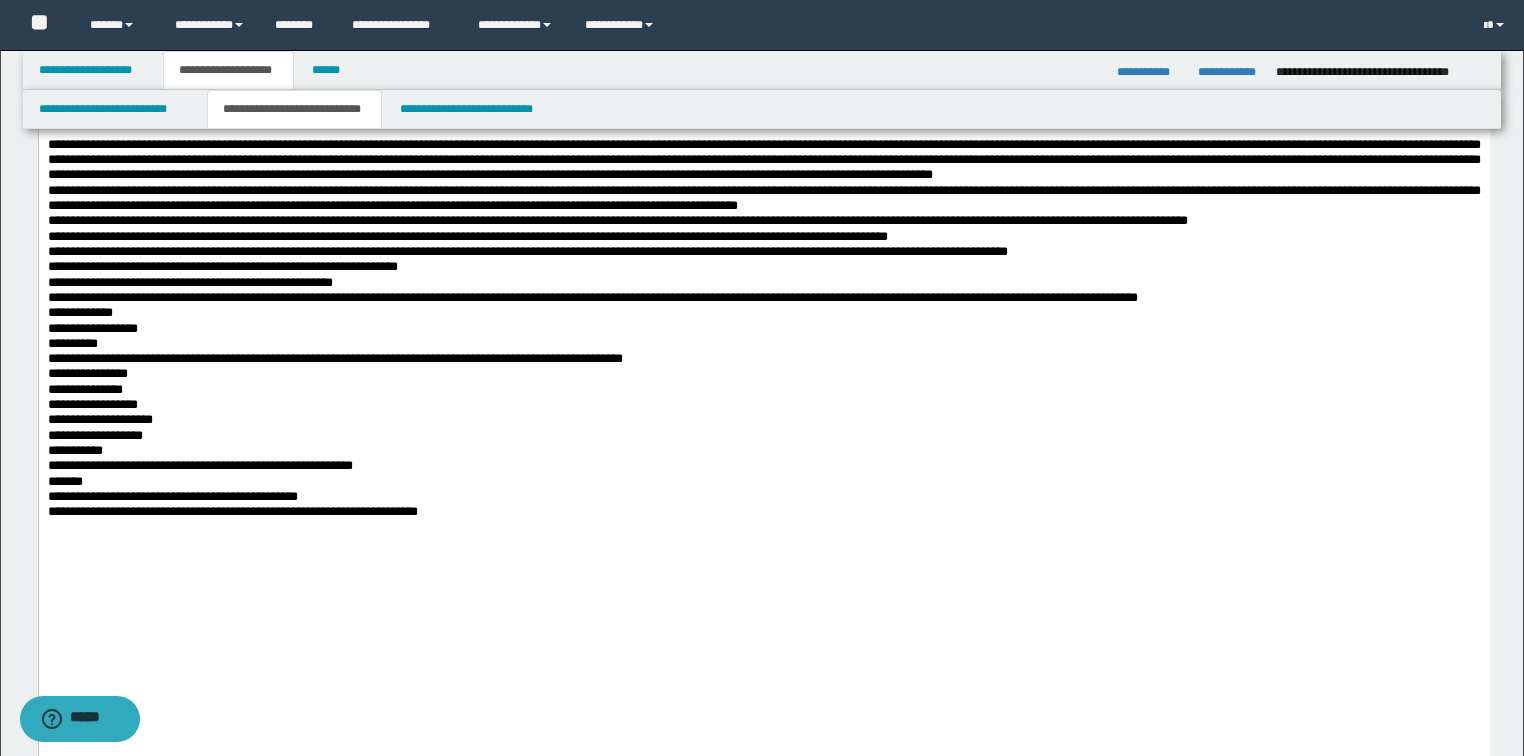 click on "**********" at bounding box center [763, 160] 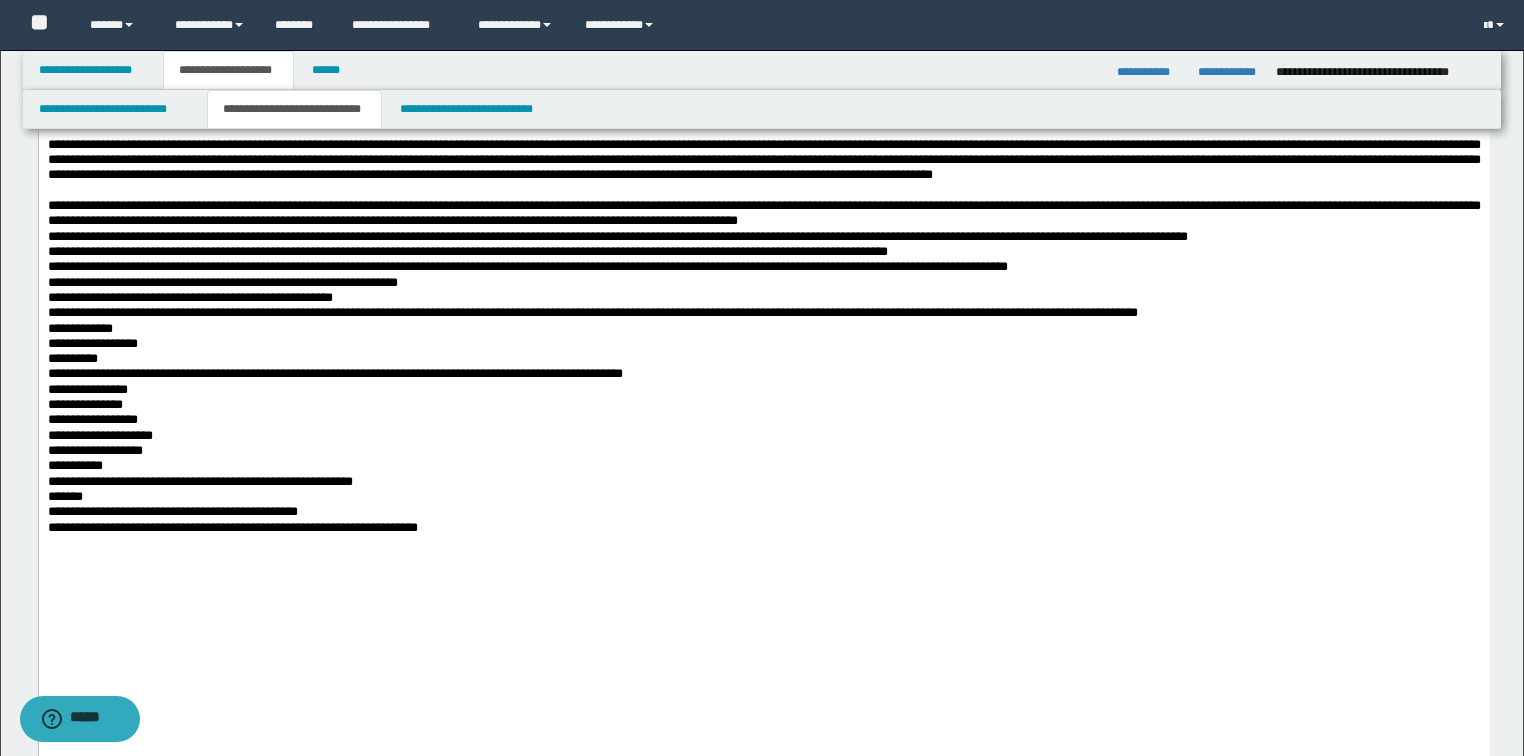click on "**********" at bounding box center [763, 213] 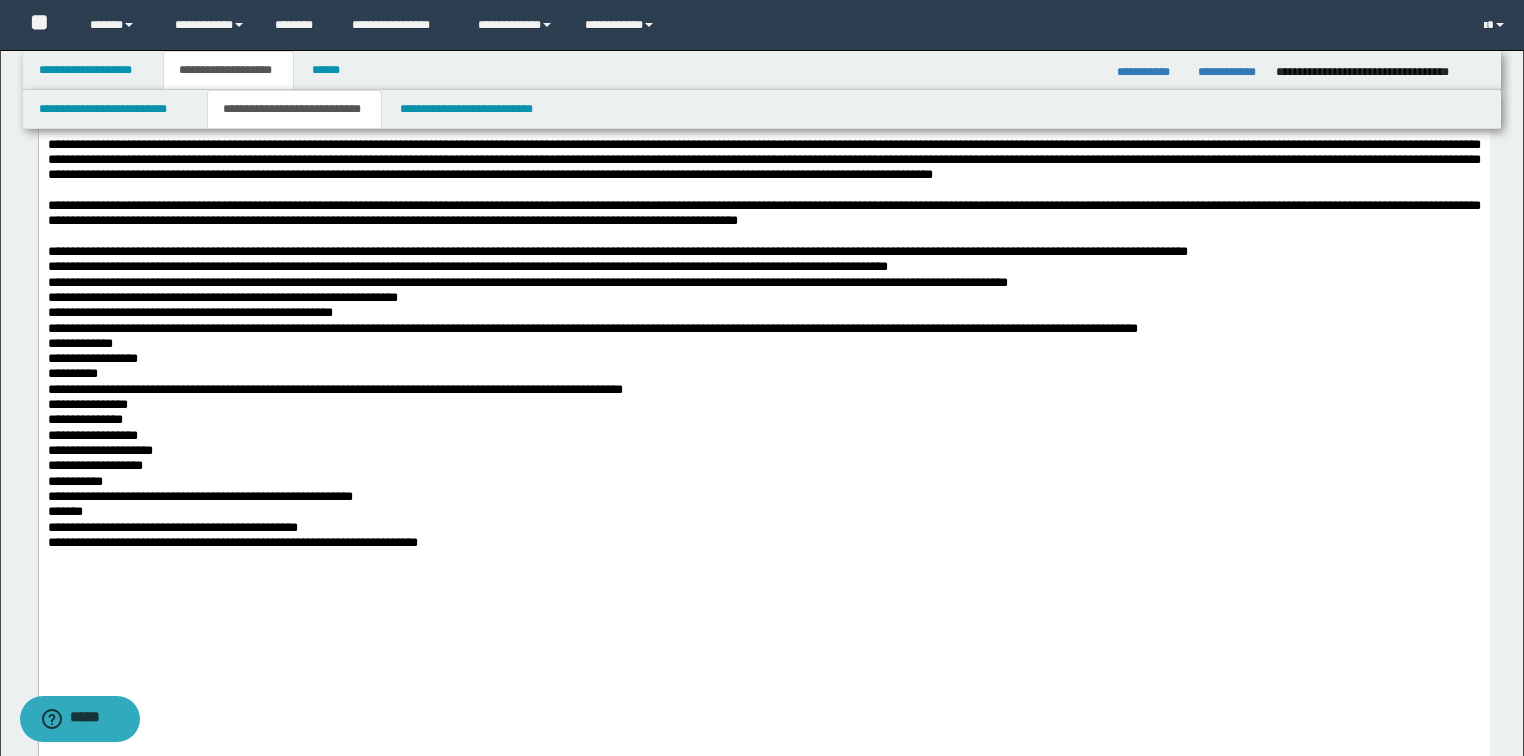 click on "**********" at bounding box center [763, 251] 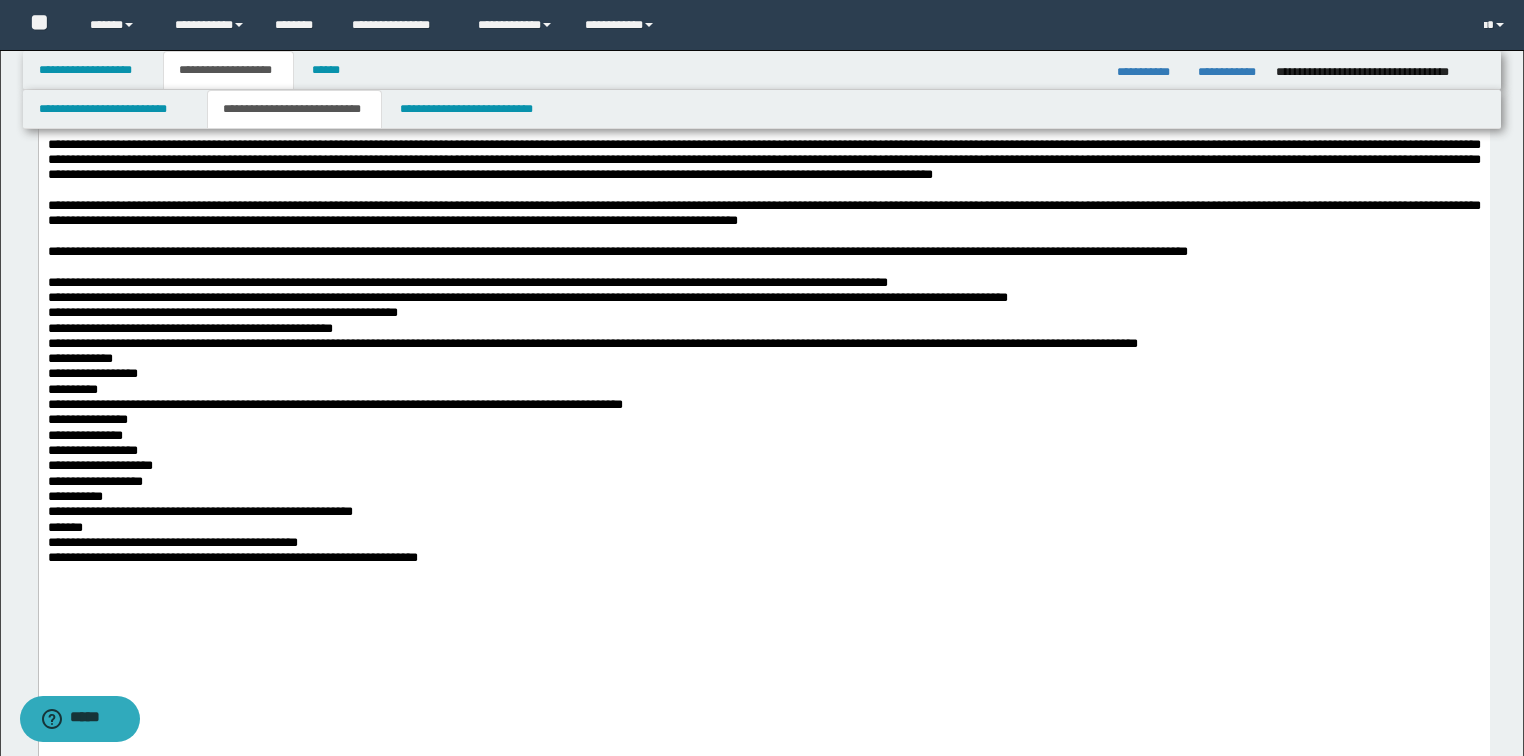 click on "**********" at bounding box center (467, 282) 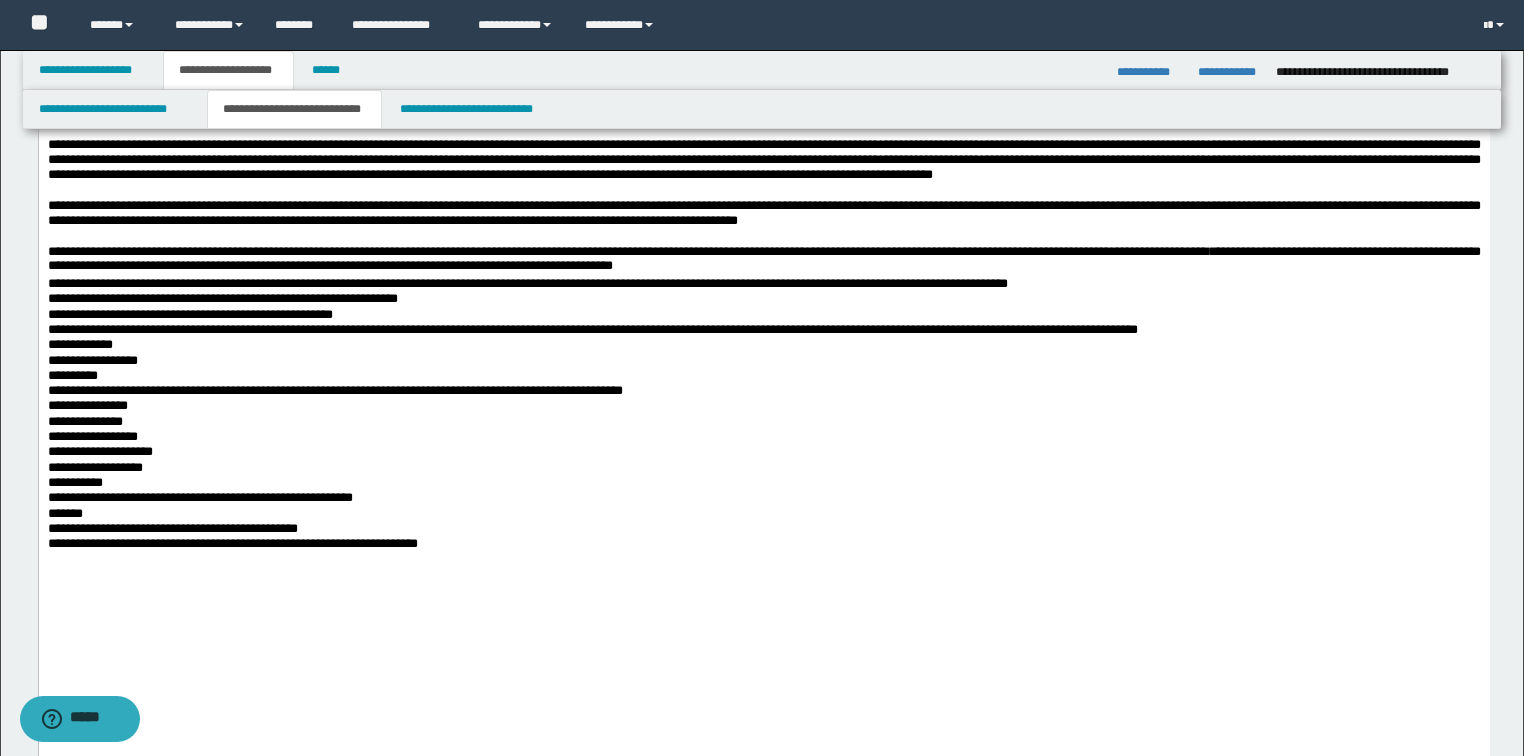click on "**********" at bounding box center (763, 260) 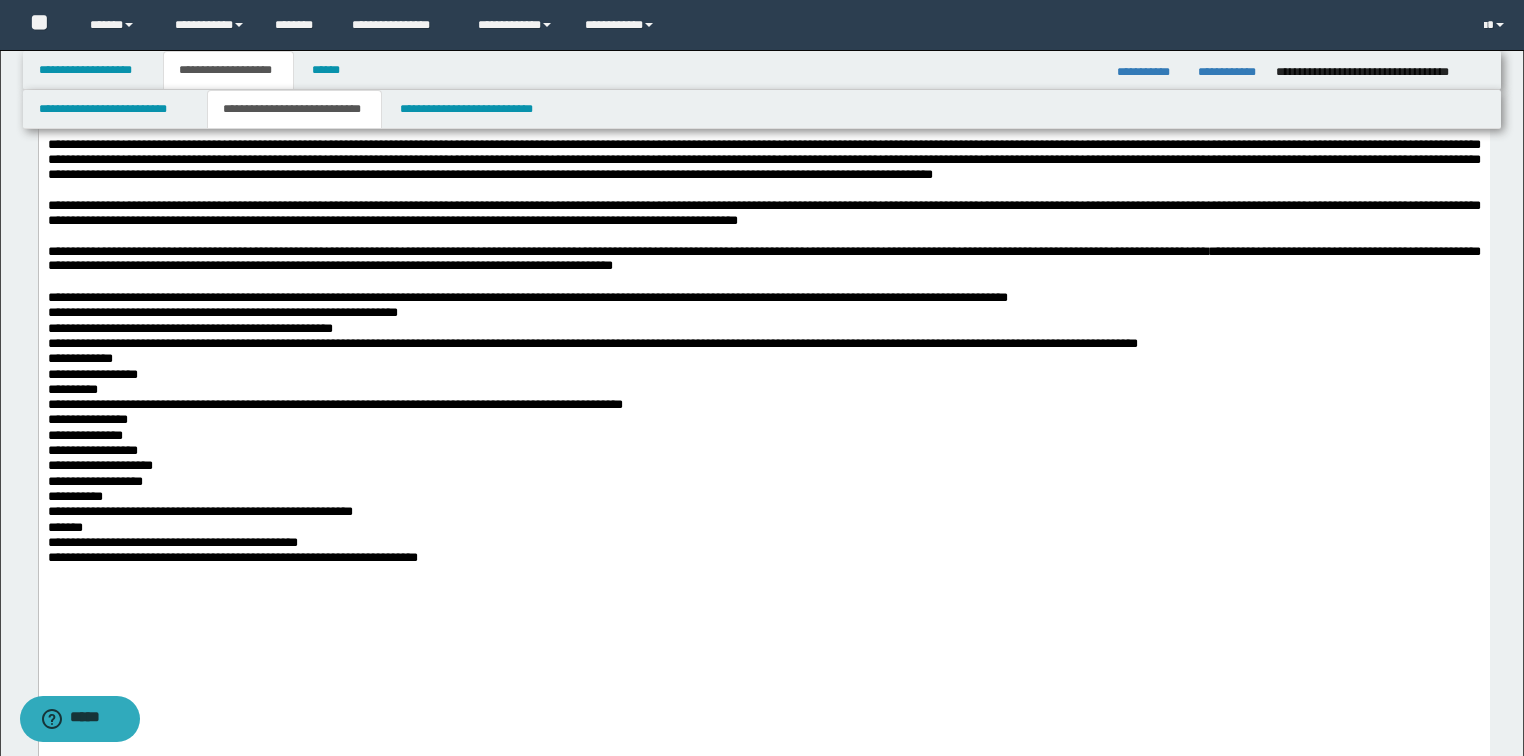 click at bounding box center [763, 283] 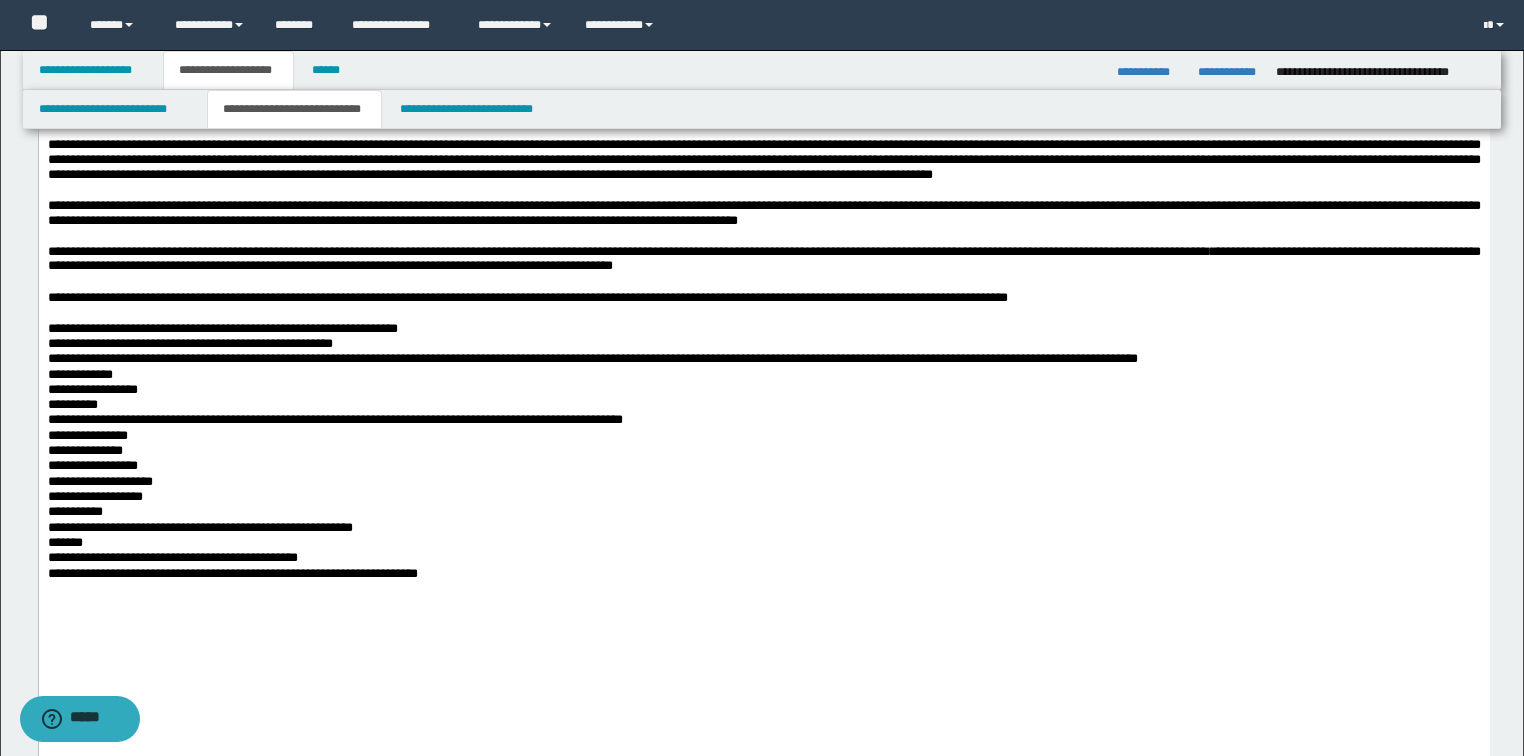 click on "**********" at bounding box center (763, 328) 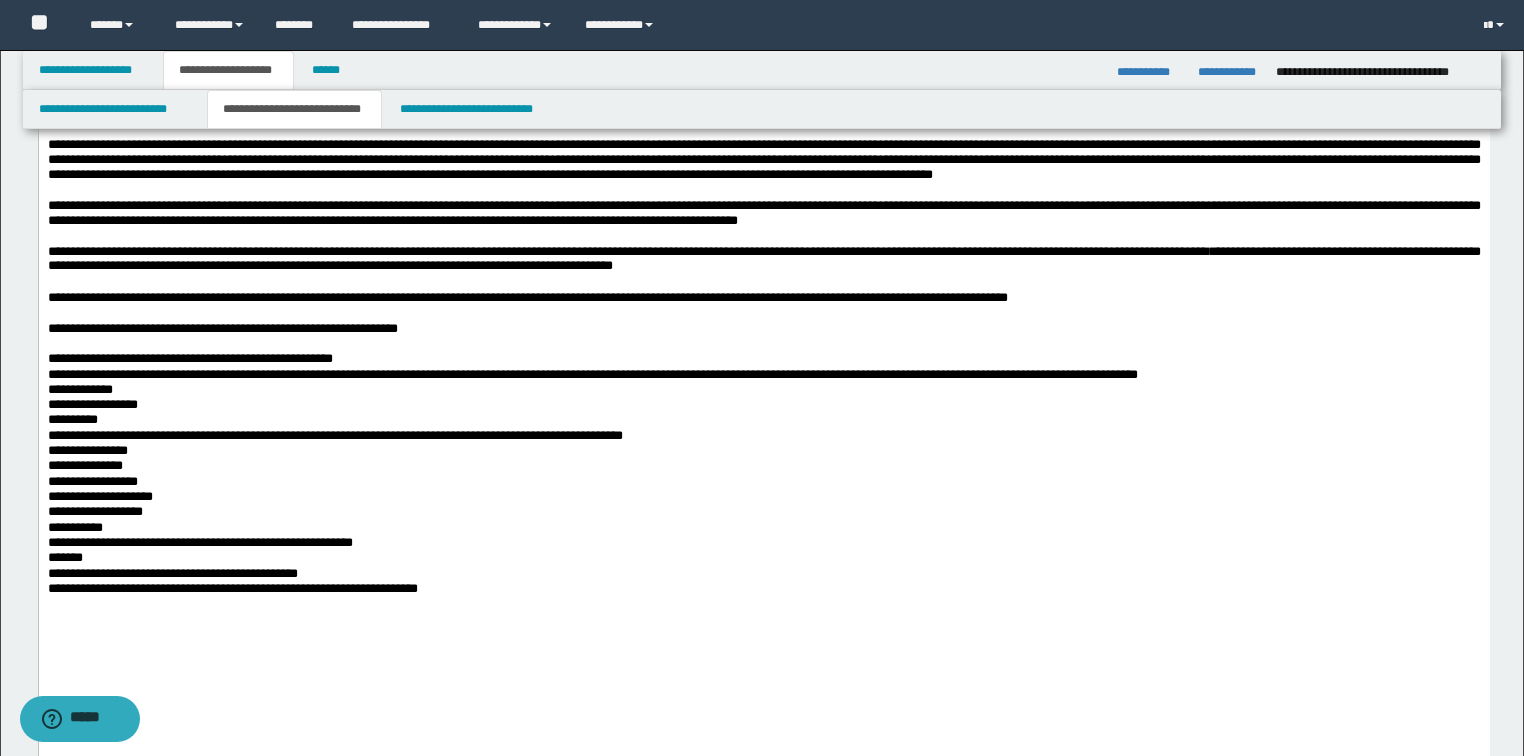 click on "**********" at bounding box center (763, 358) 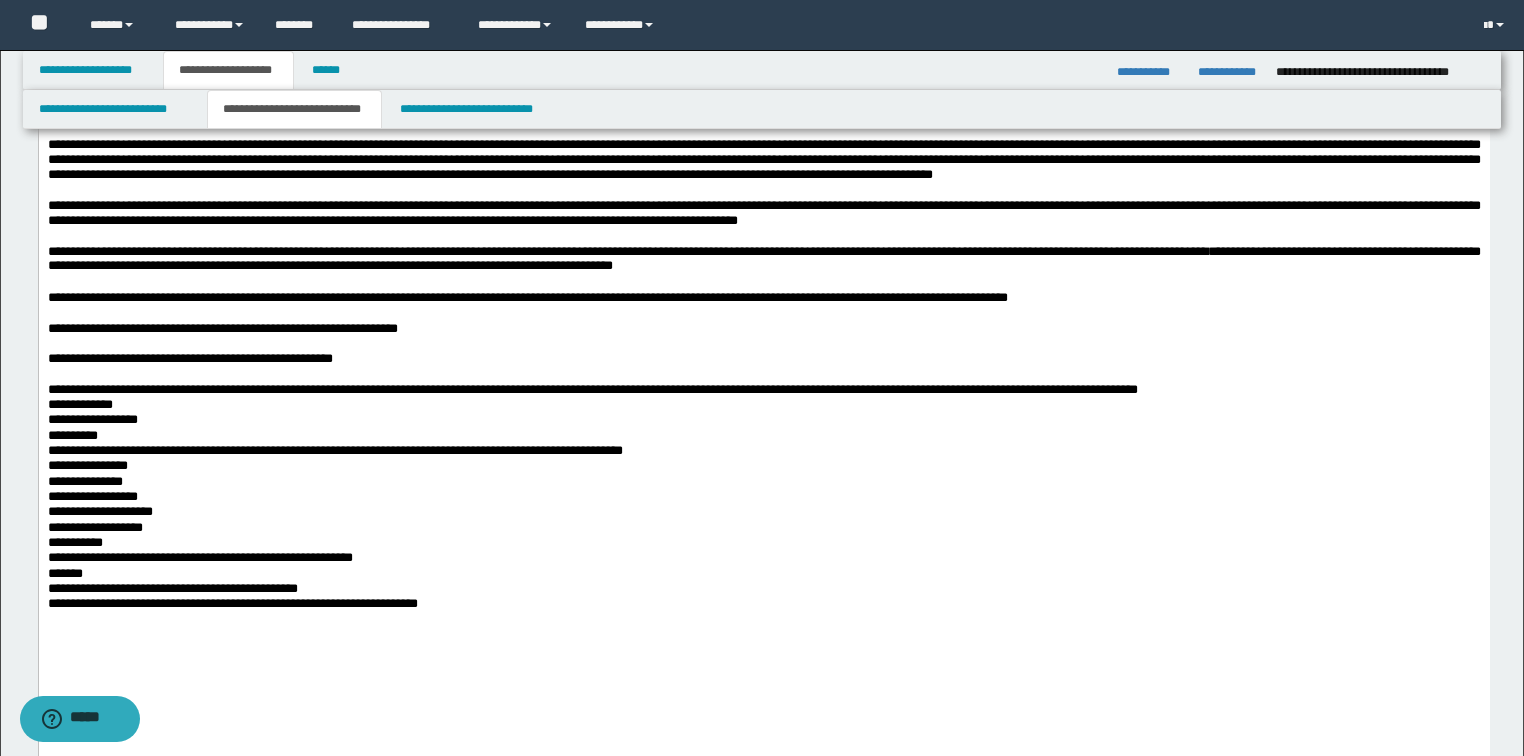 click on "**********" at bounding box center [763, 389] 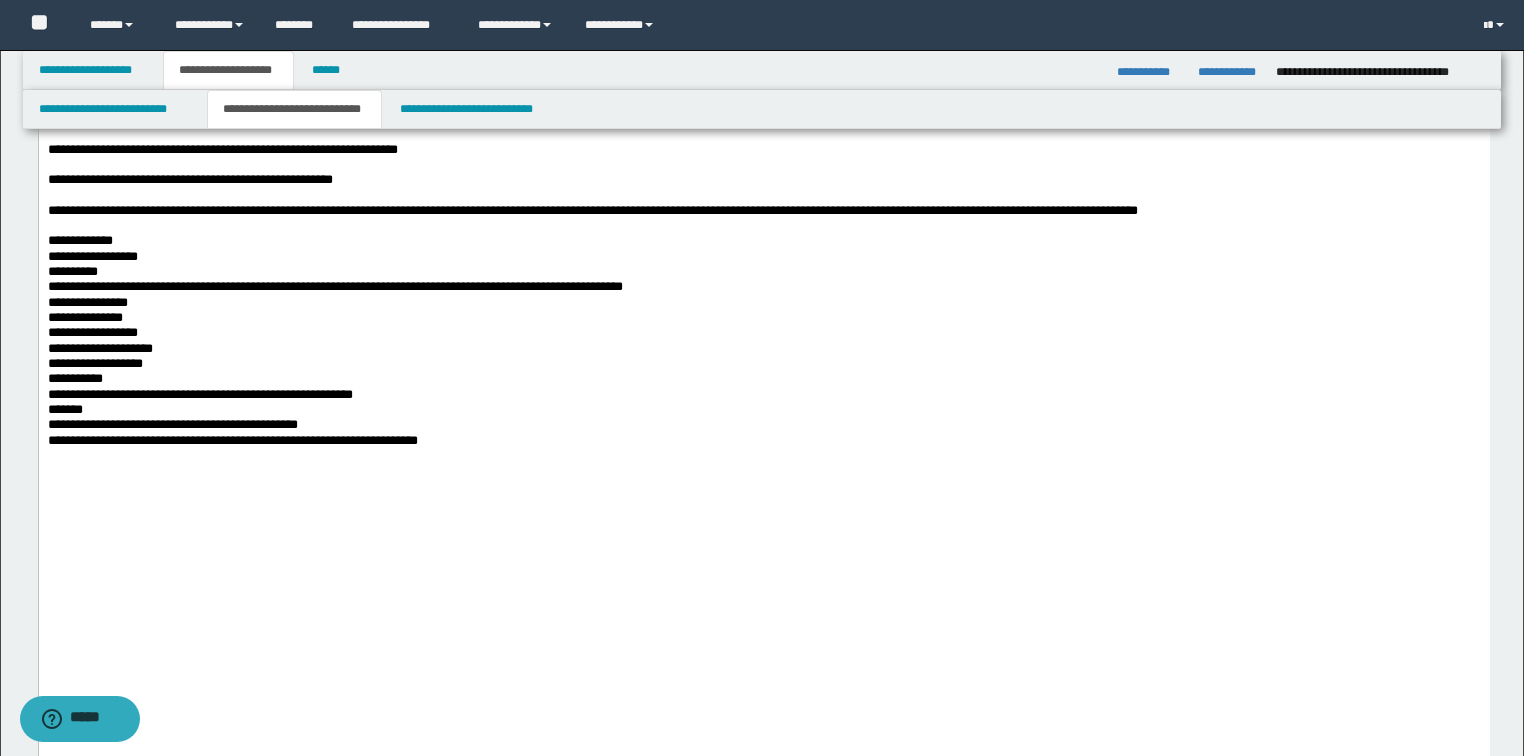 scroll, scrollTop: 1280, scrollLeft: 0, axis: vertical 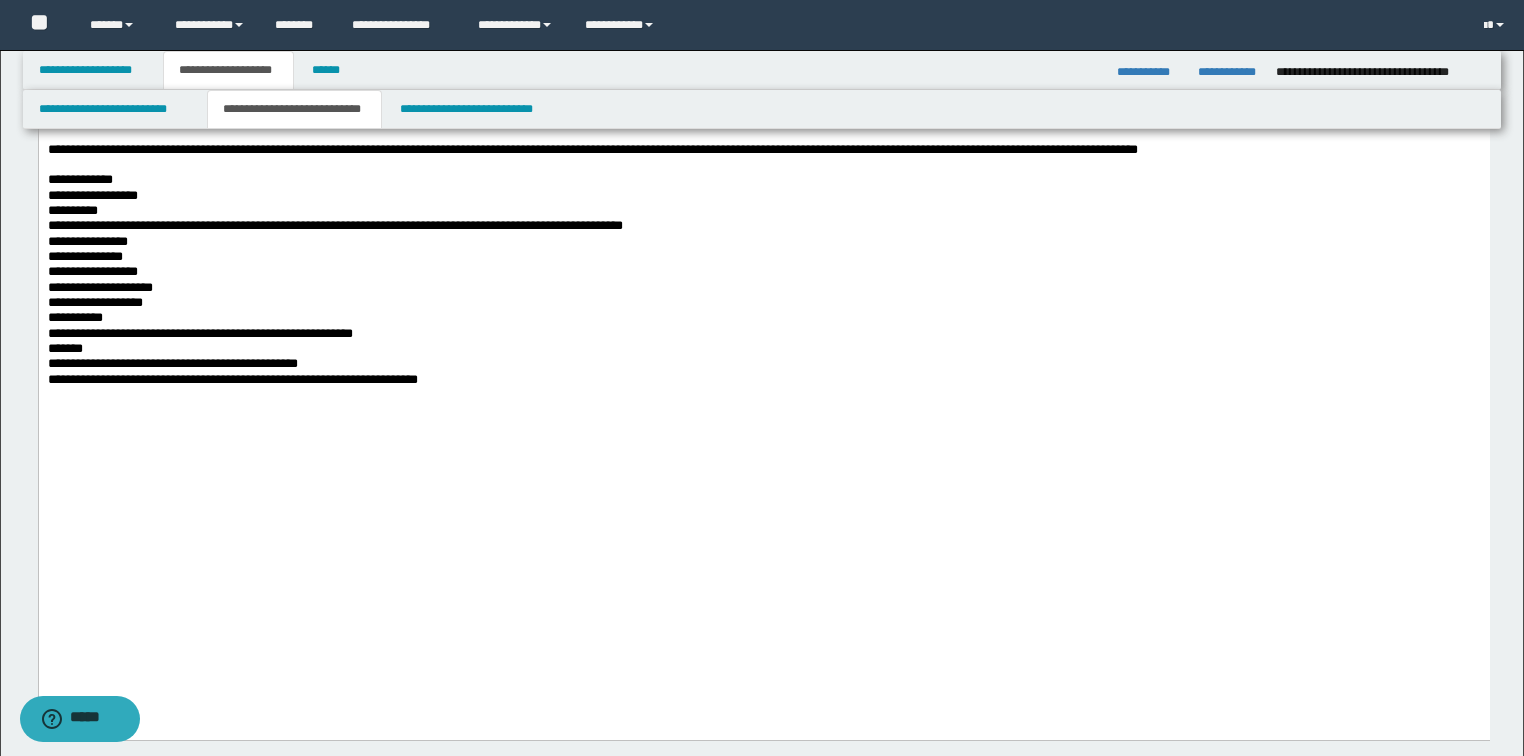click on "**********" at bounding box center [763, 179] 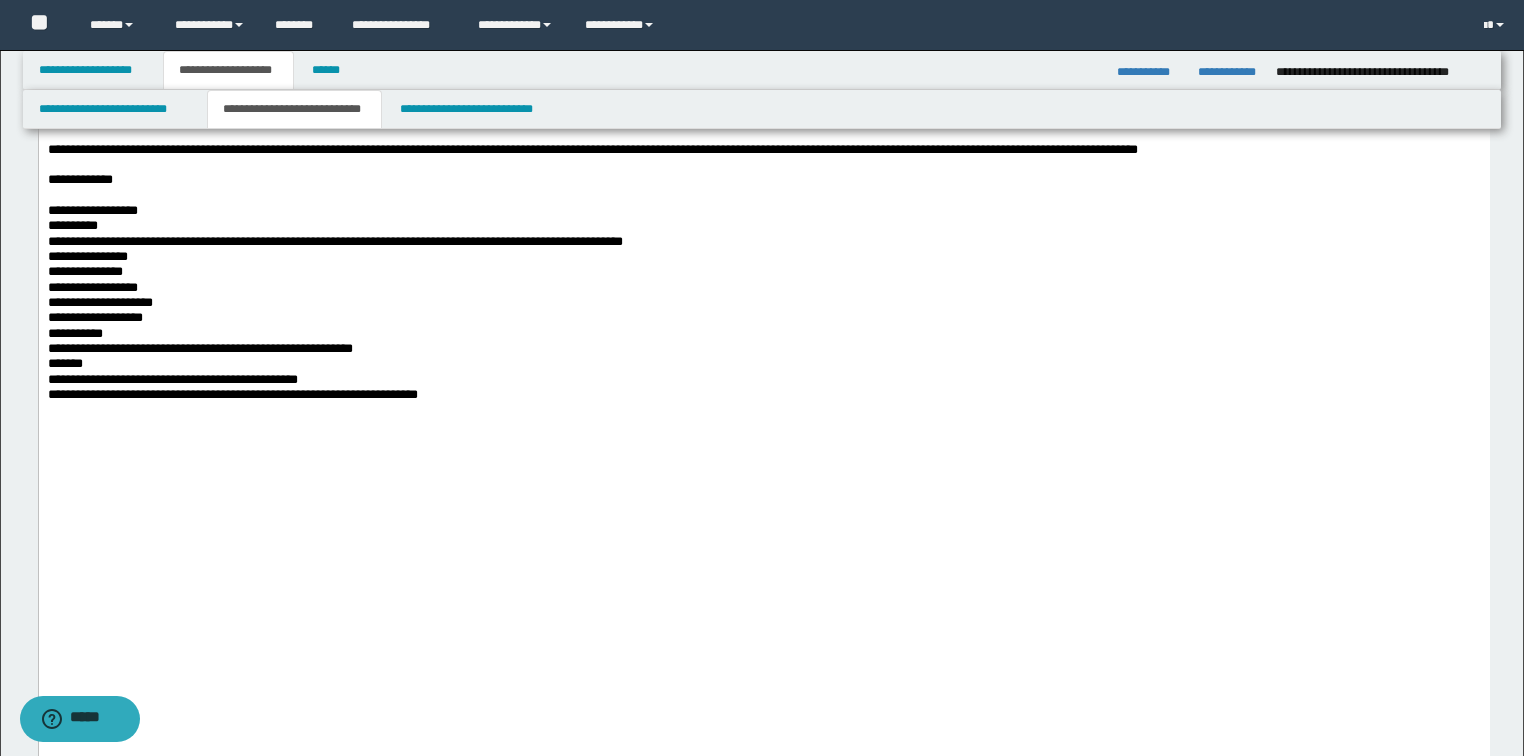 click on "**********" at bounding box center [763, 225] 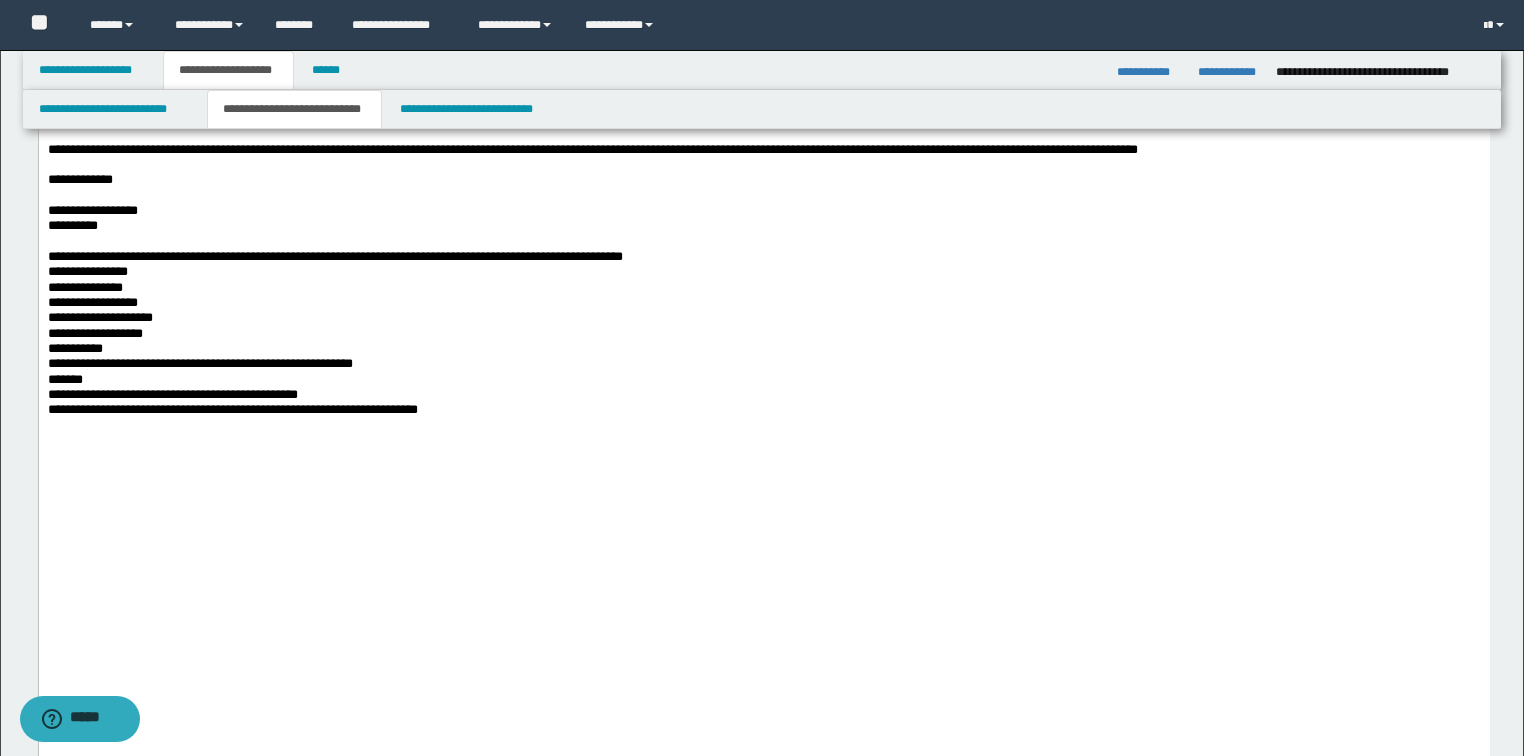 click on "**********" at bounding box center (763, 333) 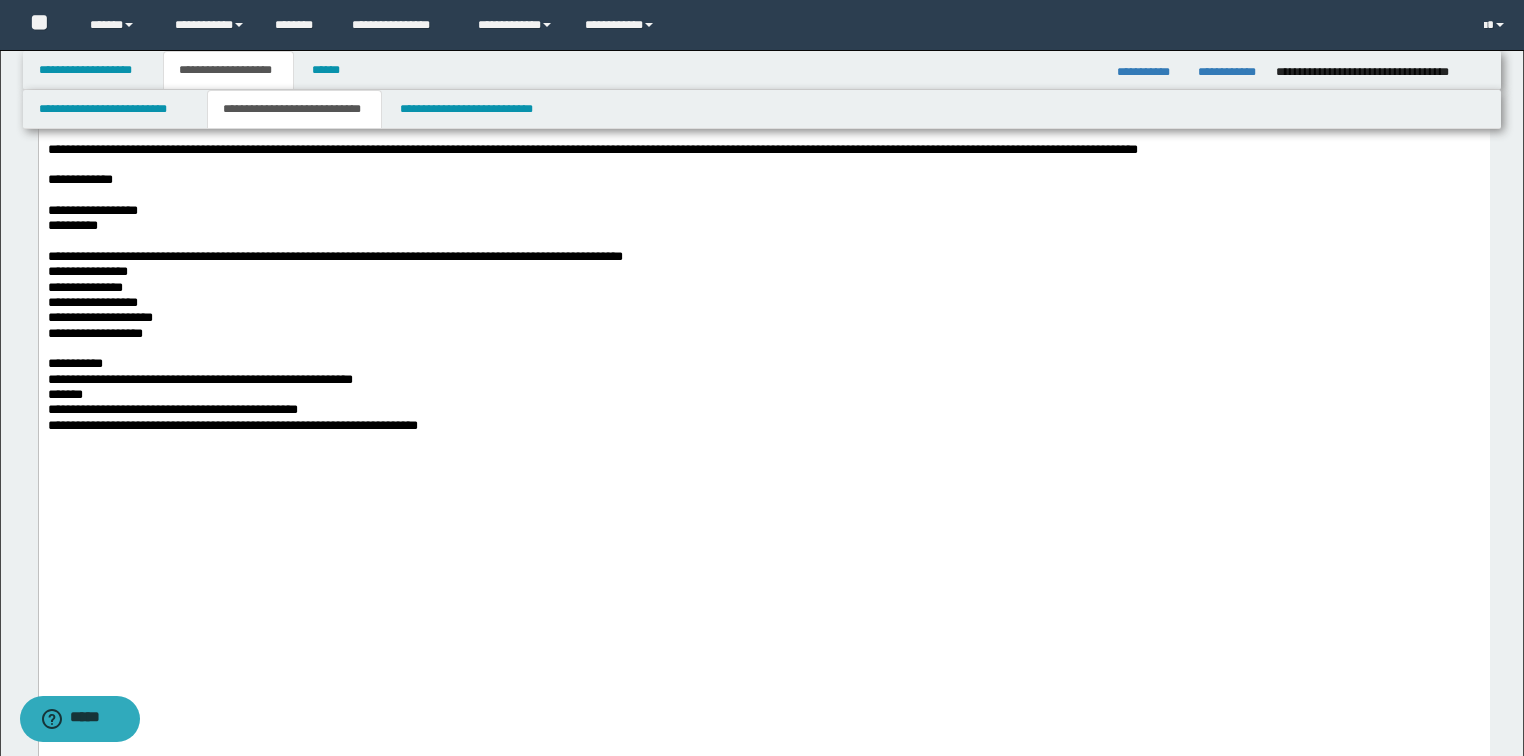 click on "**********" at bounding box center (763, 363) 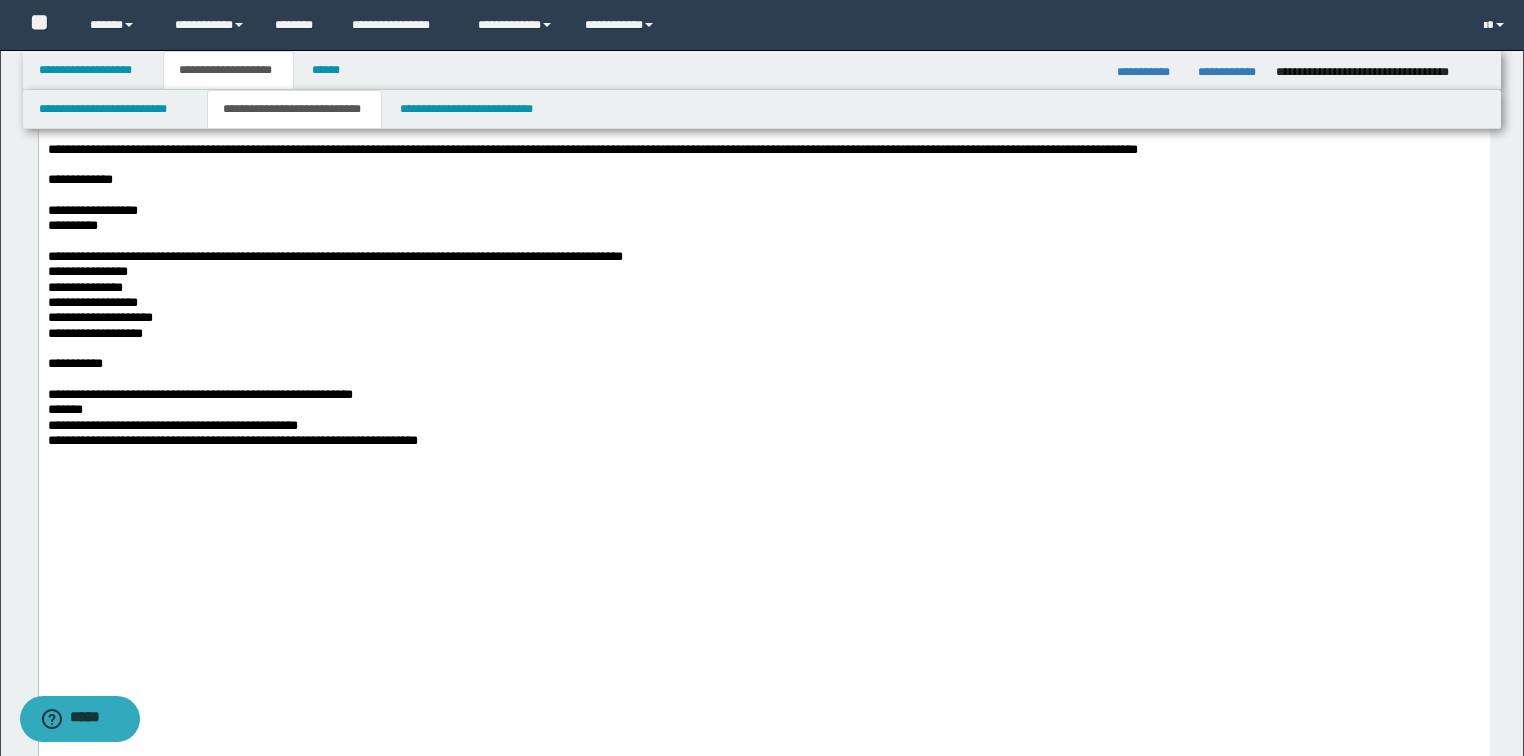 click on "**********" at bounding box center [763, 394] 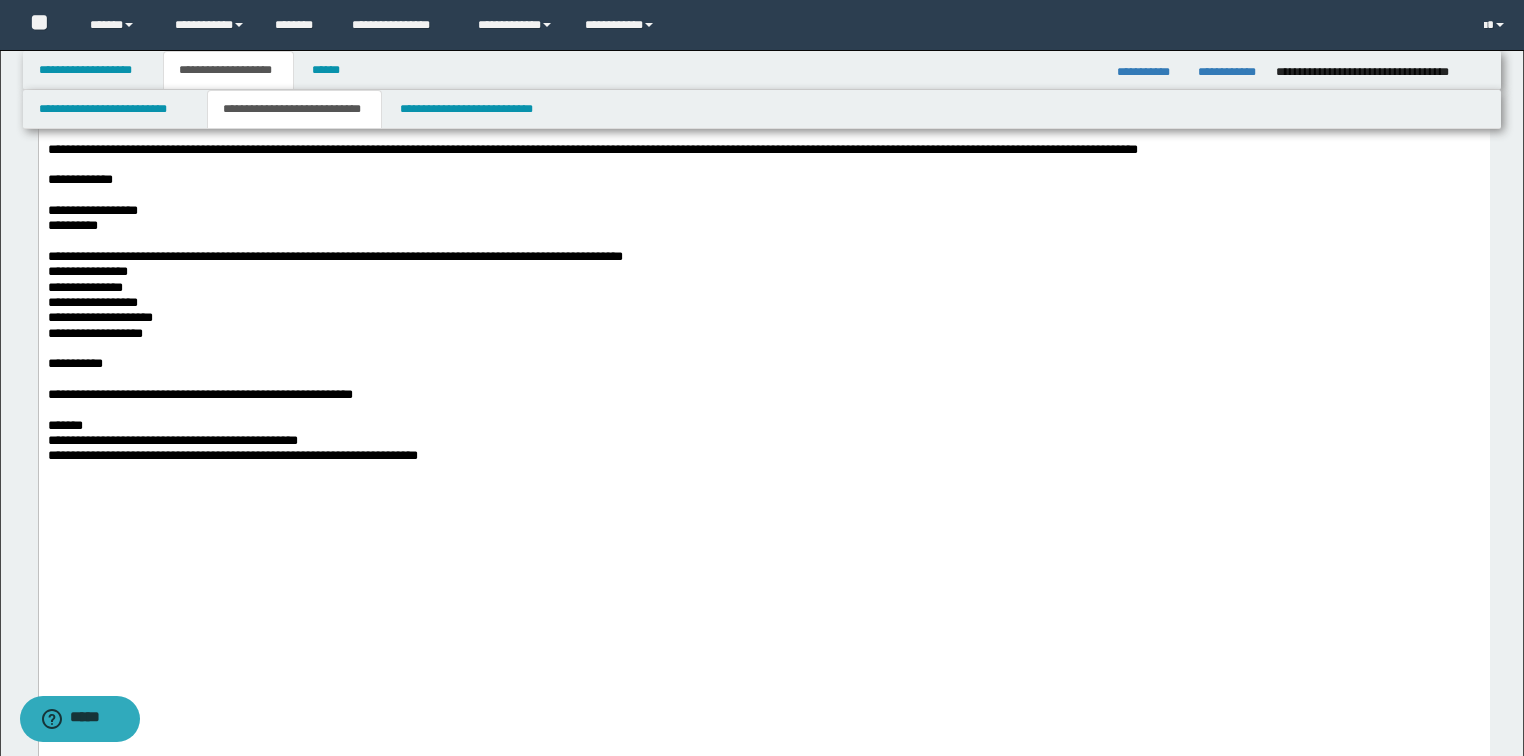 click on "*******" at bounding box center (763, 425) 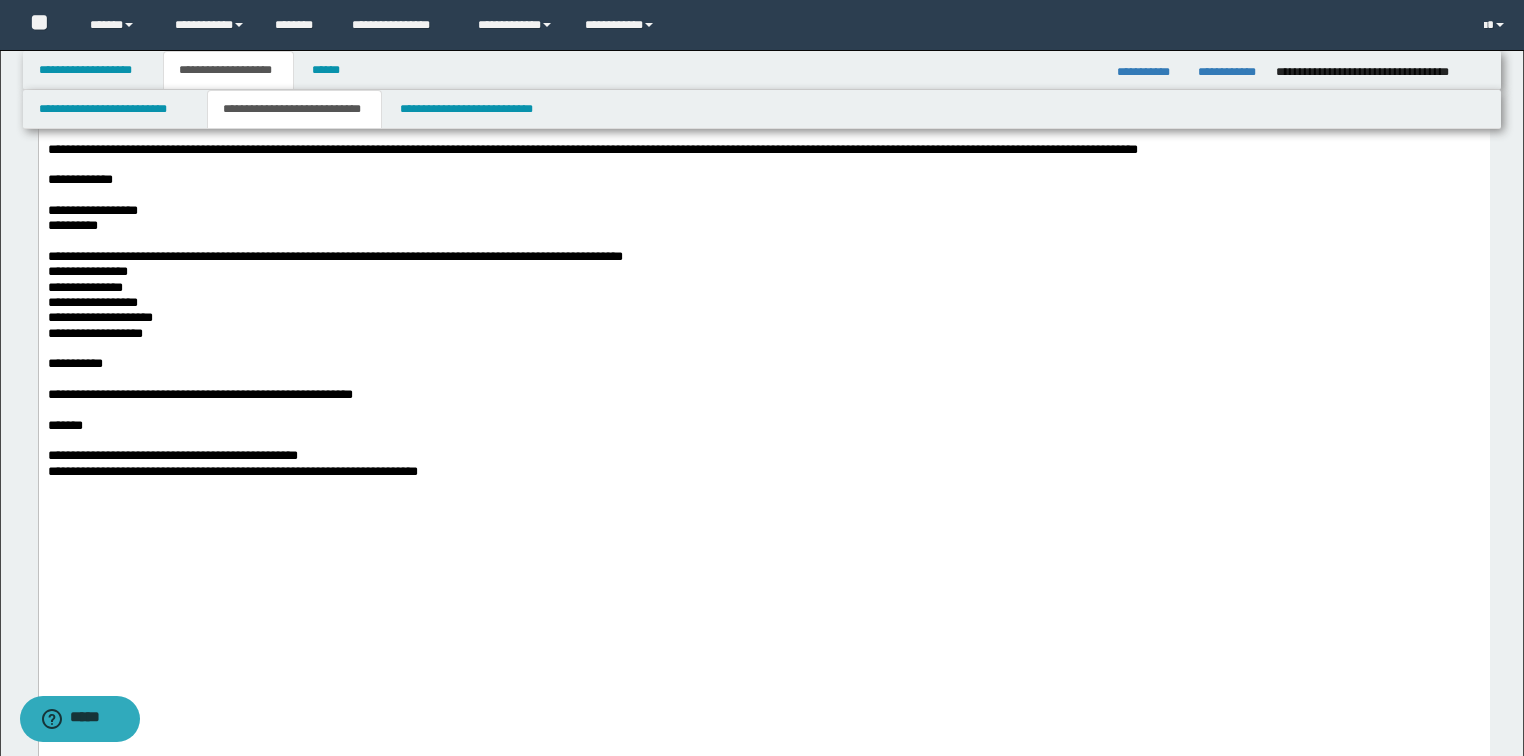 click on "**********" at bounding box center (763, 455) 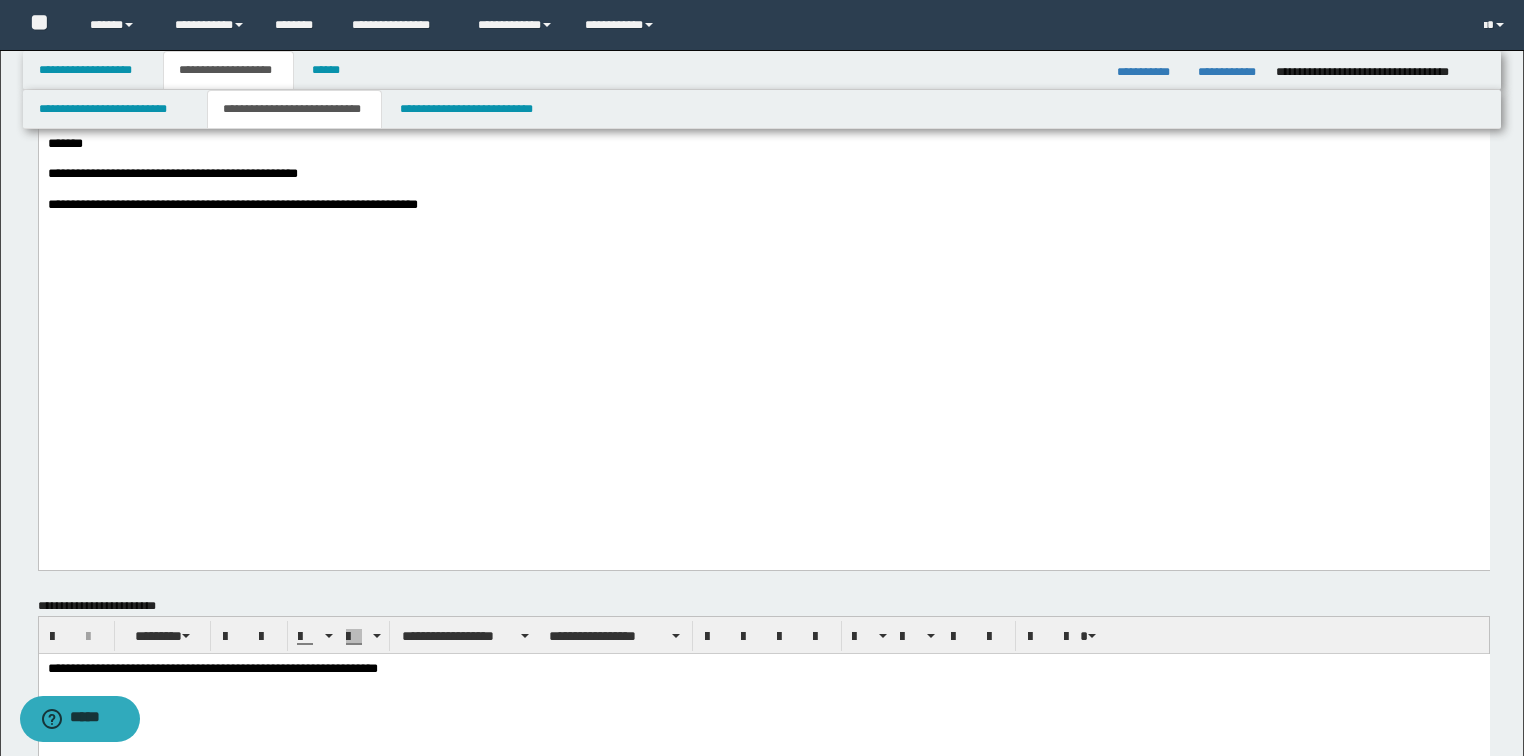 scroll, scrollTop: 1600, scrollLeft: 0, axis: vertical 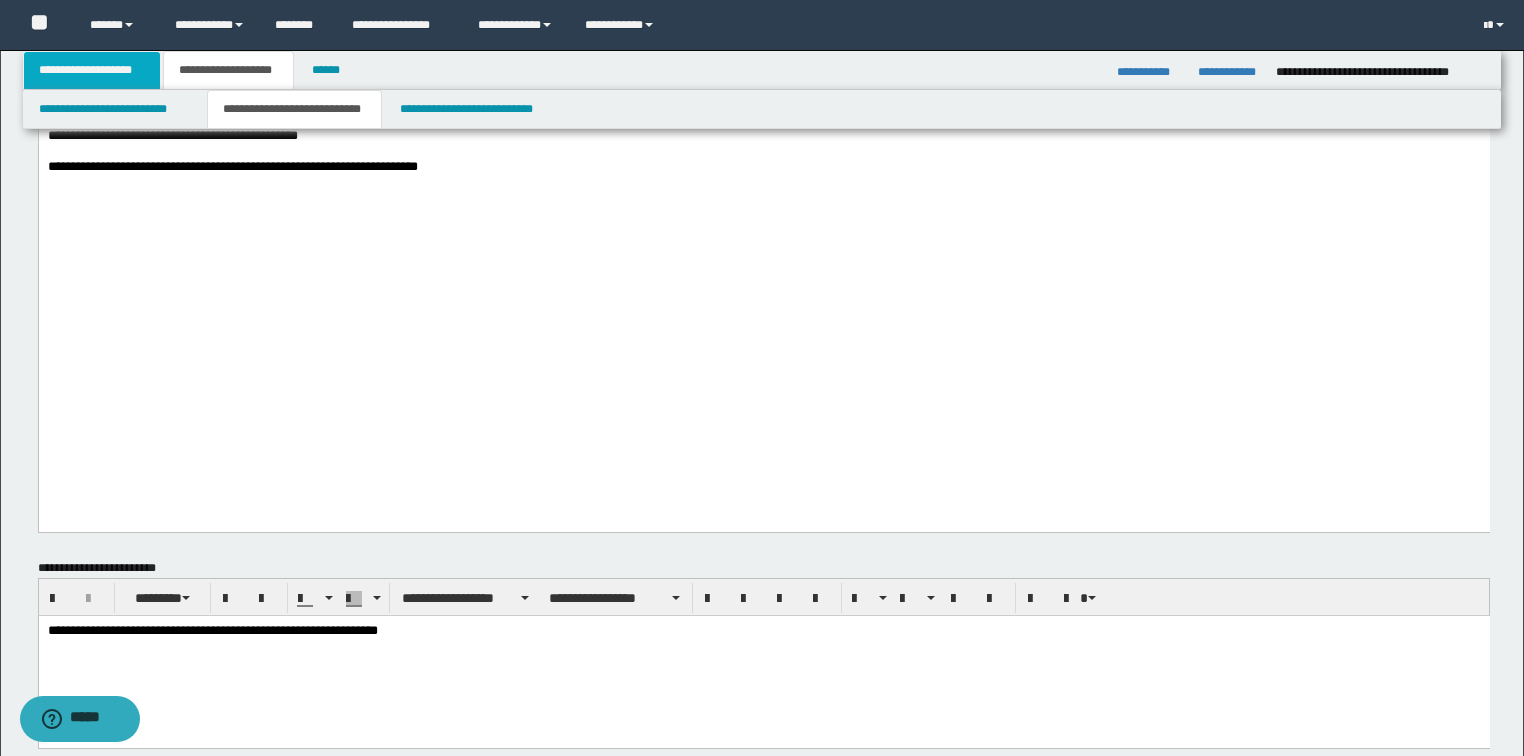 click on "**********" at bounding box center [92, 70] 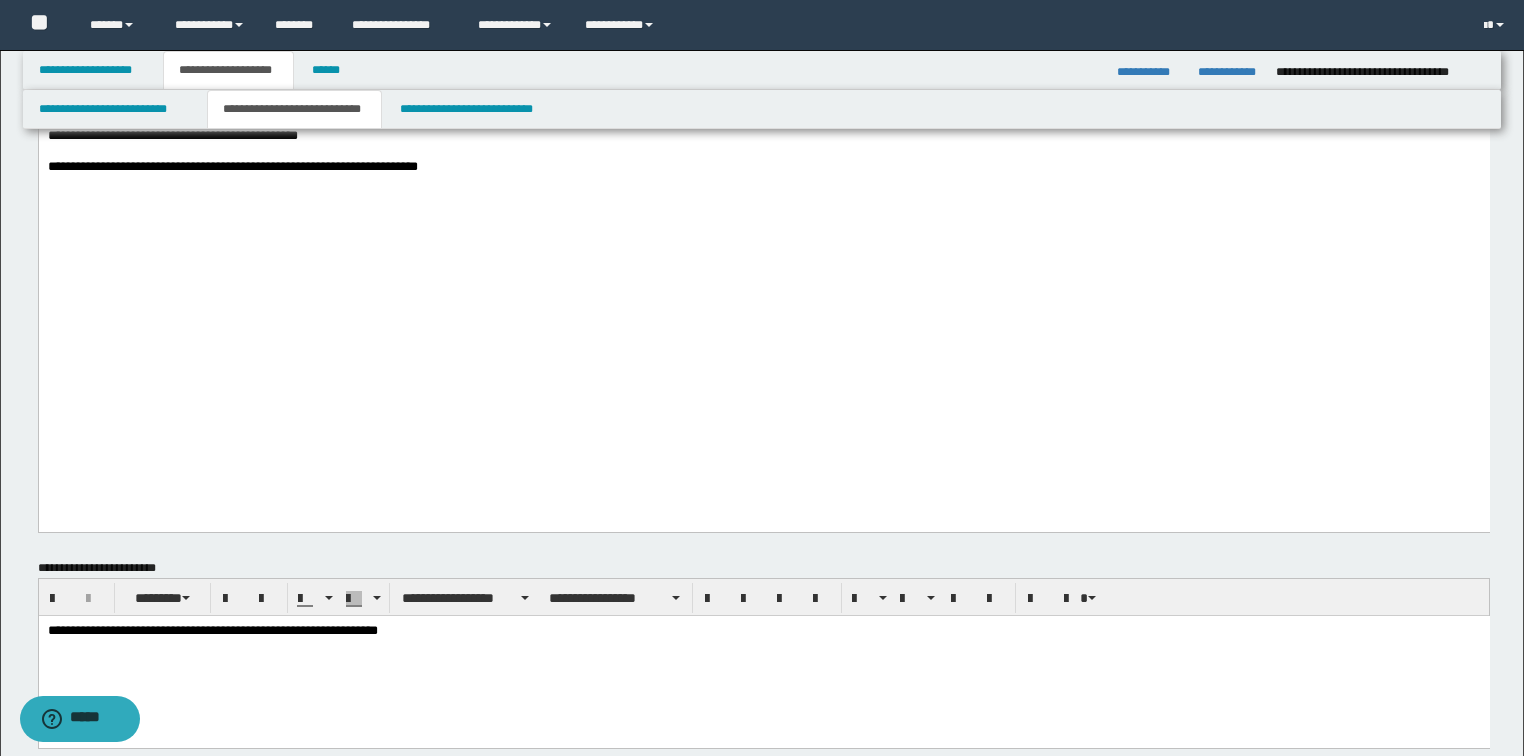 scroll, scrollTop: 127, scrollLeft: 0, axis: vertical 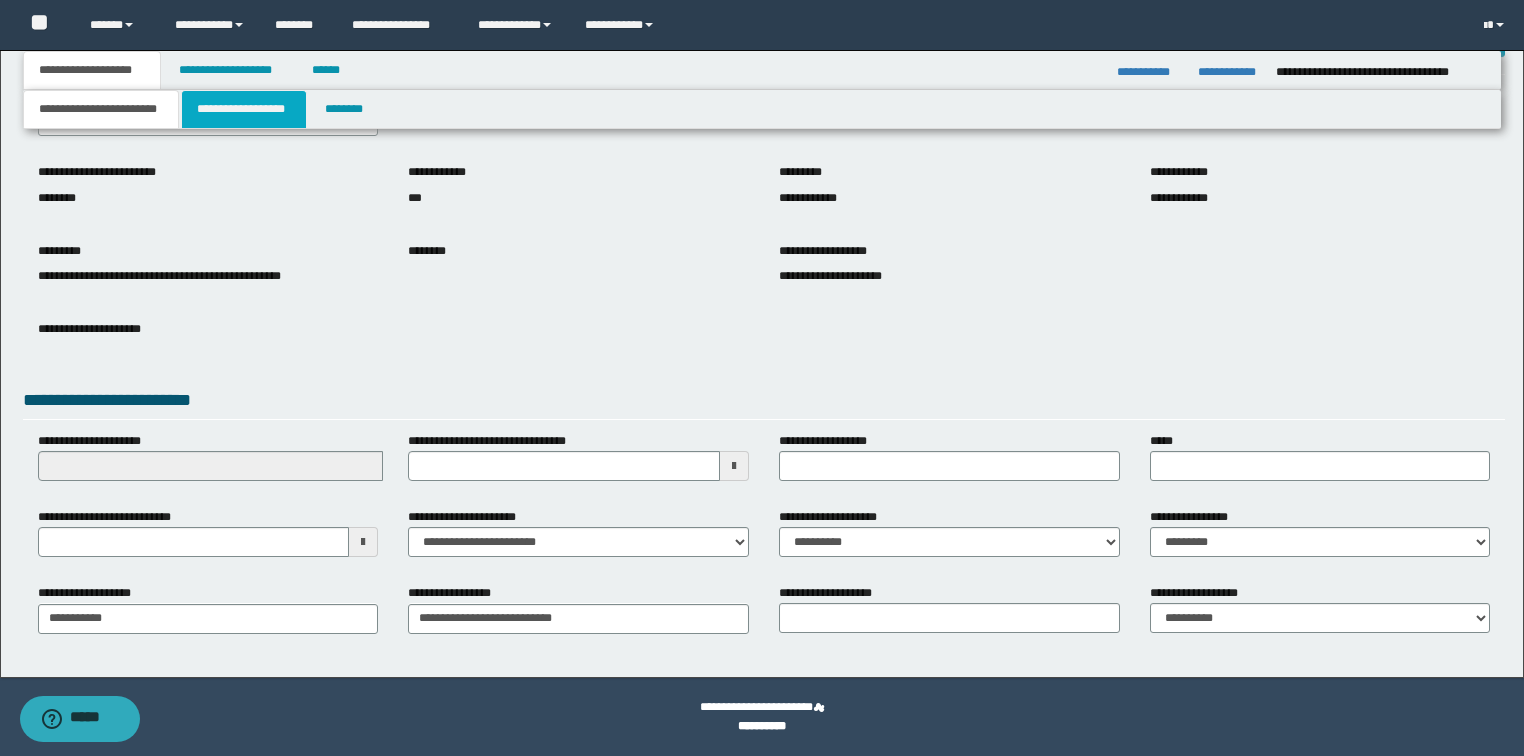 click on "**********" at bounding box center (244, 109) 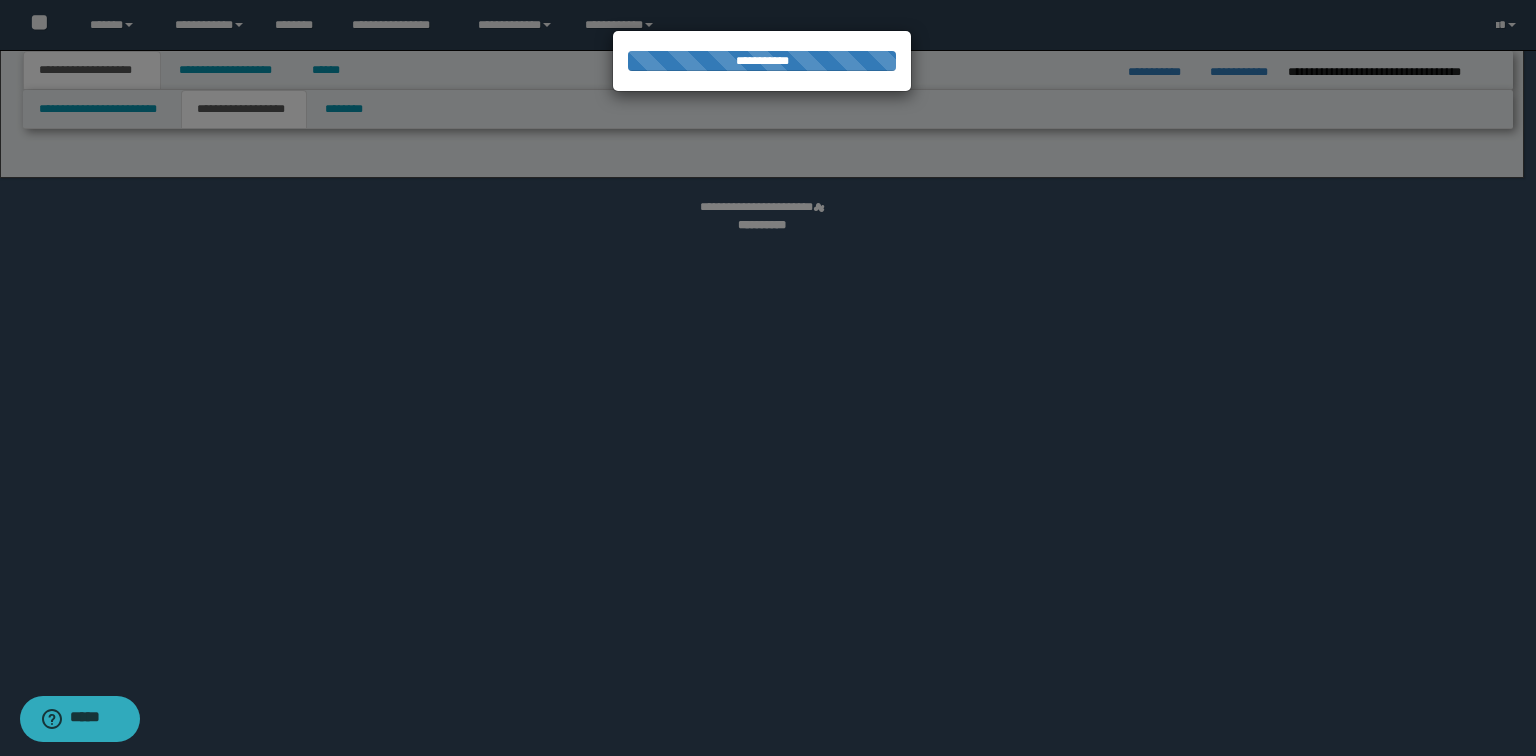 select on "*" 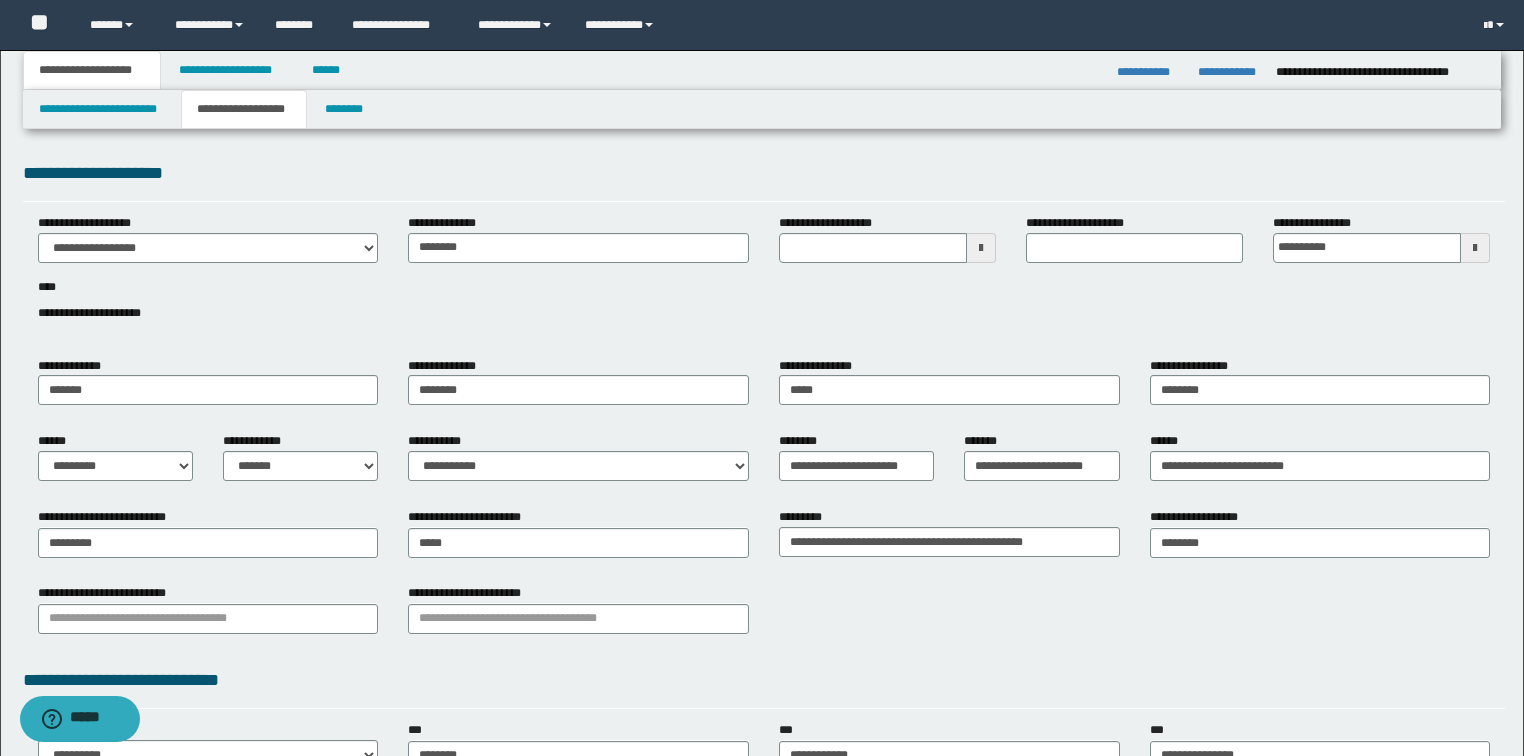 type 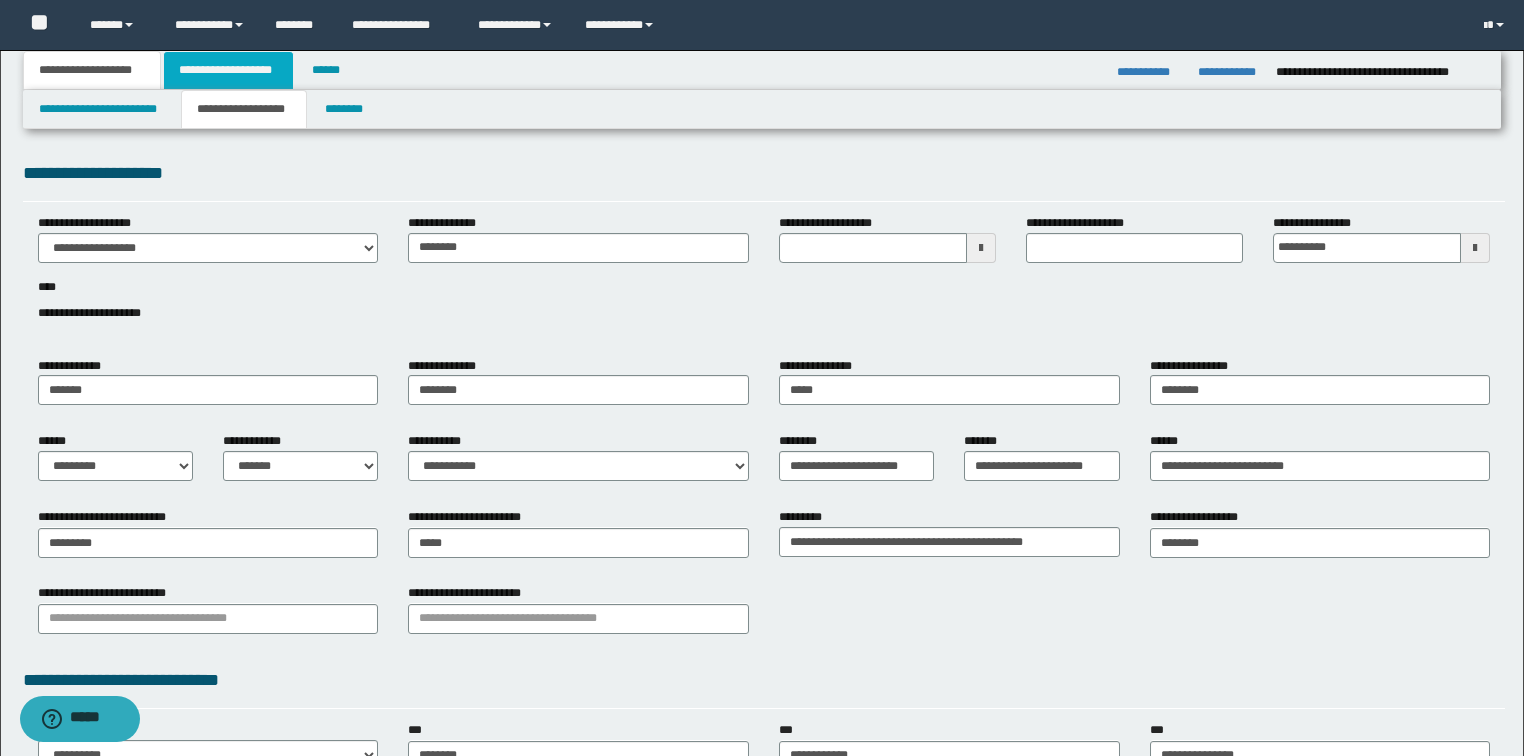 click on "**********" at bounding box center [228, 70] 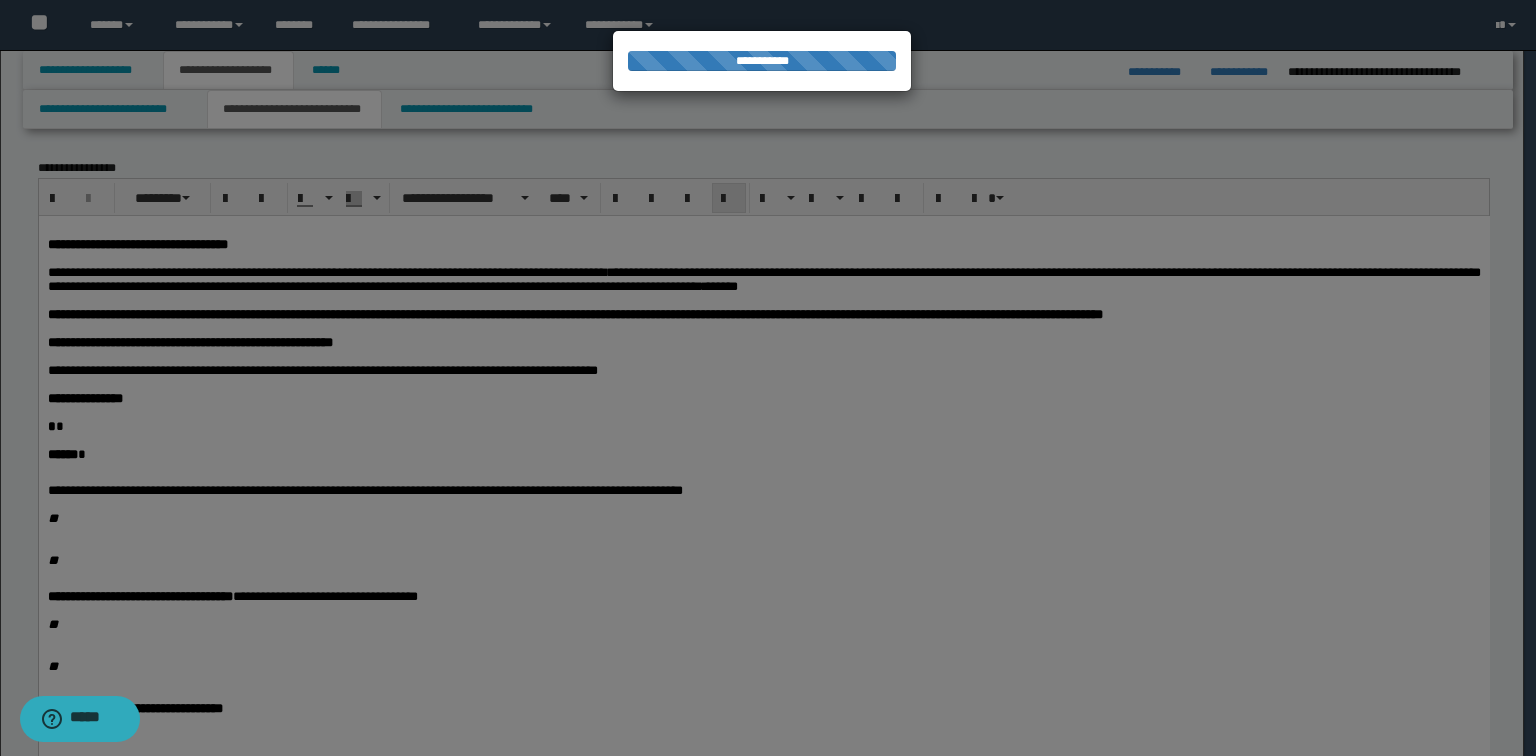 click on "**********" at bounding box center (294, 109) 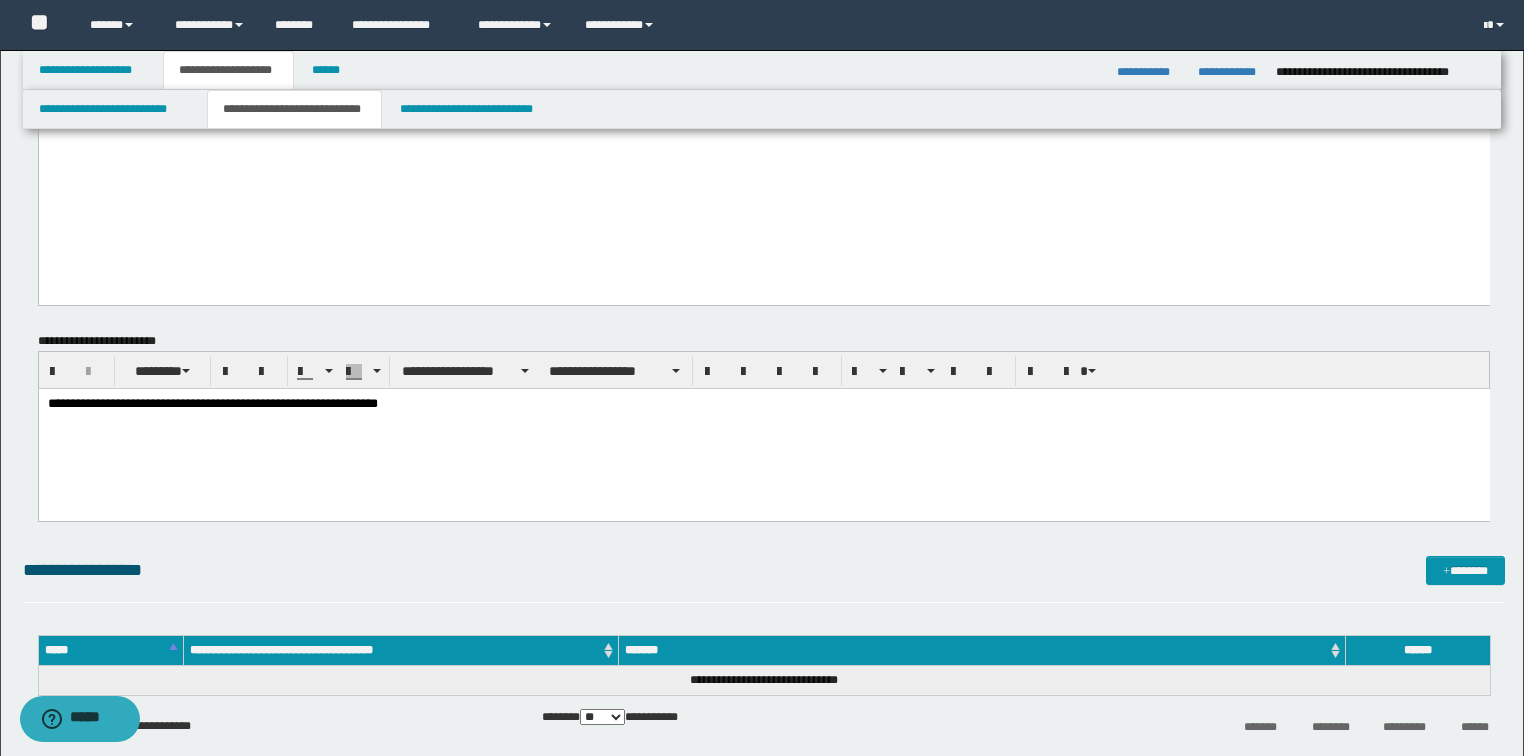 scroll, scrollTop: 1840, scrollLeft: 0, axis: vertical 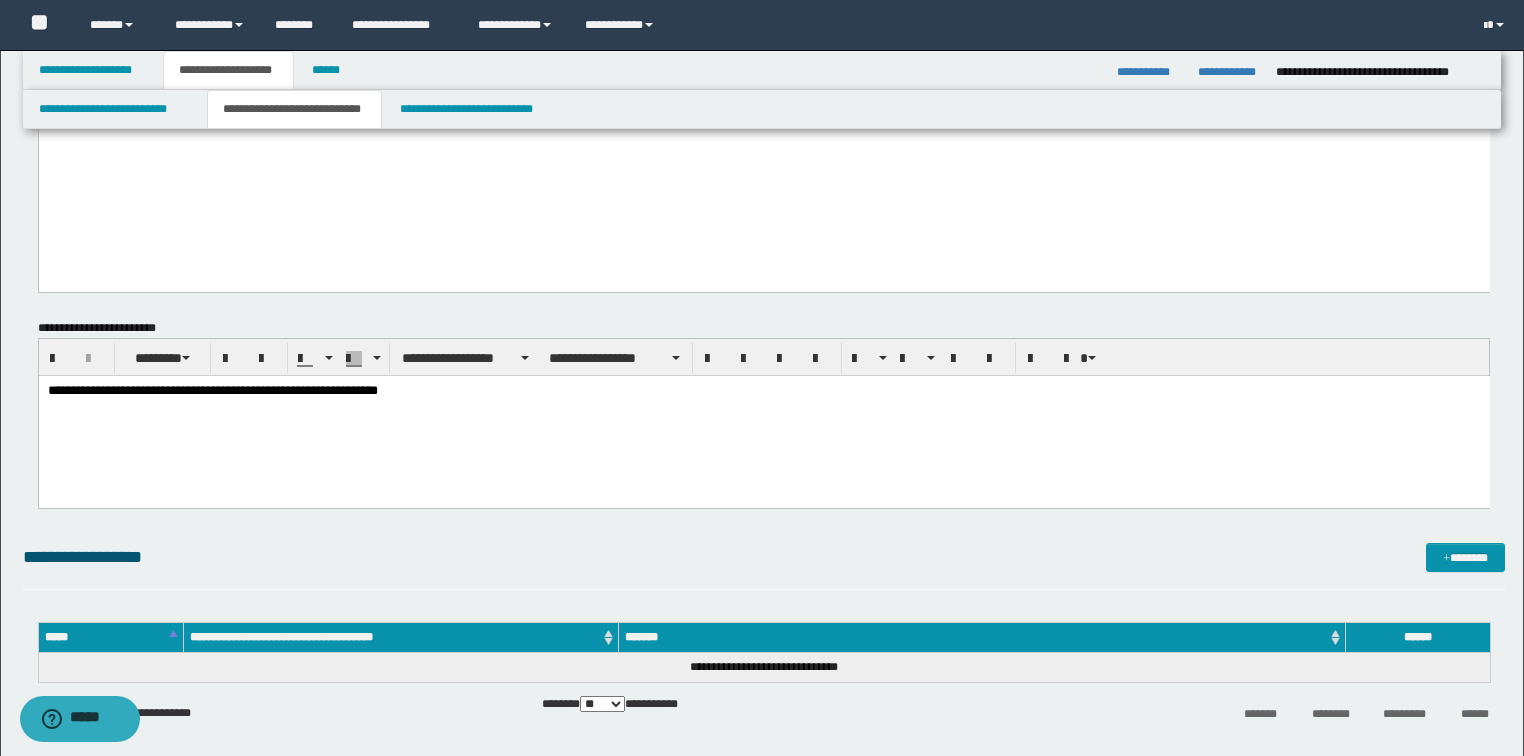 click on "**********" at bounding box center (763, 391) 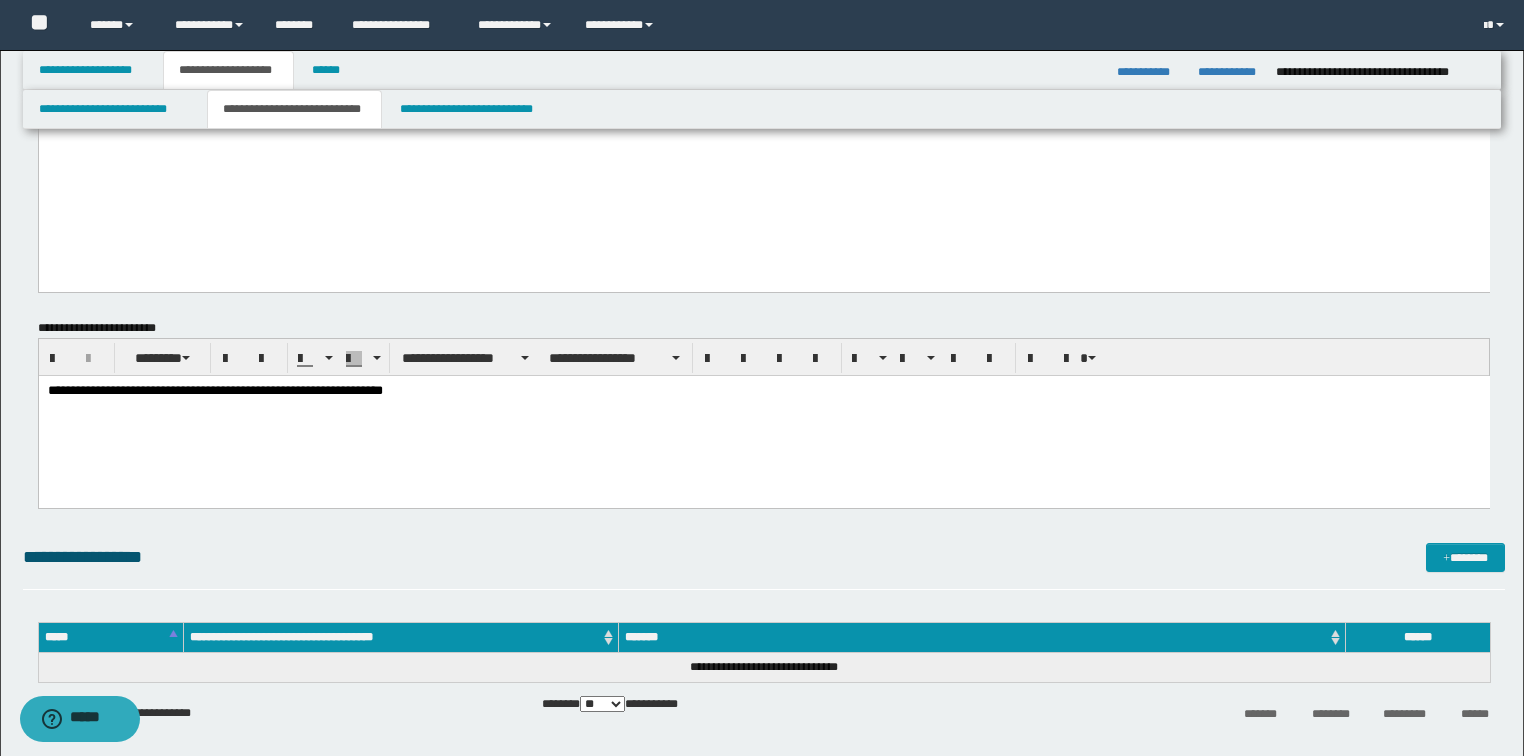click on "**********" at bounding box center (763, 416) 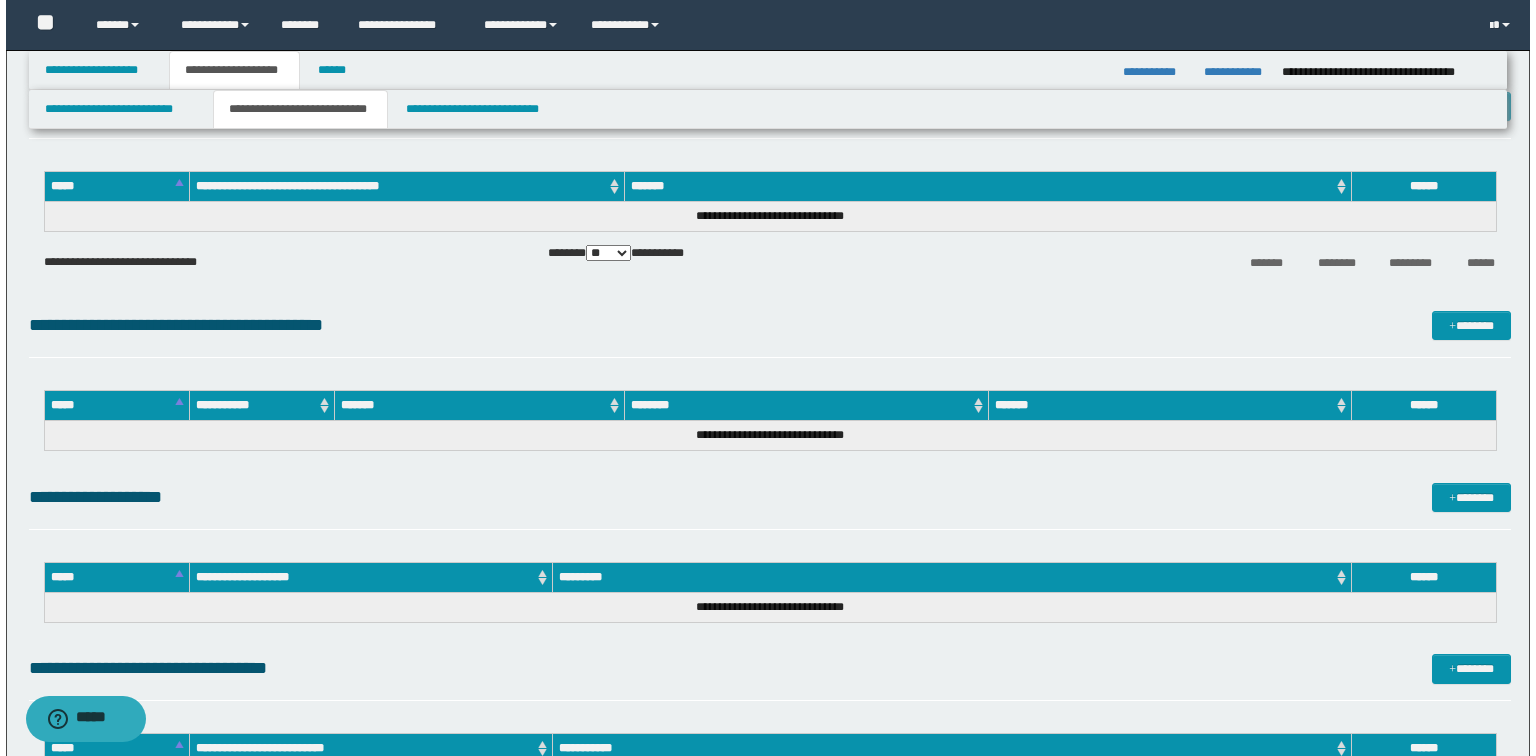 scroll, scrollTop: 2320, scrollLeft: 0, axis: vertical 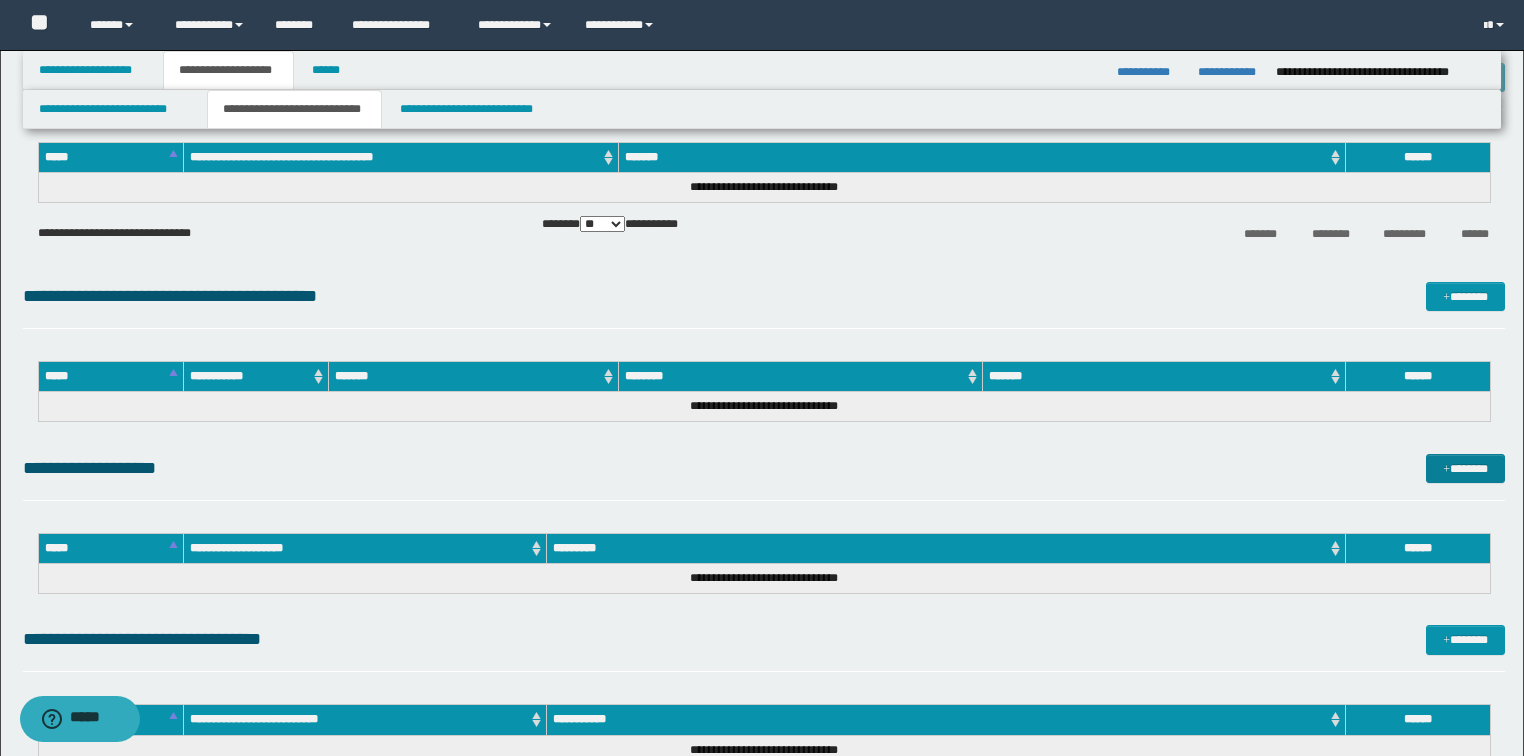 click on "*******" at bounding box center (1465, 469) 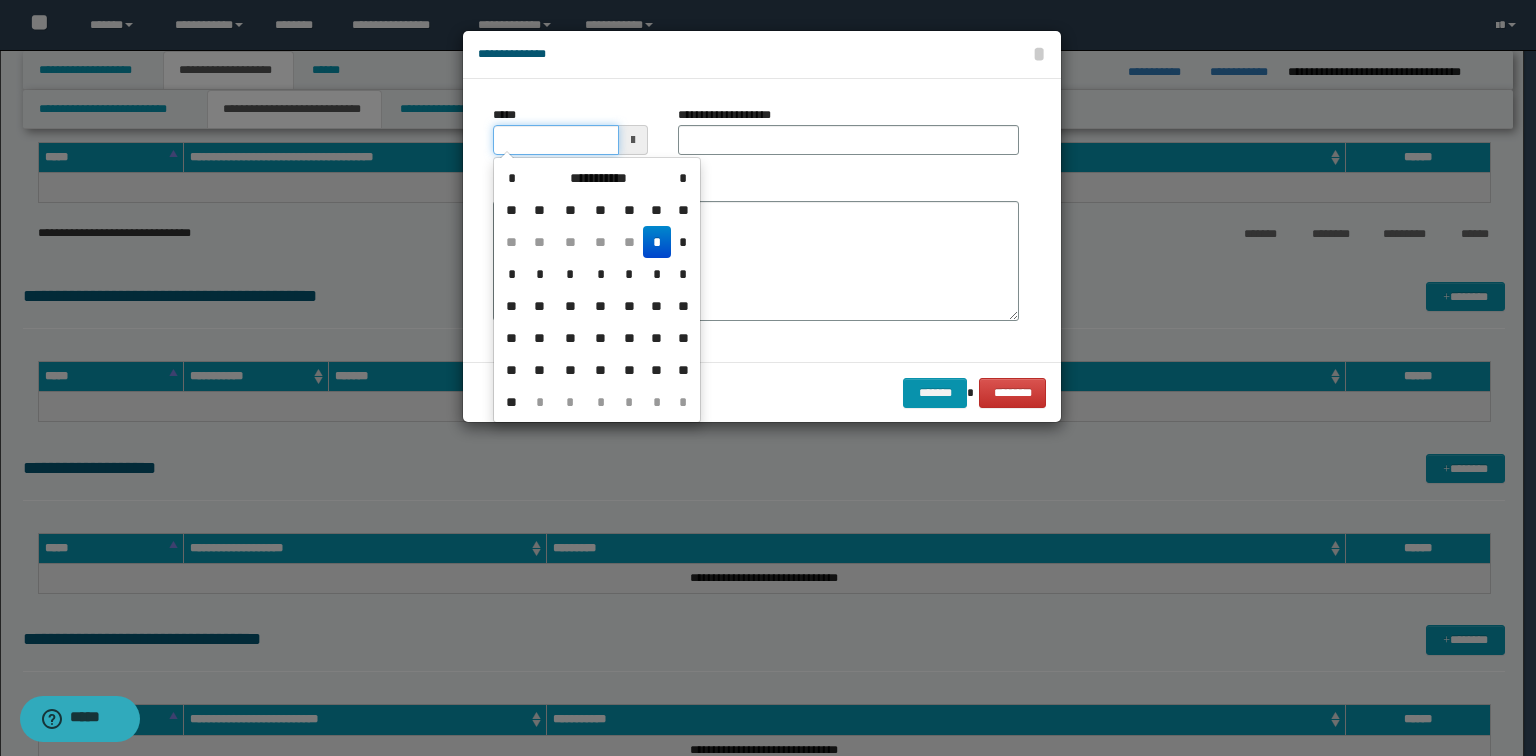 click on "*****" at bounding box center (556, 140) 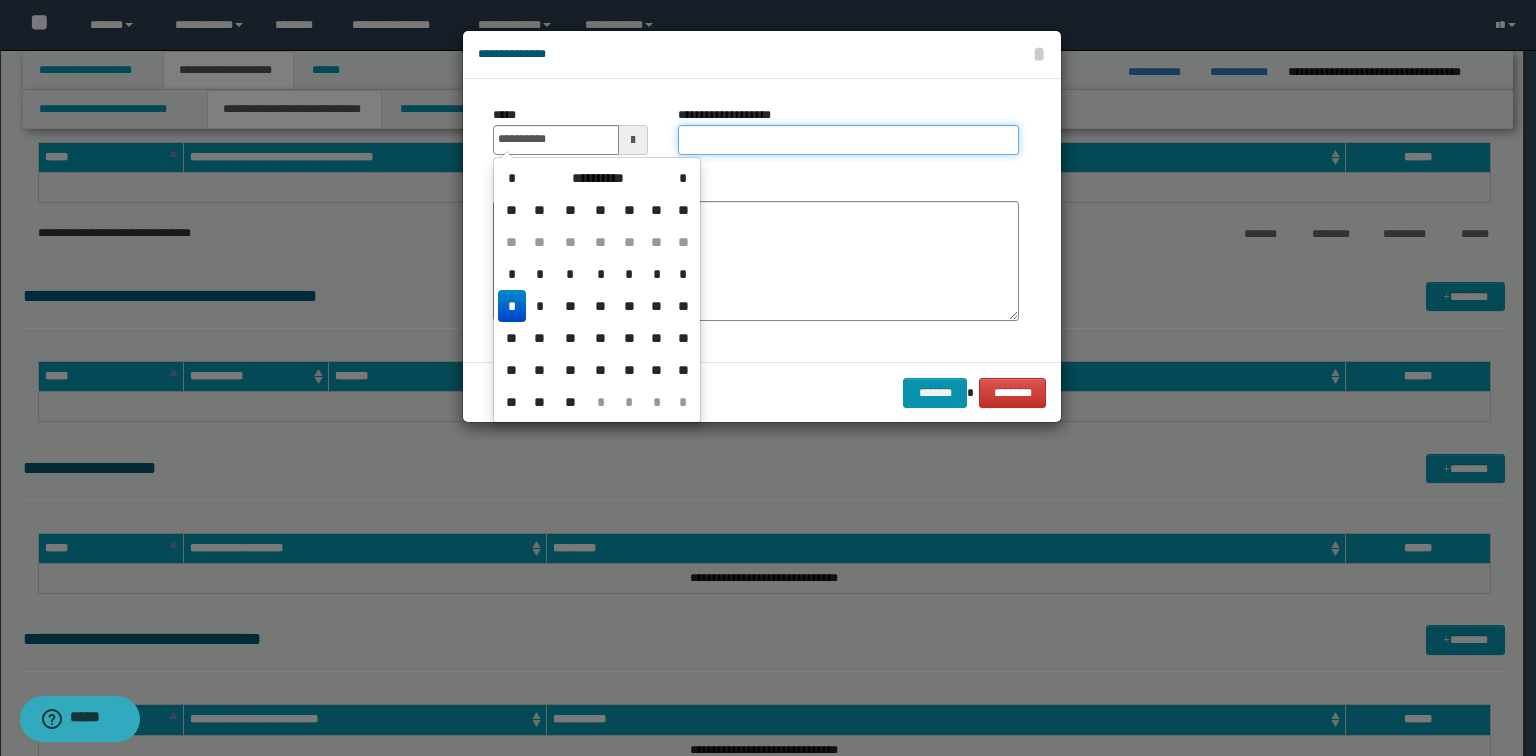 type on "**********" 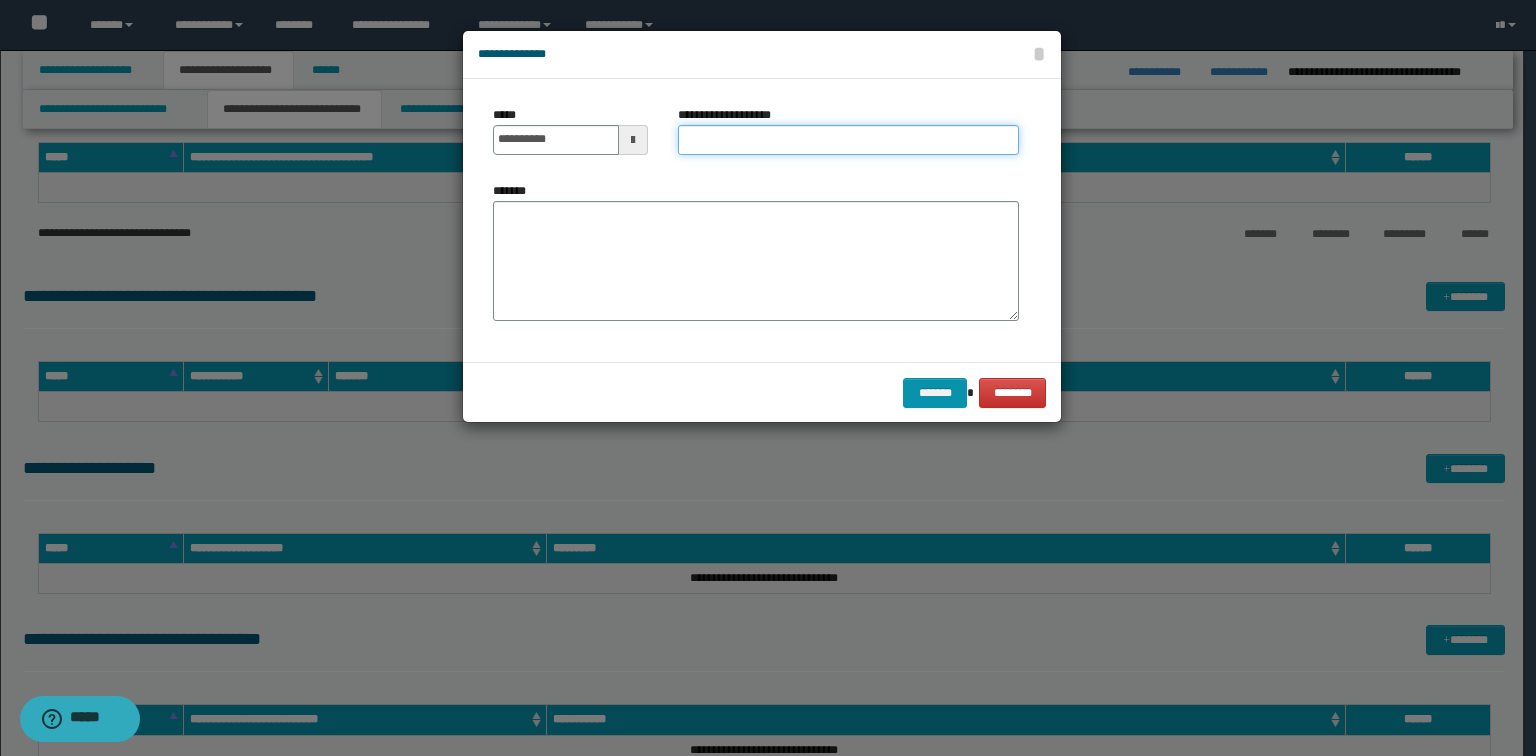 paste on "**********" 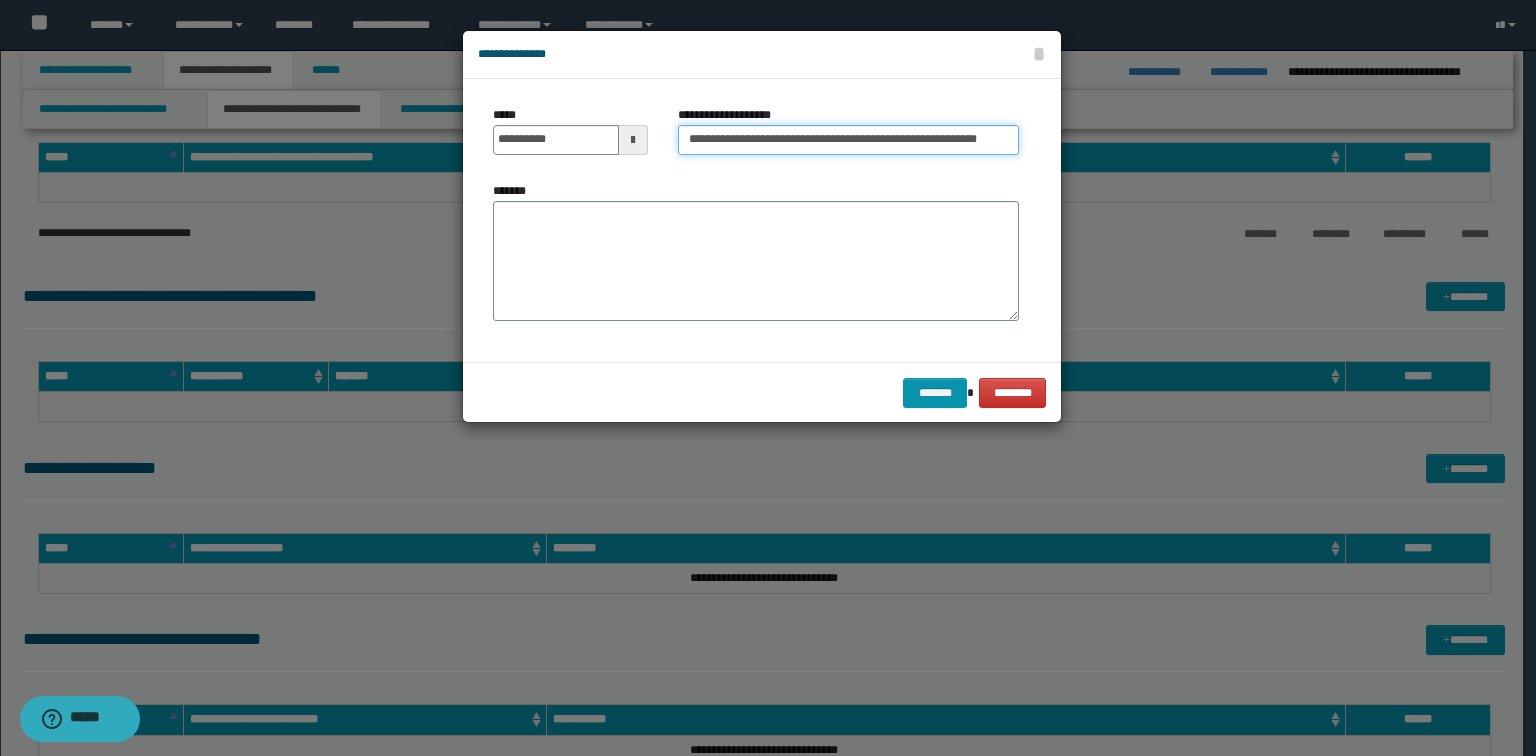 scroll, scrollTop: 0, scrollLeft: 90, axis: horizontal 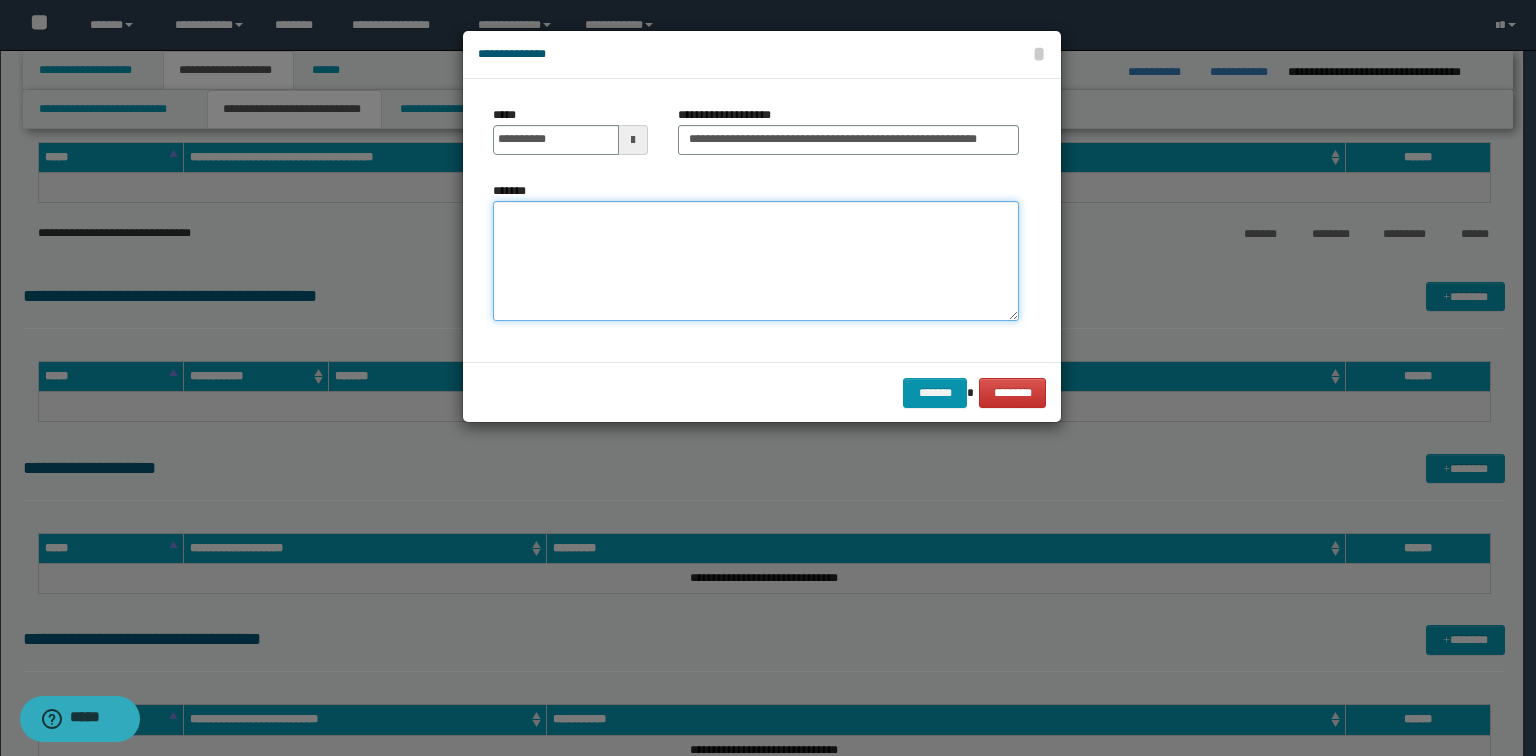 click on "*******" at bounding box center (756, 261) 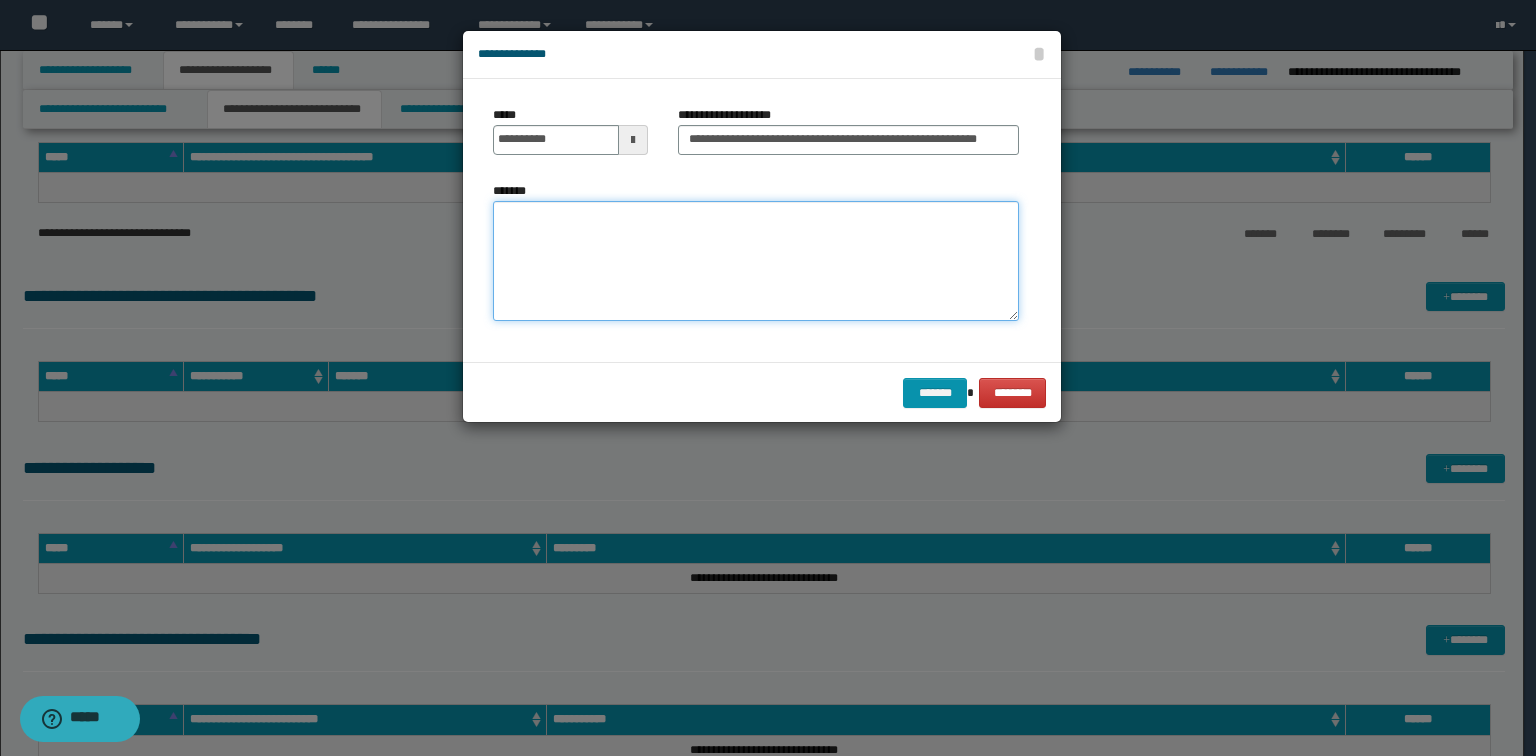click on "*******" at bounding box center (756, 261) 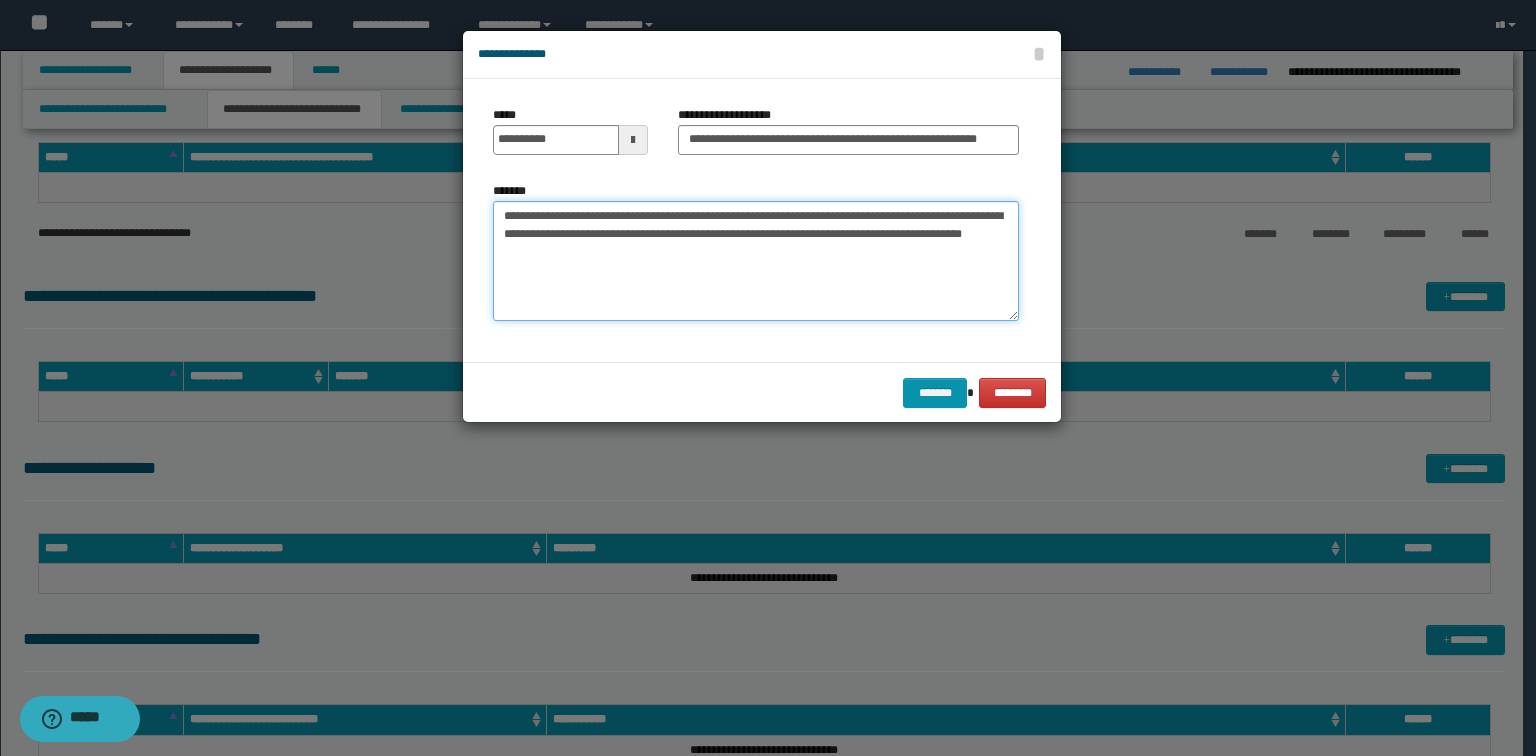type on "**********" 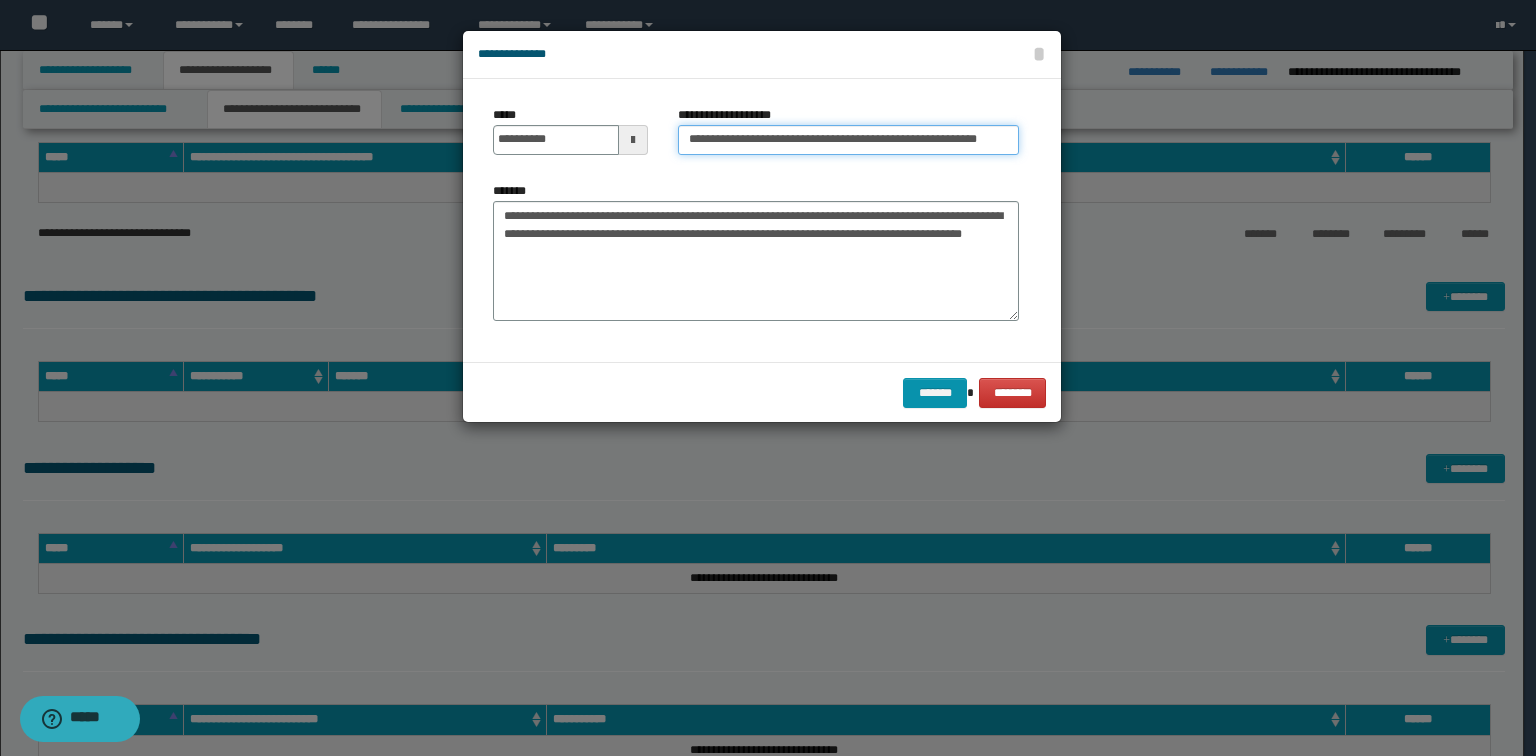 scroll, scrollTop: 0, scrollLeft: 90, axis: horizontal 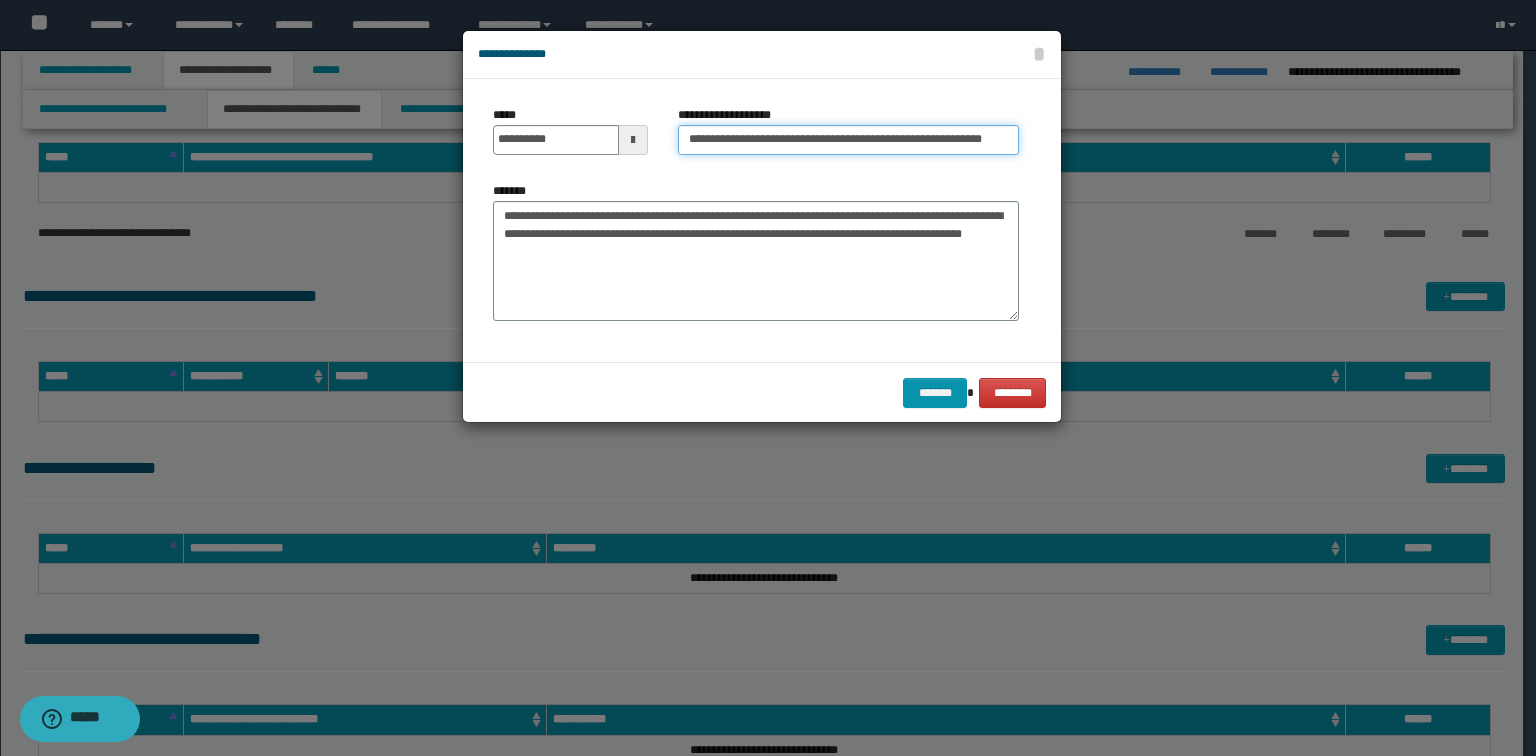 paste on "**********" 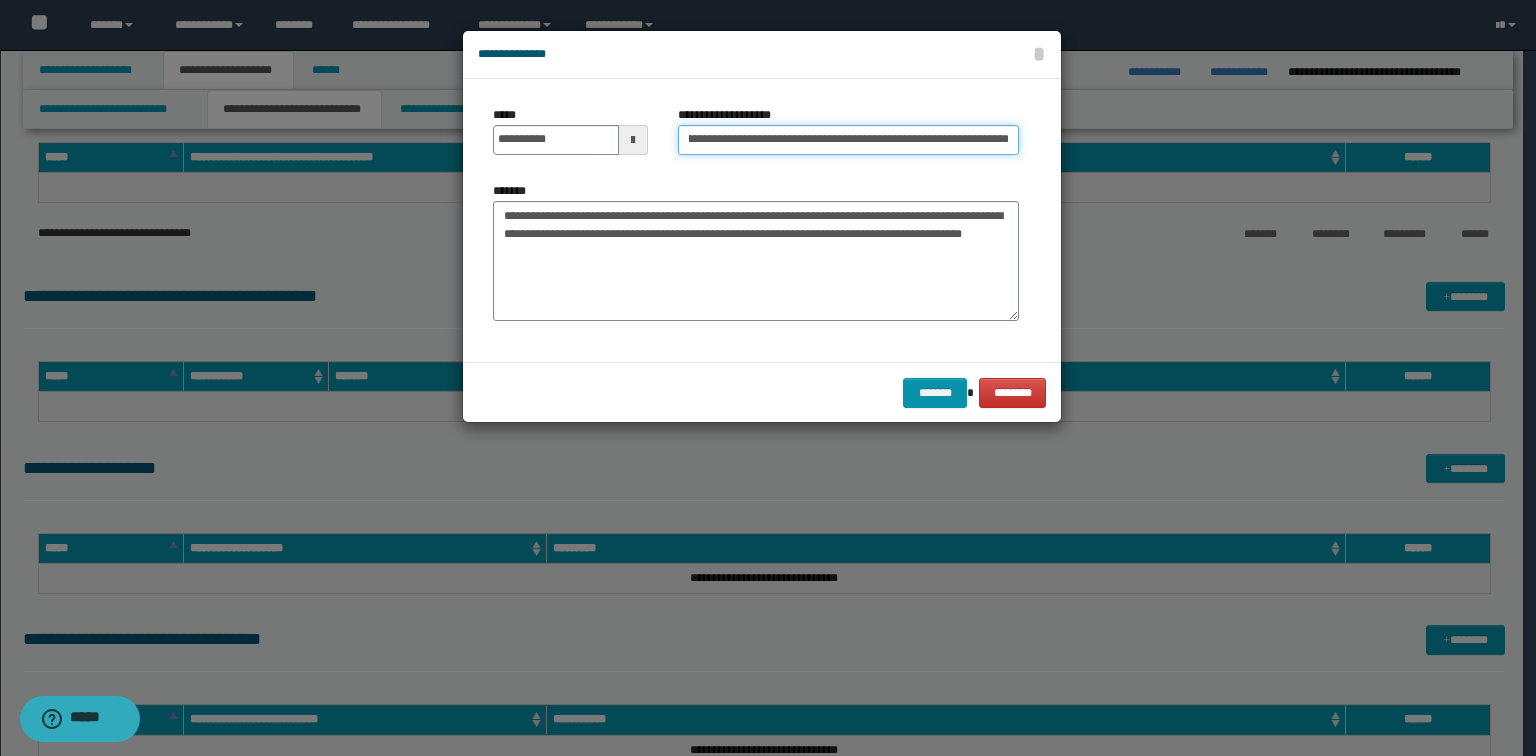 scroll, scrollTop: 0, scrollLeft: 222, axis: horizontal 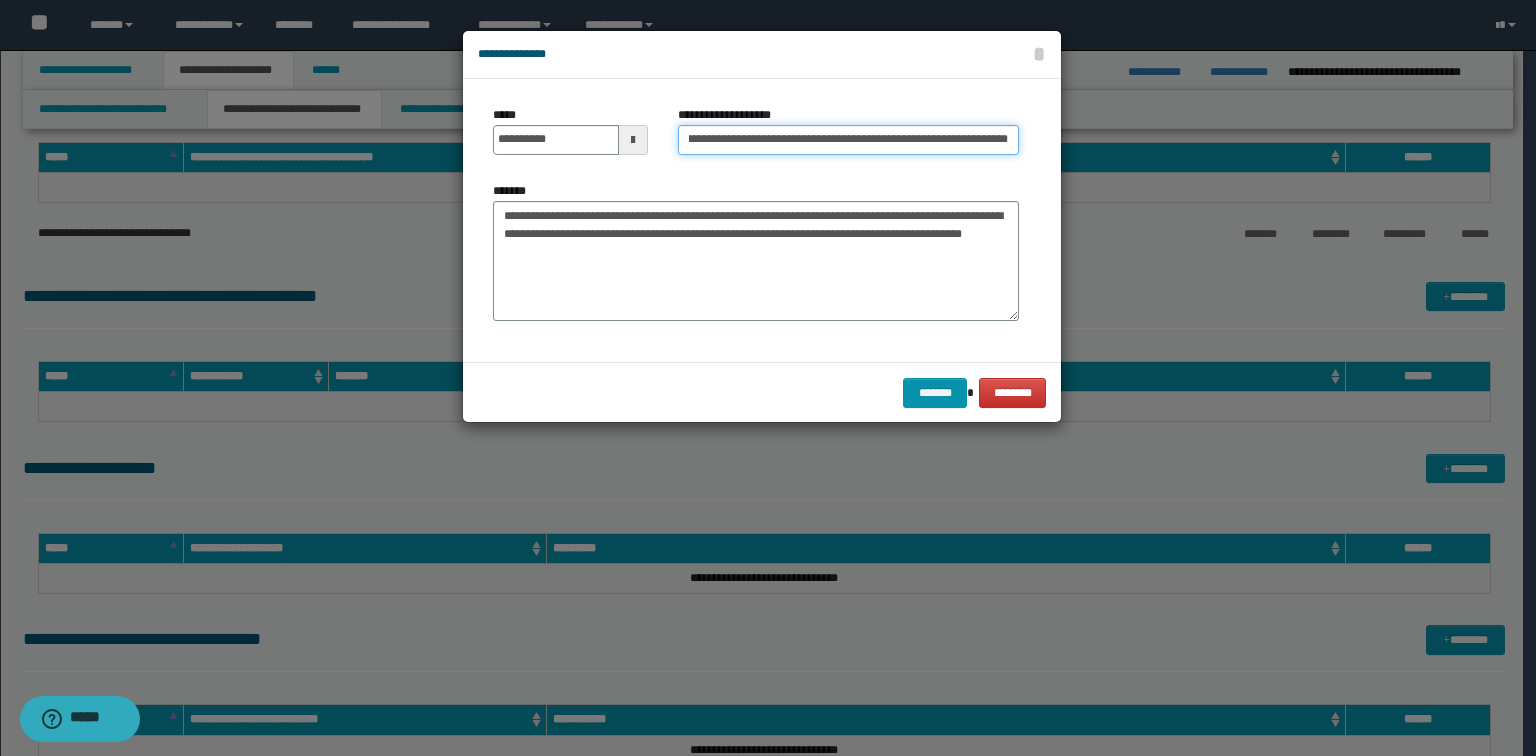 type on "**********" 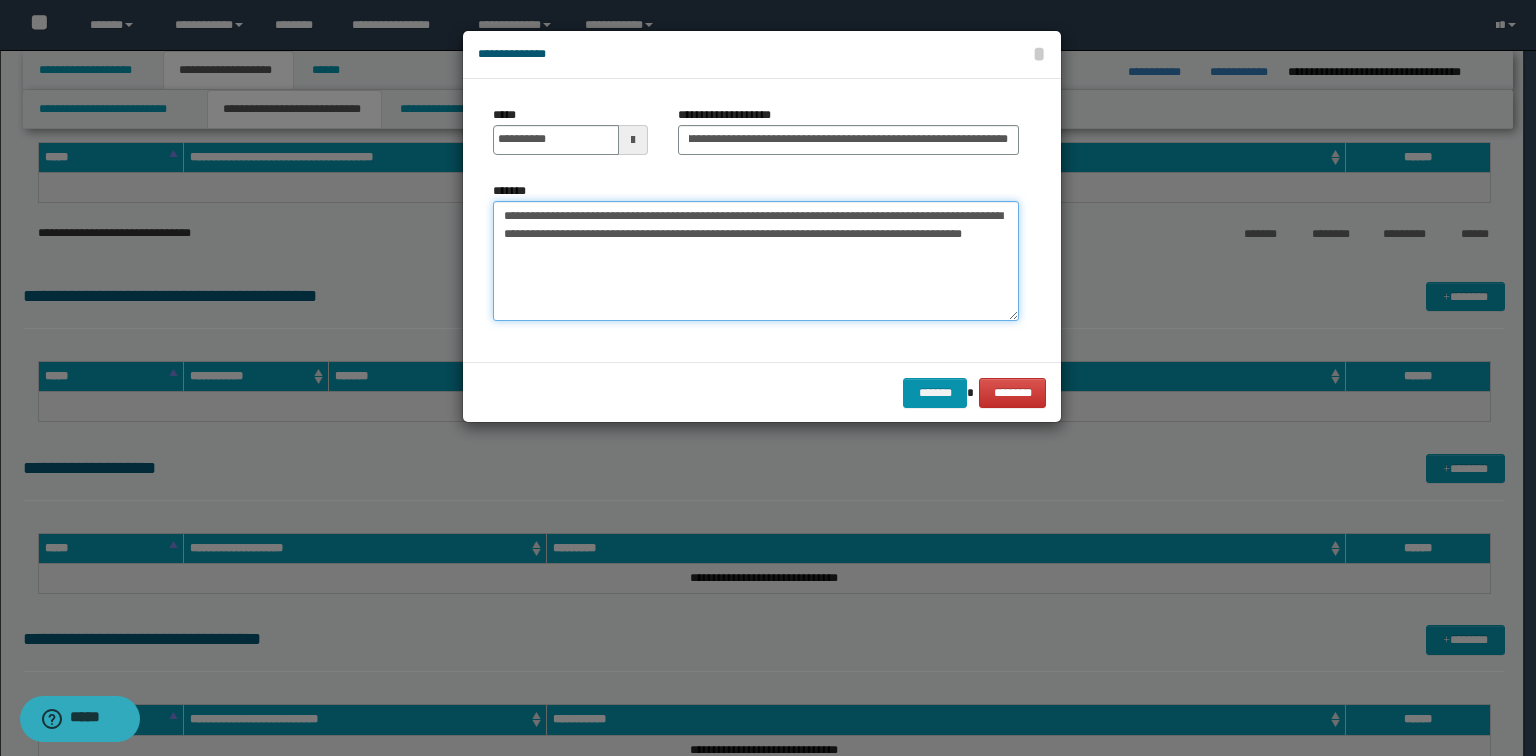 click on "**********" at bounding box center (756, 261) 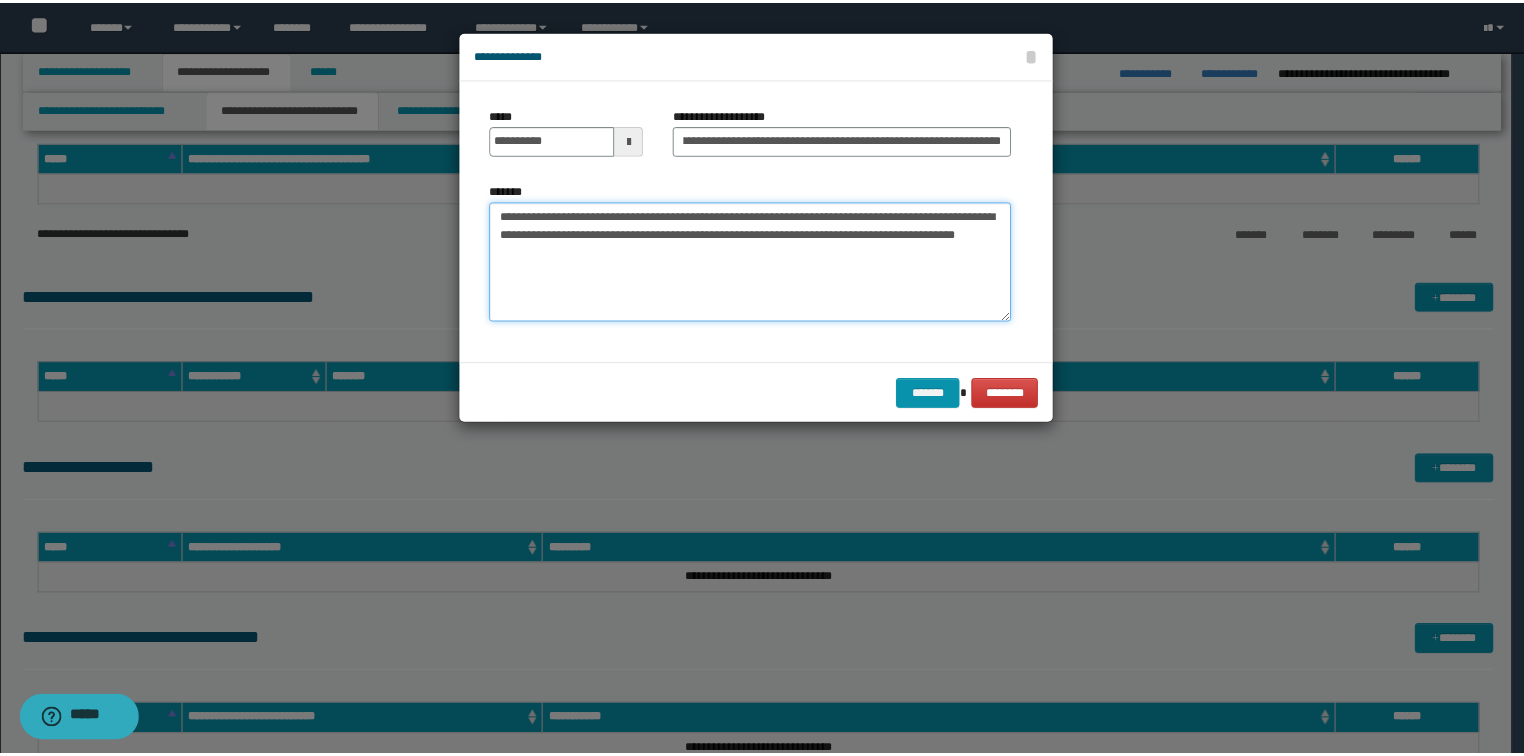 scroll, scrollTop: 0, scrollLeft: 0, axis: both 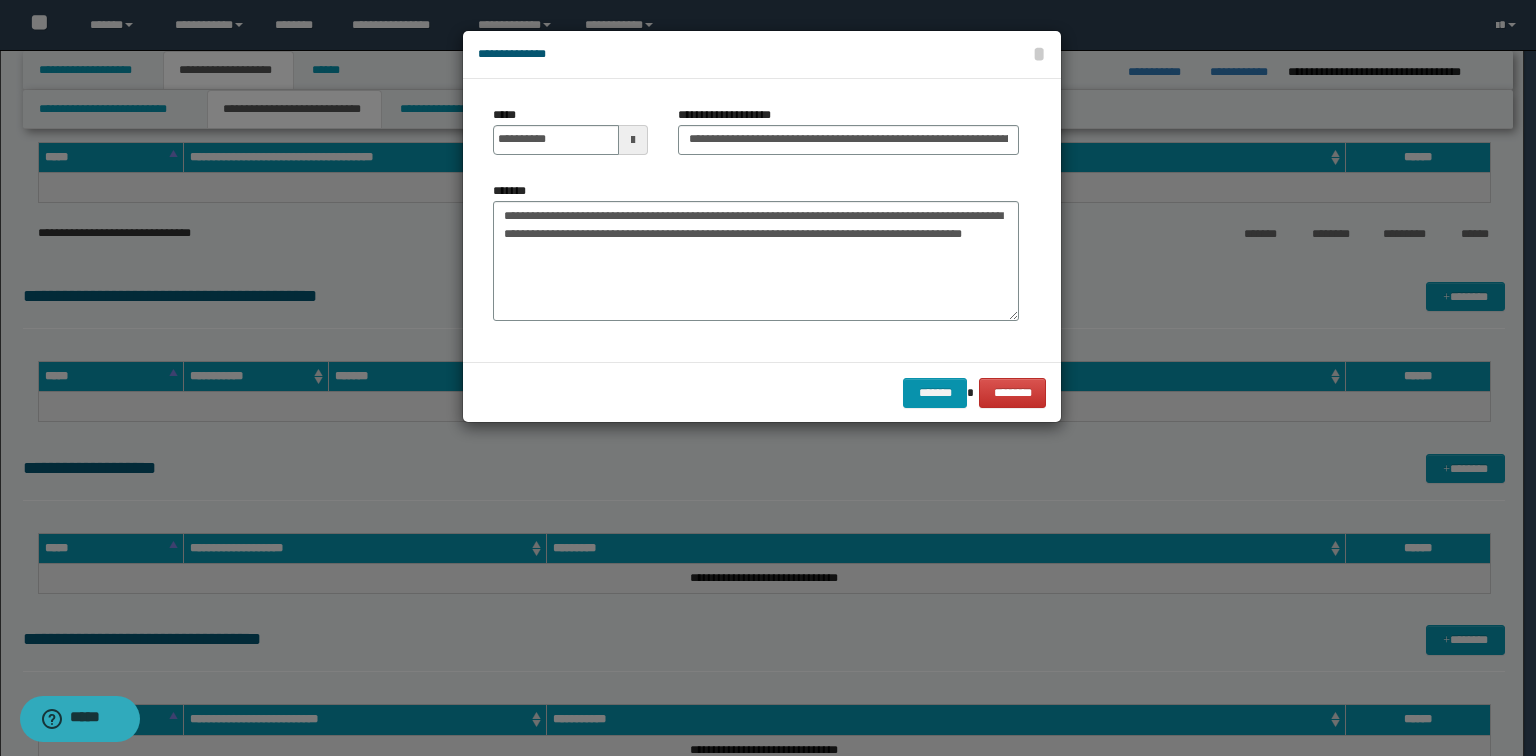 click on "*******
********" at bounding box center (762, 392) 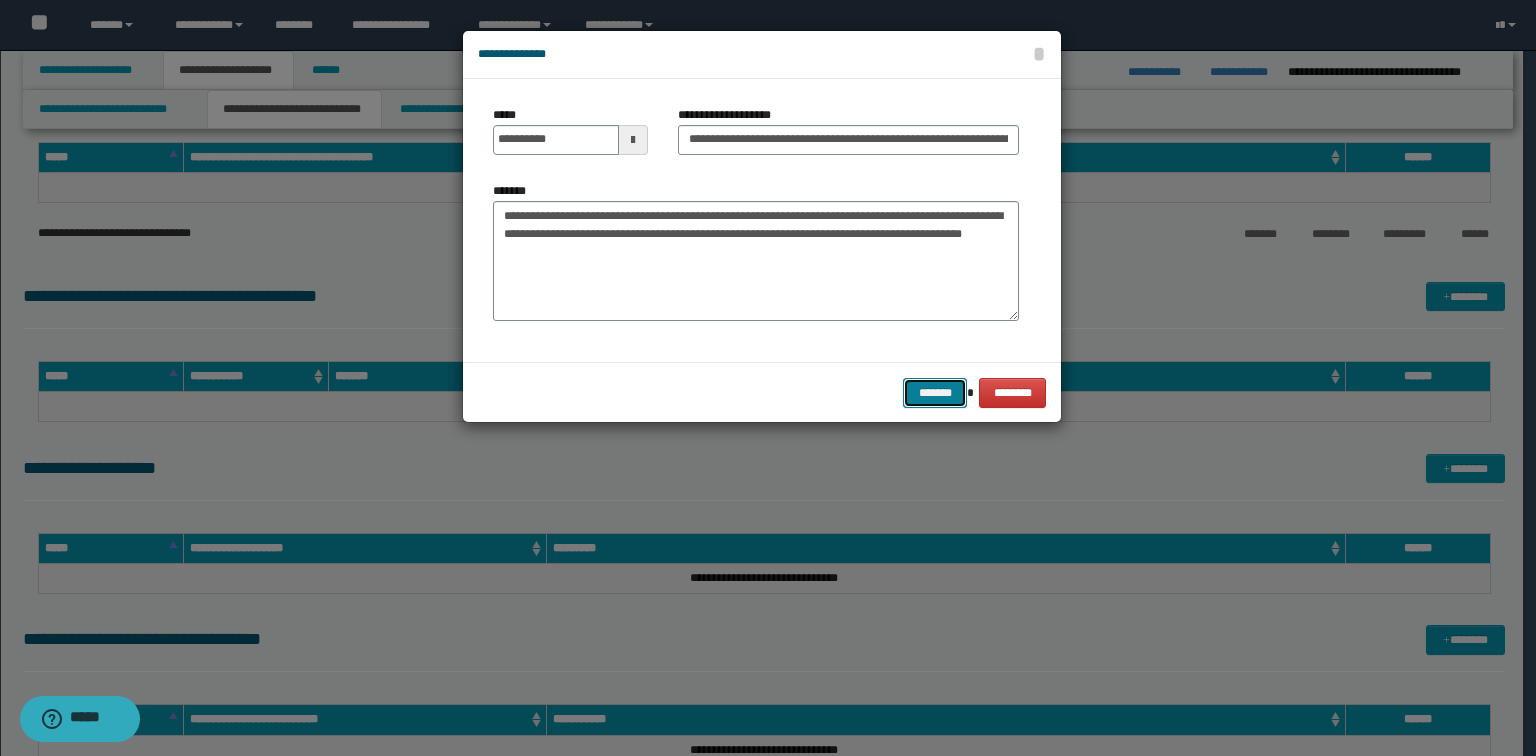 click on "*******" at bounding box center (935, 393) 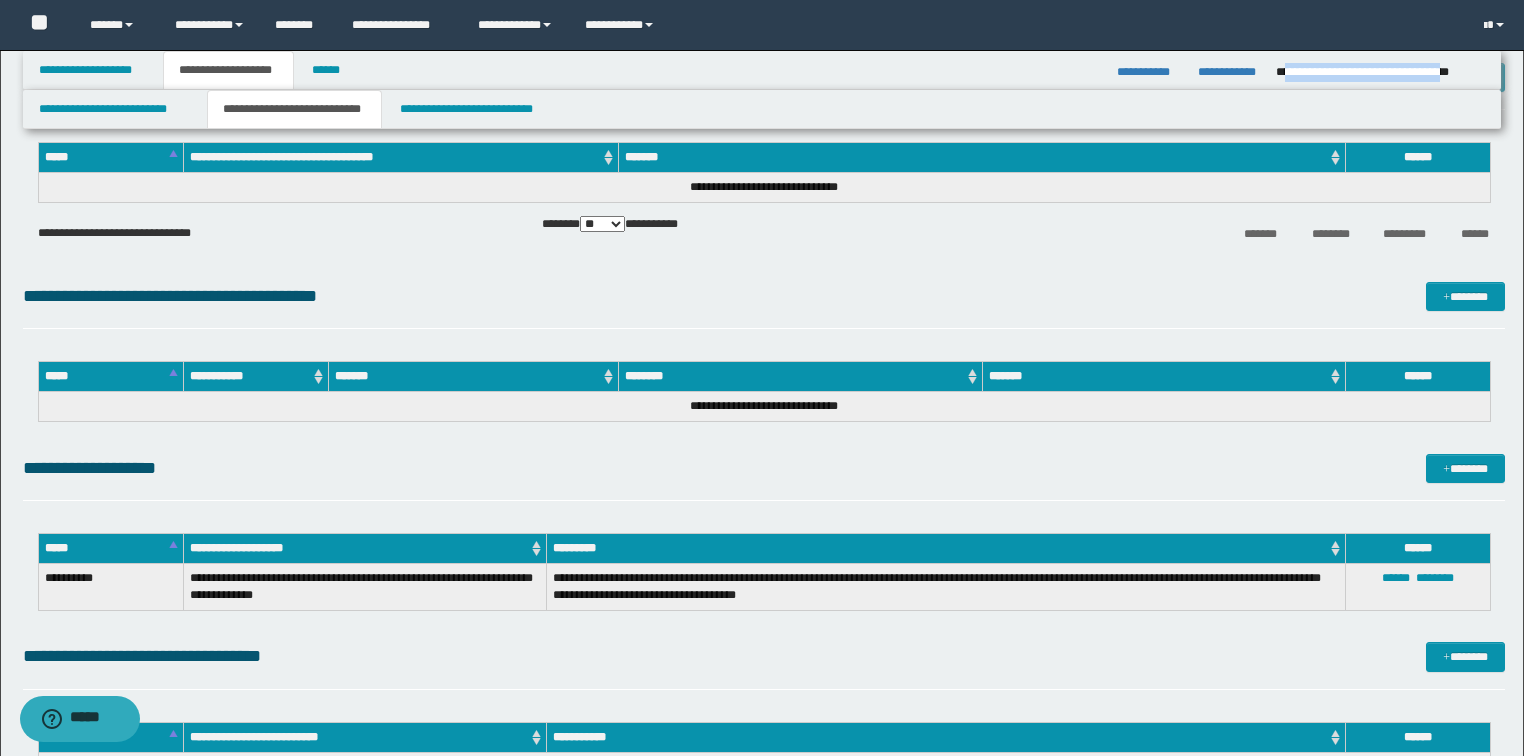 drag, startPoint x: 1284, startPoint y: 71, endPoint x: 1481, endPoint y: 72, distance: 197.00253 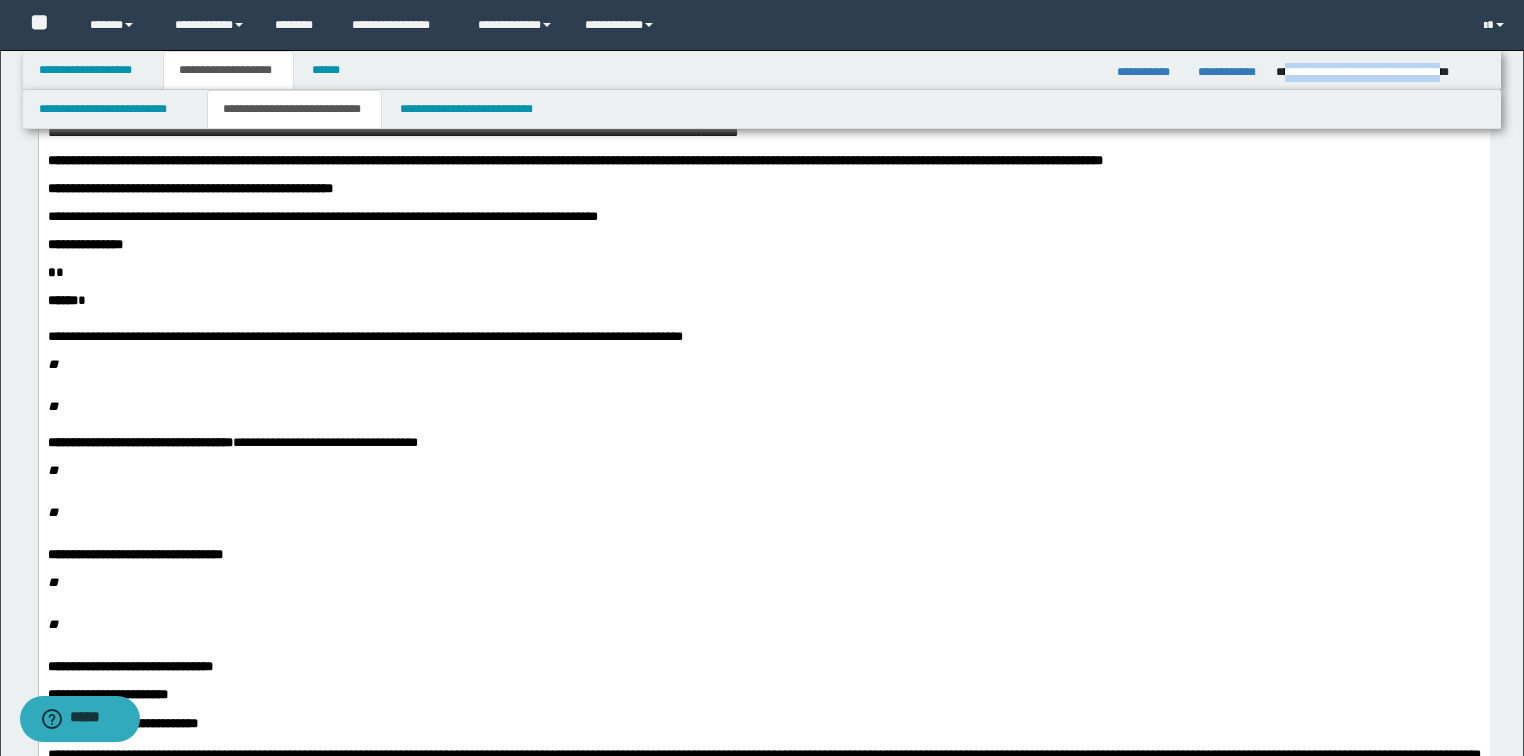 scroll, scrollTop: 0, scrollLeft: 0, axis: both 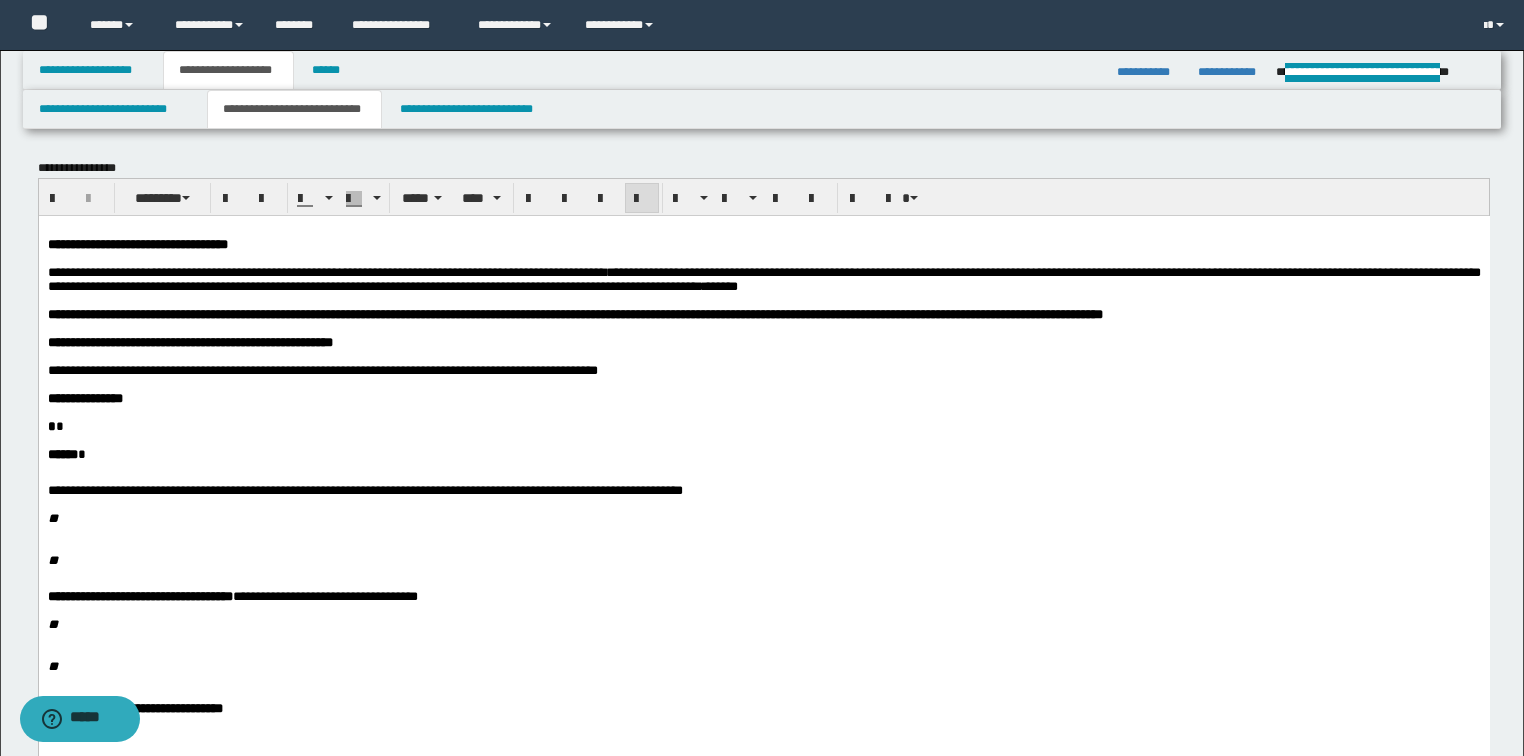 click on "**********" at bounding box center [322, 369] 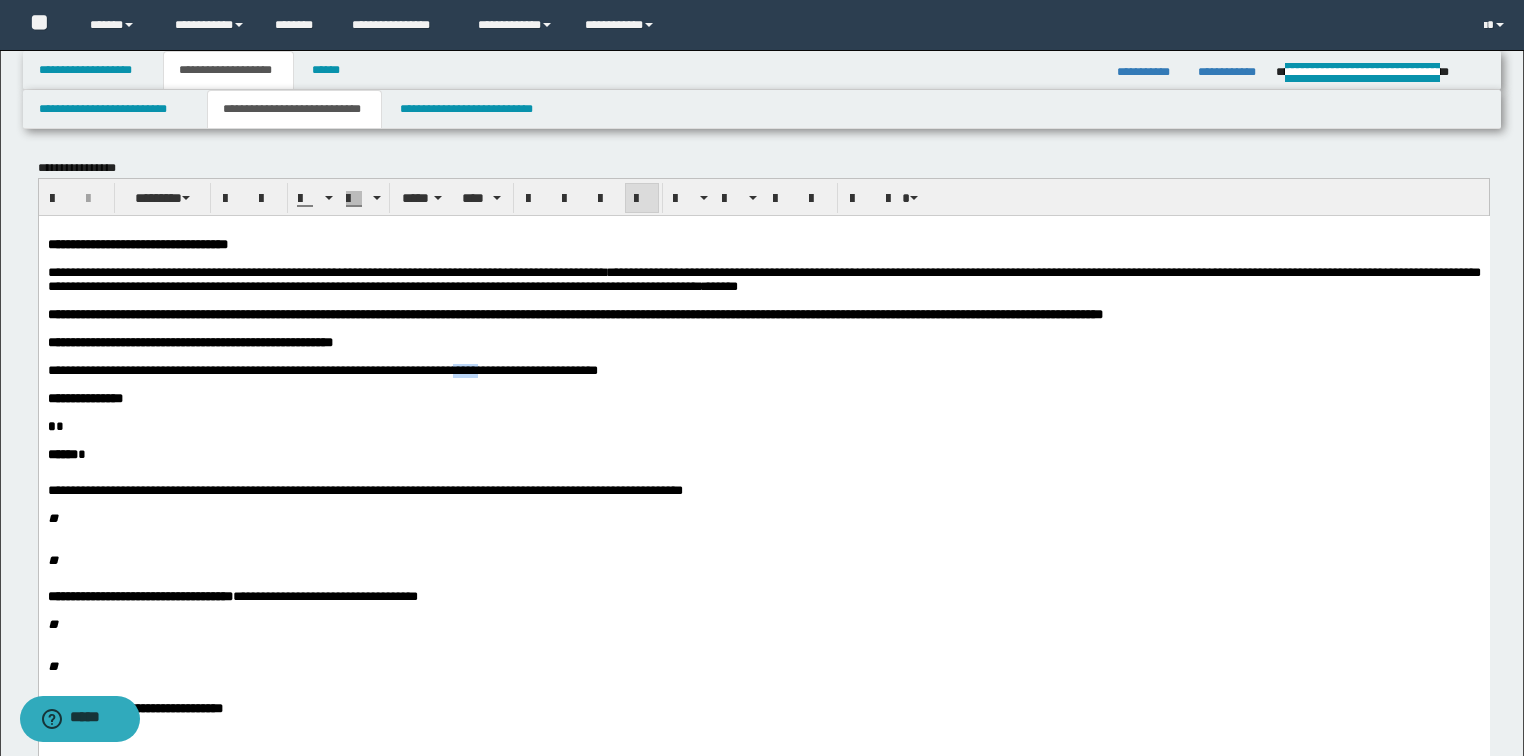 click on "**********" at bounding box center (322, 369) 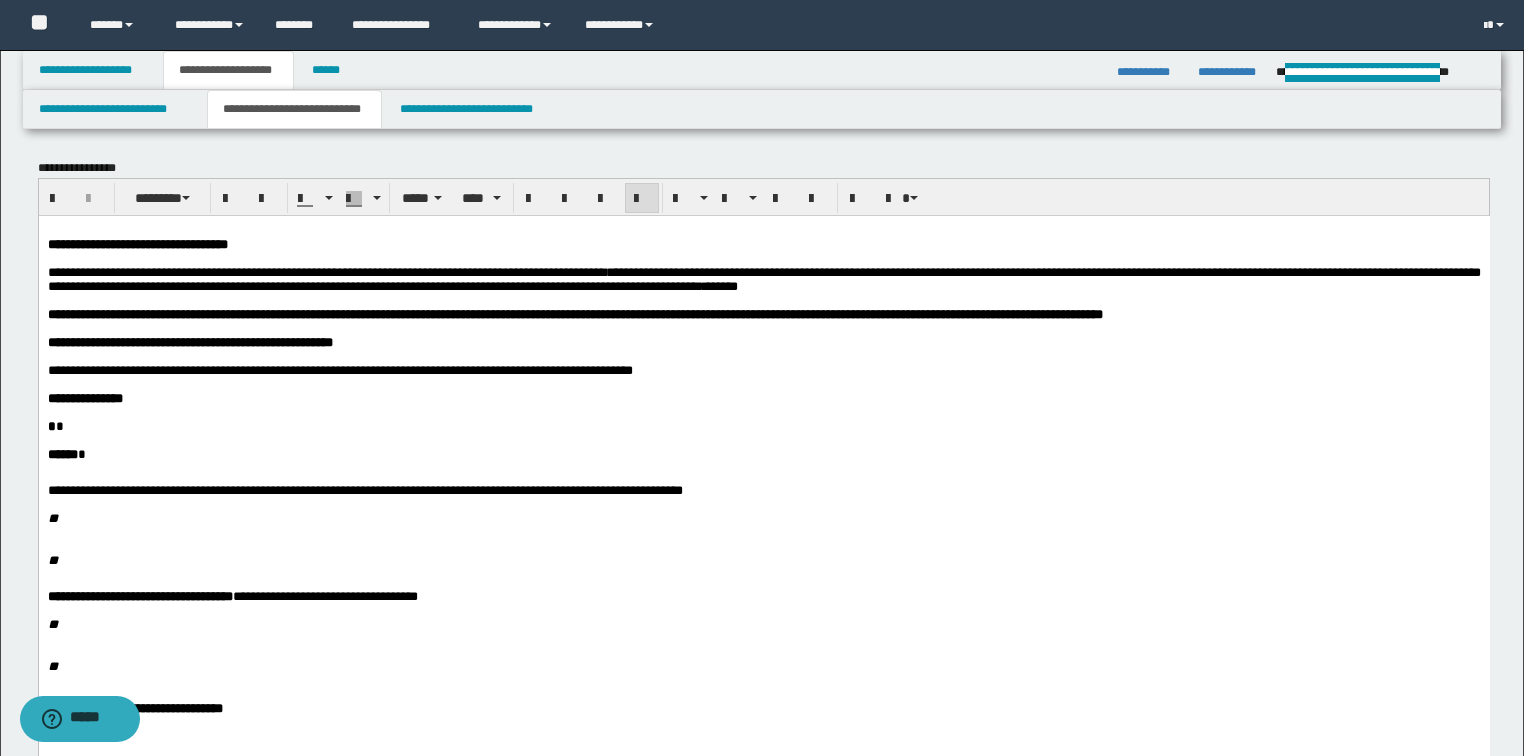 click on "**********" at bounding box center [339, 369] 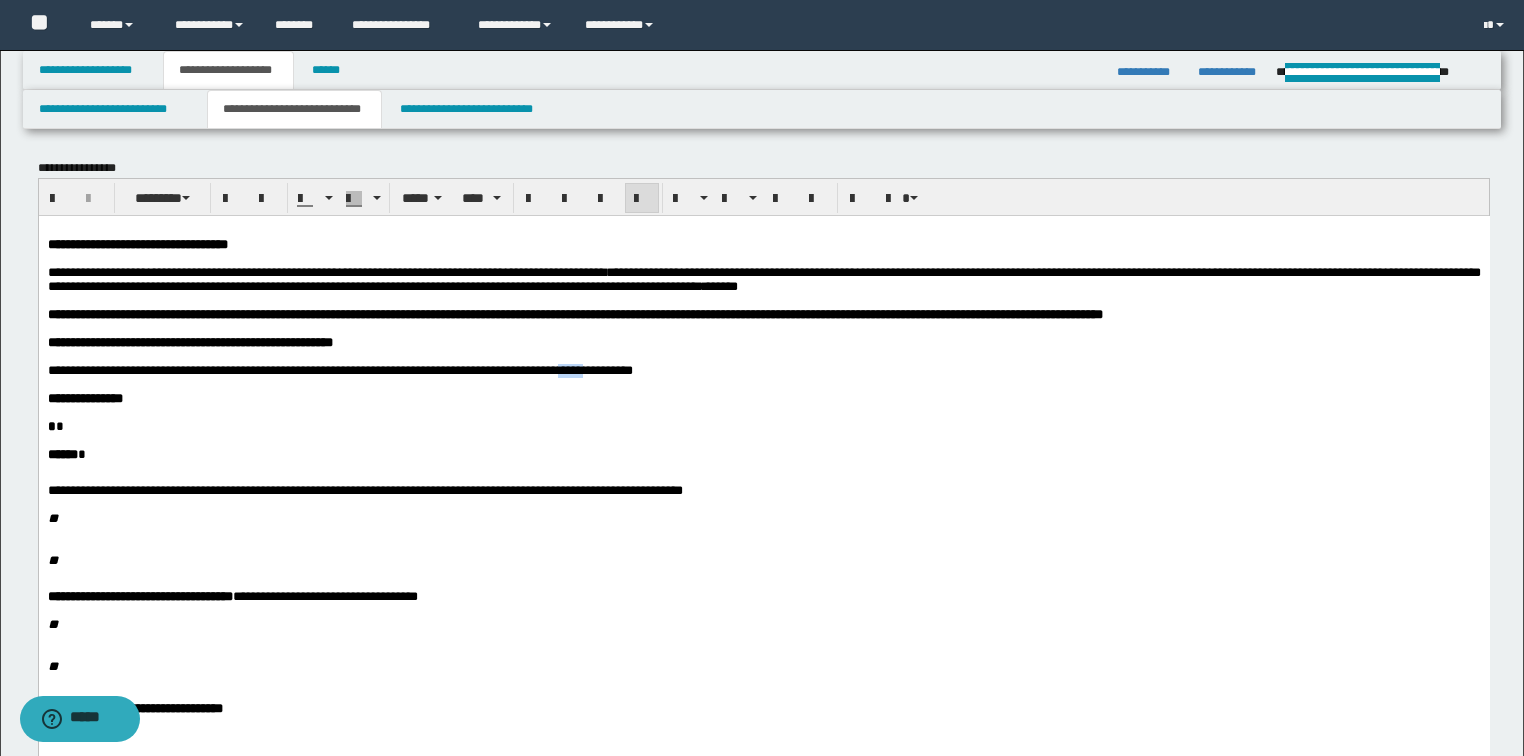 click on "**********" at bounding box center (339, 369) 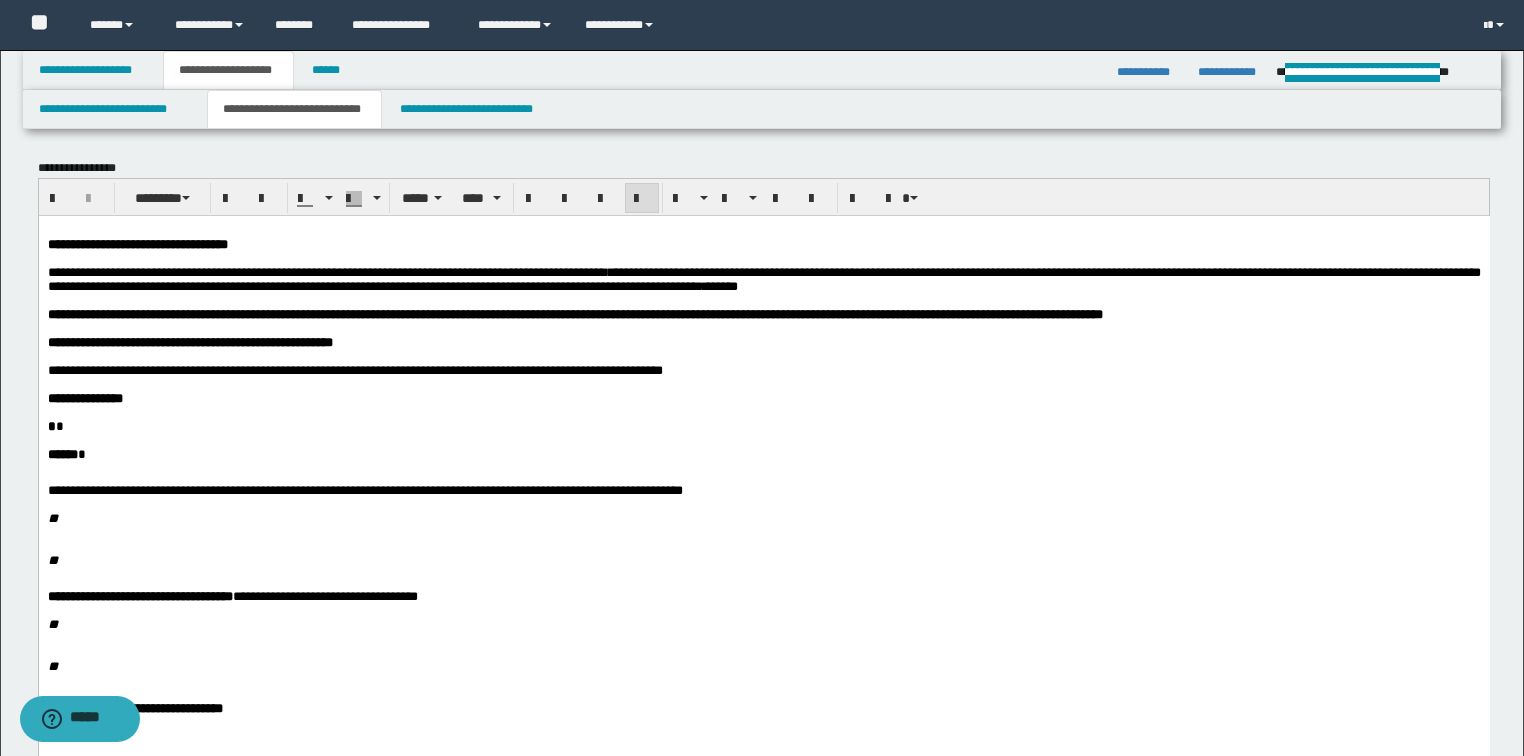 click on "* *" at bounding box center (763, 426) 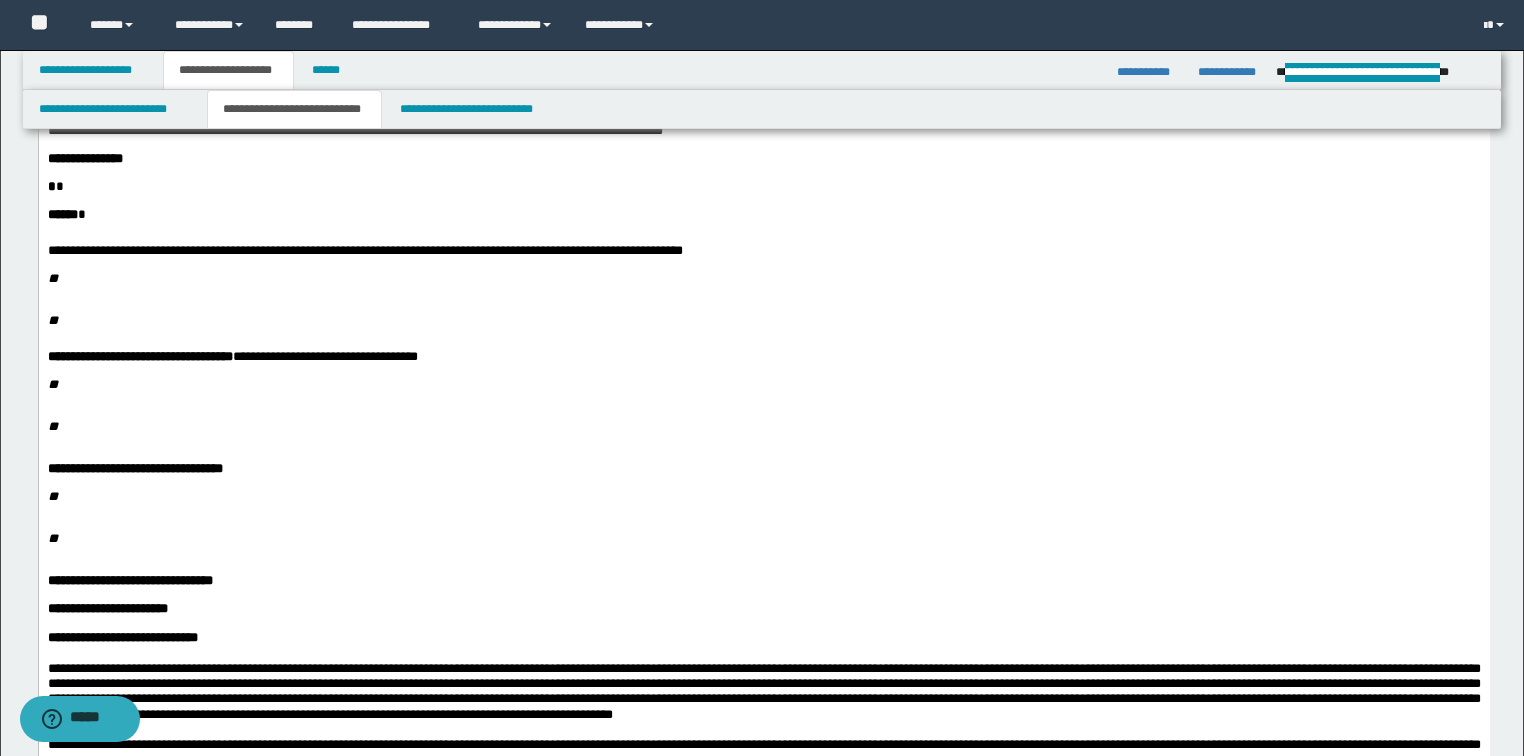 scroll, scrollTop: 320, scrollLeft: 0, axis: vertical 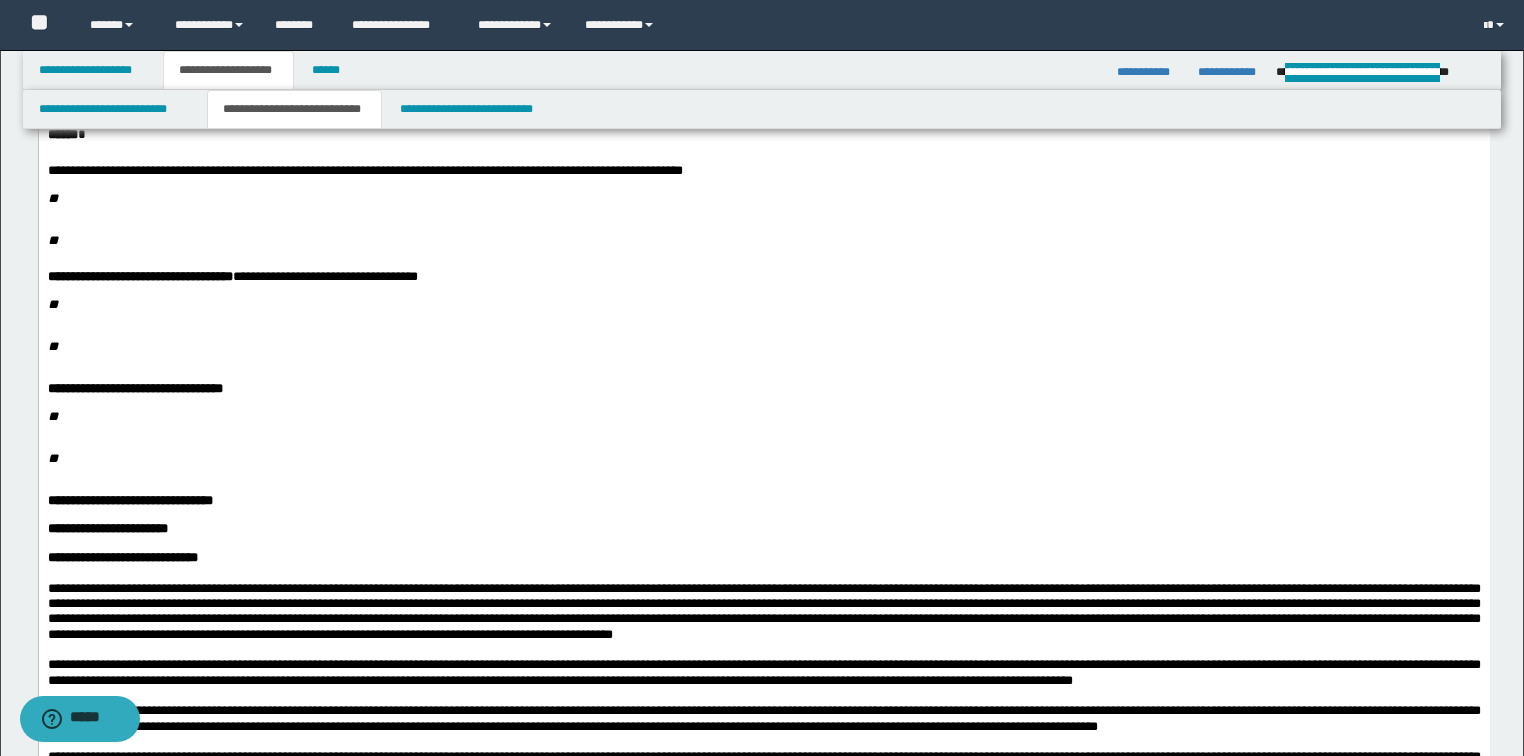 click on "**" at bounding box center [763, 199] 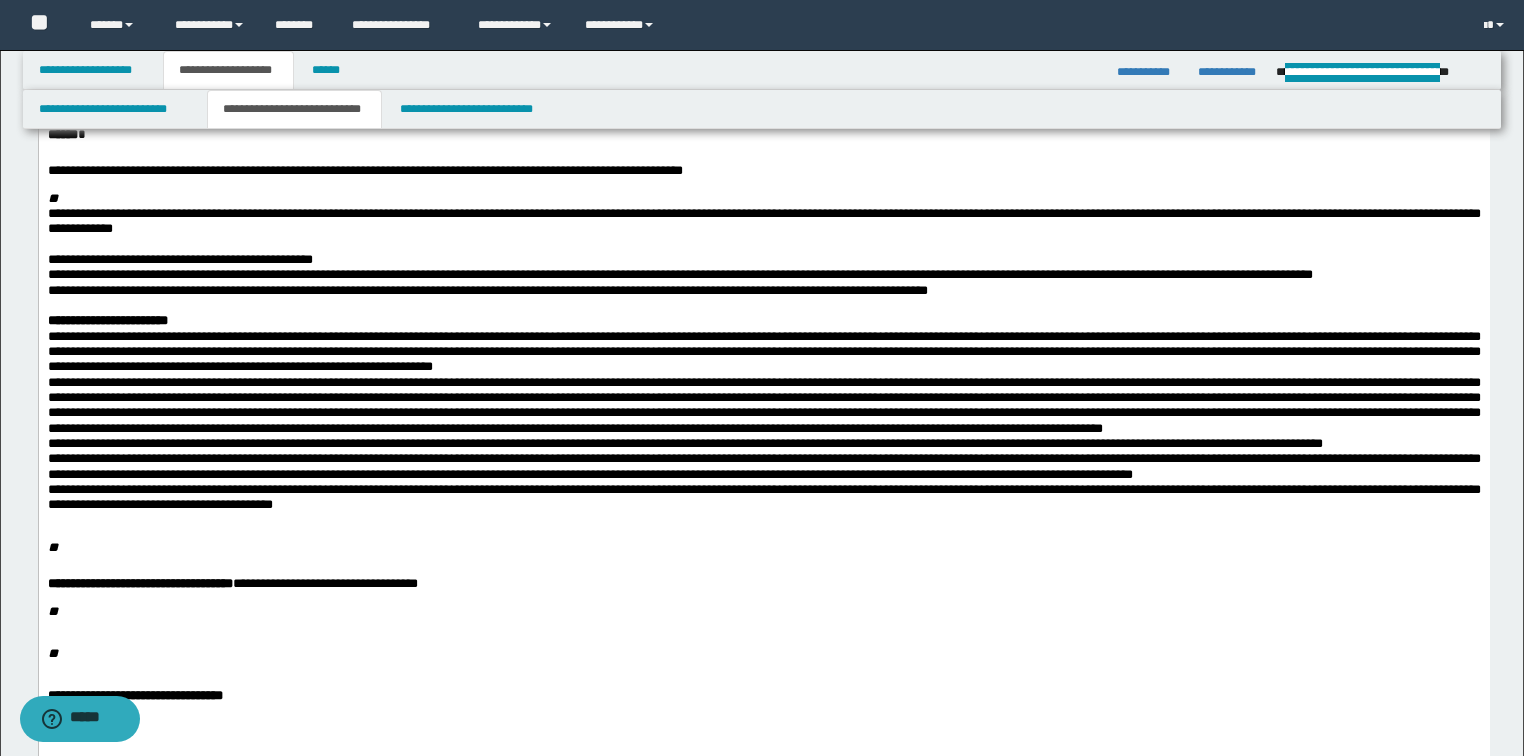 click on "**********" at bounding box center (763, 875) 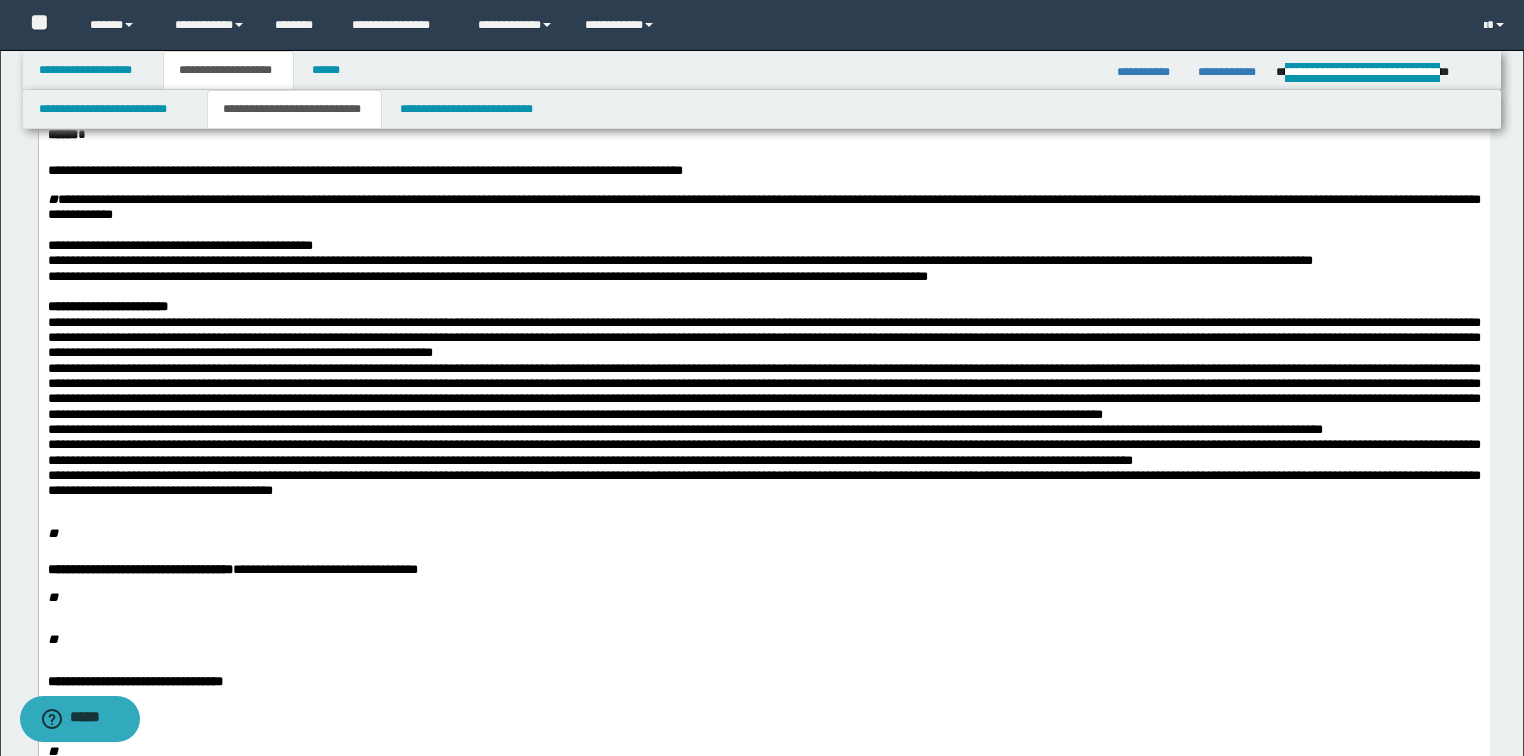 click at bounding box center (763, 230) 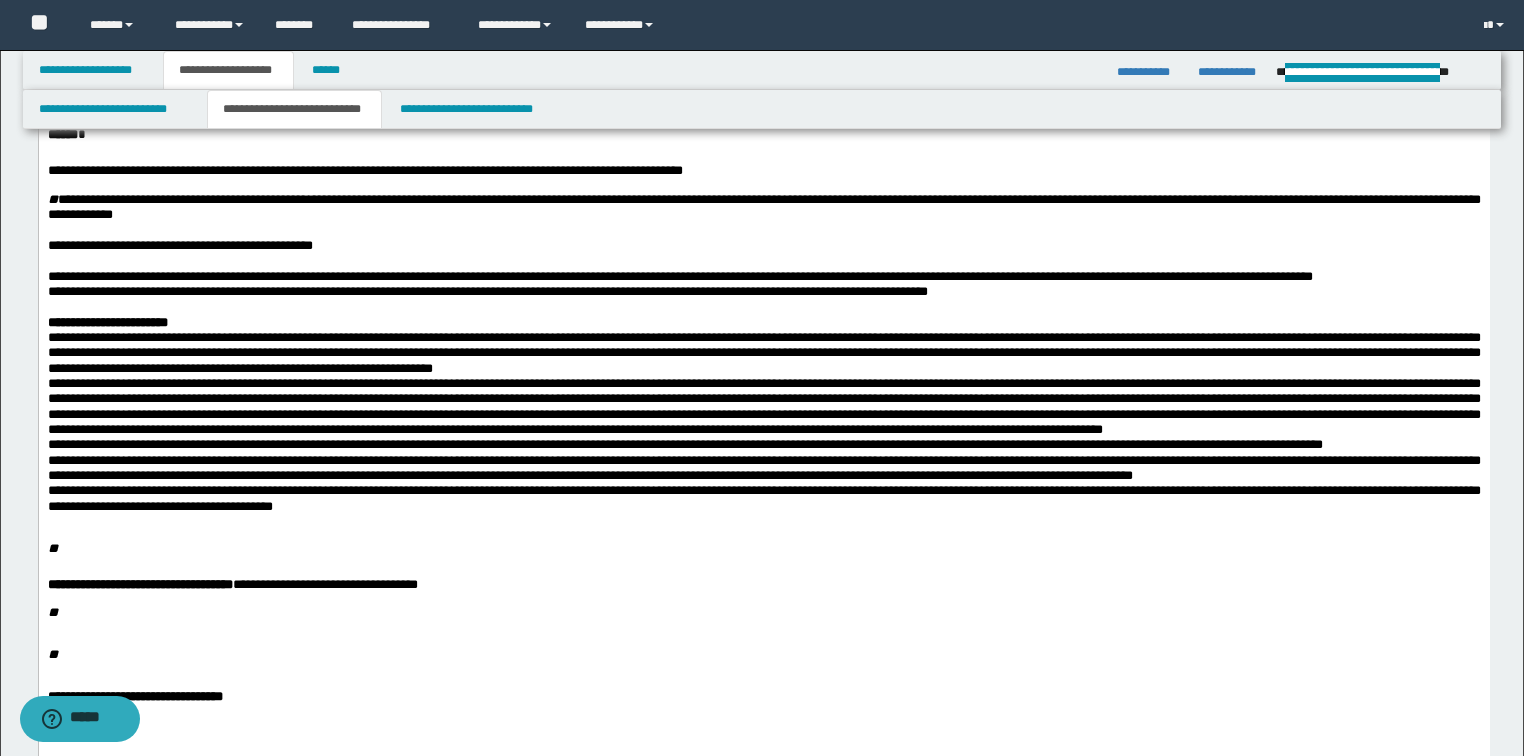 click on "**********" at bounding box center (763, 276) 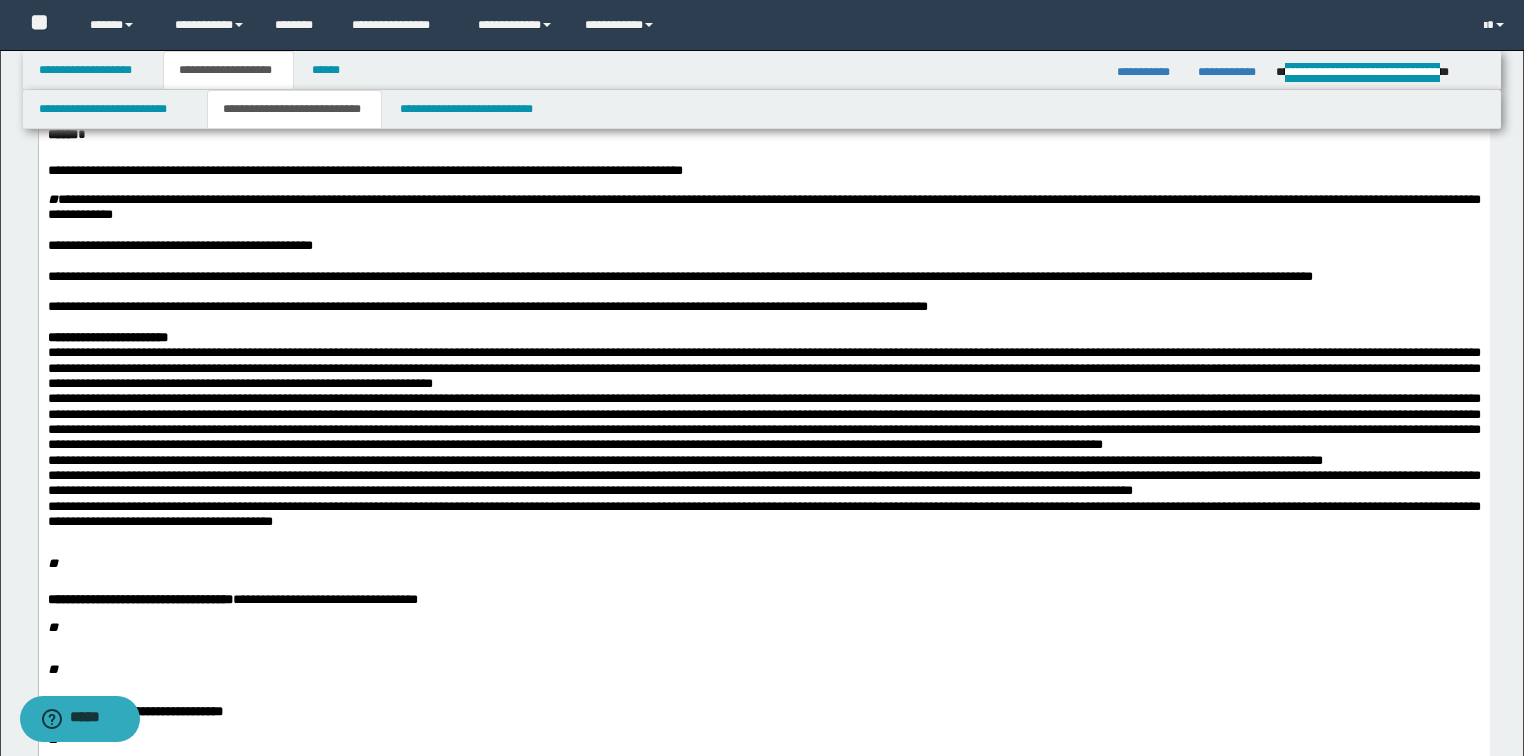 click on "**********" at bounding box center [763, 337] 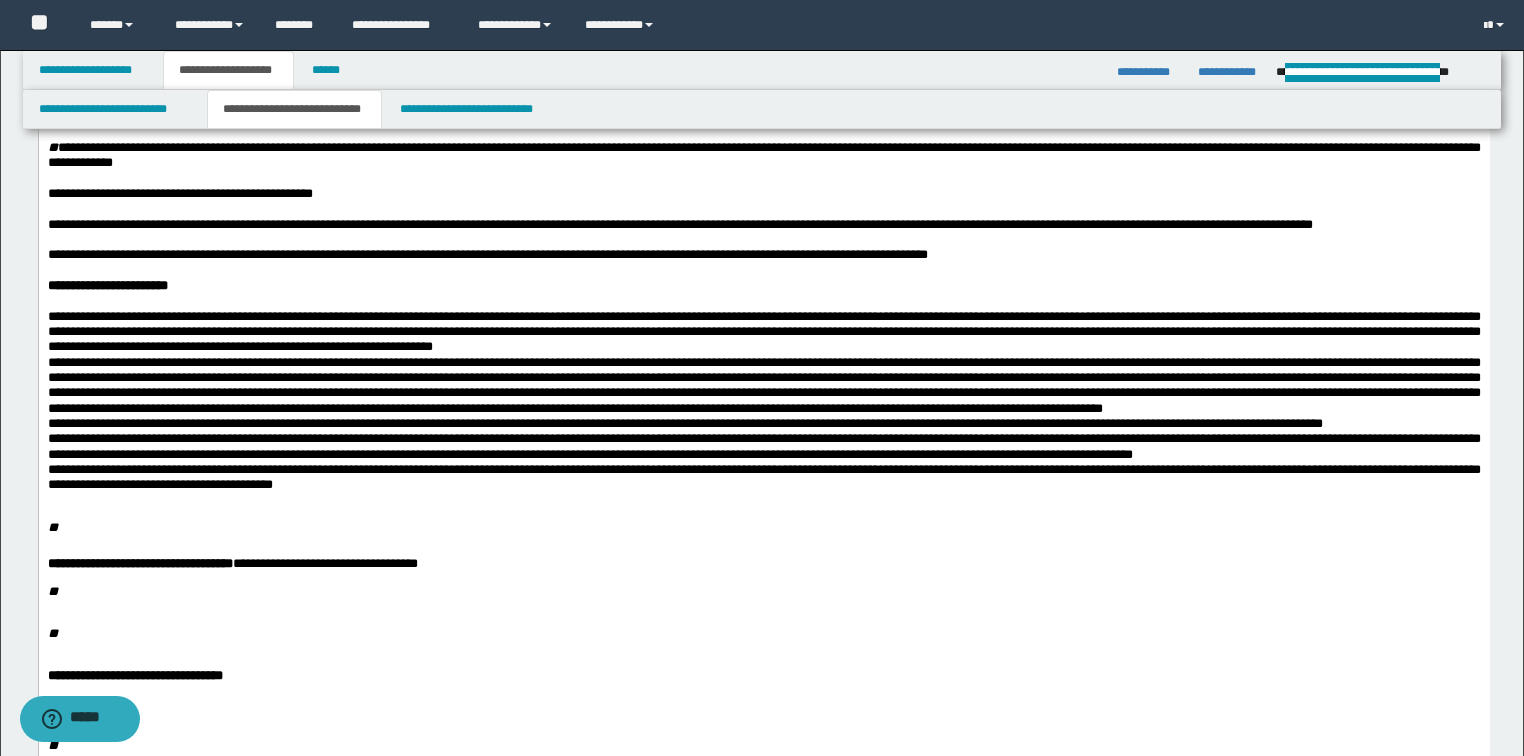 scroll, scrollTop: 400, scrollLeft: 0, axis: vertical 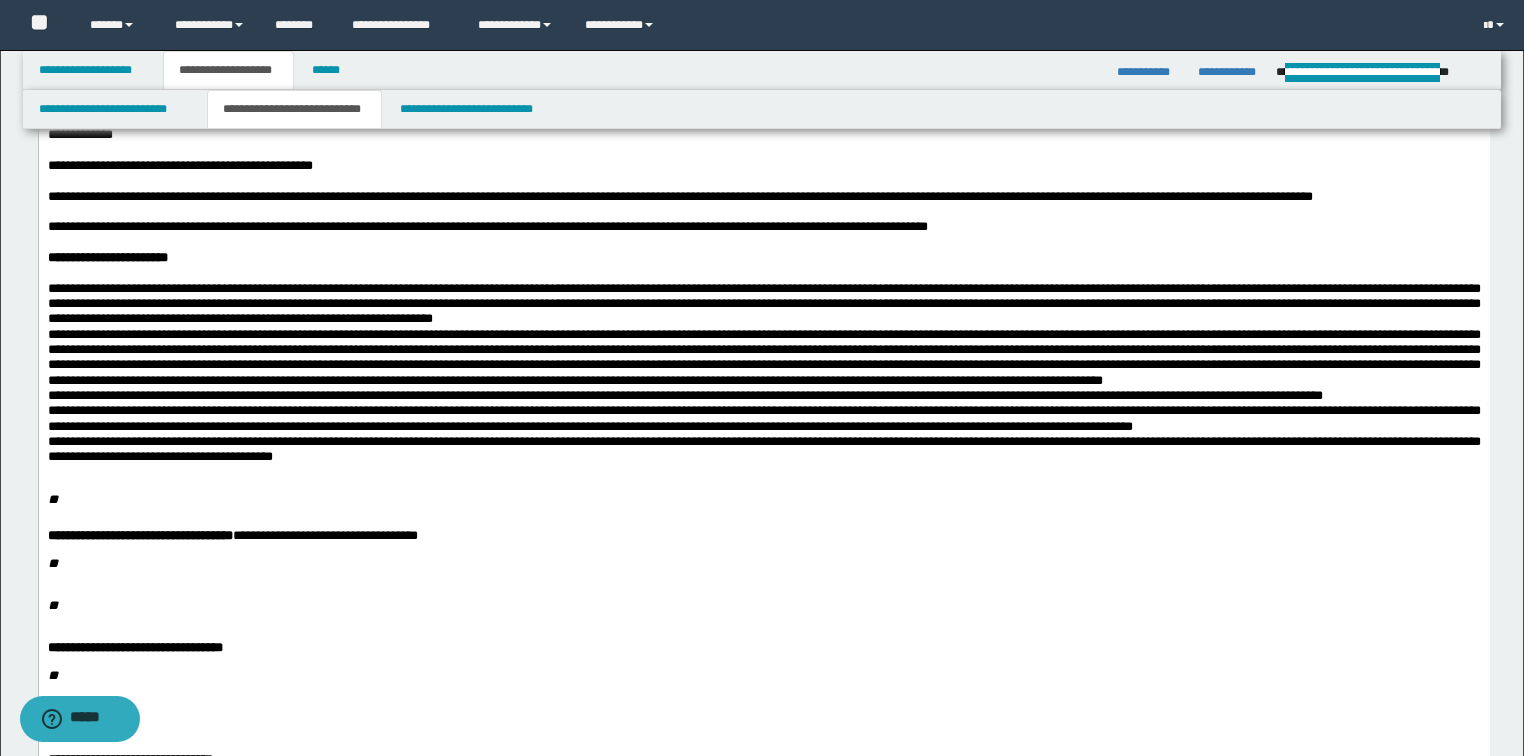 click on "**********" at bounding box center (763, 304) 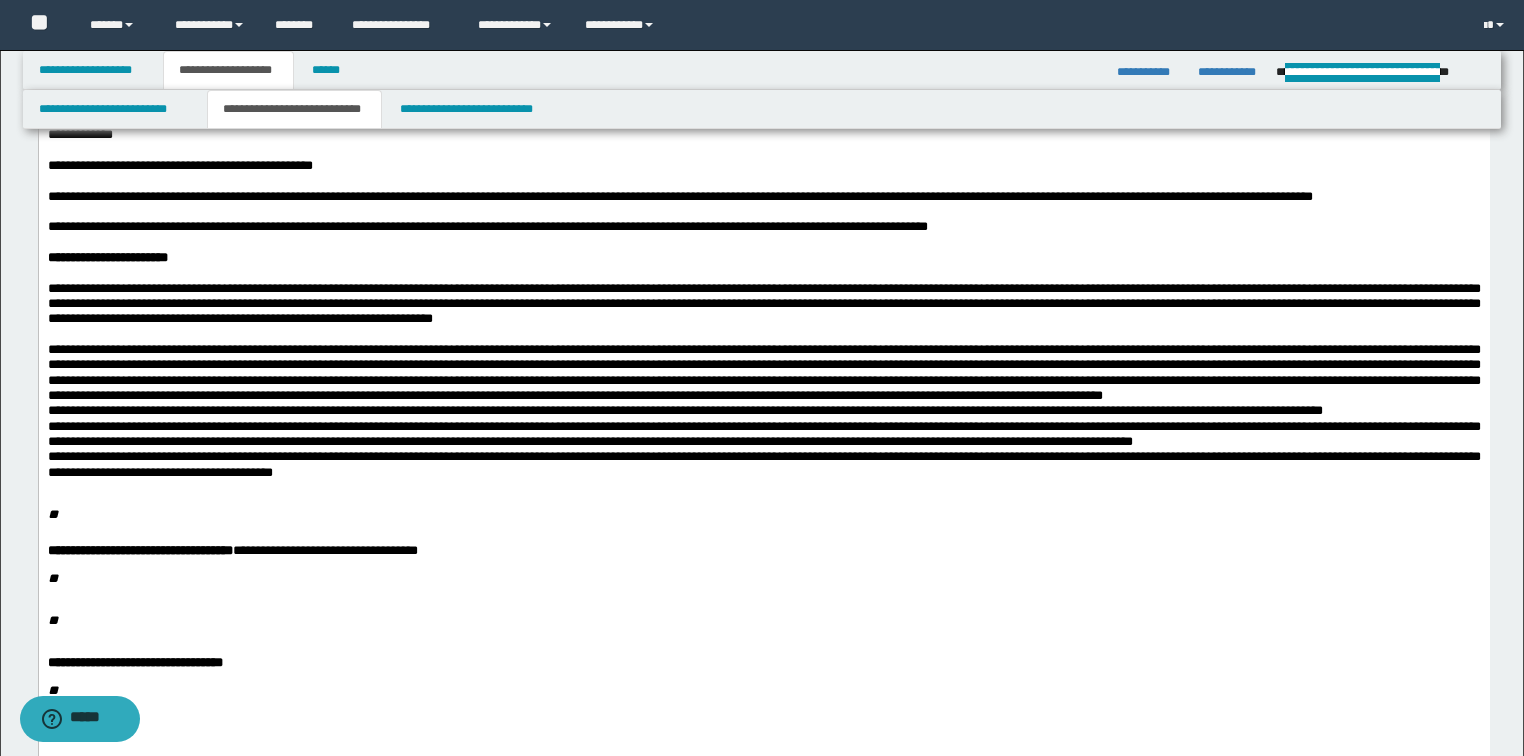 click at bounding box center [763, 372] 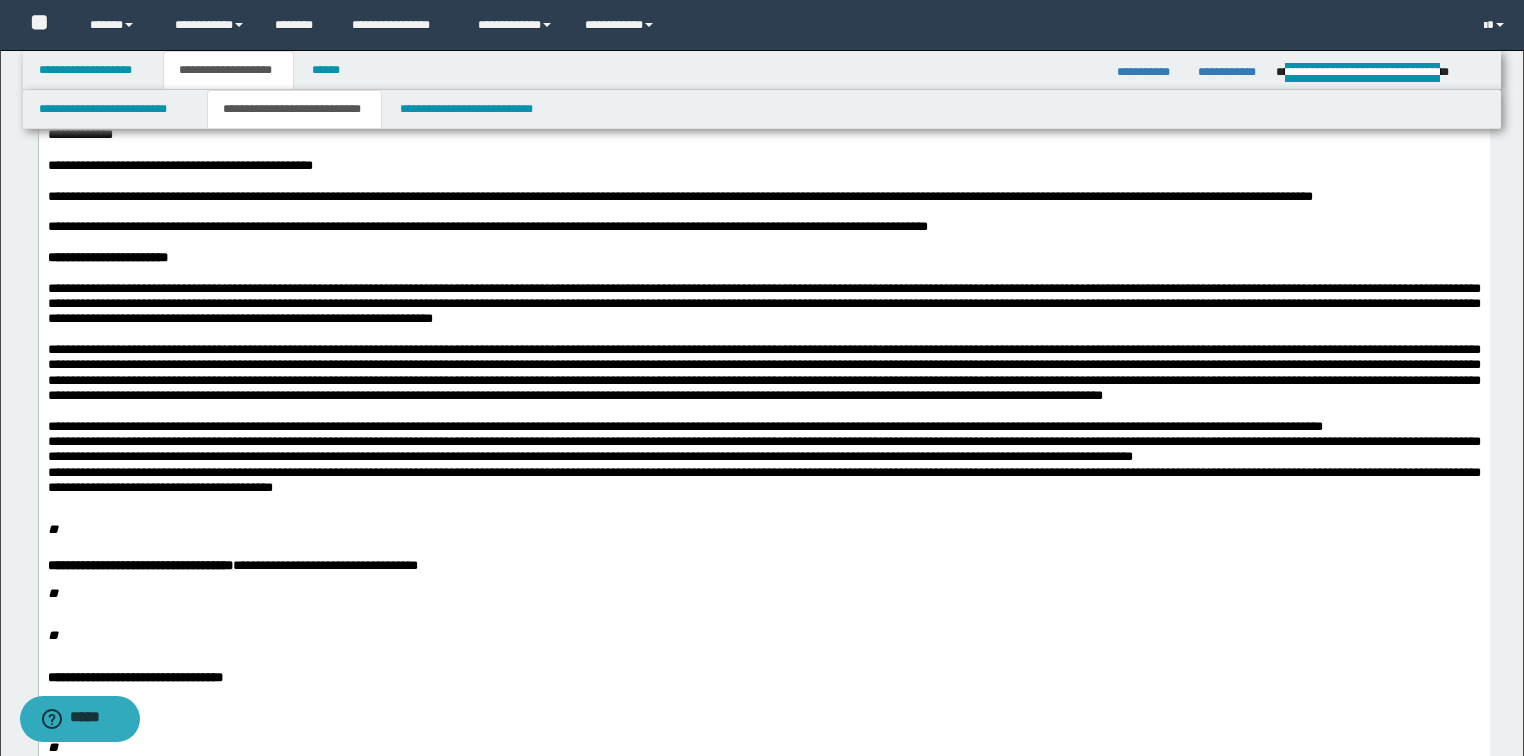 click on "**********" at bounding box center [763, 426] 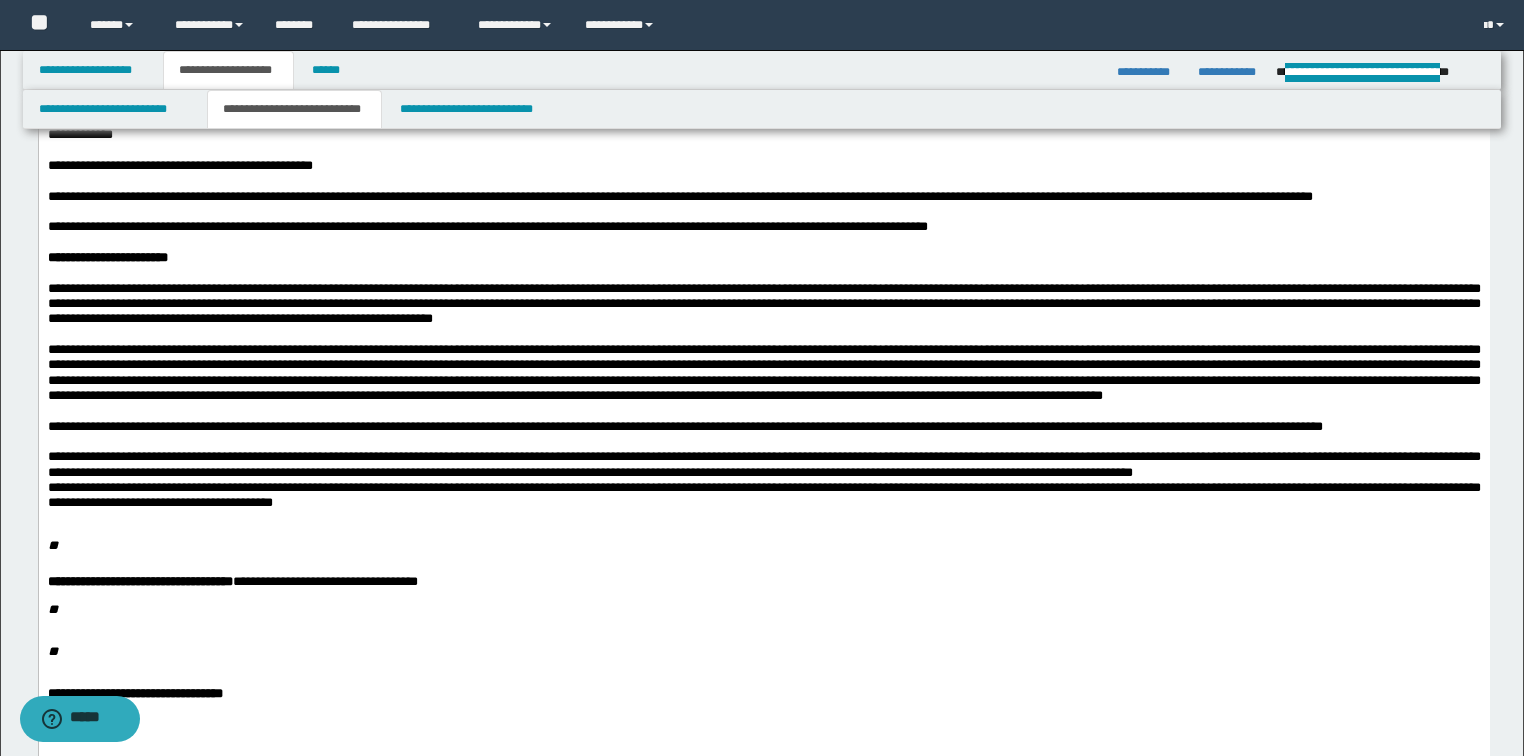 click on "**********" at bounding box center [763, 495] 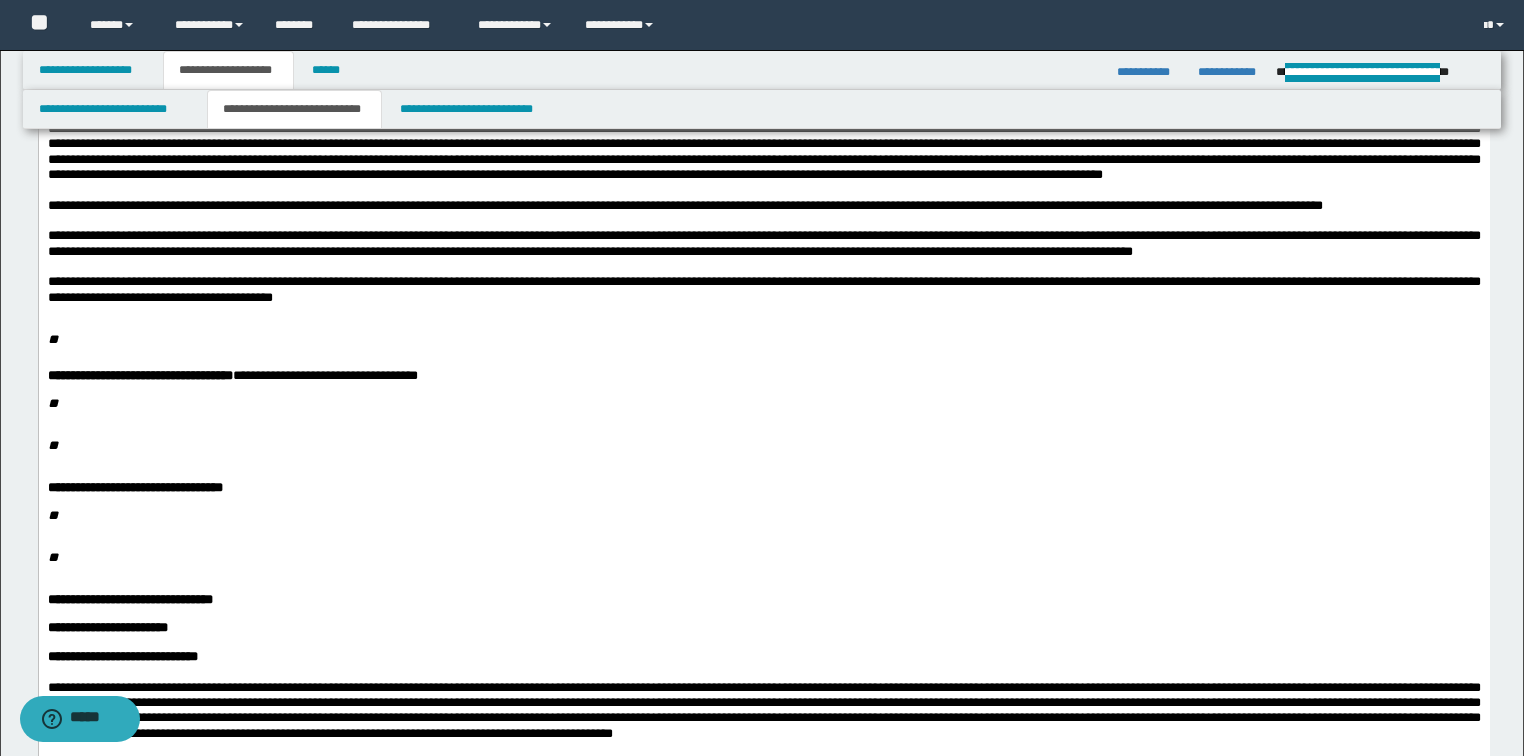 scroll, scrollTop: 640, scrollLeft: 0, axis: vertical 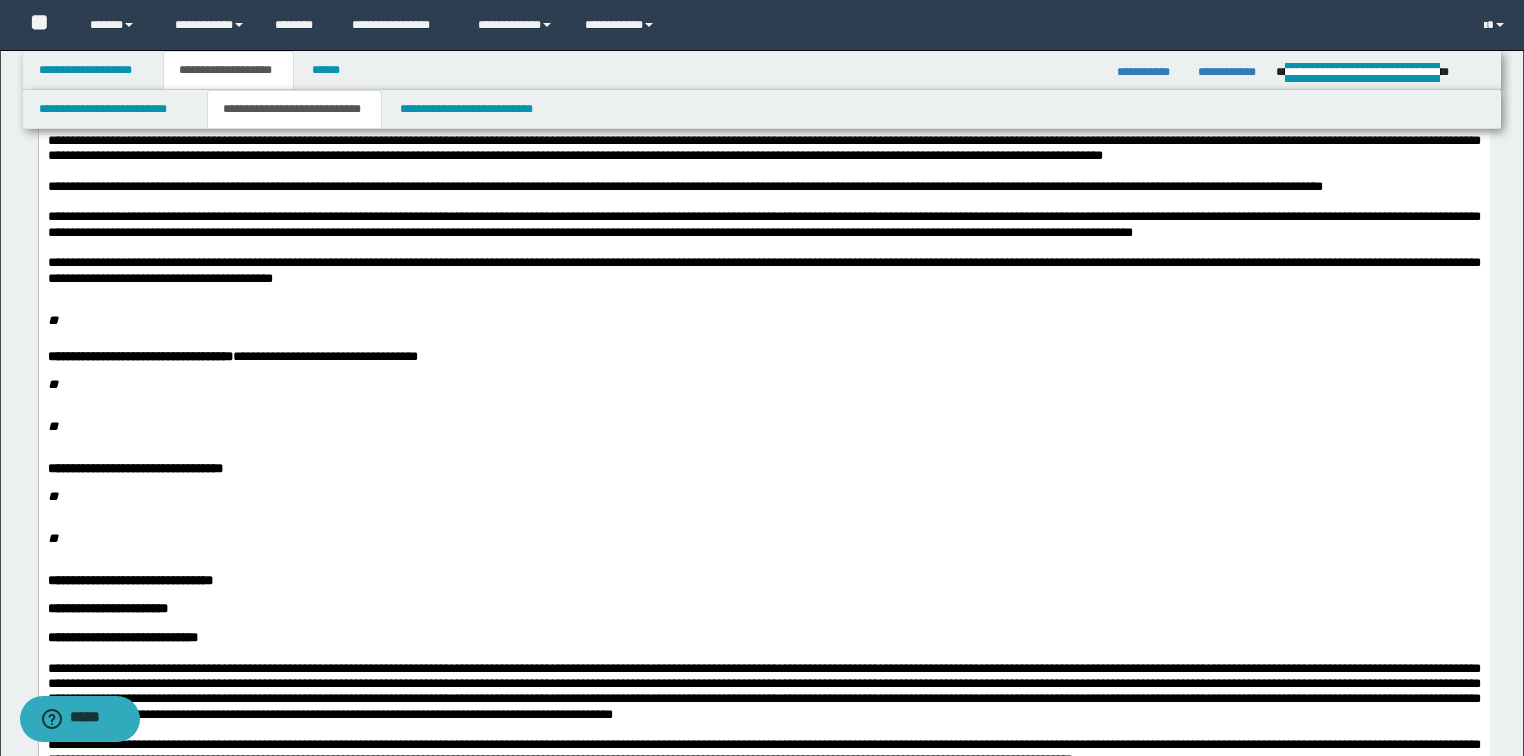 click on "**" at bounding box center (52, 320) 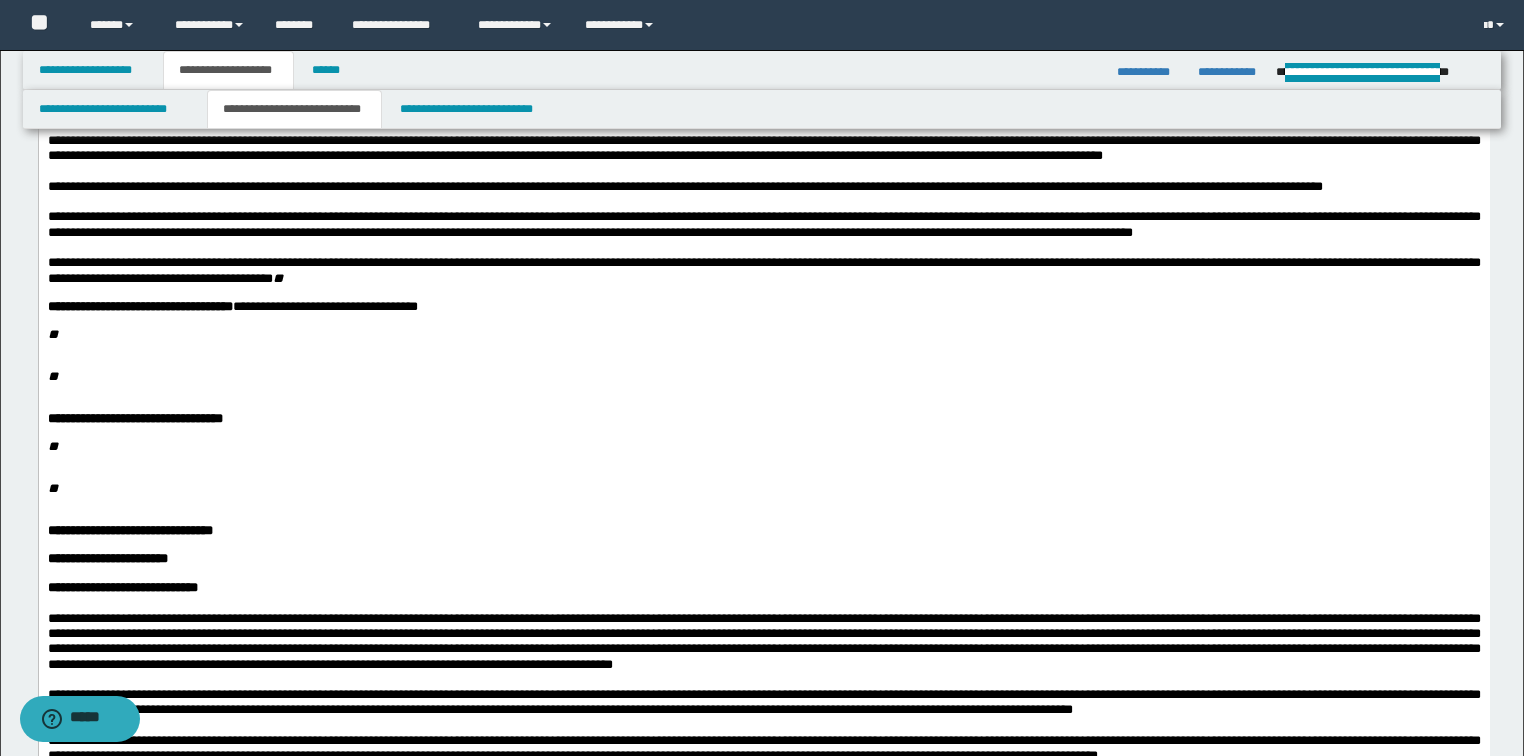 click on "**********" at bounding box center (763, 577) 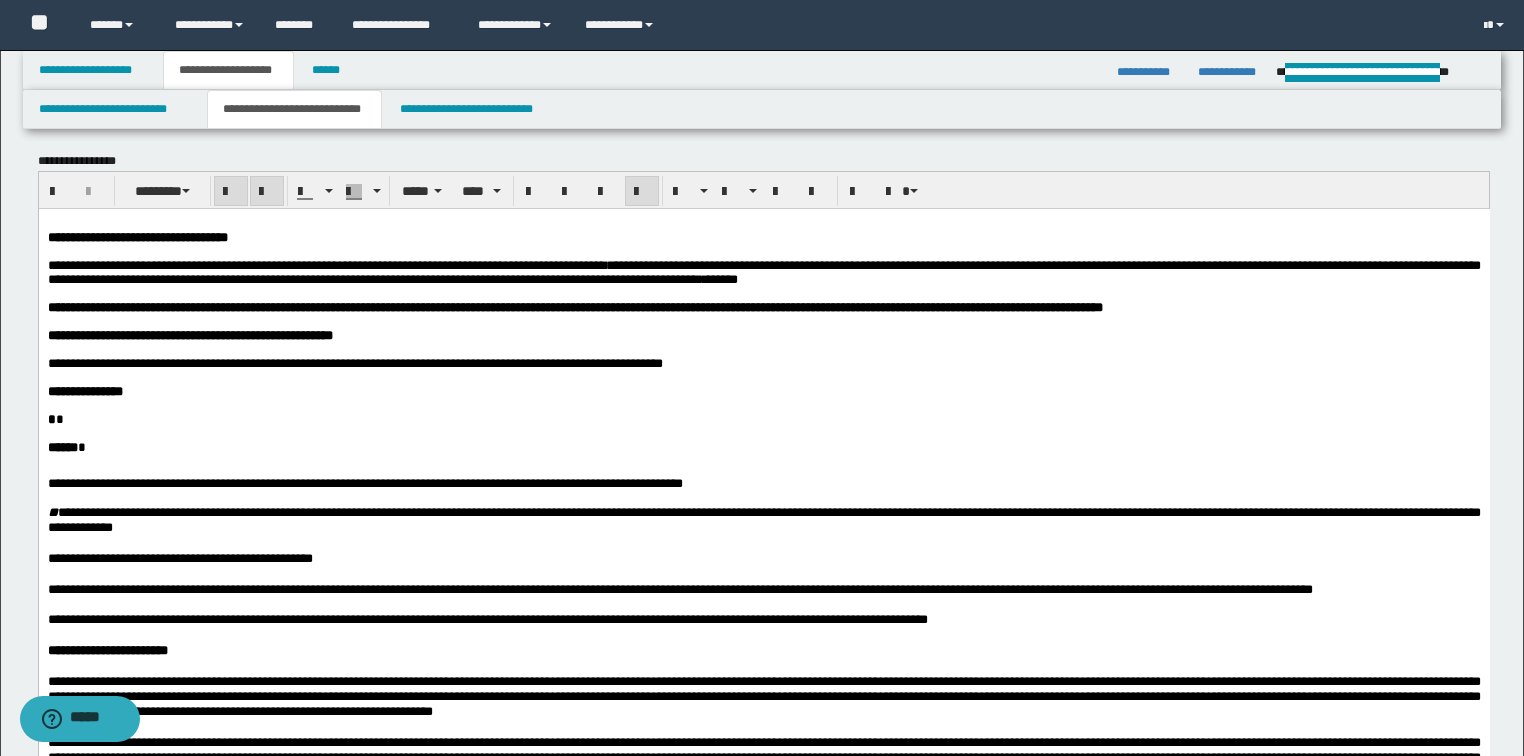 scroll, scrollTop: 0, scrollLeft: 0, axis: both 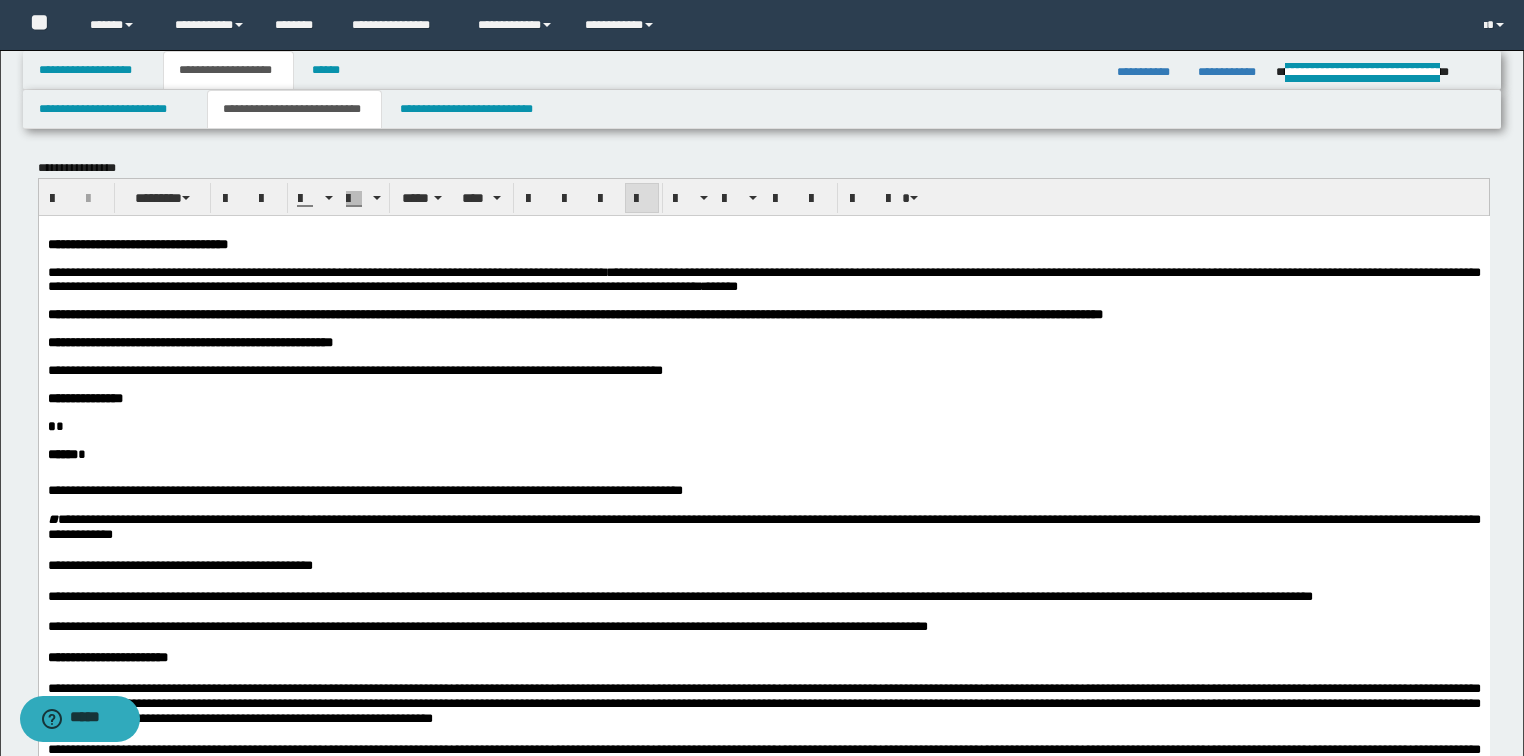 click on "* *" at bounding box center (763, 426) 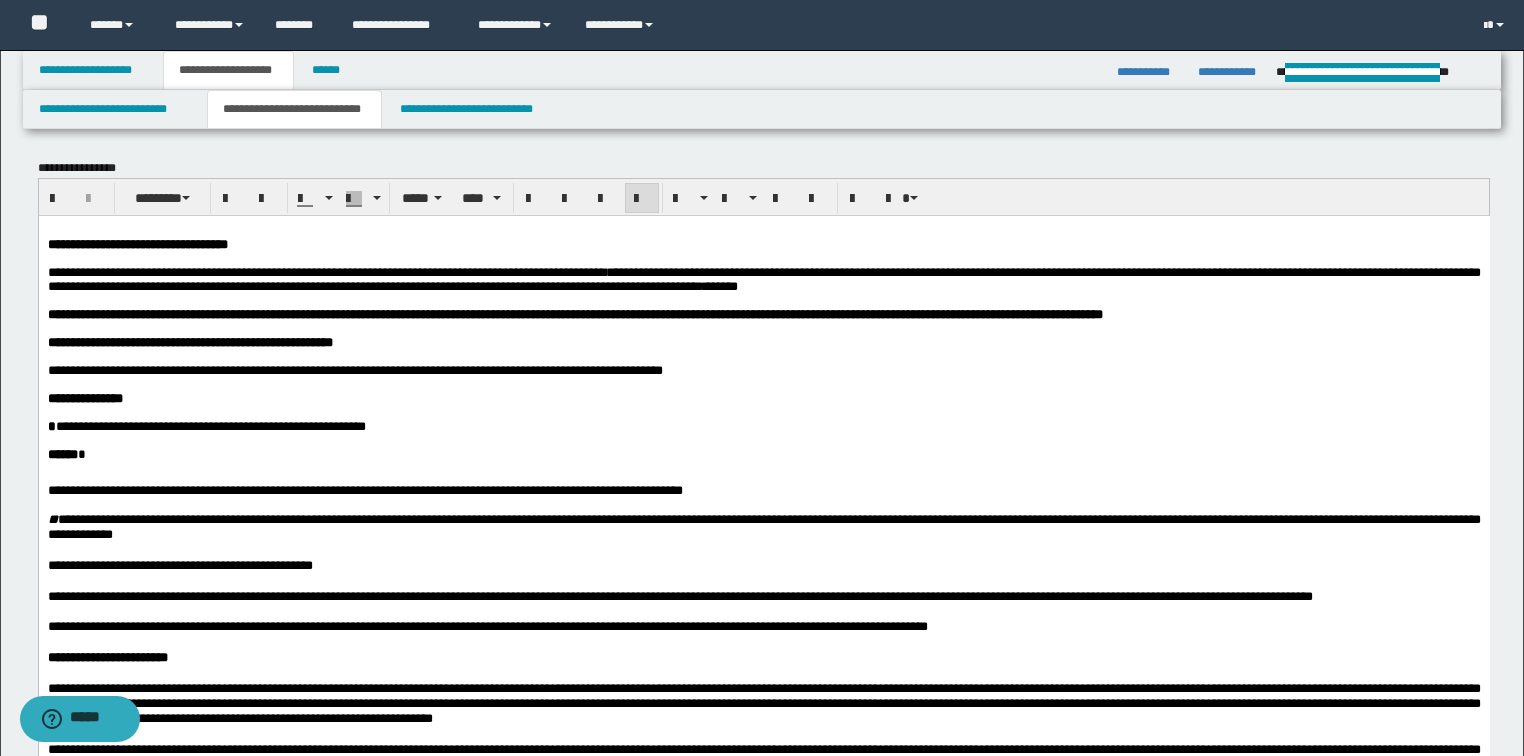 drag, startPoint x: 63, startPoint y: 456, endPoint x: 71, endPoint y: 468, distance: 14.422205 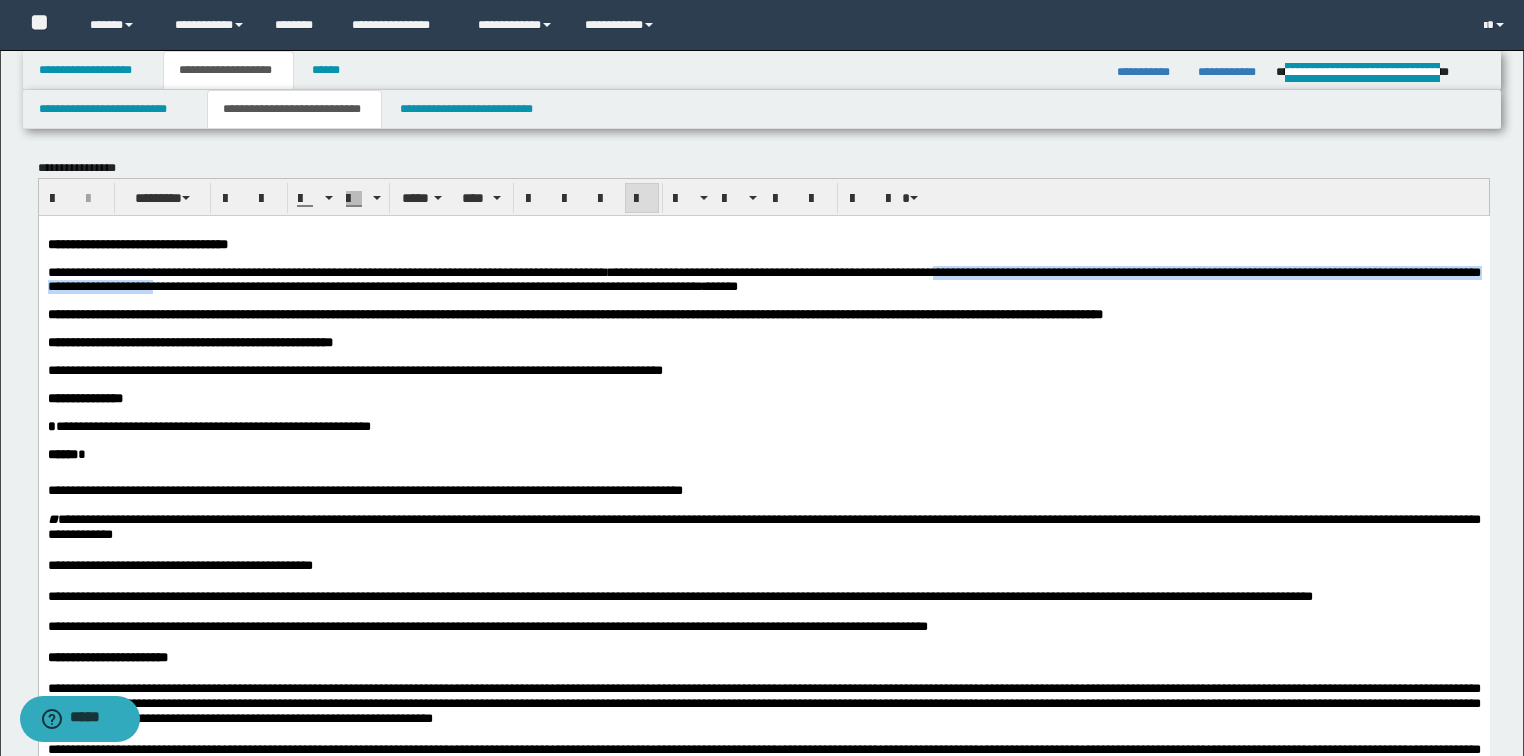 drag, startPoint x: 1104, startPoint y: 277, endPoint x: 463, endPoint y: 300, distance: 641.4125 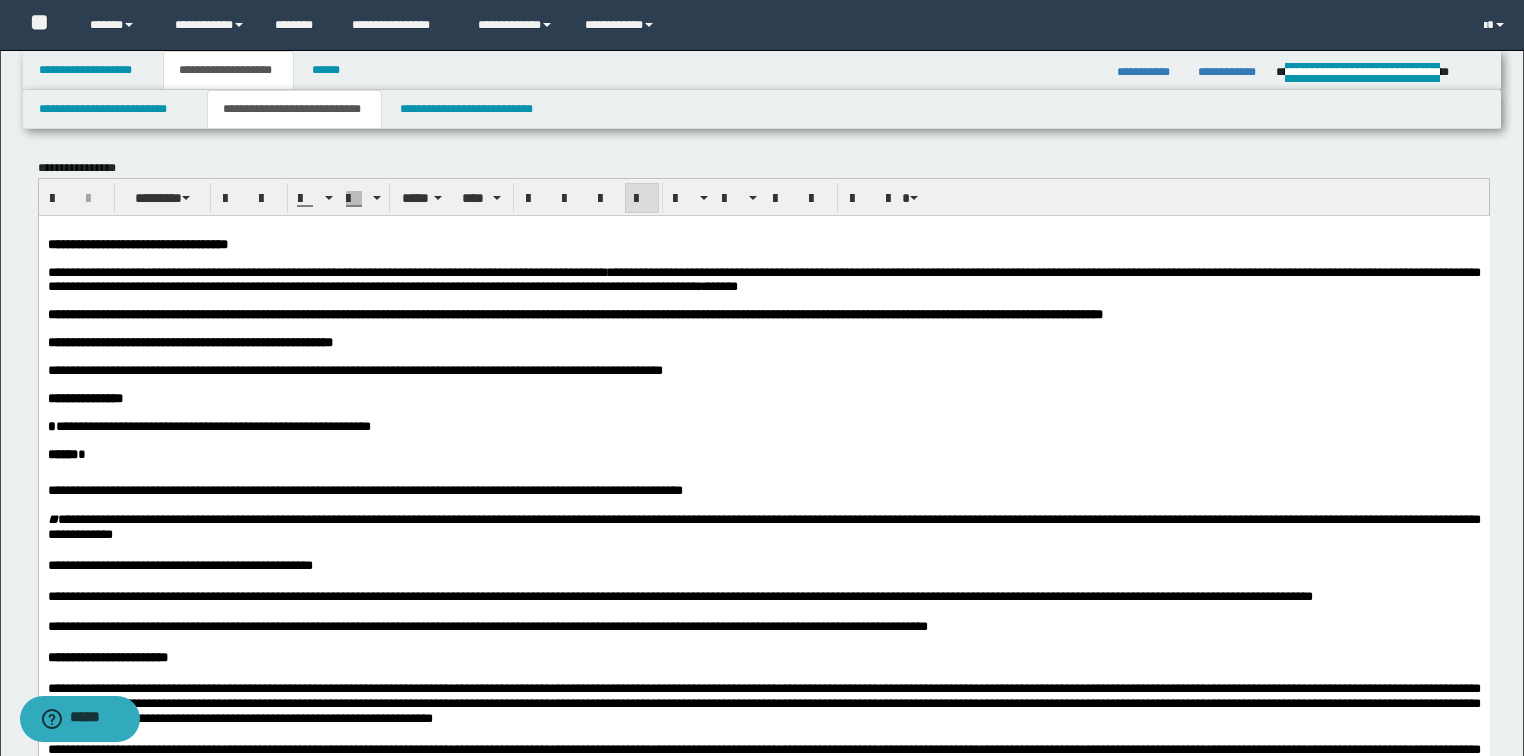 click on "**********" at bounding box center (763, 278) 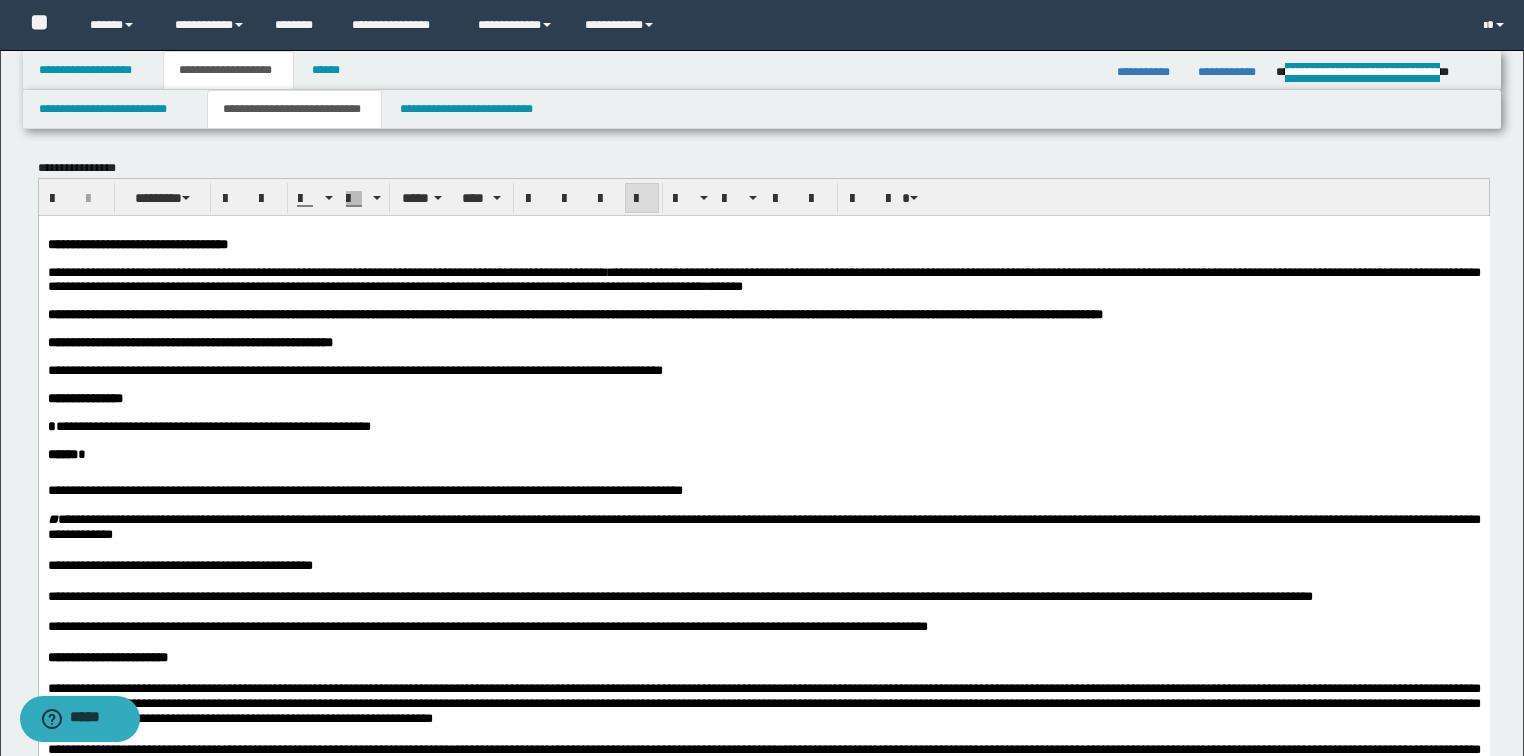 click on "**********" at bounding box center (763, 278) 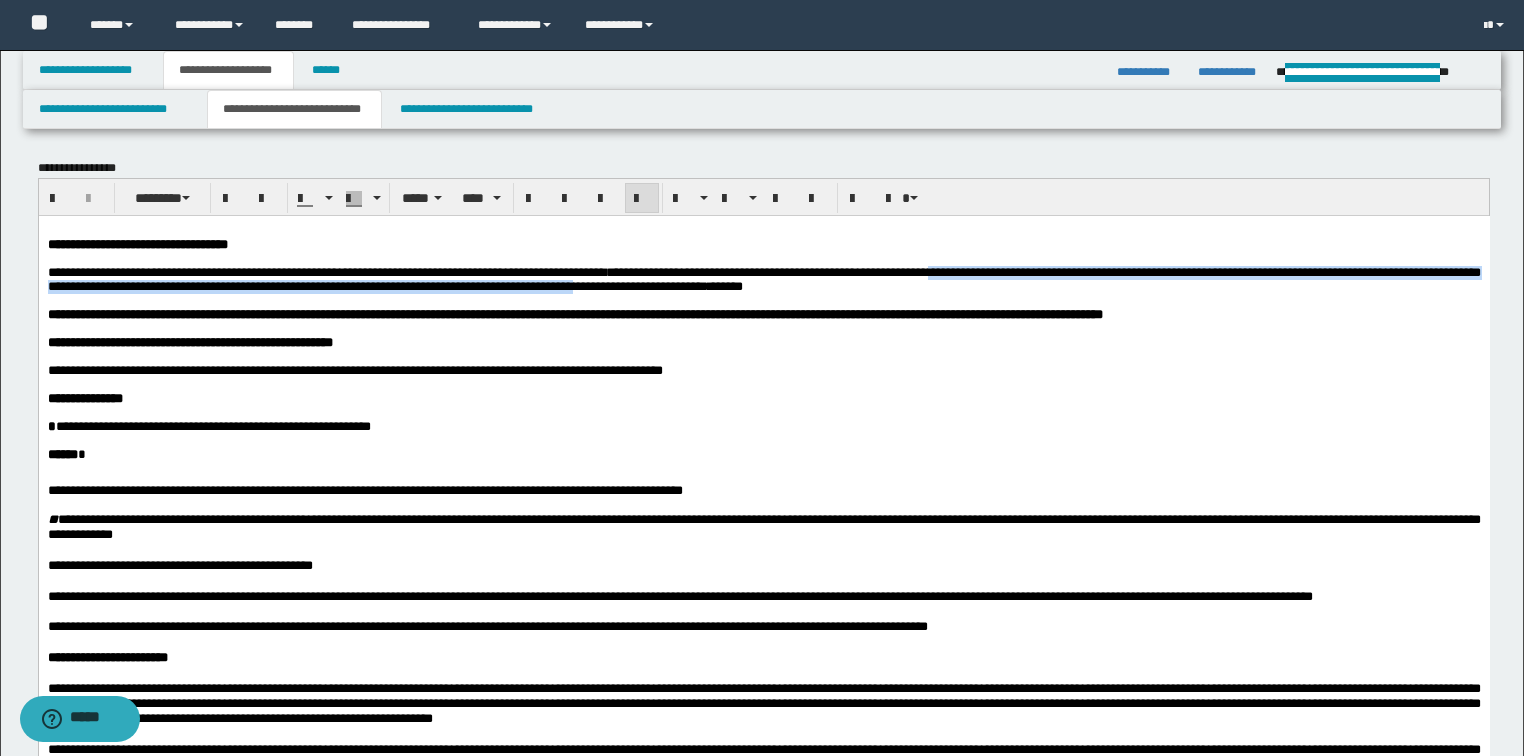 drag, startPoint x: 1100, startPoint y: 278, endPoint x: 967, endPoint y: 298, distance: 134.49535 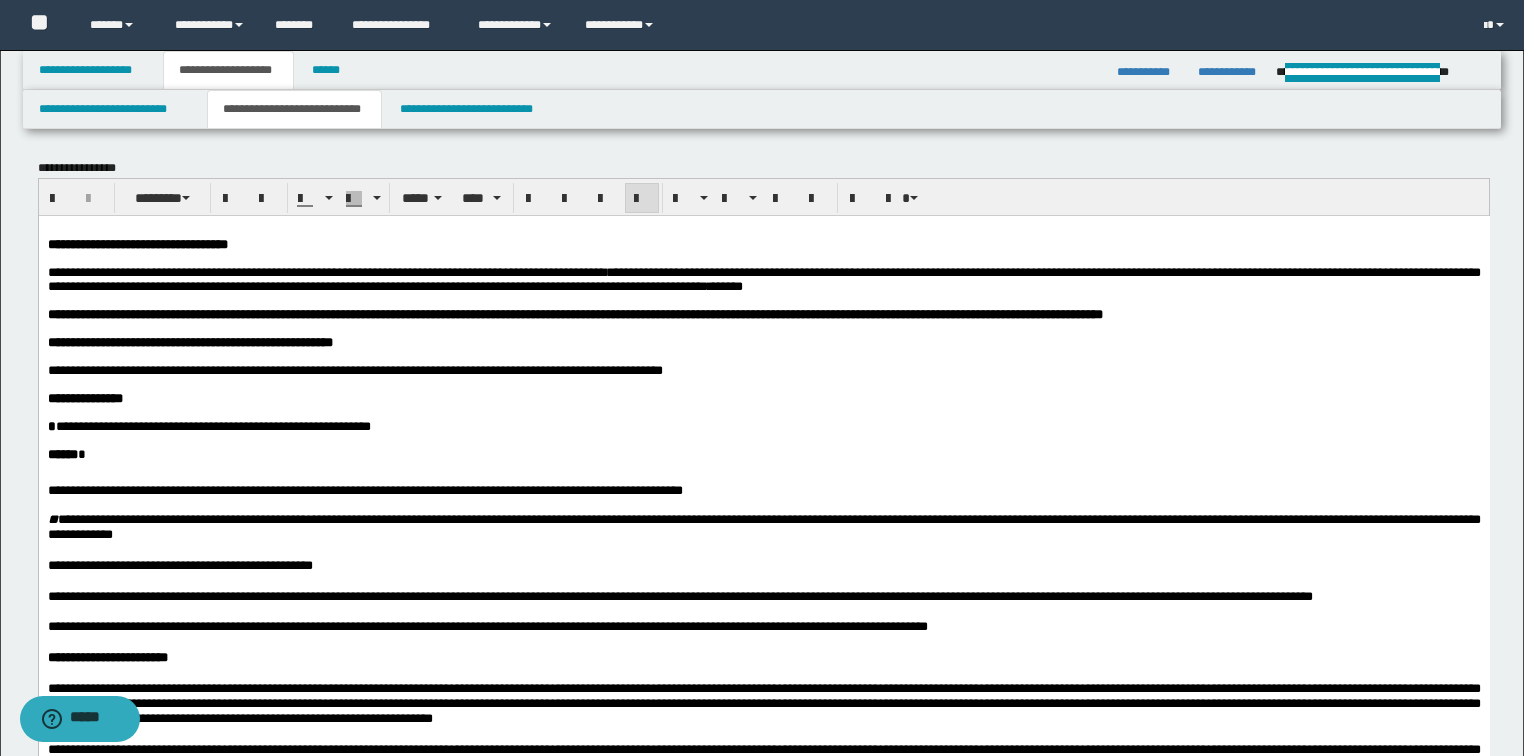 click at bounding box center [787, 440] 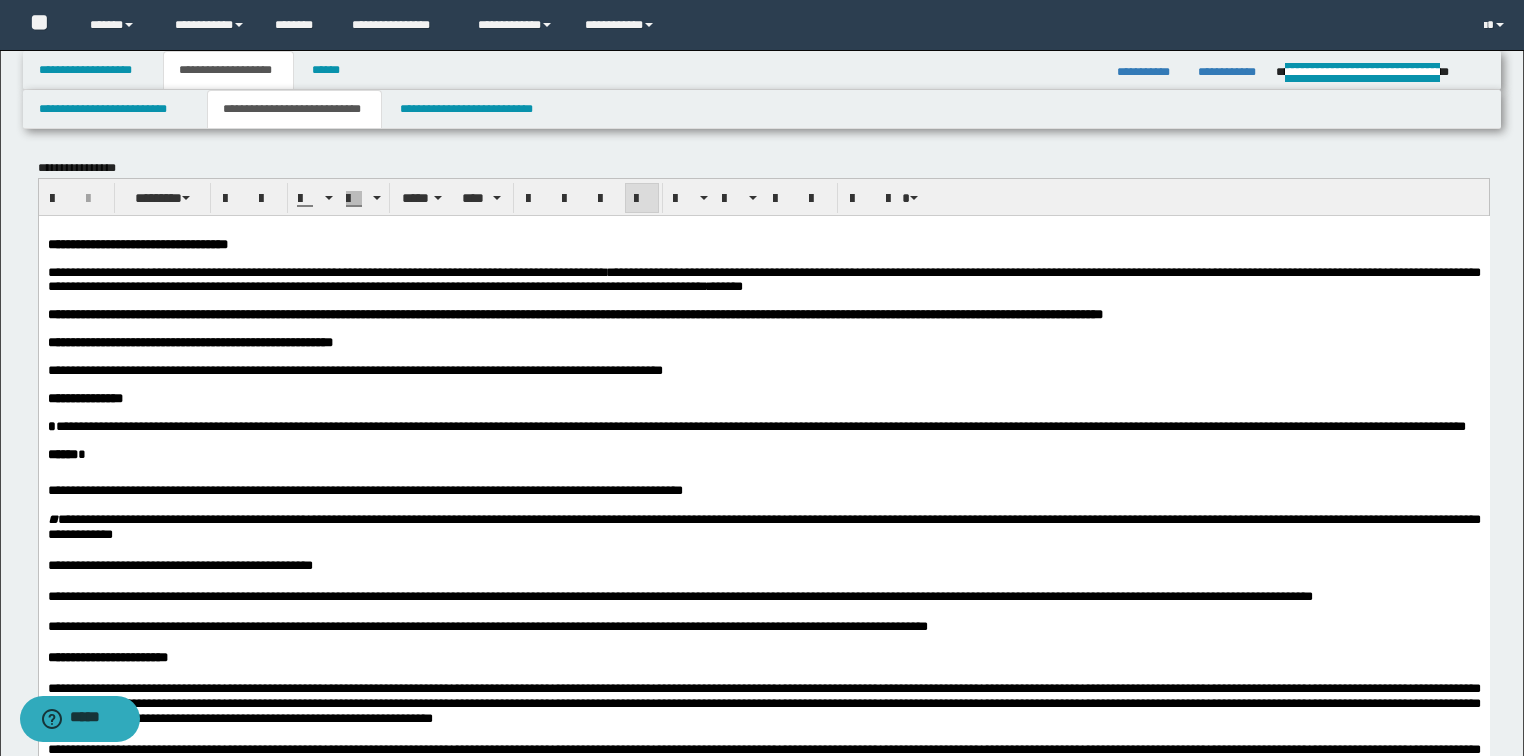 click on "**********" at bounding box center [763, 1223] 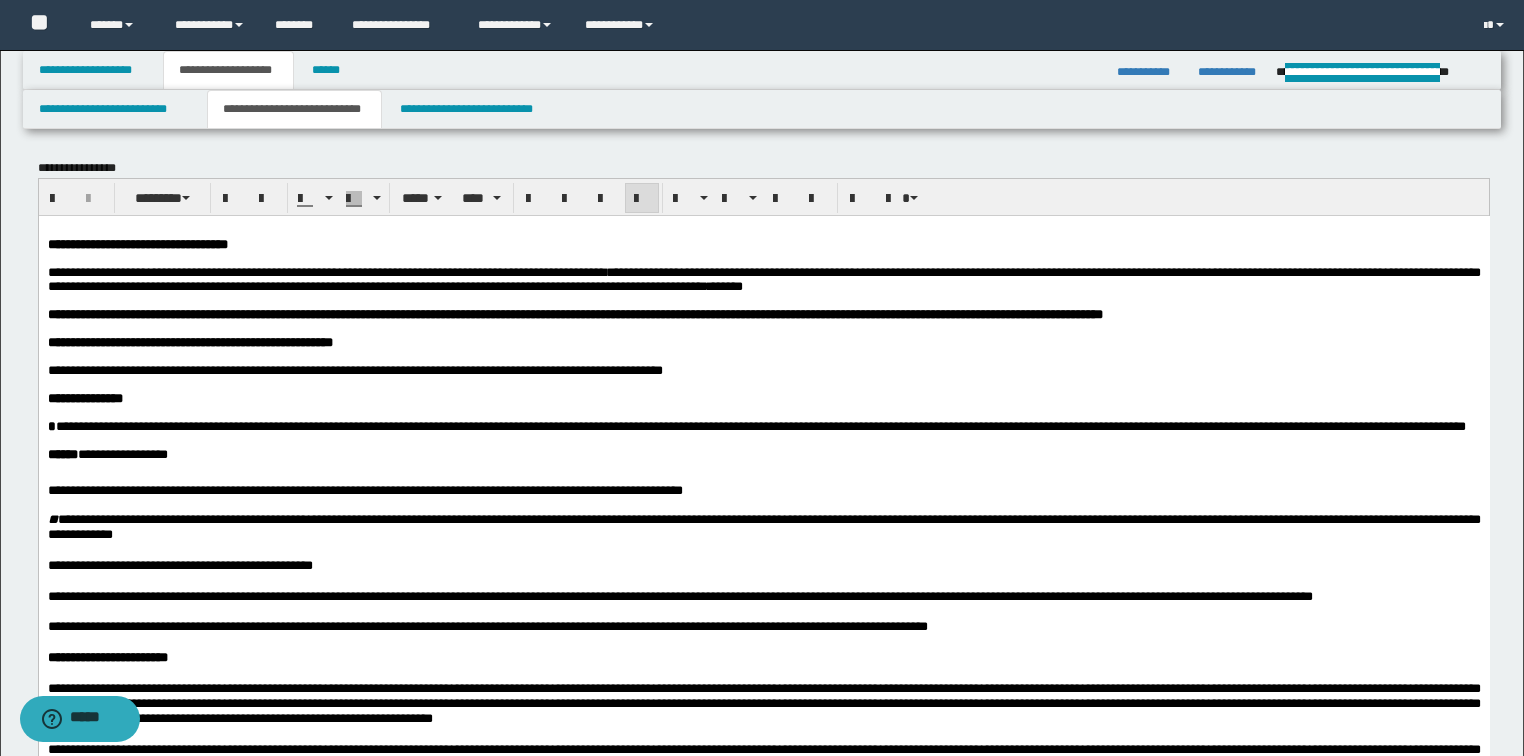 click on "**********" at bounding box center [107, 453] 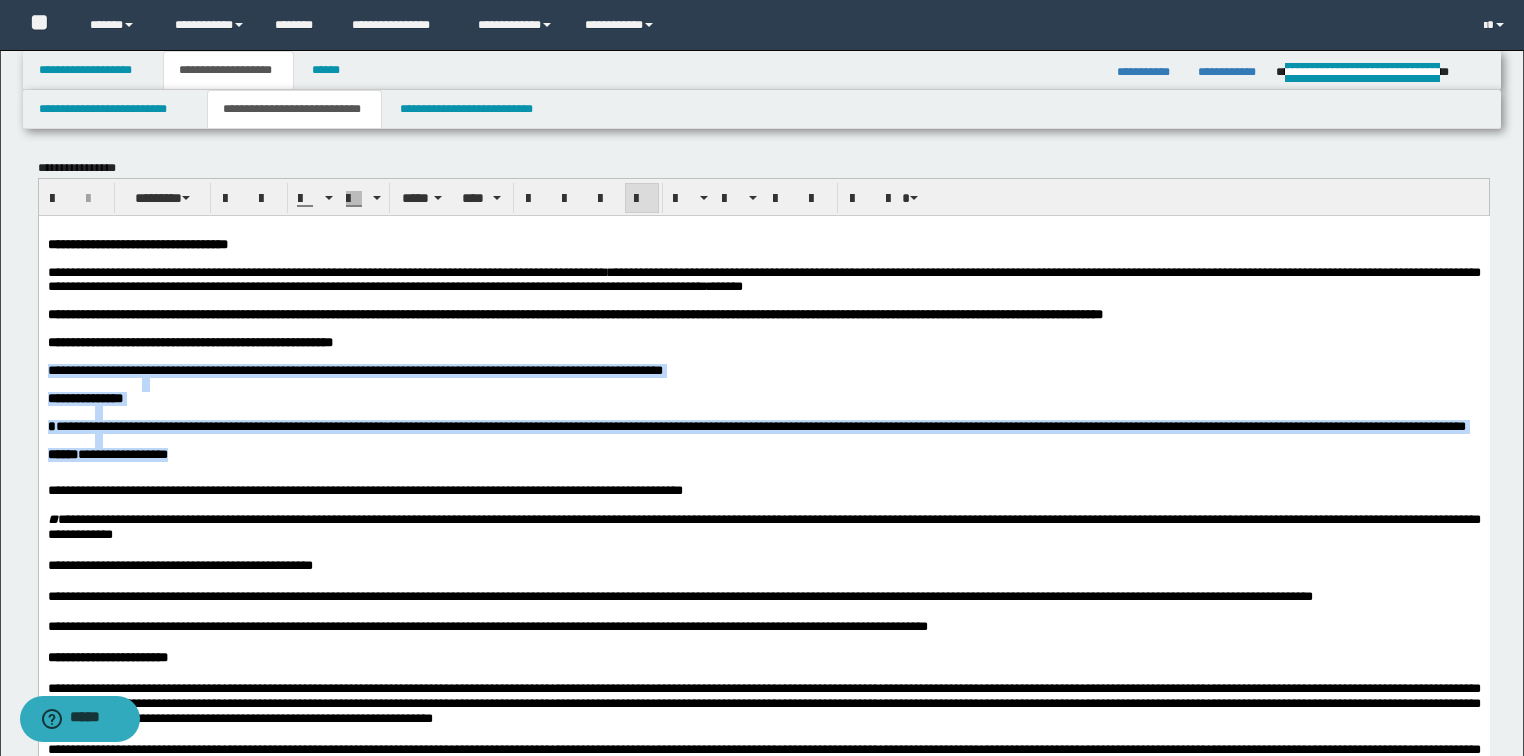 drag, startPoint x: 48, startPoint y: 385, endPoint x: 273, endPoint y: 501, distance: 253.14226 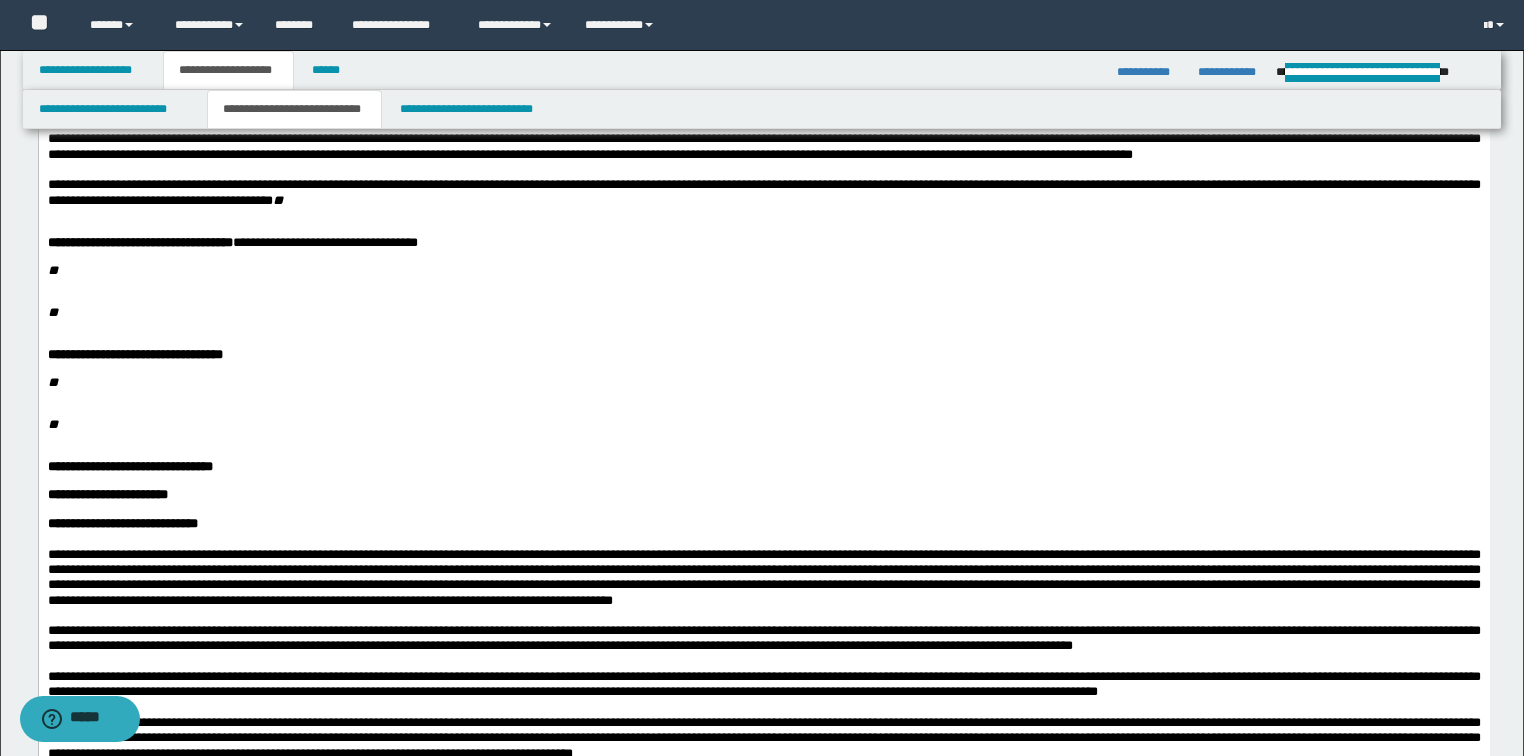 scroll, scrollTop: 720, scrollLeft: 0, axis: vertical 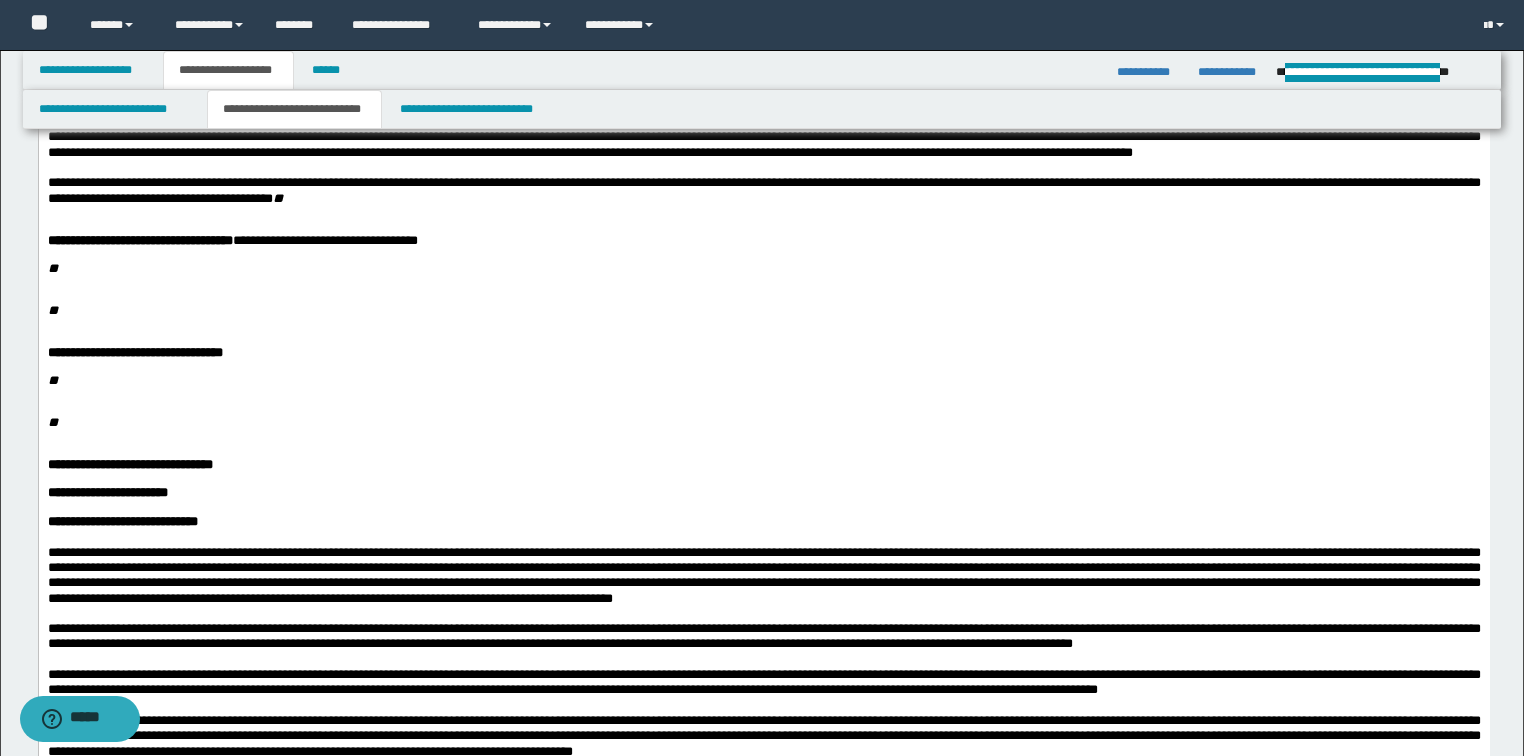 drag, startPoint x: 110, startPoint y: 425, endPoint x: 82, endPoint y: 413, distance: 30.463093 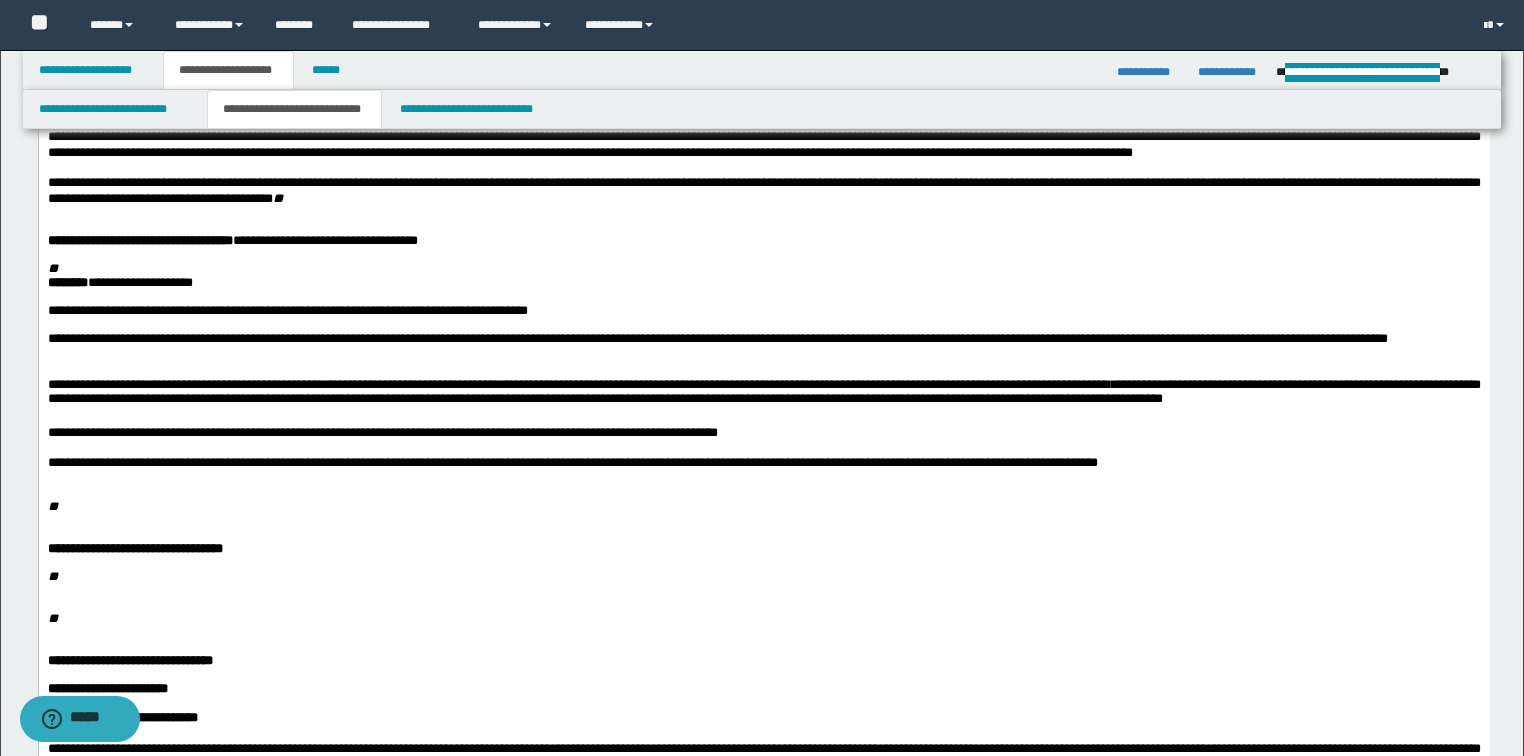 click on "*******" at bounding box center [67, 282] 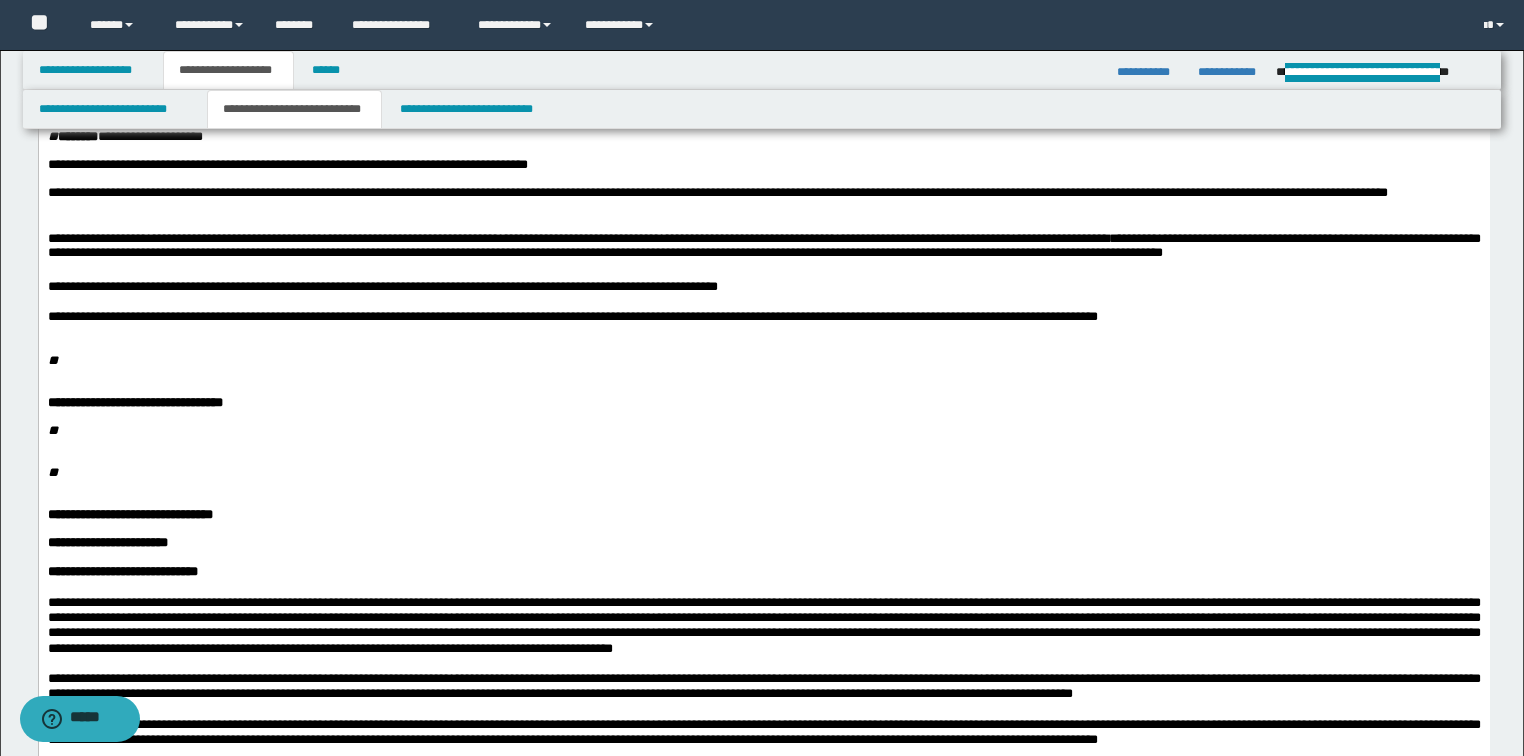 scroll, scrollTop: 880, scrollLeft: 0, axis: vertical 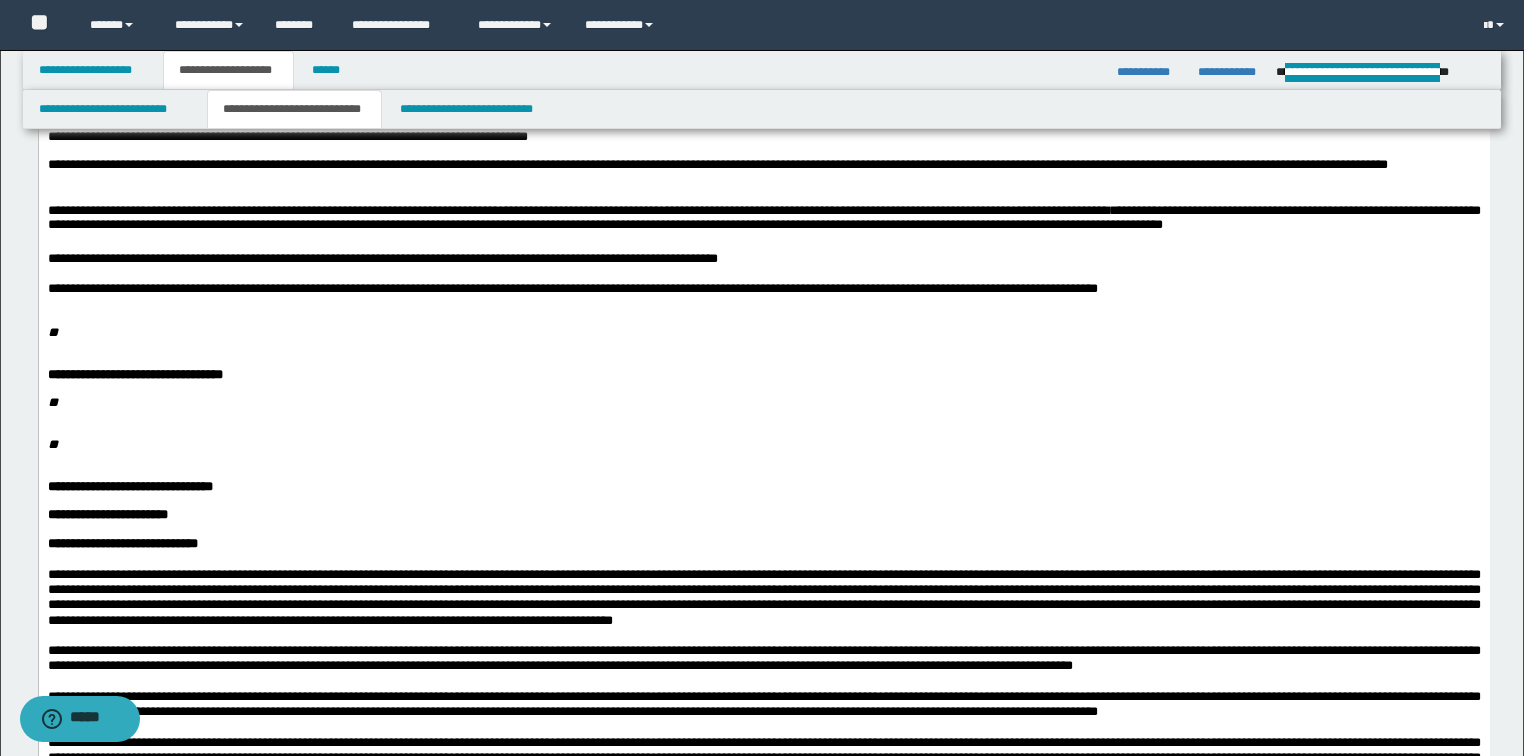 click on "**********" at bounding box center [297, 258] 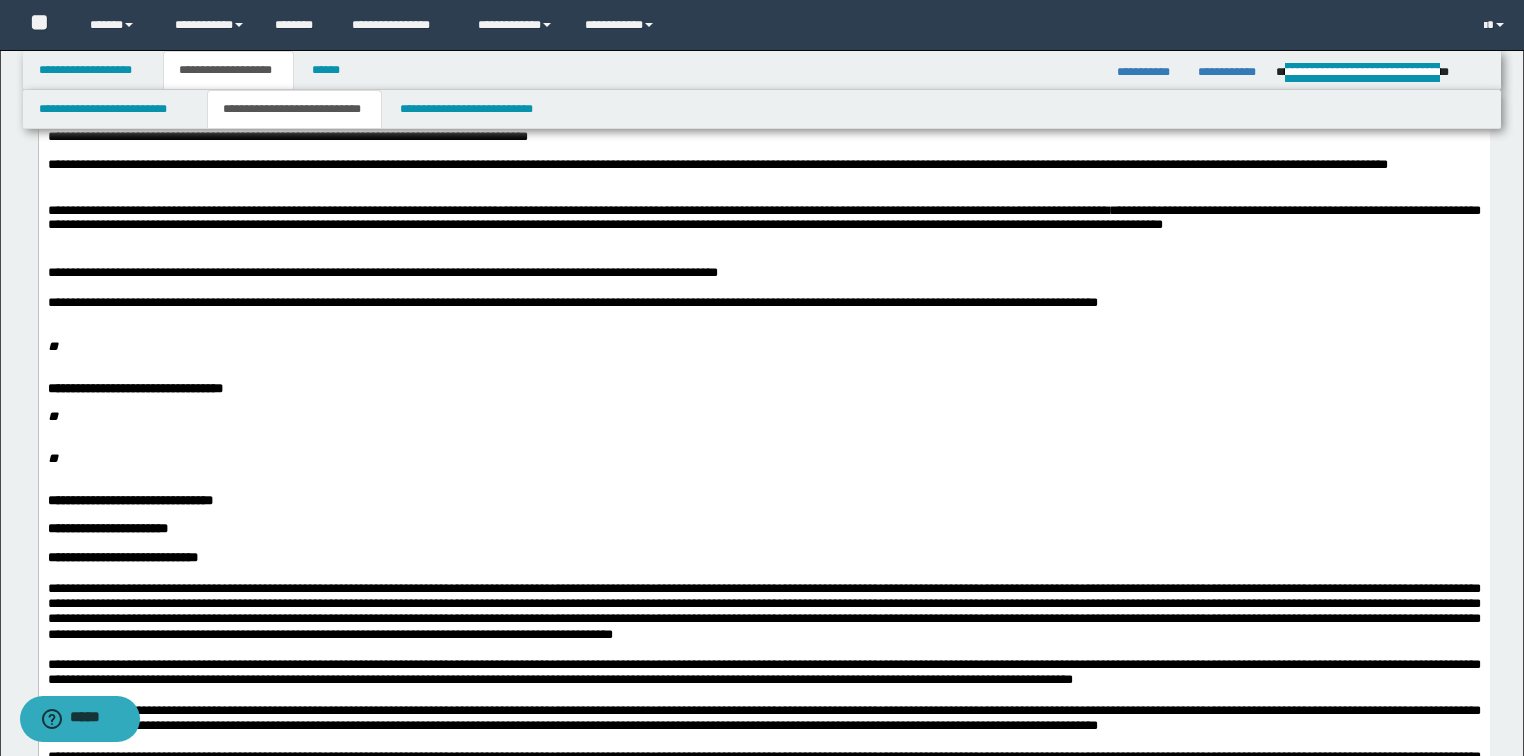 click on "*" at bounding box center (52, 346) 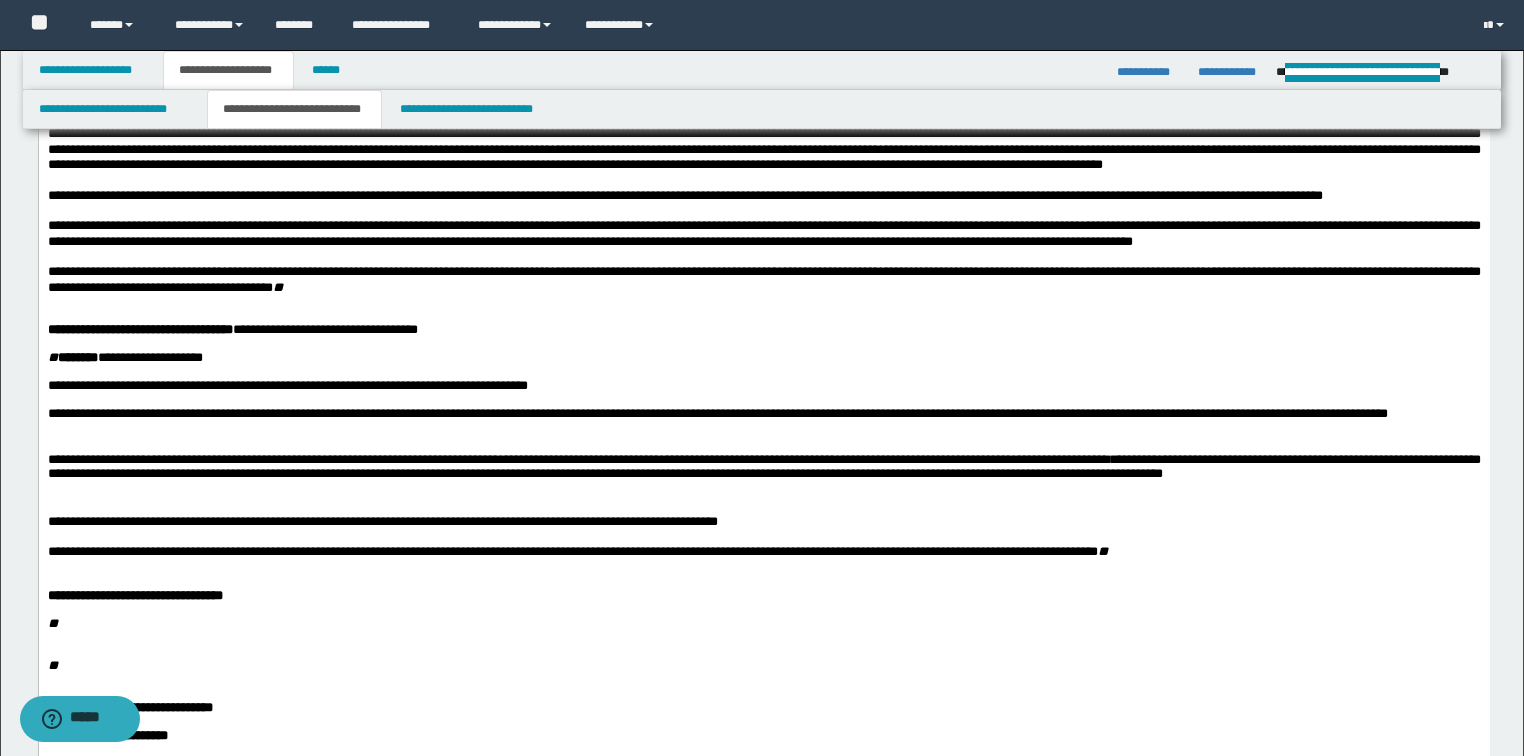 scroll, scrollTop: 720, scrollLeft: 0, axis: vertical 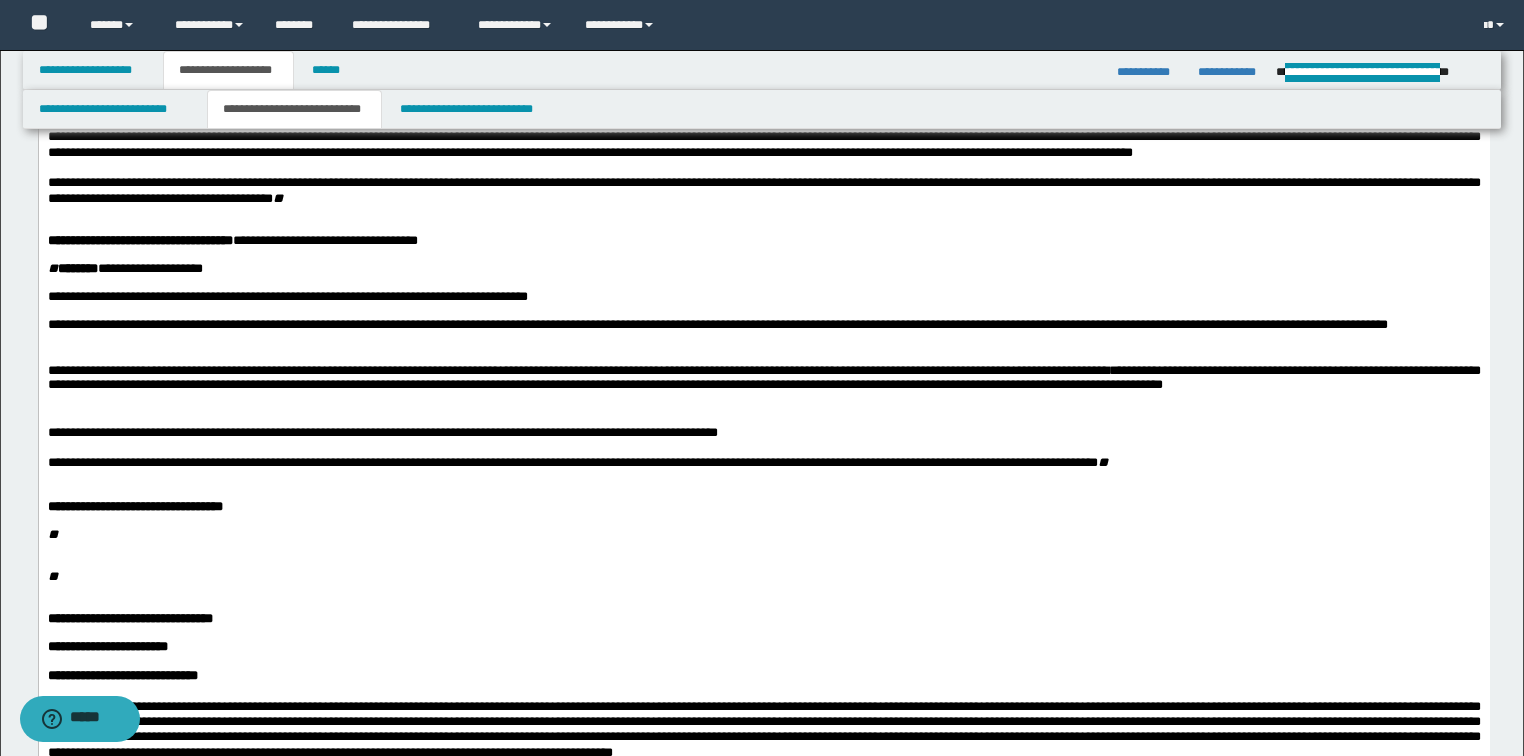 click on "**********" at bounding box center (139, 240) 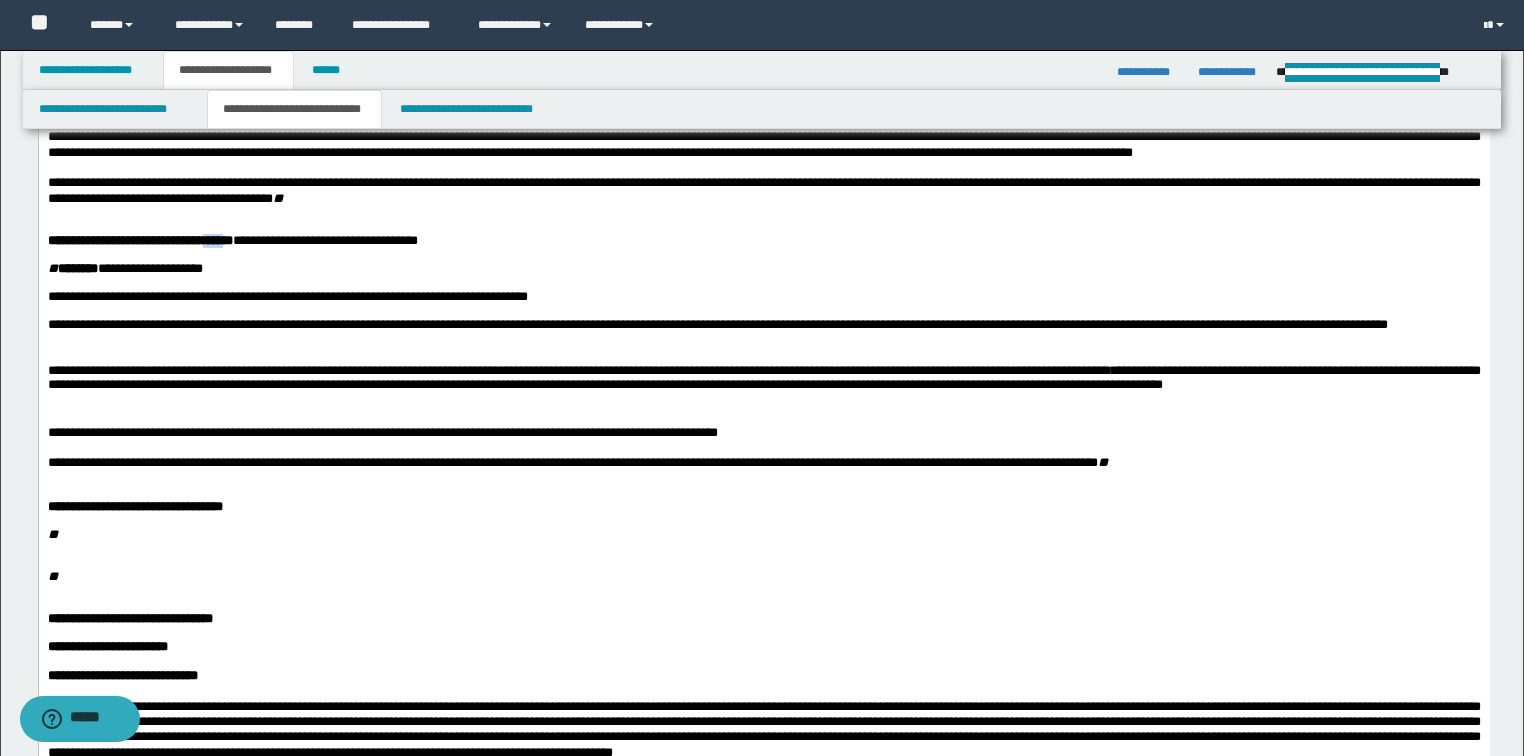 click on "**********" at bounding box center [139, 240] 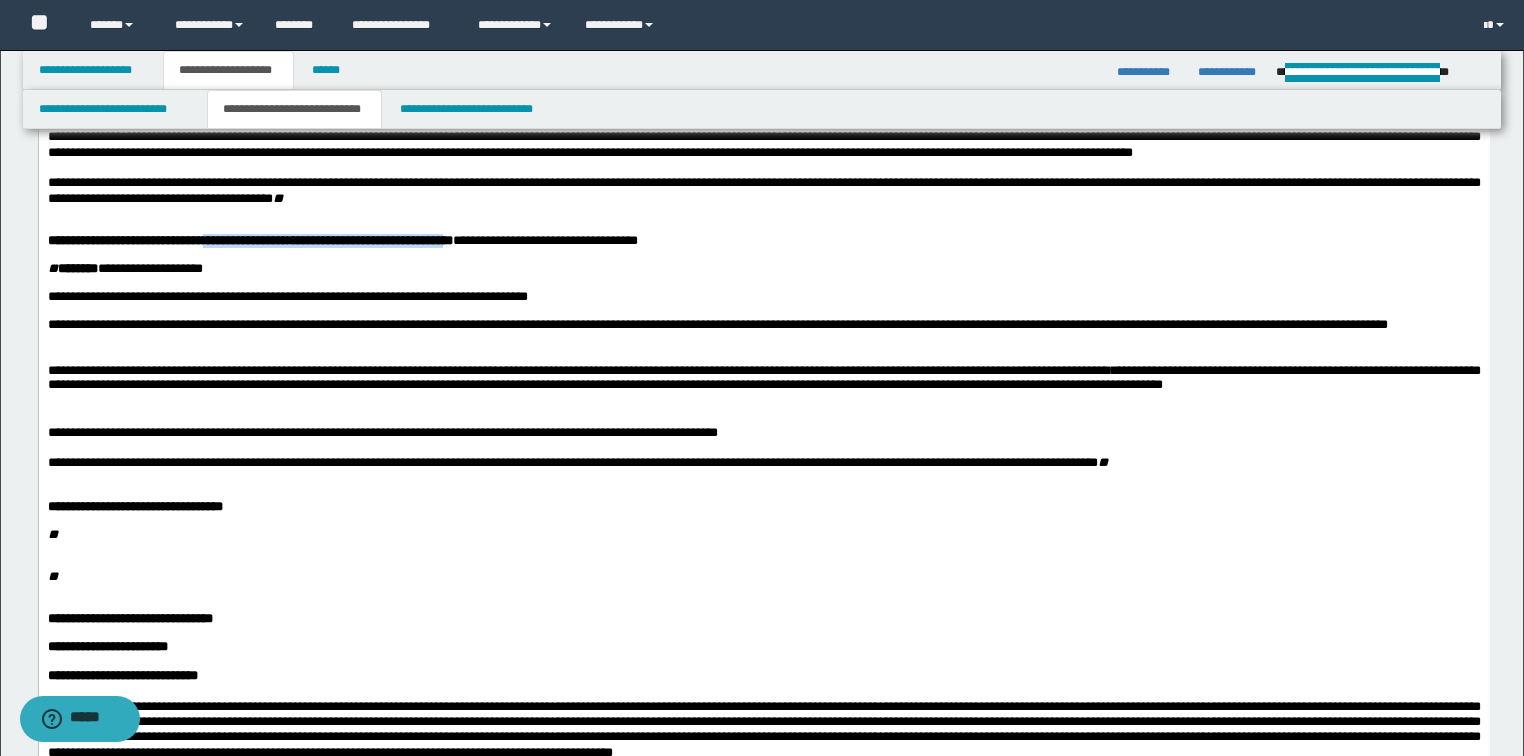 drag, startPoint x: 243, startPoint y: 385, endPoint x: 547, endPoint y: 386, distance: 304.00165 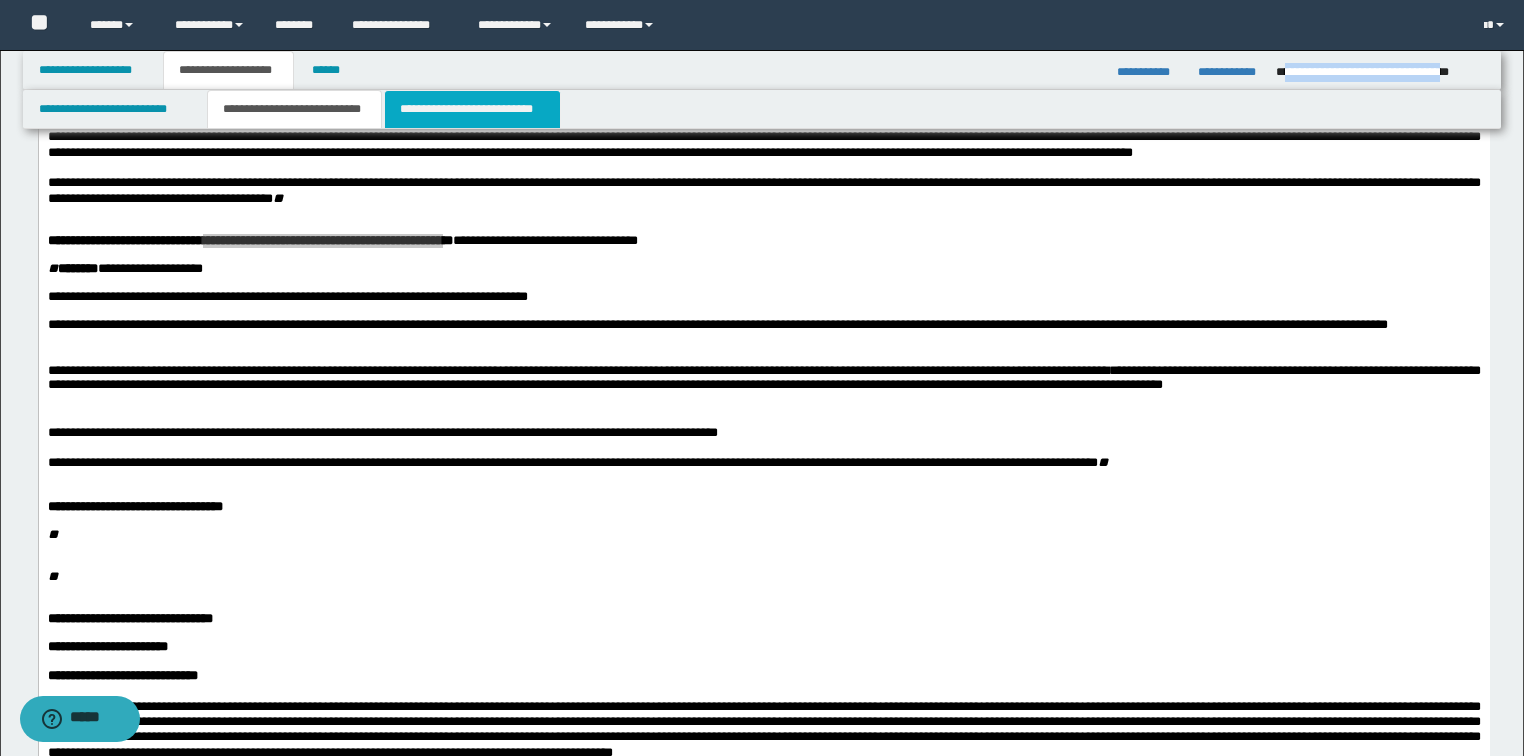 click on "**********" at bounding box center (472, 109) 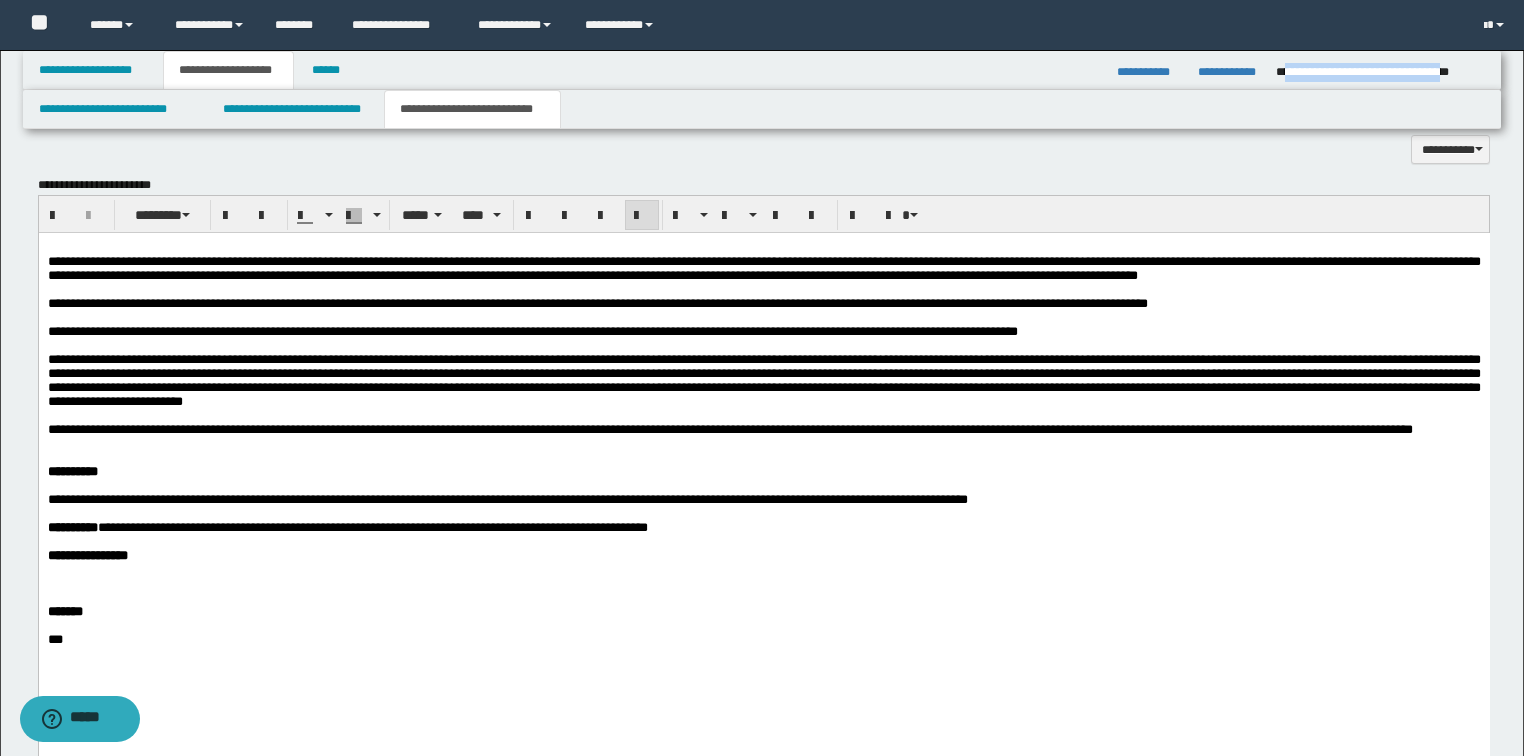 scroll, scrollTop: 1040, scrollLeft: 0, axis: vertical 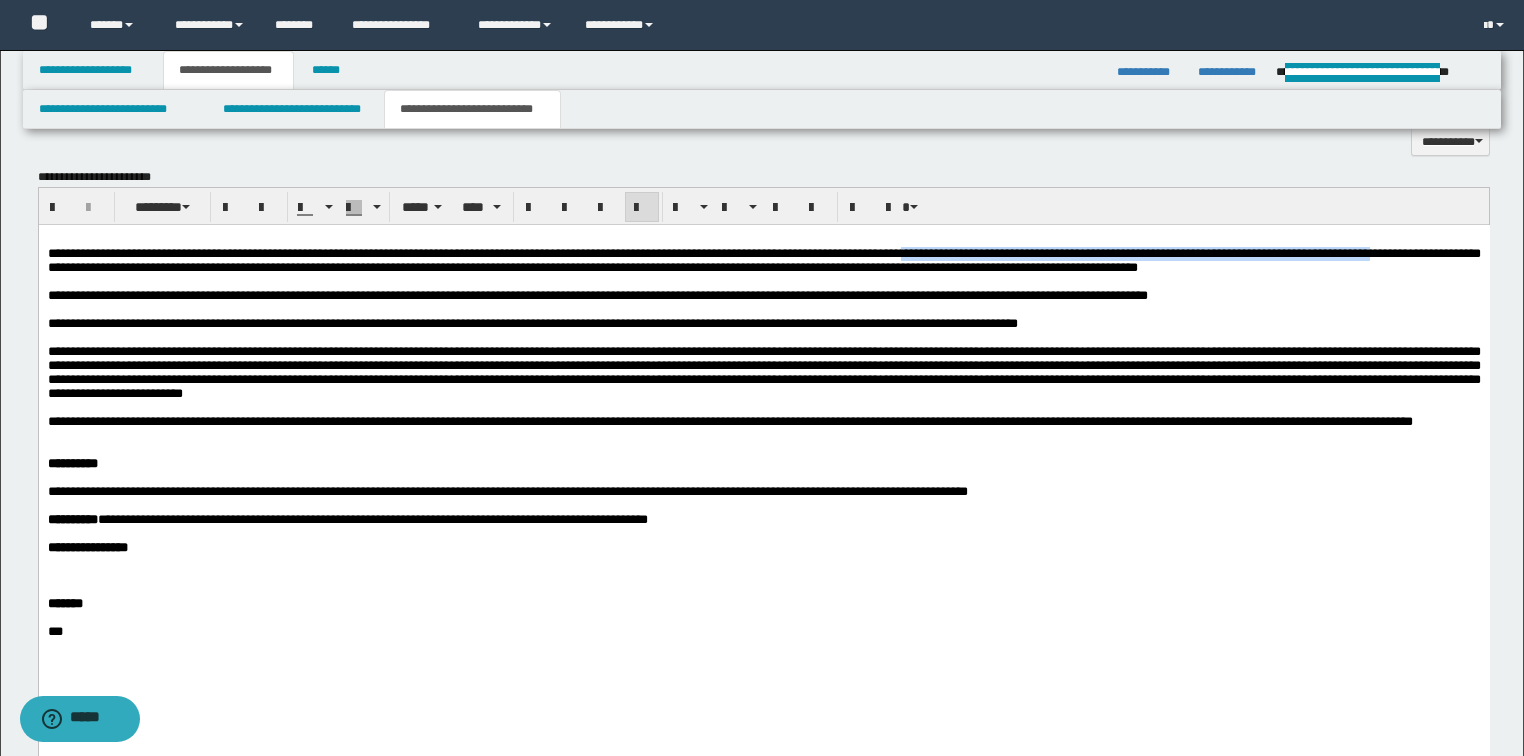drag, startPoint x: 1083, startPoint y: 255, endPoint x: 306, endPoint y: 319, distance: 779.63135 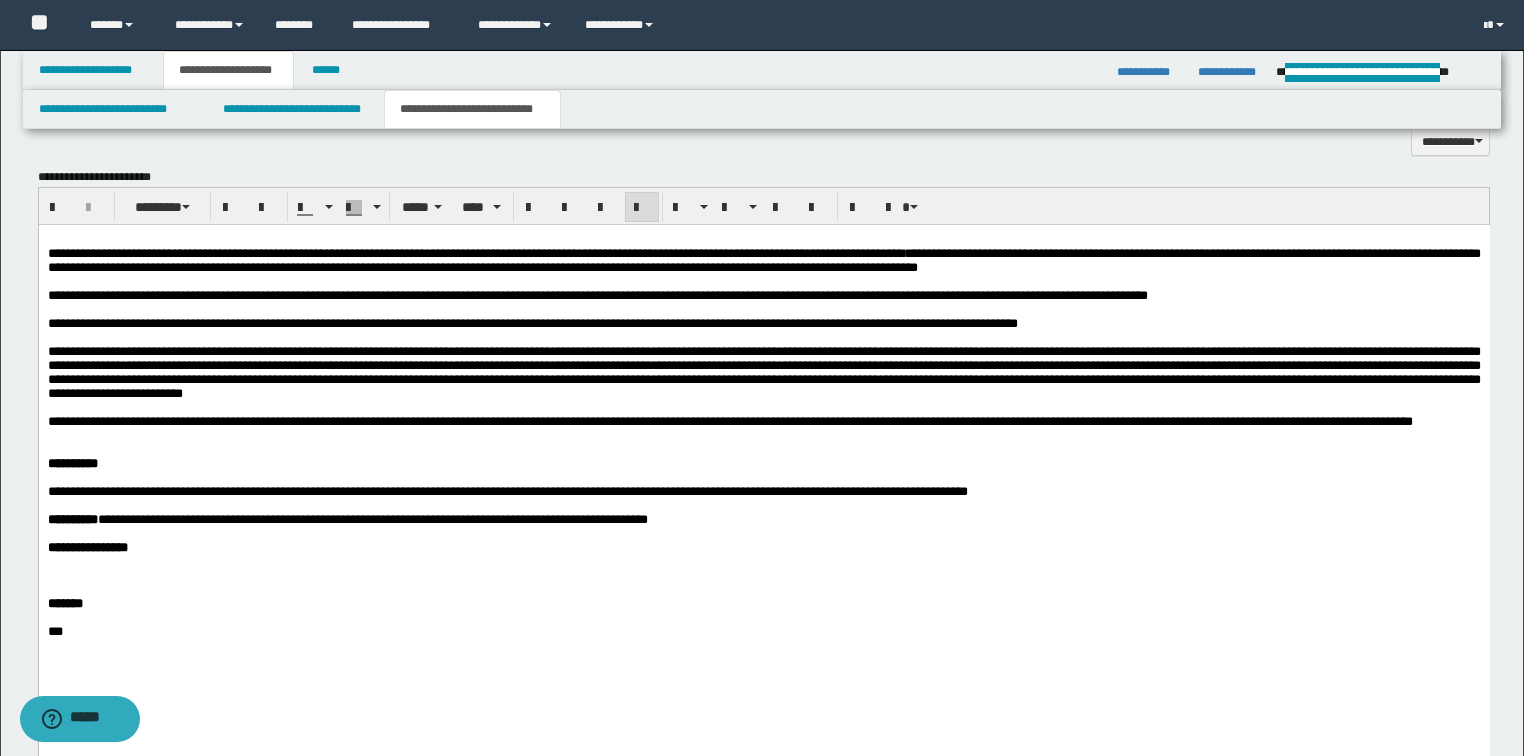 click on "**********" at bounding box center (763, 372) 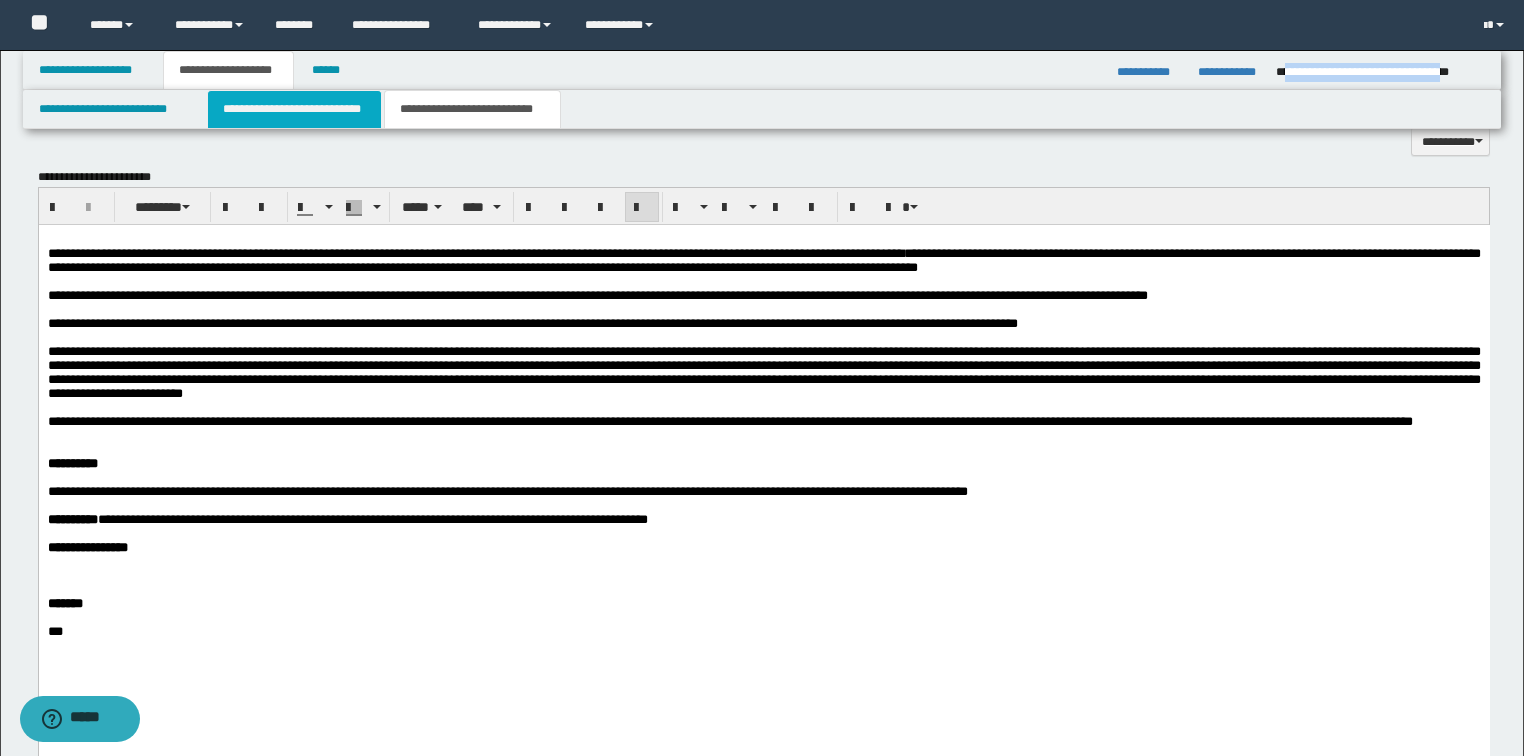 click on "**********" at bounding box center [294, 109] 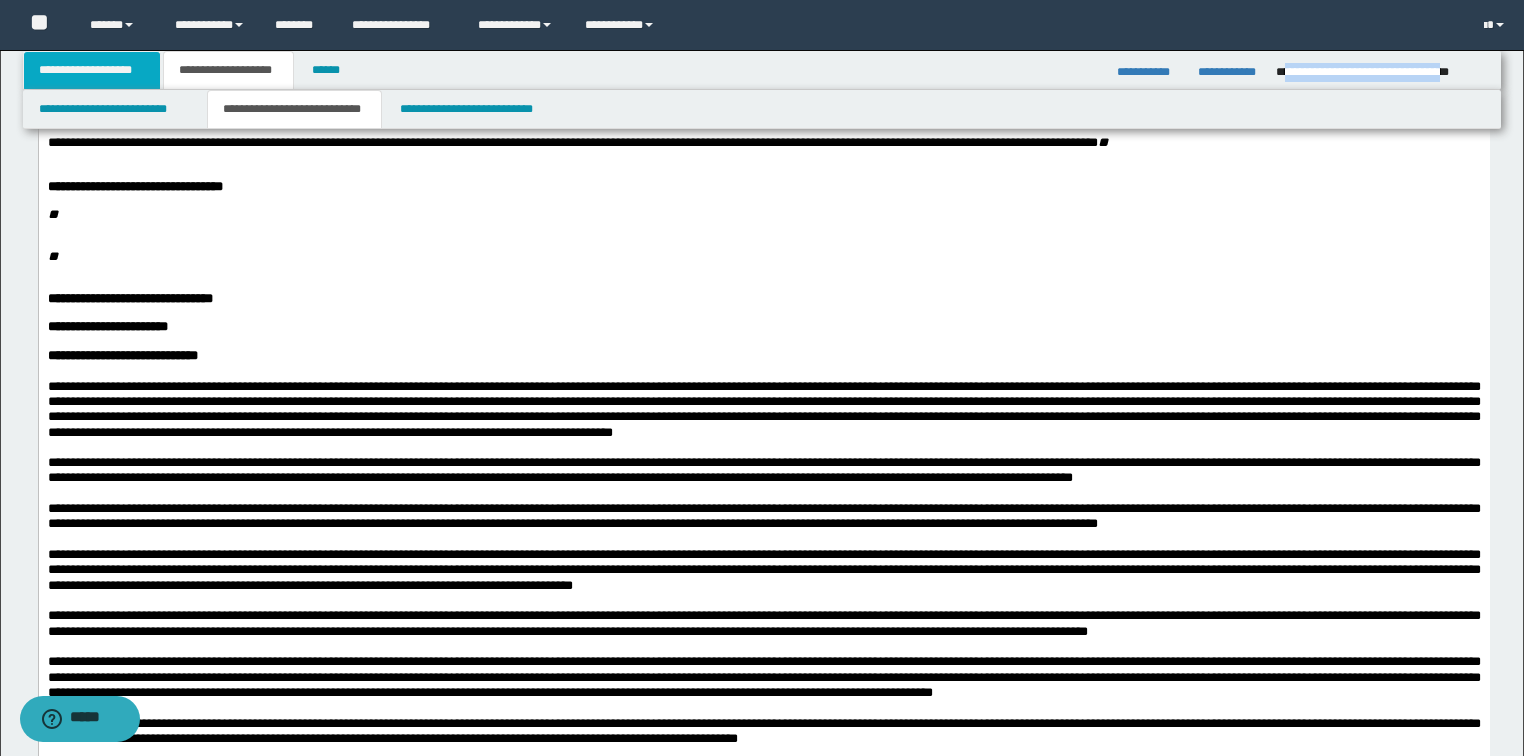 click on "**********" at bounding box center (92, 70) 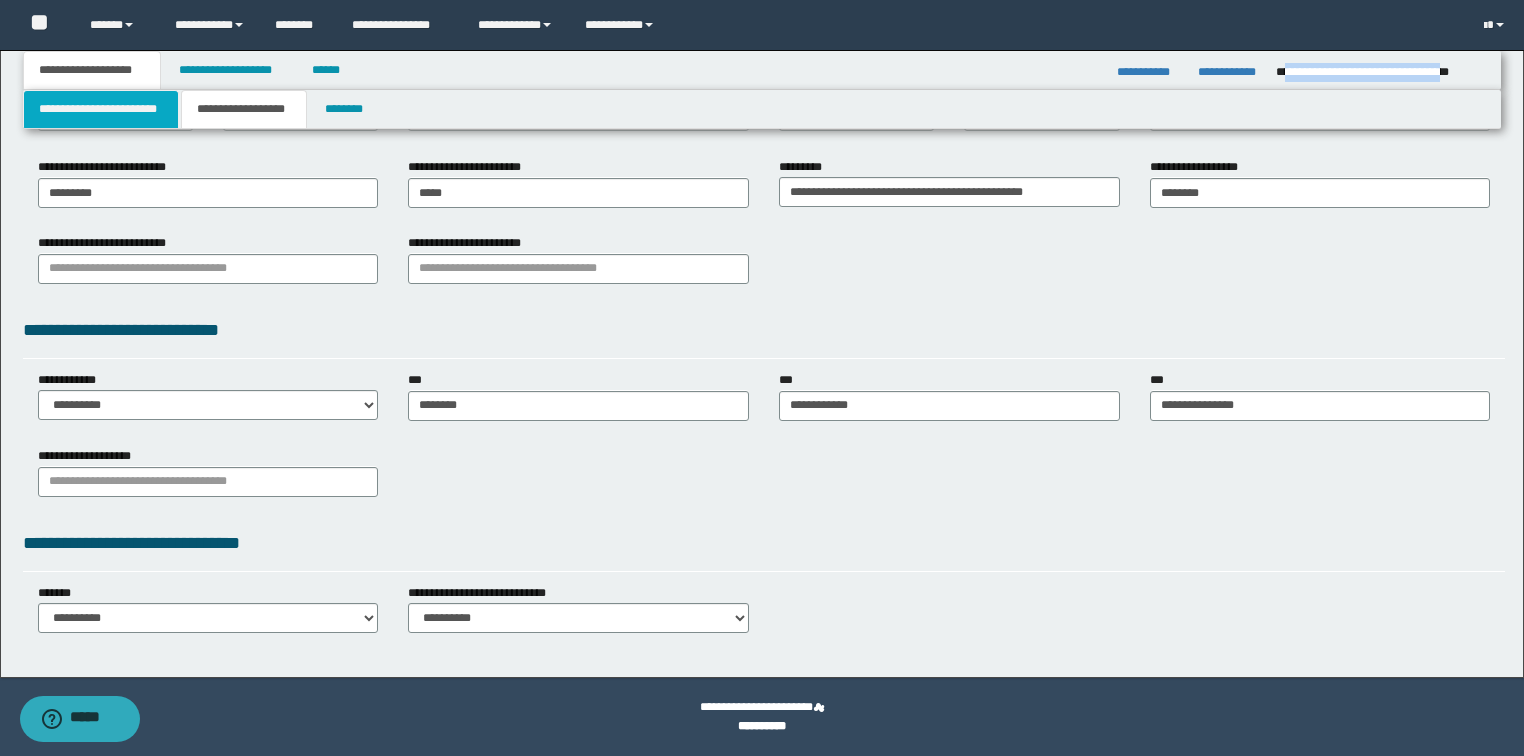 click on "**********" at bounding box center [101, 109] 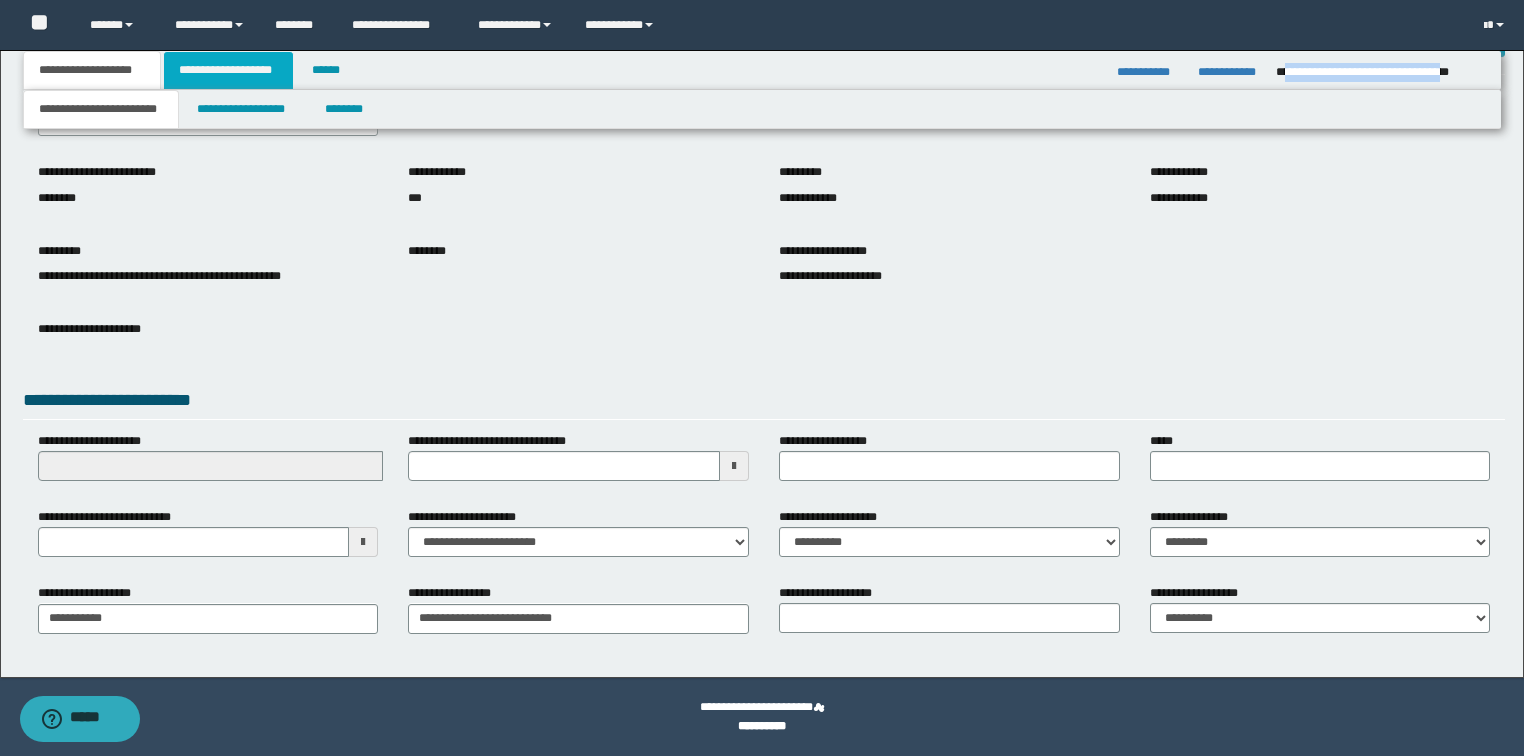 click on "**********" at bounding box center (228, 70) 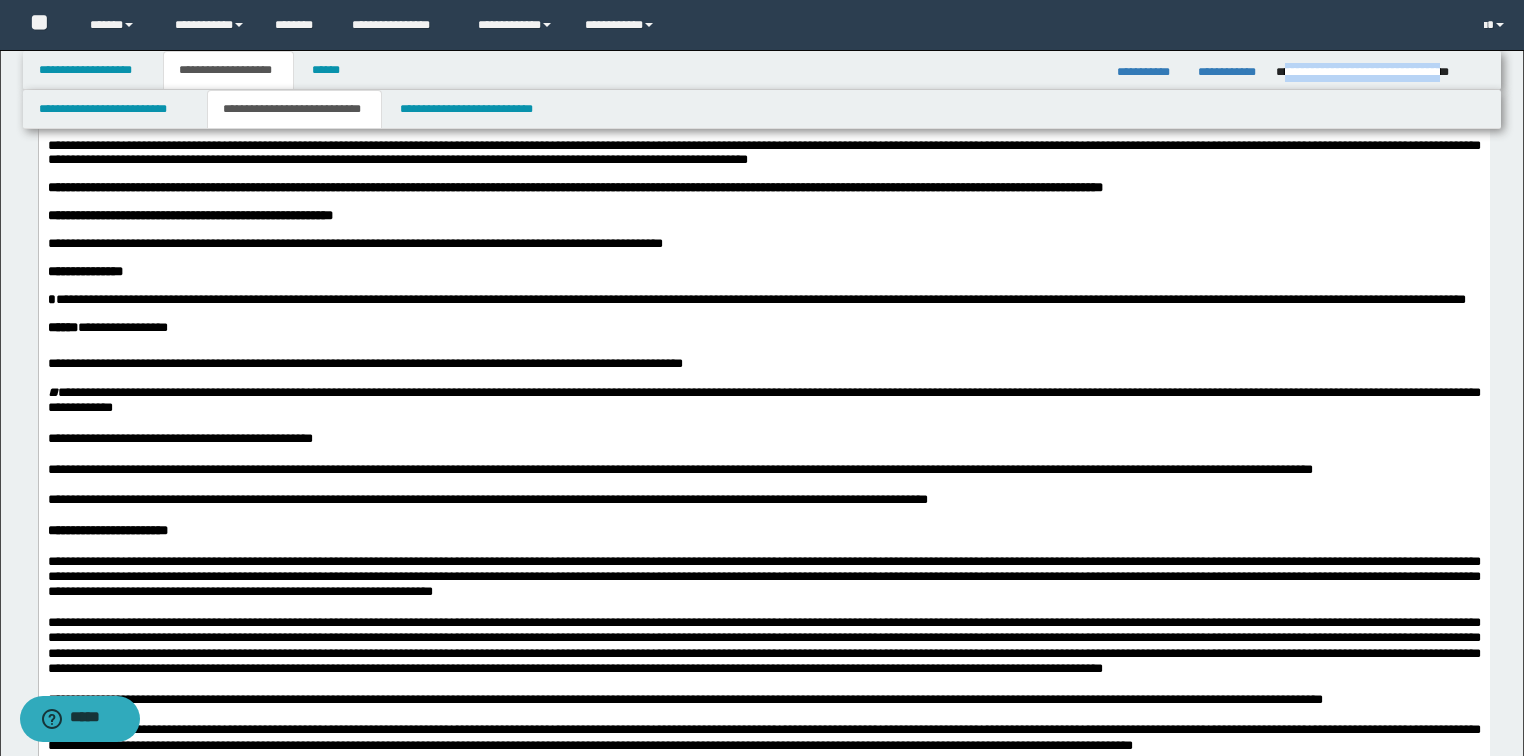 click on "**********" at bounding box center [294, 109] 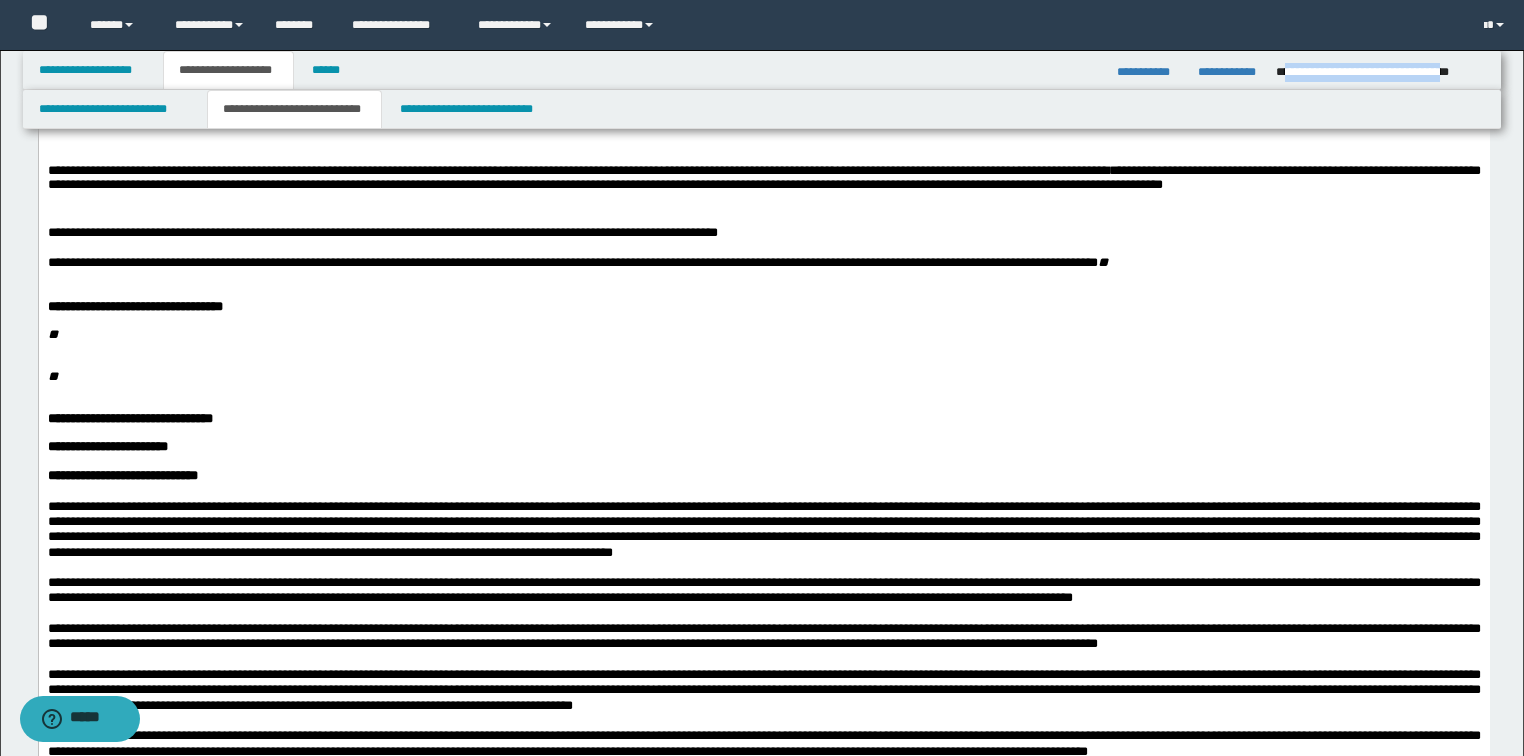 scroll, scrollTop: 960, scrollLeft: 0, axis: vertical 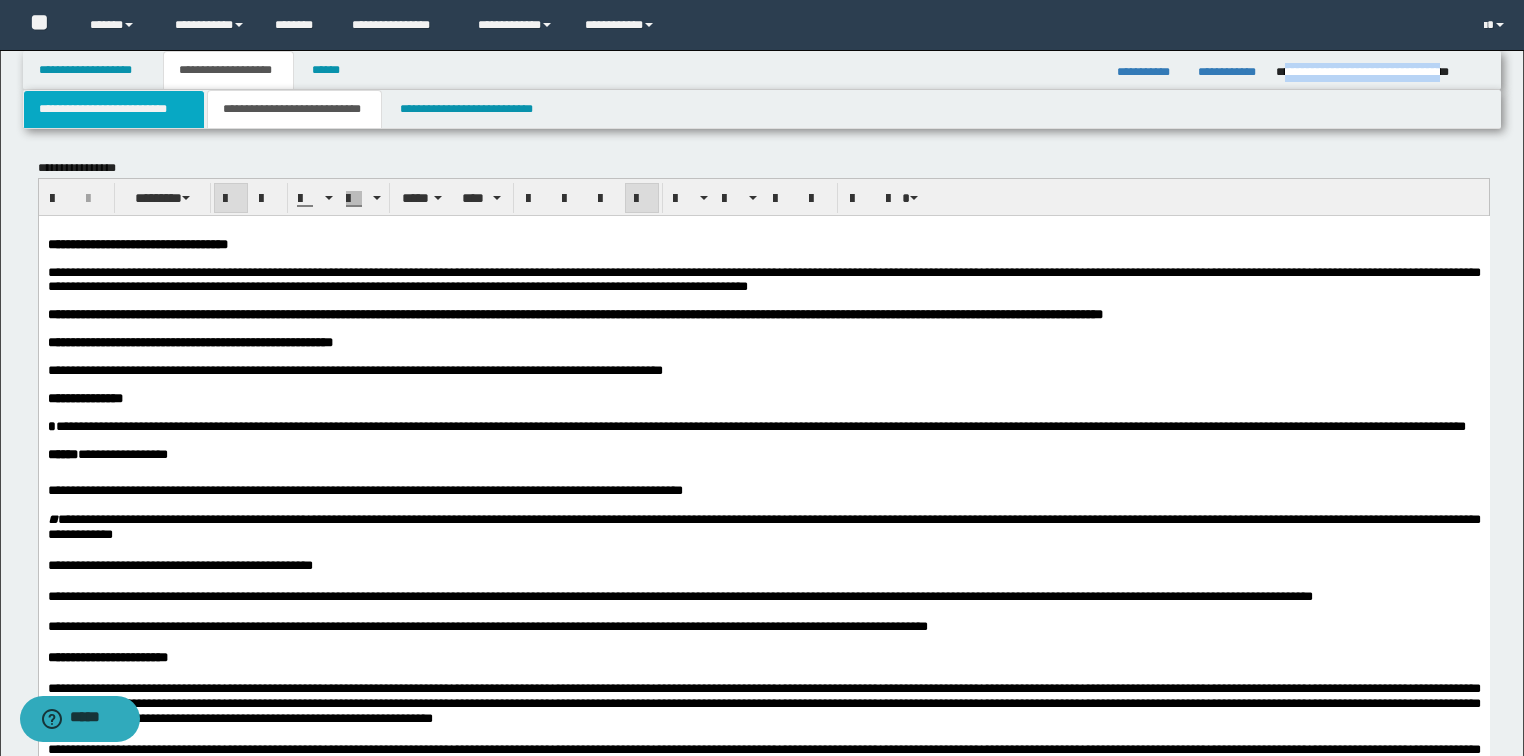 click on "**********" at bounding box center [114, 109] 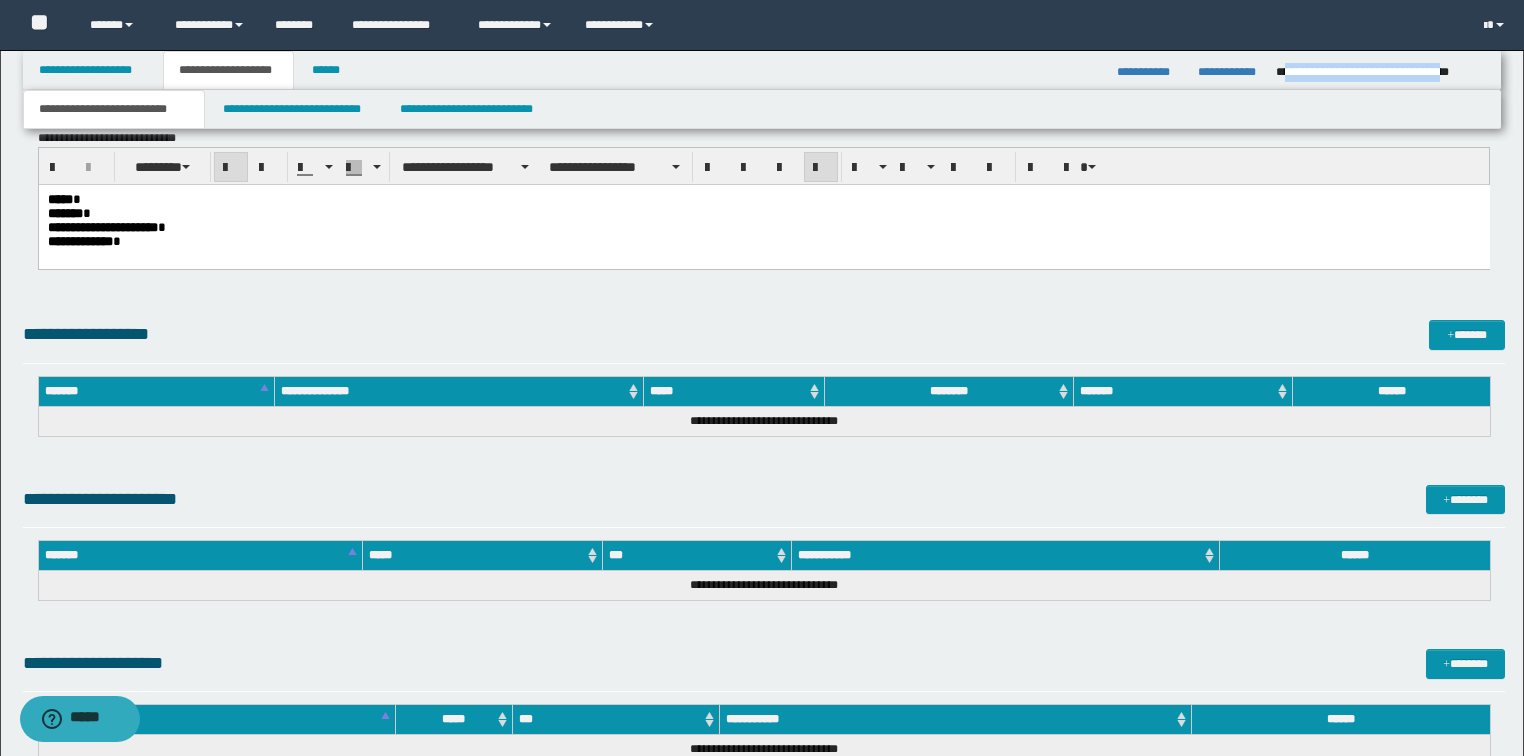 scroll, scrollTop: 960, scrollLeft: 0, axis: vertical 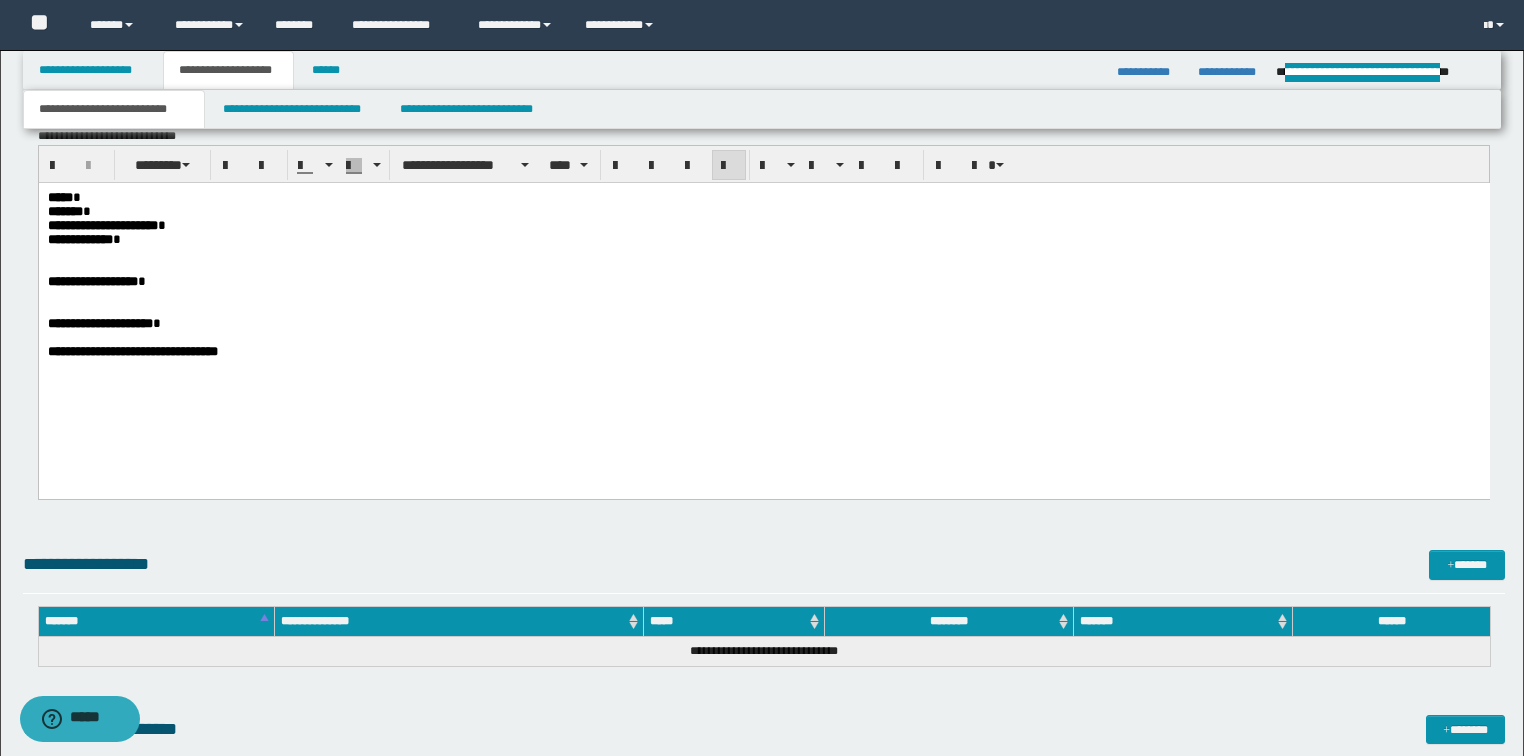 click at bounding box center [799, 254] 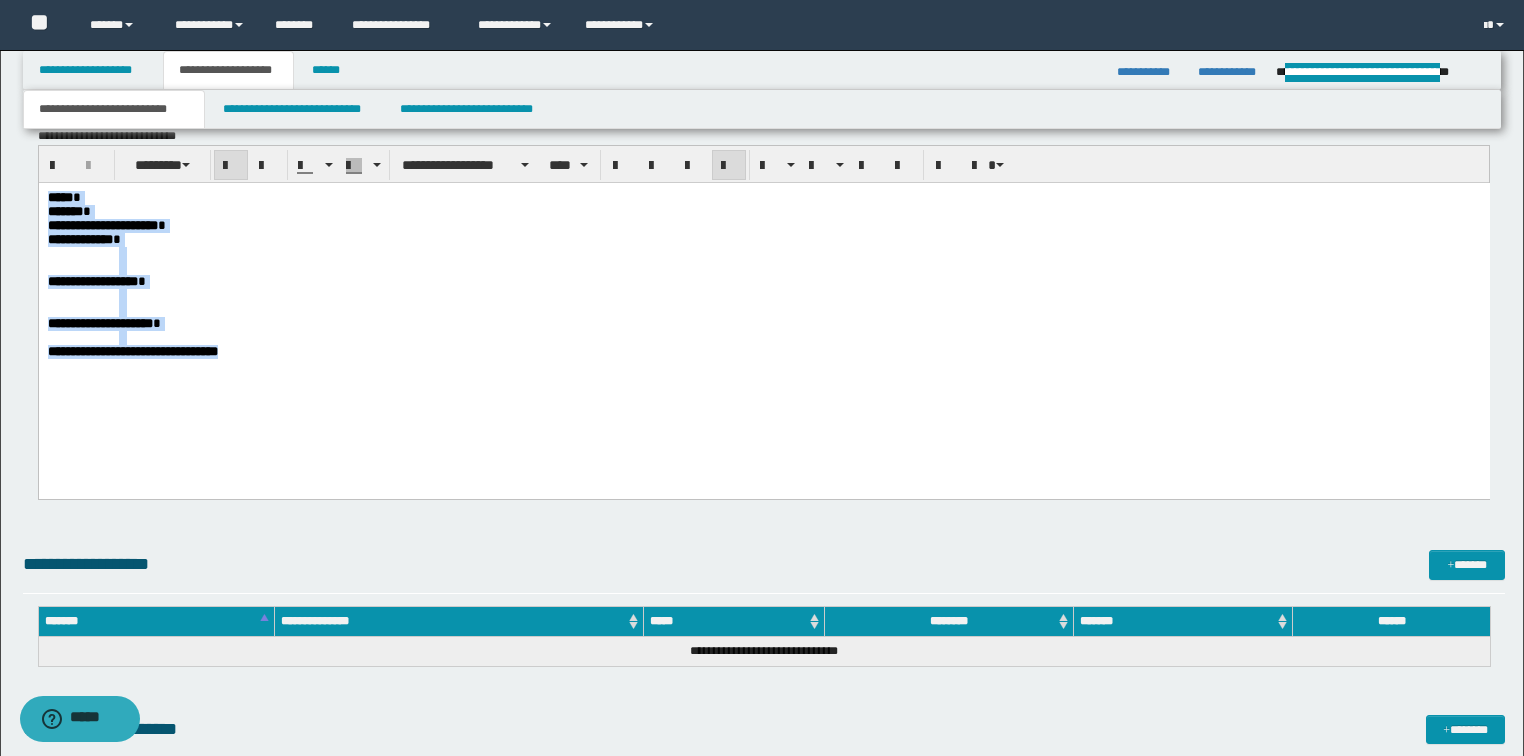 drag, startPoint x: 249, startPoint y: 375, endPoint x: -1, endPoint y: 195, distance: 308.05844 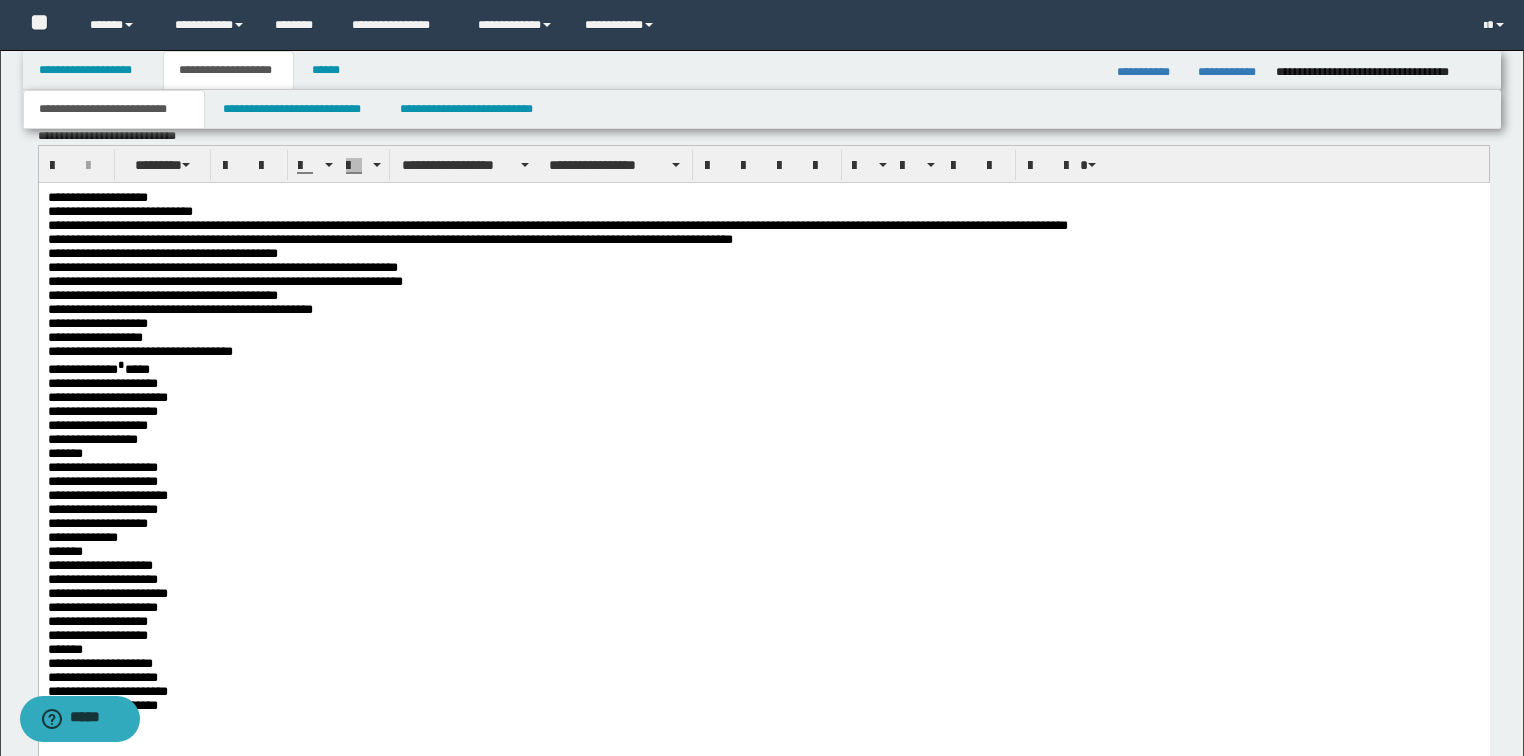 drag, startPoint x: 214, startPoint y: 365, endPoint x: 173, endPoint y: 185, distance: 184.6104 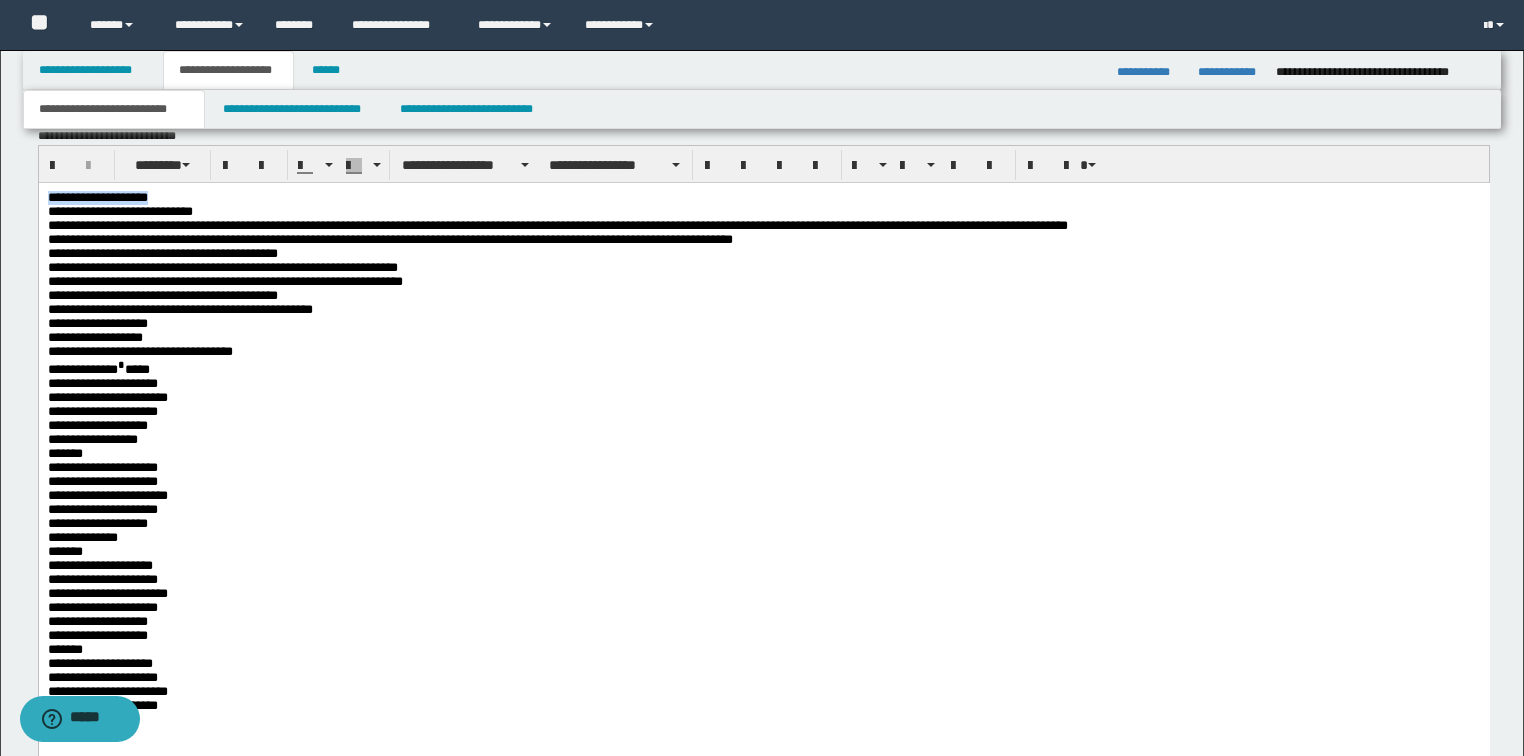 drag, startPoint x: 164, startPoint y: 202, endPoint x: -1, endPoint y: 181, distance: 166.331 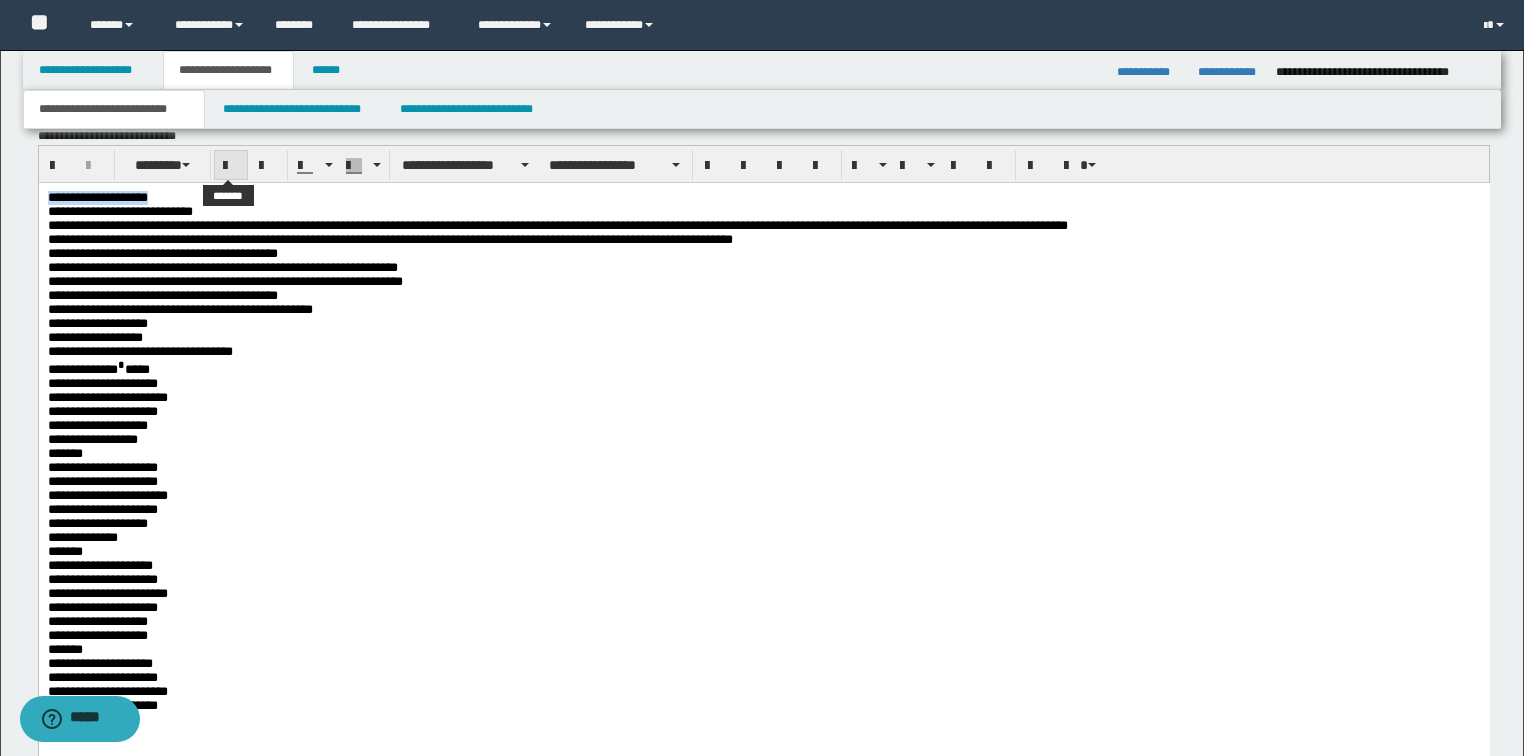 click at bounding box center (231, 166) 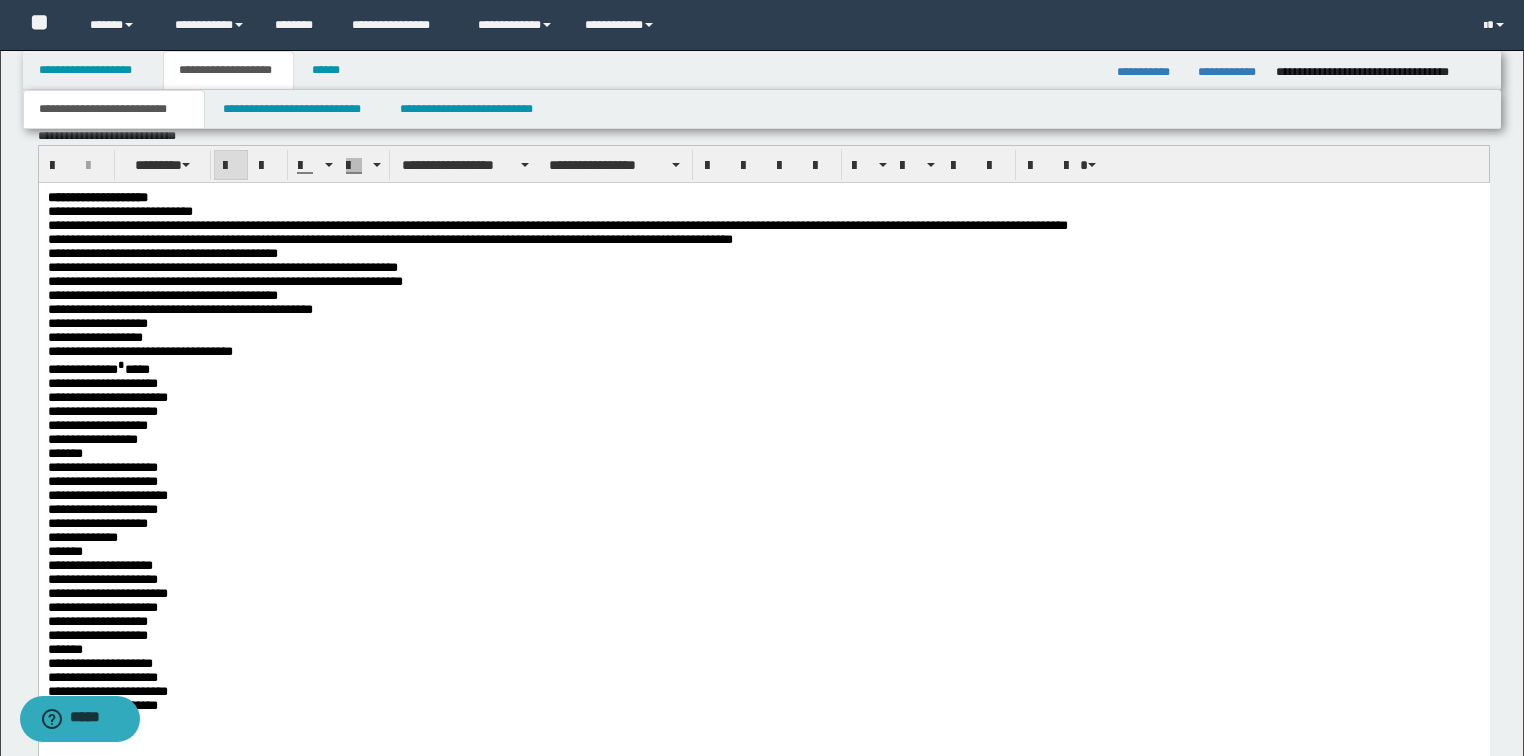 click on "**********" at bounding box center [763, 477] 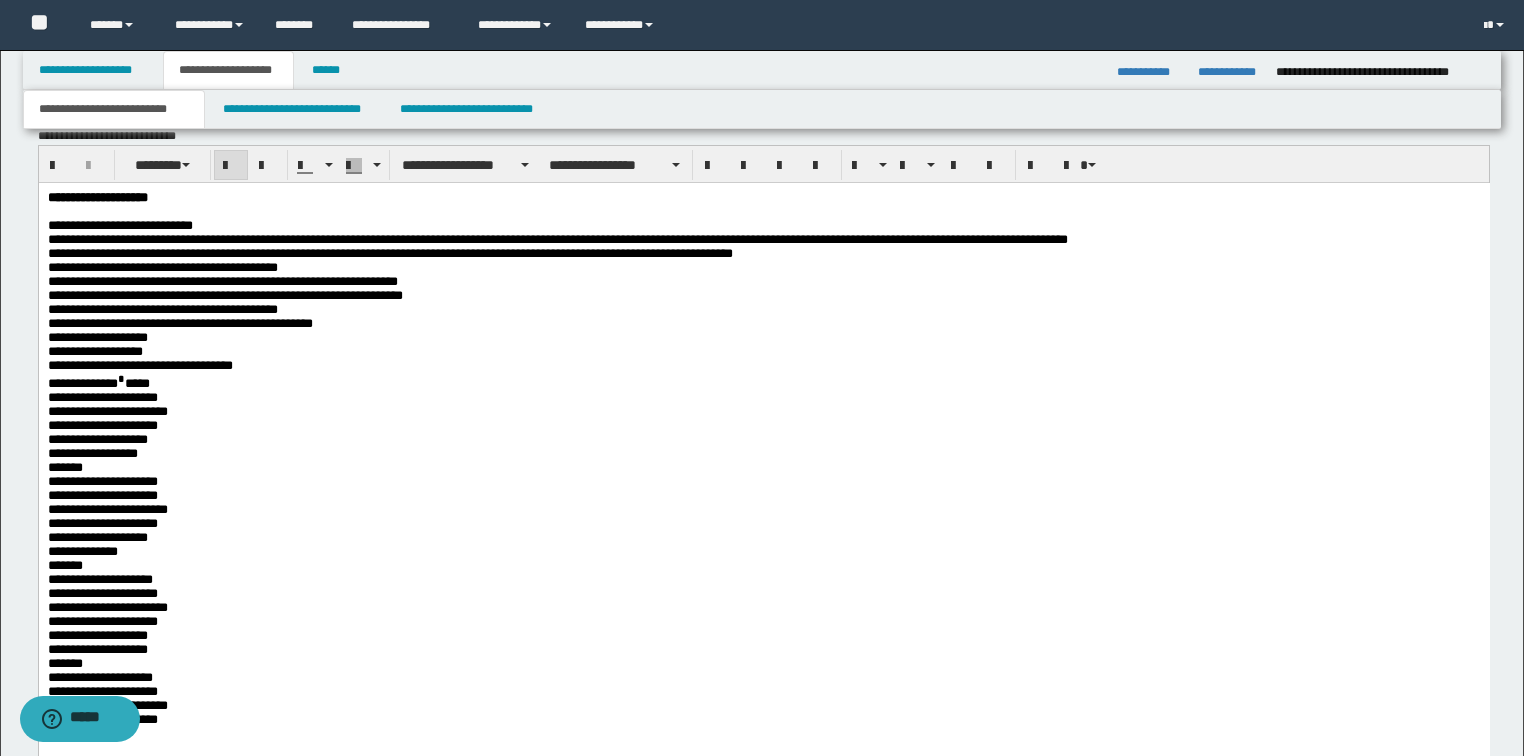 click on "**********" at bounding box center (763, 198) 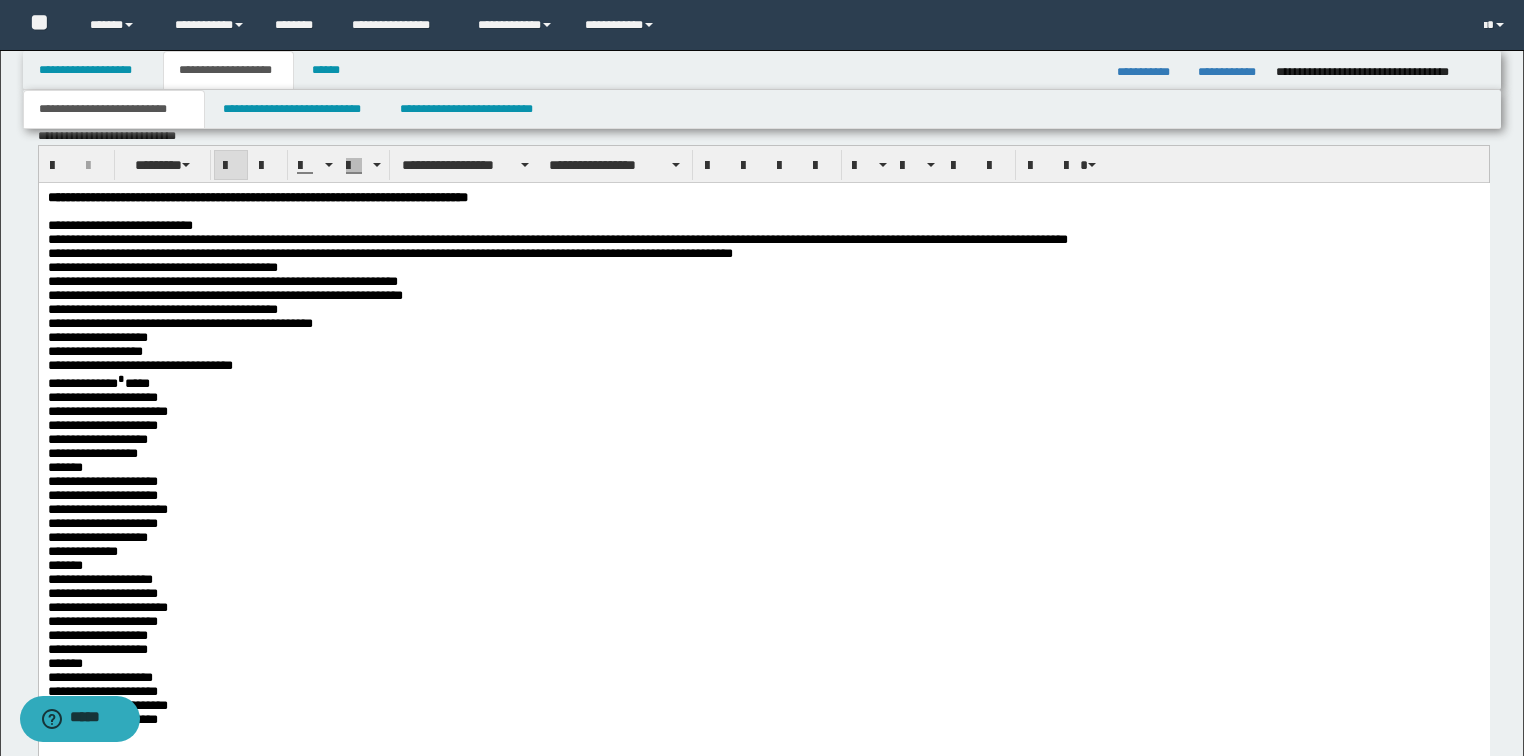 click on "**********" at bounding box center (763, 650) 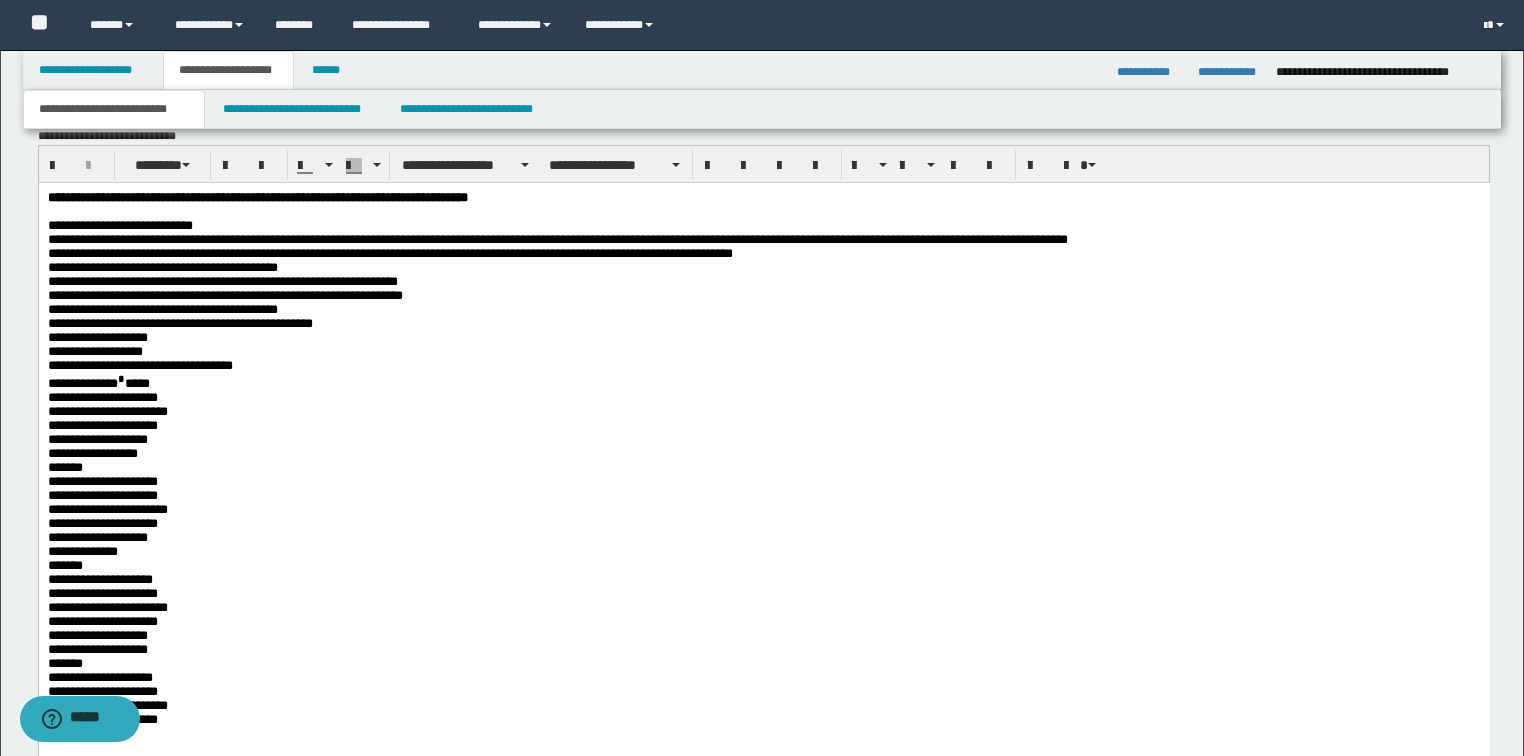 click on "**********" at bounding box center (107, 411) 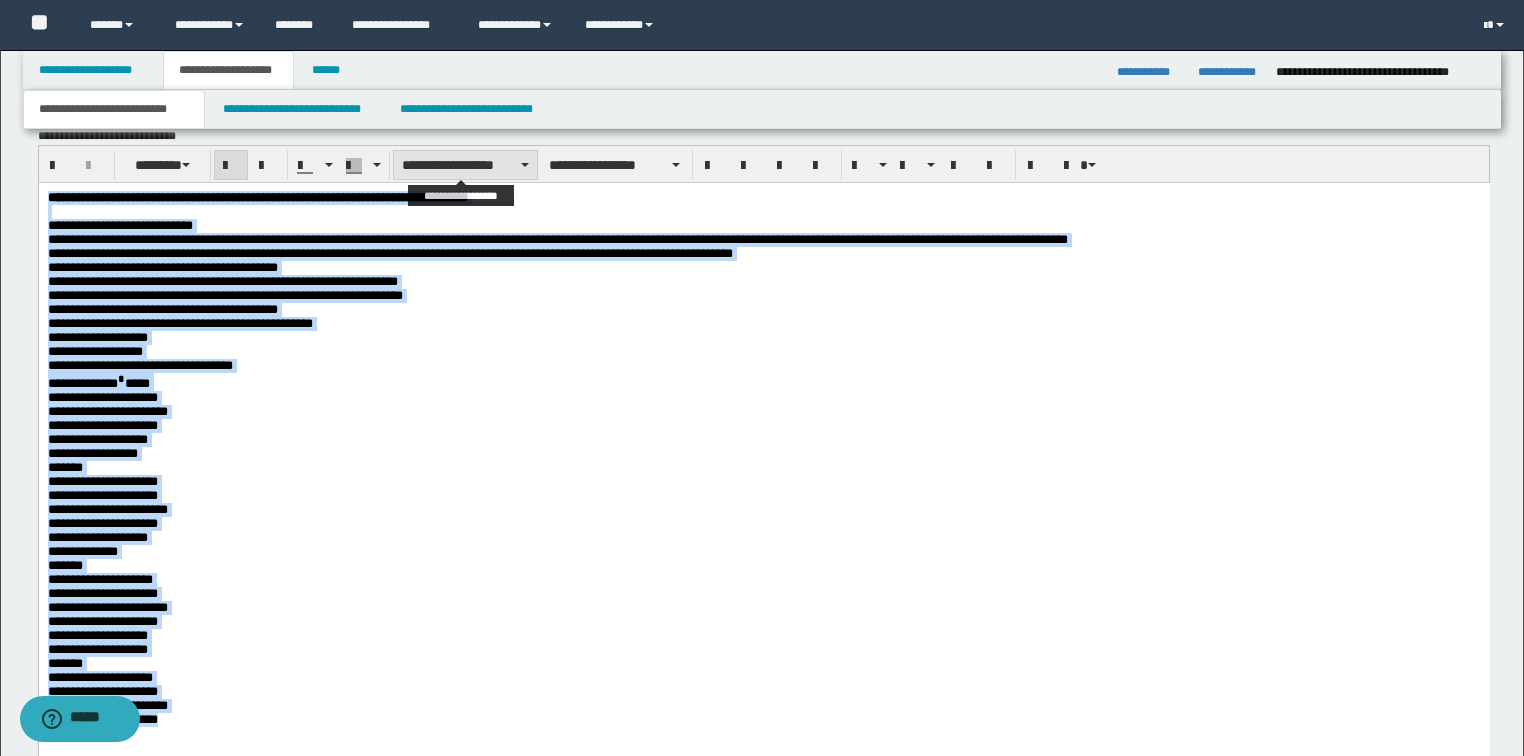 click on "**********" at bounding box center (465, 165) 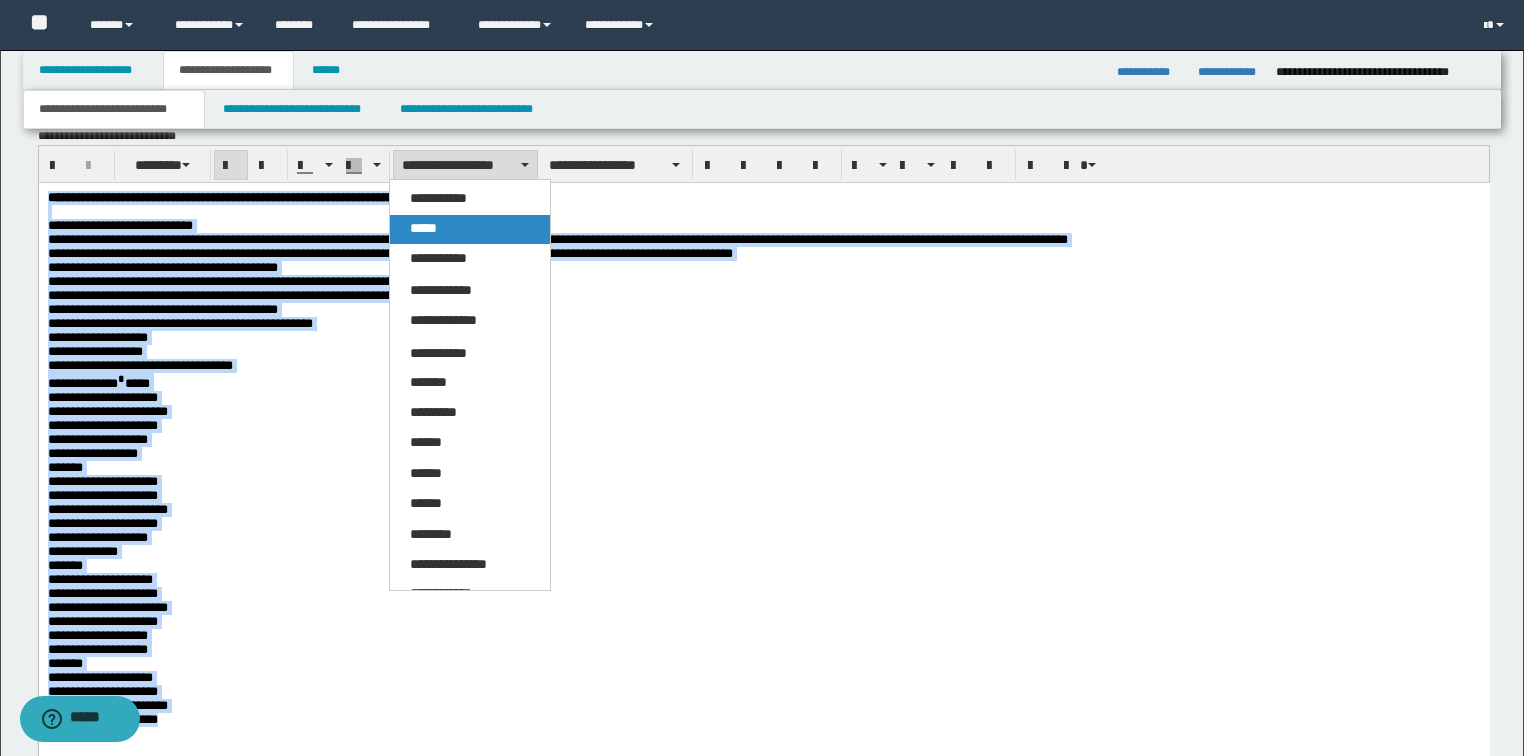 click on "*****" at bounding box center [423, 228] 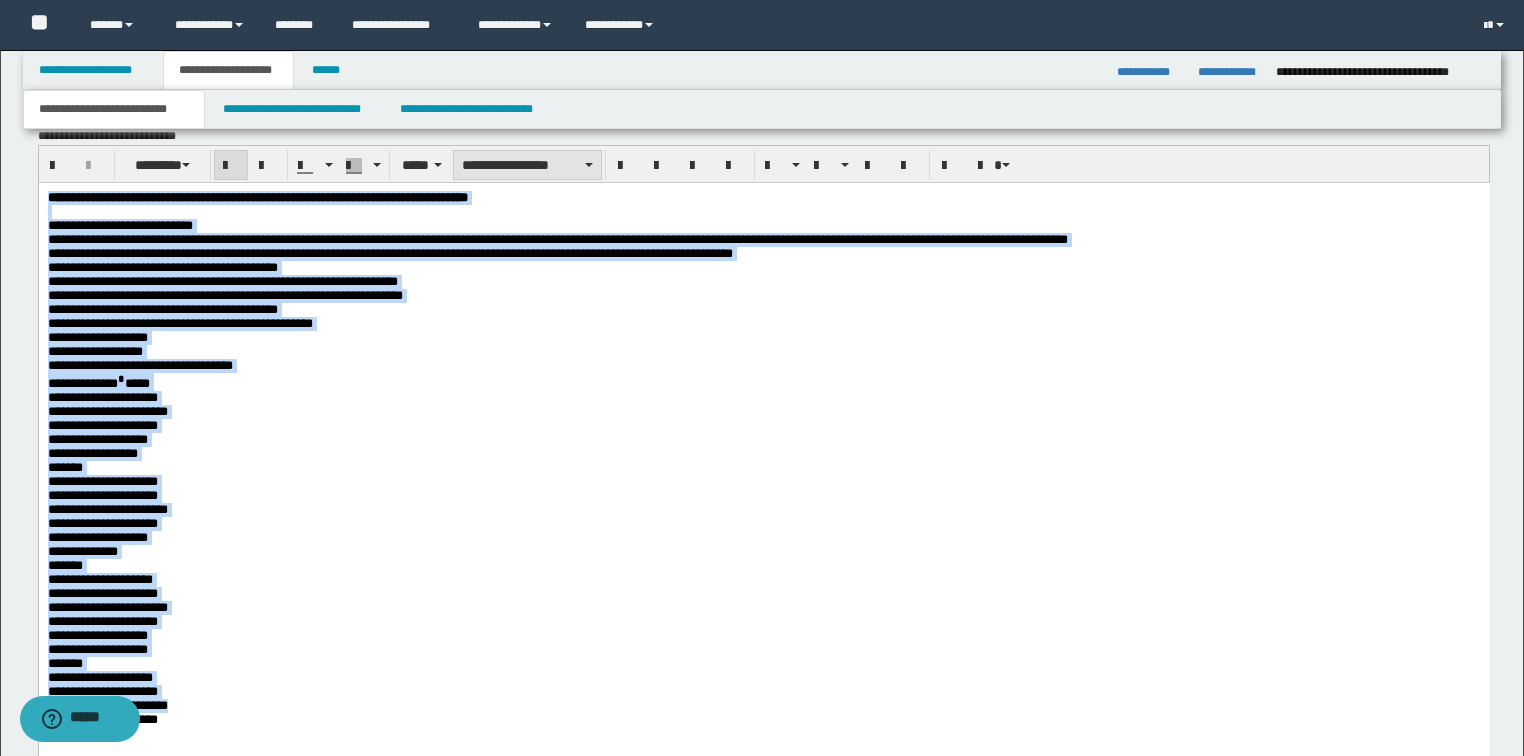 click on "**********" at bounding box center [527, 165] 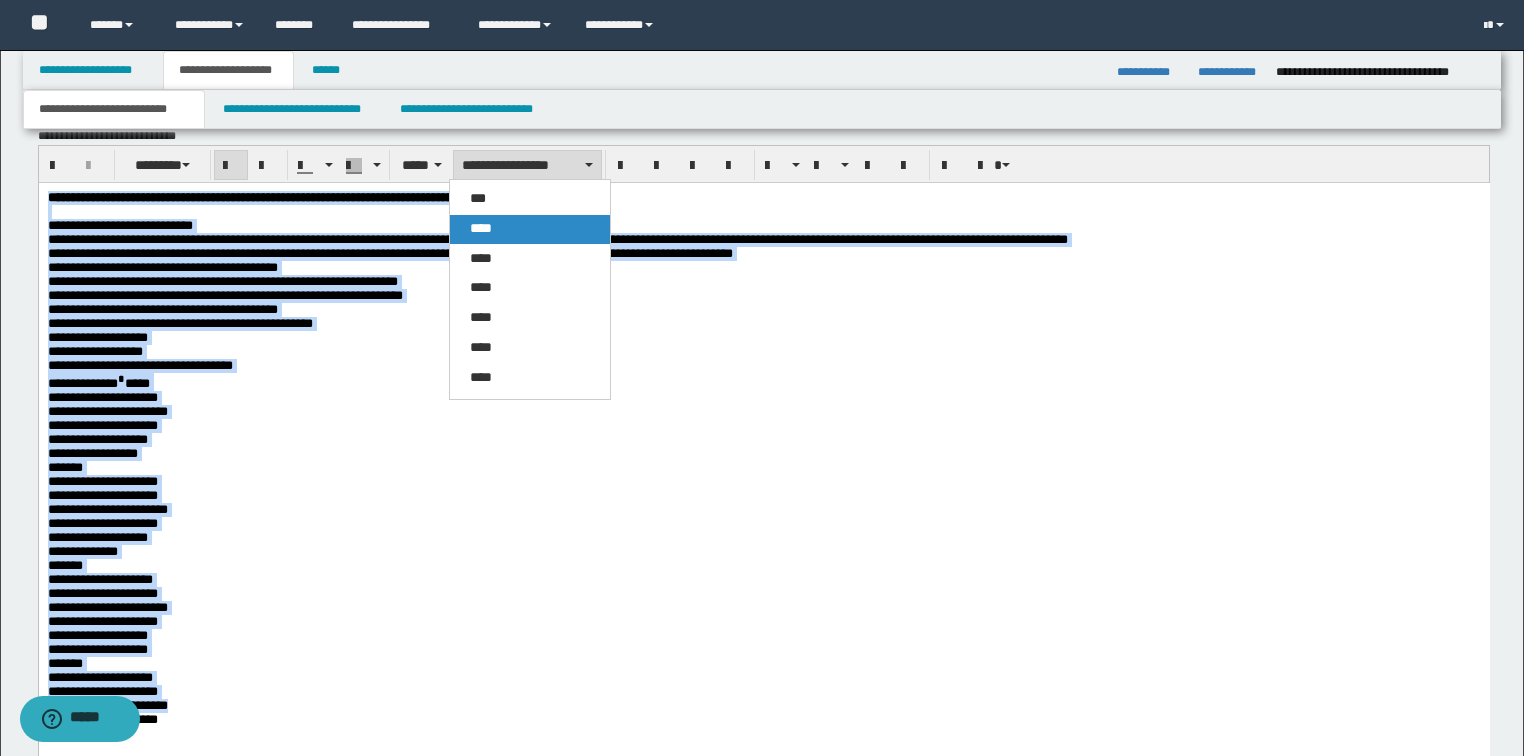 click on "****" at bounding box center (481, 228) 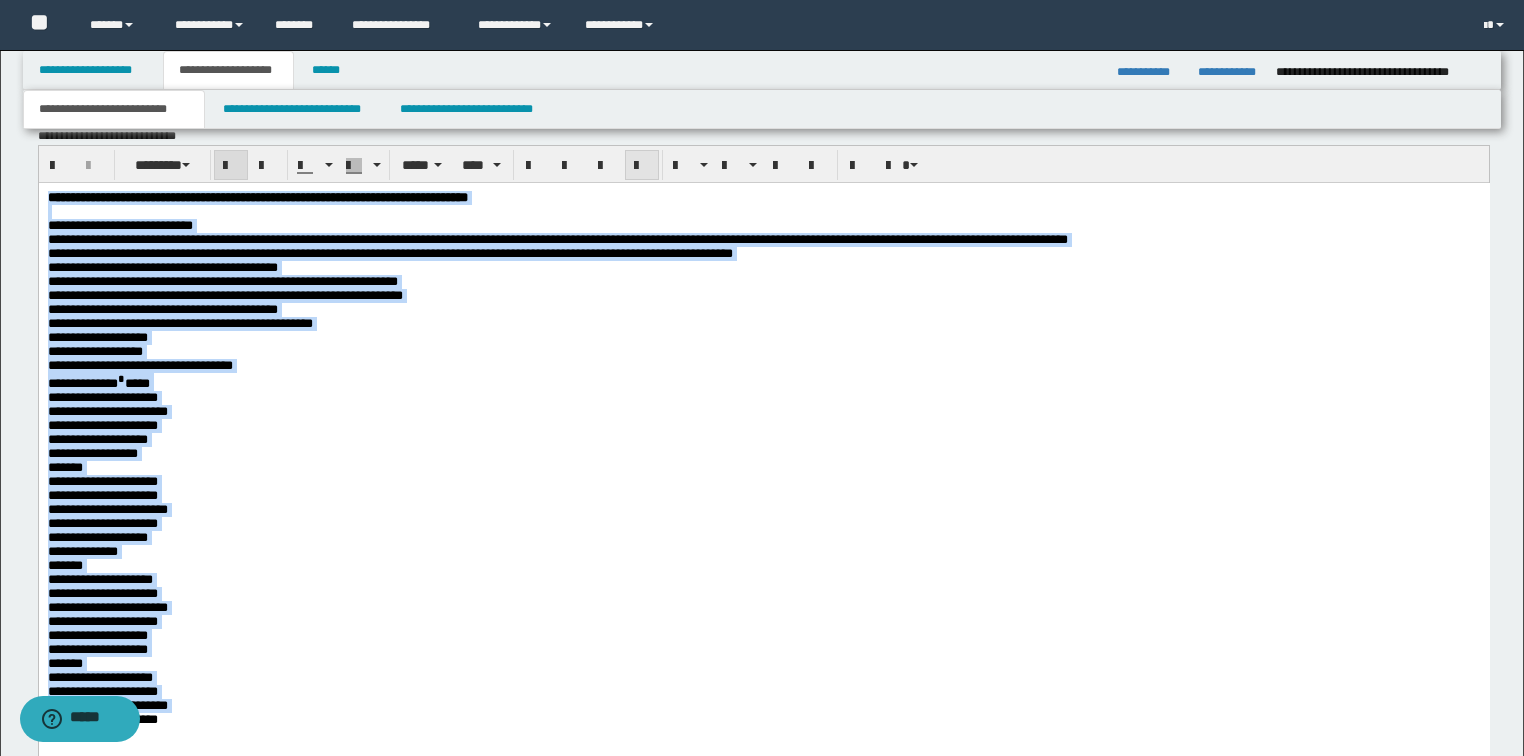 click at bounding box center (642, 165) 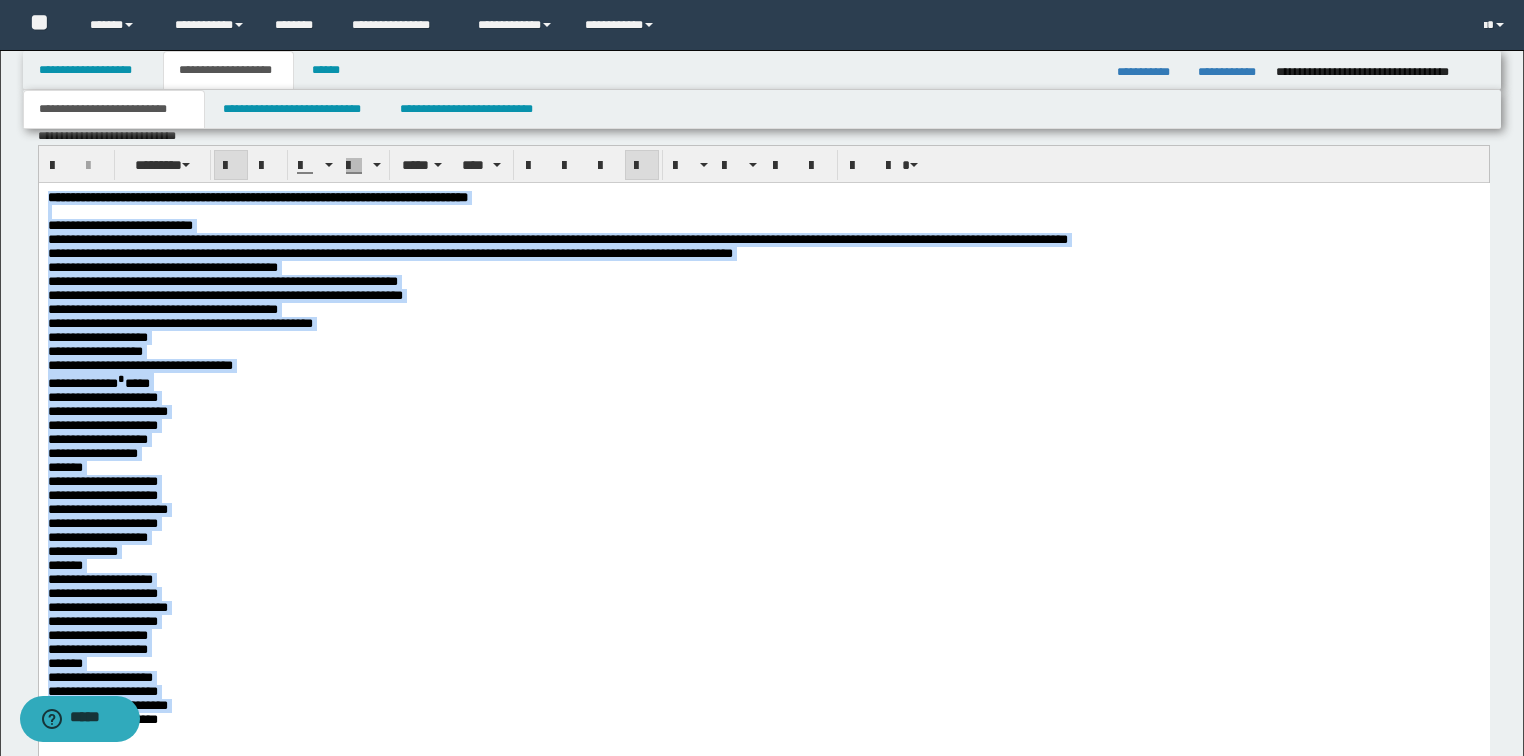 click at bounding box center [642, 165] 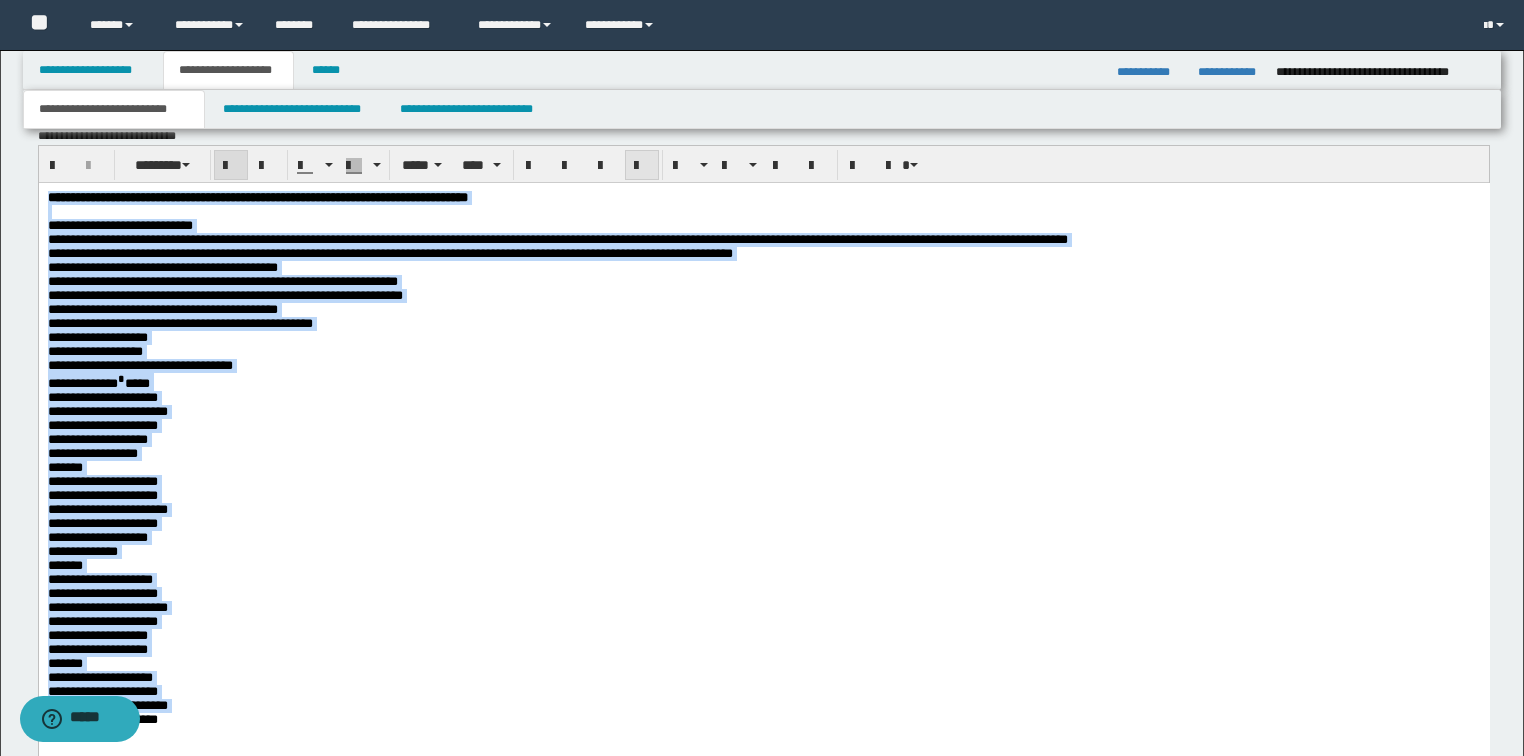 click at bounding box center [642, 165] 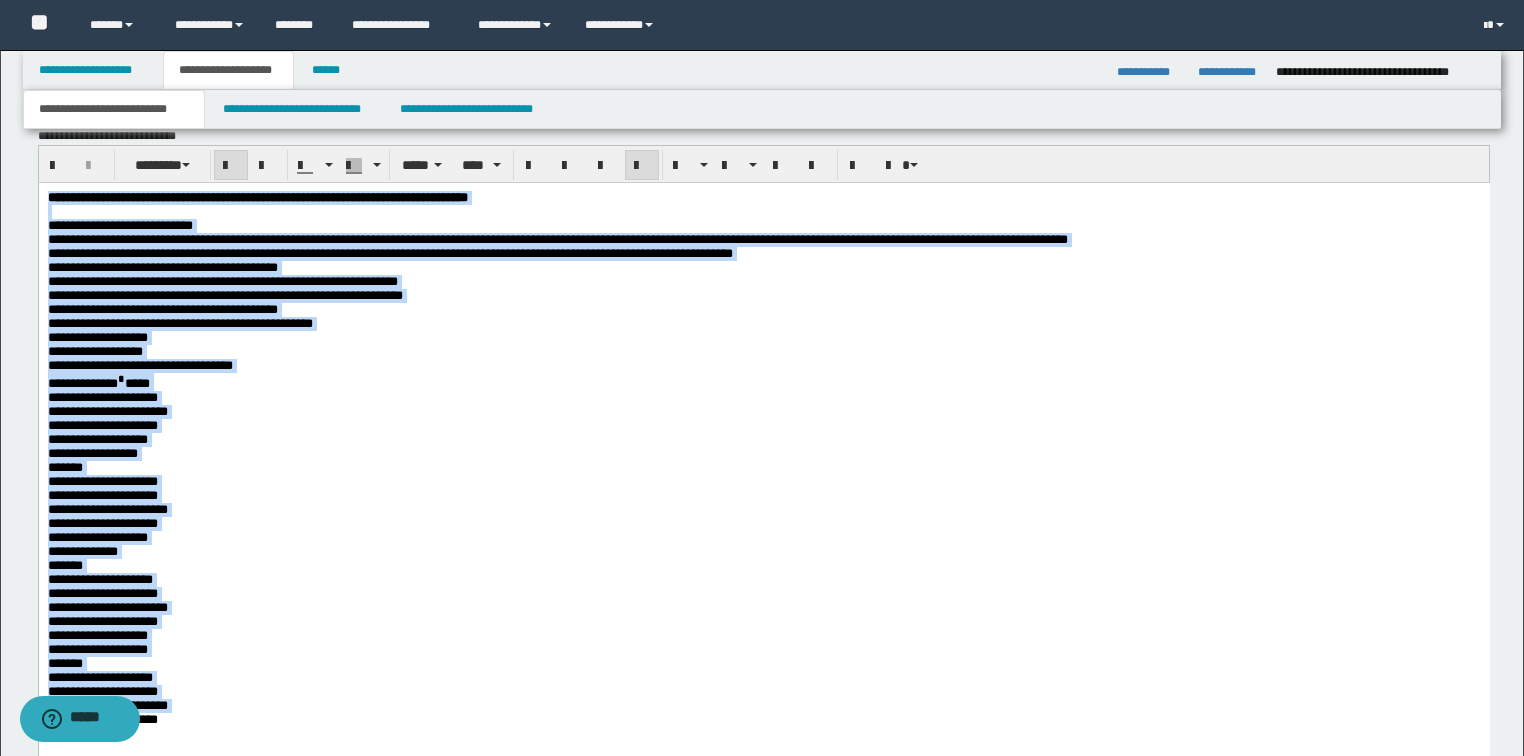 click on "**********" at bounding box center (557, 239) 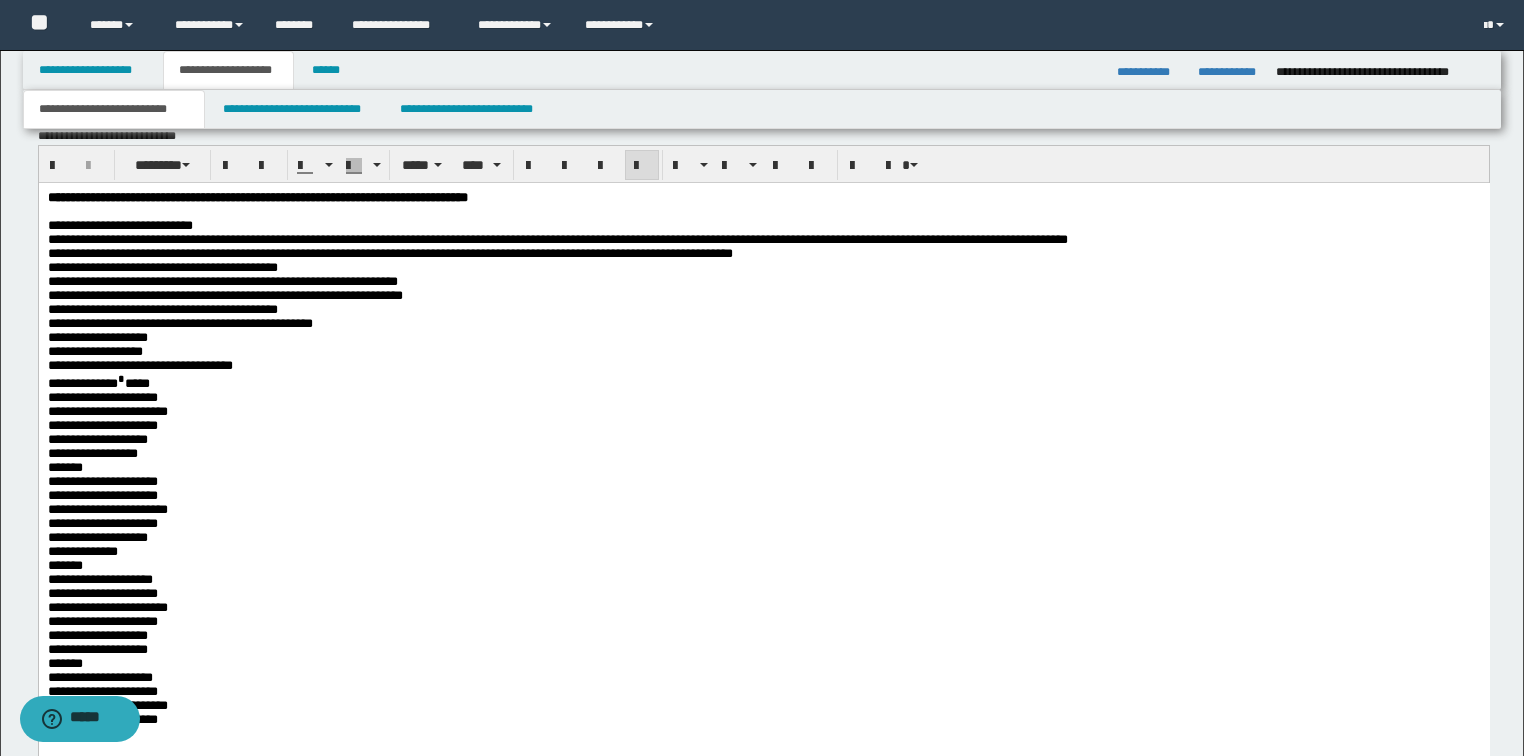 click on "**********" at bounding box center [763, 226] 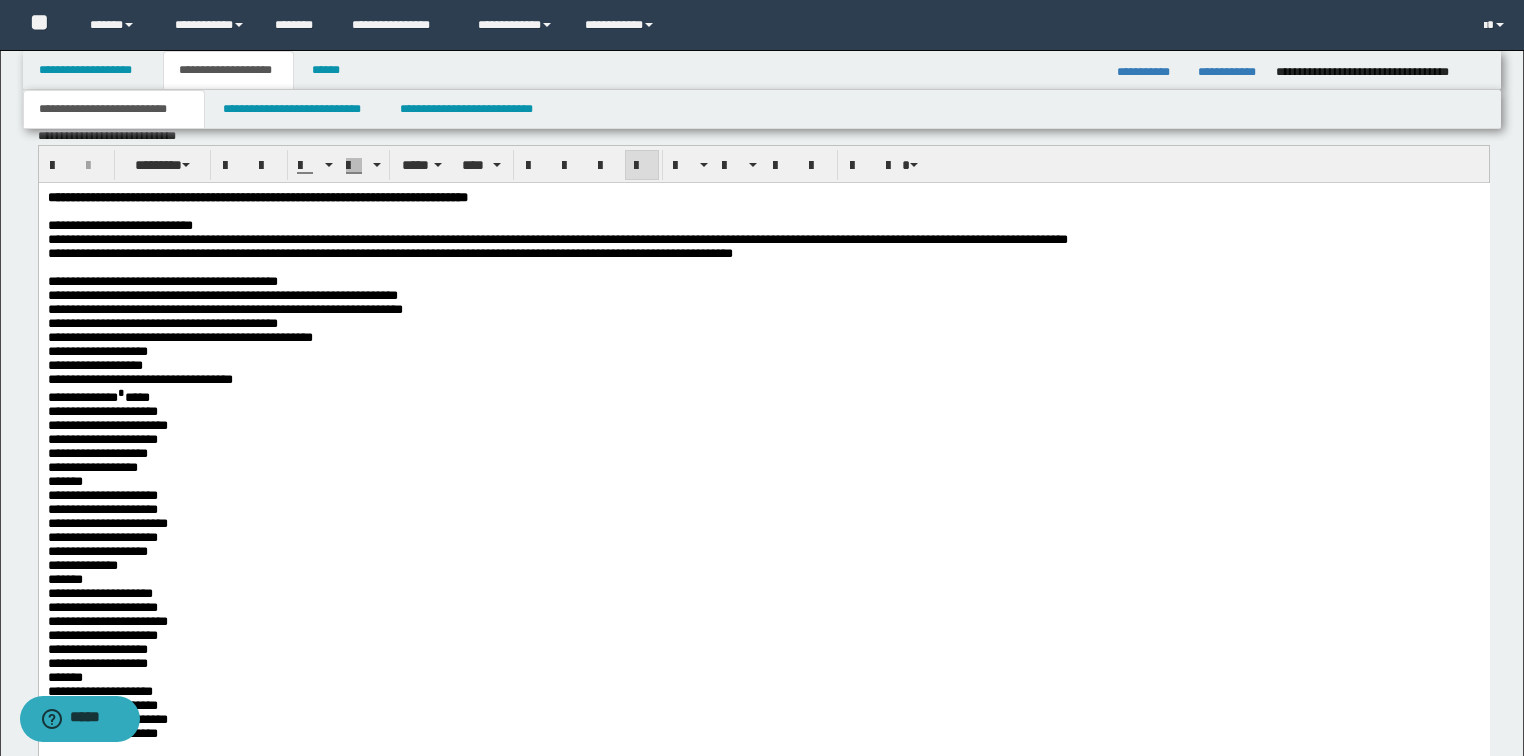click on "**********" at bounding box center (763, 338) 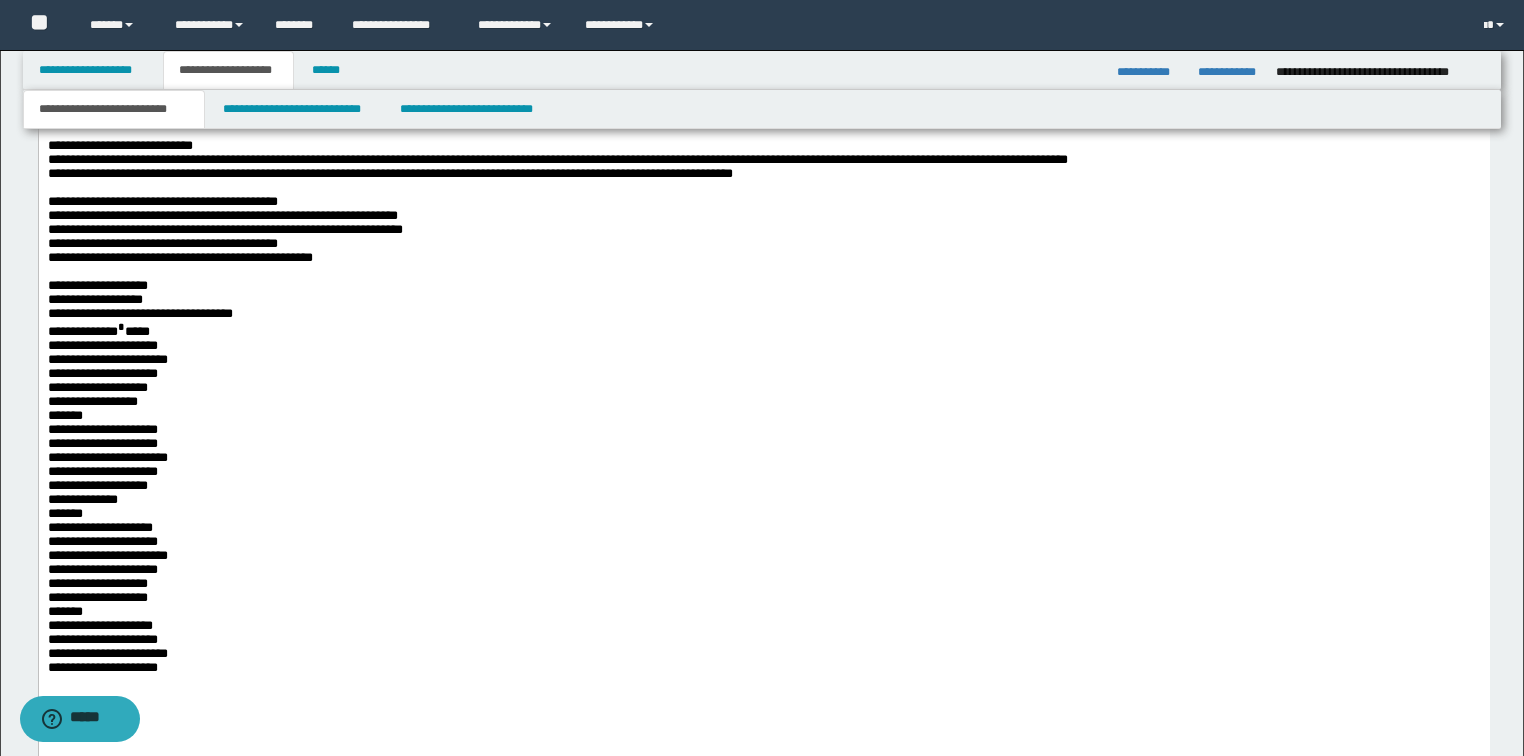 scroll, scrollTop: 1120, scrollLeft: 0, axis: vertical 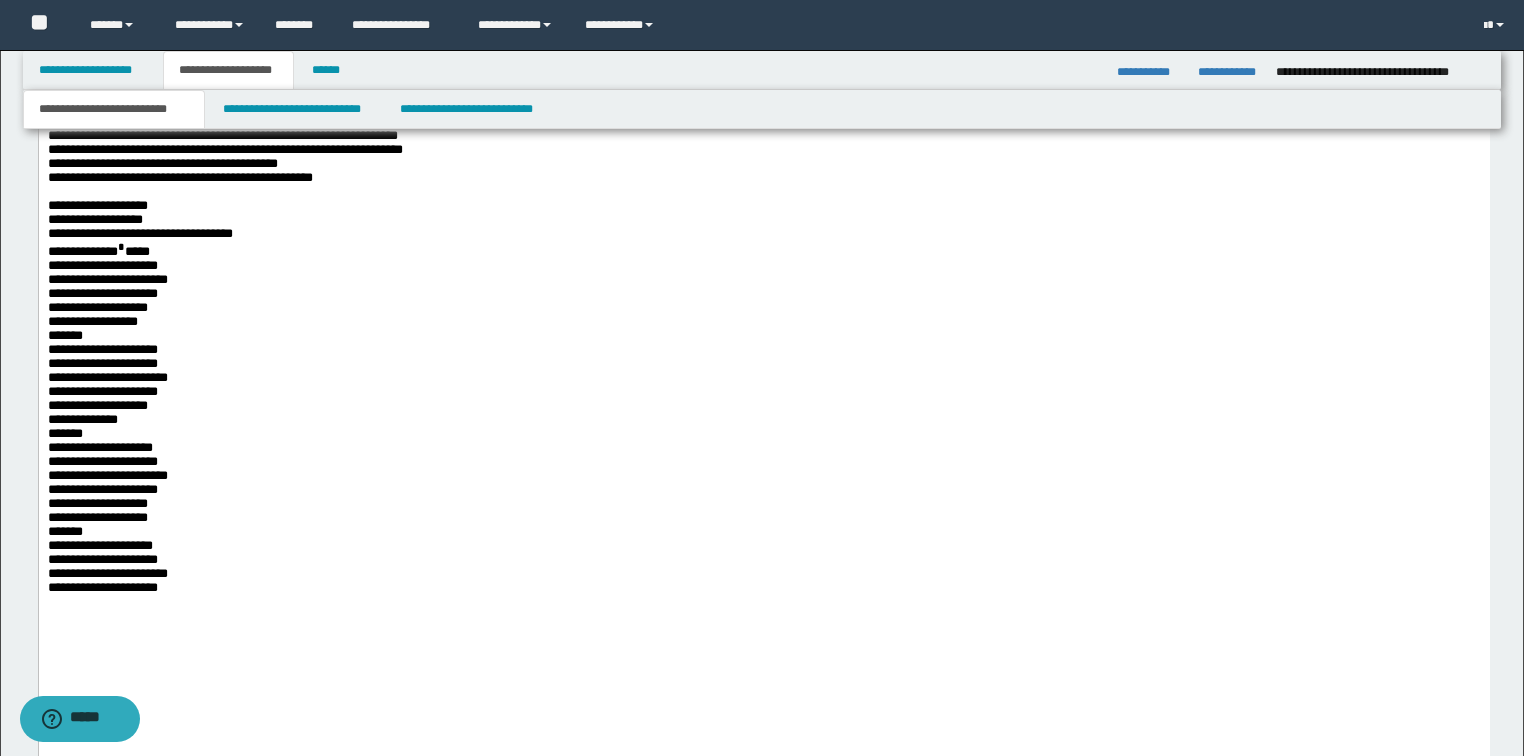 click on "*" at bounding box center [120, 246] 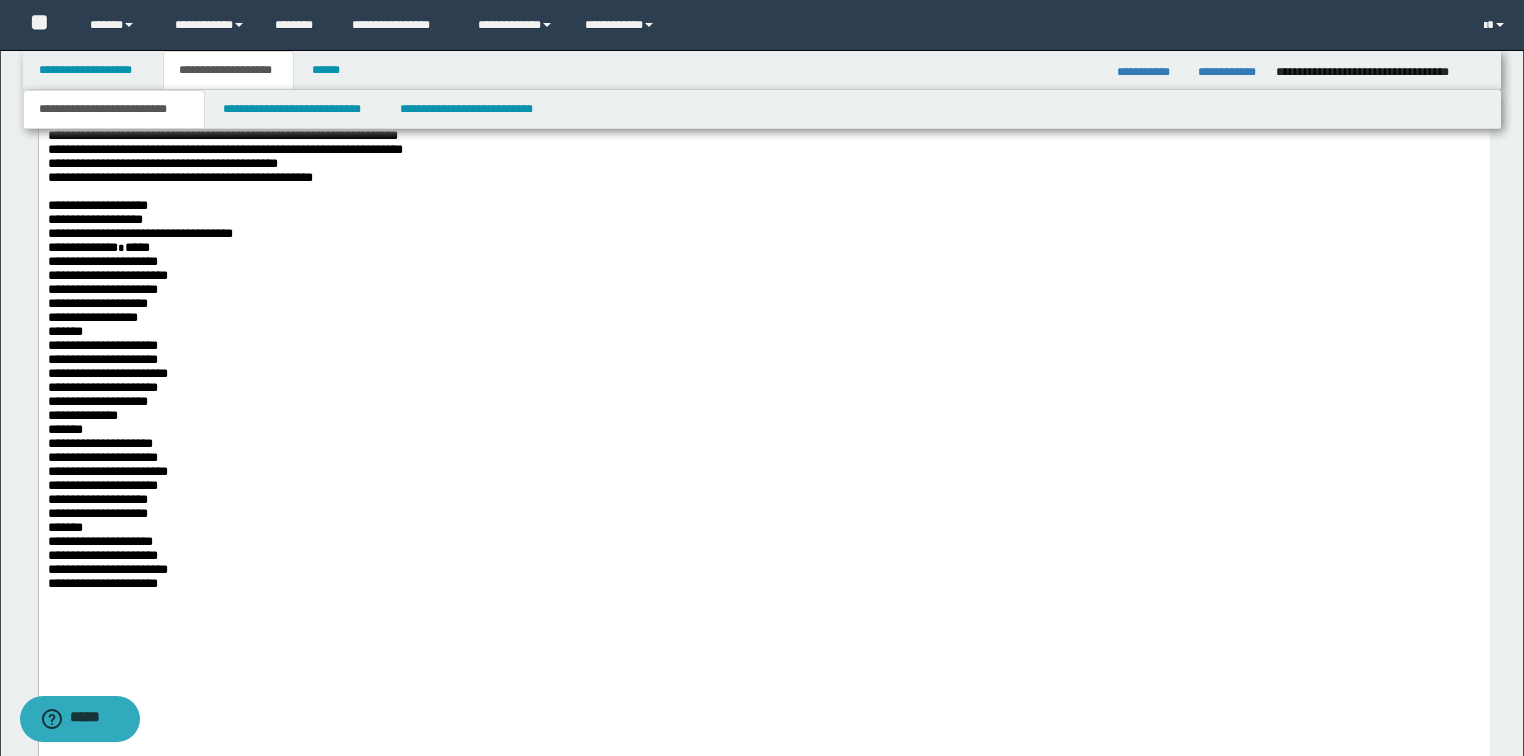 click on "**********" at bounding box center [107, 275] 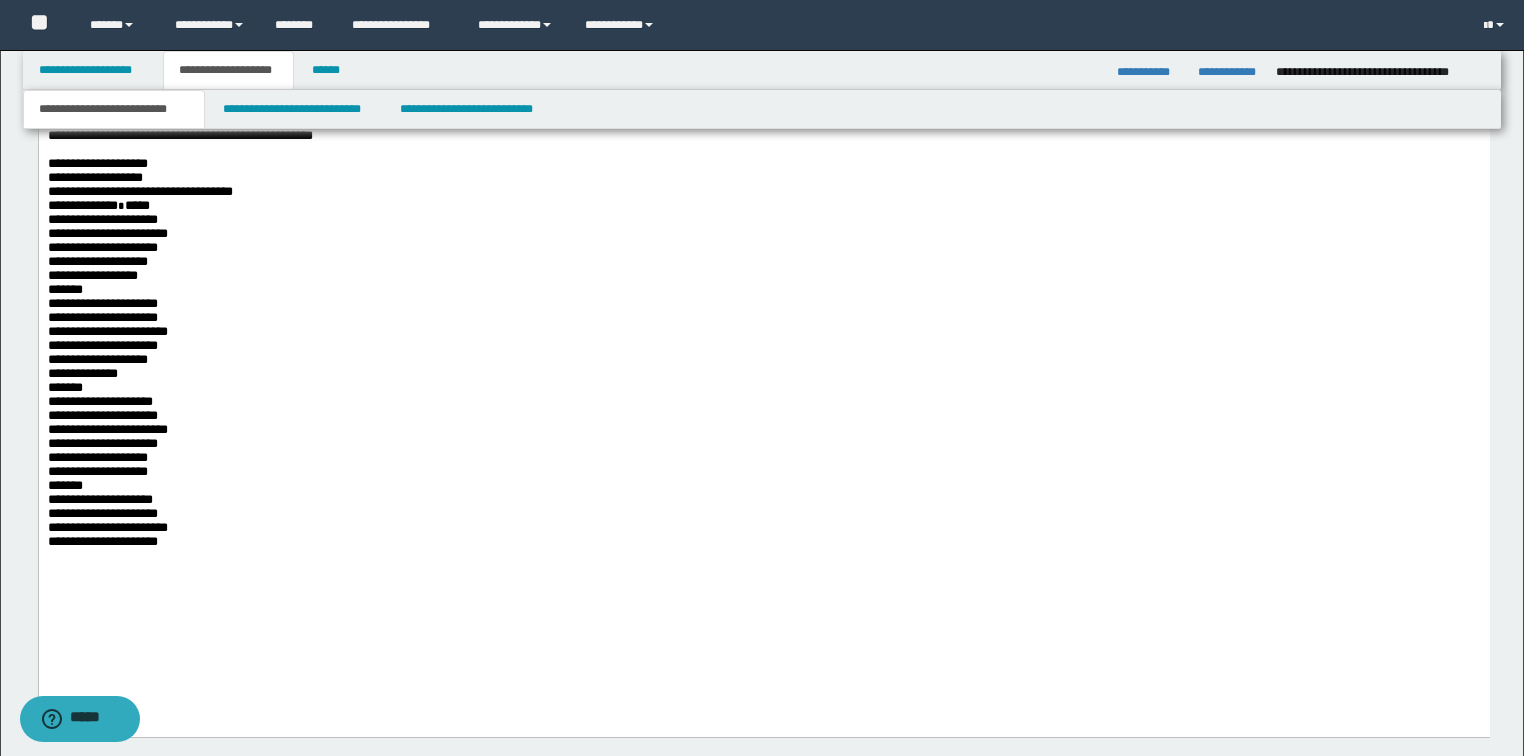 scroll, scrollTop: 1200, scrollLeft: 0, axis: vertical 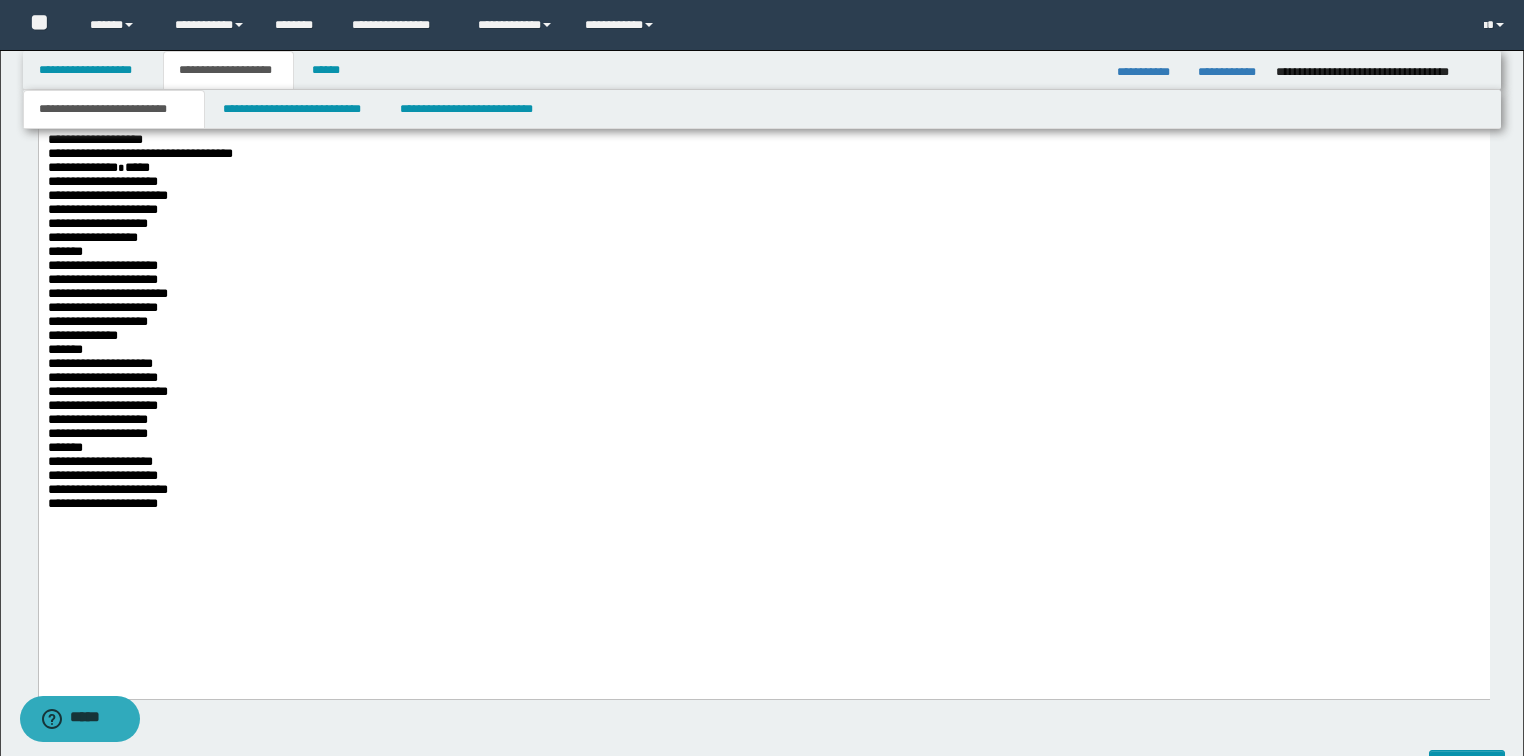 click on "**********" at bounding box center (763, 211) 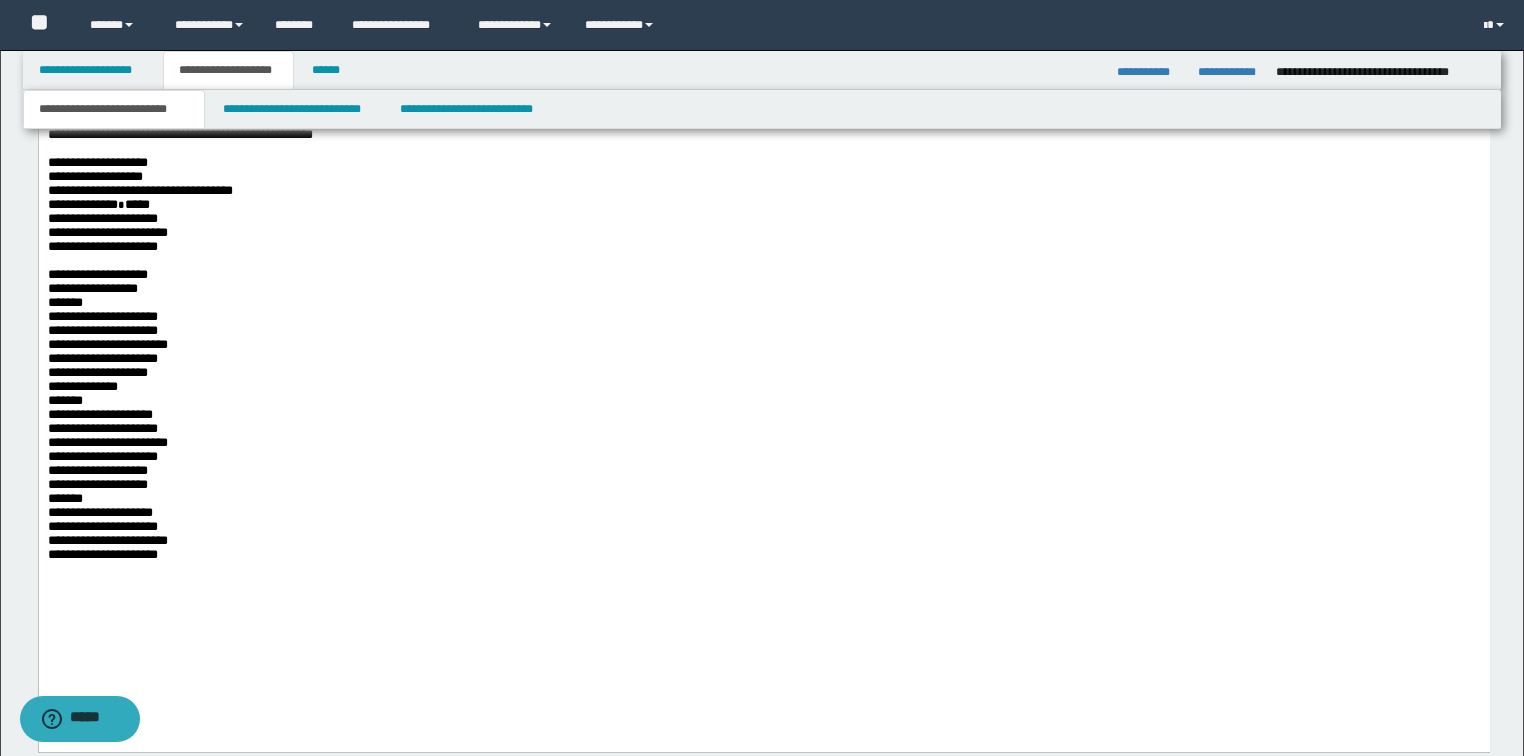 scroll, scrollTop: 1200, scrollLeft: 0, axis: vertical 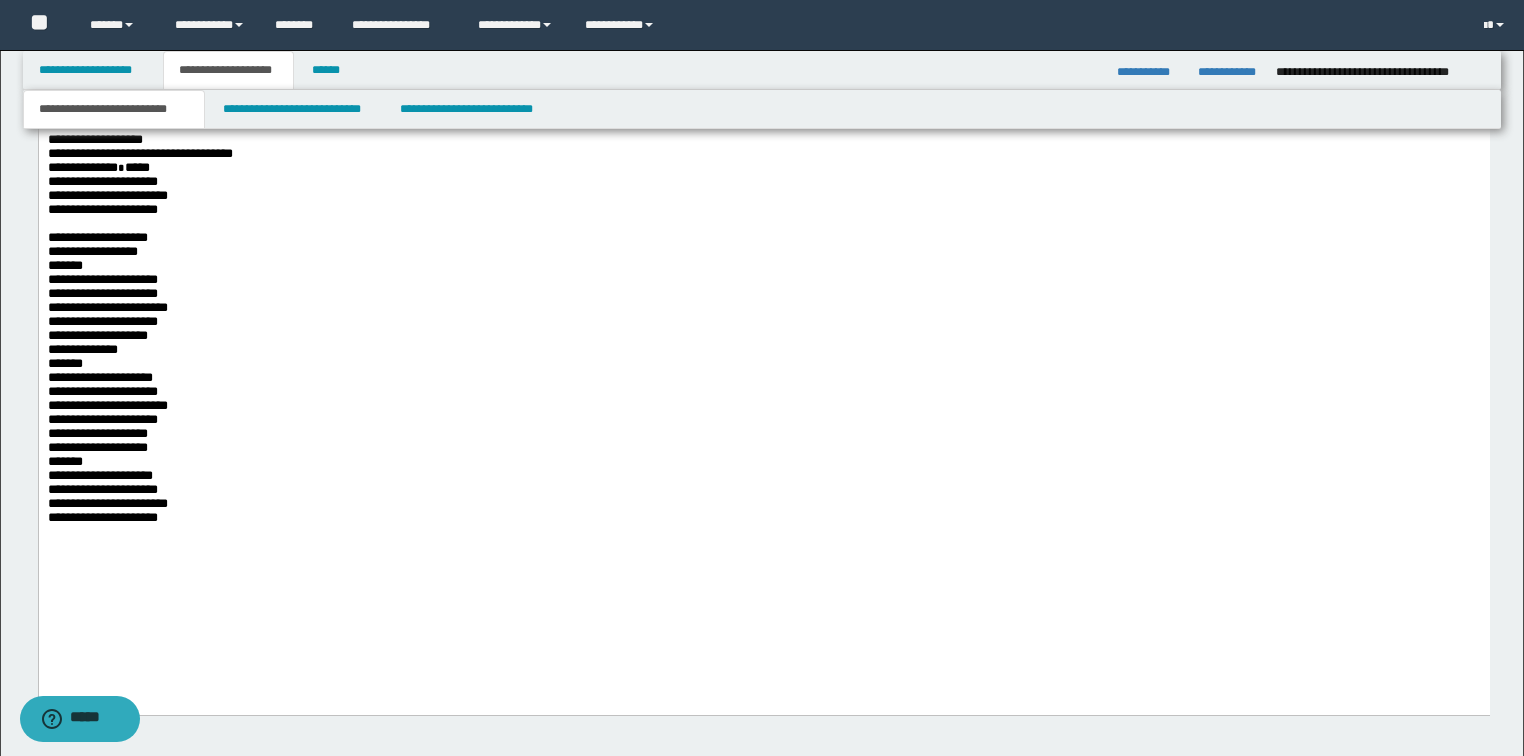 click on "**********" at bounding box center [763, 323] 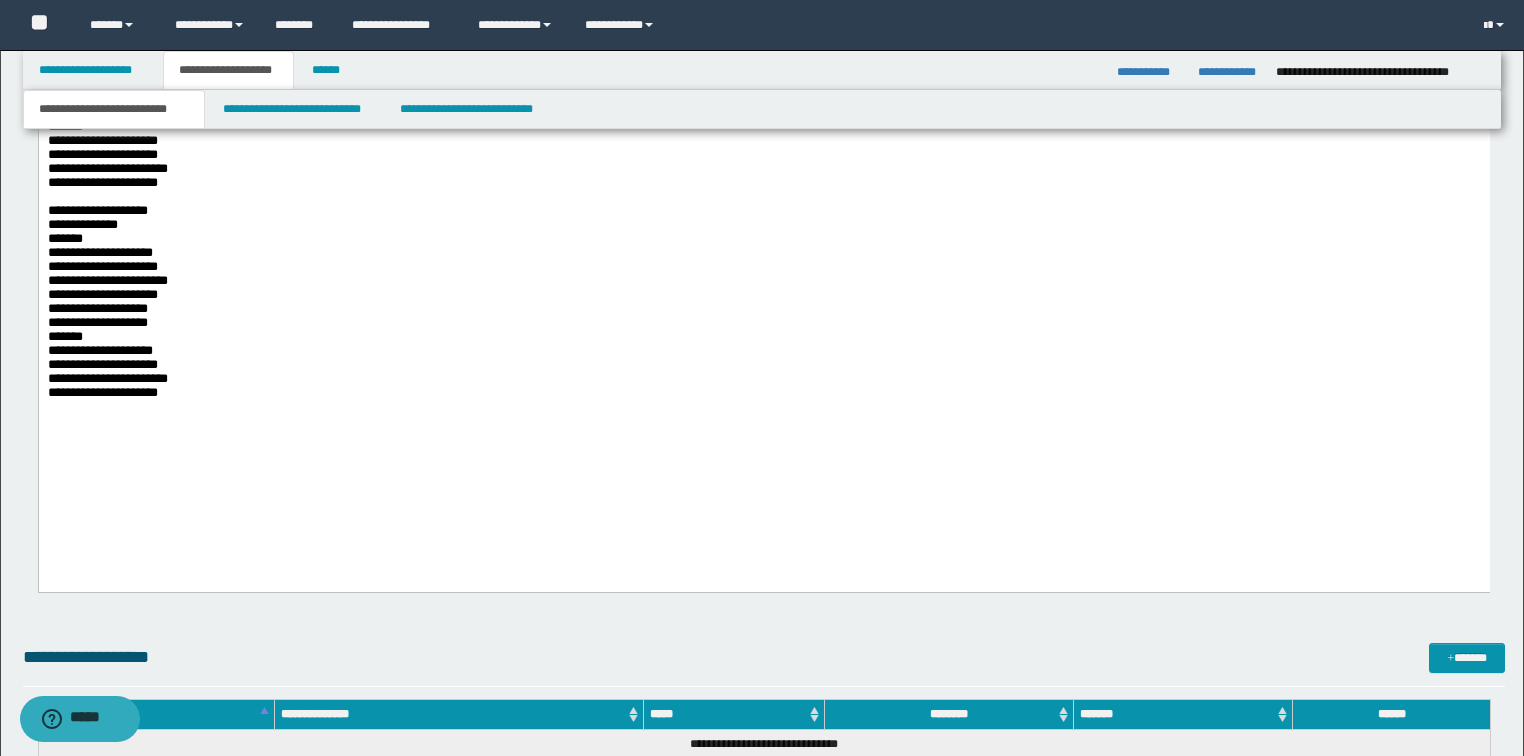 scroll, scrollTop: 1360, scrollLeft: 0, axis: vertical 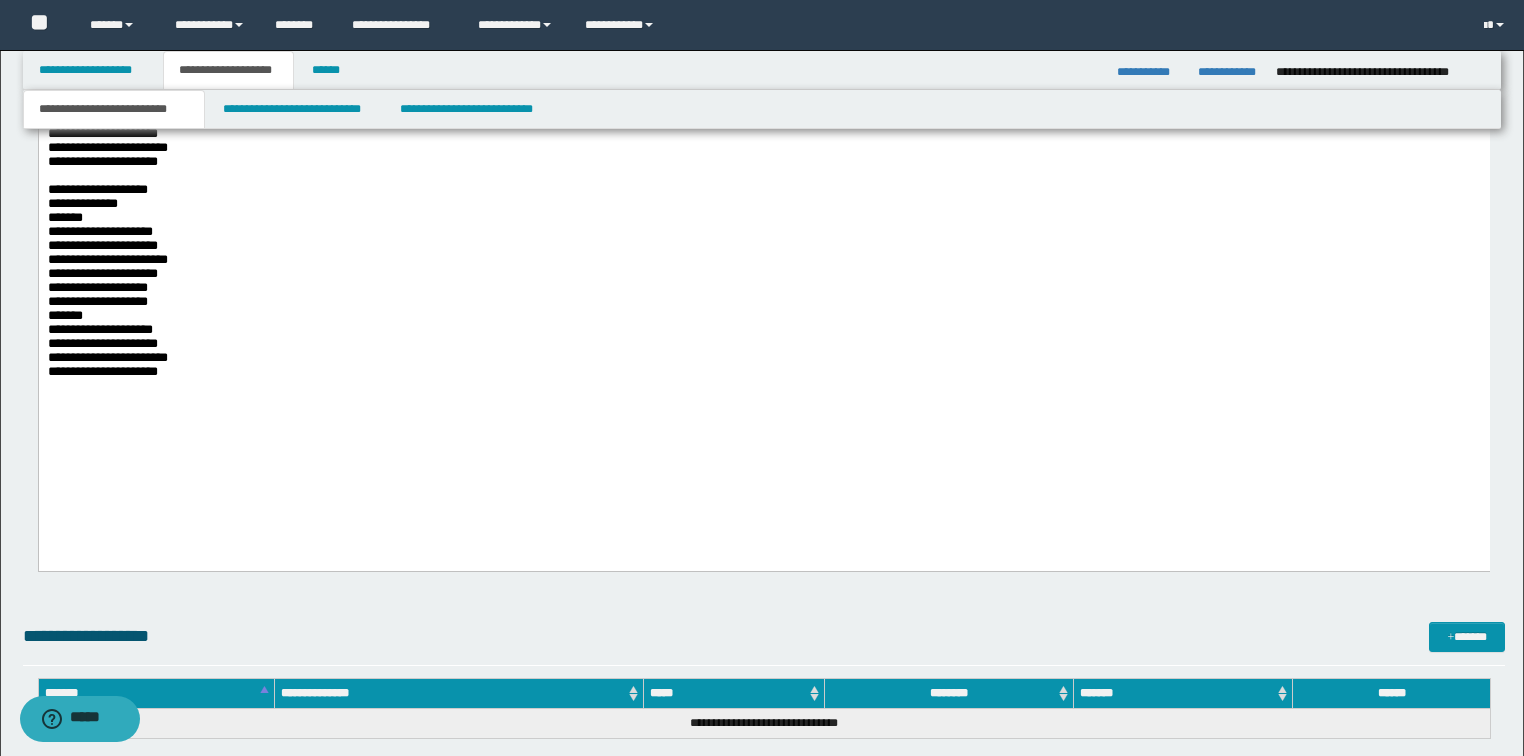 click on "**********" at bounding box center (763, 275) 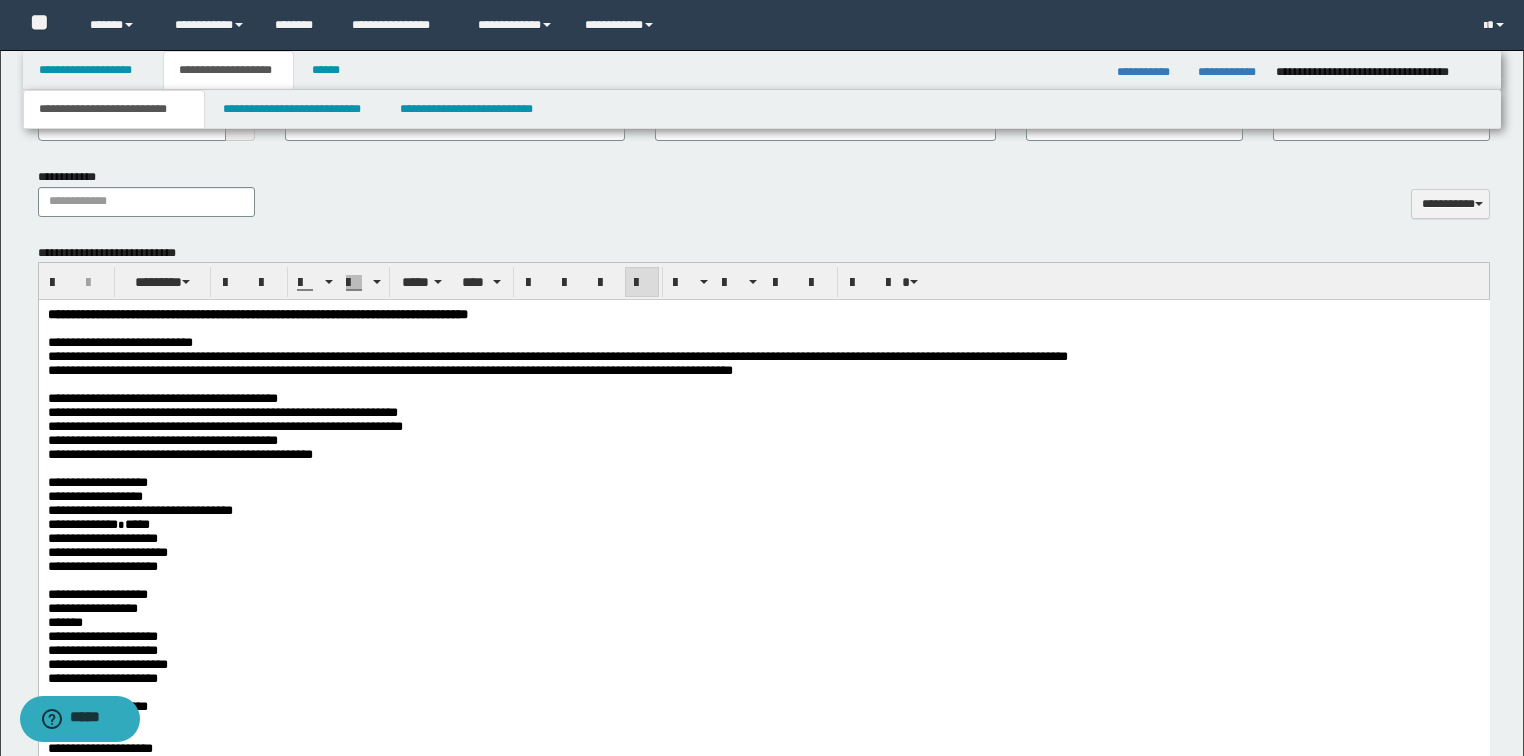 scroll, scrollTop: 880, scrollLeft: 0, axis: vertical 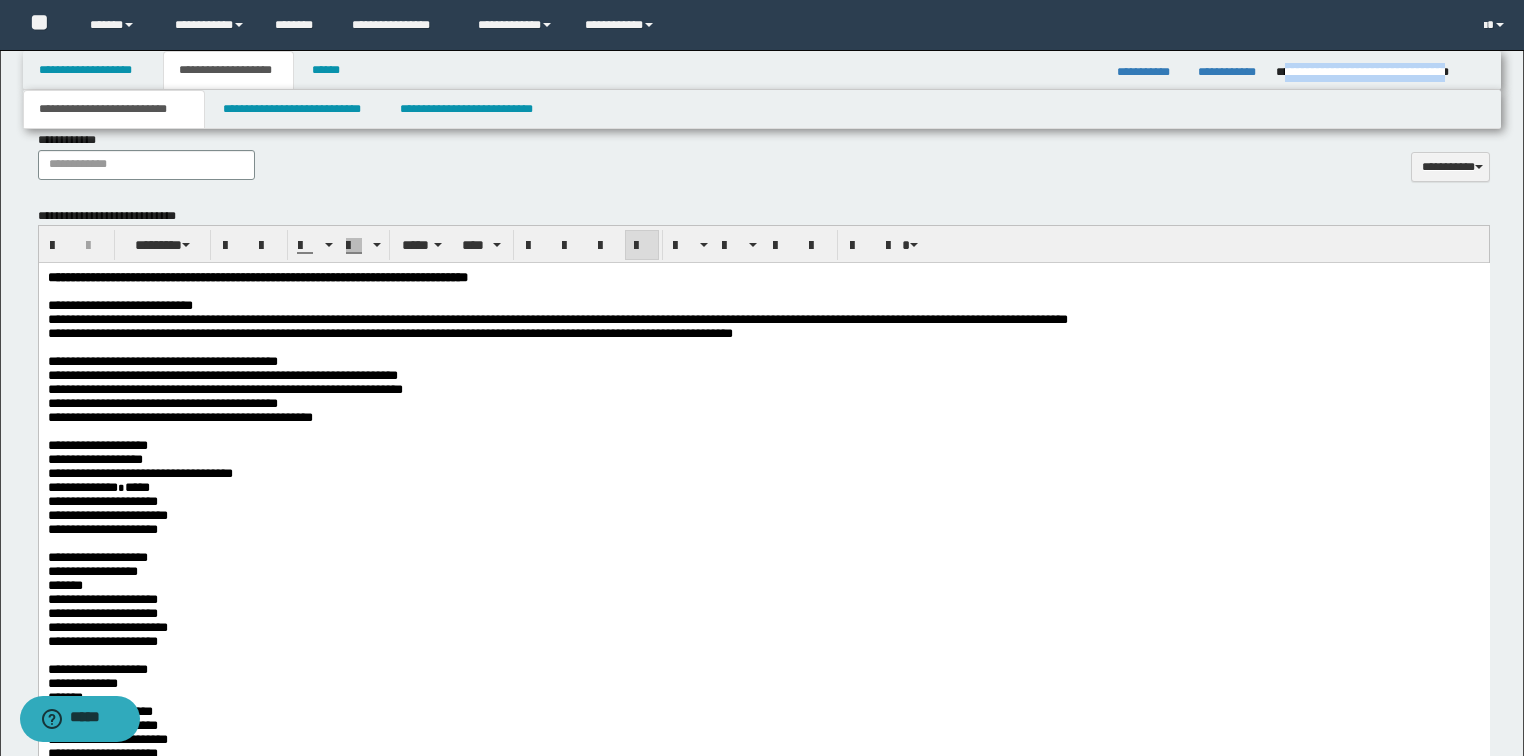 drag, startPoint x: 1284, startPoint y: 69, endPoint x: 1486, endPoint y: 72, distance: 202.02228 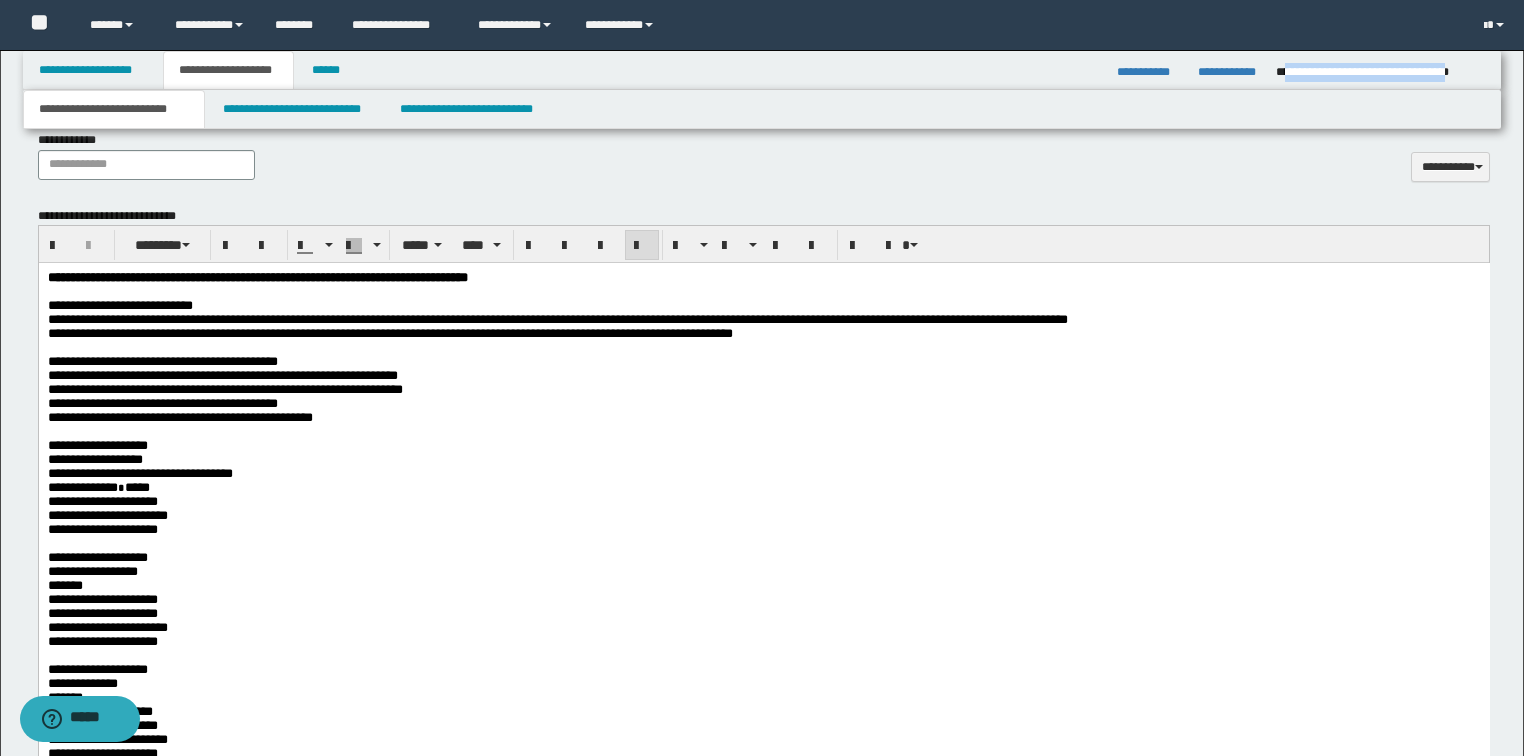 click on "**********" at bounding box center (1382, 72) 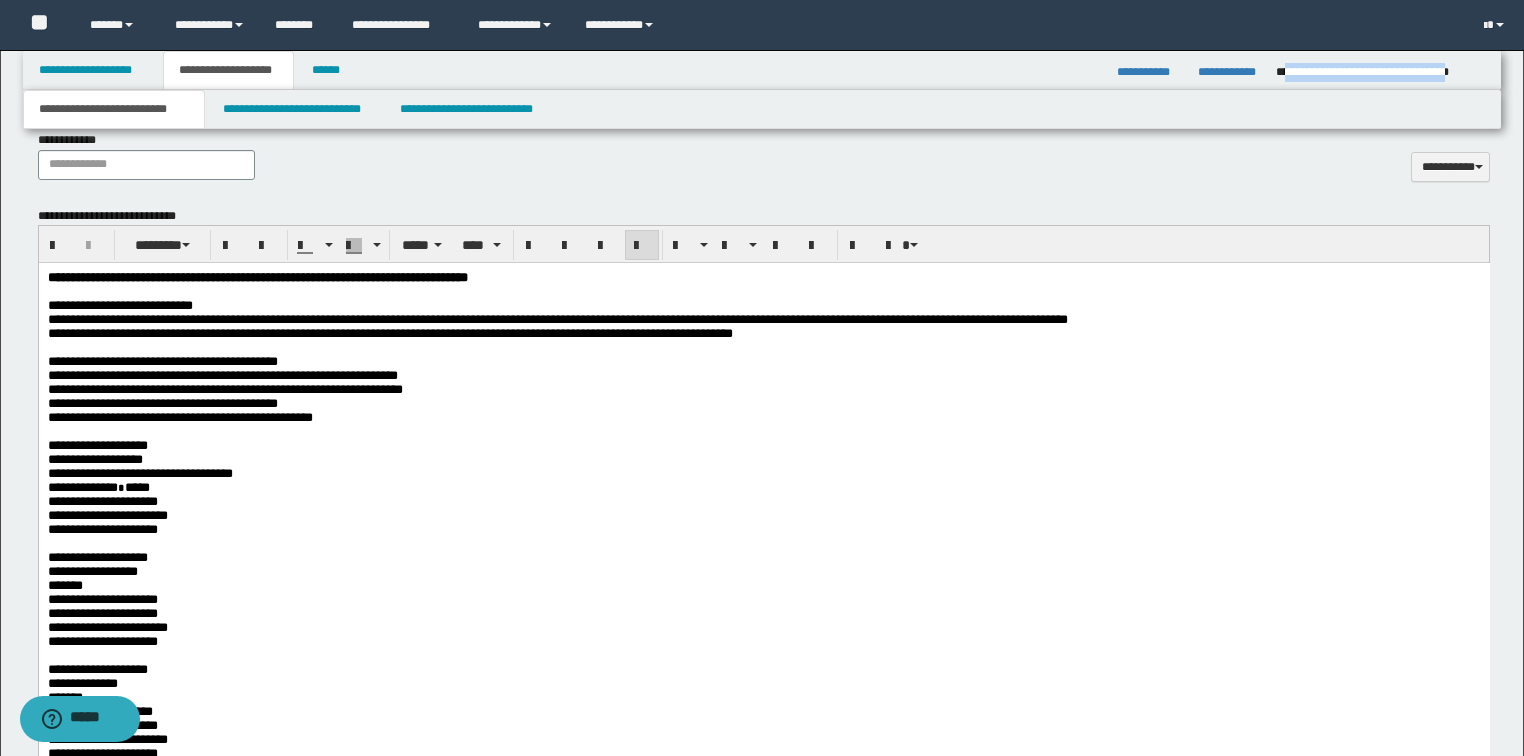 copy on "**********" 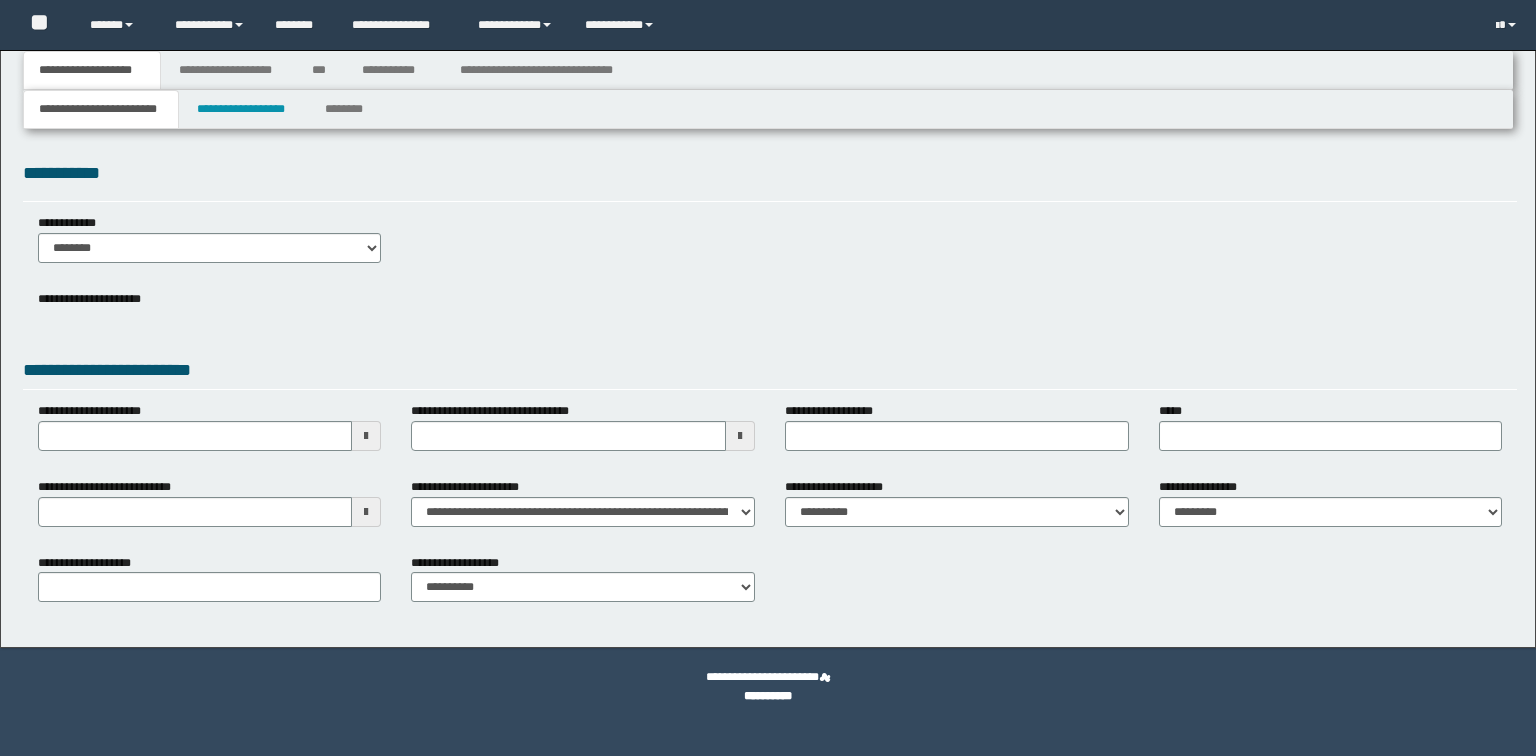 scroll, scrollTop: 0, scrollLeft: 0, axis: both 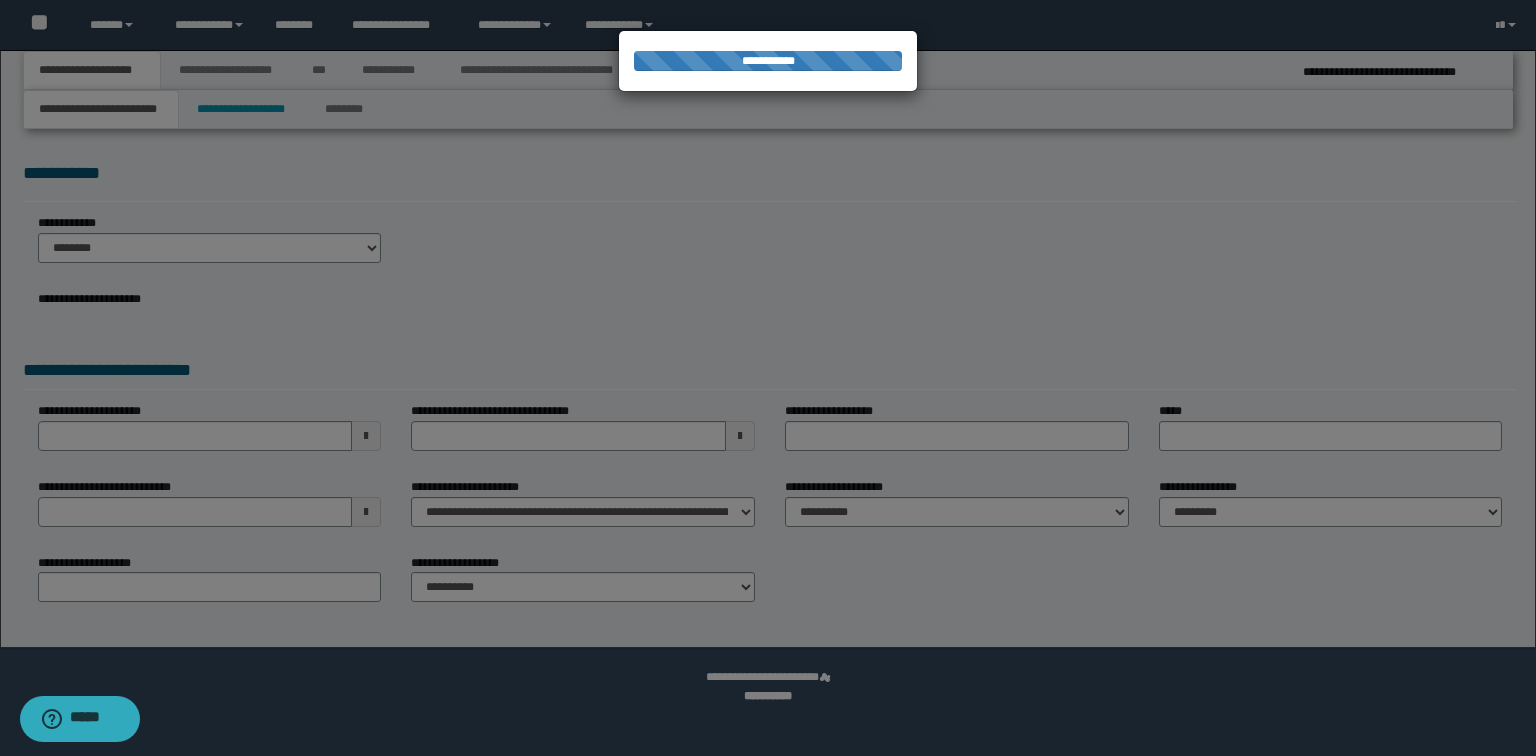 select on "*" 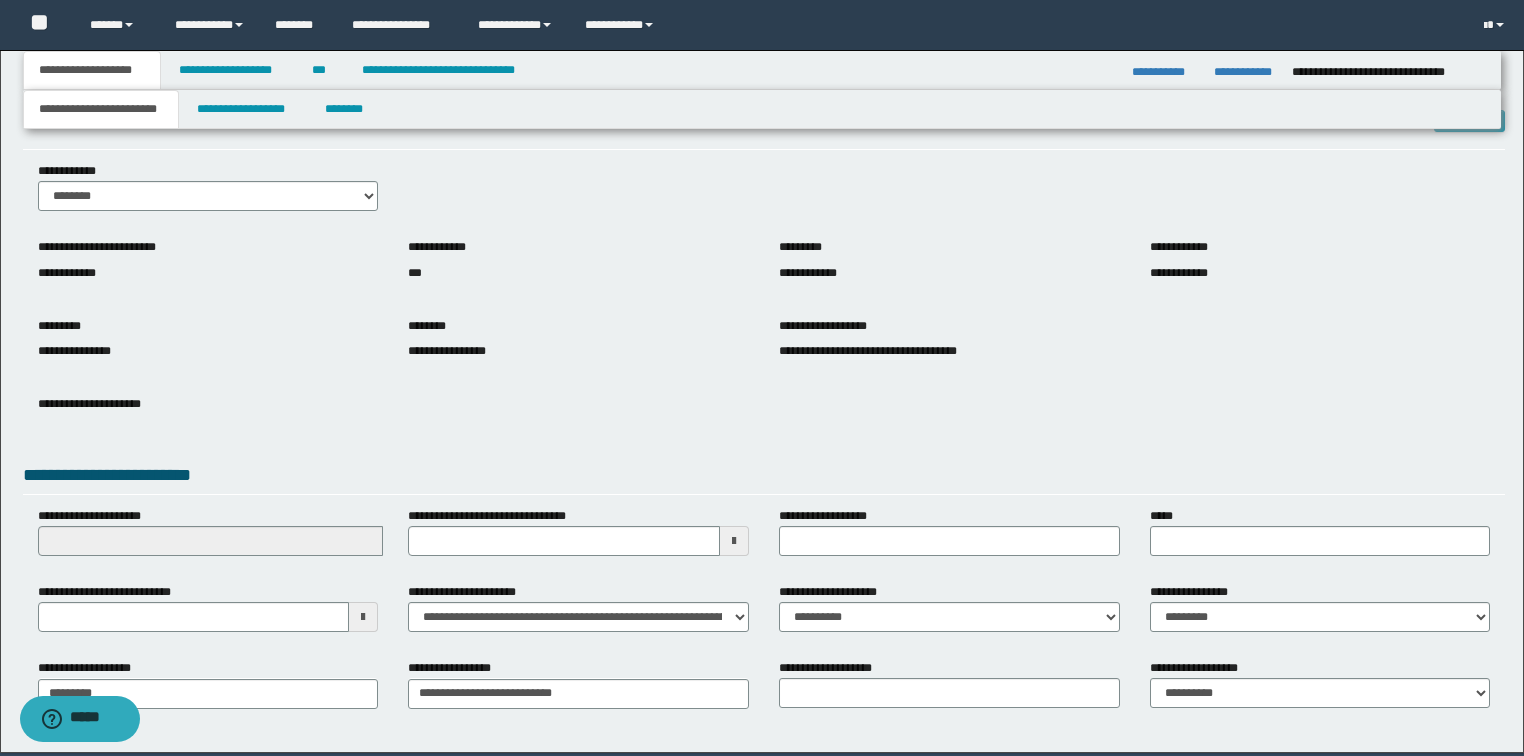 scroll, scrollTop: 127, scrollLeft: 0, axis: vertical 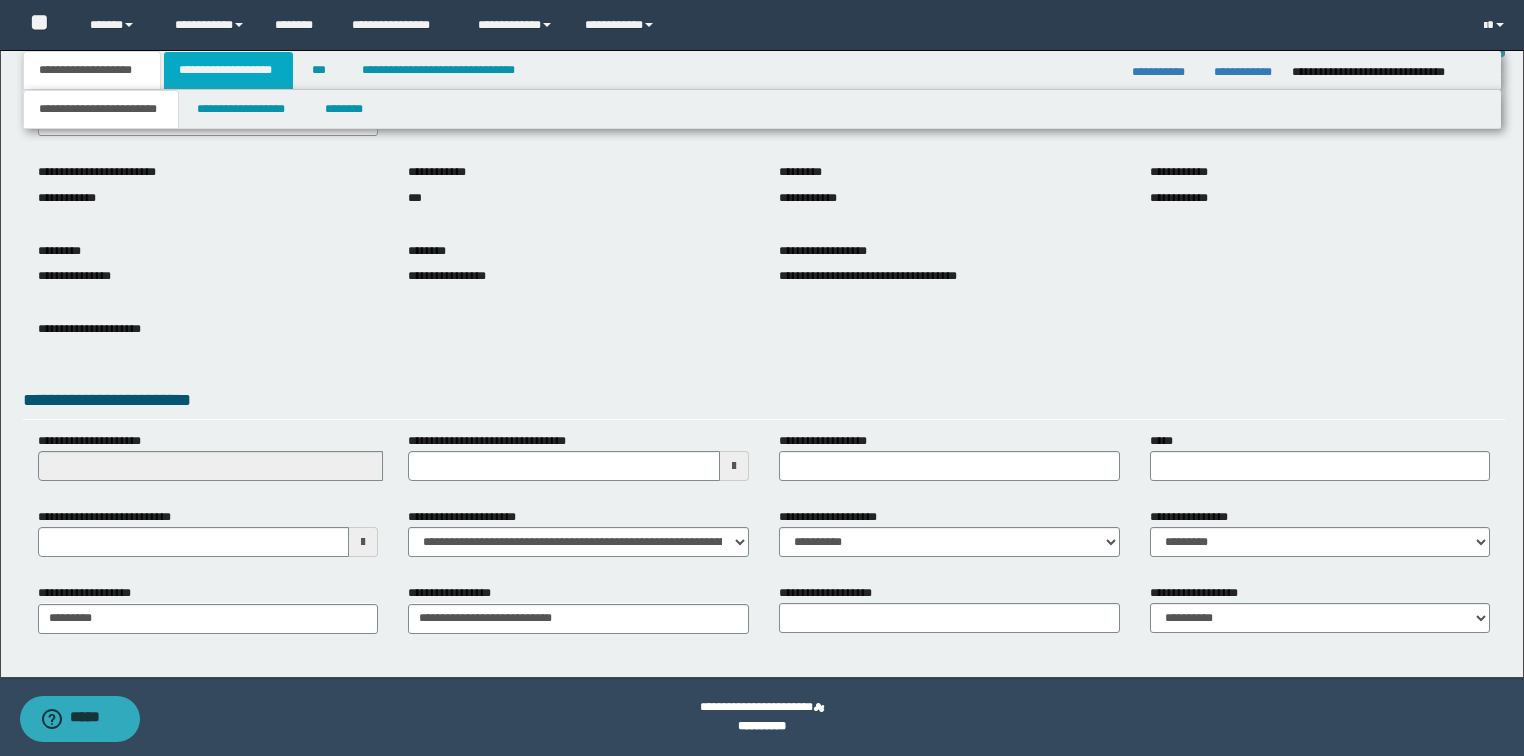 click on "**********" at bounding box center [228, 70] 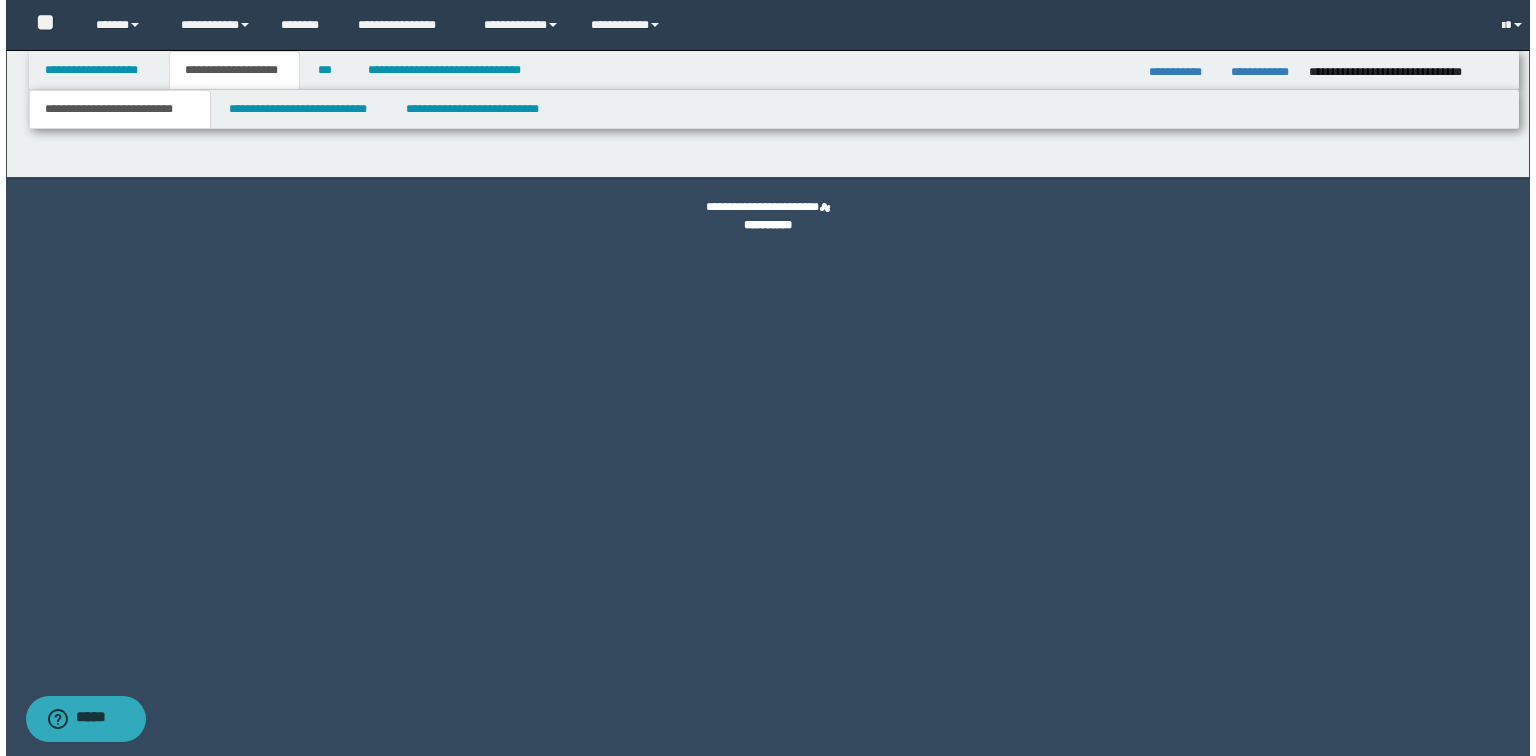 scroll, scrollTop: 0, scrollLeft: 0, axis: both 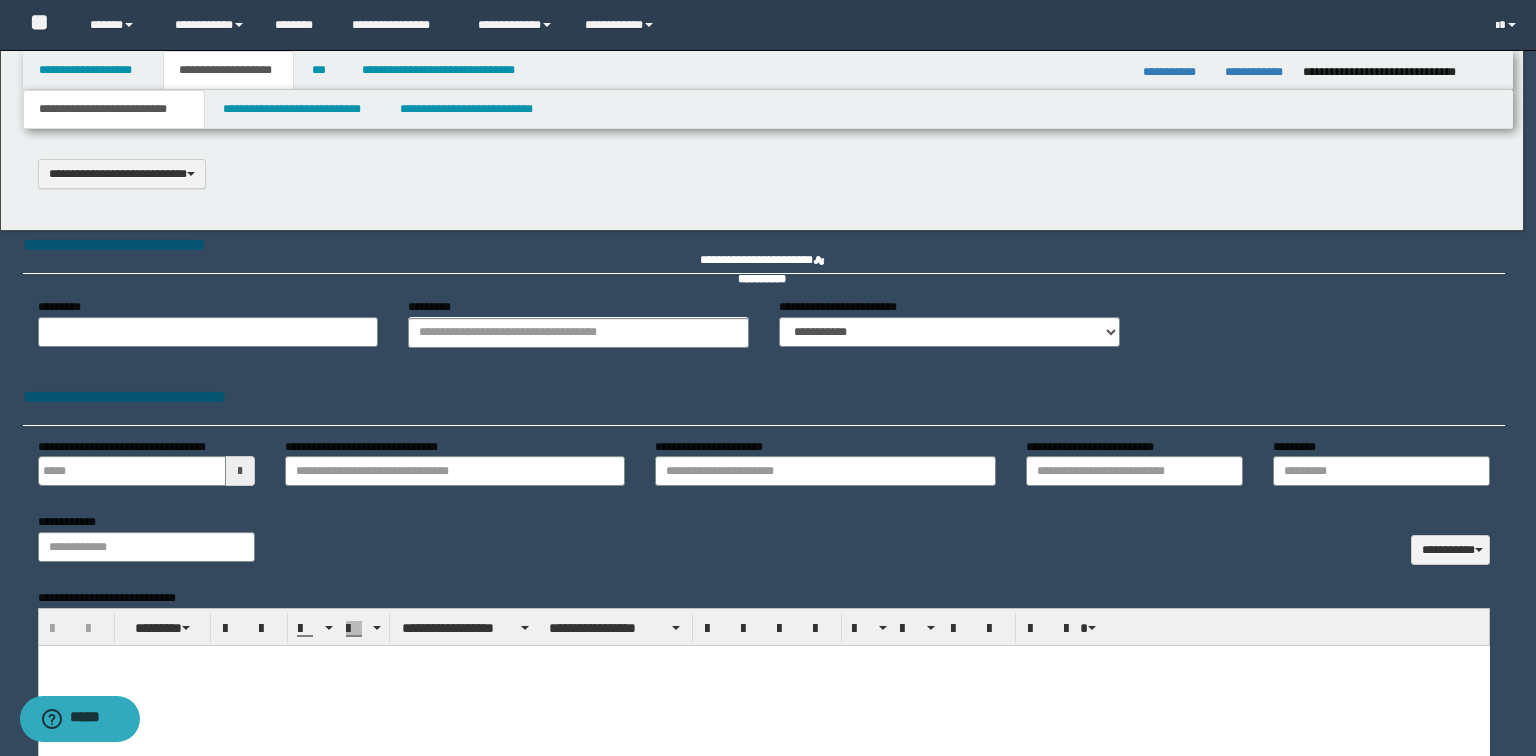type on "**********" 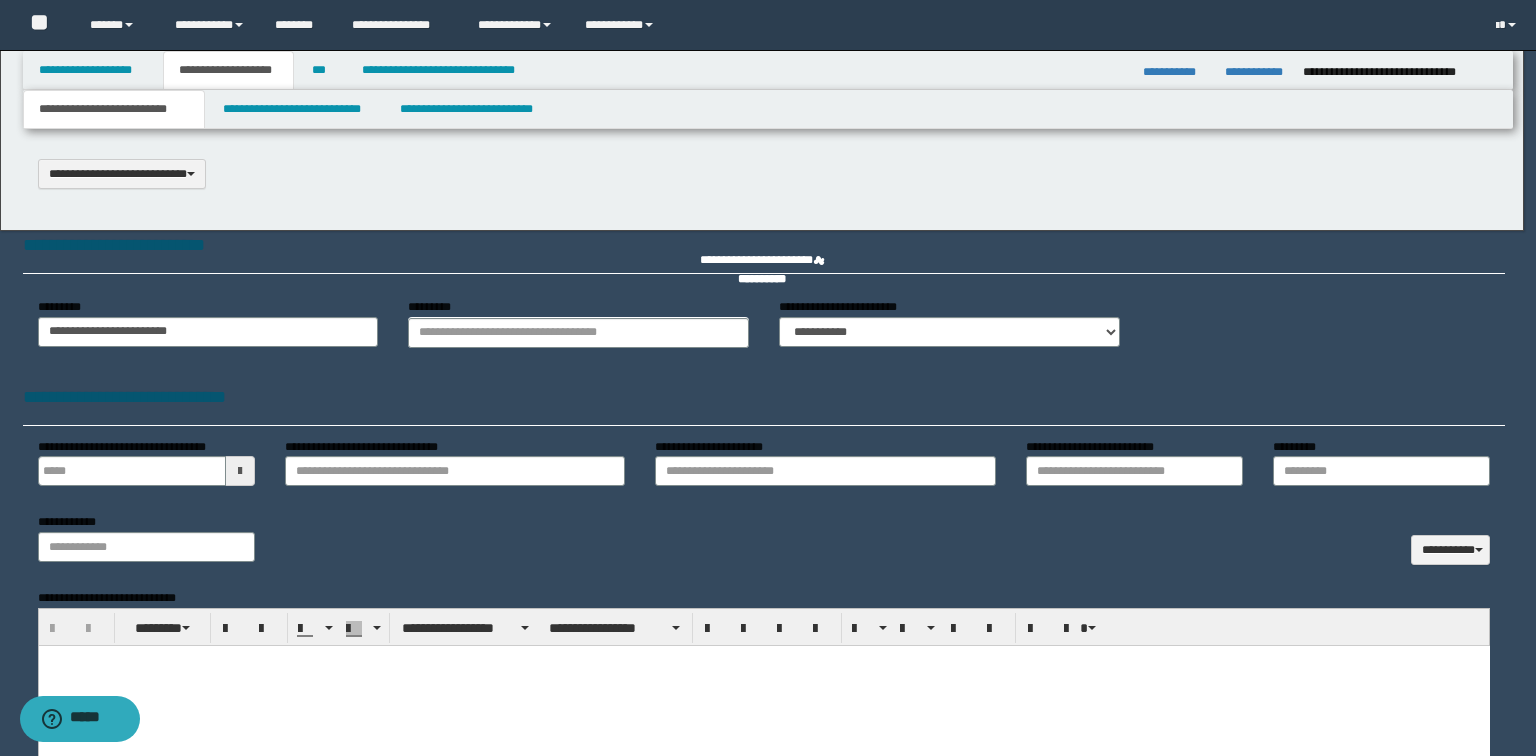 type 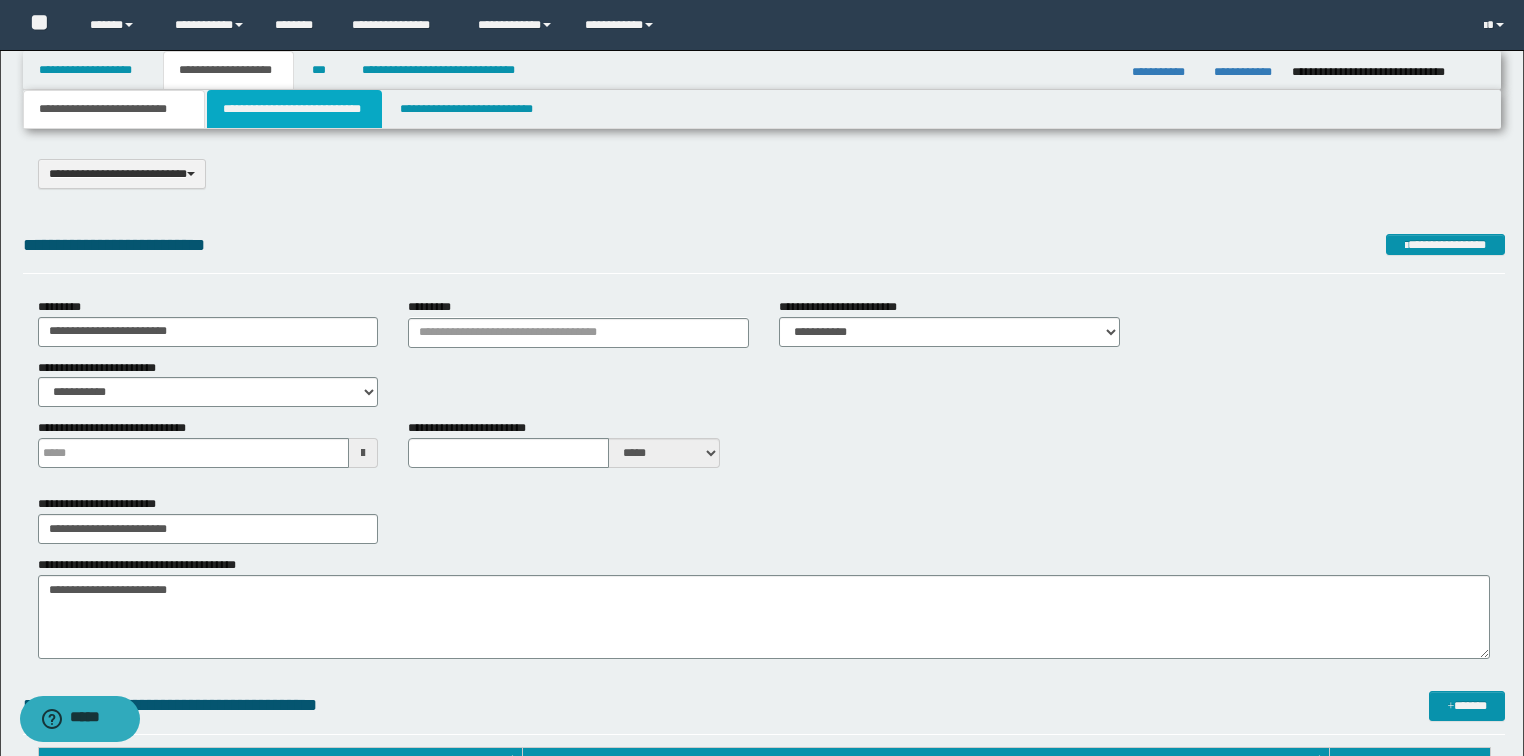 click on "**********" at bounding box center [294, 109] 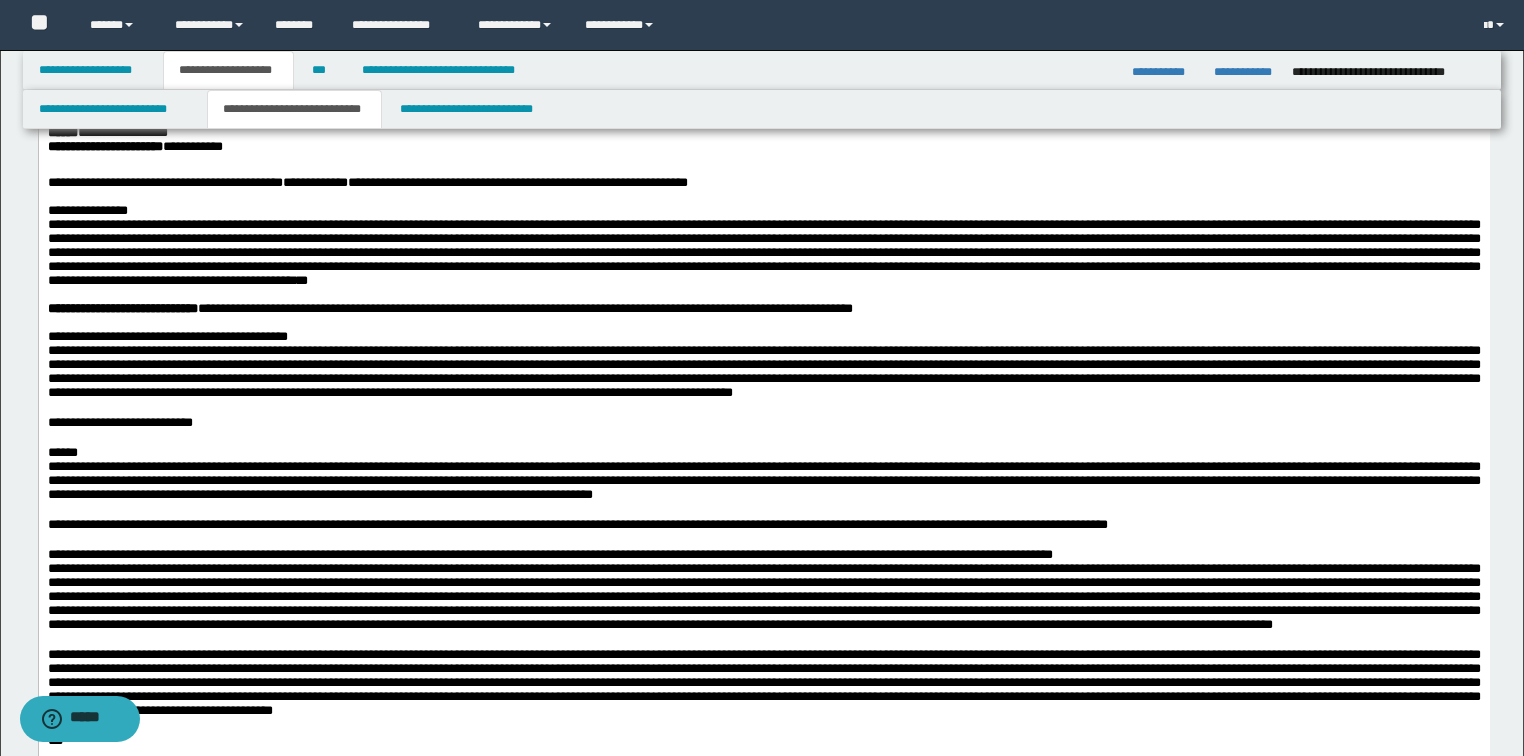 scroll, scrollTop: 560, scrollLeft: 0, axis: vertical 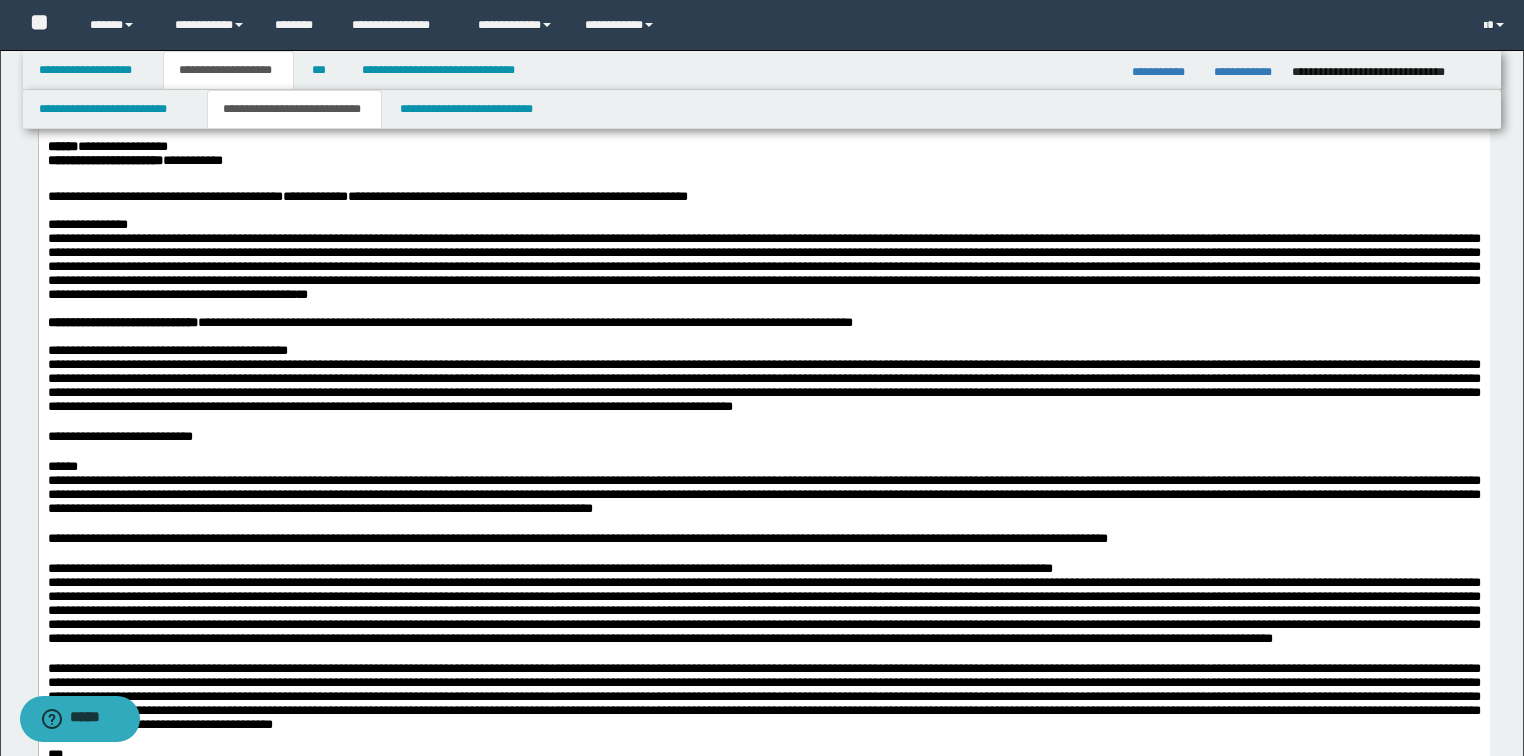 click on "**********" at bounding box center (367, 196) 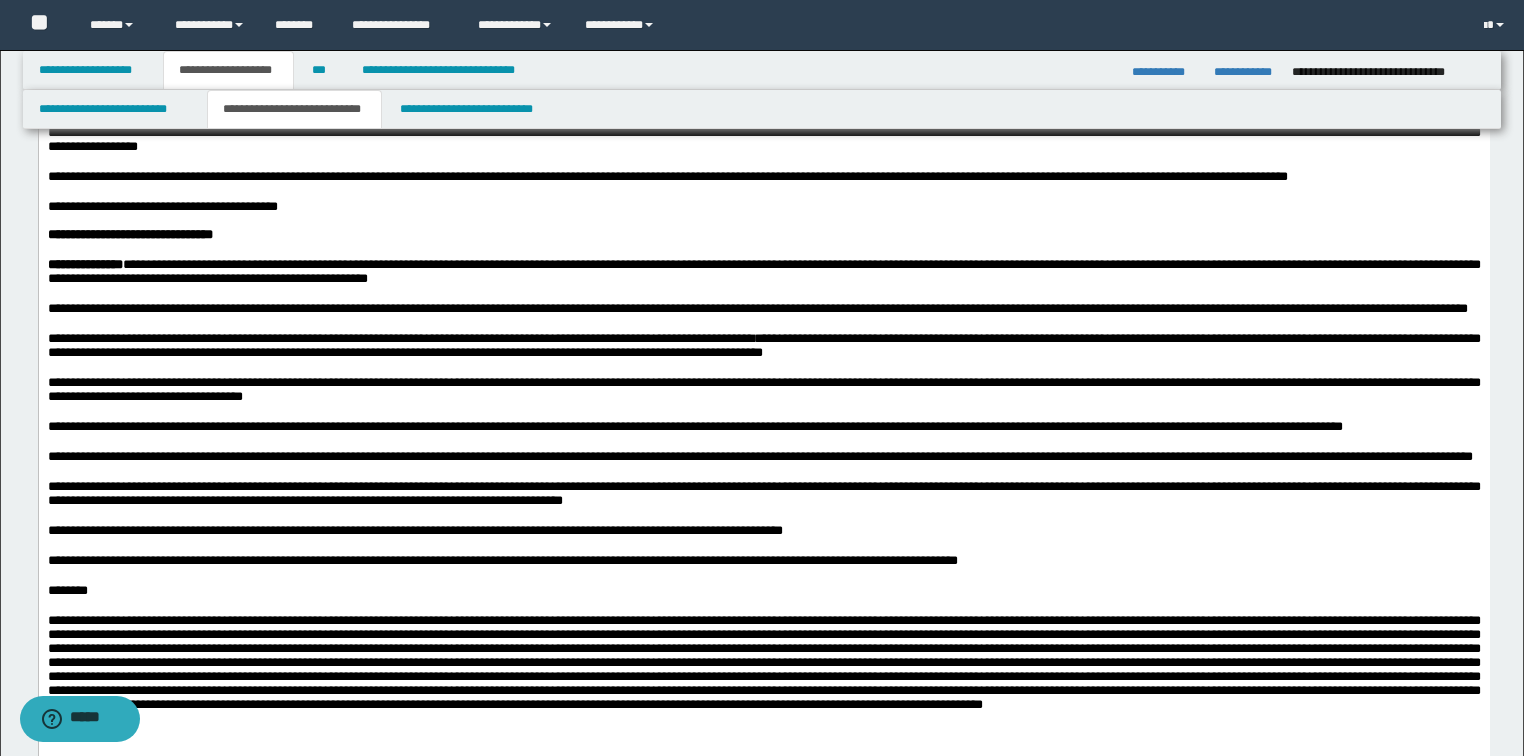 scroll, scrollTop: 1840, scrollLeft: 0, axis: vertical 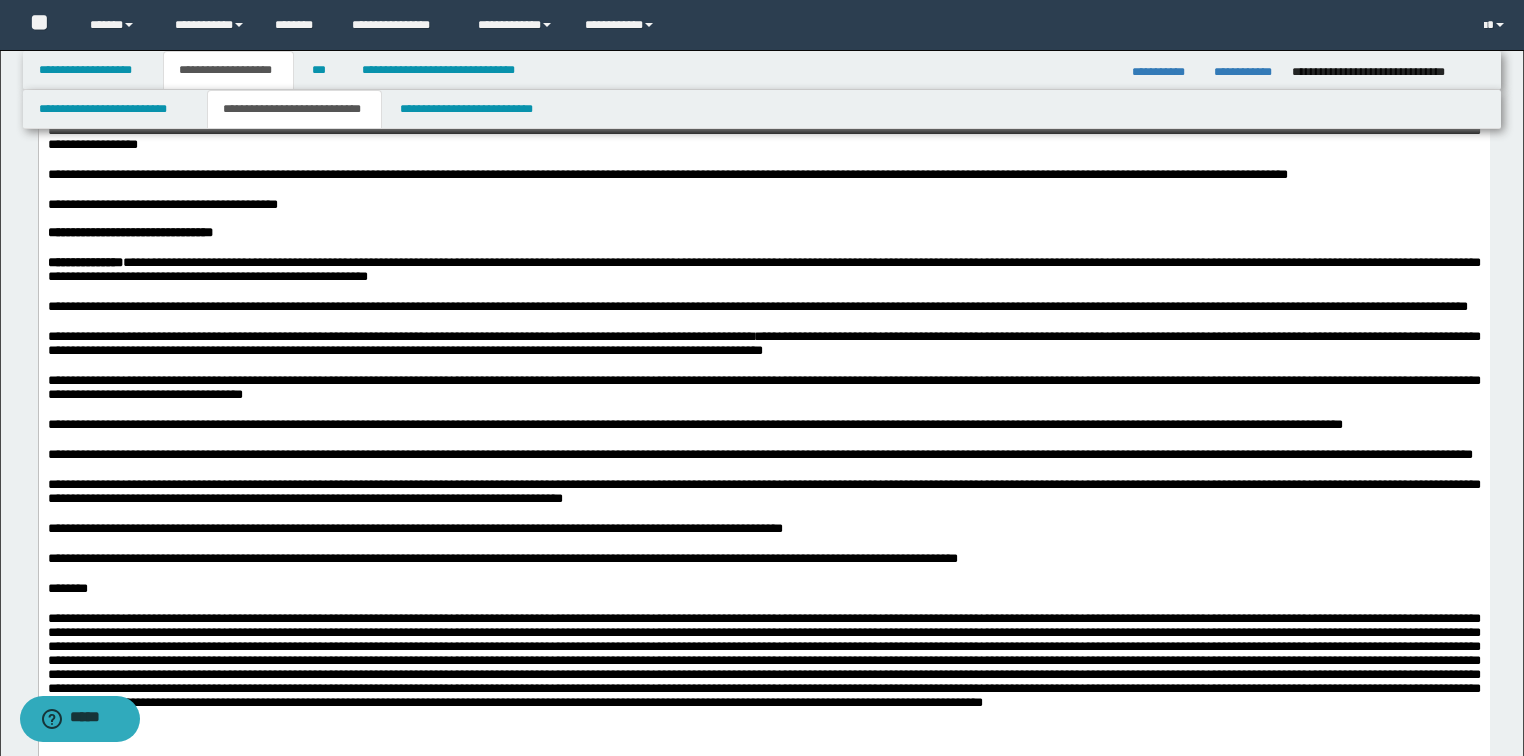 click on "**********" at bounding box center [763, -85] 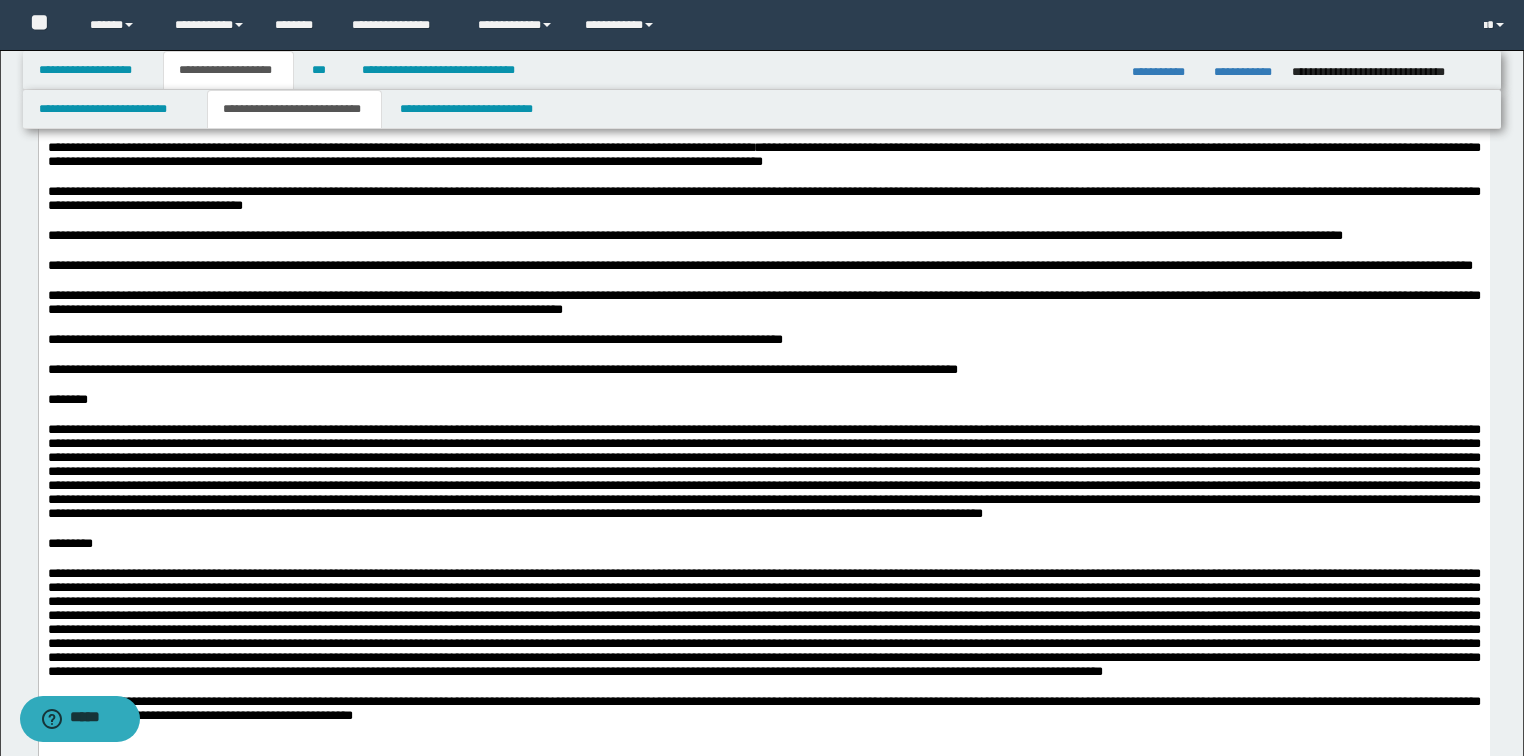 scroll, scrollTop: 2080, scrollLeft: 0, axis: vertical 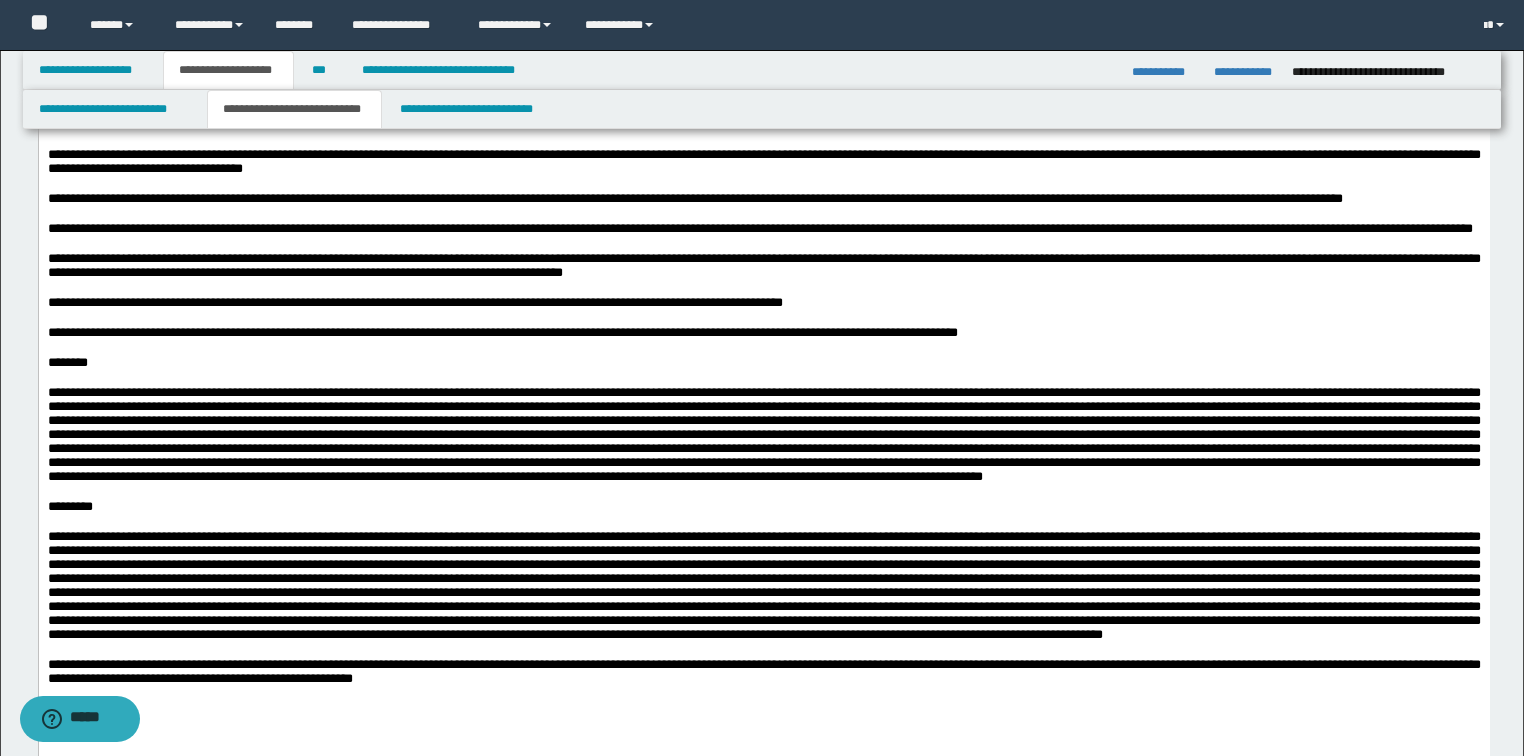 click on "**********" at bounding box center (763, 7) 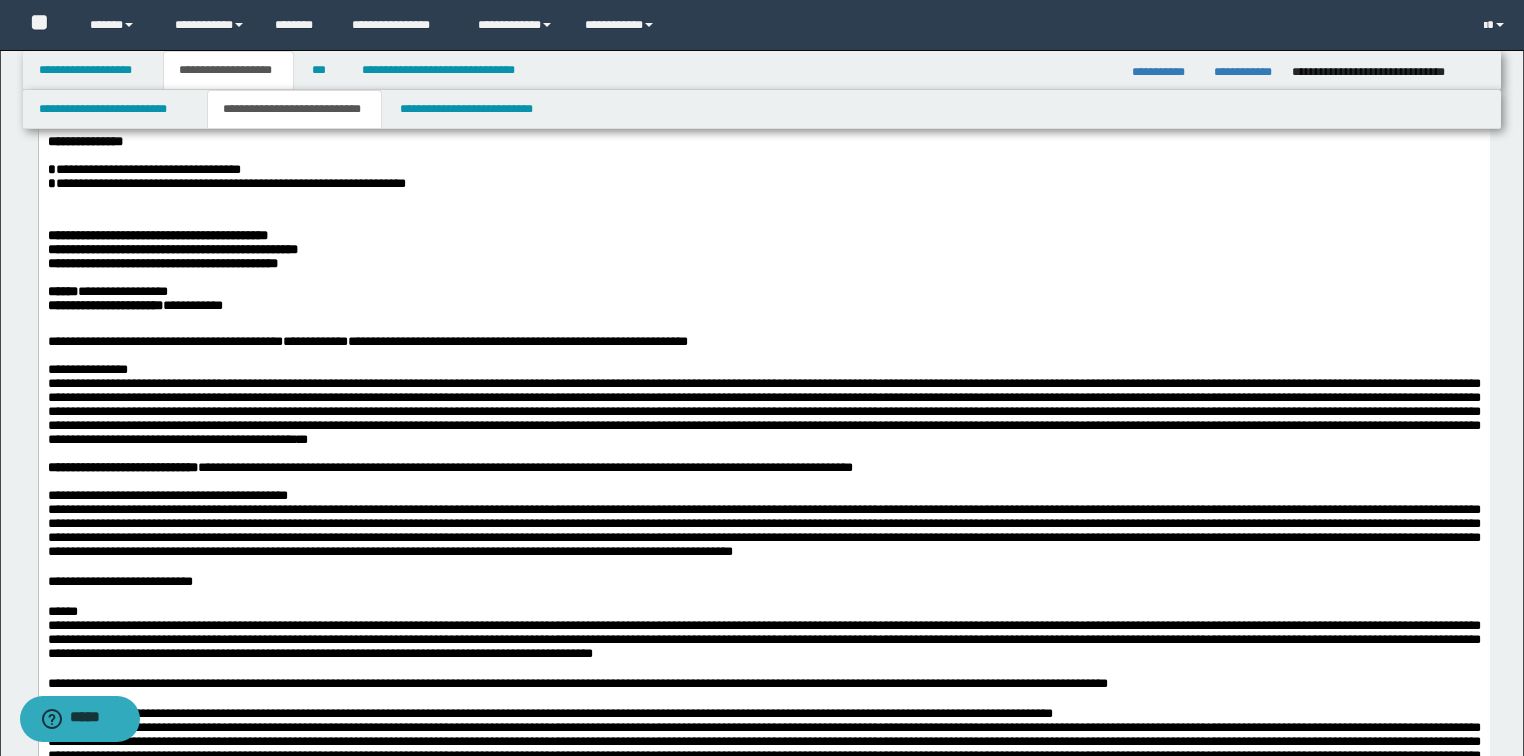 scroll, scrollTop: 400, scrollLeft: 0, axis: vertical 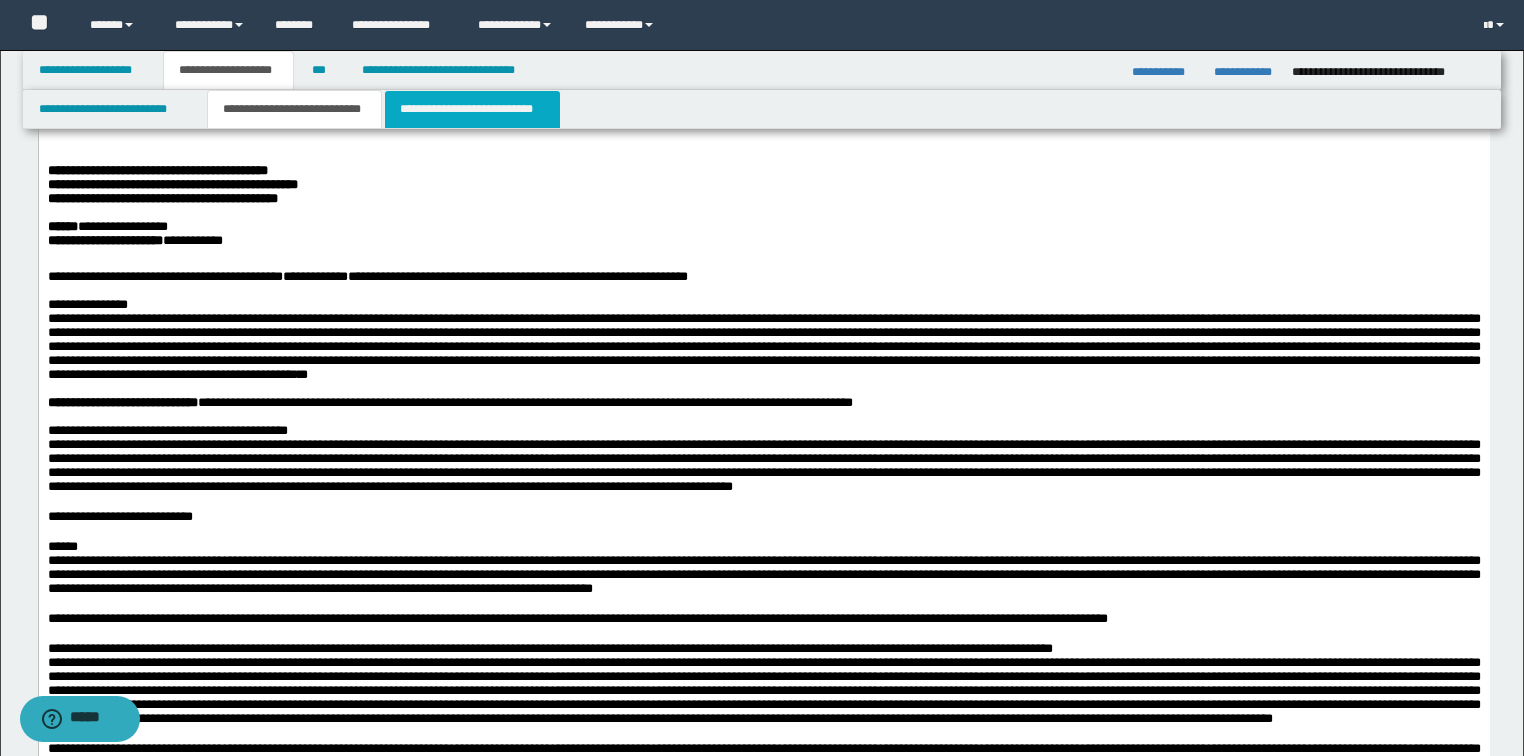 click on "**********" at bounding box center [472, 109] 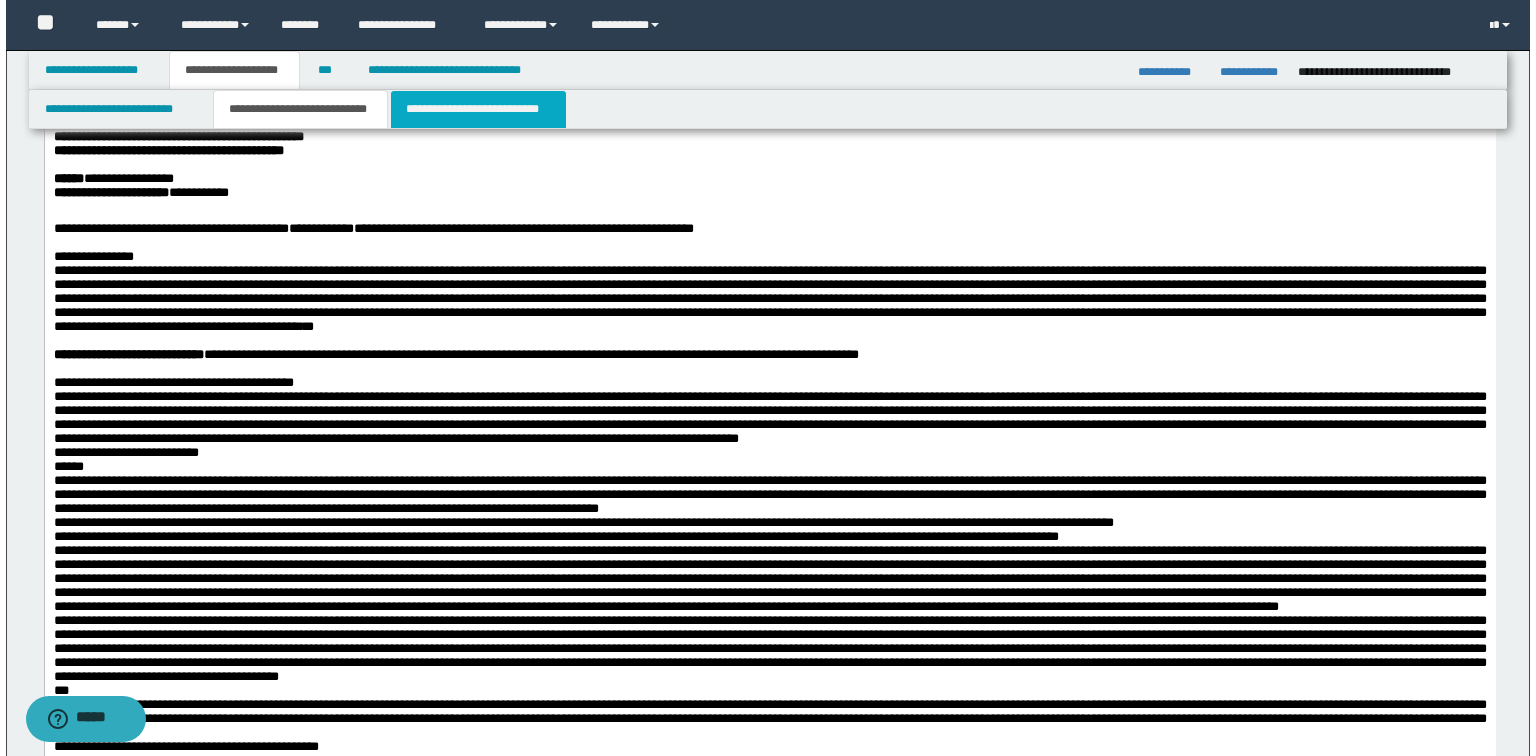 scroll, scrollTop: 0, scrollLeft: 0, axis: both 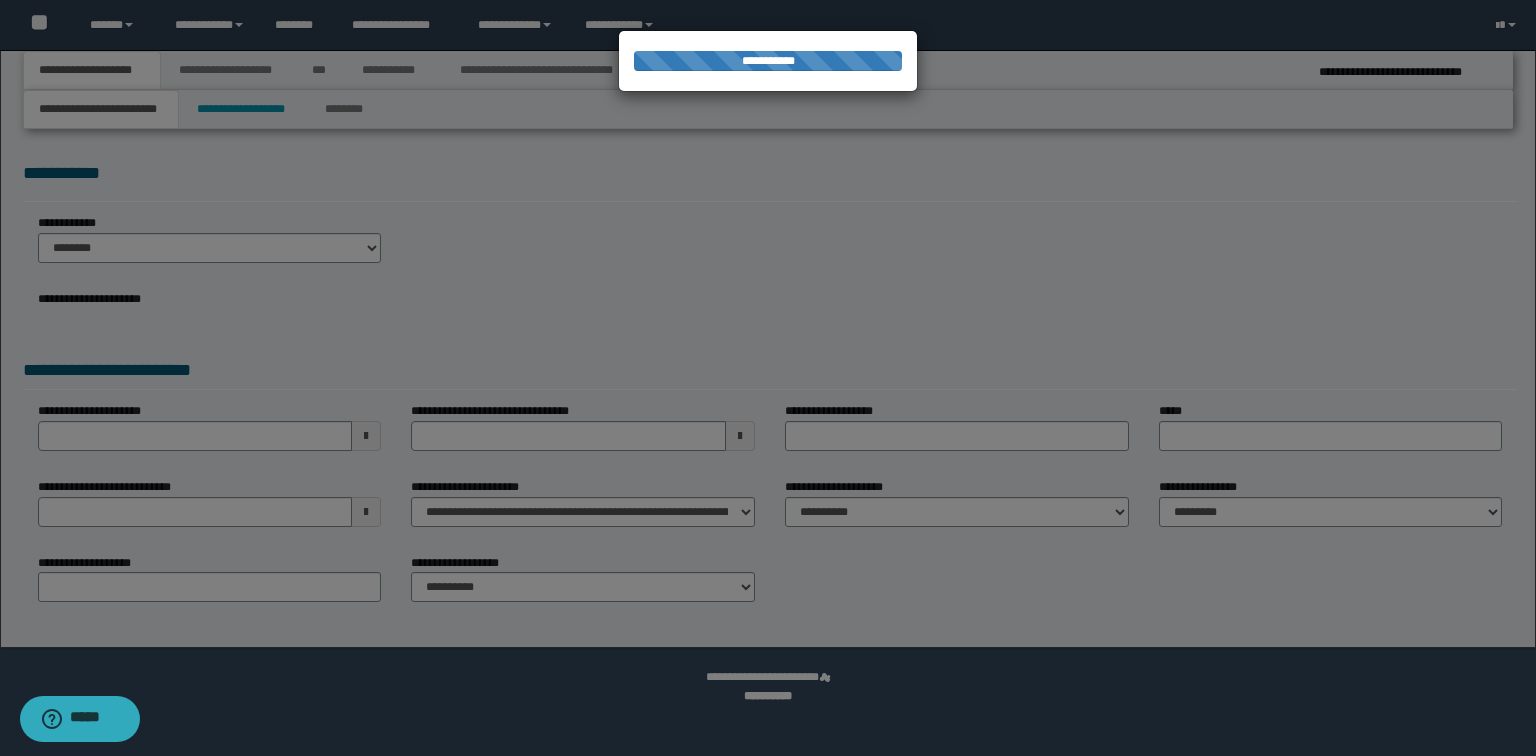 select on "*" 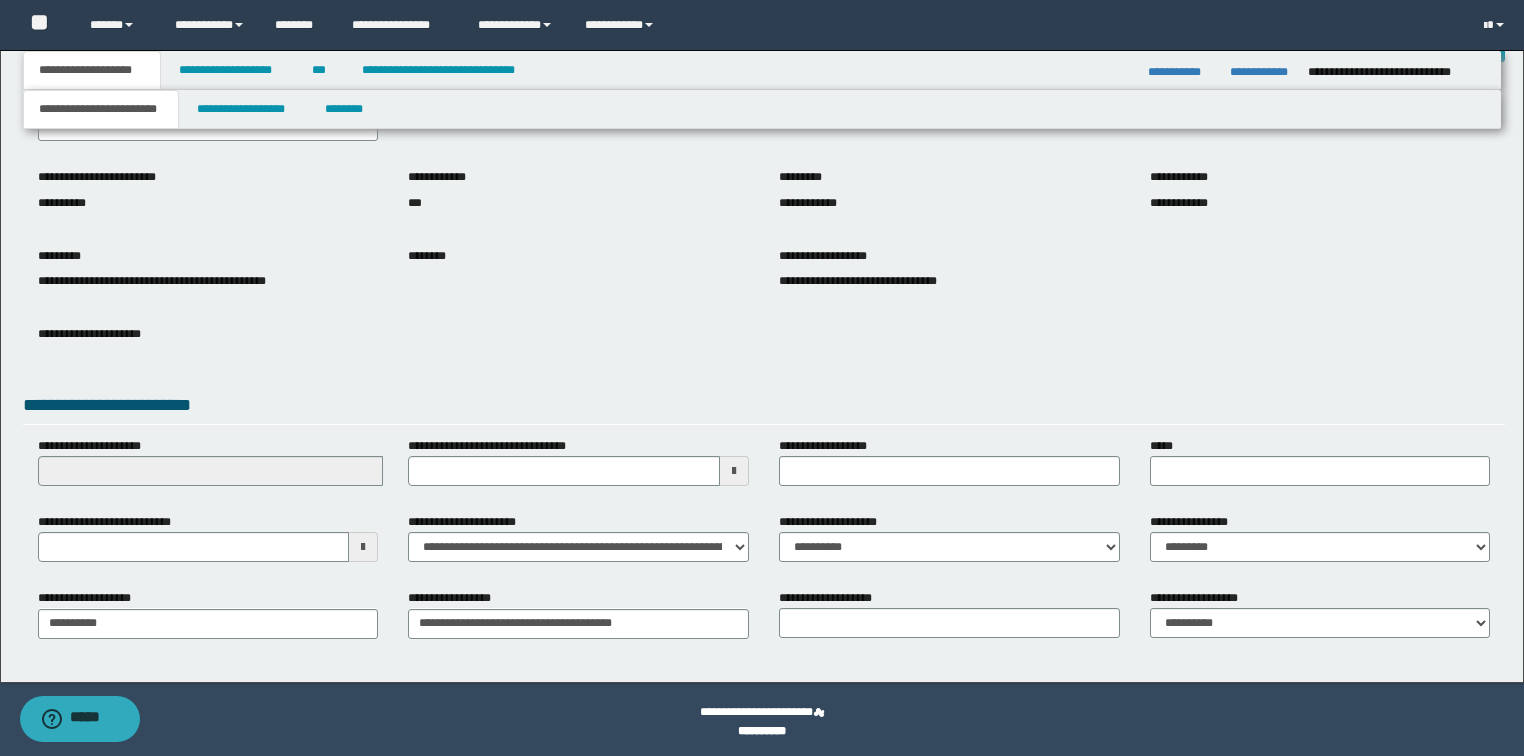 scroll, scrollTop: 127, scrollLeft: 0, axis: vertical 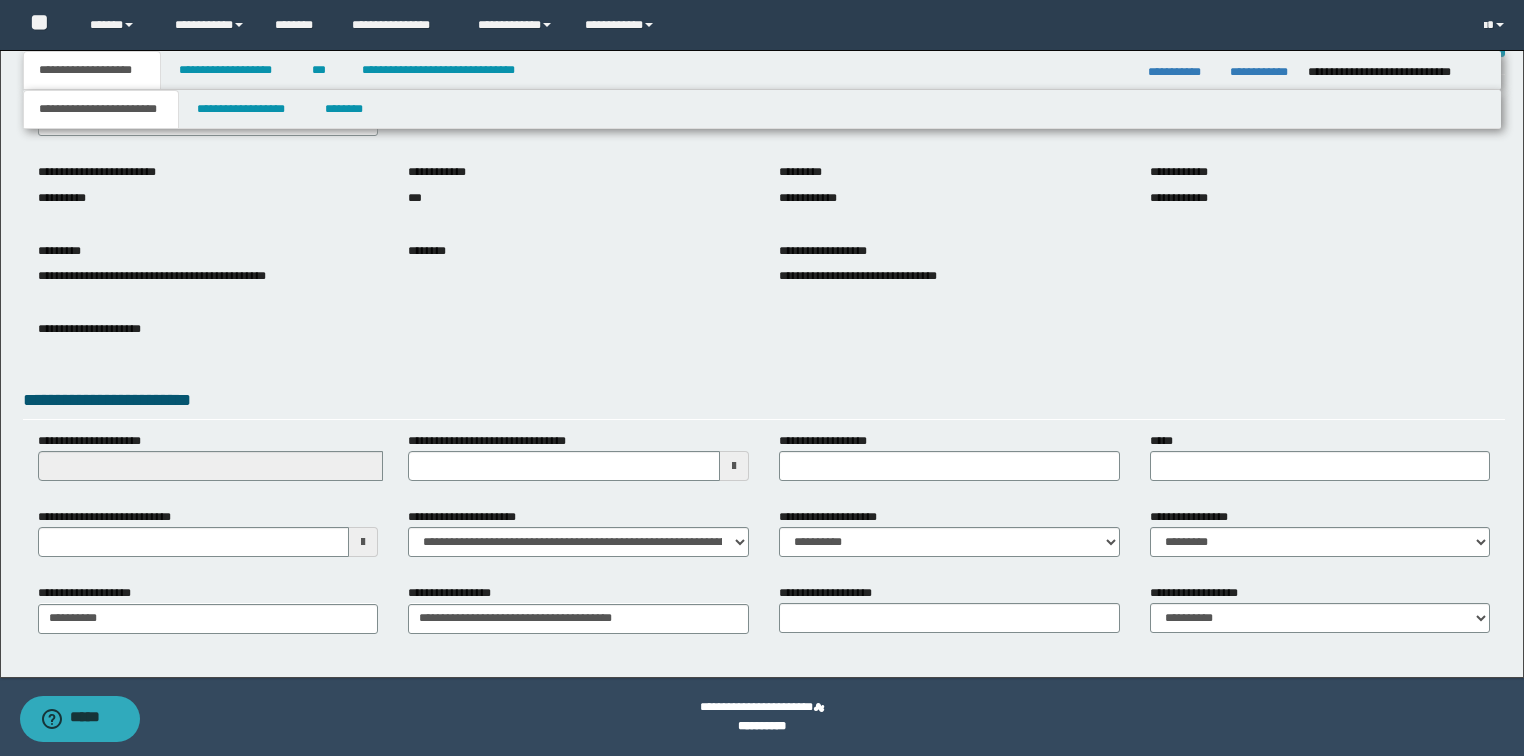 click at bounding box center (363, 542) 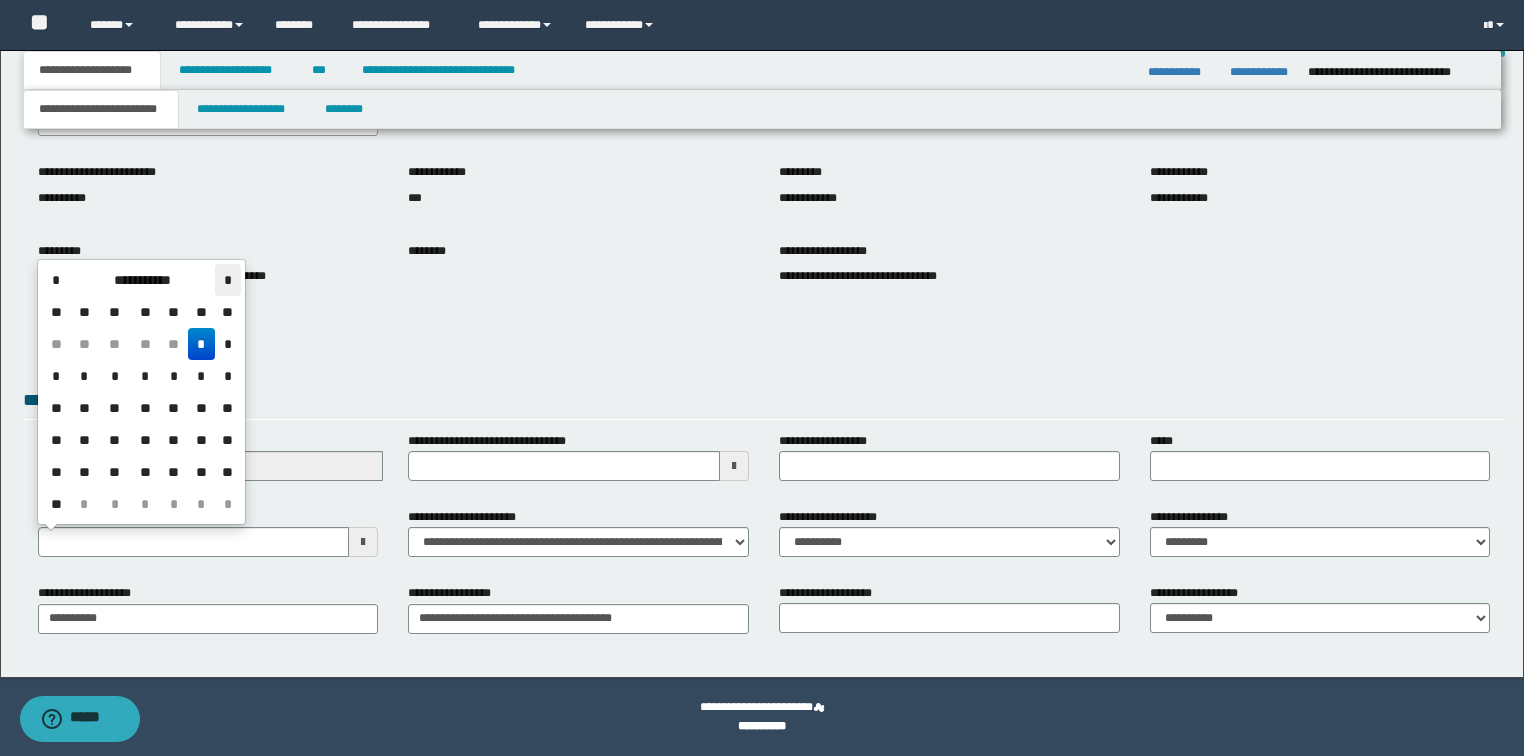 click on "*" at bounding box center (227, 280) 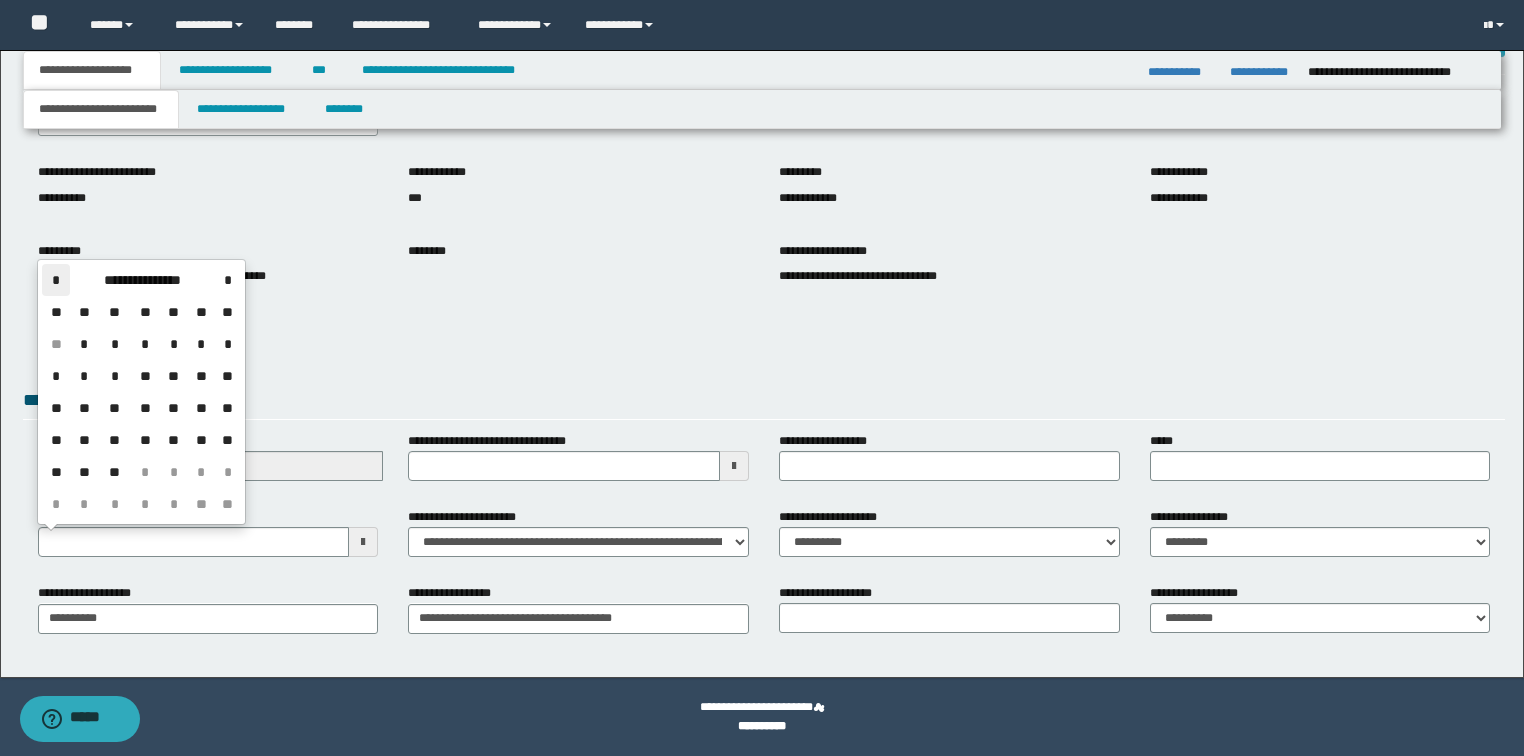 click on "*" at bounding box center [56, 280] 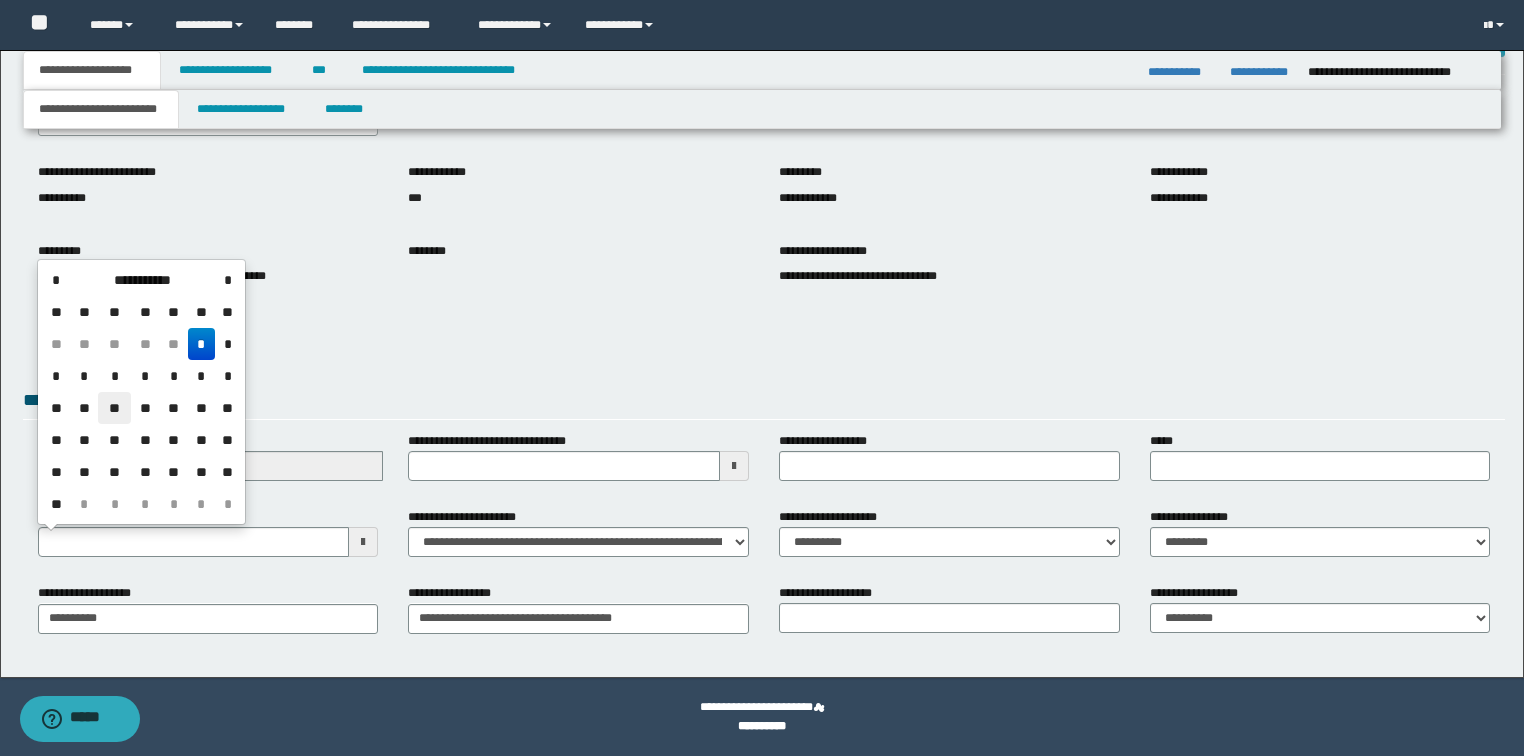 click on "**" at bounding box center [114, 408] 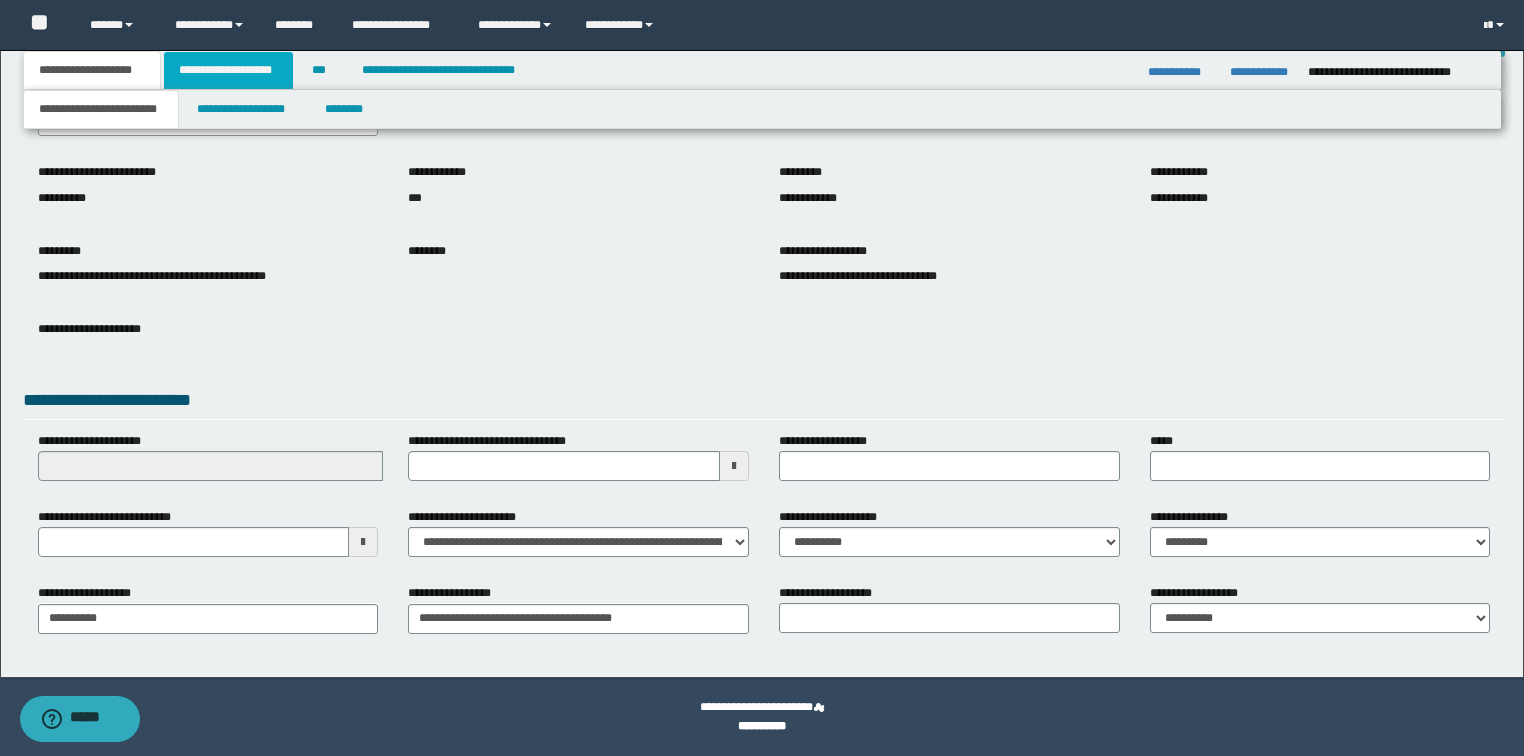 click on "**********" at bounding box center [228, 70] 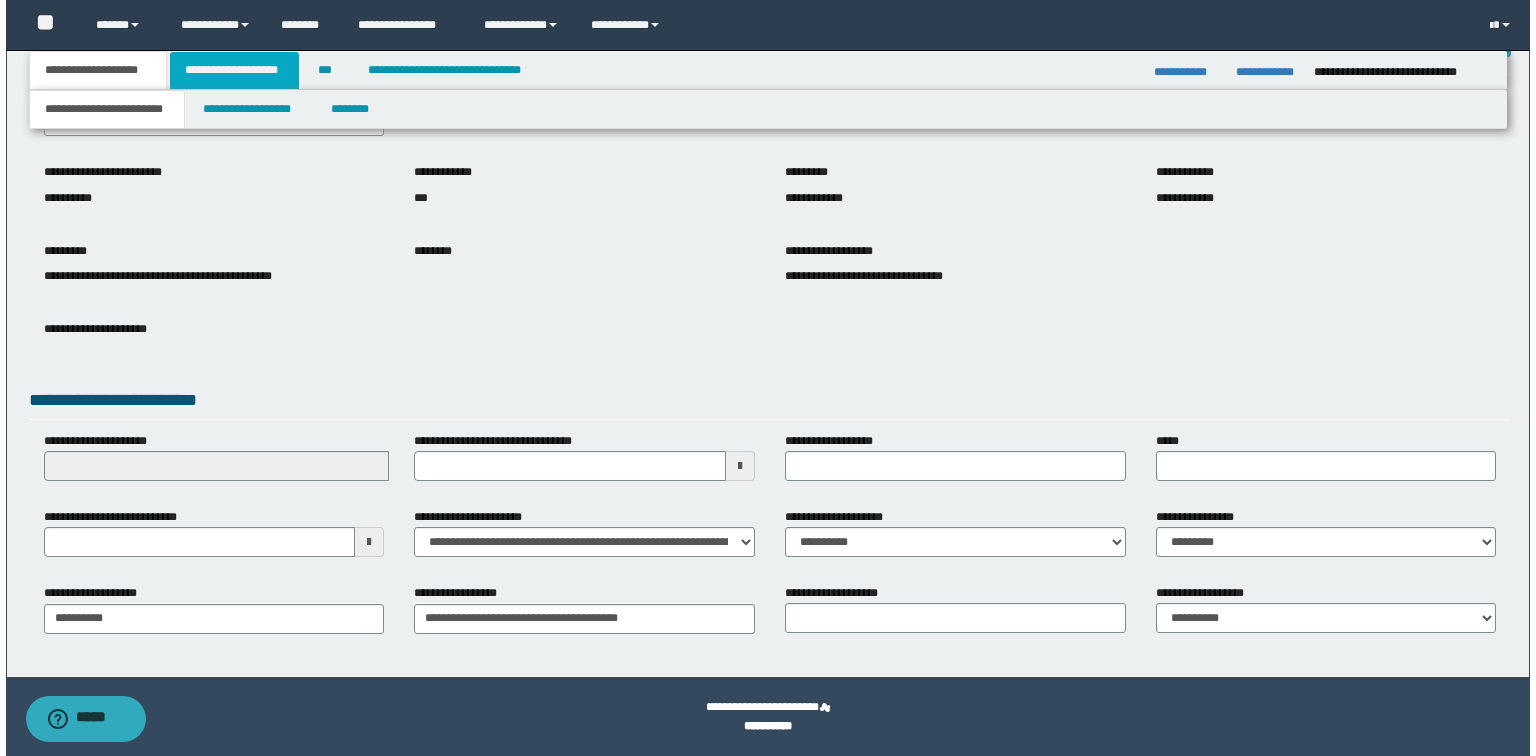 scroll, scrollTop: 0, scrollLeft: 0, axis: both 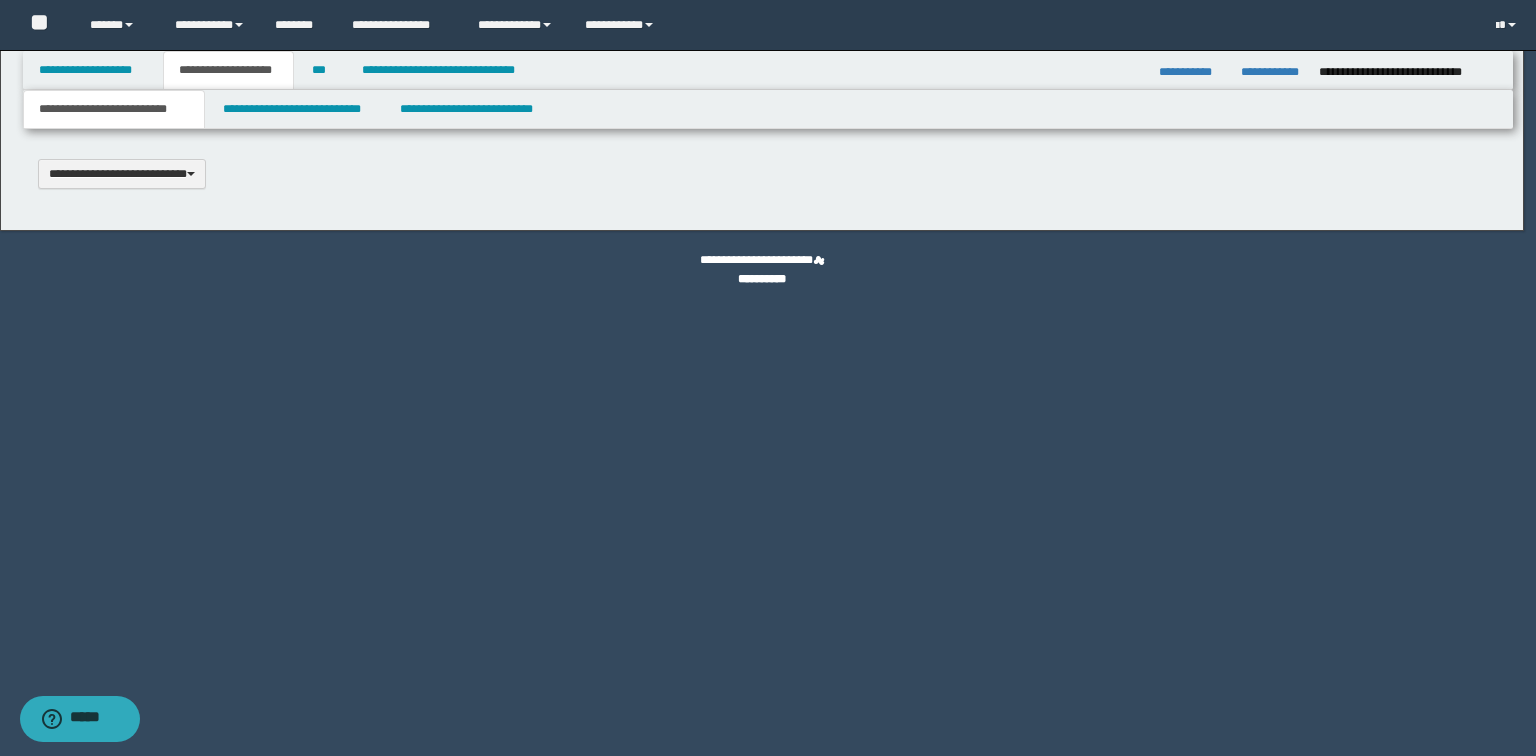type 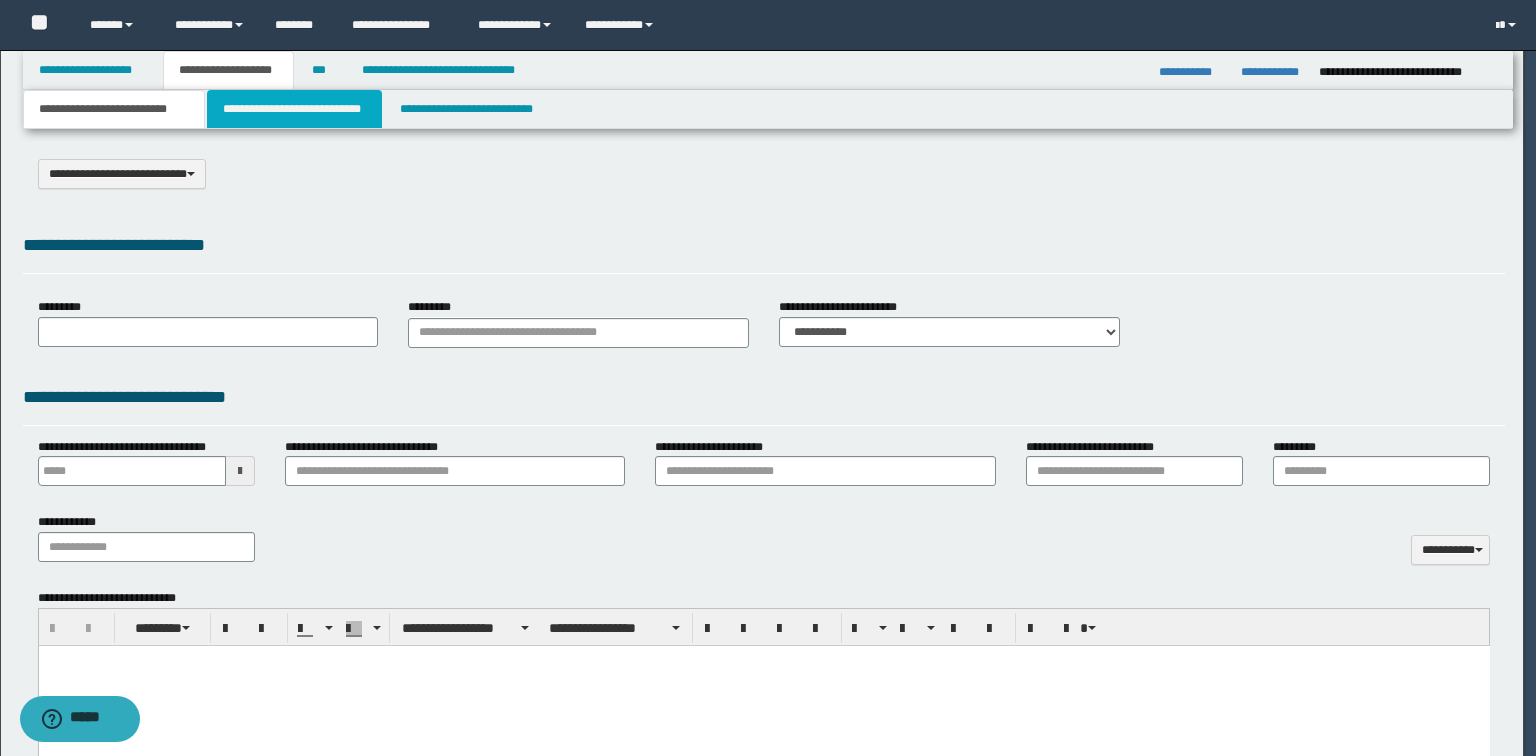 click on "**********" at bounding box center [294, 109] 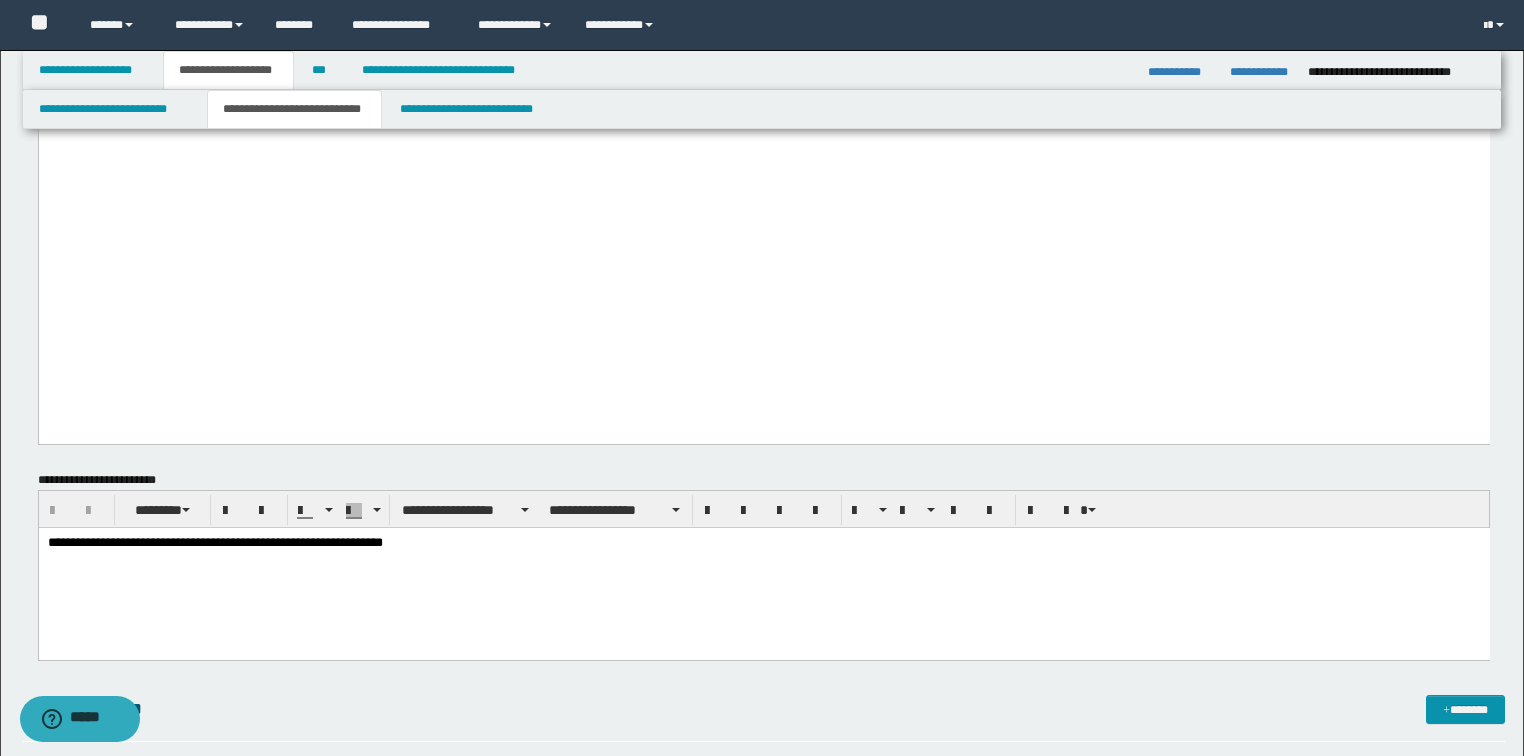 scroll, scrollTop: 1920, scrollLeft: 0, axis: vertical 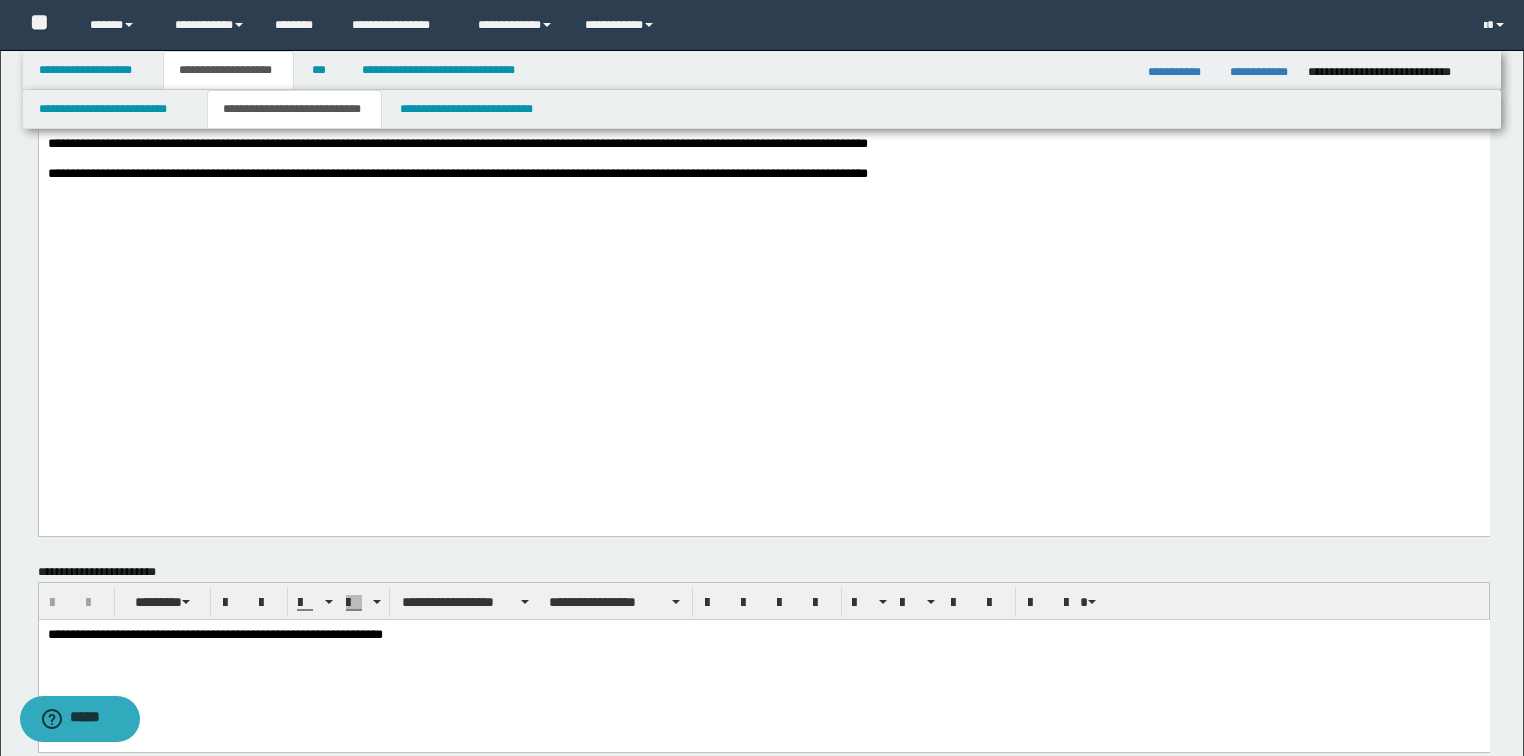 click on "**********" at bounding box center (457, 143) 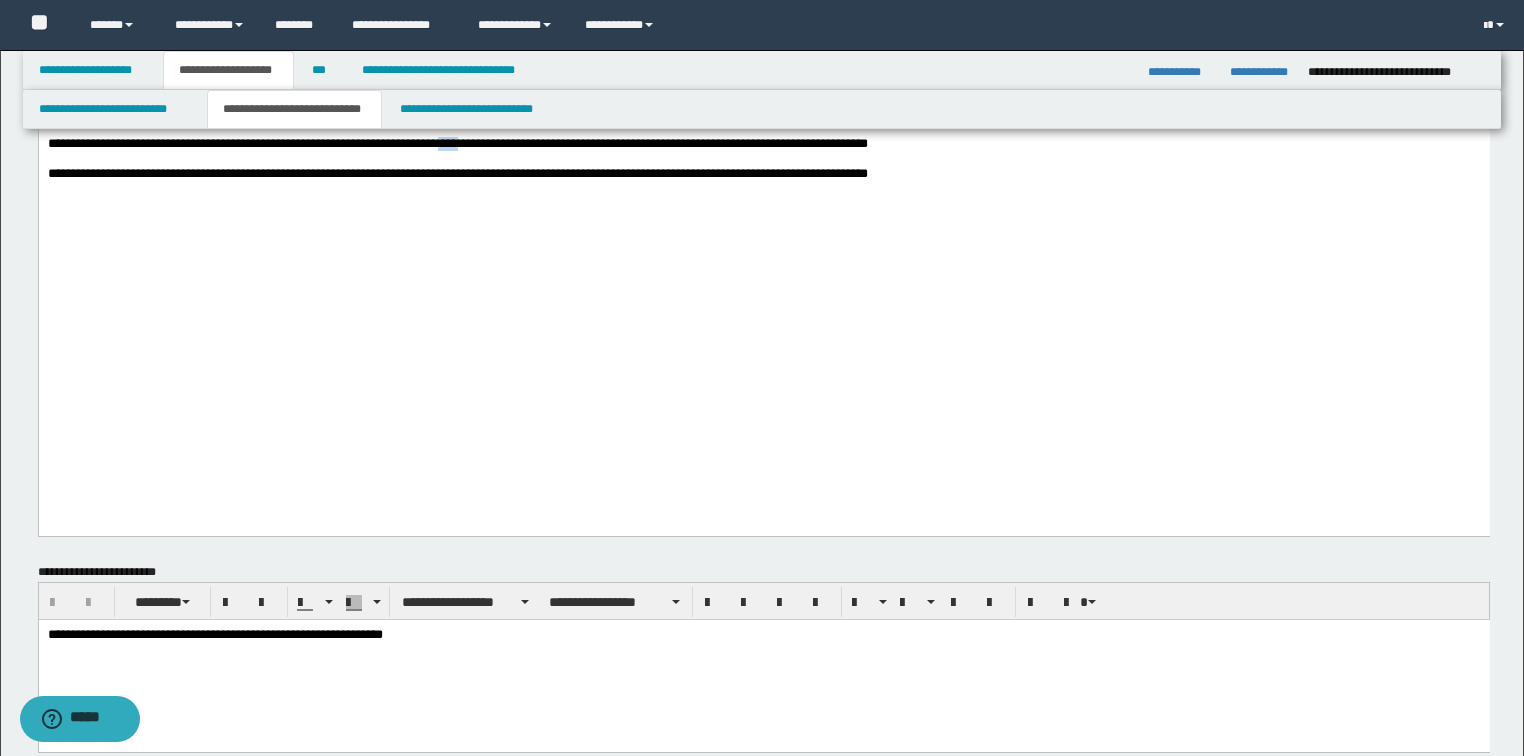 click on "**********" at bounding box center (457, 143) 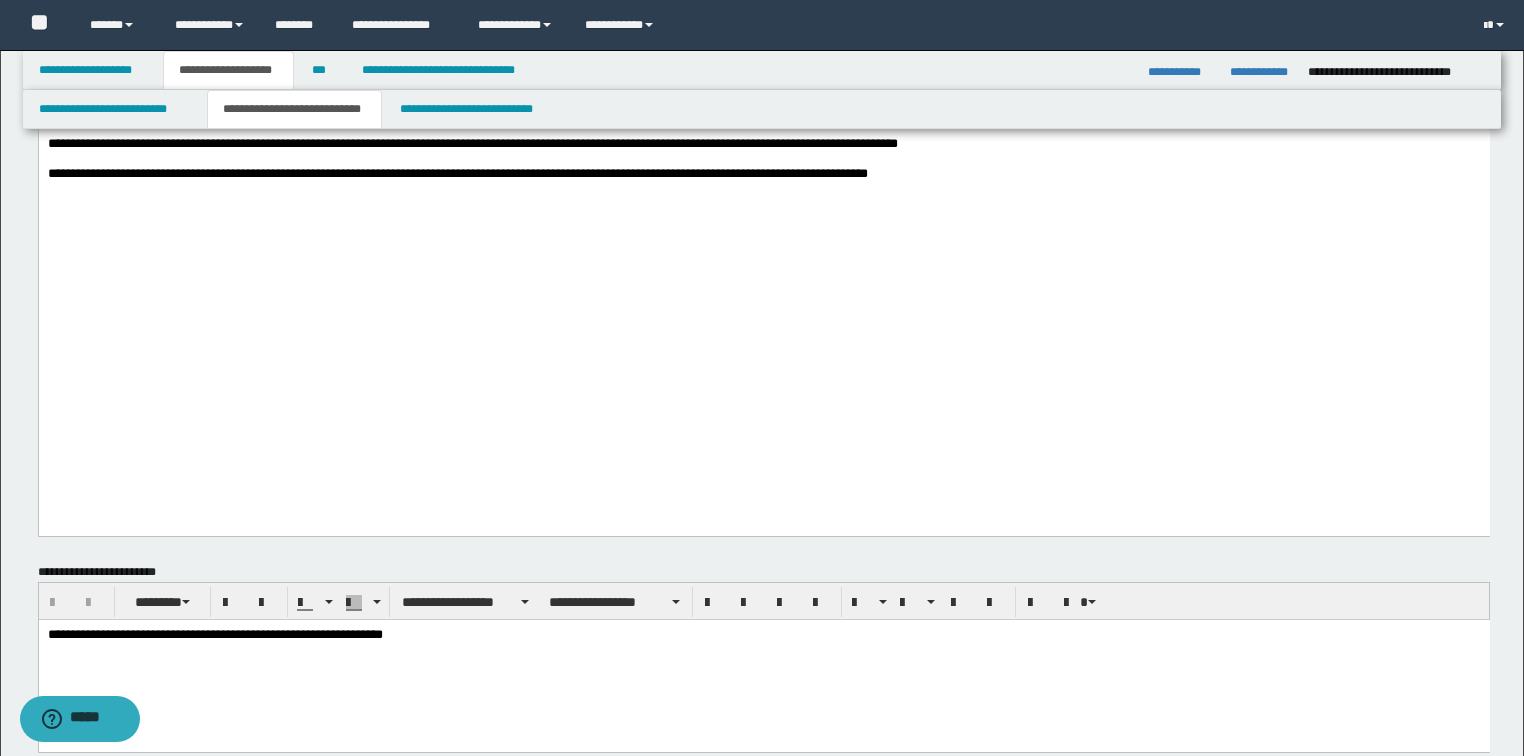 click on "**********" at bounding box center (472, 143) 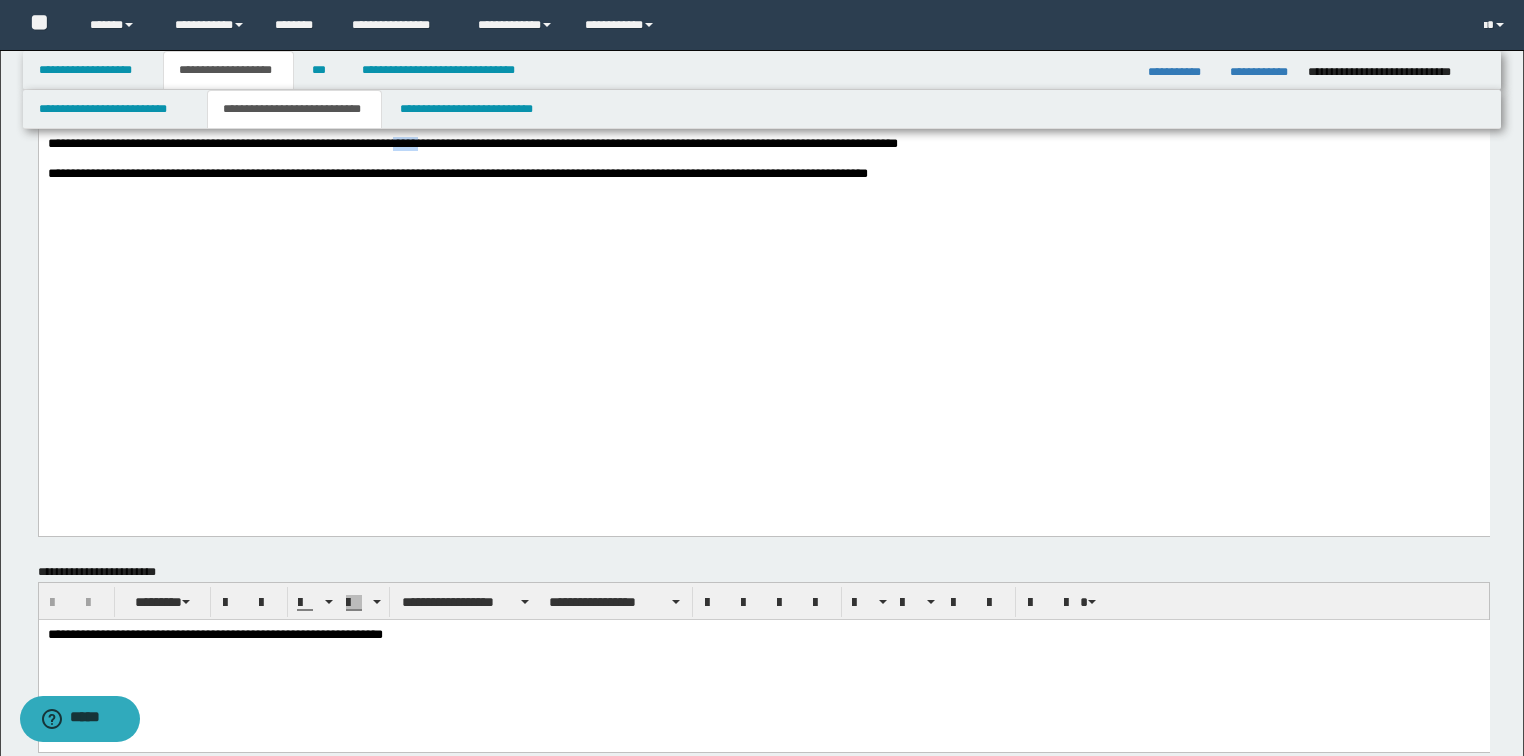 click on "**********" at bounding box center [472, 143] 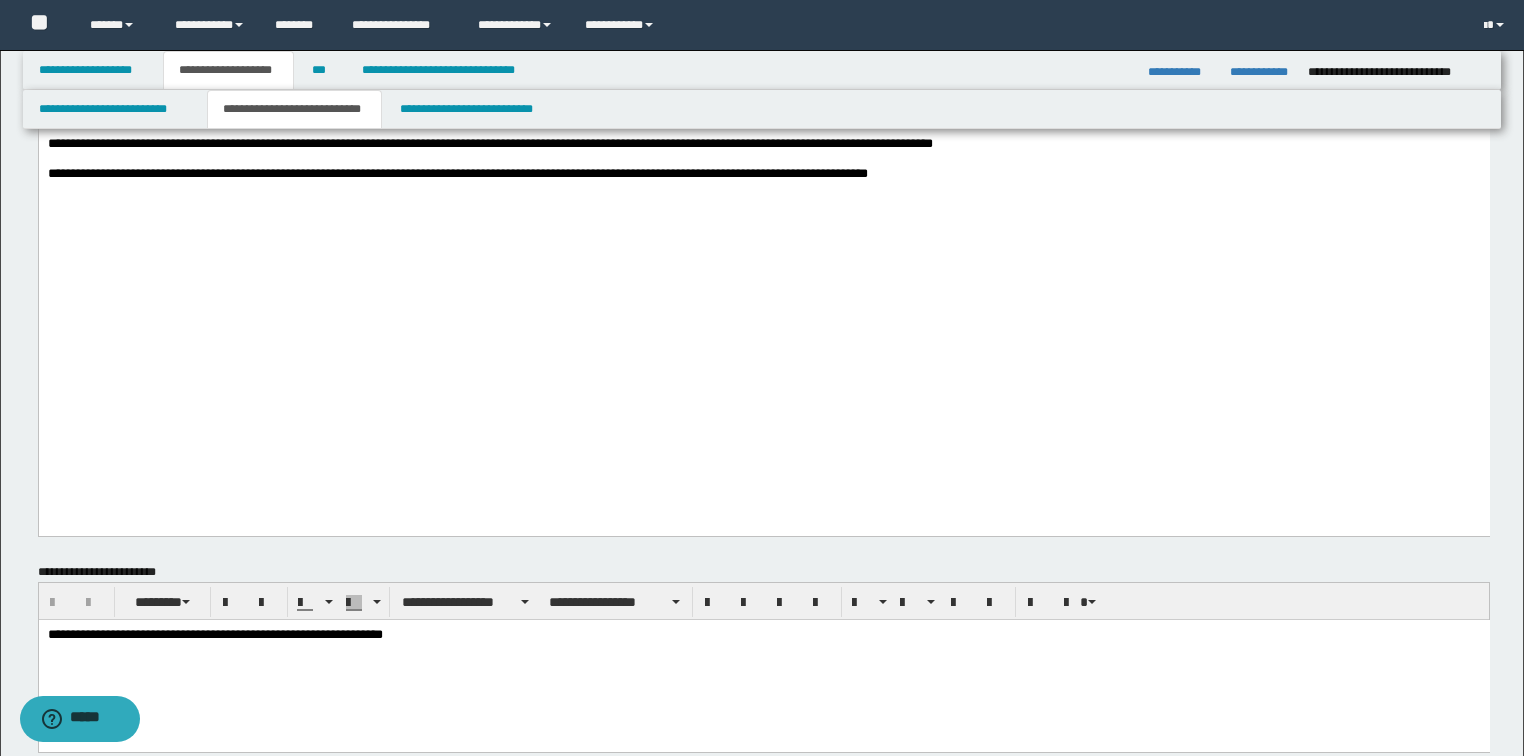 click on "**********" at bounding box center (489, 143) 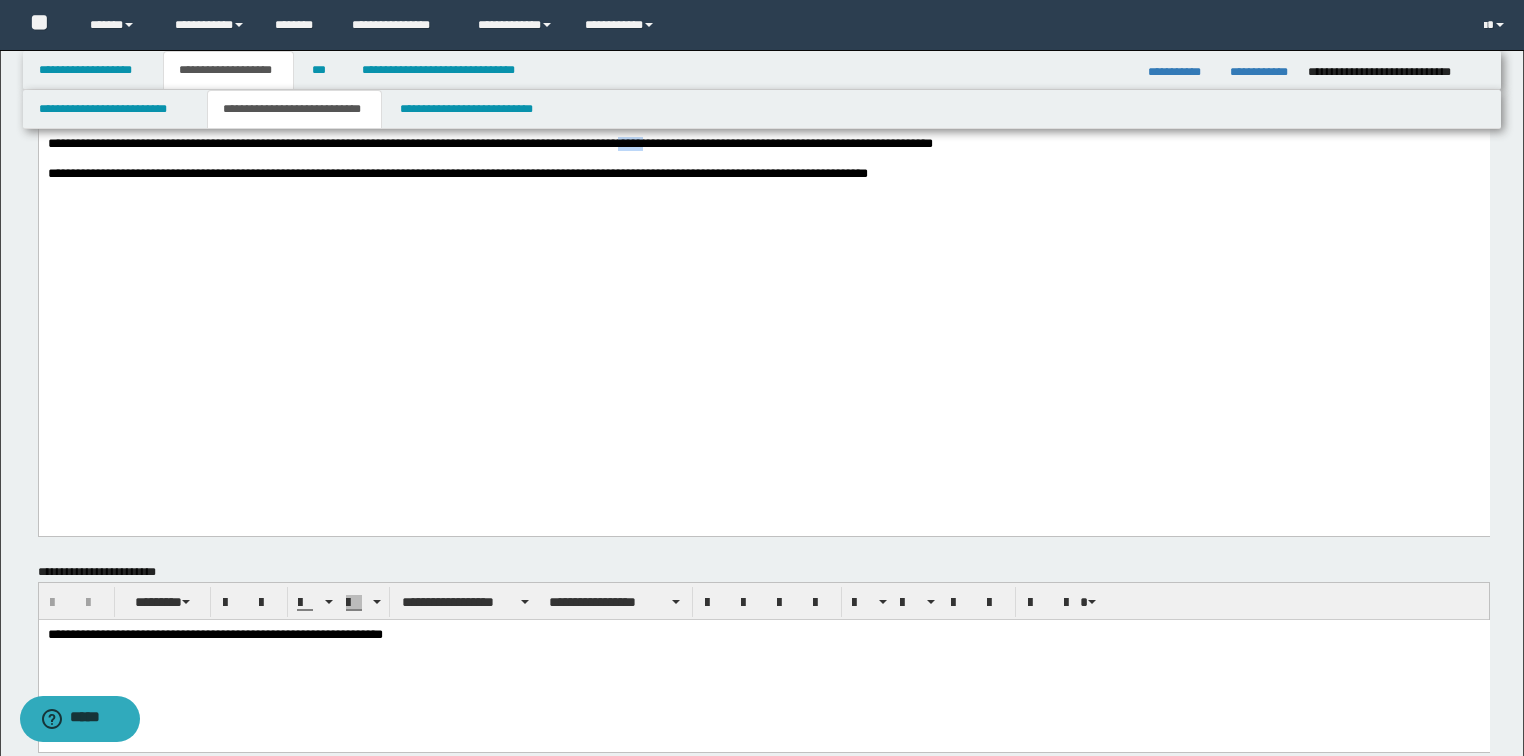 click on "**********" at bounding box center [489, 143] 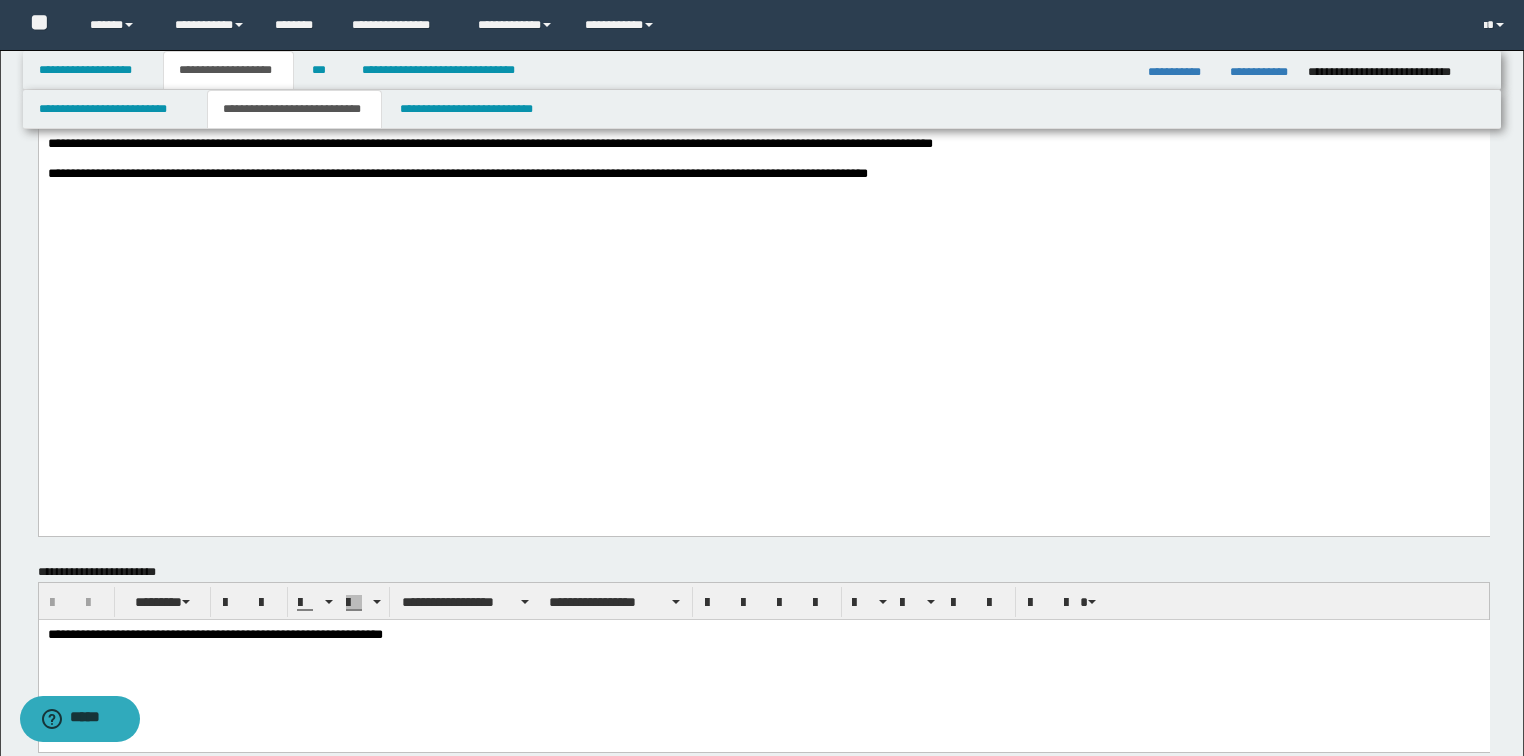 click at bounding box center (763, 129) 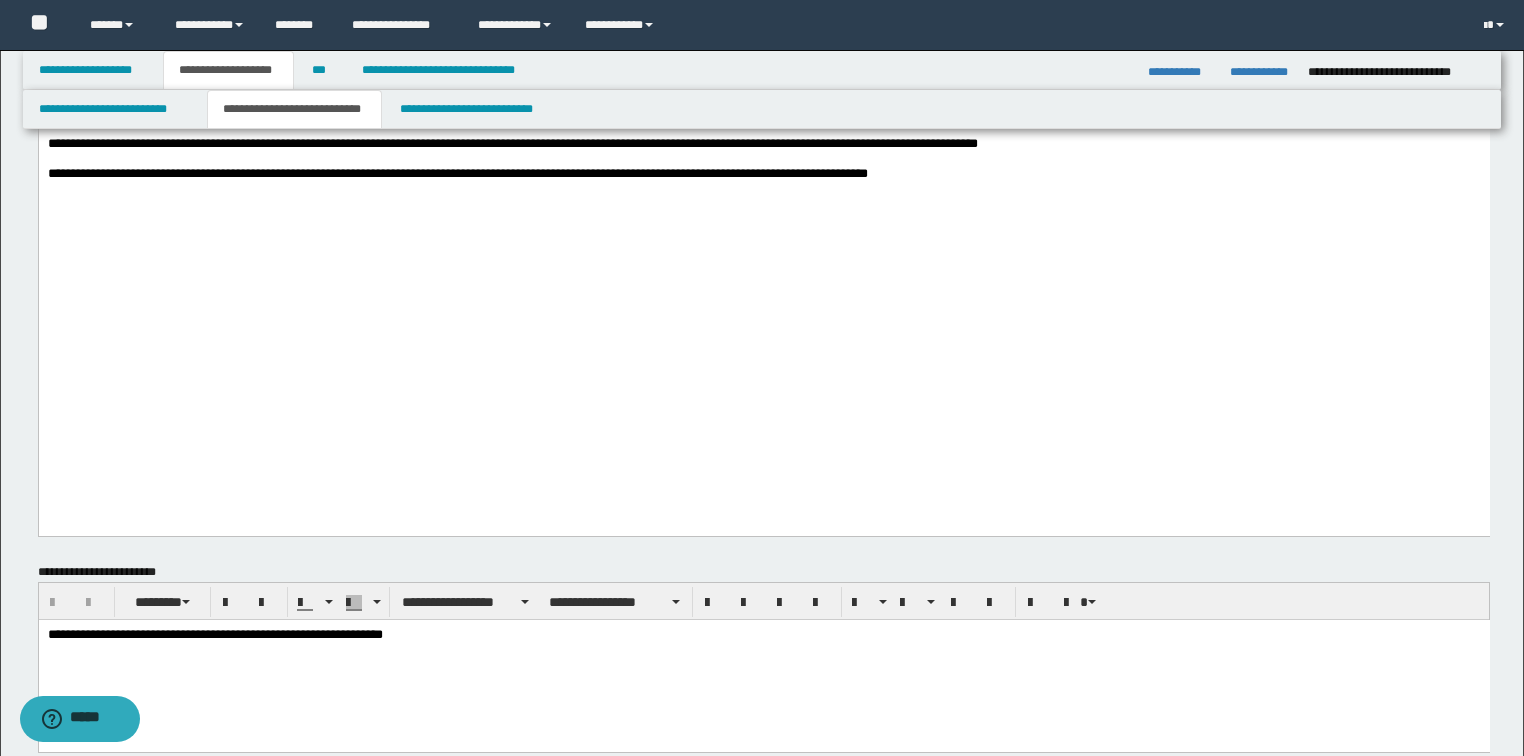 click on "**********" at bounding box center (512, 143) 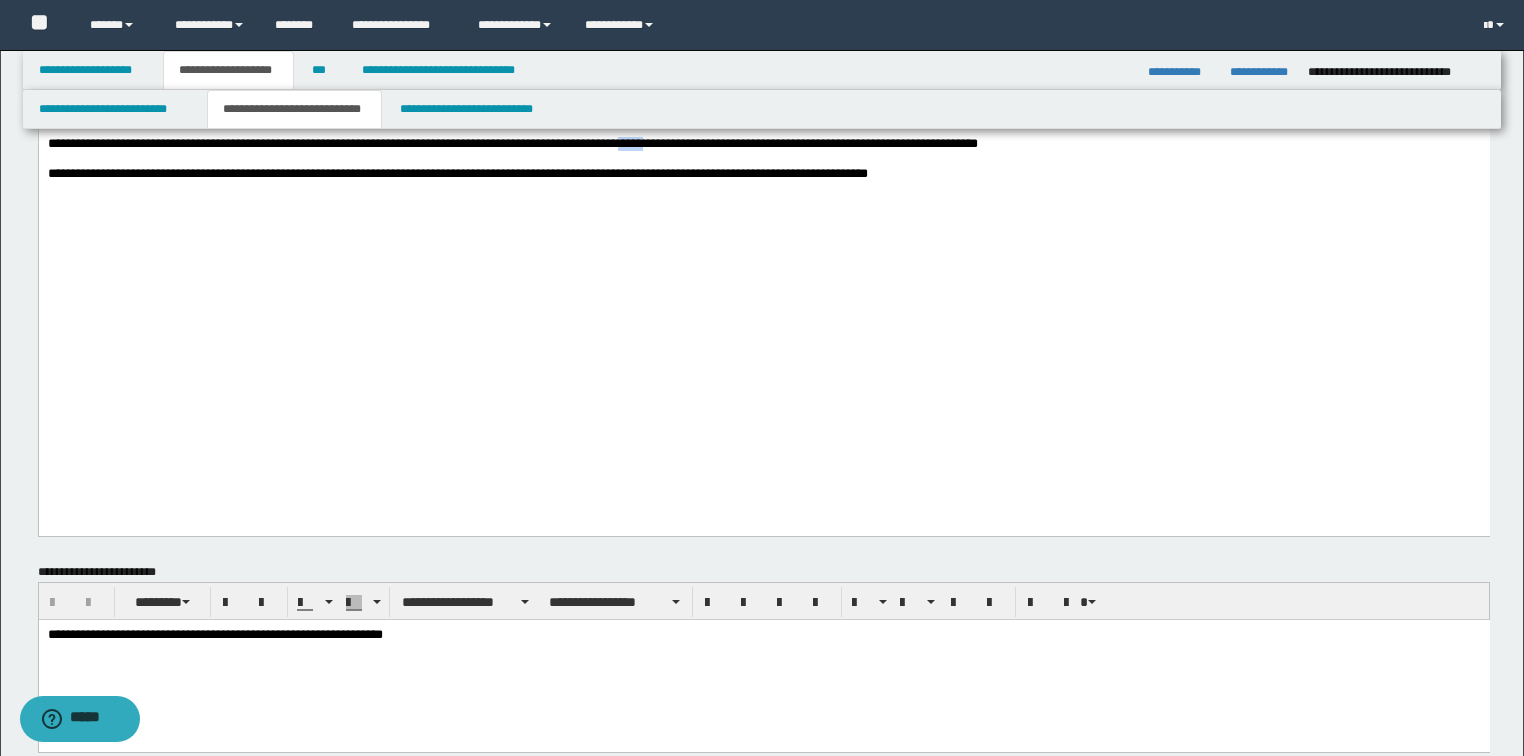 click on "**********" at bounding box center (512, 143) 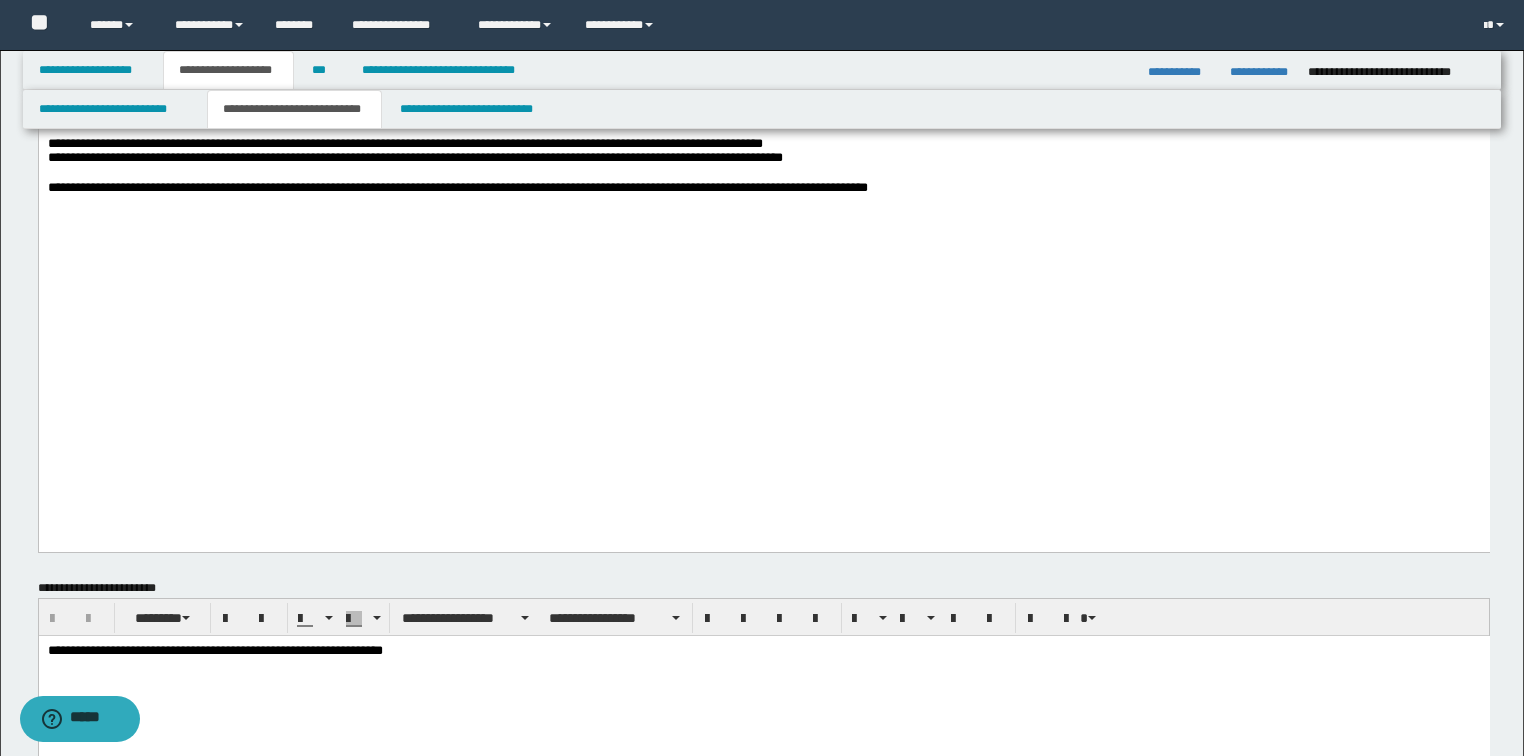 click on "**********" at bounding box center (414, 150) 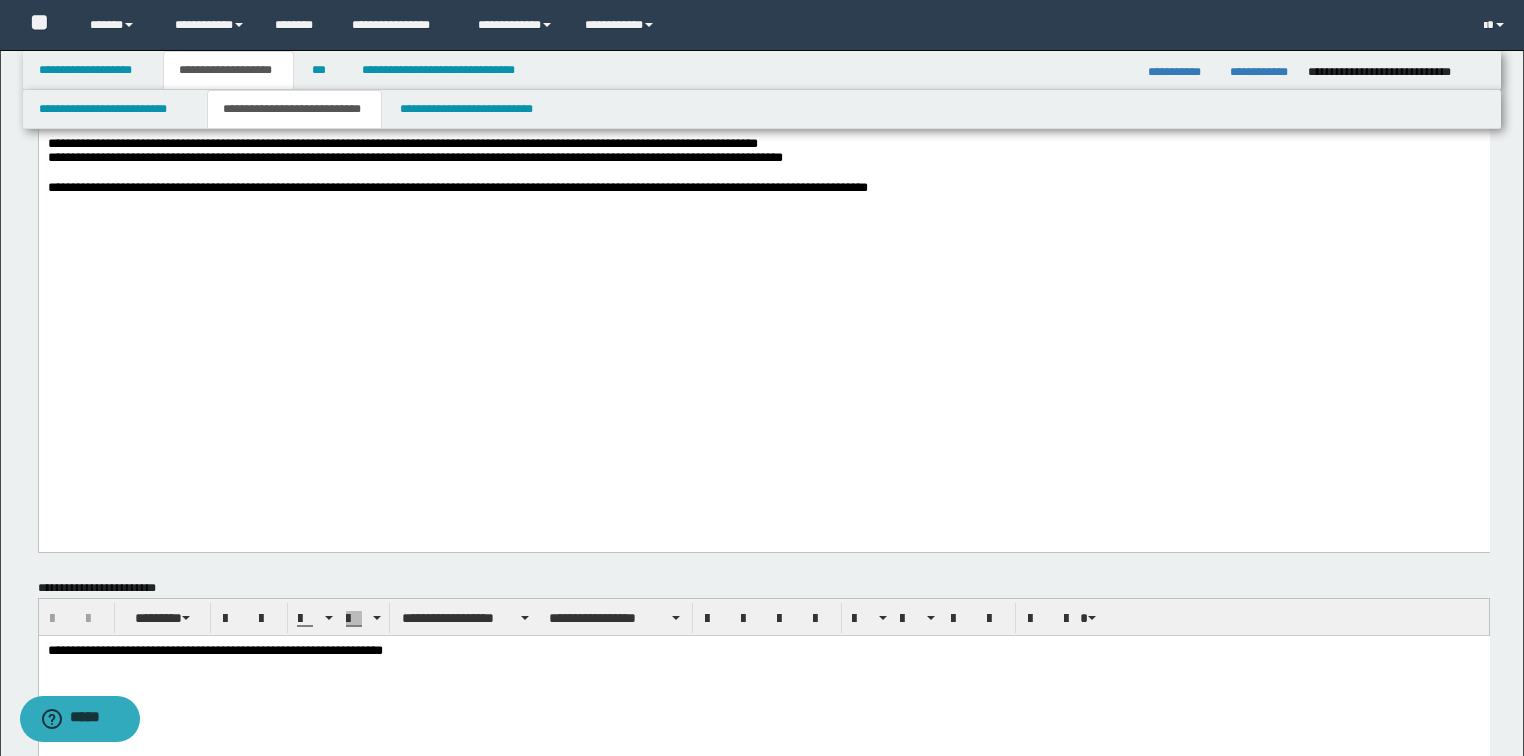 click on "**********" at bounding box center [414, 150] 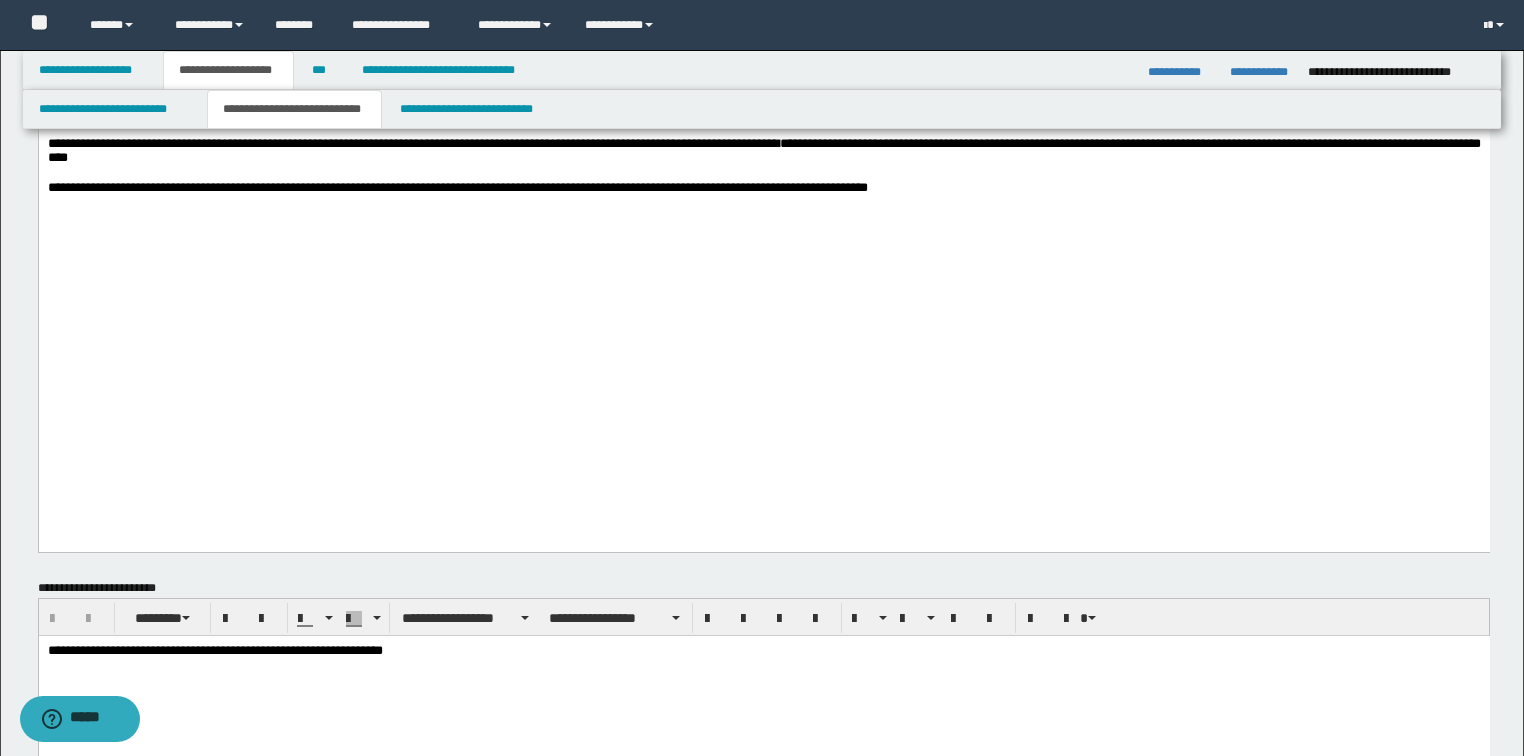 click on "**********" at bounding box center [763, 150] 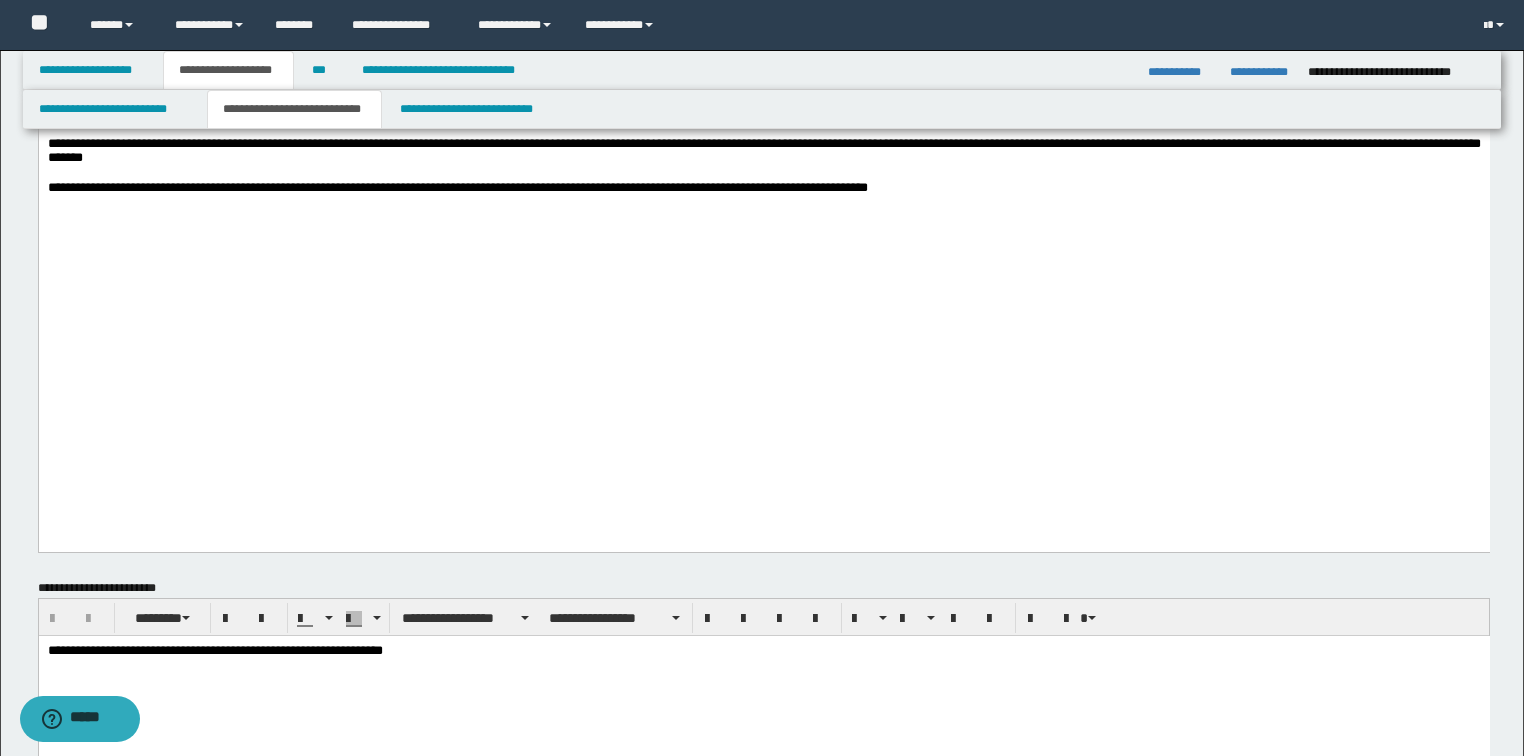 click at bounding box center [763, 173] 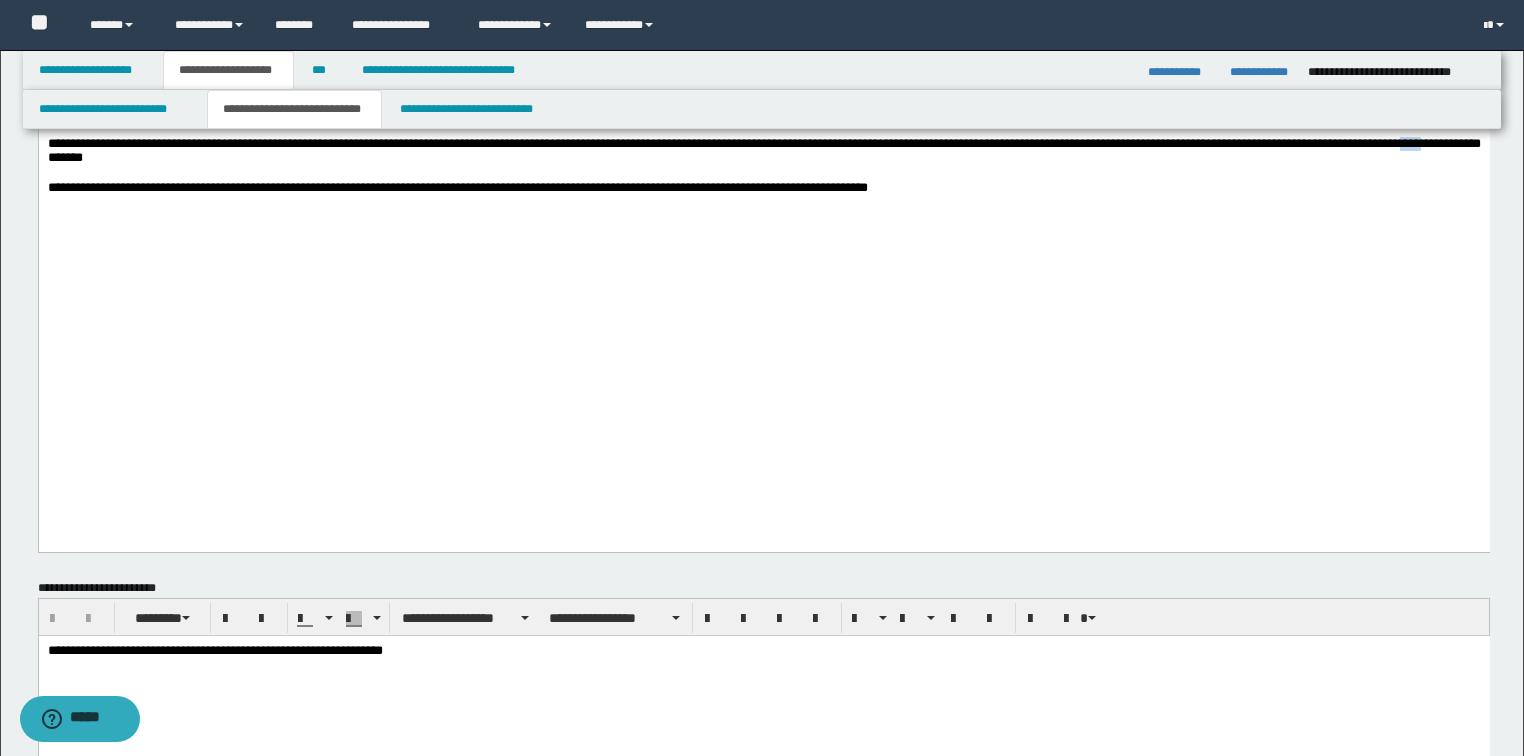 click on "**********" at bounding box center [763, 150] 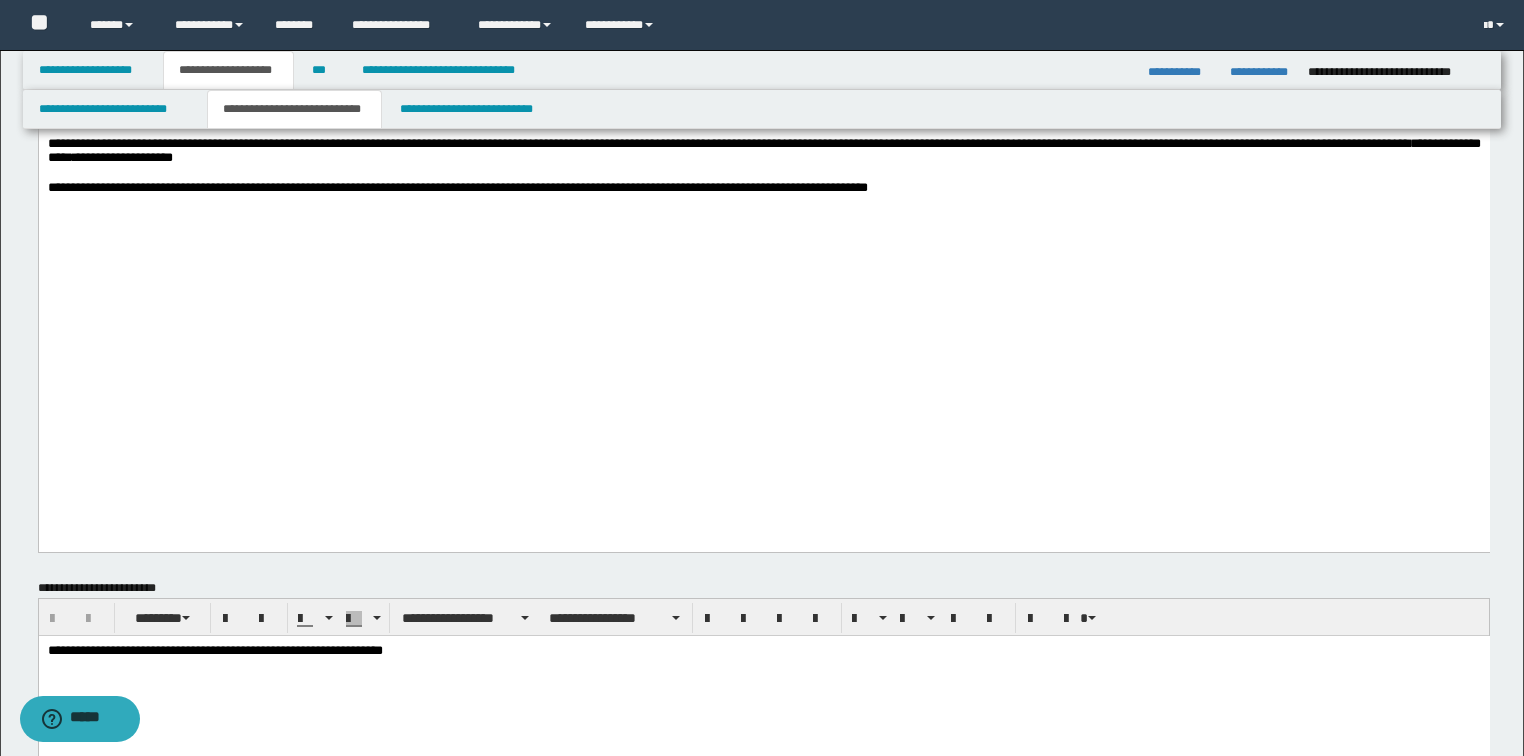 click on "**********" at bounding box center (763, 150) 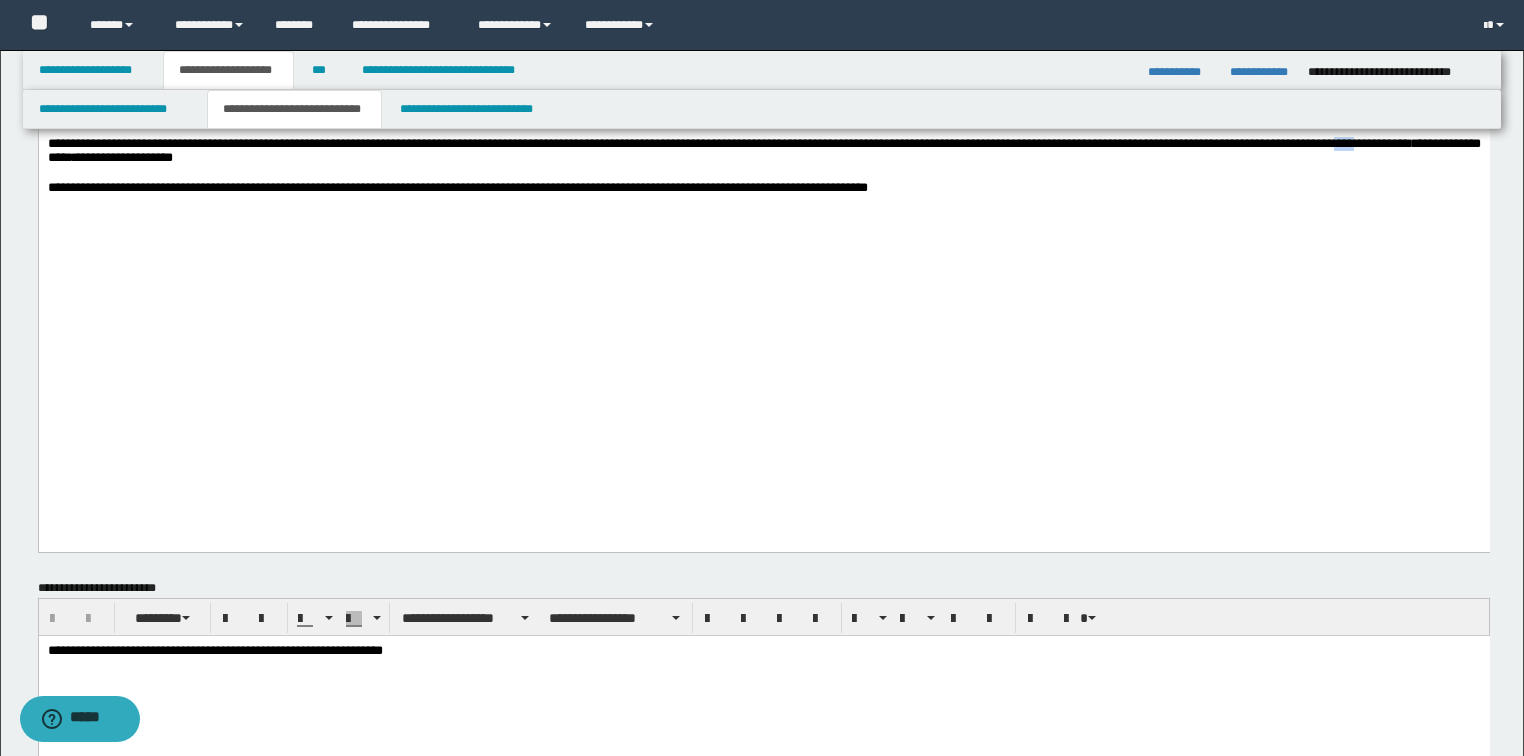 click on "**********" at bounding box center [763, 150] 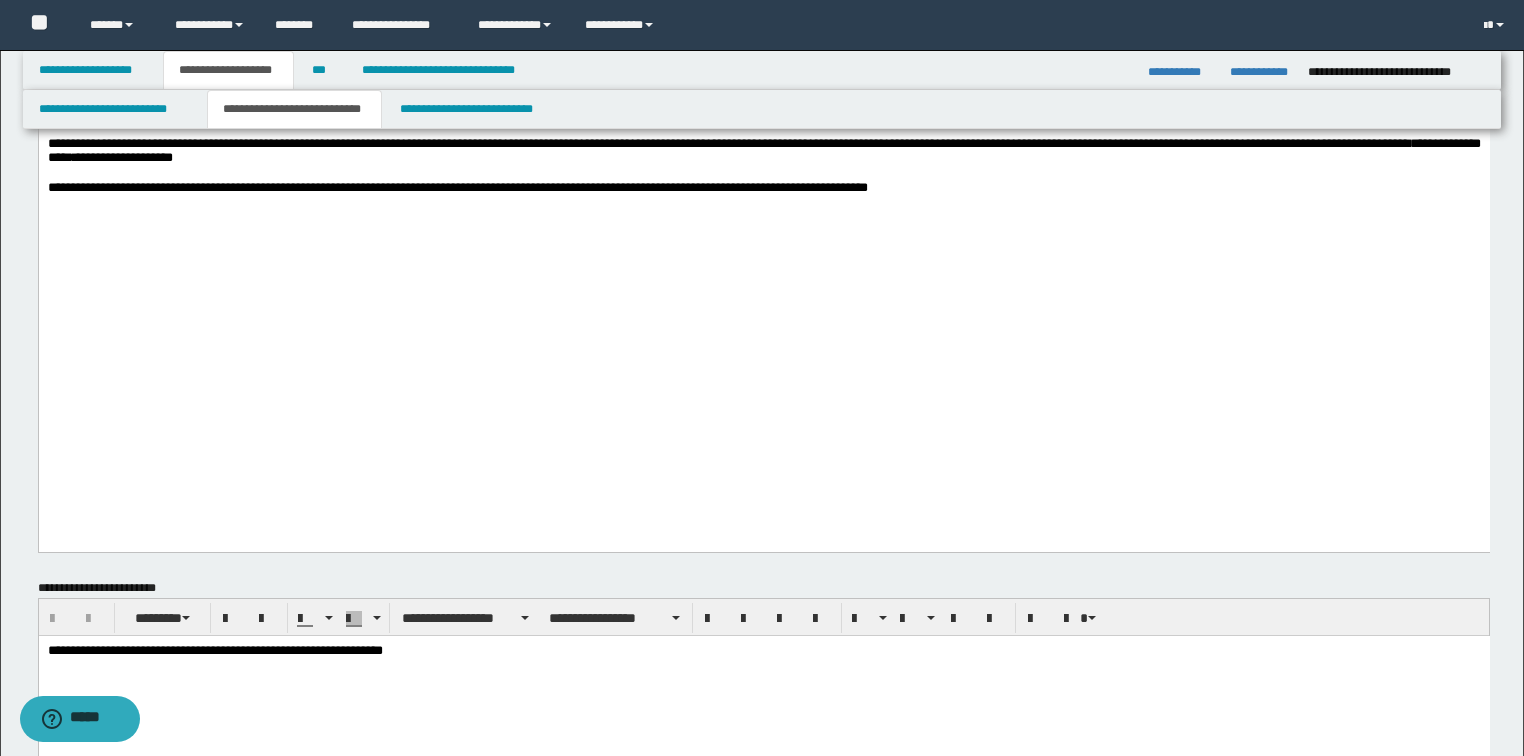 click on "**********" at bounding box center (763, 150) 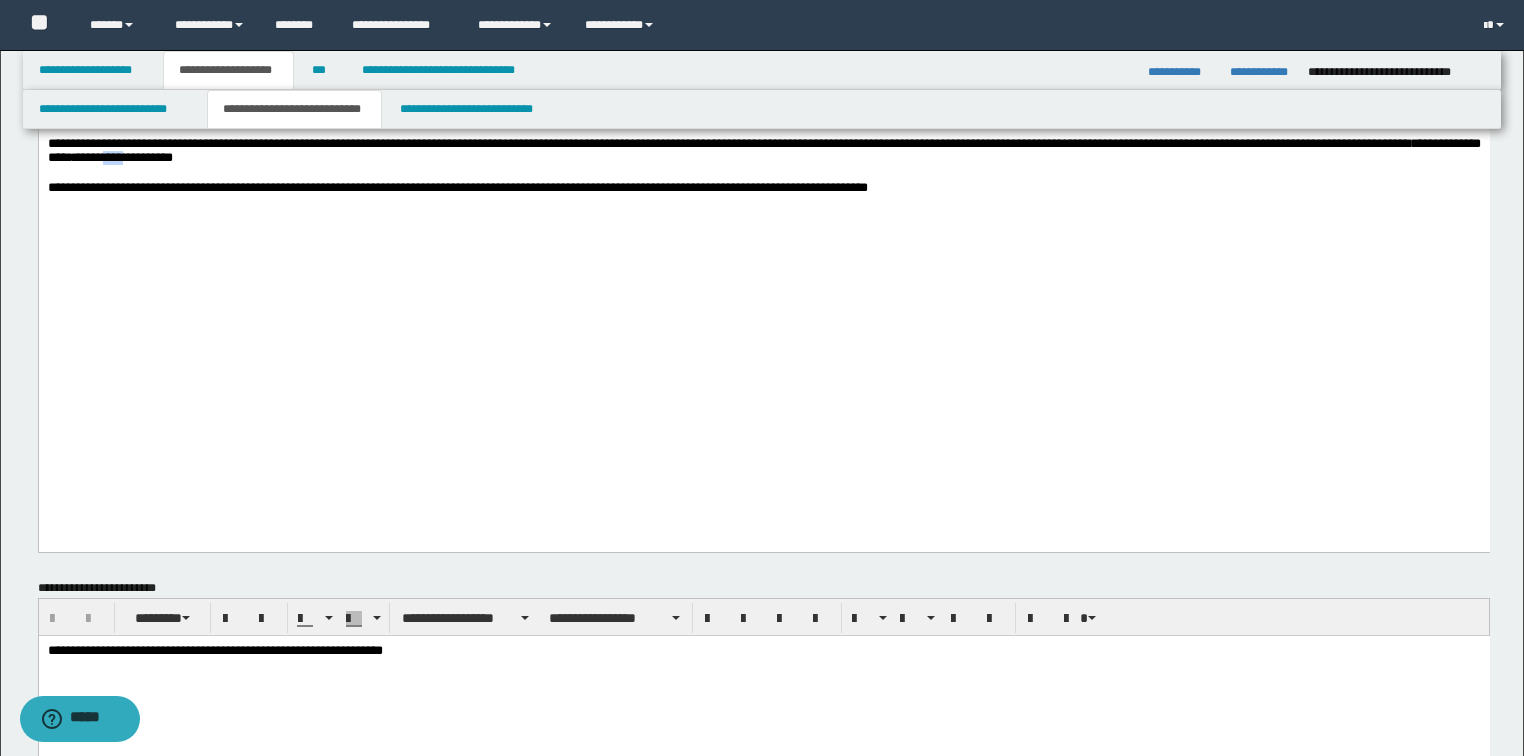 click on "**********" at bounding box center (763, 150) 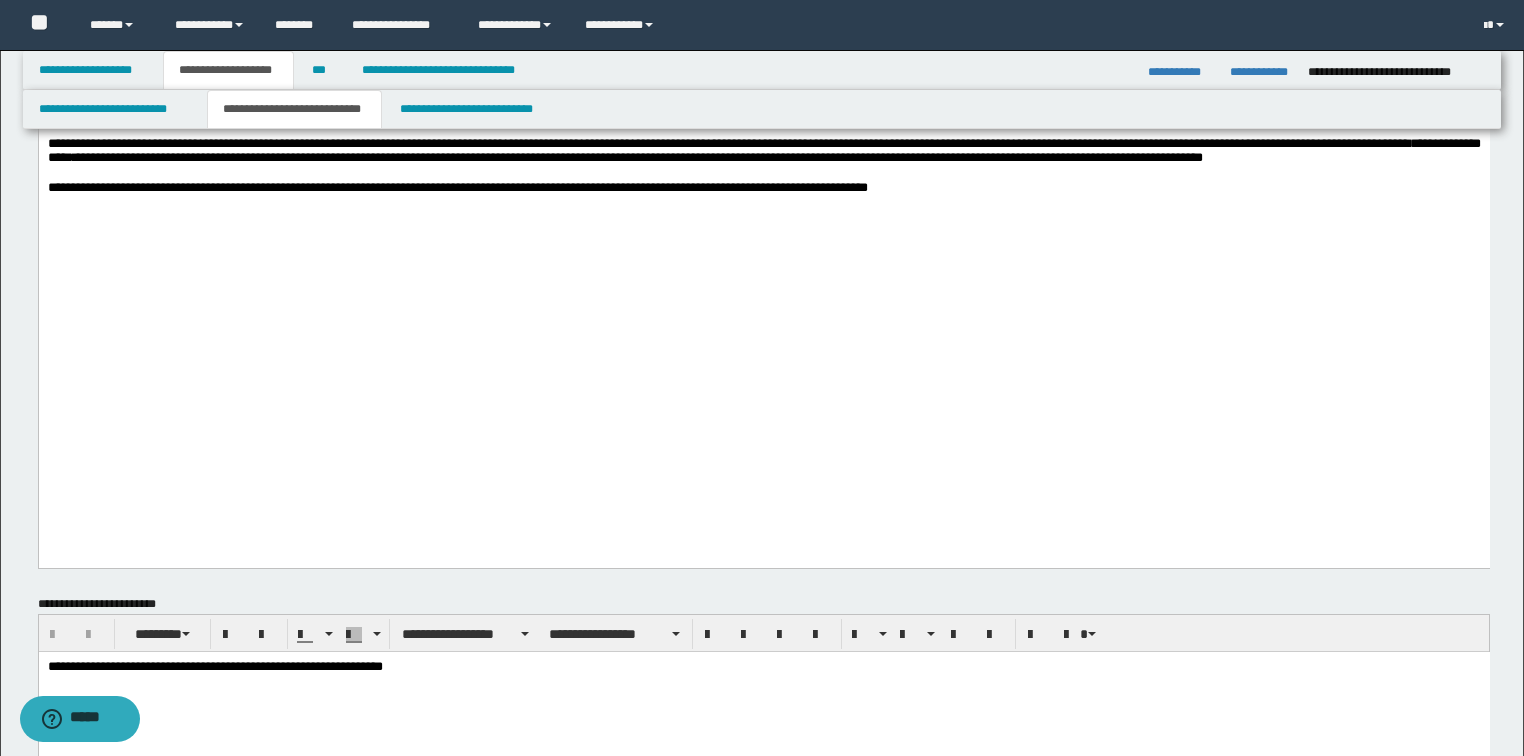click on "**********" at bounding box center [763, 150] 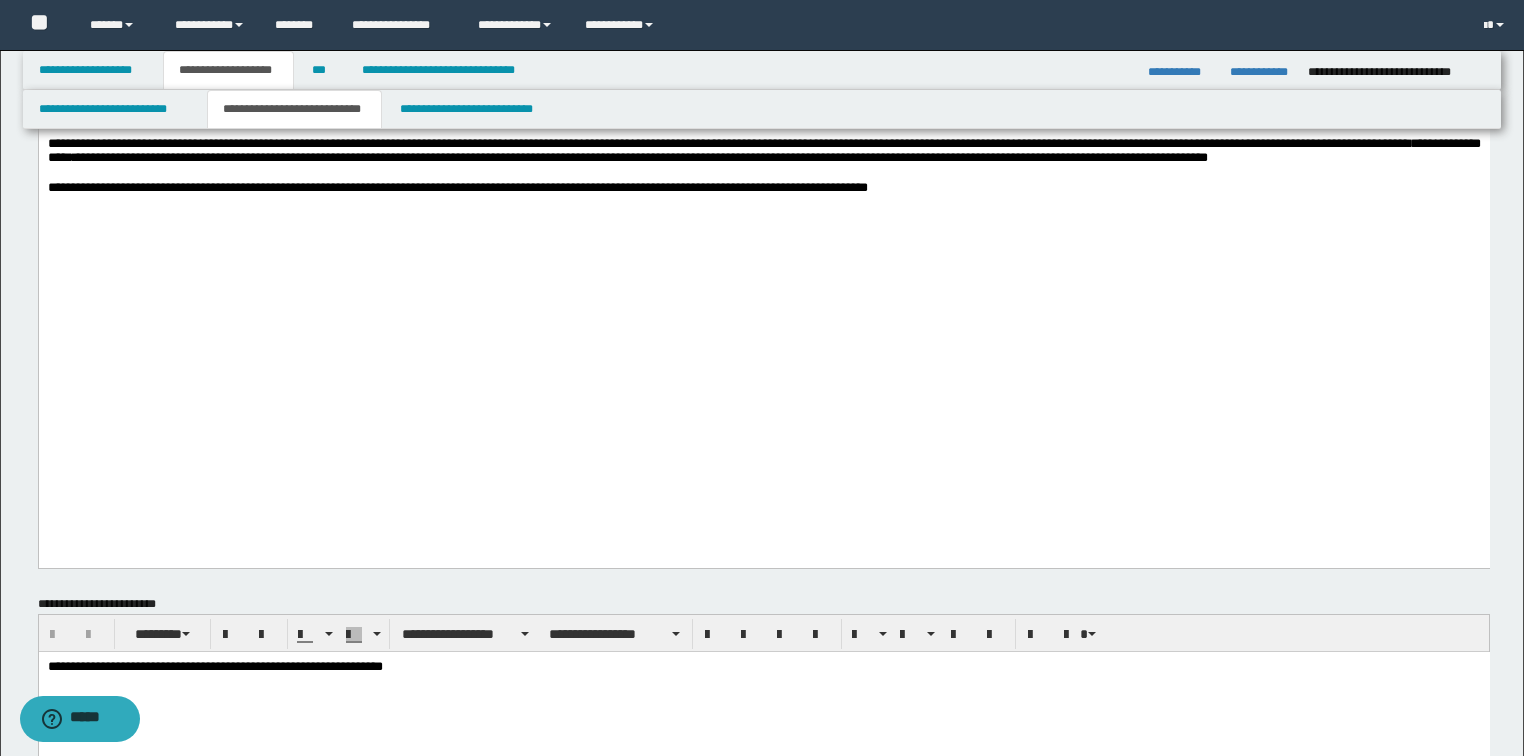 click on "**********" at bounding box center (763, 150) 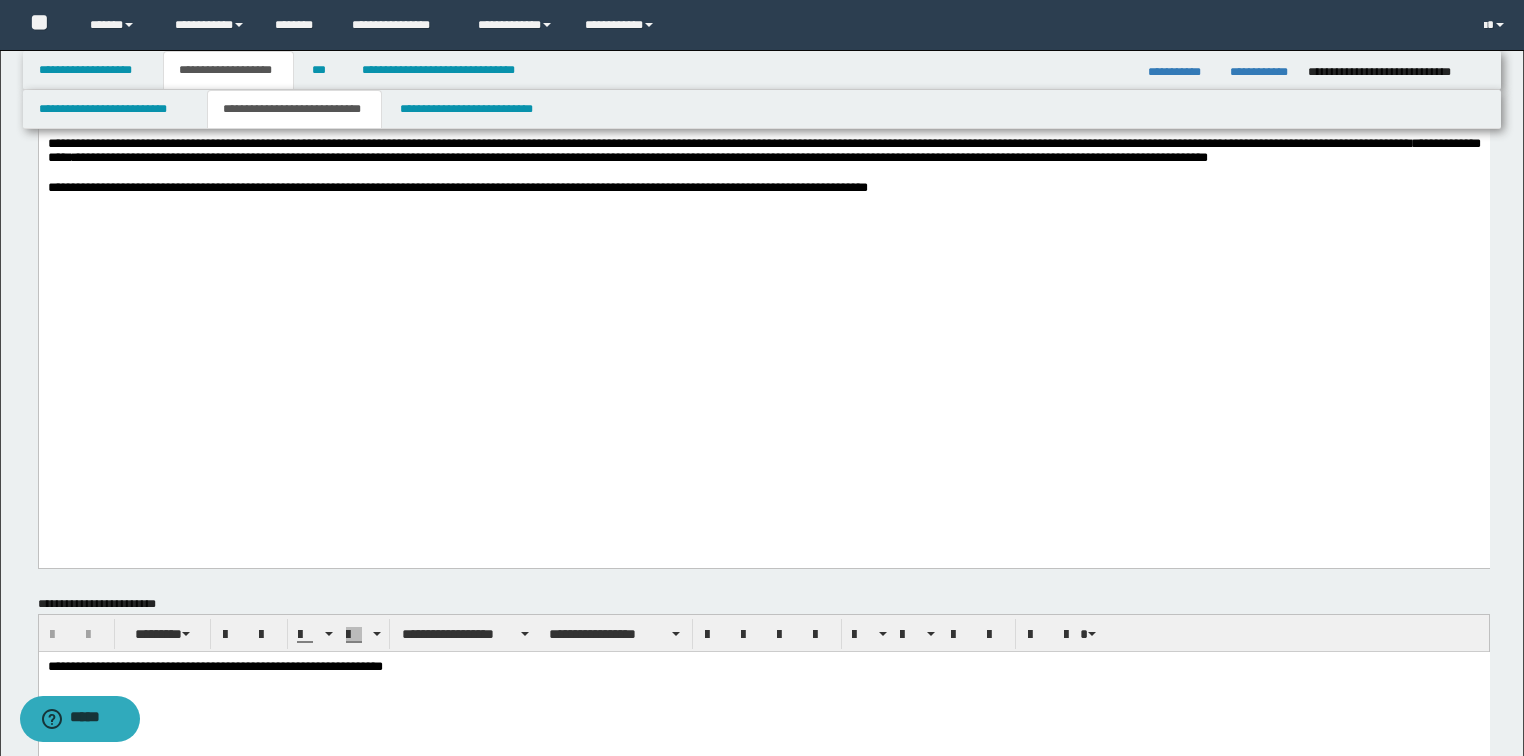 click on "**********" at bounding box center [763, 150] 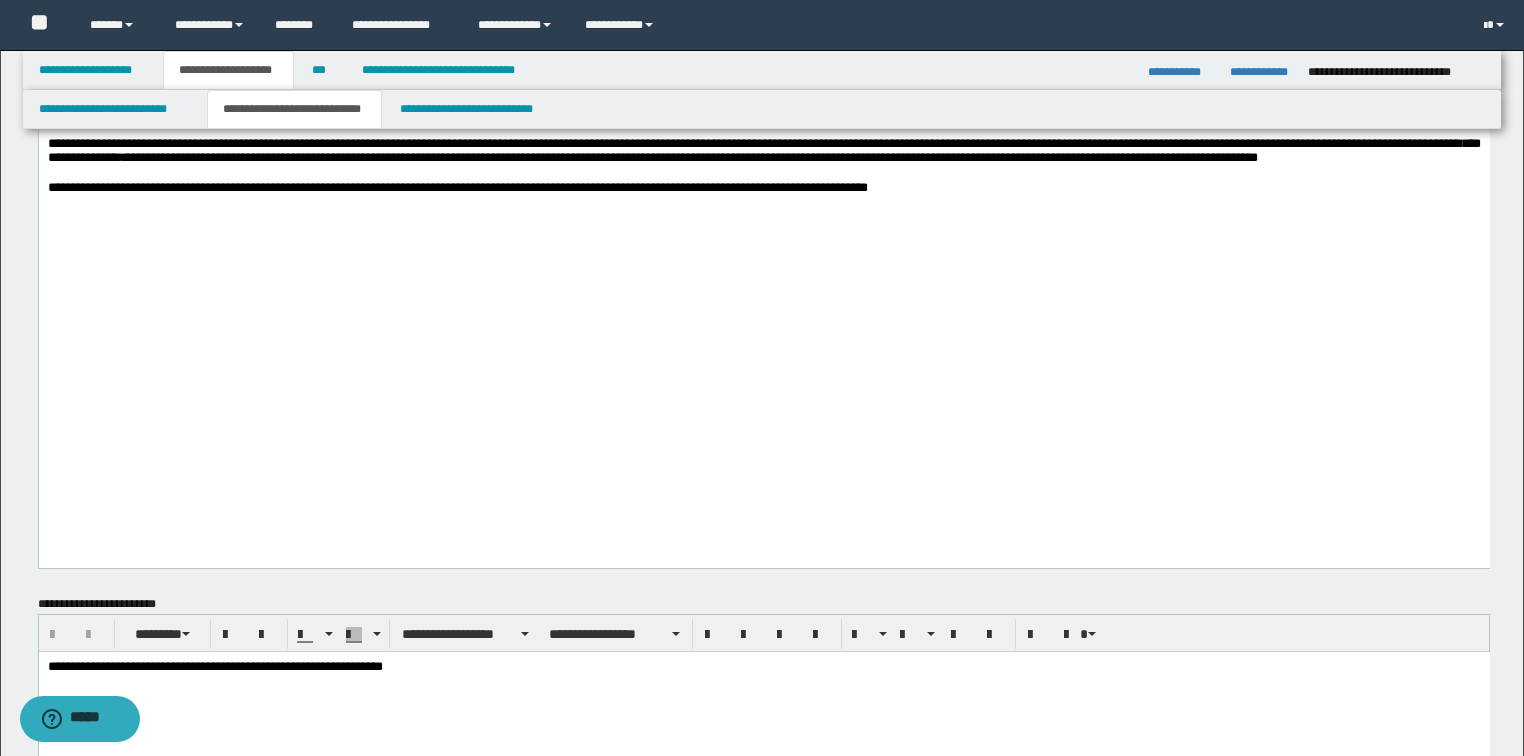 click on "**********" at bounding box center (763, 151) 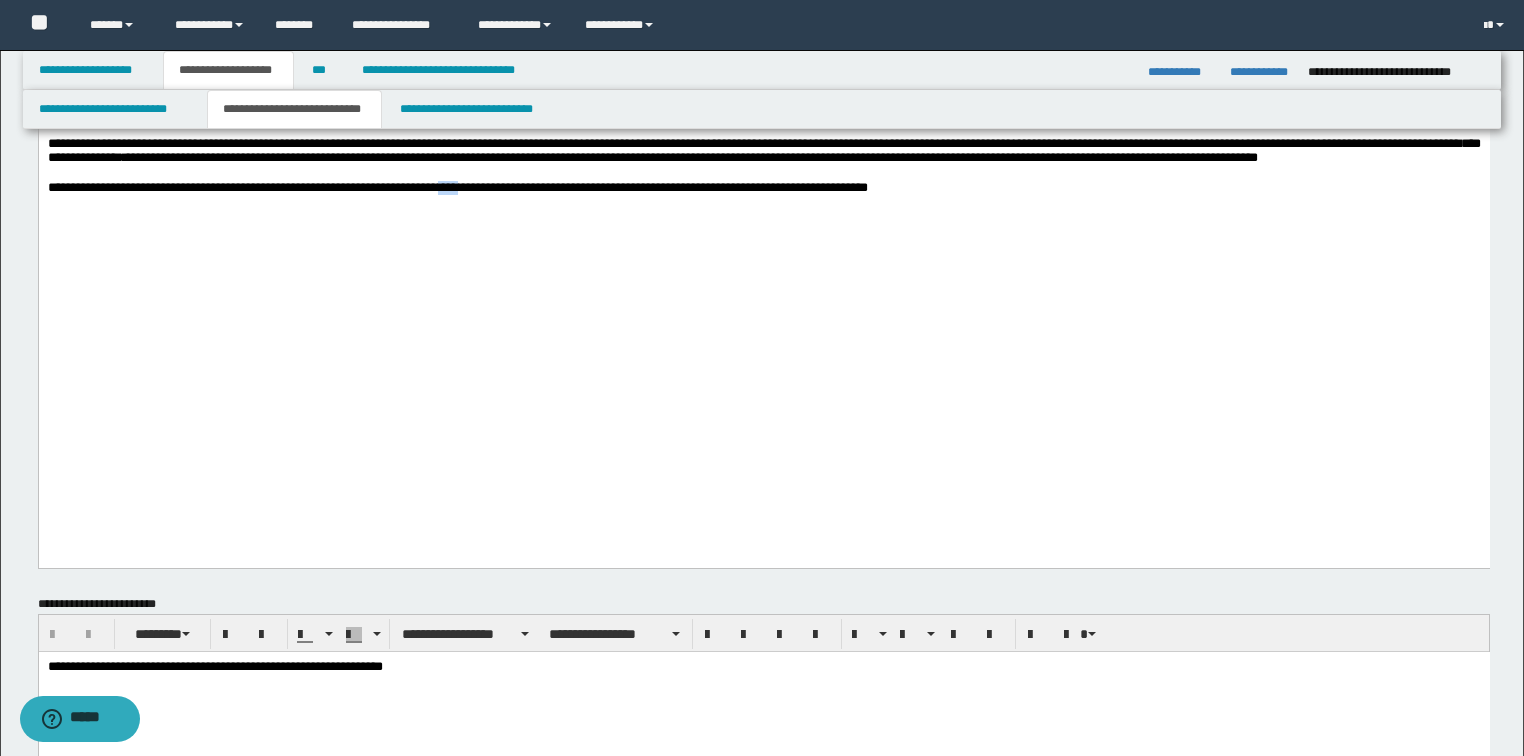 click on "**********" at bounding box center (457, 187) 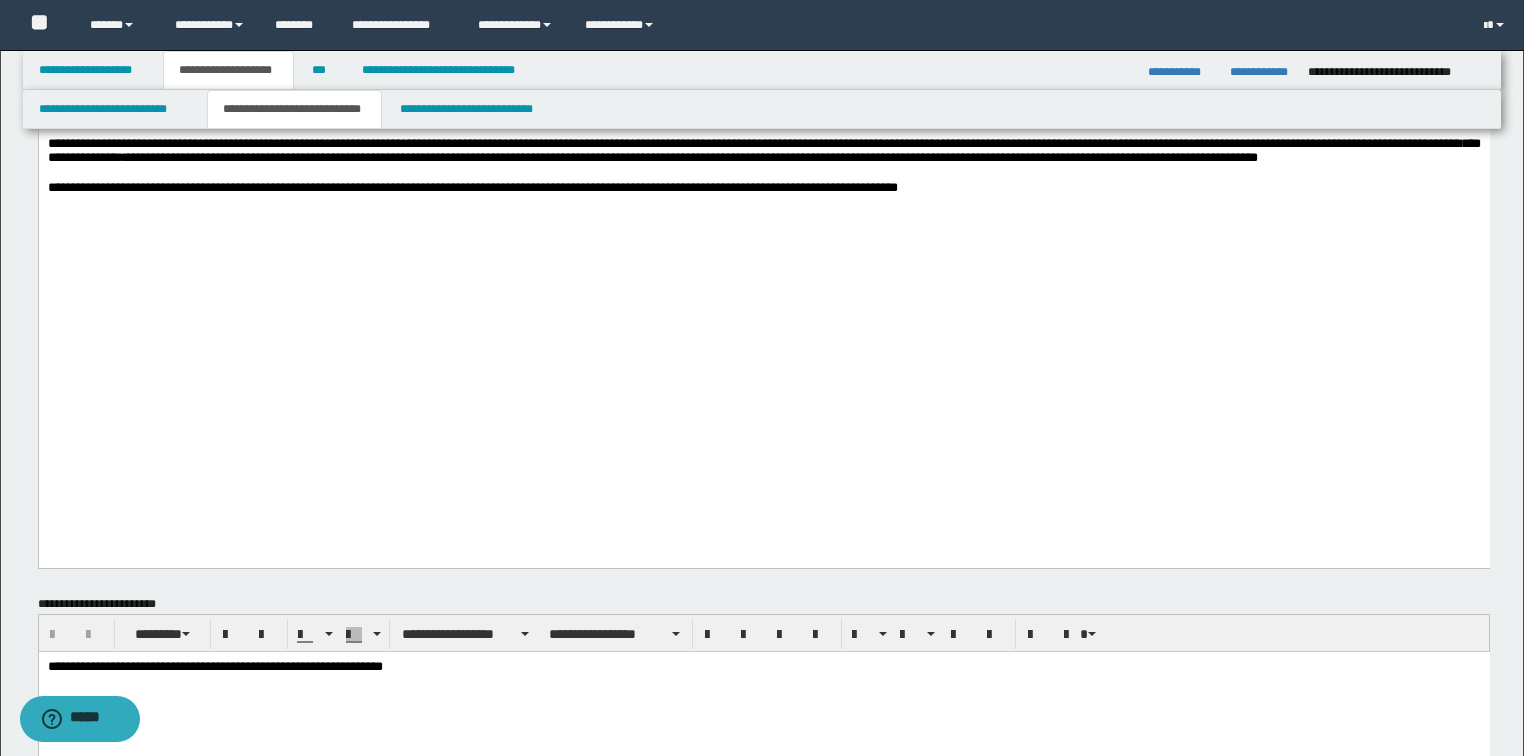 click on "**********" at bounding box center [472, 187] 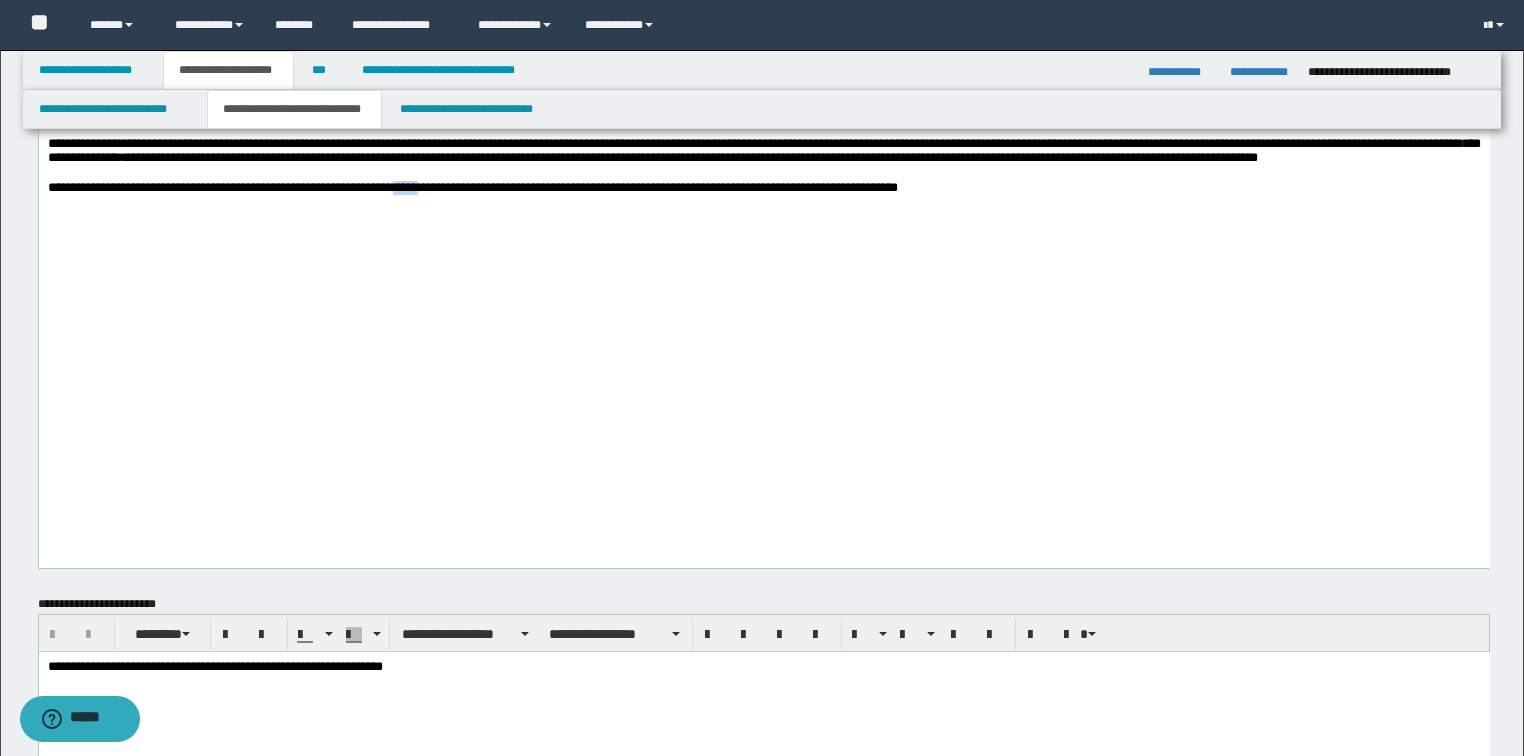 click on "**********" at bounding box center (472, 187) 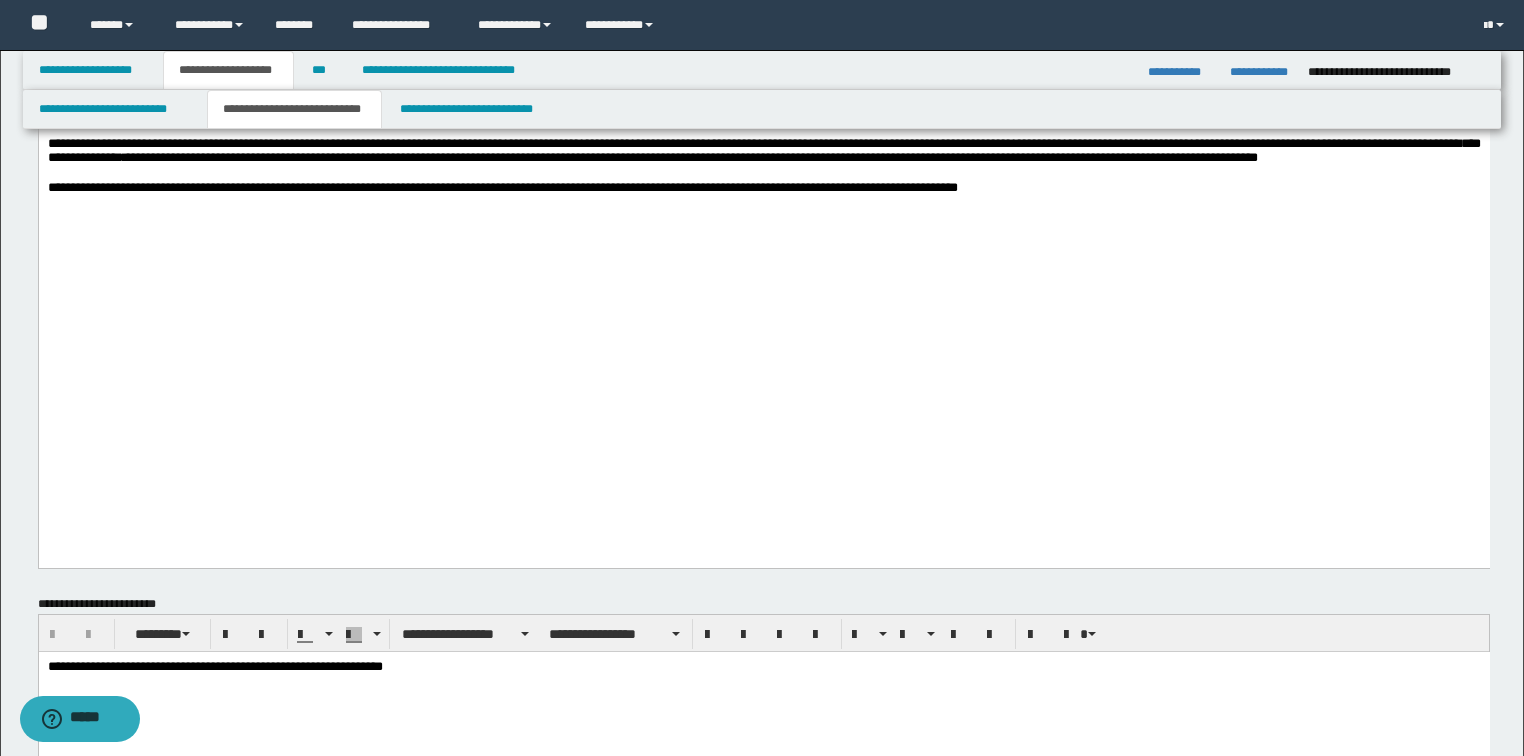 click on "**********" at bounding box center [502, 187] 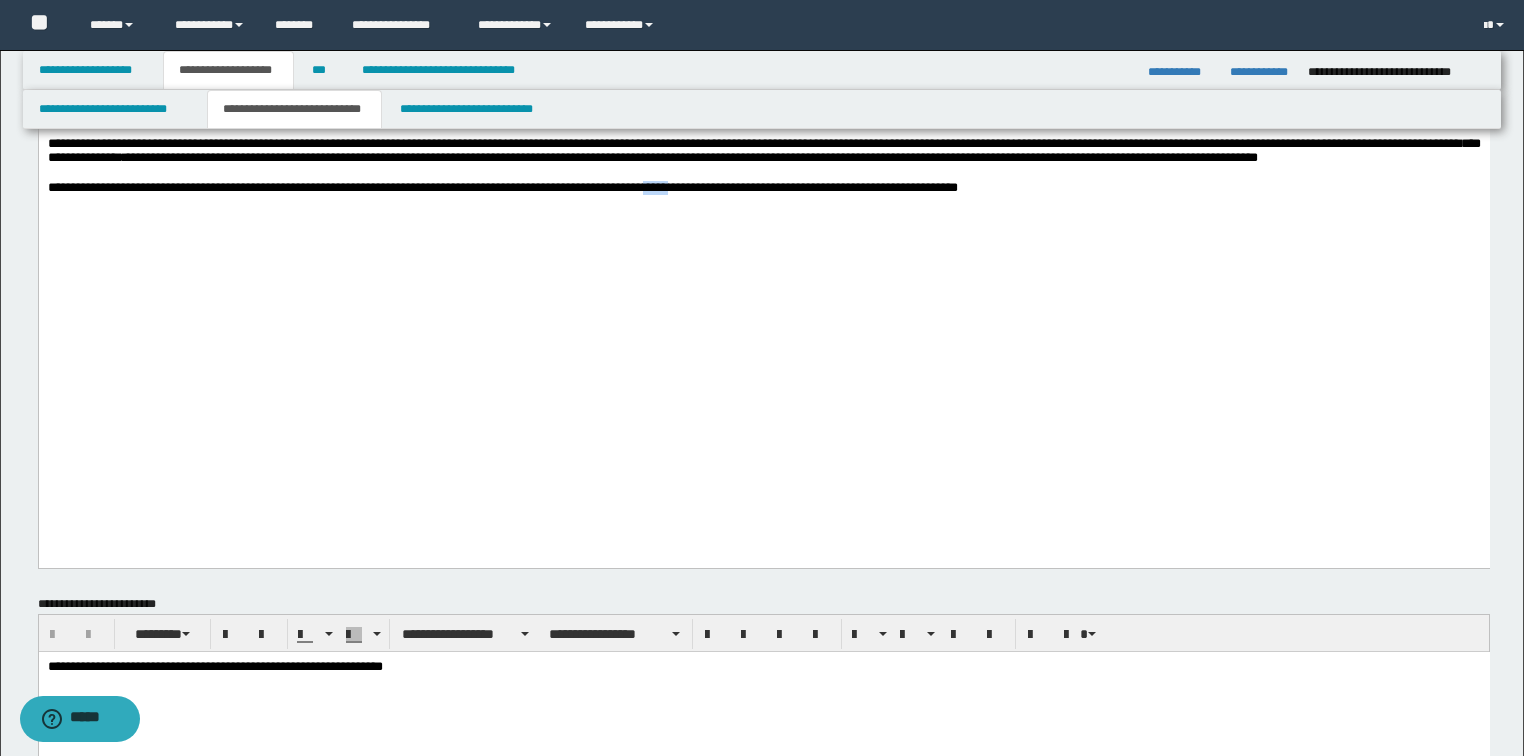 click on "**********" at bounding box center [502, 187] 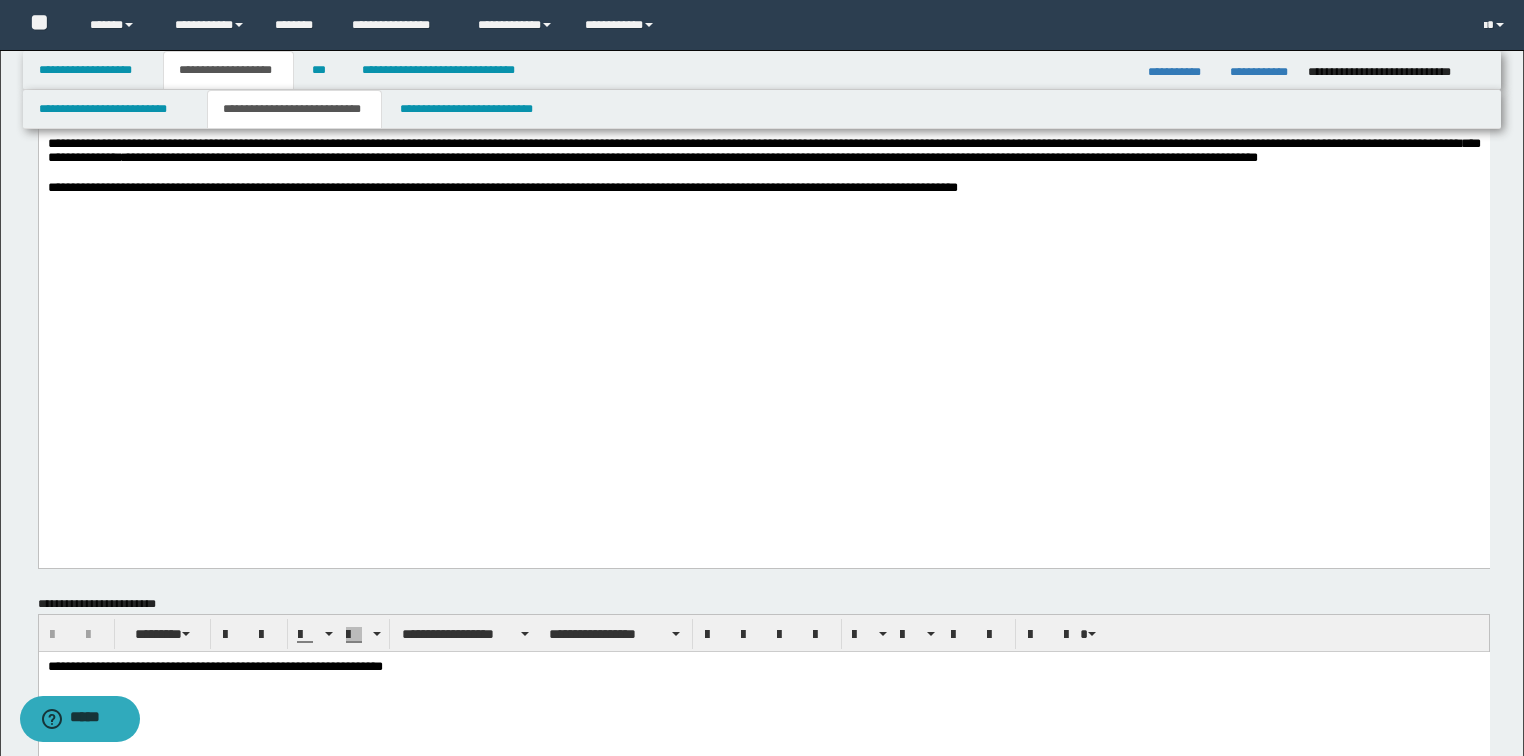 click on "**********" at bounding box center [763, 188] 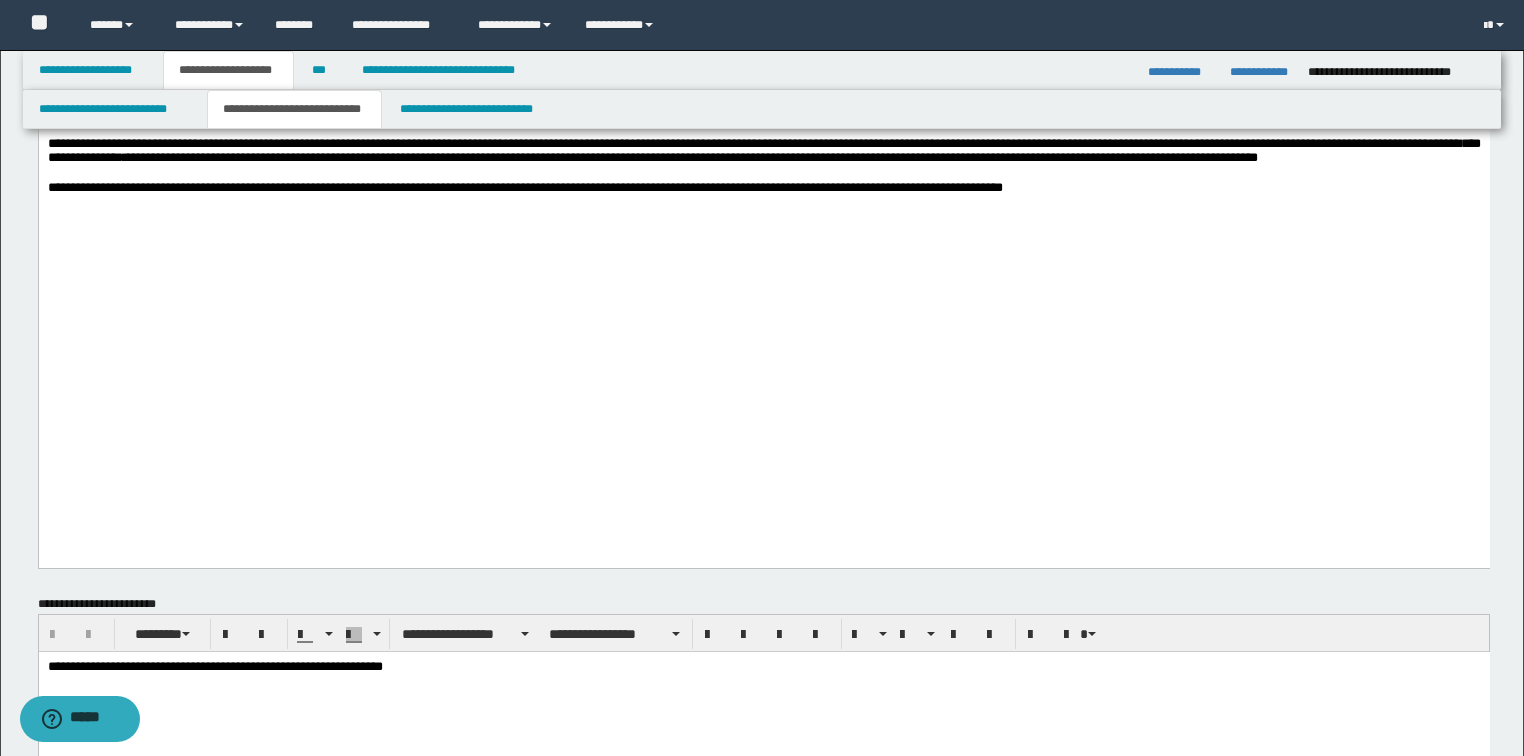 click on "**********" at bounding box center [524, 187] 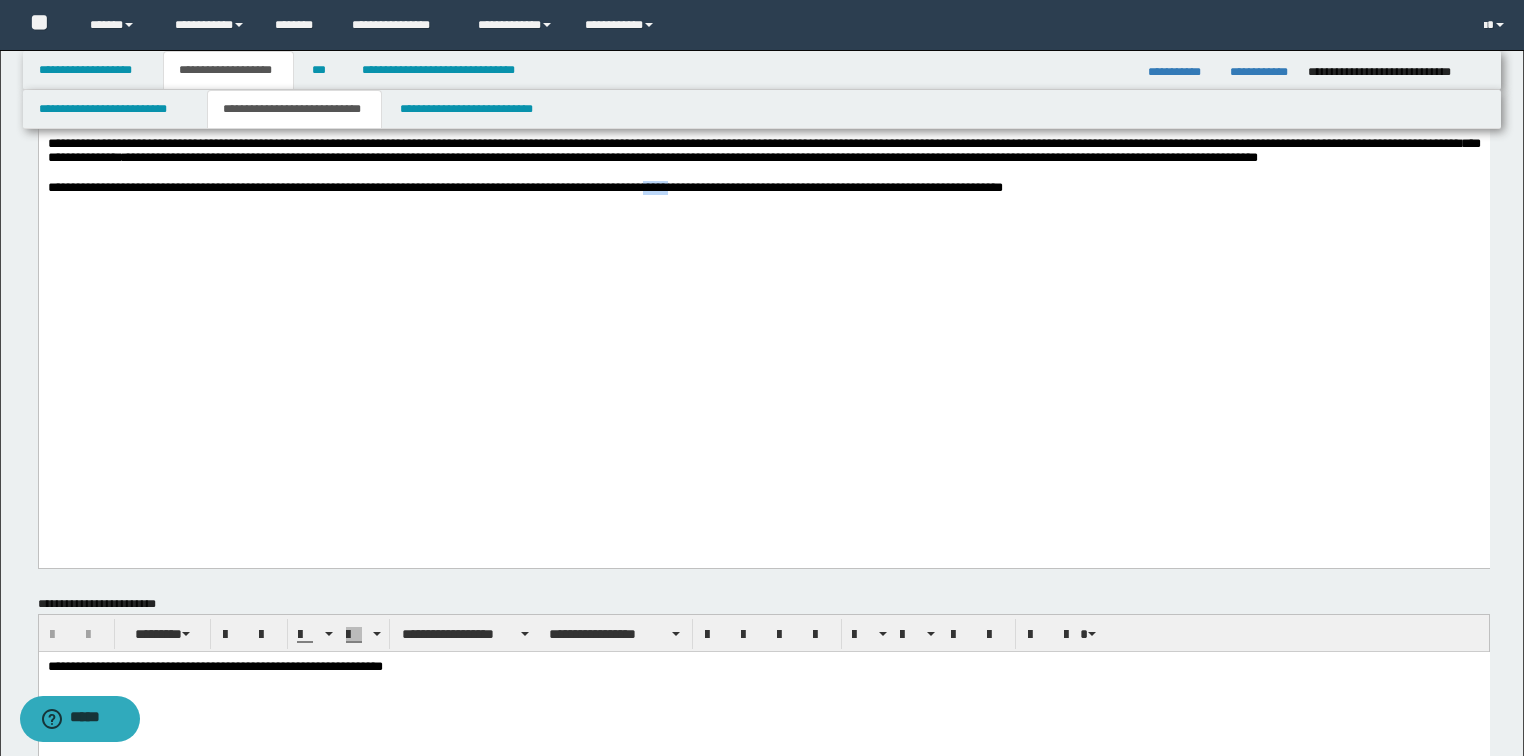 click on "**********" at bounding box center [524, 187] 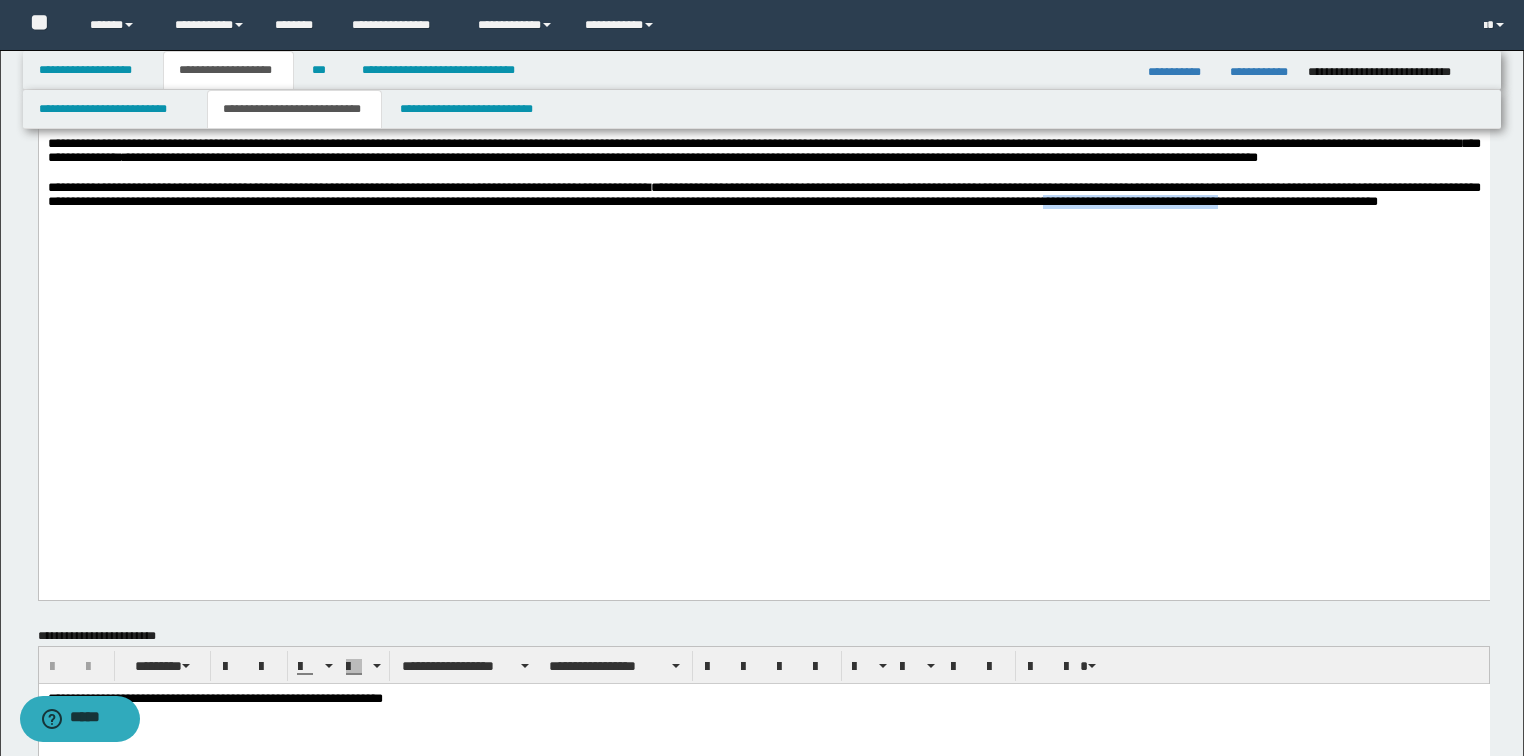 drag, startPoint x: 239, startPoint y: 444, endPoint x: 38, endPoint y: -1245, distance: 1700.918 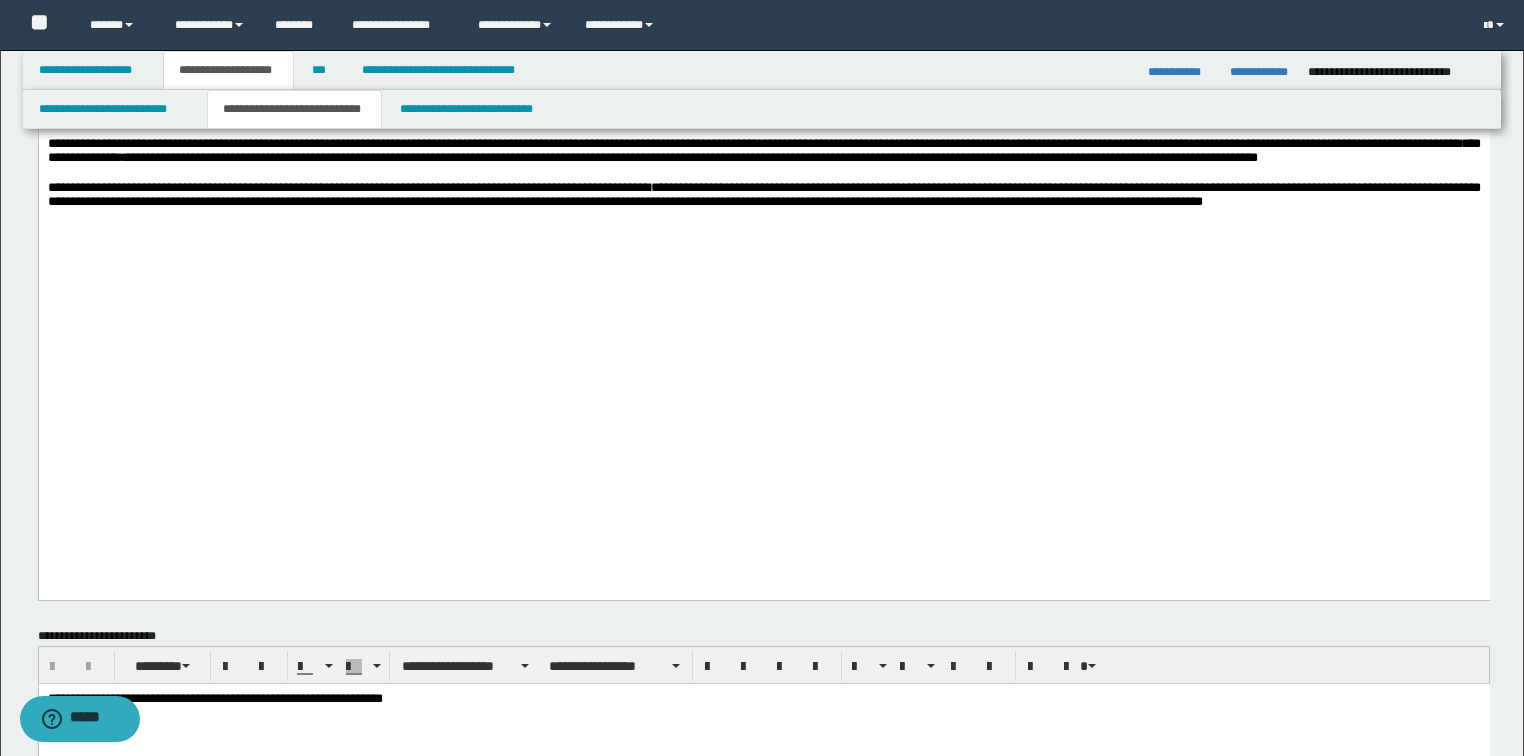 click on "**********" at bounding box center [763, 194] 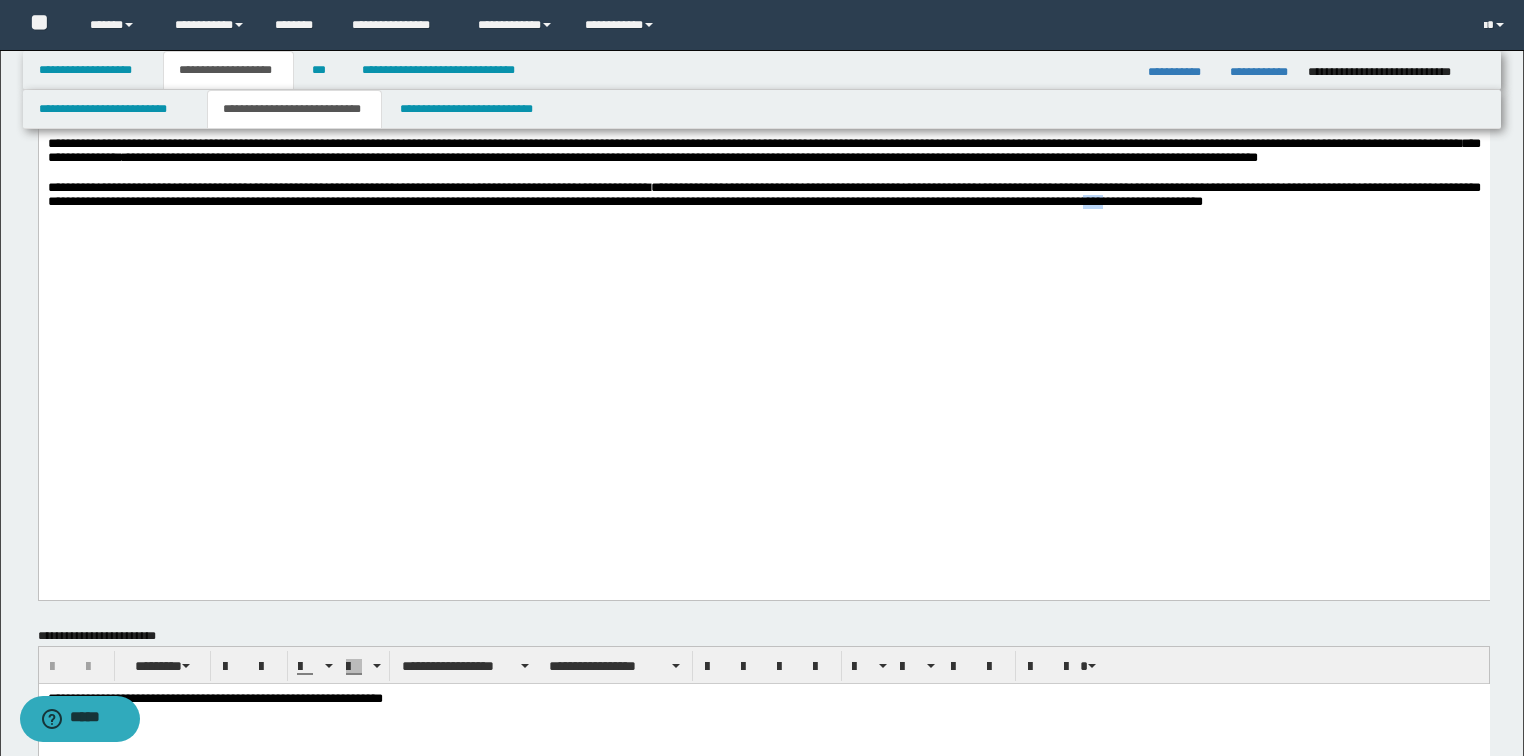 click on "**********" at bounding box center [763, 194] 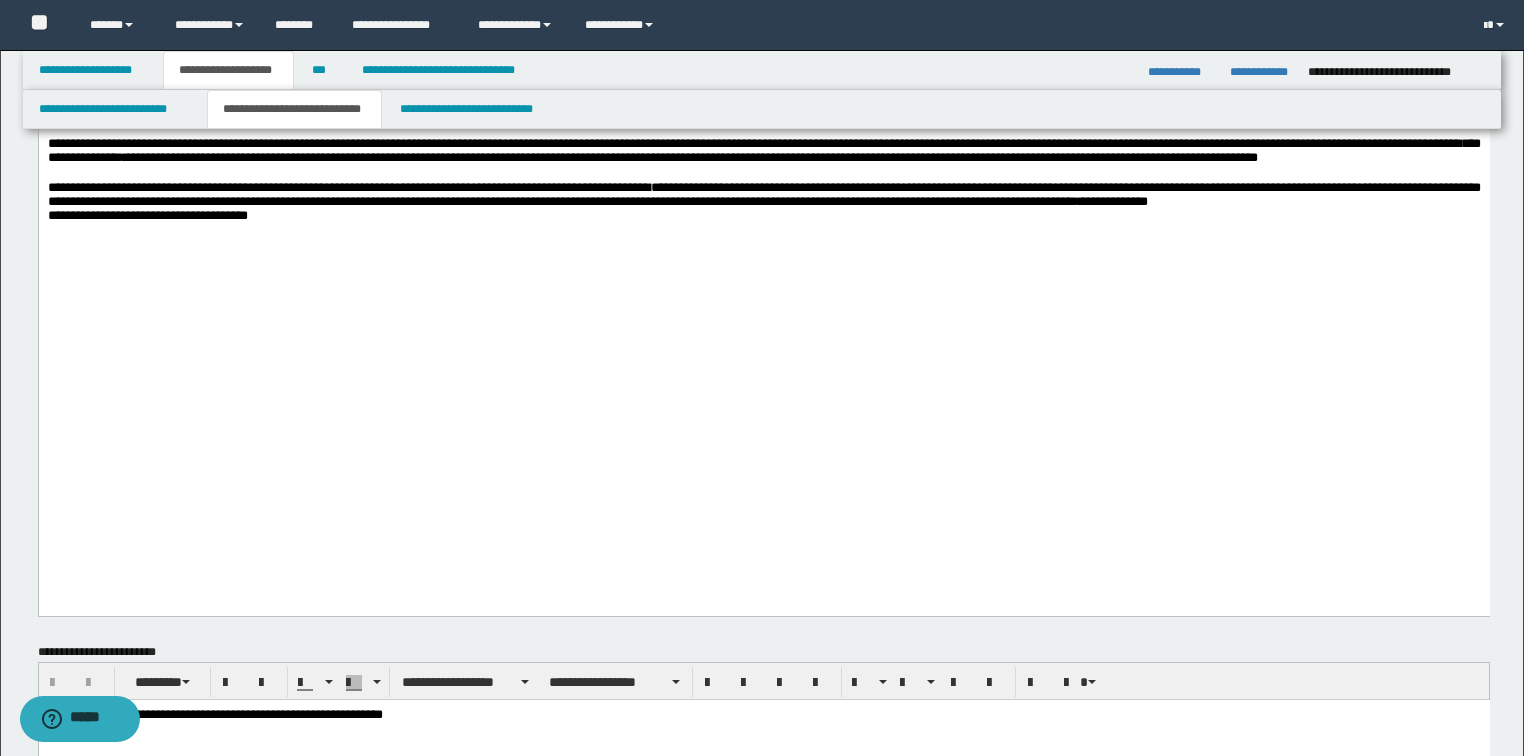click on "**********" at bounding box center [763, 201] 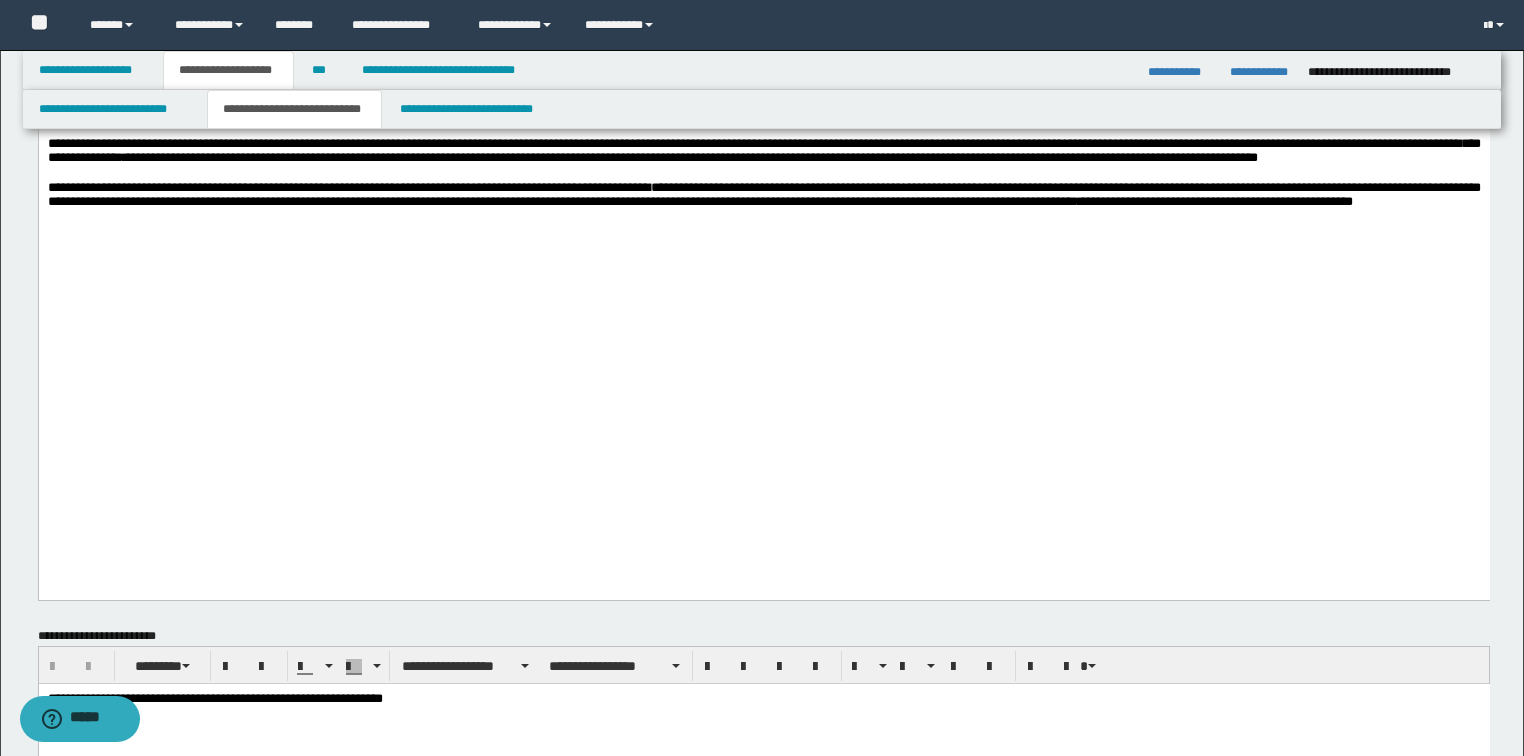 click on "**********" at bounding box center [763, 194] 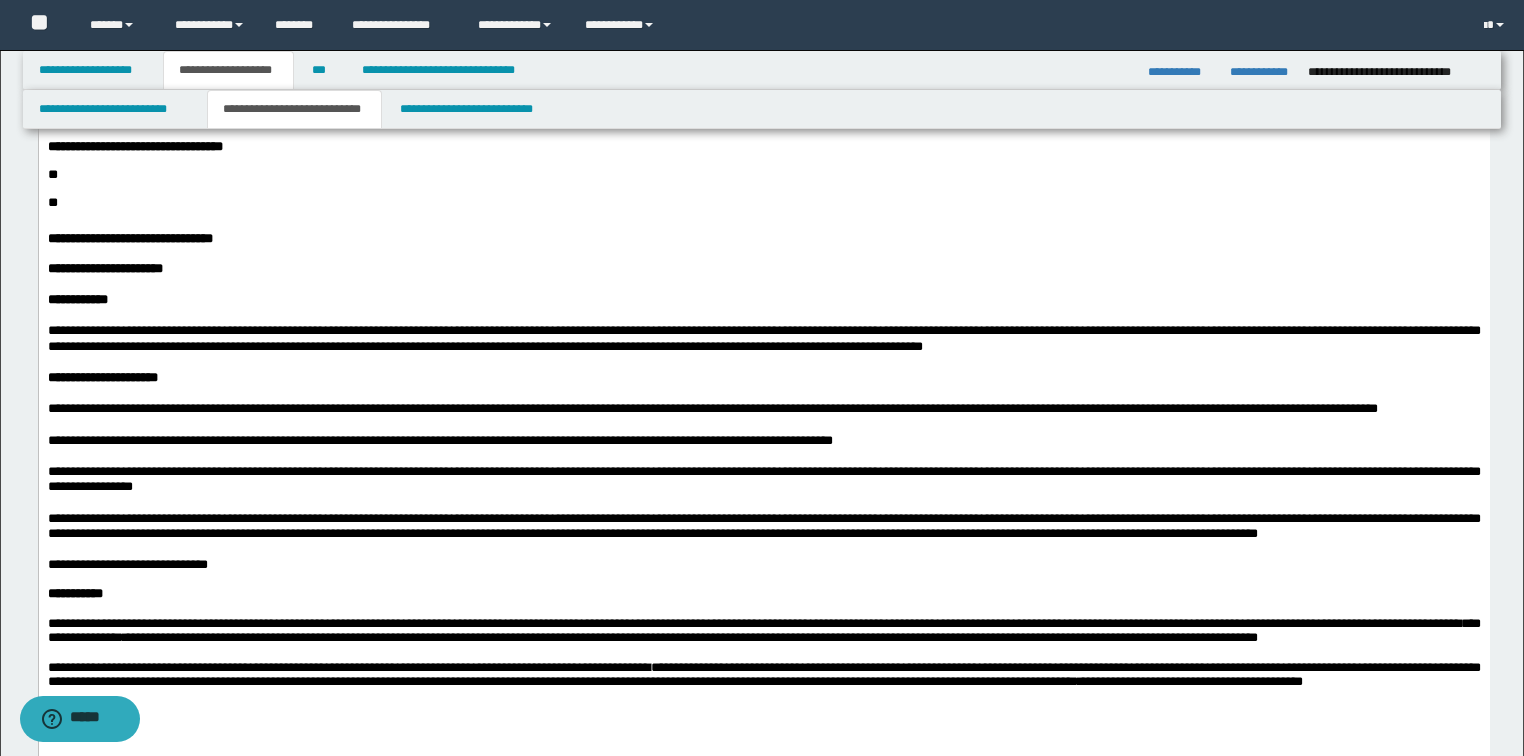 scroll, scrollTop: 1360, scrollLeft: 0, axis: vertical 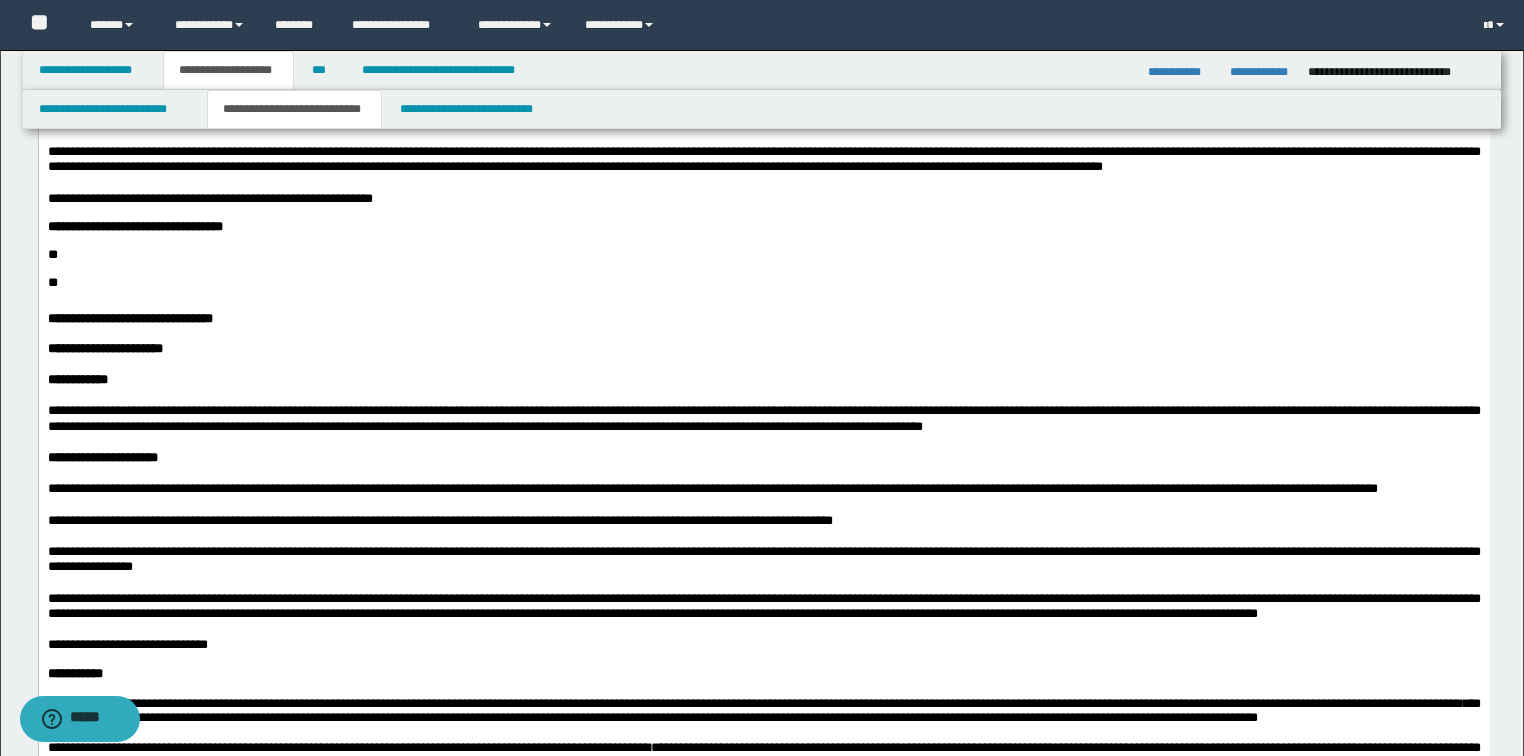 click on "**********" at bounding box center (763, -140) 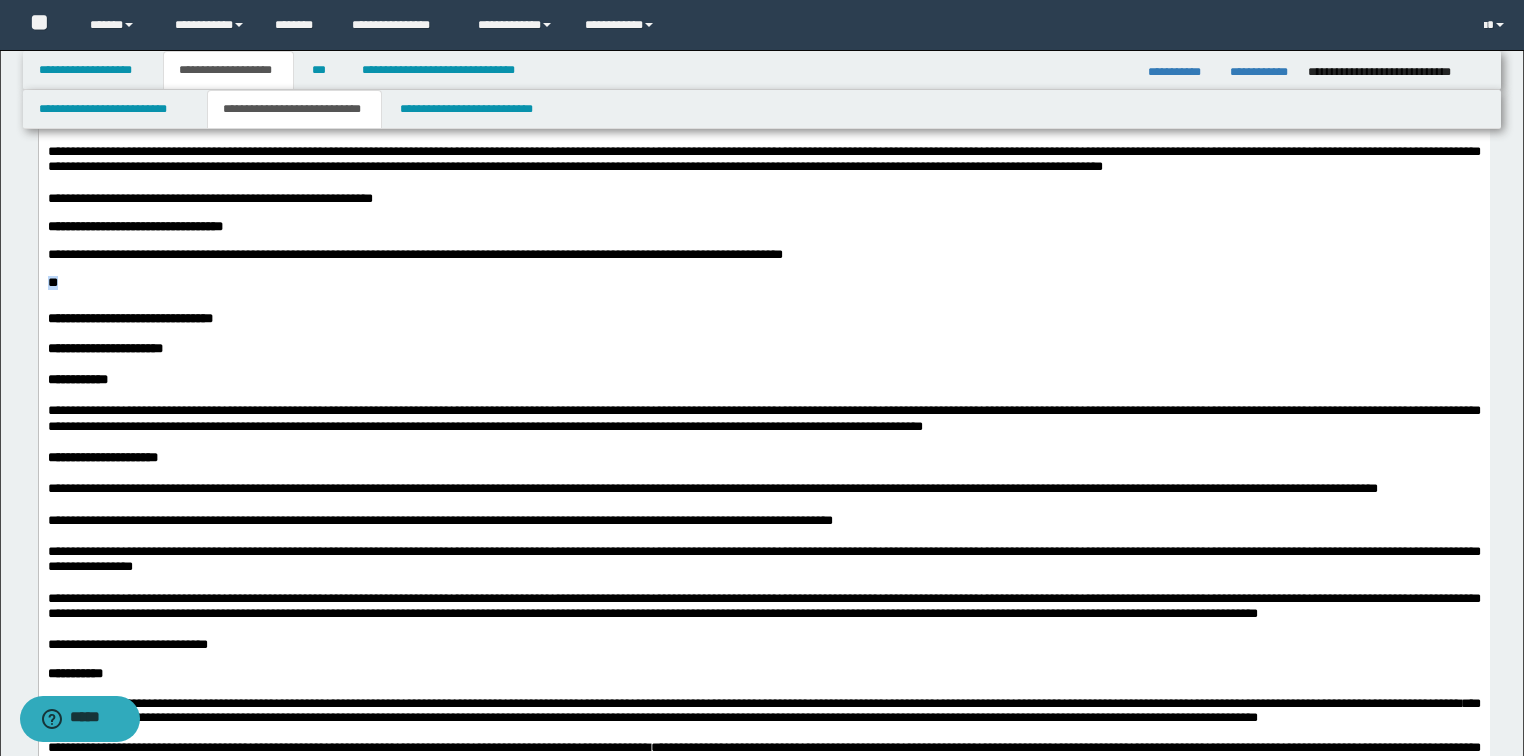 drag, startPoint x: 127, startPoint y: 447, endPoint x: -1, endPoint y: 431, distance: 128.99612 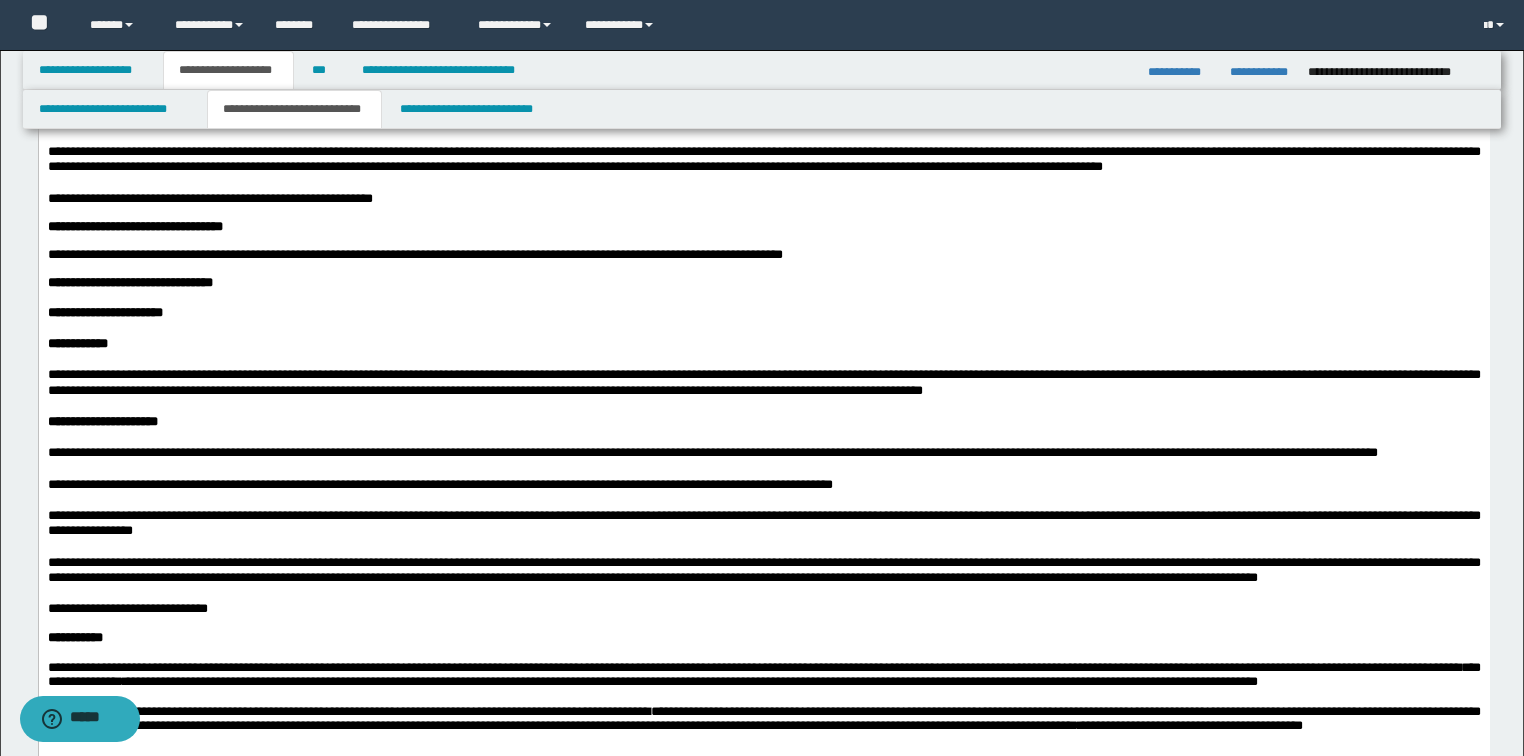 click at bounding box center (787, 269) 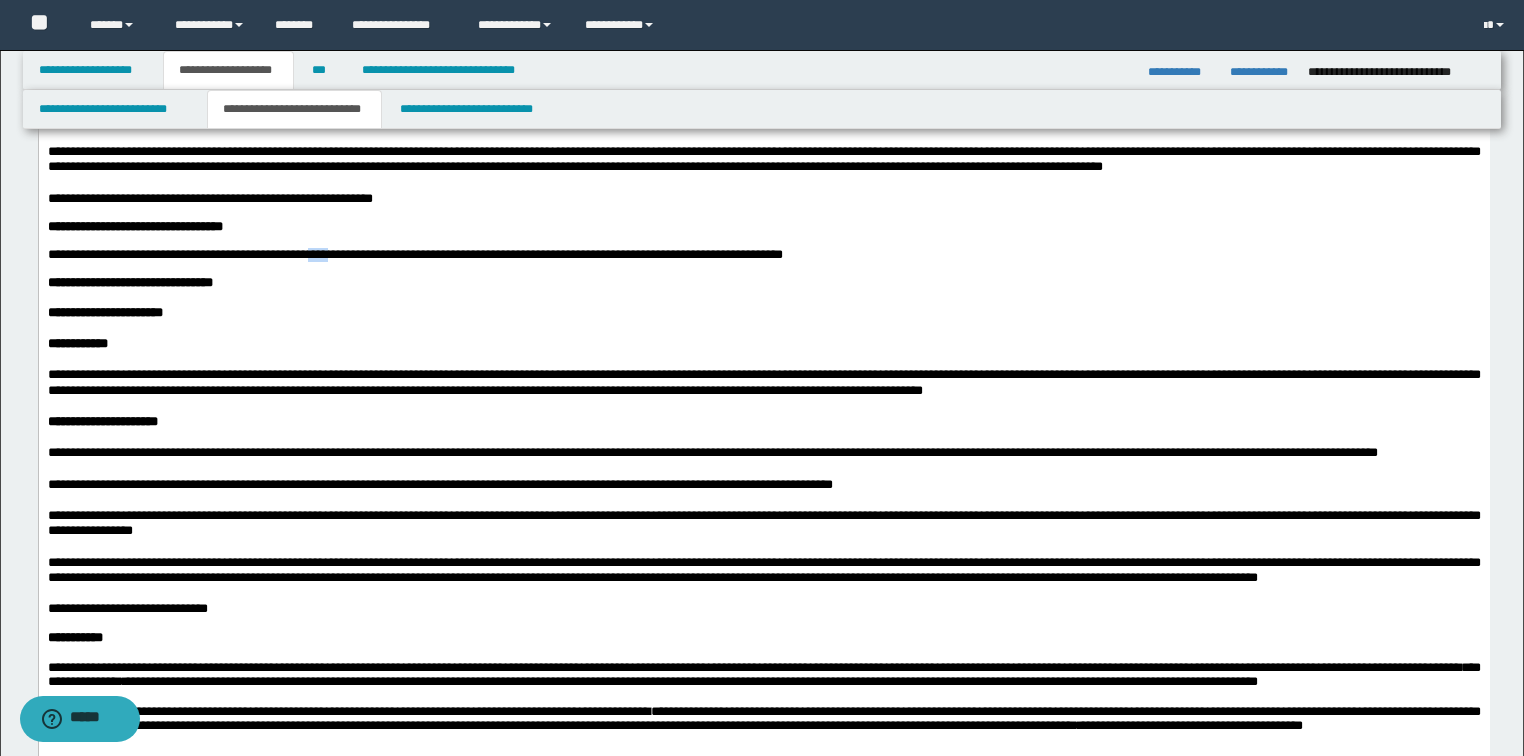 click on "**********" at bounding box center [414, 254] 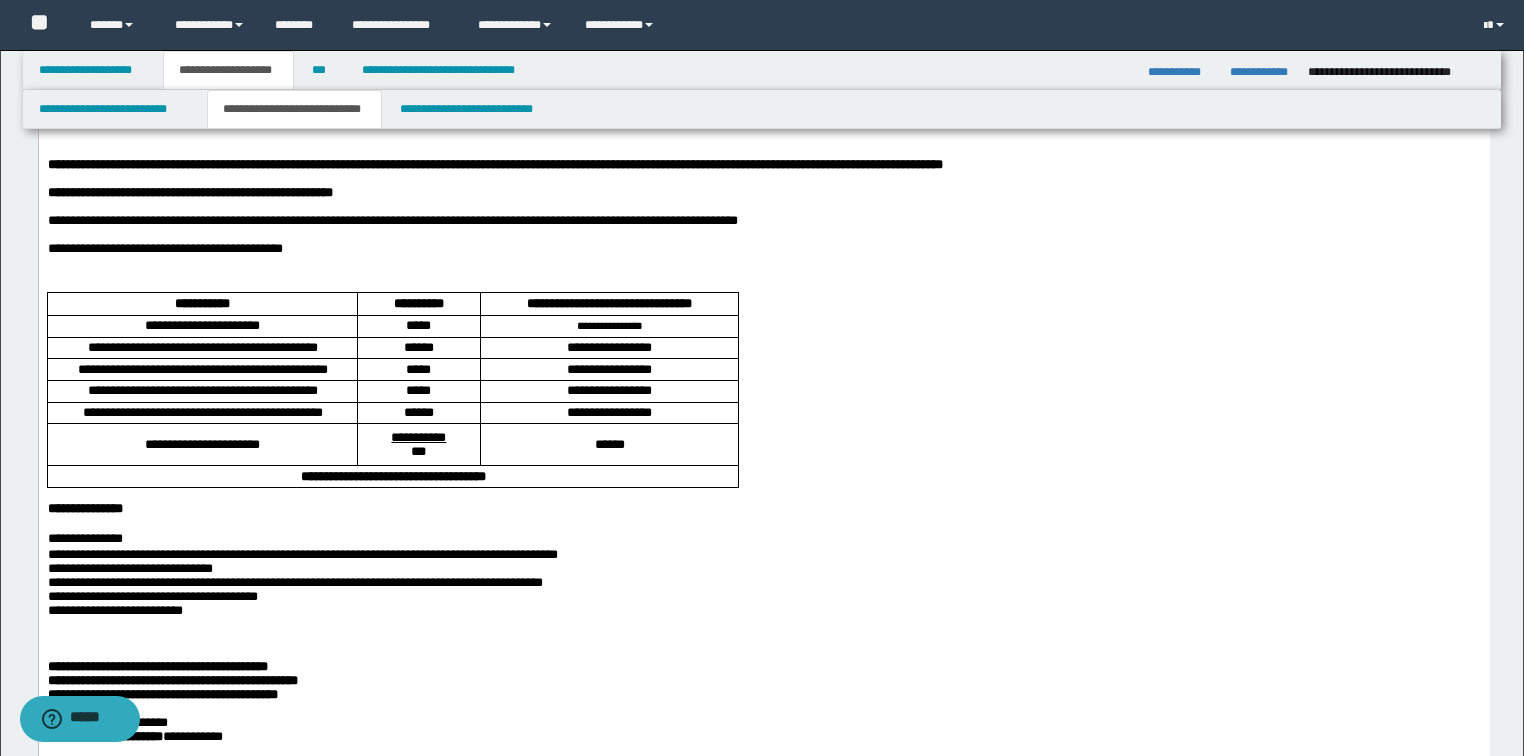 scroll, scrollTop: 160, scrollLeft: 0, axis: vertical 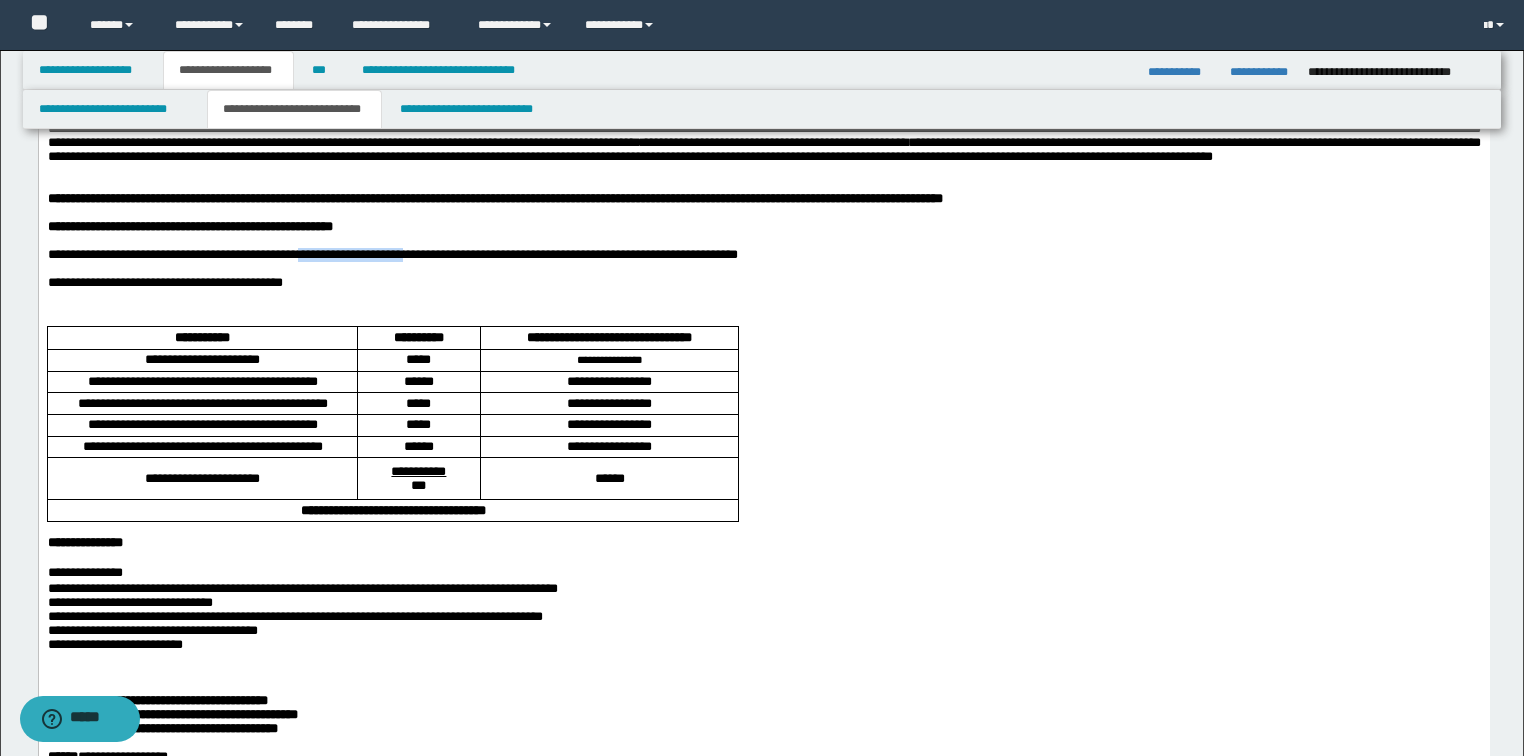 drag, startPoint x: 346, startPoint y: 292, endPoint x: 483, endPoint y: 302, distance: 137.36447 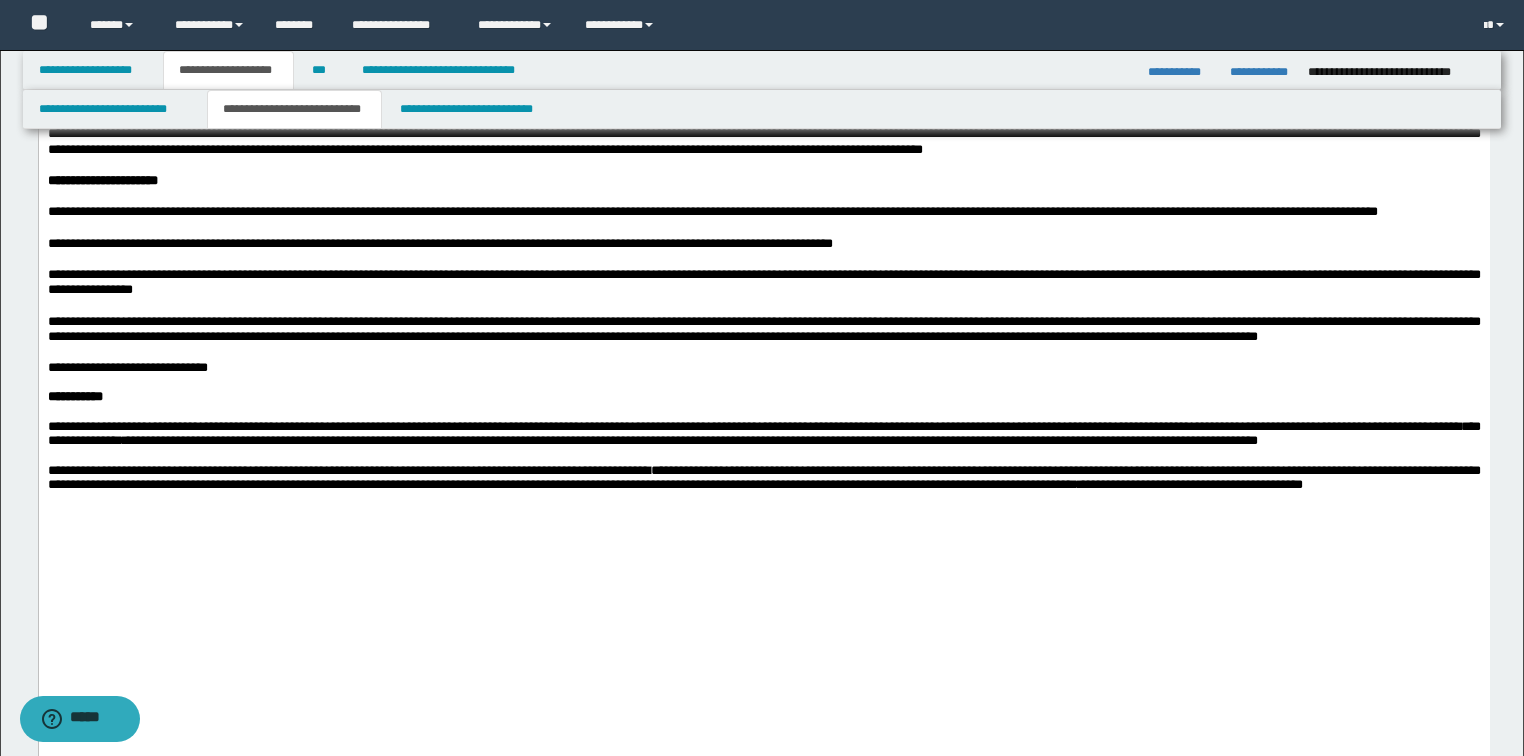 scroll, scrollTop: 1520, scrollLeft: 0, axis: vertical 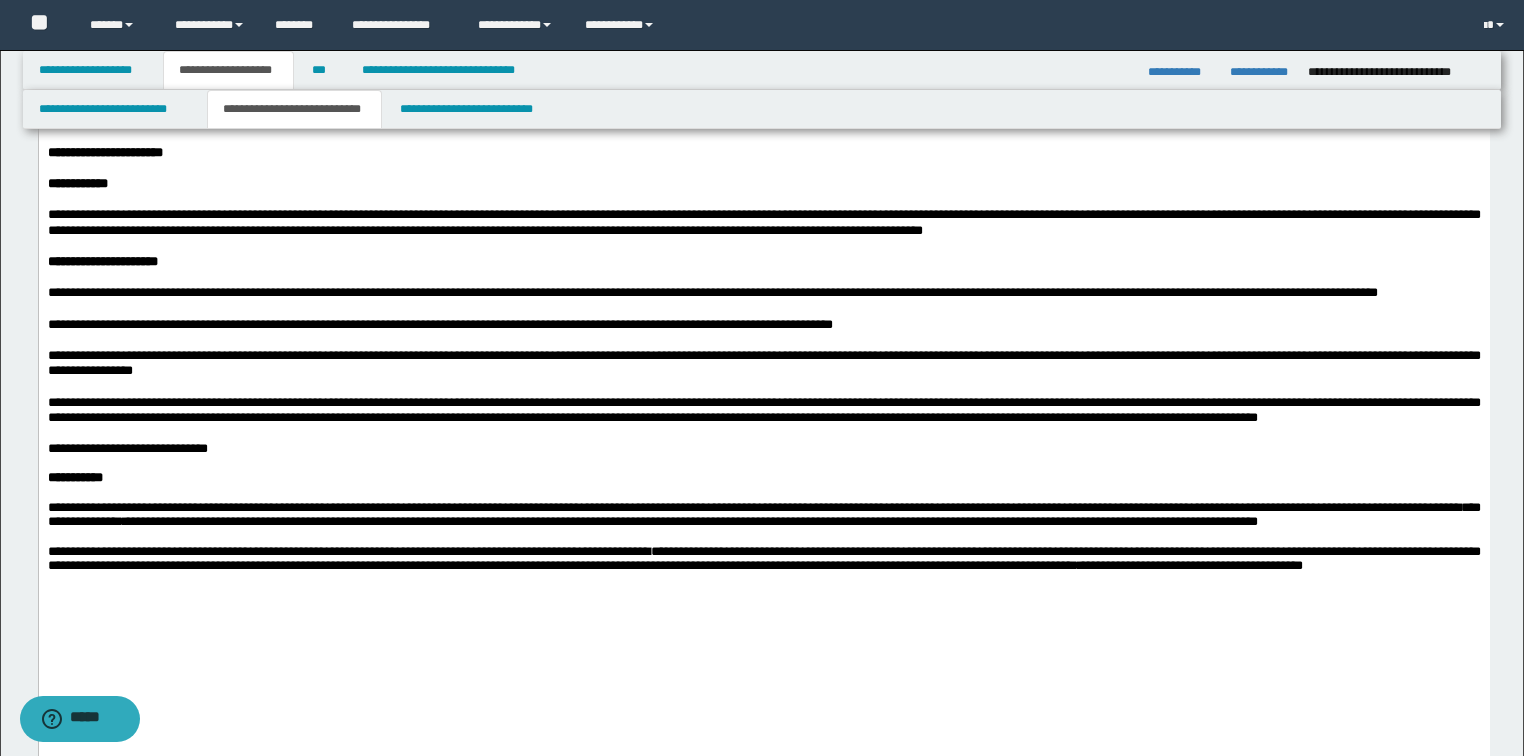 click on "**********" at bounding box center (414, 94) 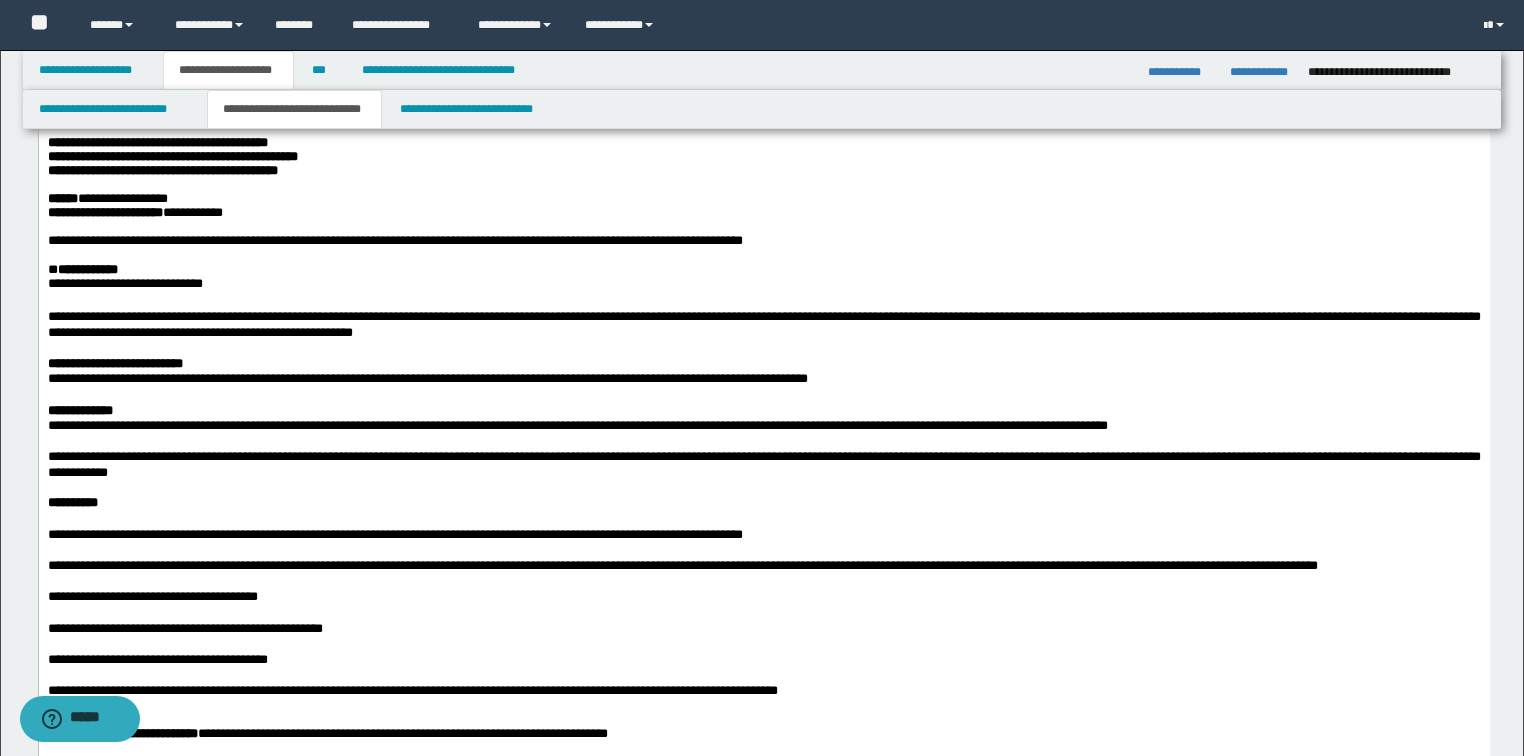 scroll, scrollTop: 720, scrollLeft: 0, axis: vertical 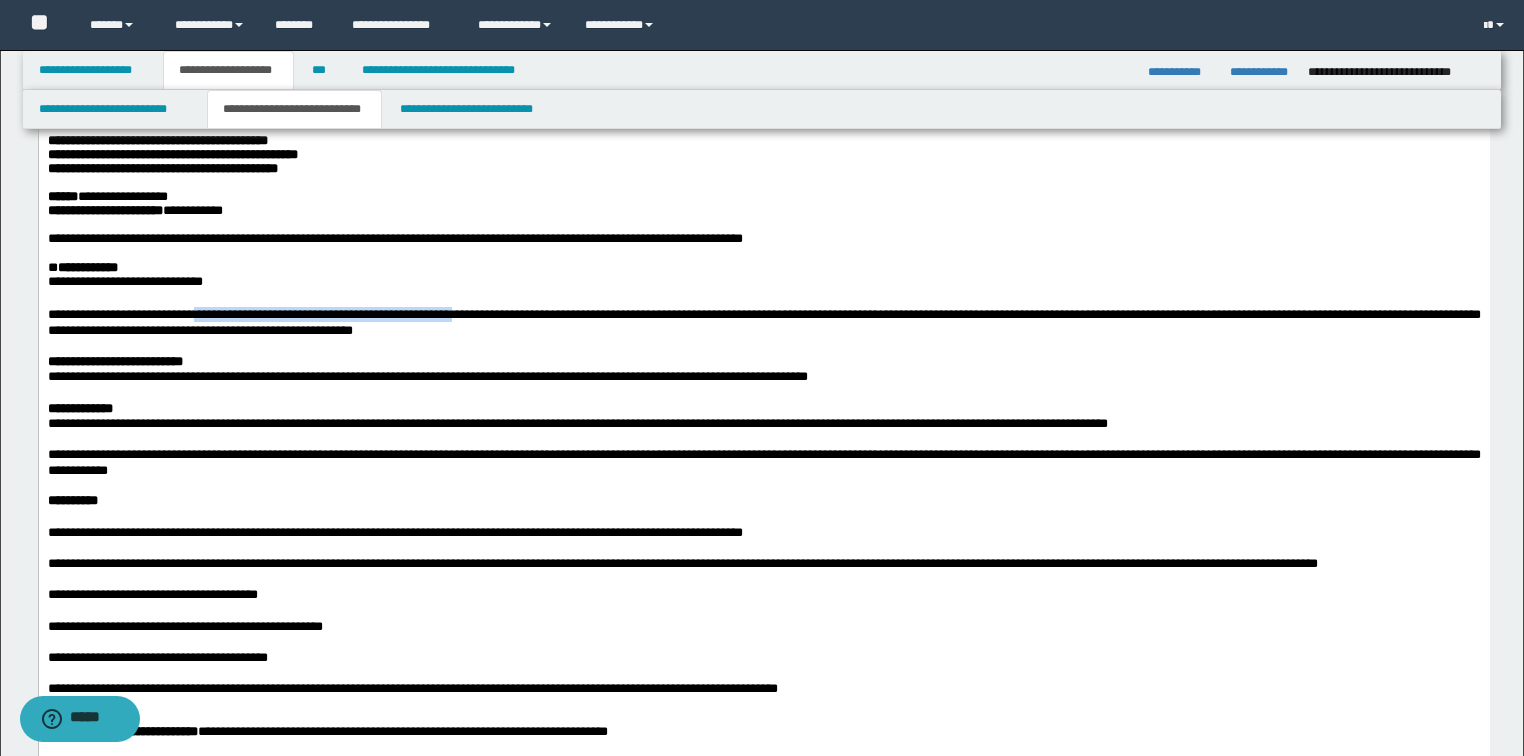 drag, startPoint x: 242, startPoint y: 401, endPoint x: 548, endPoint y: 408, distance: 306.08005 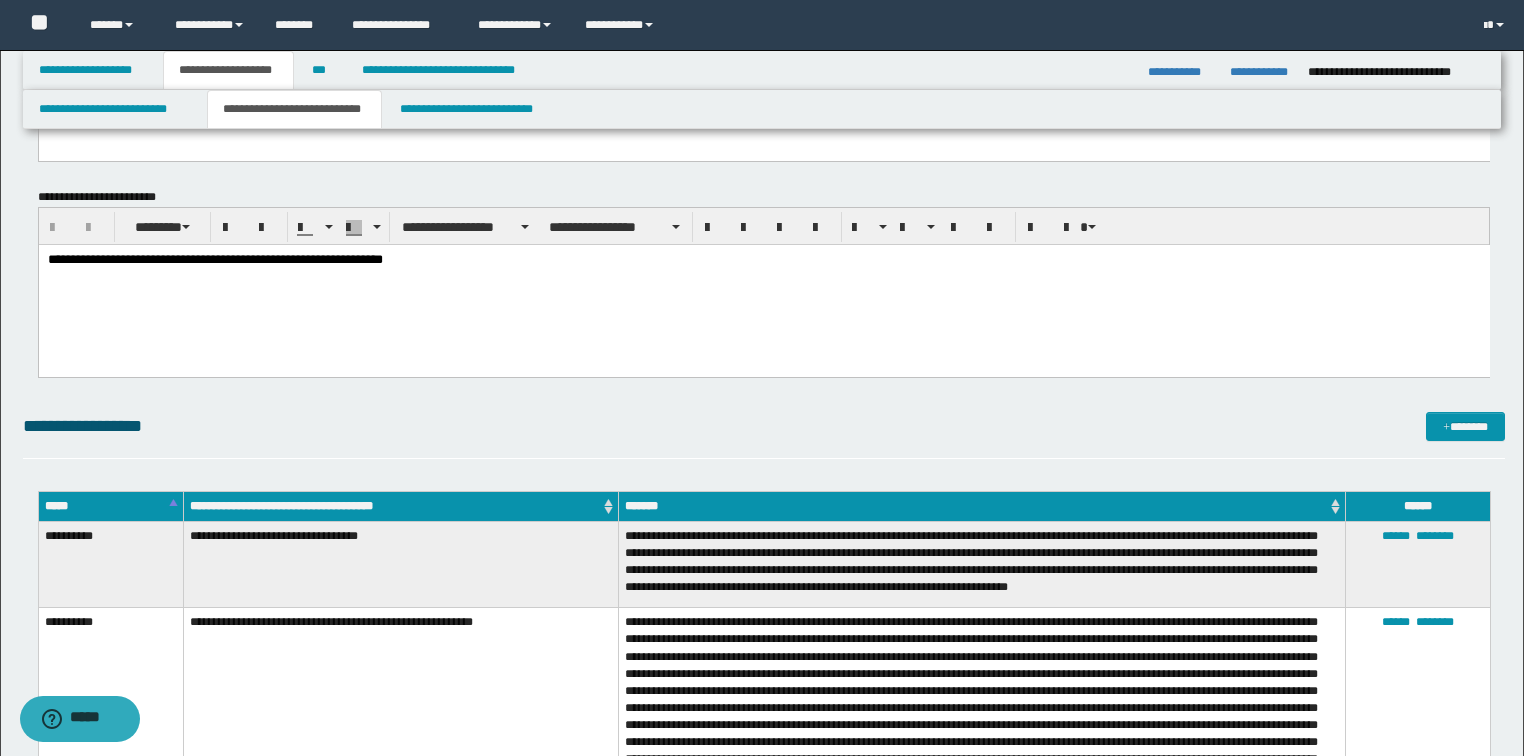 scroll, scrollTop: 2320, scrollLeft: 0, axis: vertical 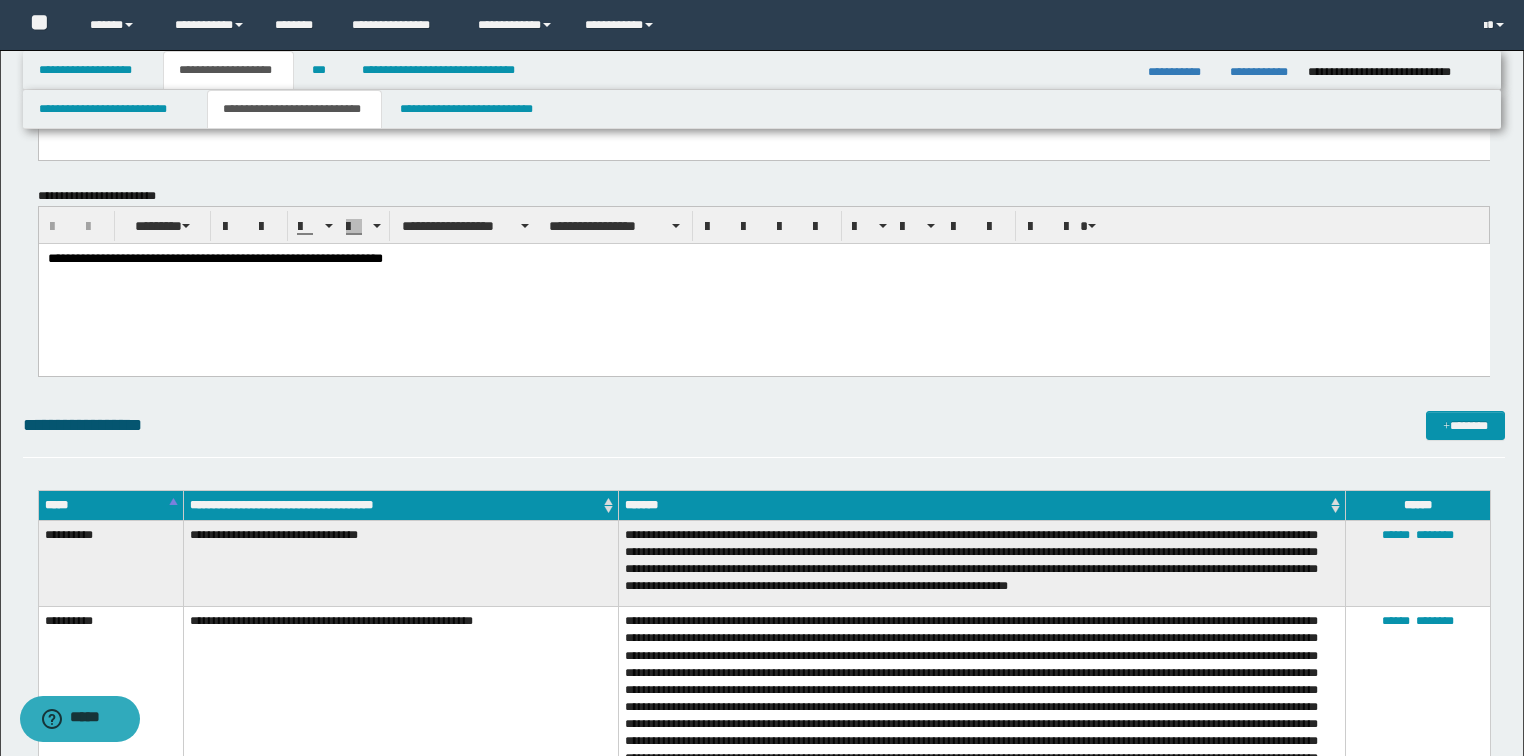 click on "**********" at bounding box center [763, 284] 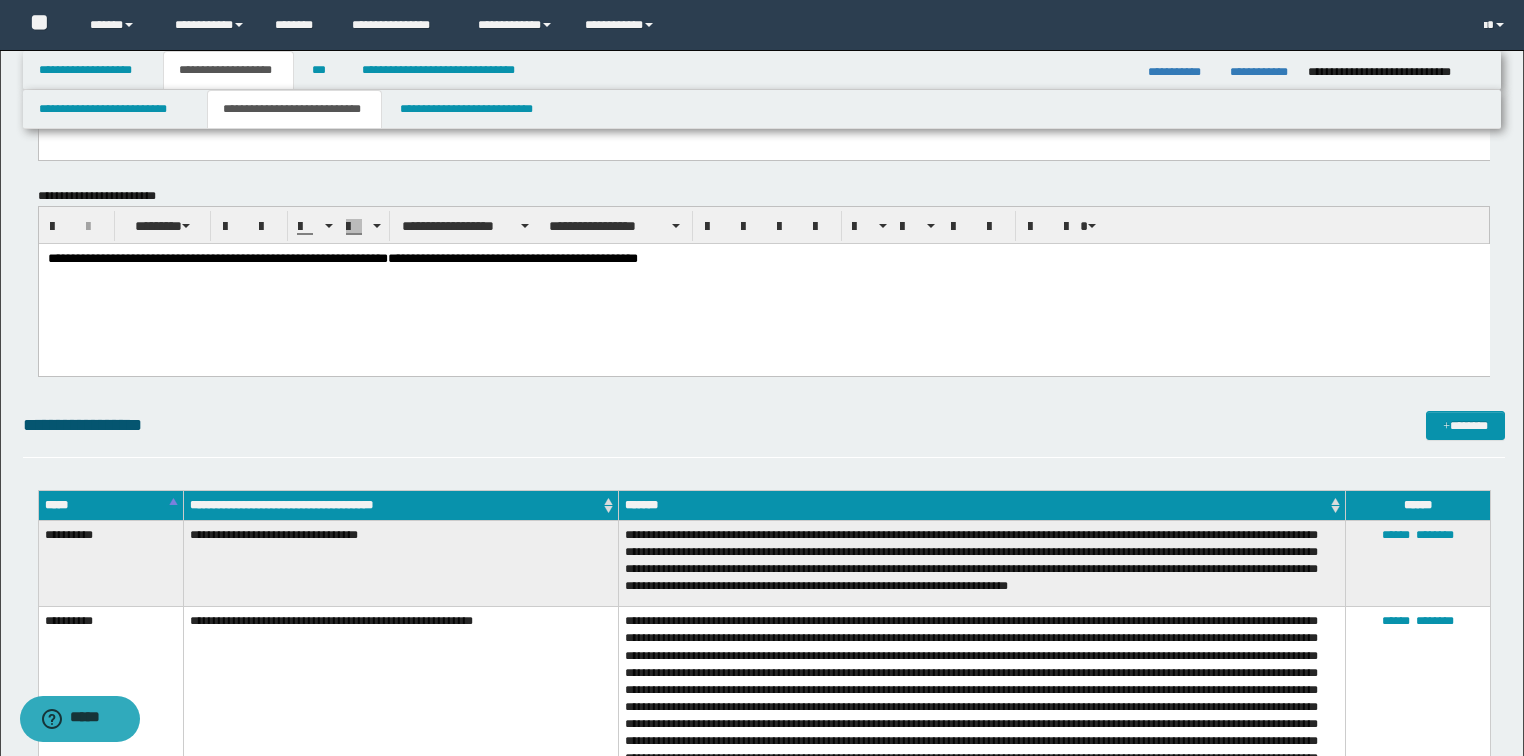 click on "**********" at bounding box center [763, 284] 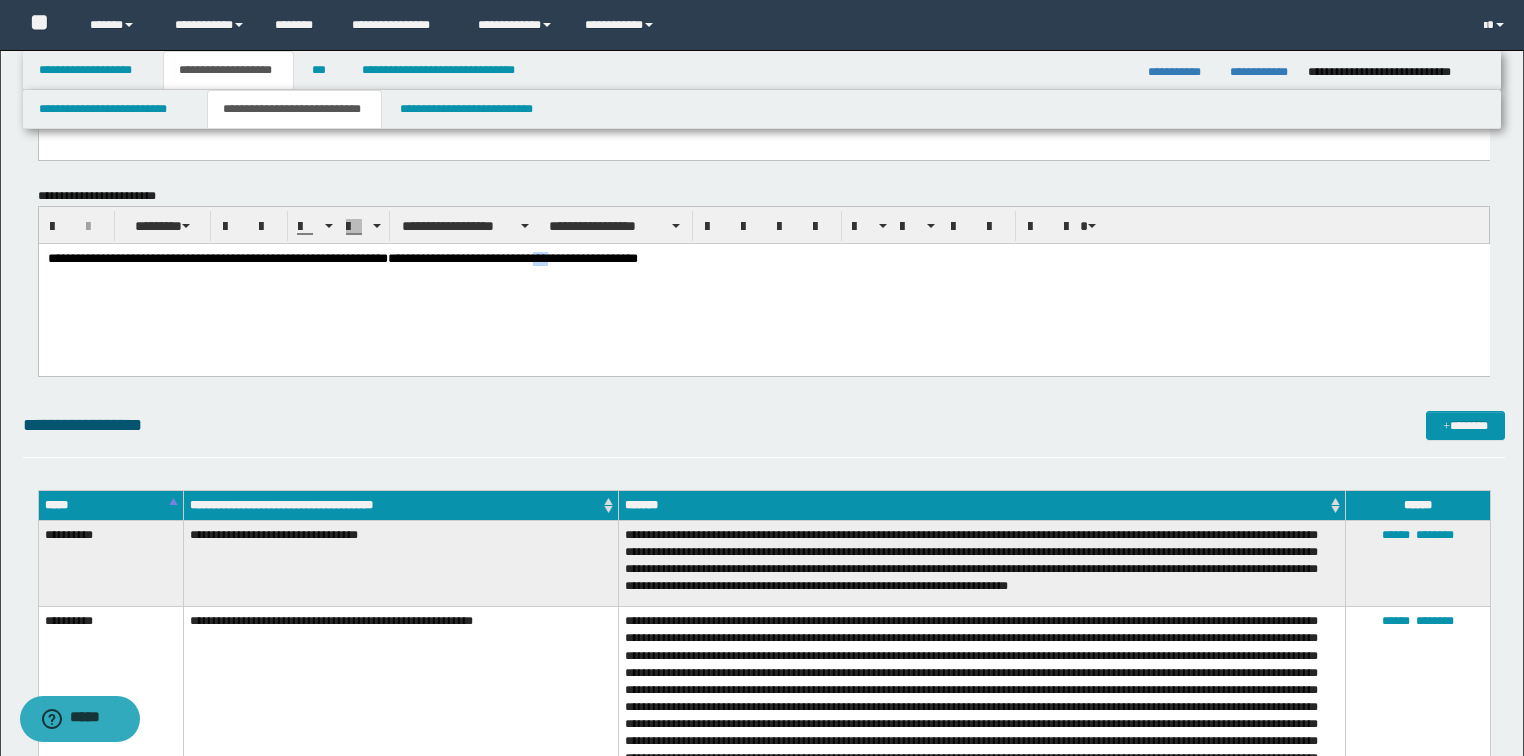 click on "**********" at bounding box center [763, 284] 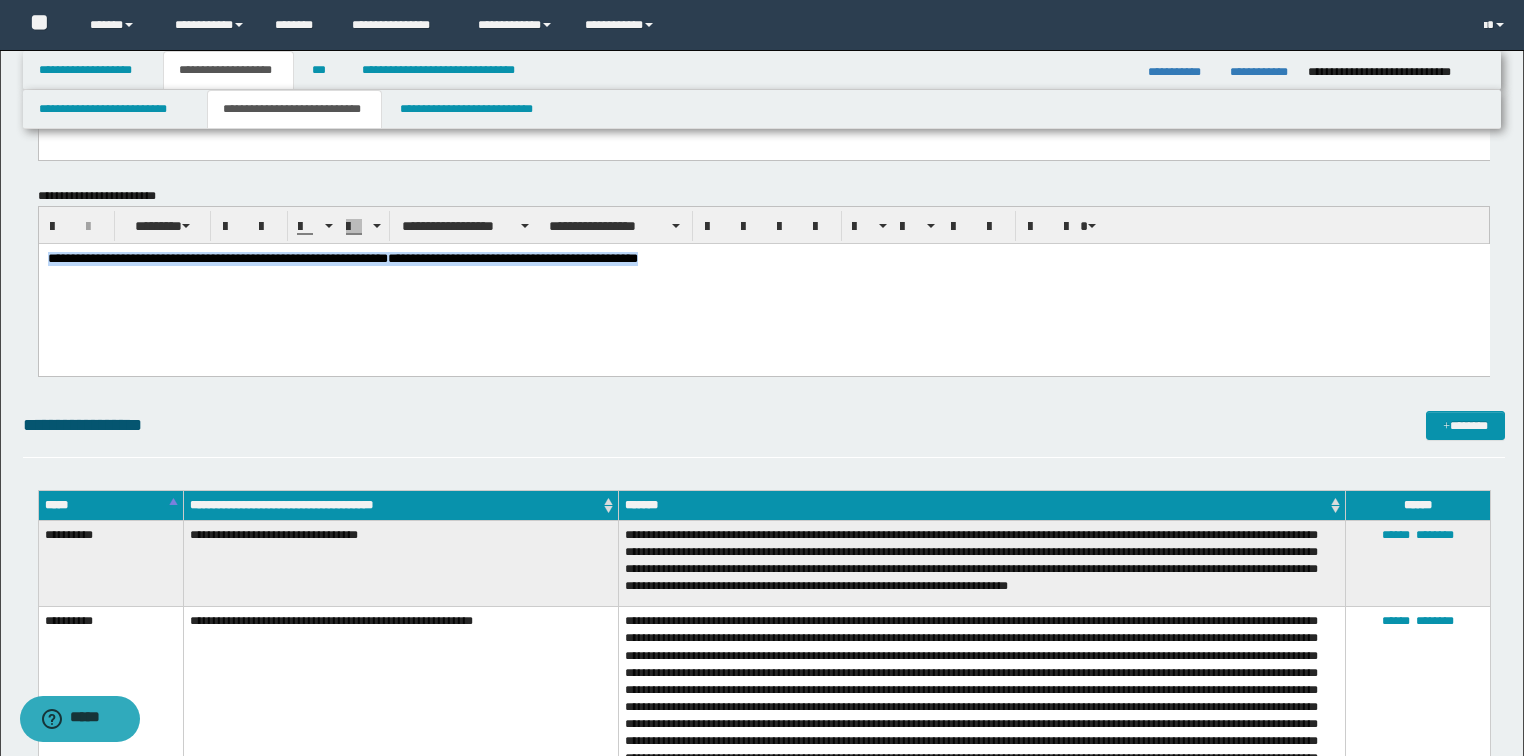 click on "**********" at bounding box center (763, 284) 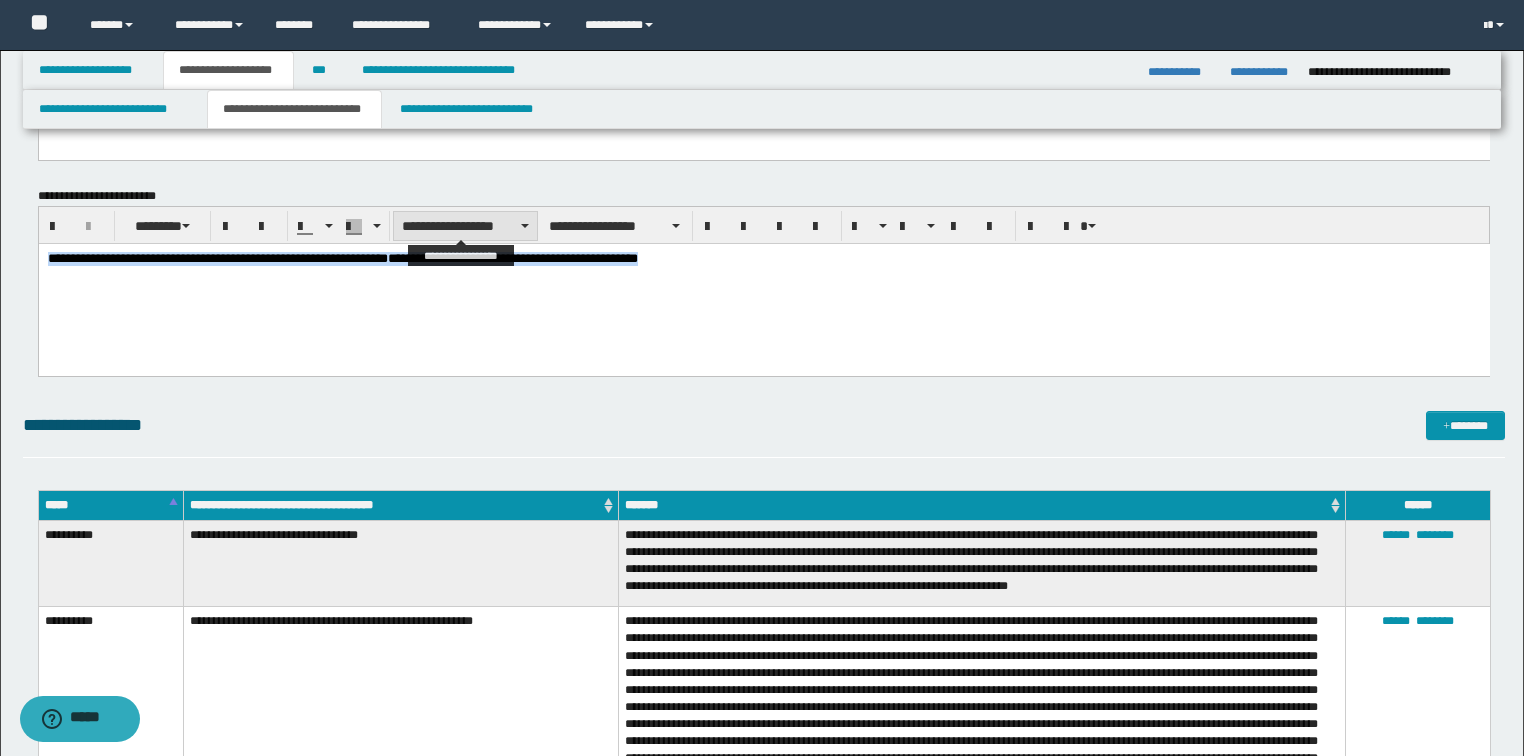 click on "**********" at bounding box center (465, 226) 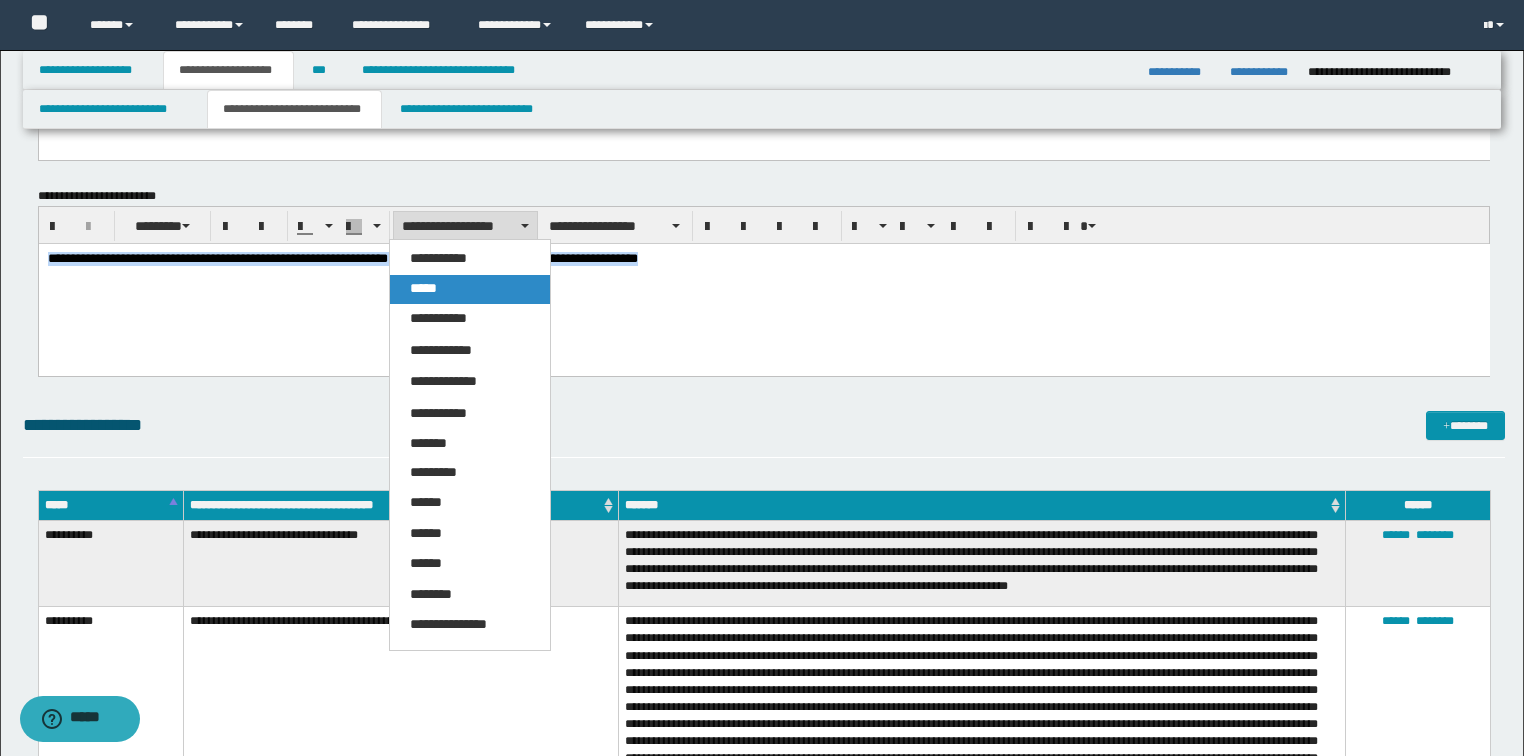 click on "*****" at bounding box center (423, 288) 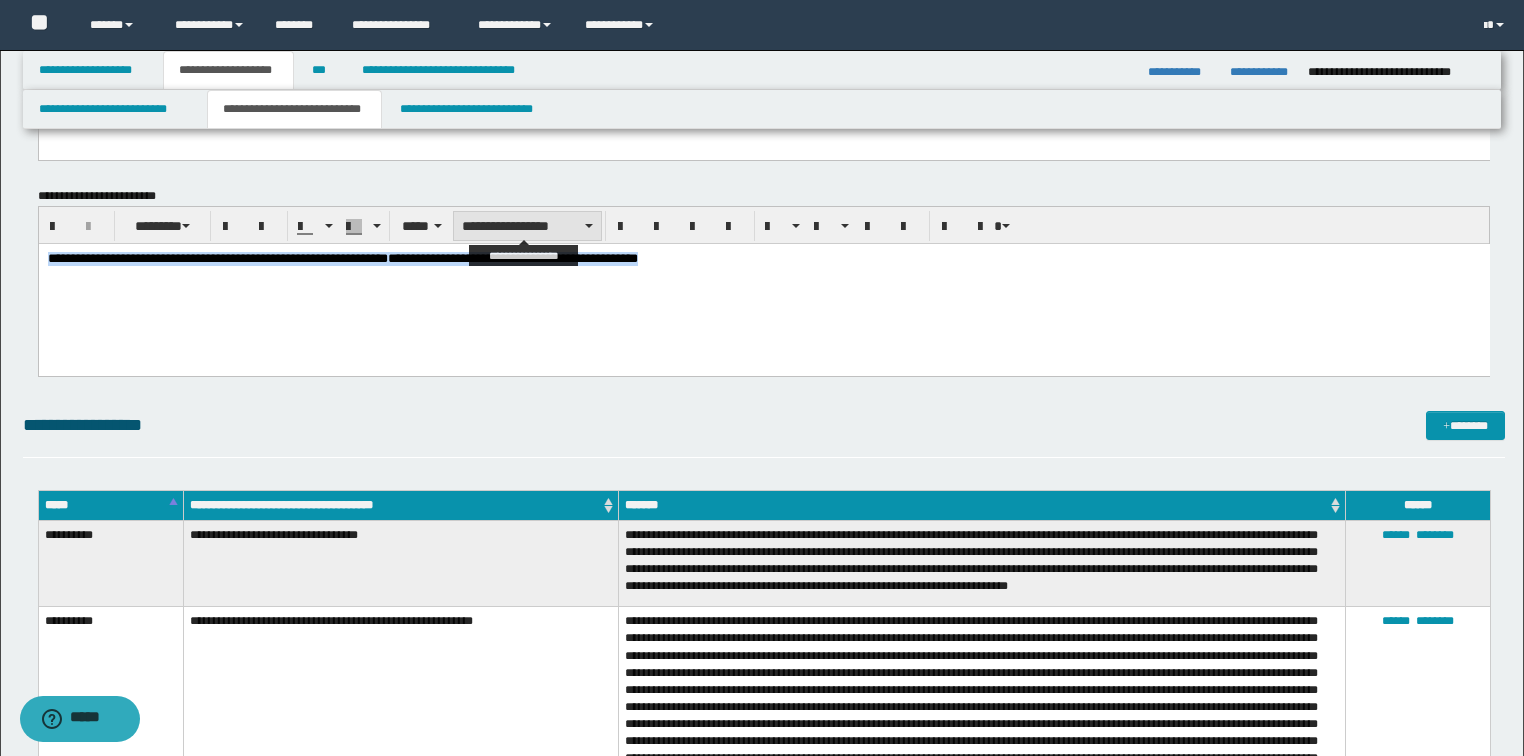 click on "**********" at bounding box center (527, 226) 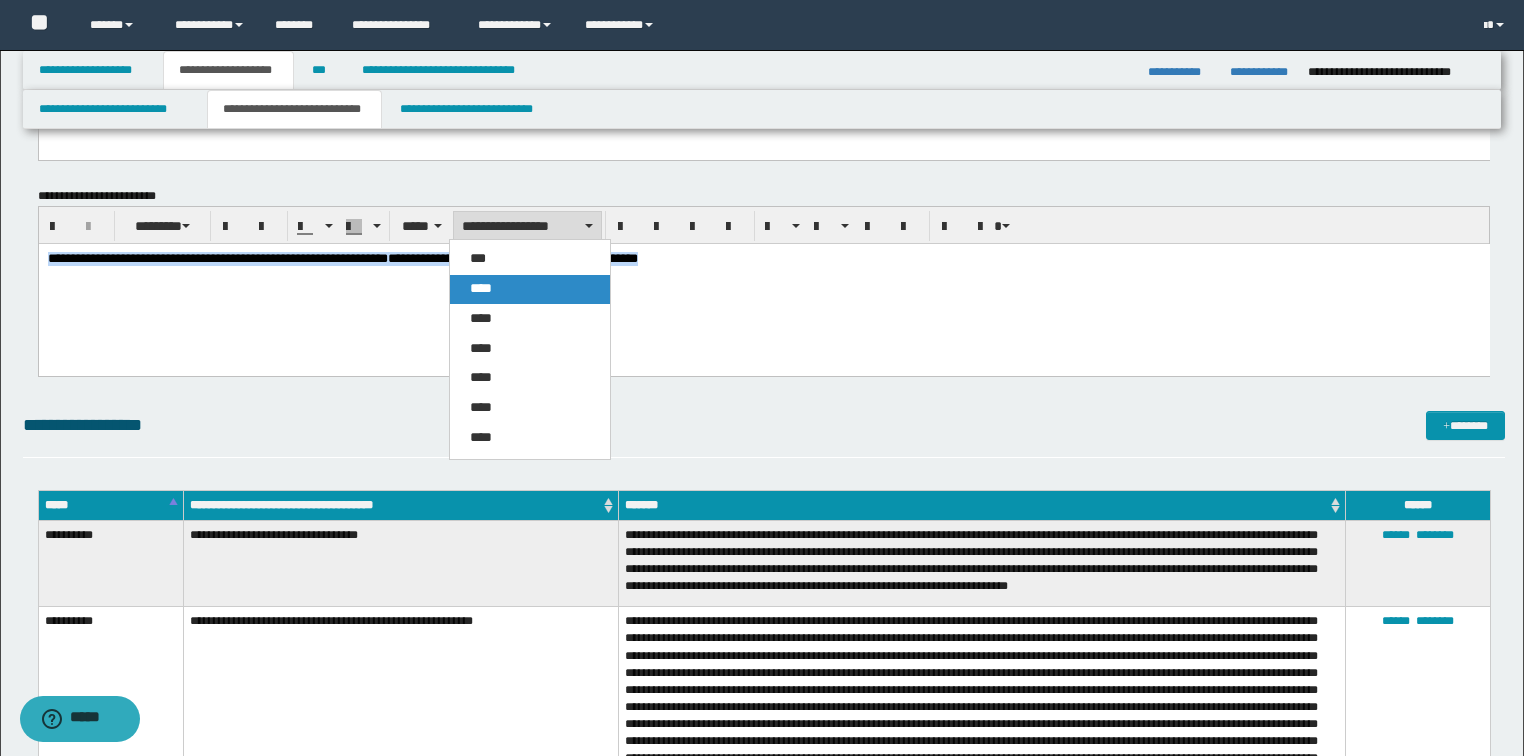 click on "****" at bounding box center [530, 289] 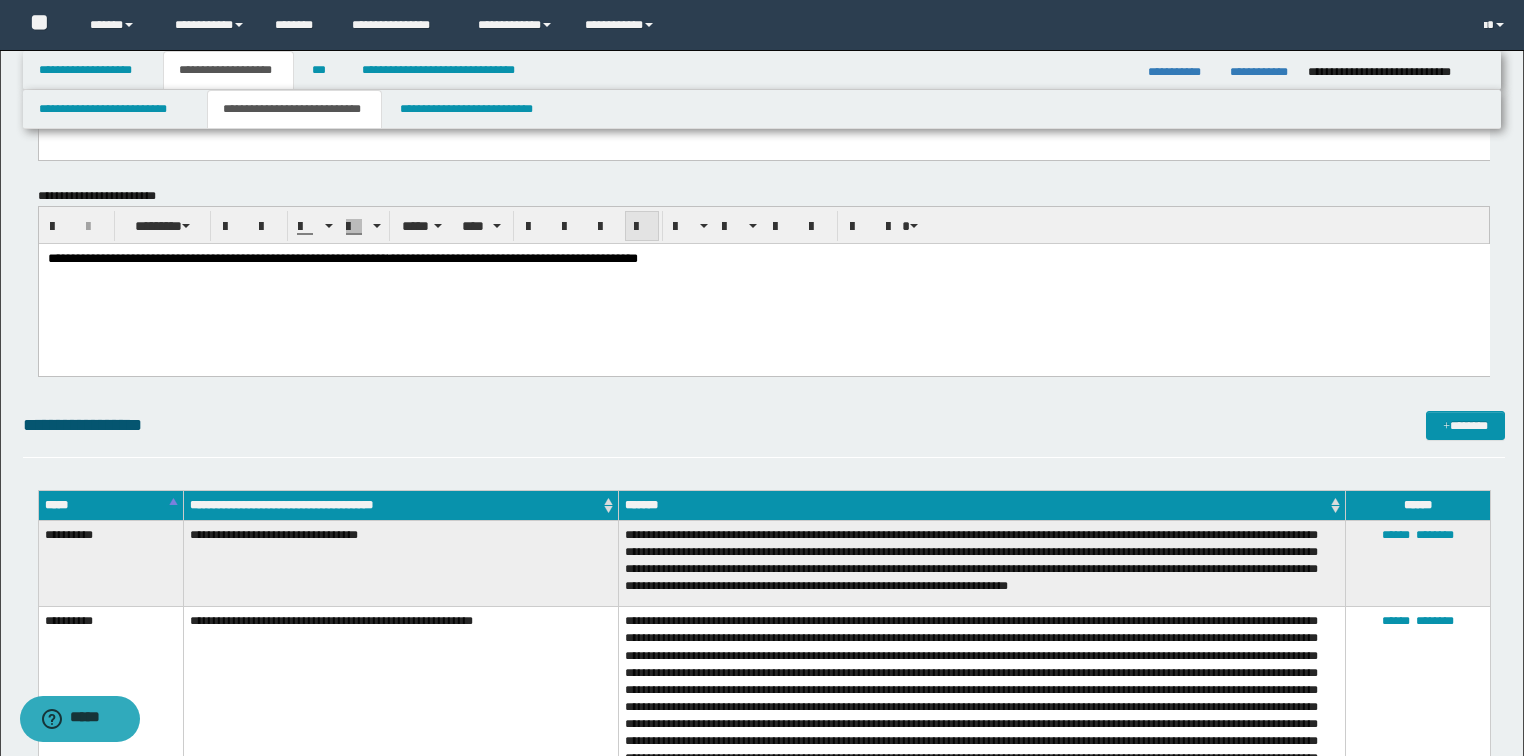 click at bounding box center [642, 227] 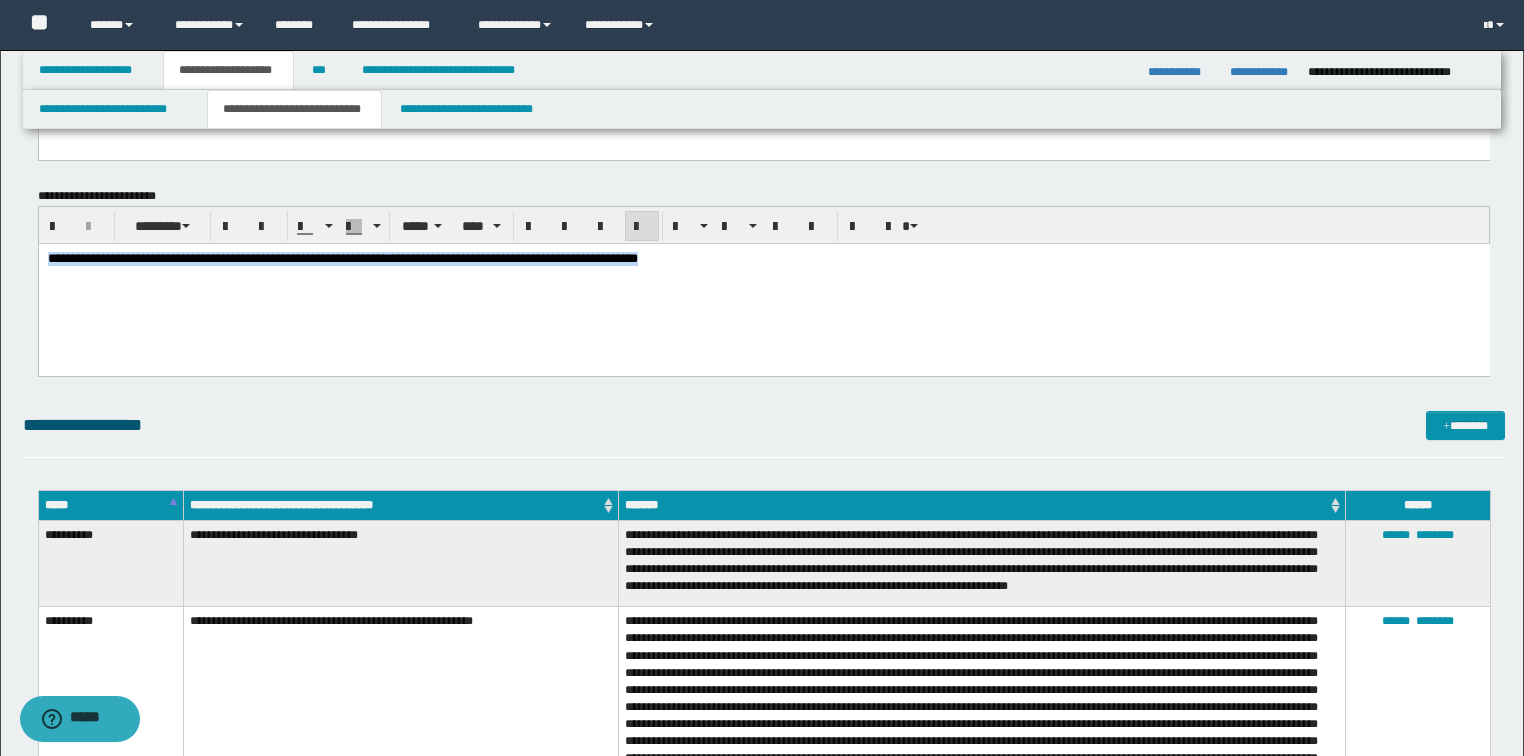 click at bounding box center (642, 227) 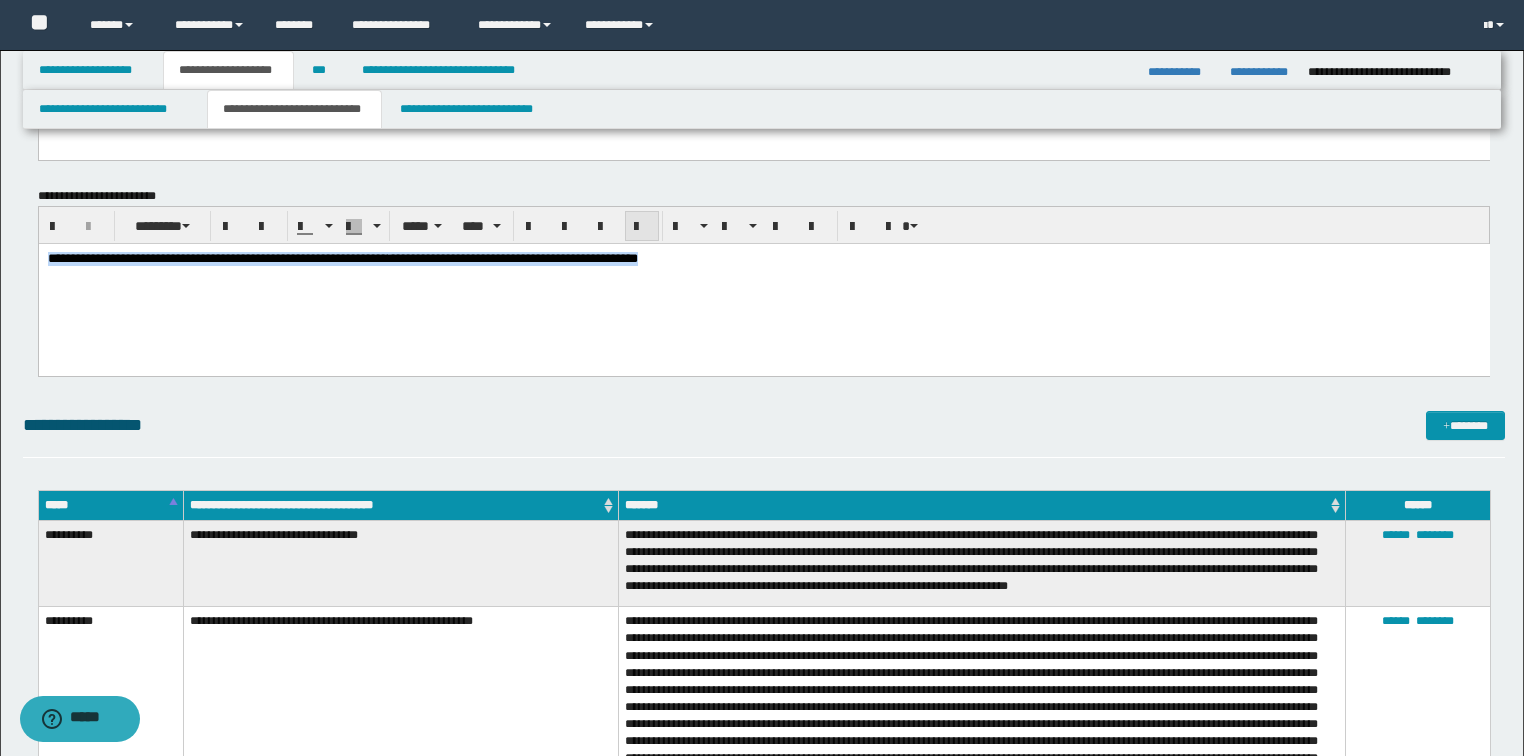 click at bounding box center [642, 227] 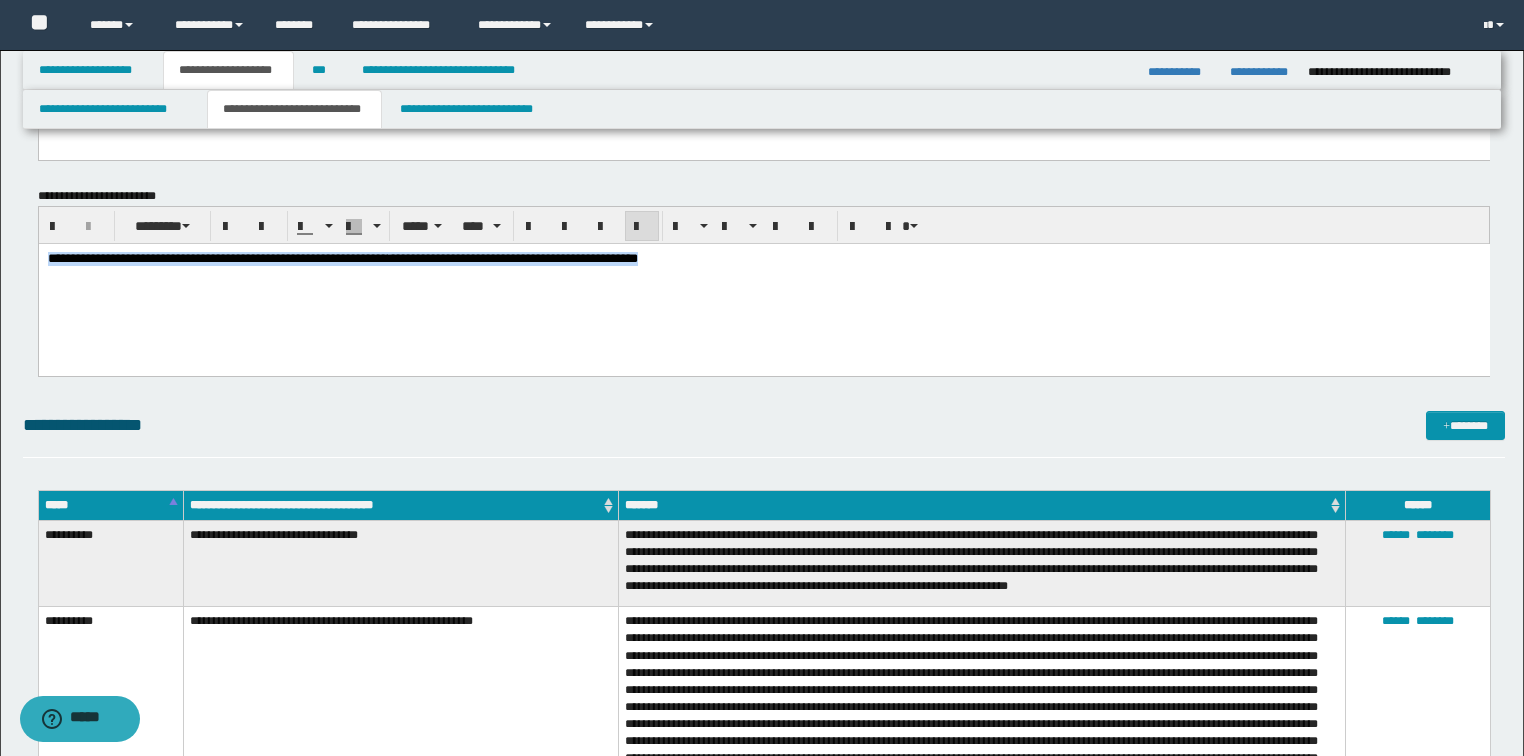 click on "**********" at bounding box center (763, 259) 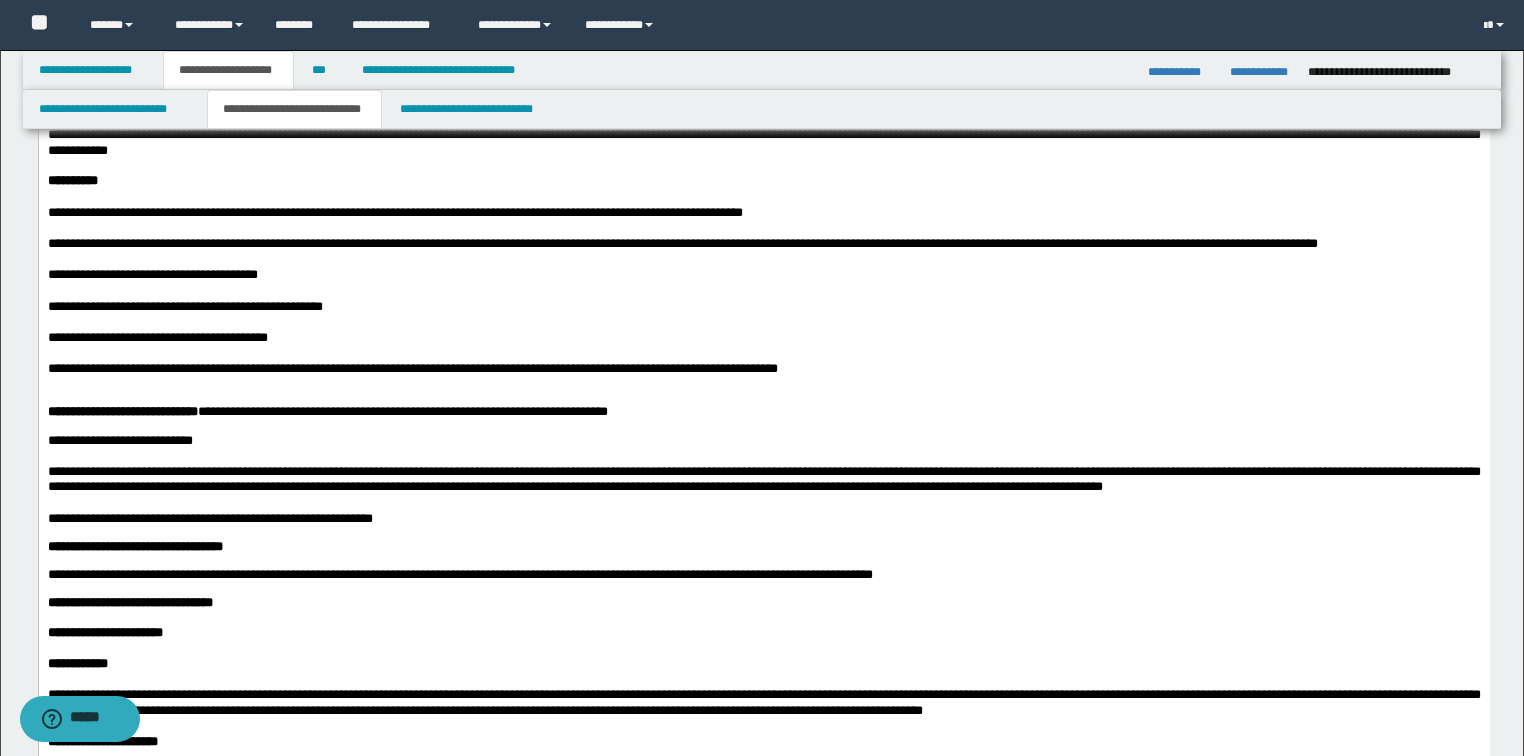 scroll, scrollTop: 1200, scrollLeft: 0, axis: vertical 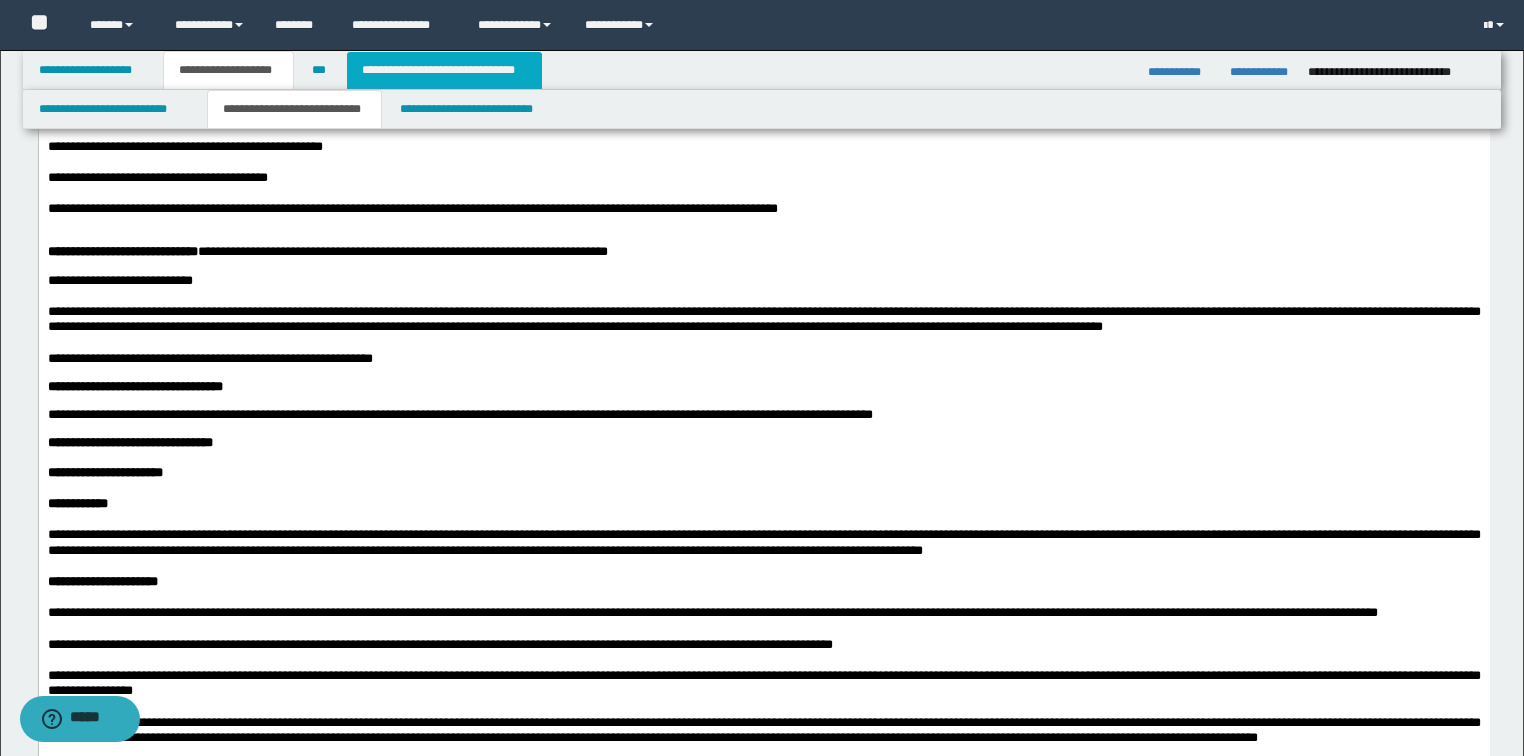 click on "**********" at bounding box center [444, 70] 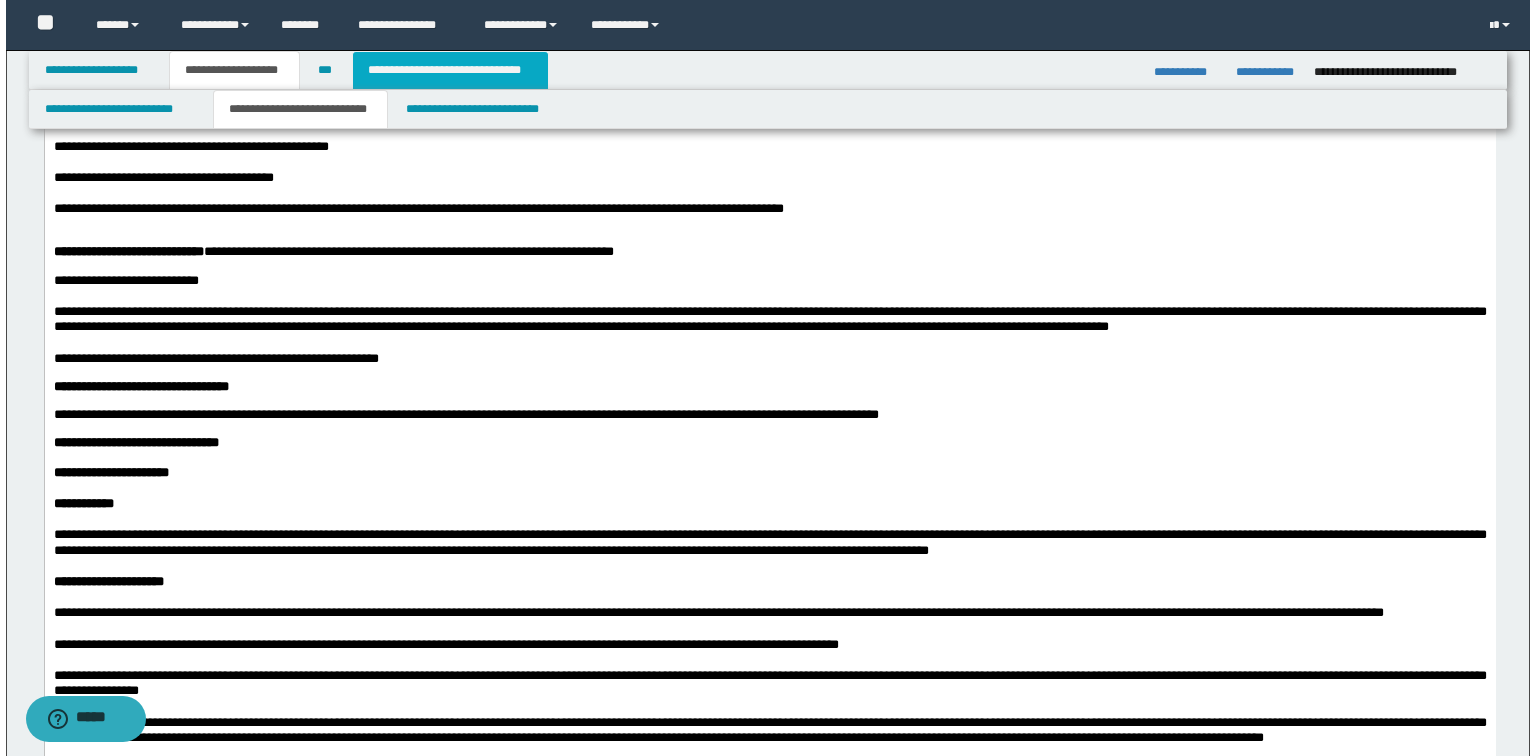 scroll, scrollTop: 0, scrollLeft: 0, axis: both 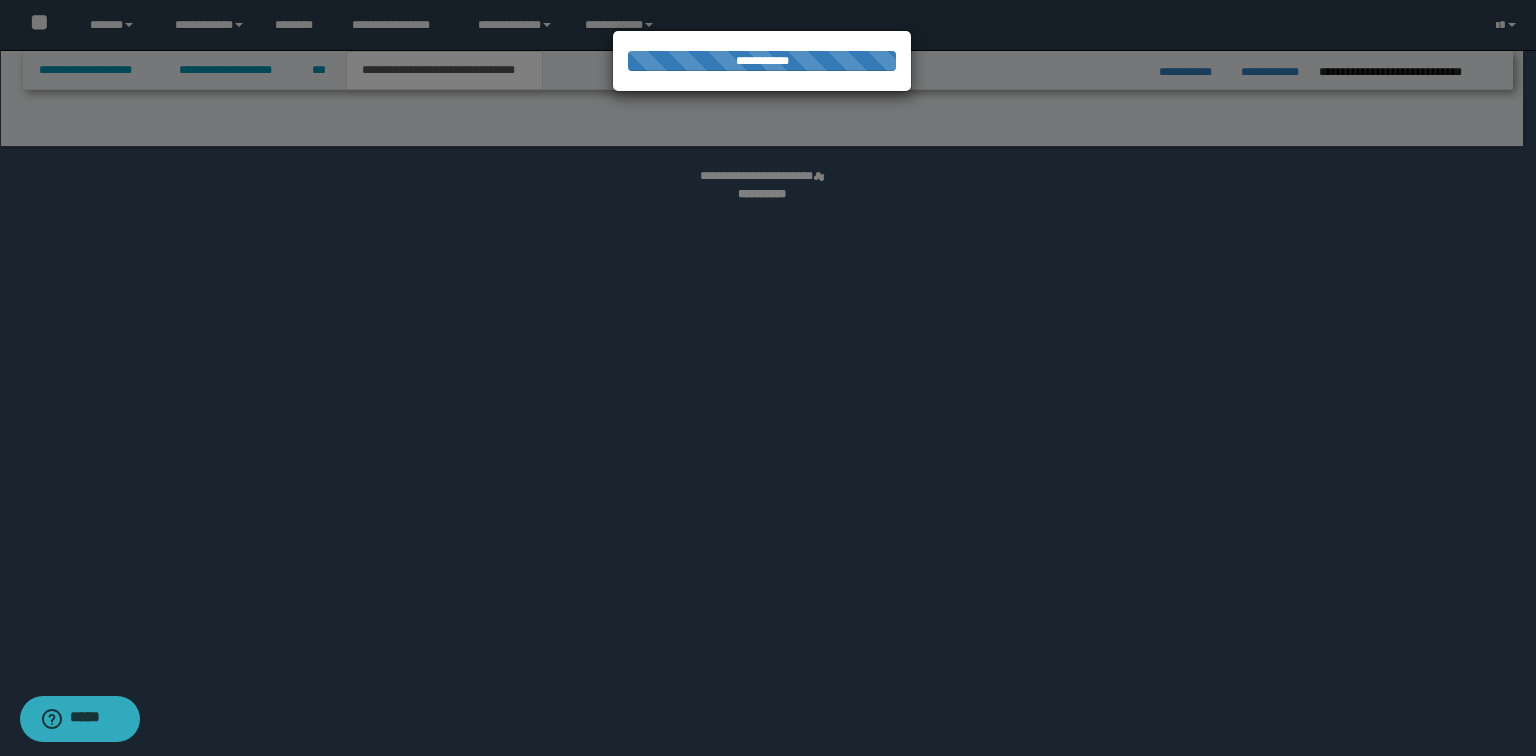 select on "*" 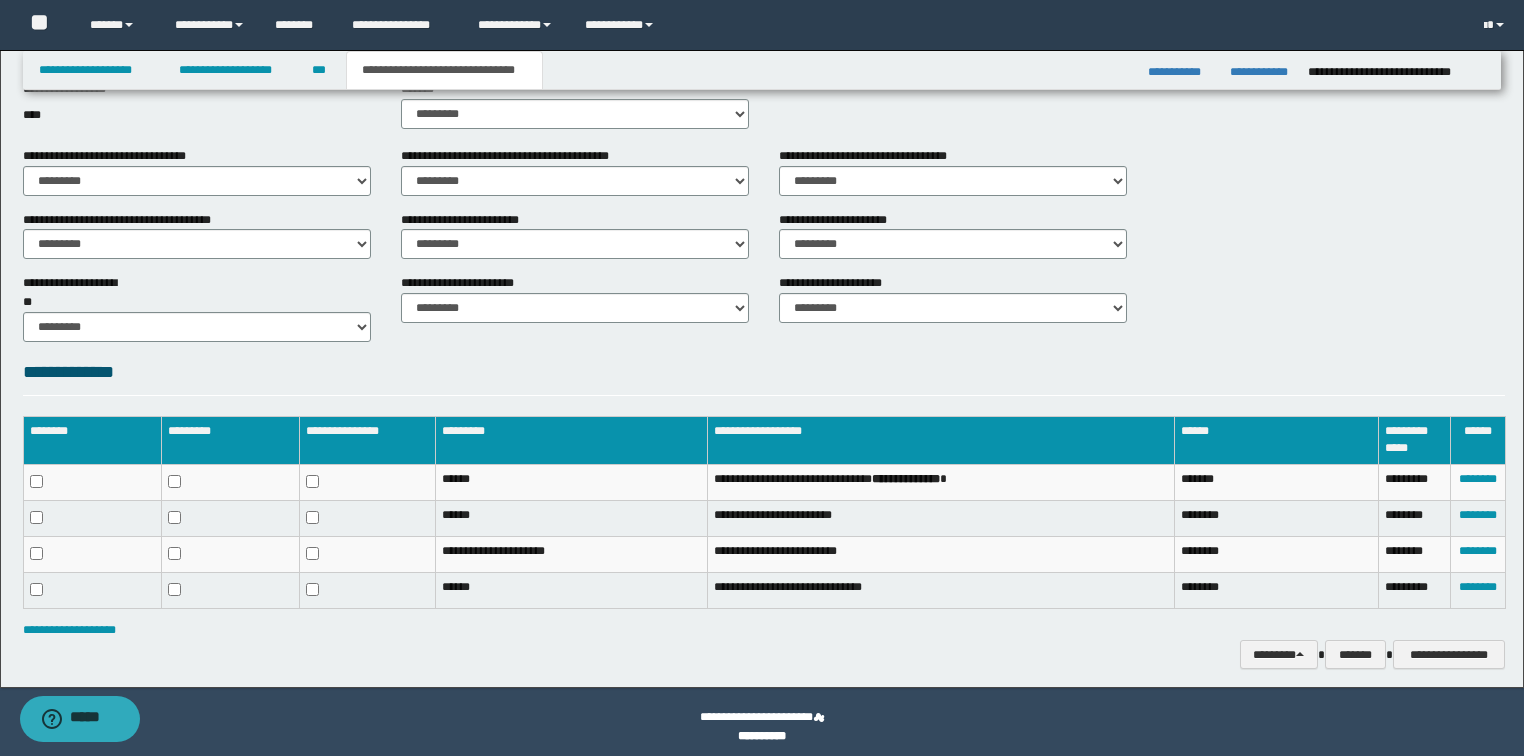 scroll, scrollTop: 706, scrollLeft: 0, axis: vertical 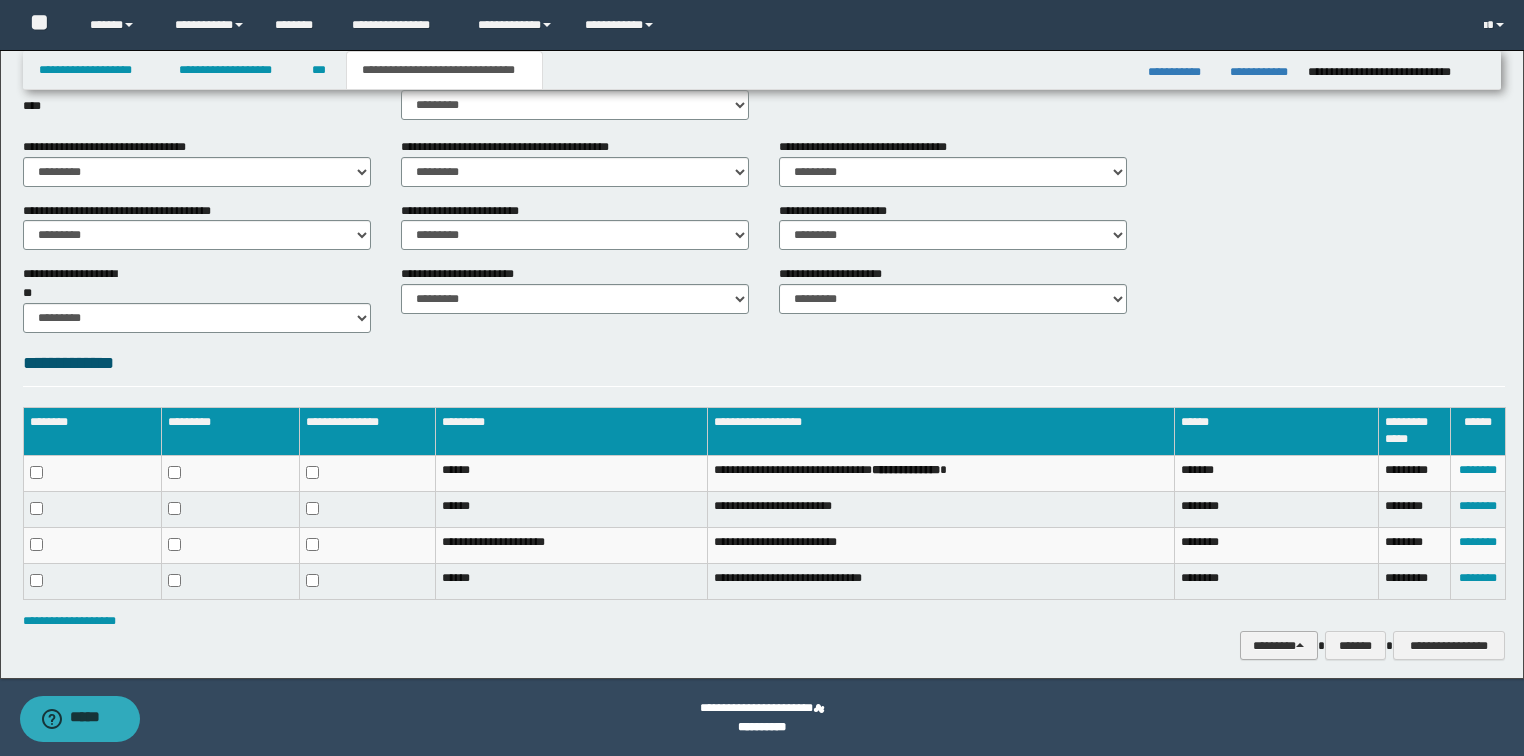 click on "********" at bounding box center (1279, 646) 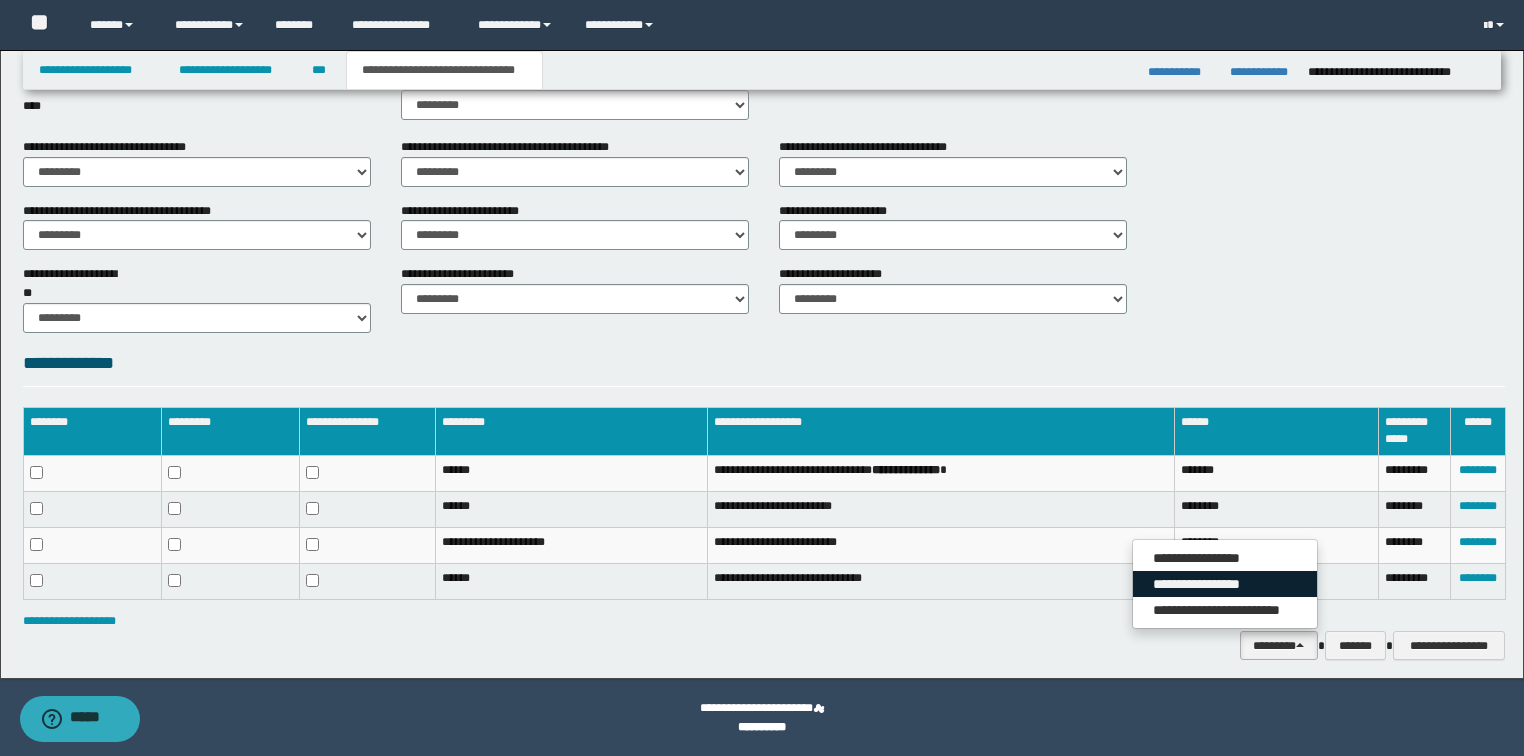click on "**********" at bounding box center [1225, 584] 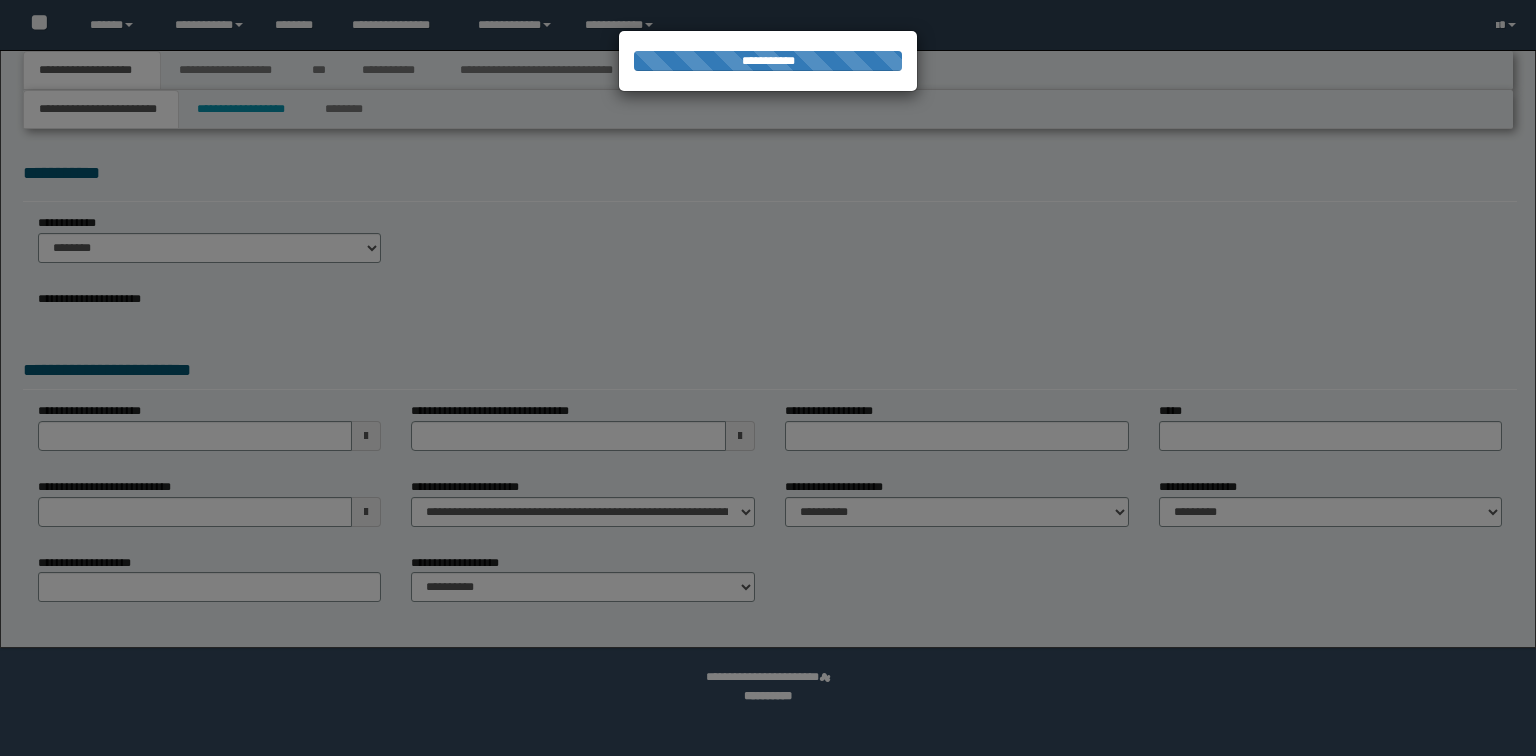 scroll, scrollTop: 0, scrollLeft: 0, axis: both 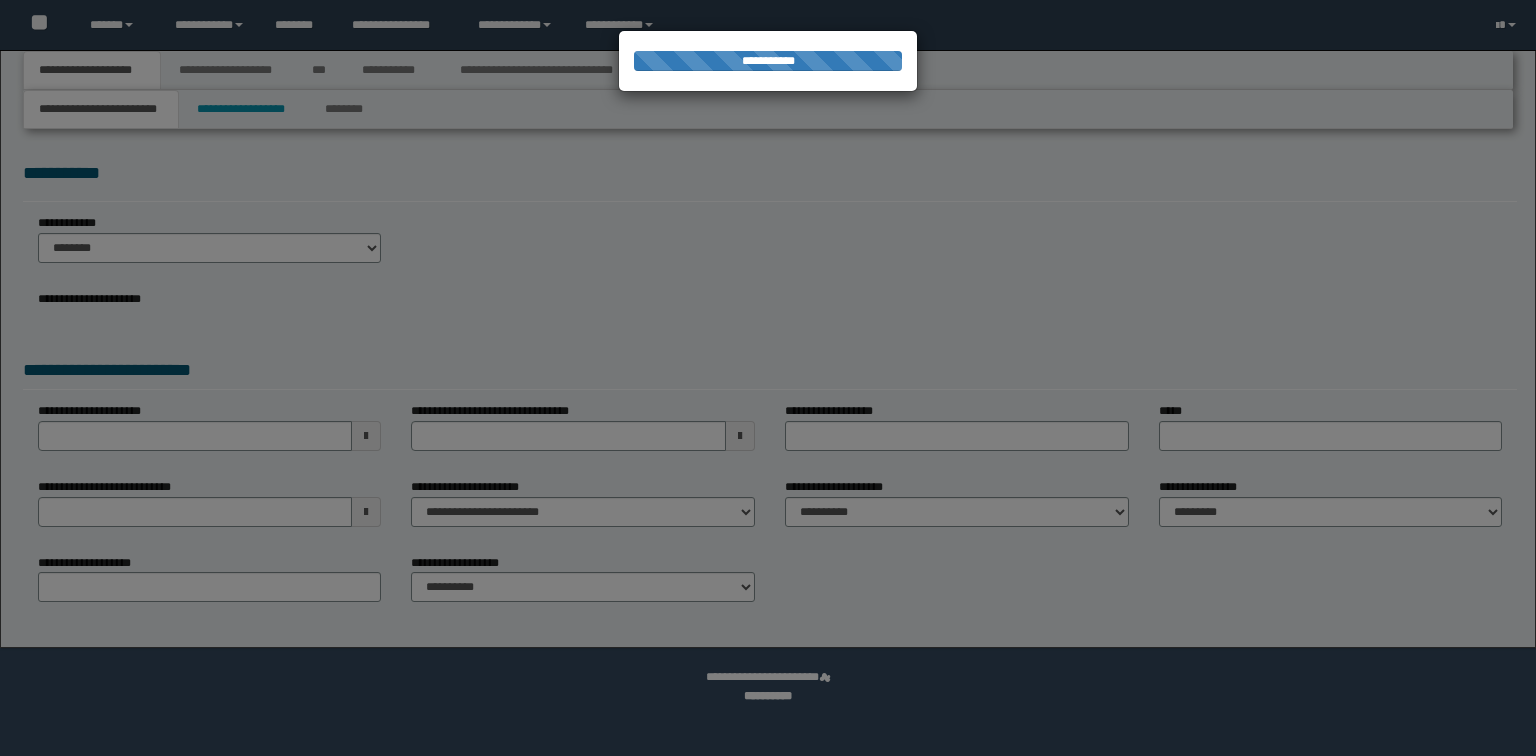 select on "*" 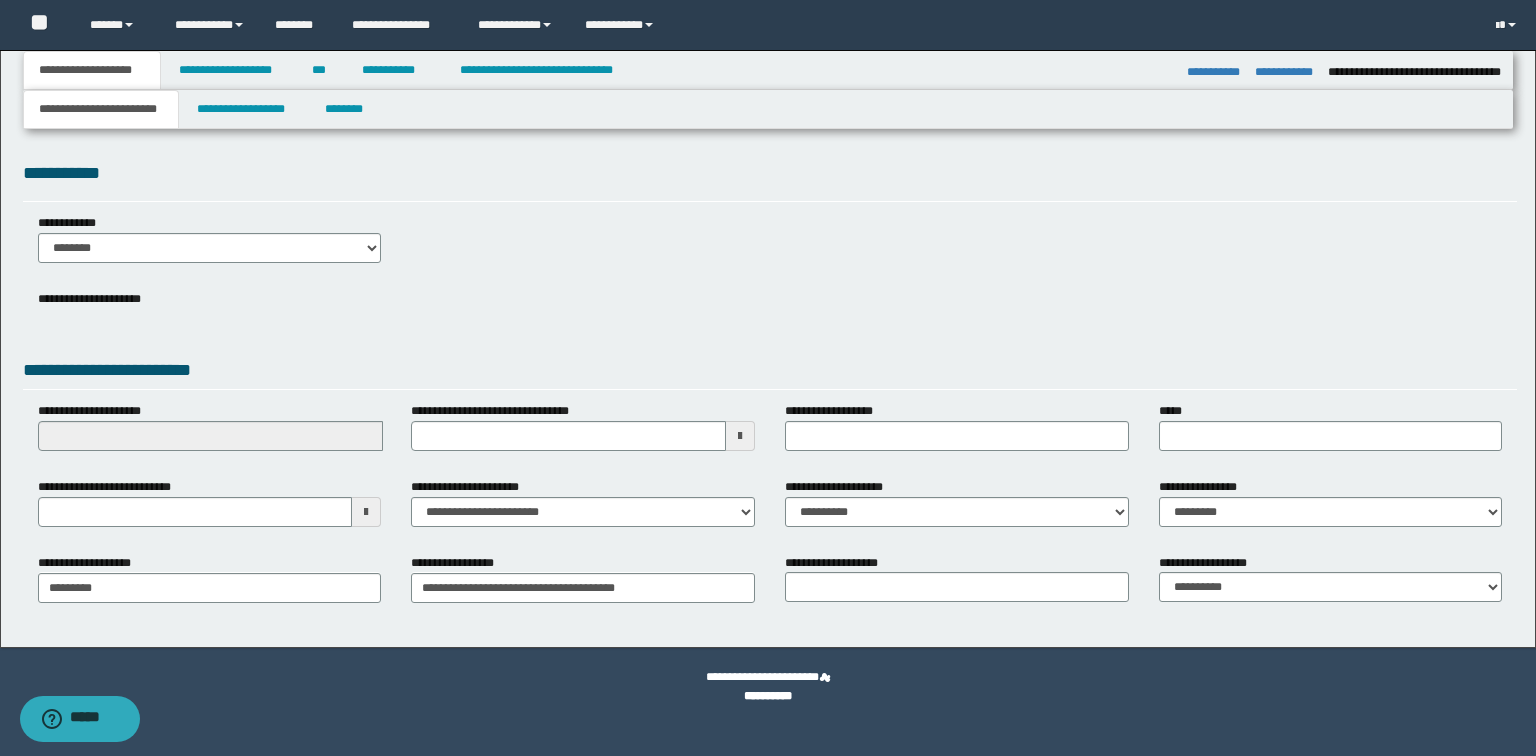 scroll, scrollTop: 0, scrollLeft: 0, axis: both 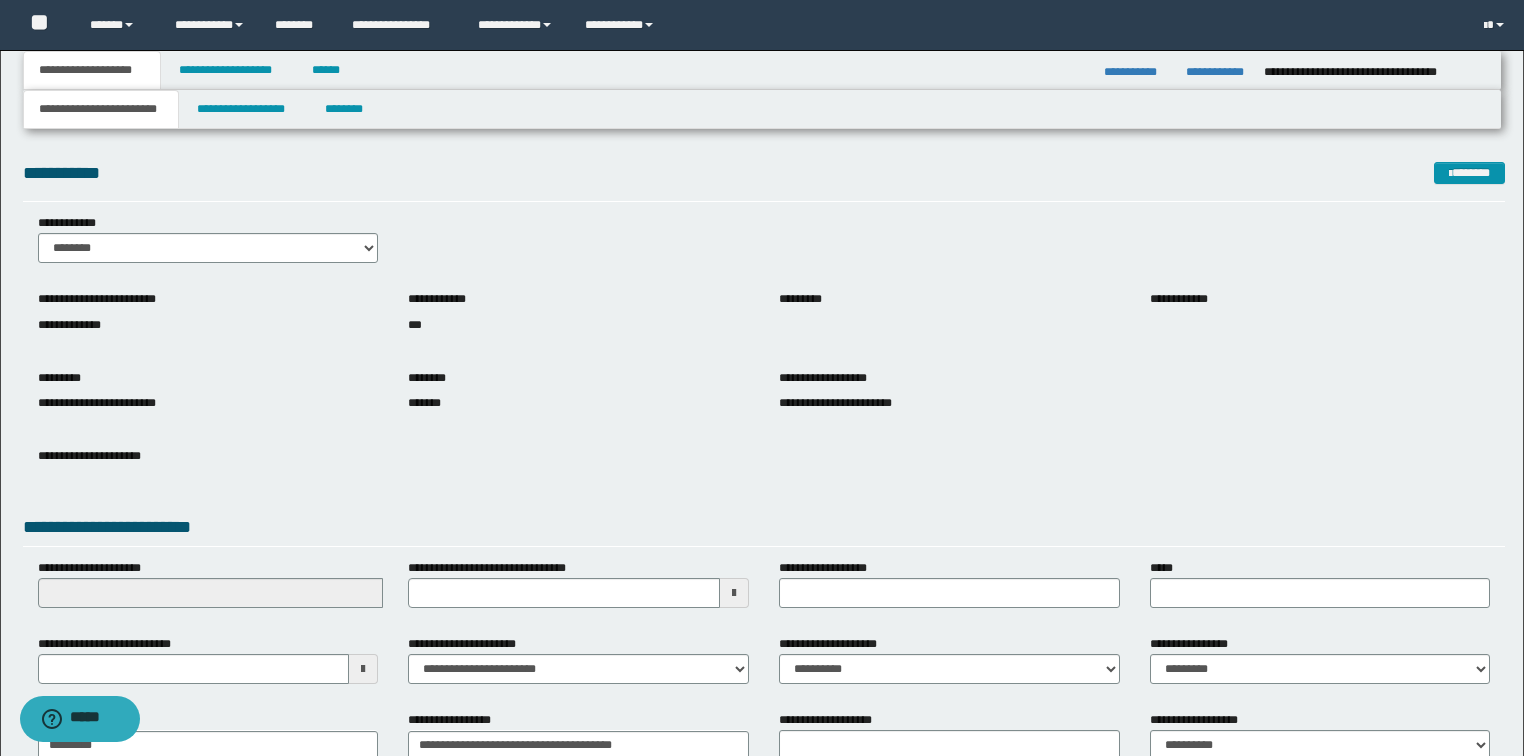 click at bounding box center (363, 669) 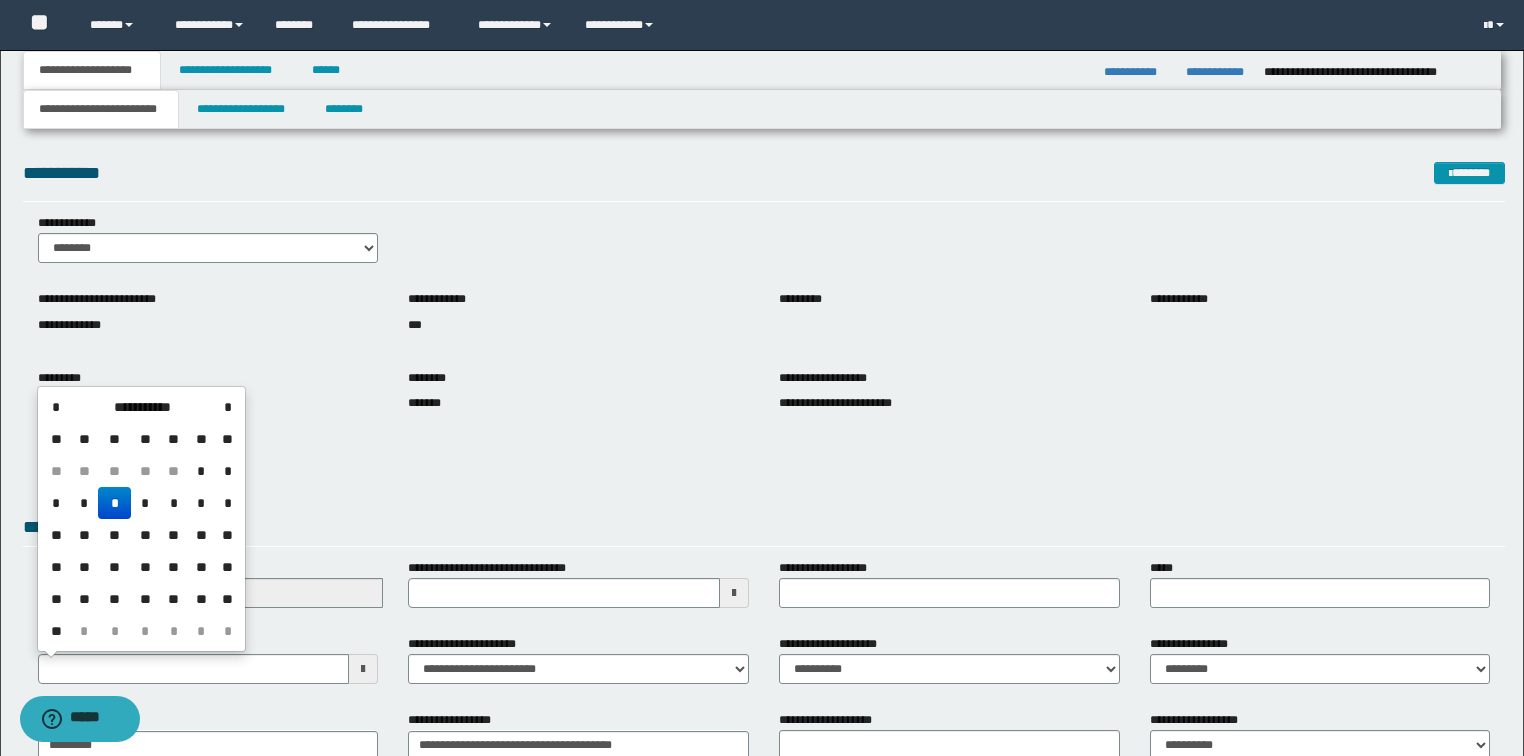 click on "**********" at bounding box center (764, 467) 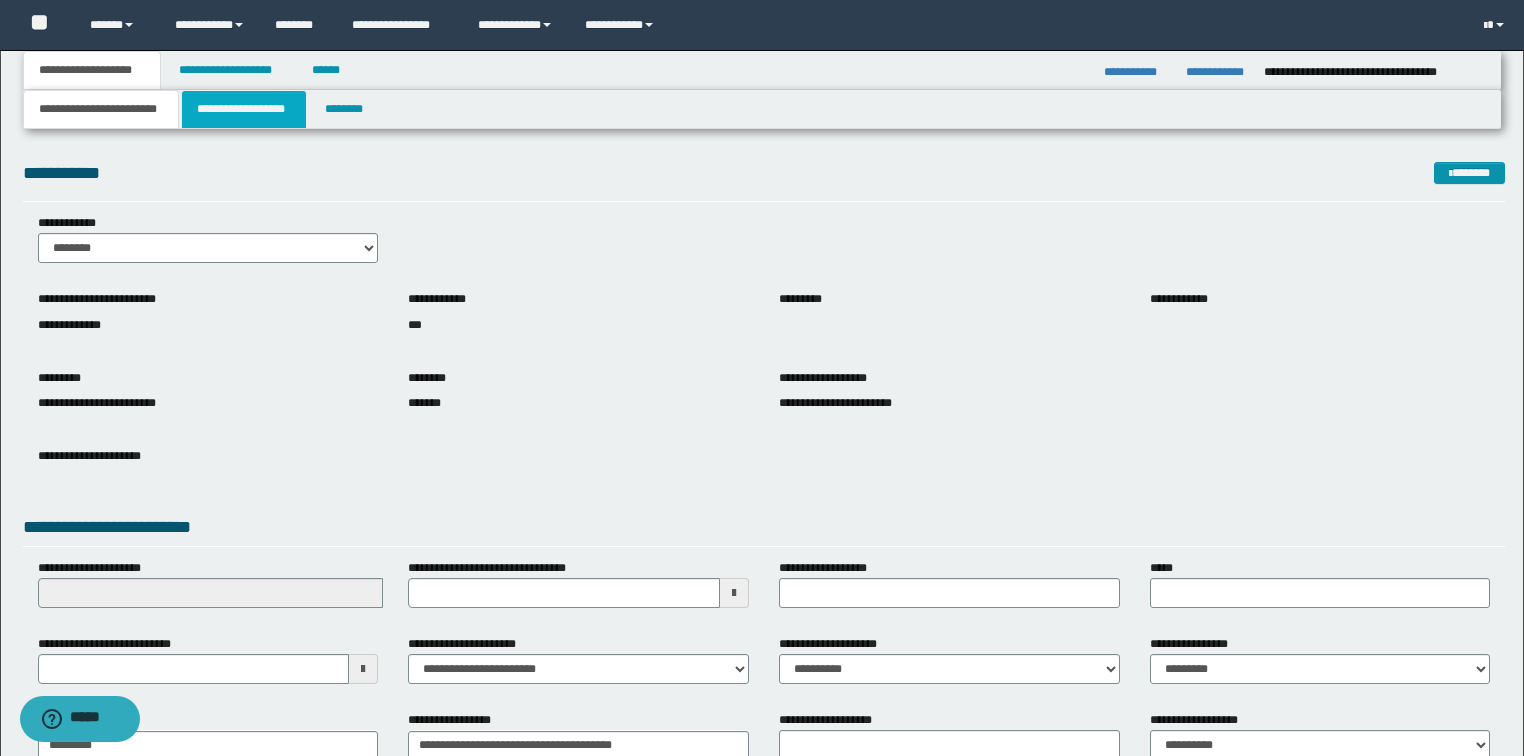 click on "**********" at bounding box center [244, 109] 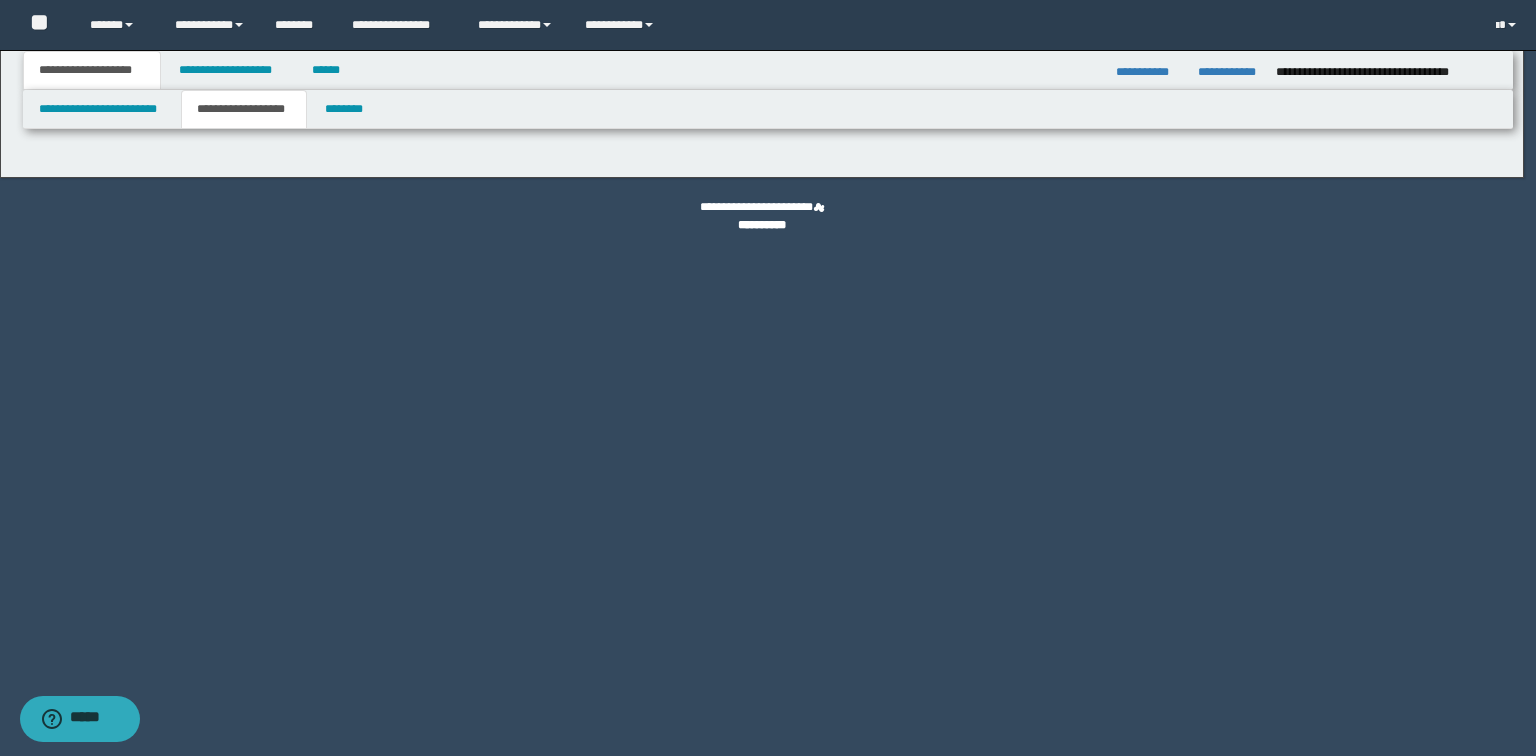 type on "**********" 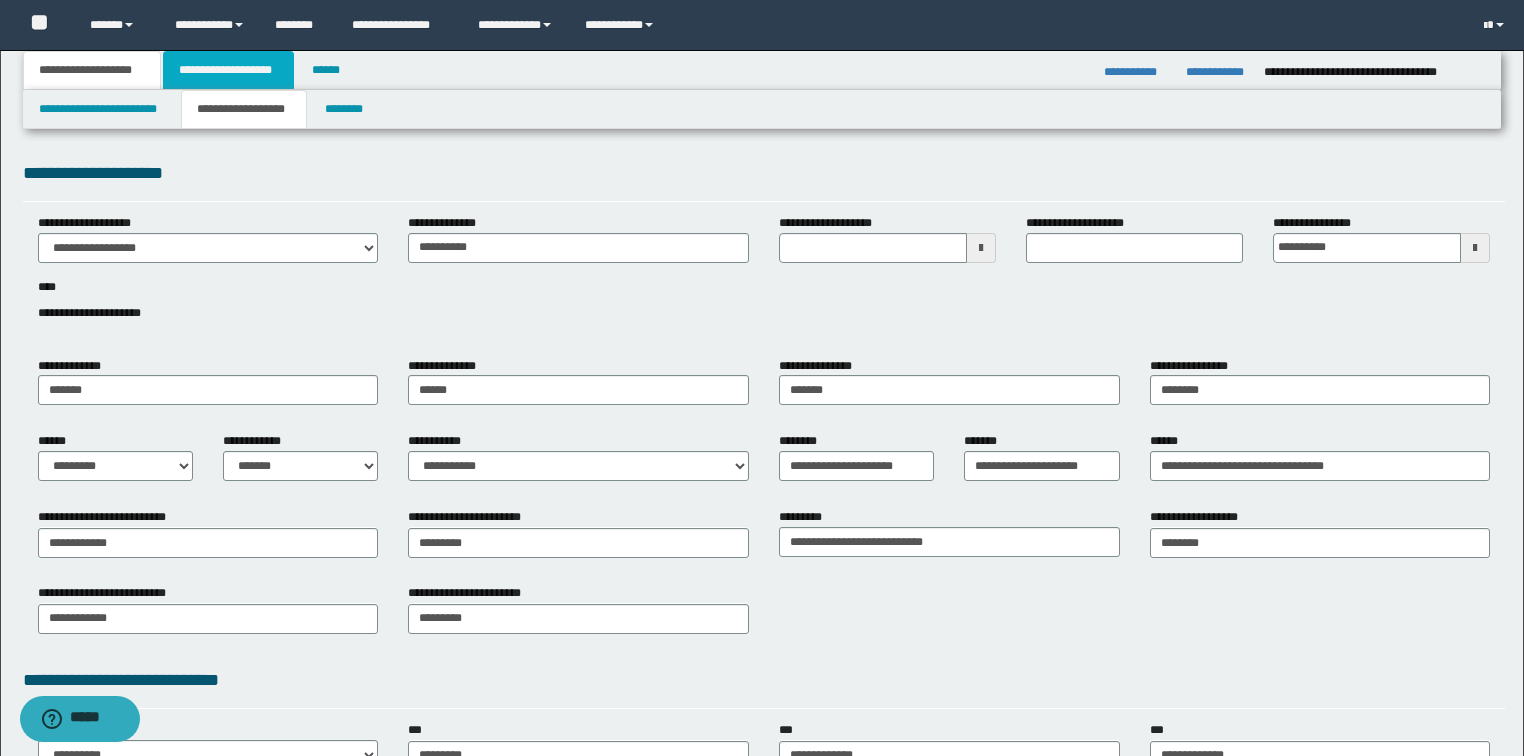 click on "**********" at bounding box center [228, 70] 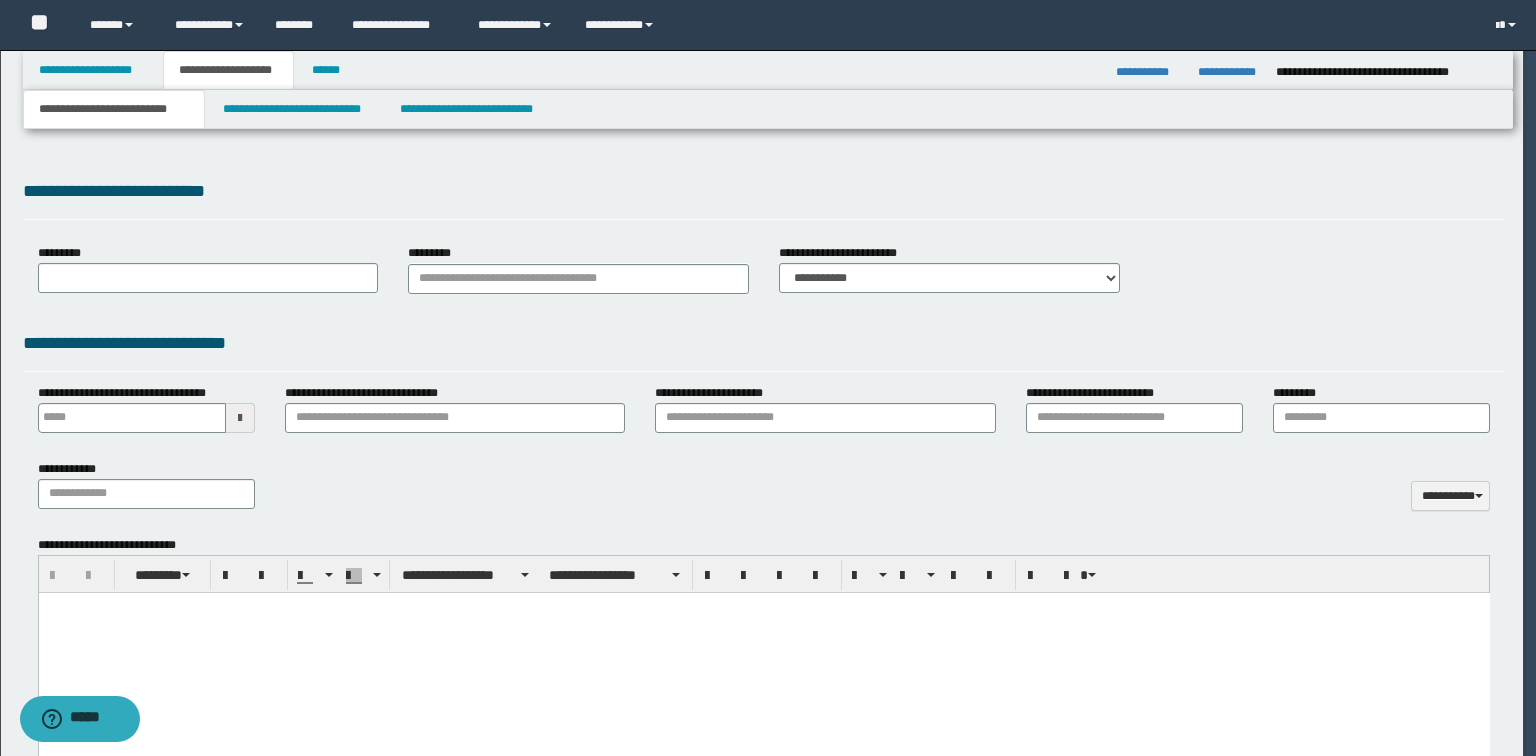type on "**********" 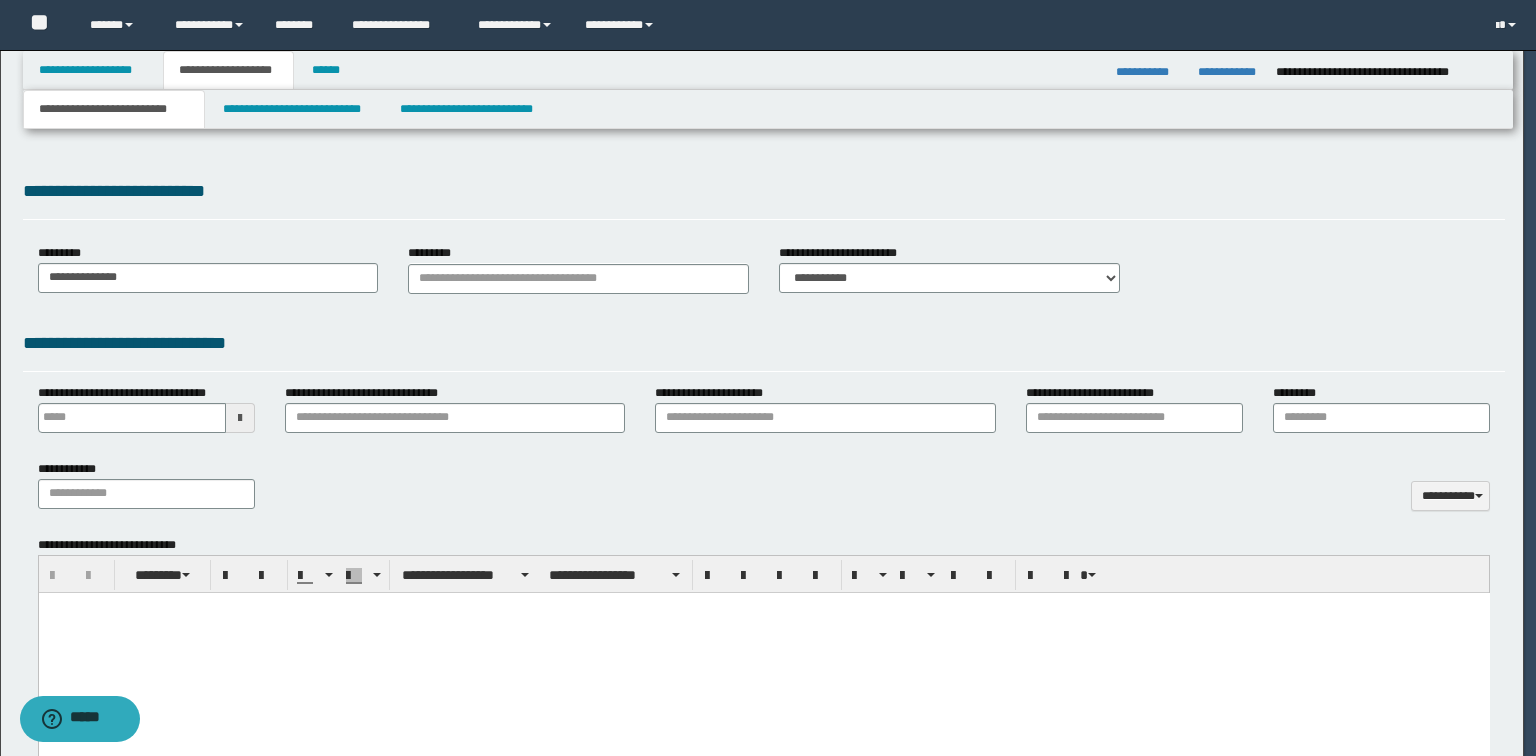 scroll, scrollTop: 0, scrollLeft: 0, axis: both 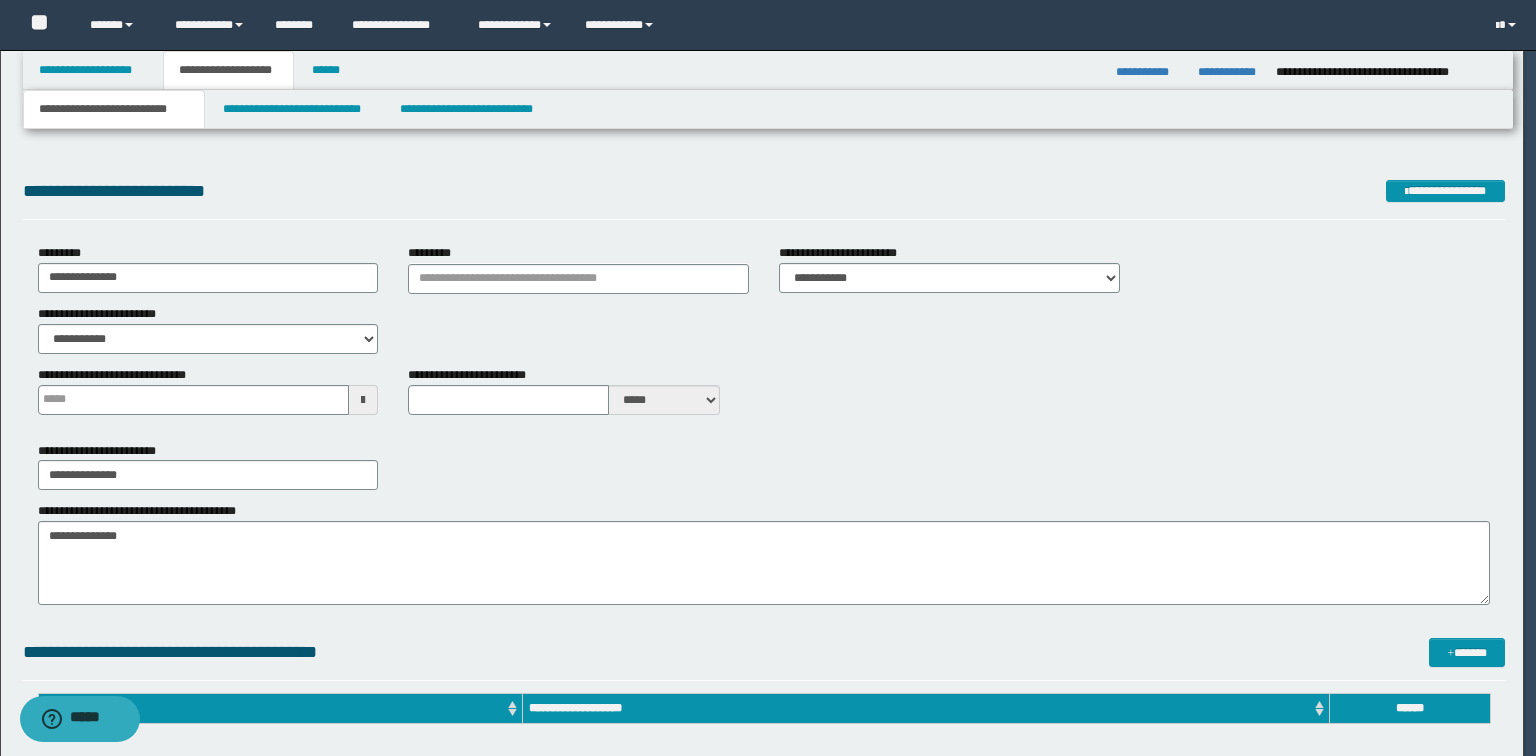 type 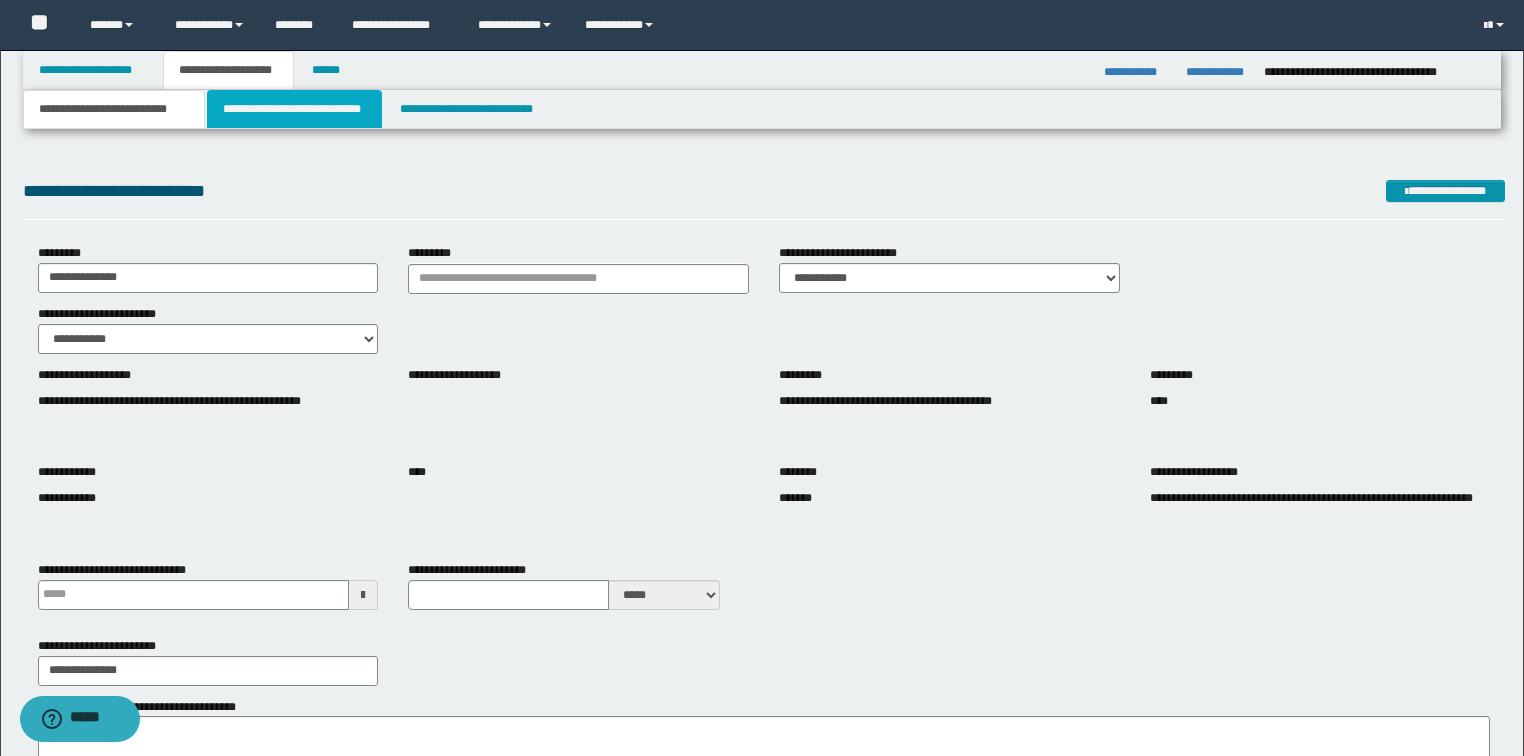 click on "**********" at bounding box center [294, 109] 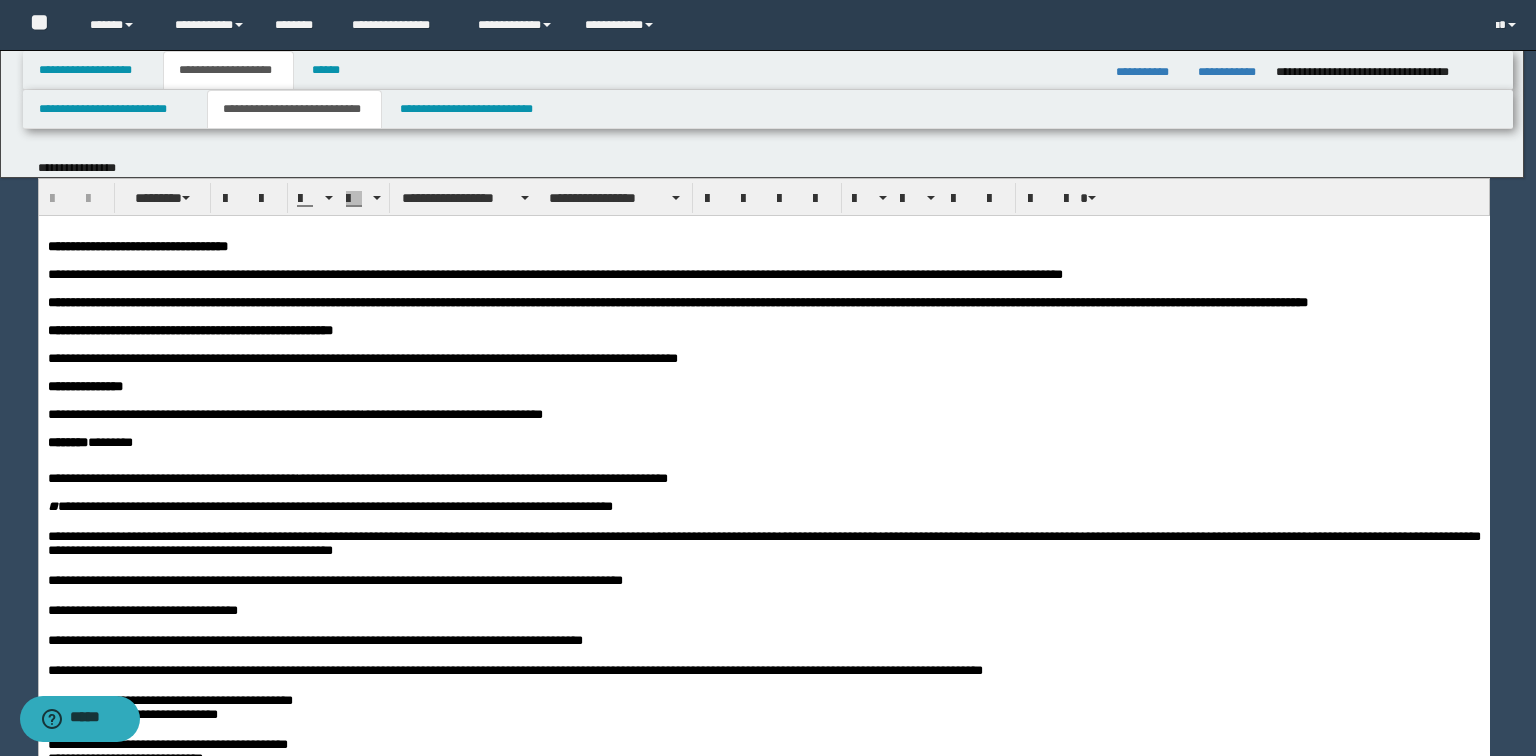 scroll, scrollTop: 0, scrollLeft: 0, axis: both 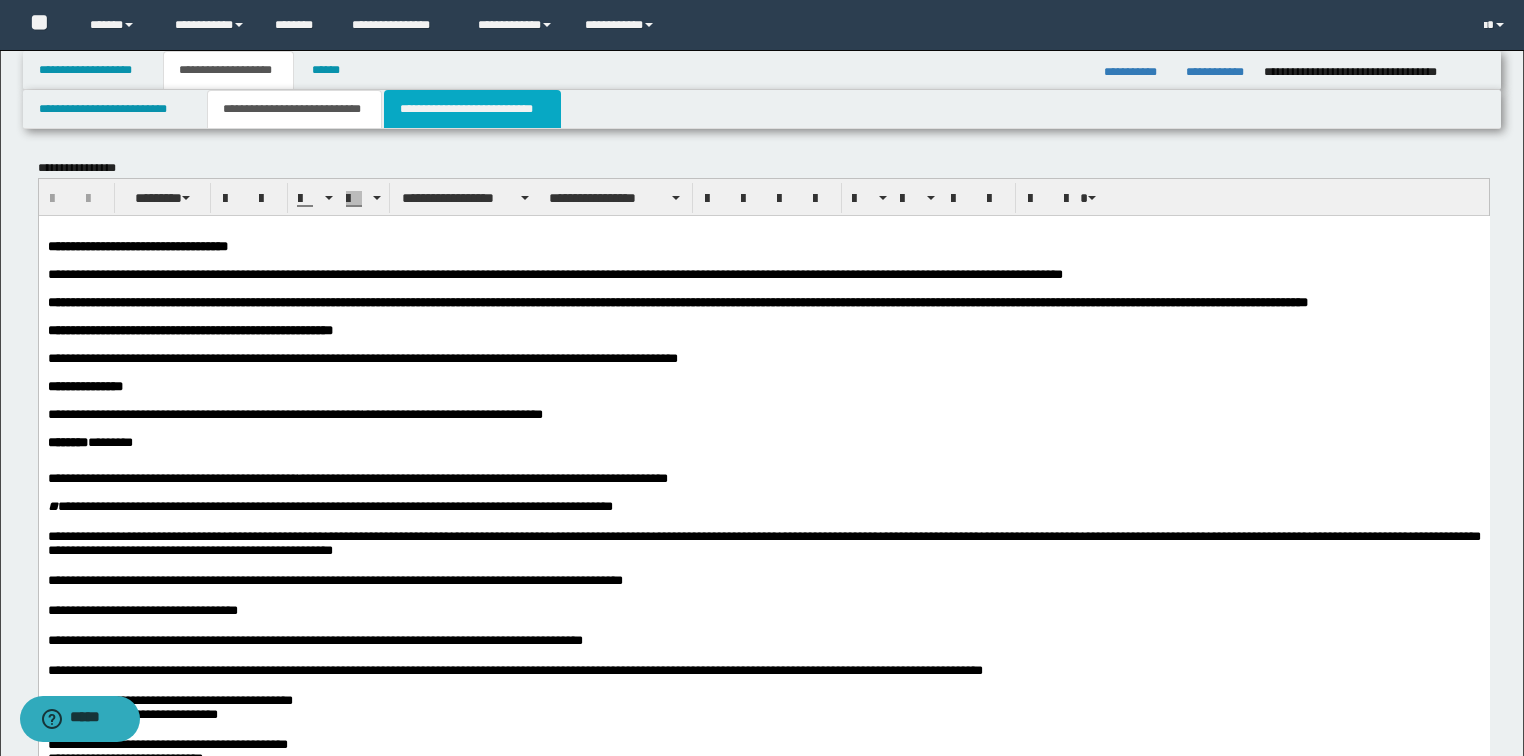 click on "**********" at bounding box center (472, 109) 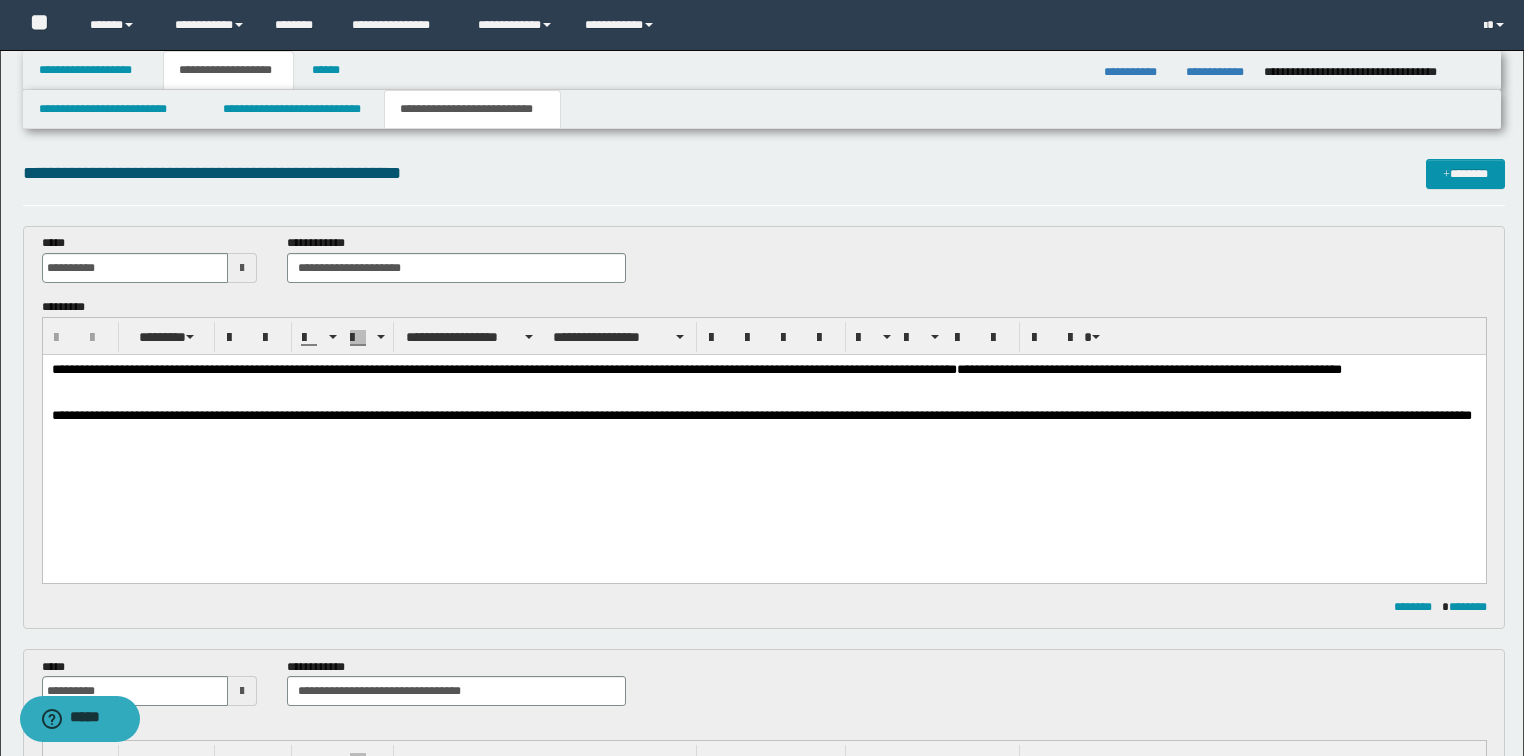 scroll, scrollTop: 0, scrollLeft: 0, axis: both 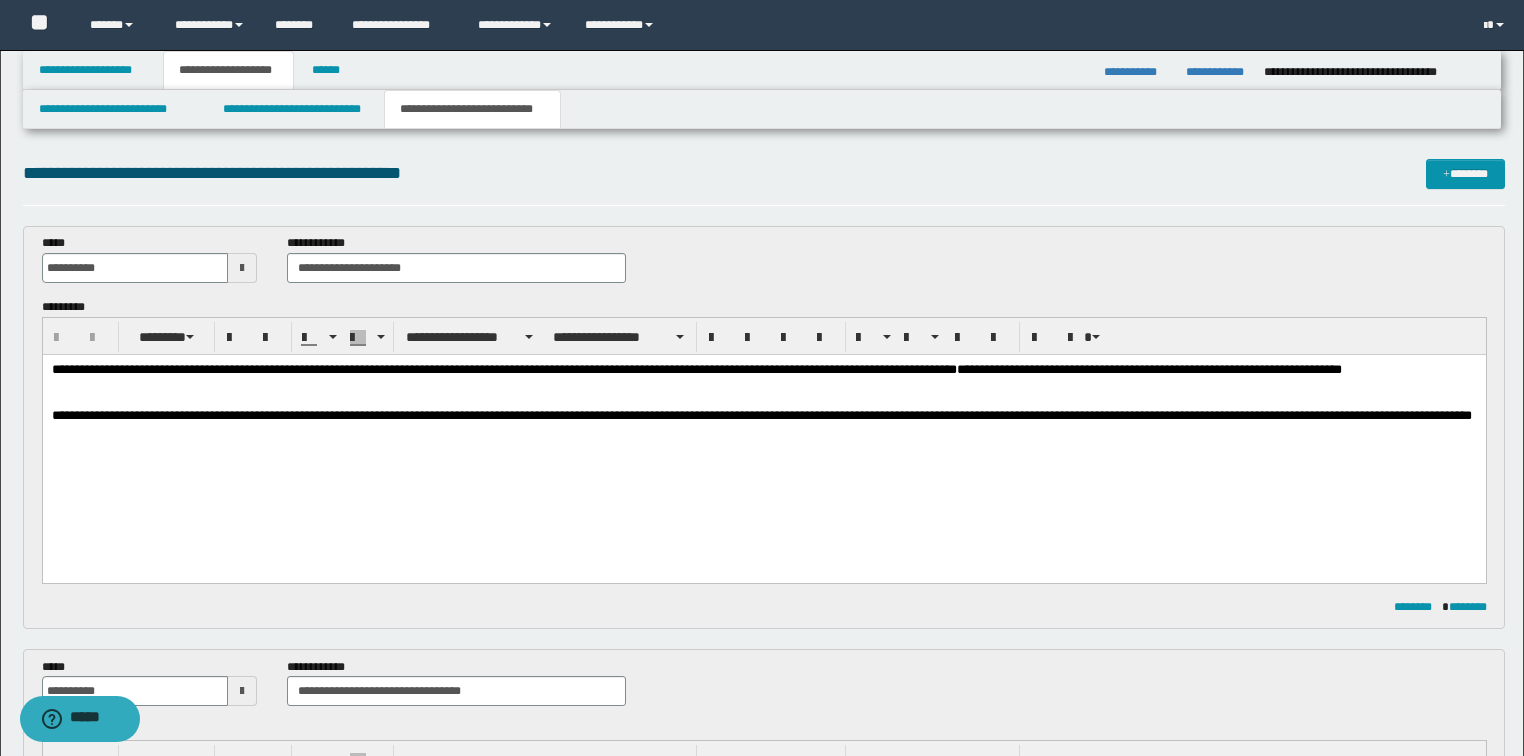 click at bounding box center [764, 384] 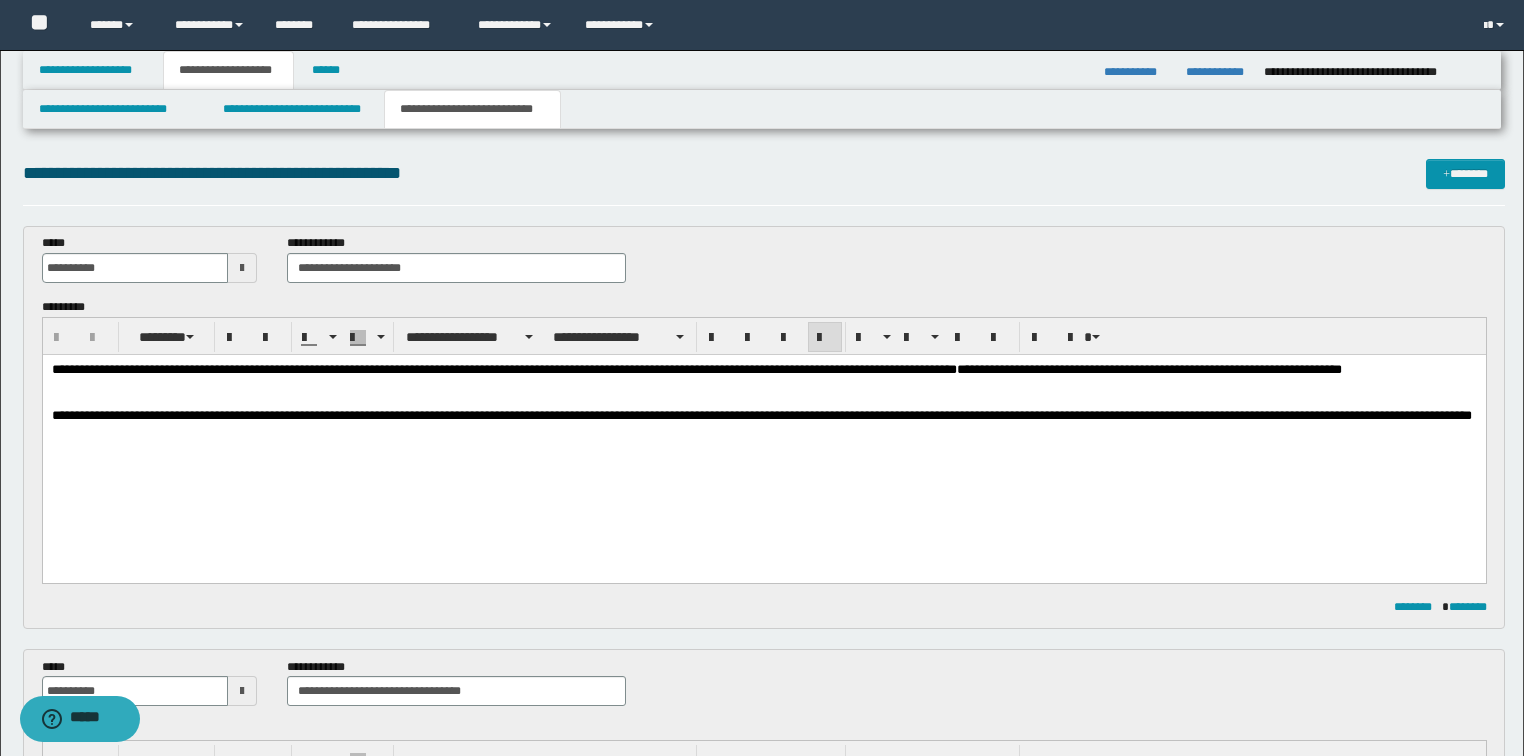 click at bounding box center (764, 384) 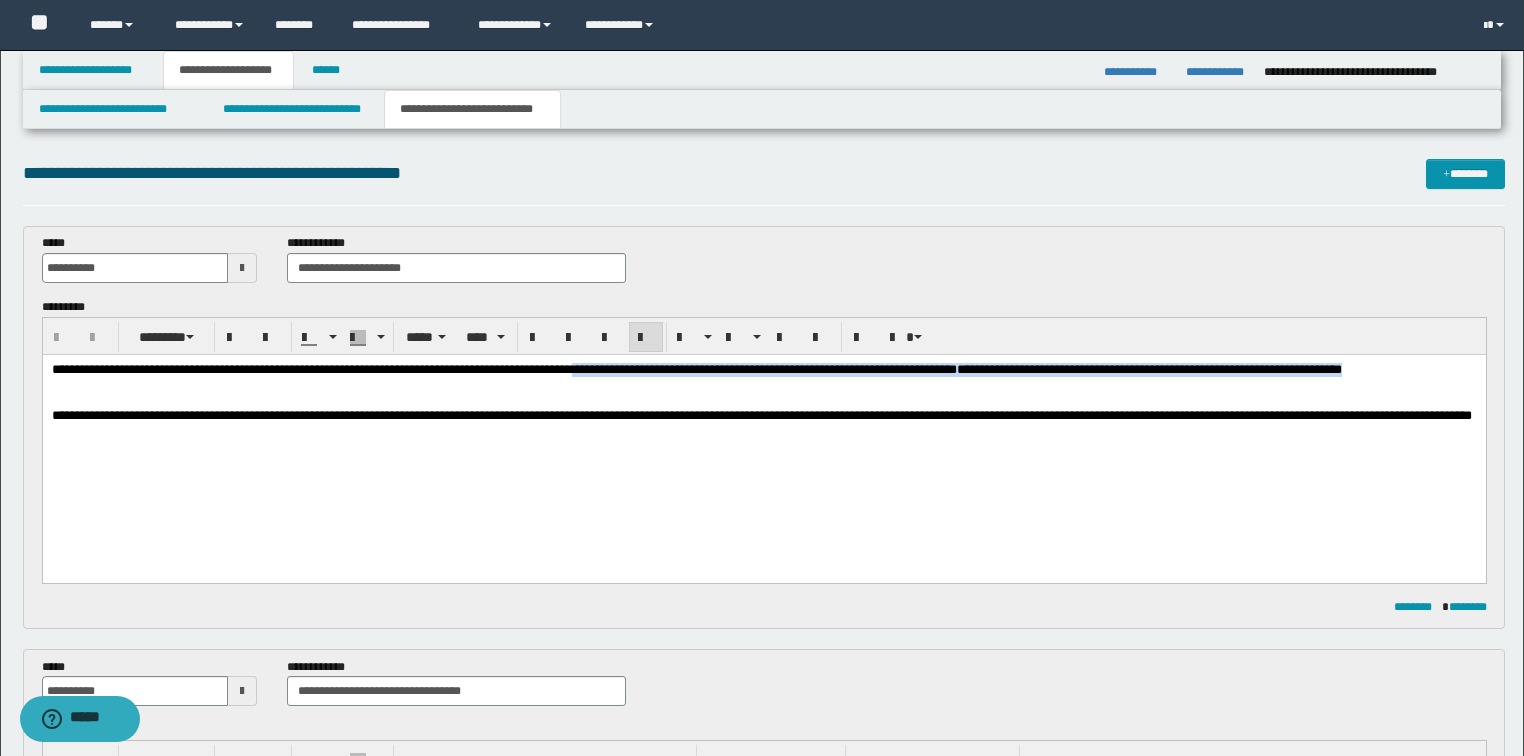 drag, startPoint x: 689, startPoint y: 369, endPoint x: 714, endPoint y: 391, distance: 33.30165 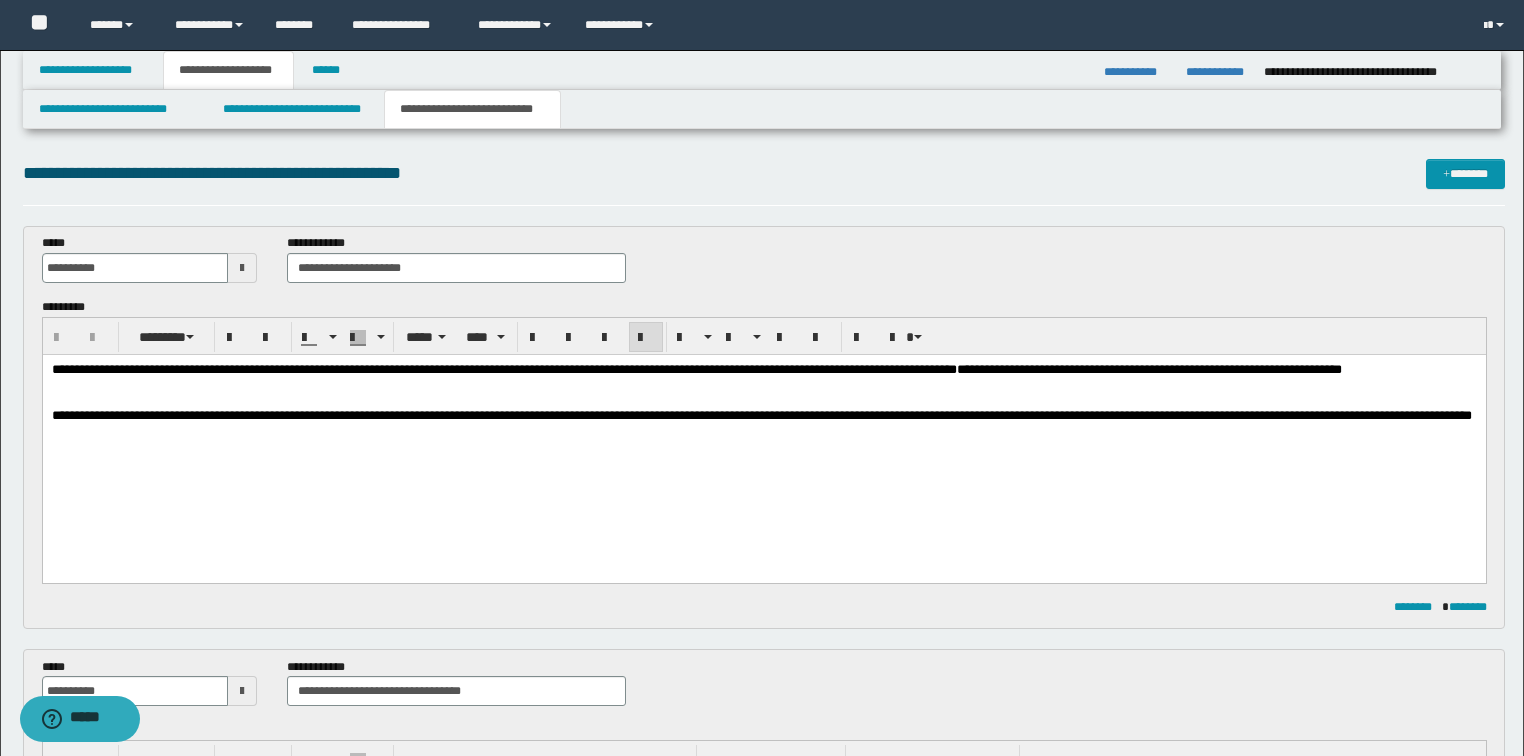 click at bounding box center (764, 384) 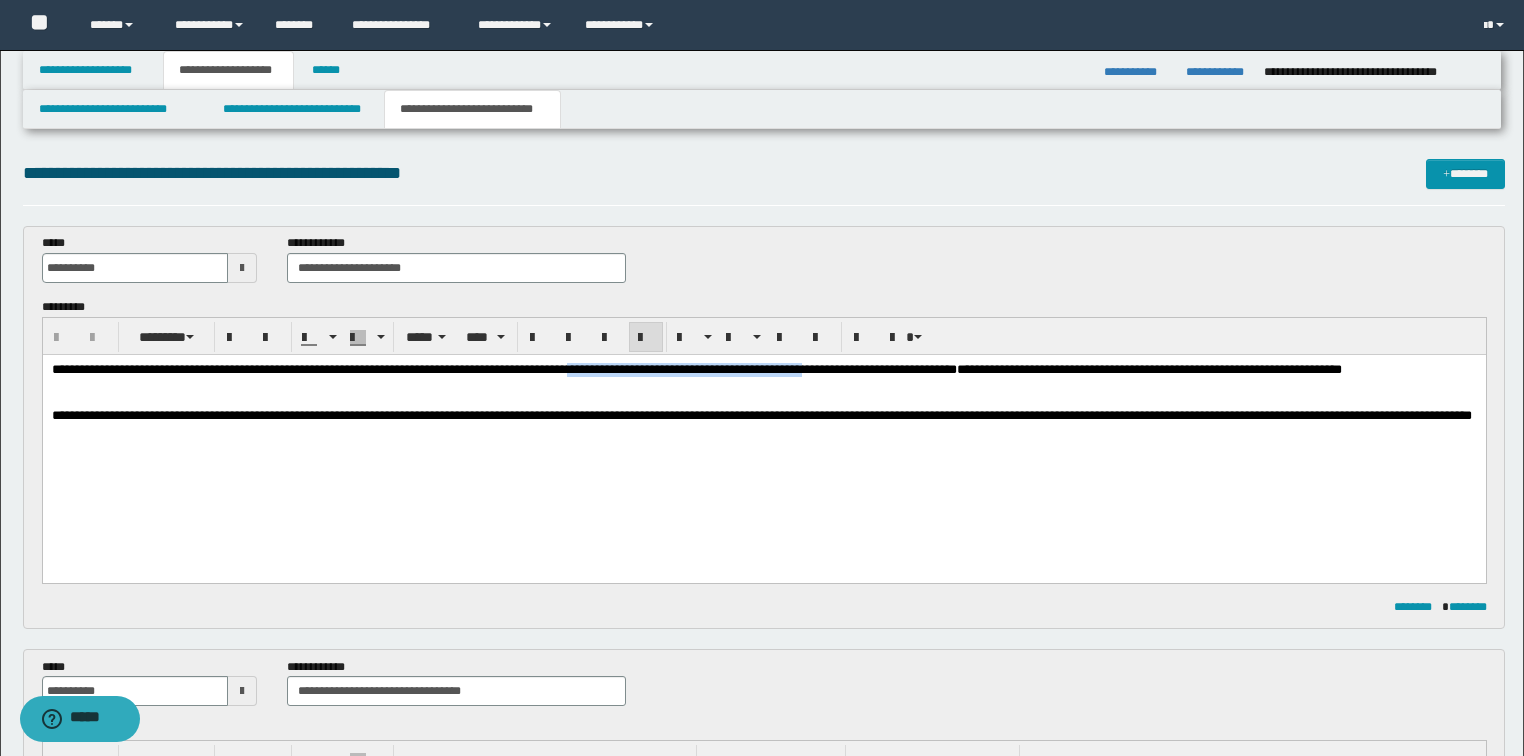 drag, startPoint x: 688, startPoint y: 374, endPoint x: 947, endPoint y: 367, distance: 259.09457 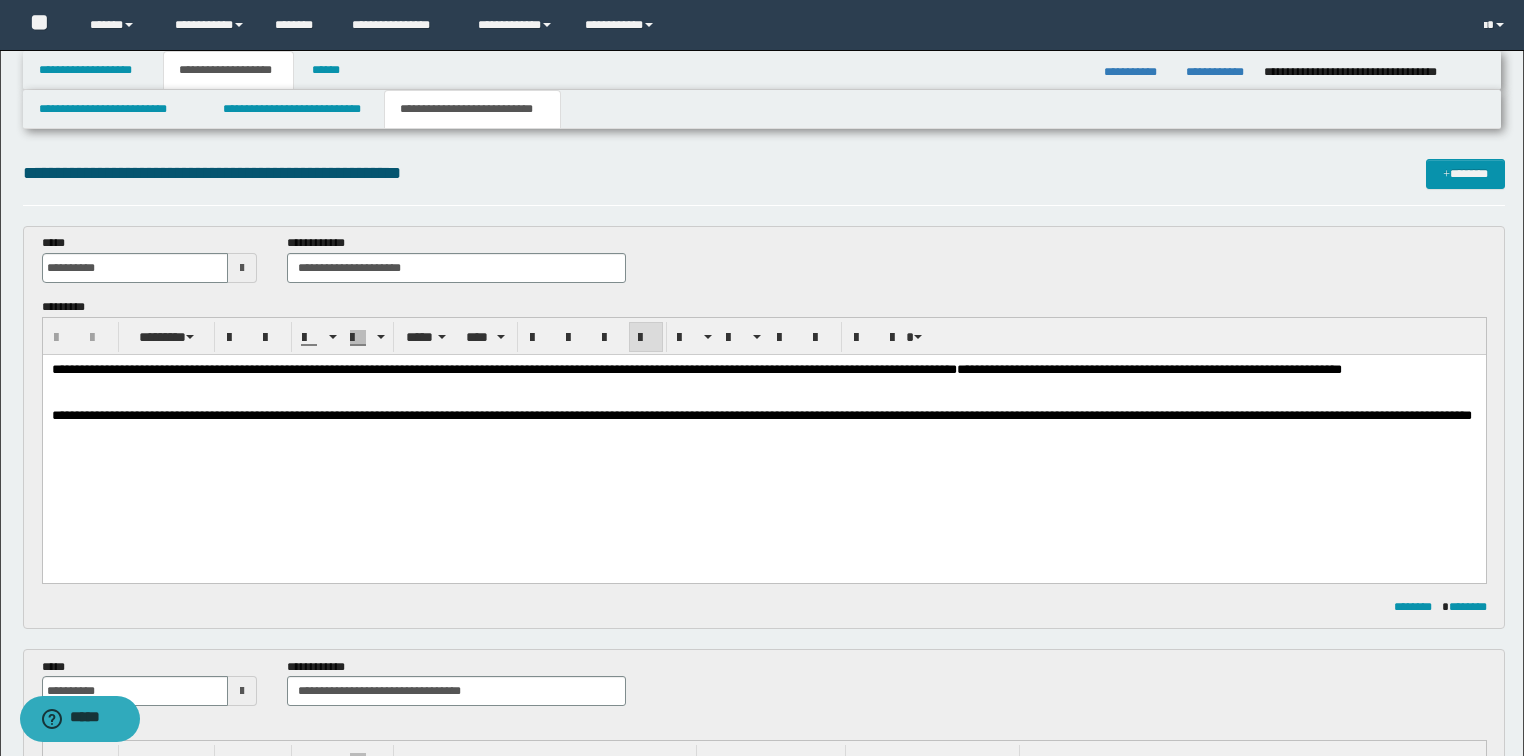 click on "**********" at bounding box center (761, 414) 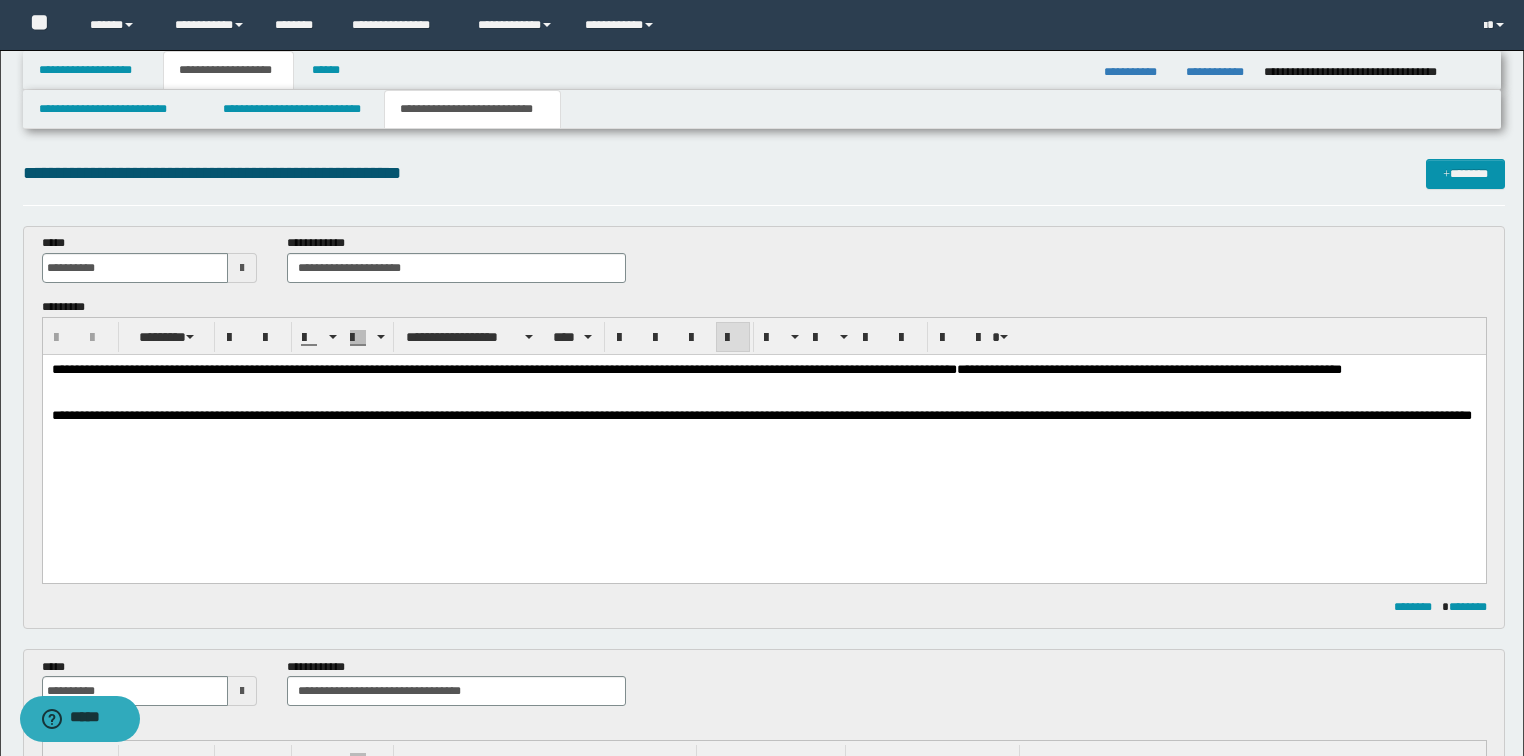 click on "**********" at bounding box center (761, 414) 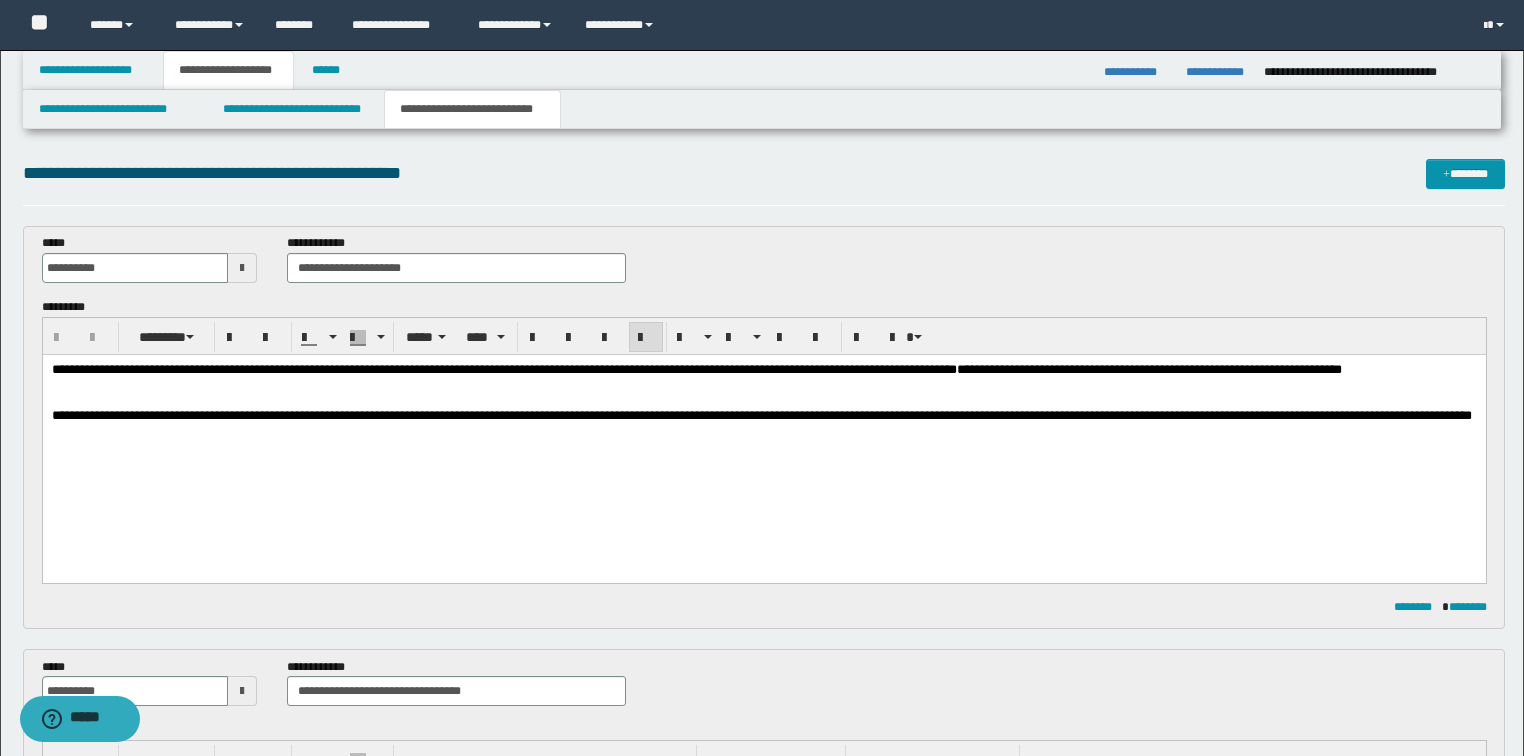 click on "**********" at bounding box center (763, 369) 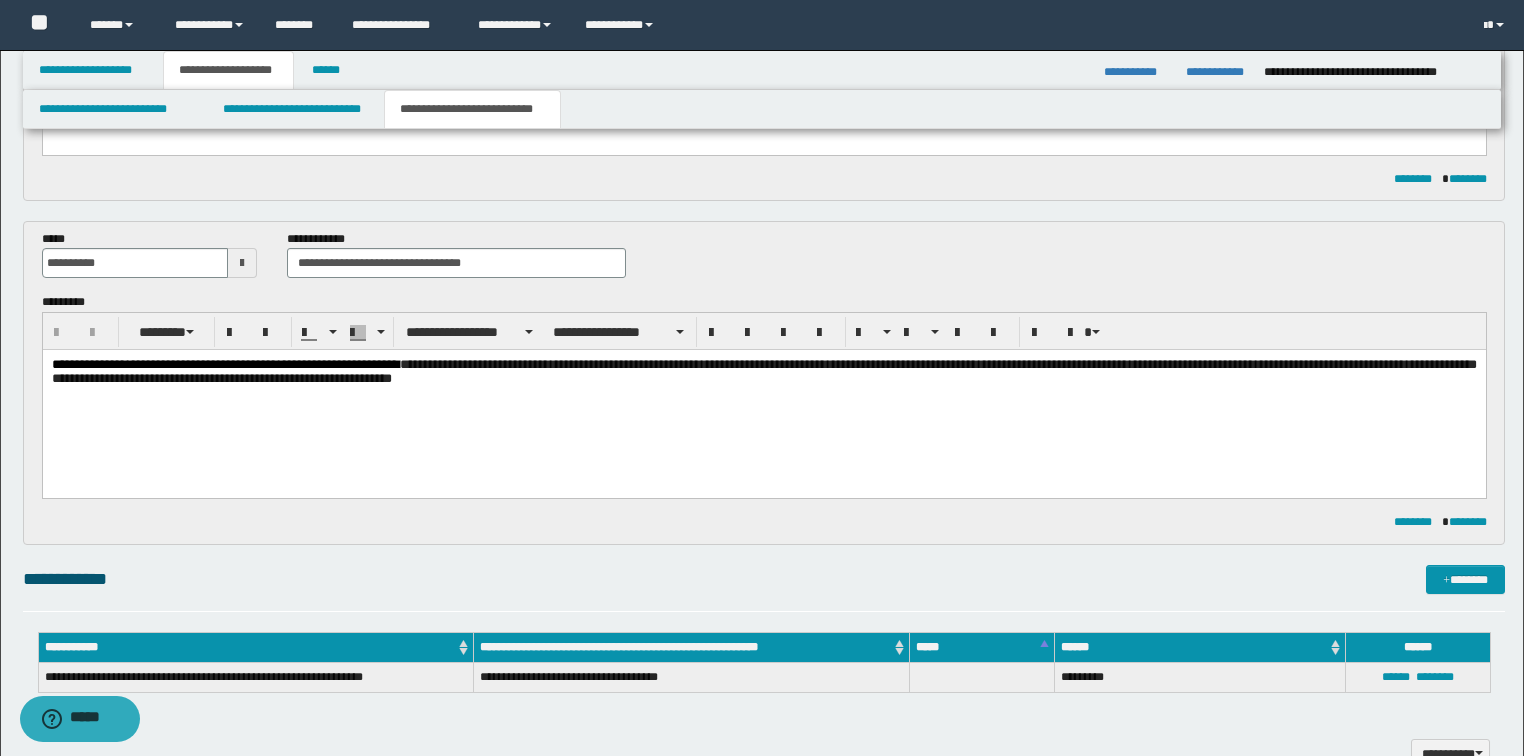 scroll, scrollTop: 400, scrollLeft: 0, axis: vertical 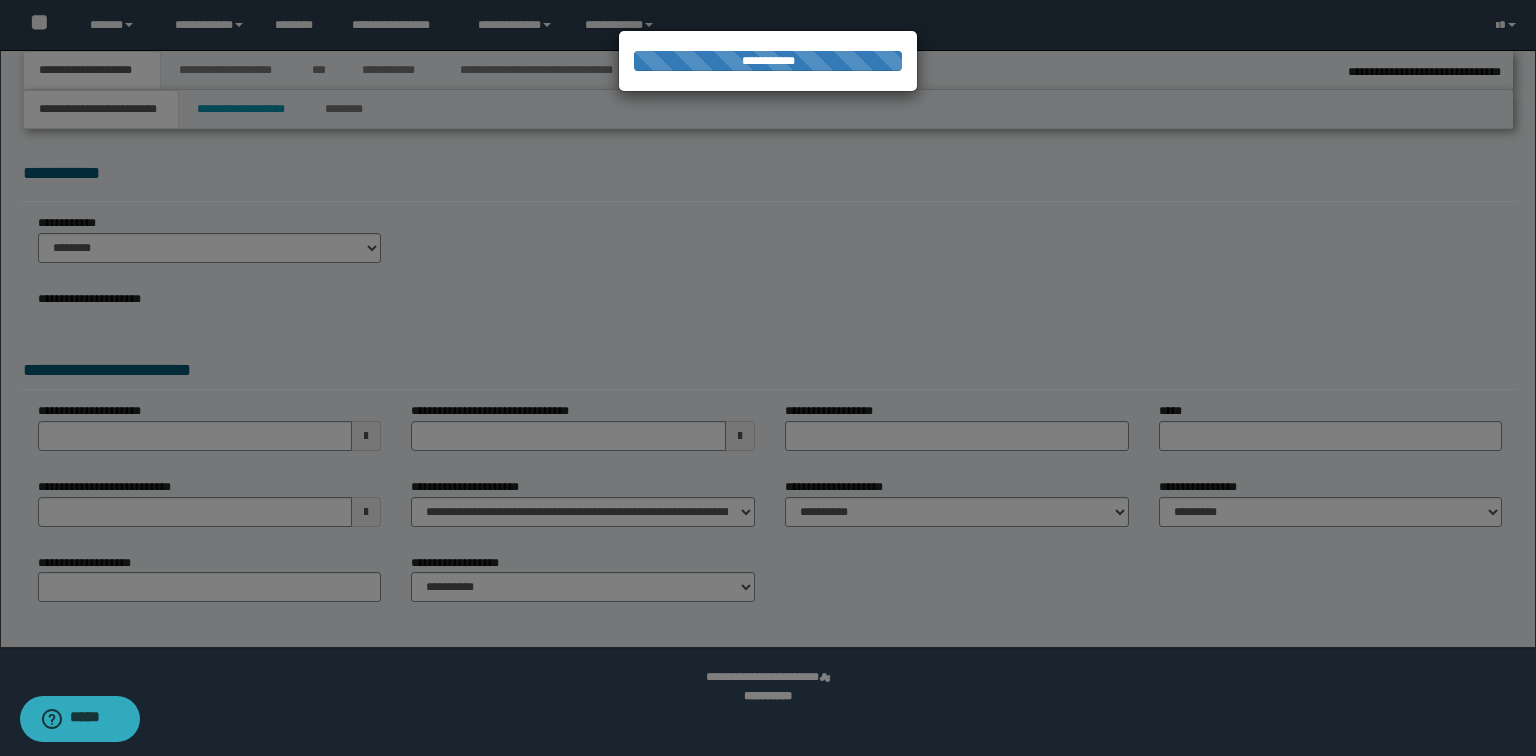 select on "*" 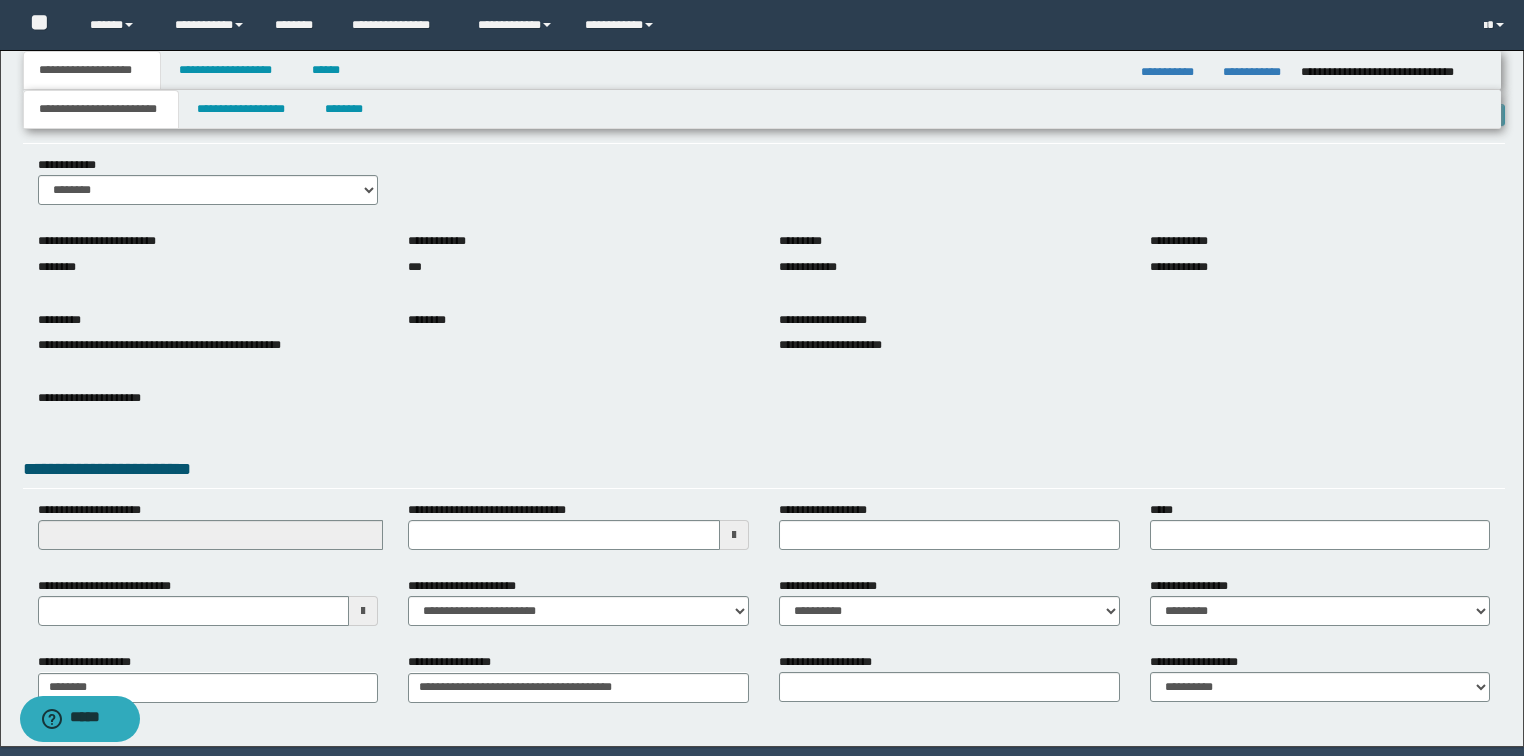 scroll, scrollTop: 127, scrollLeft: 0, axis: vertical 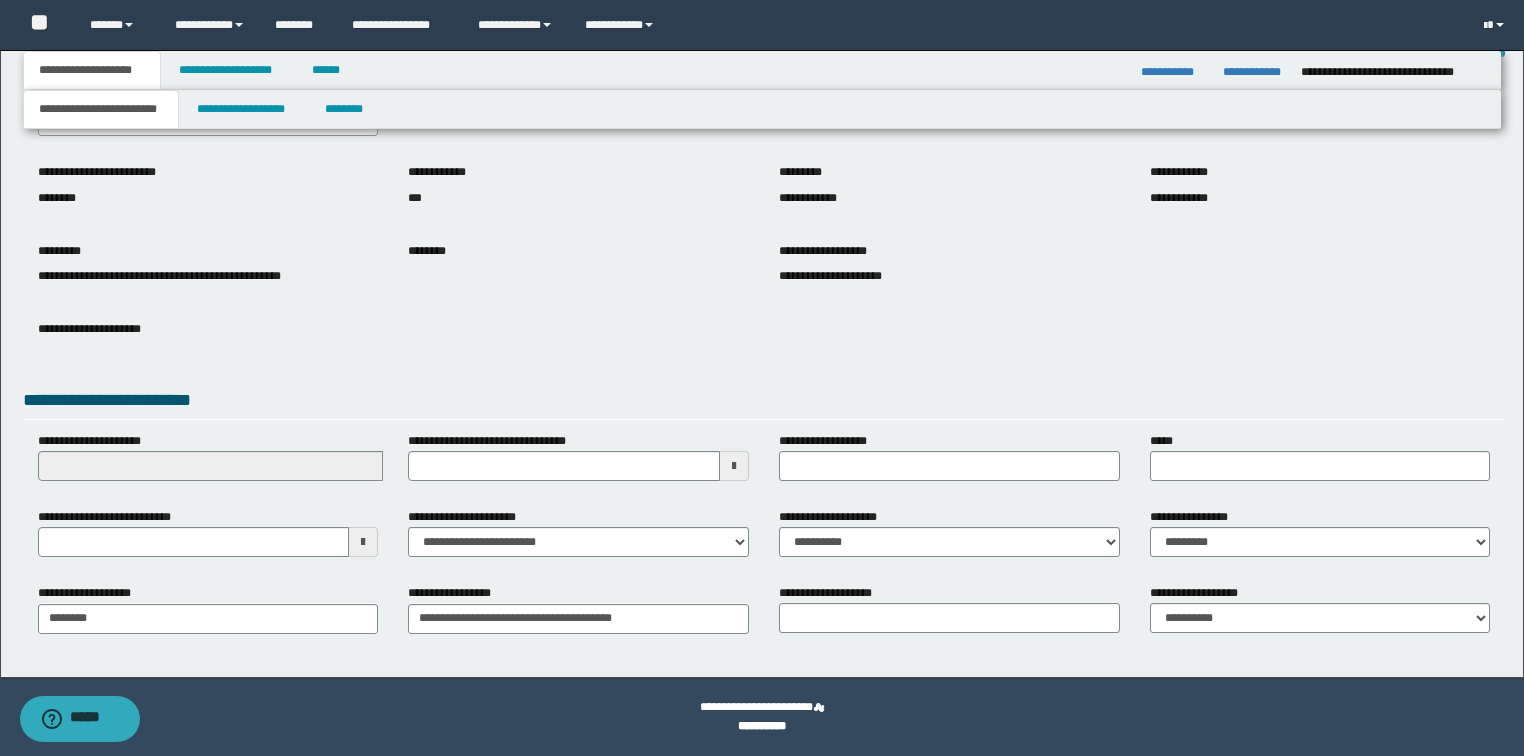 click at bounding box center (363, 542) 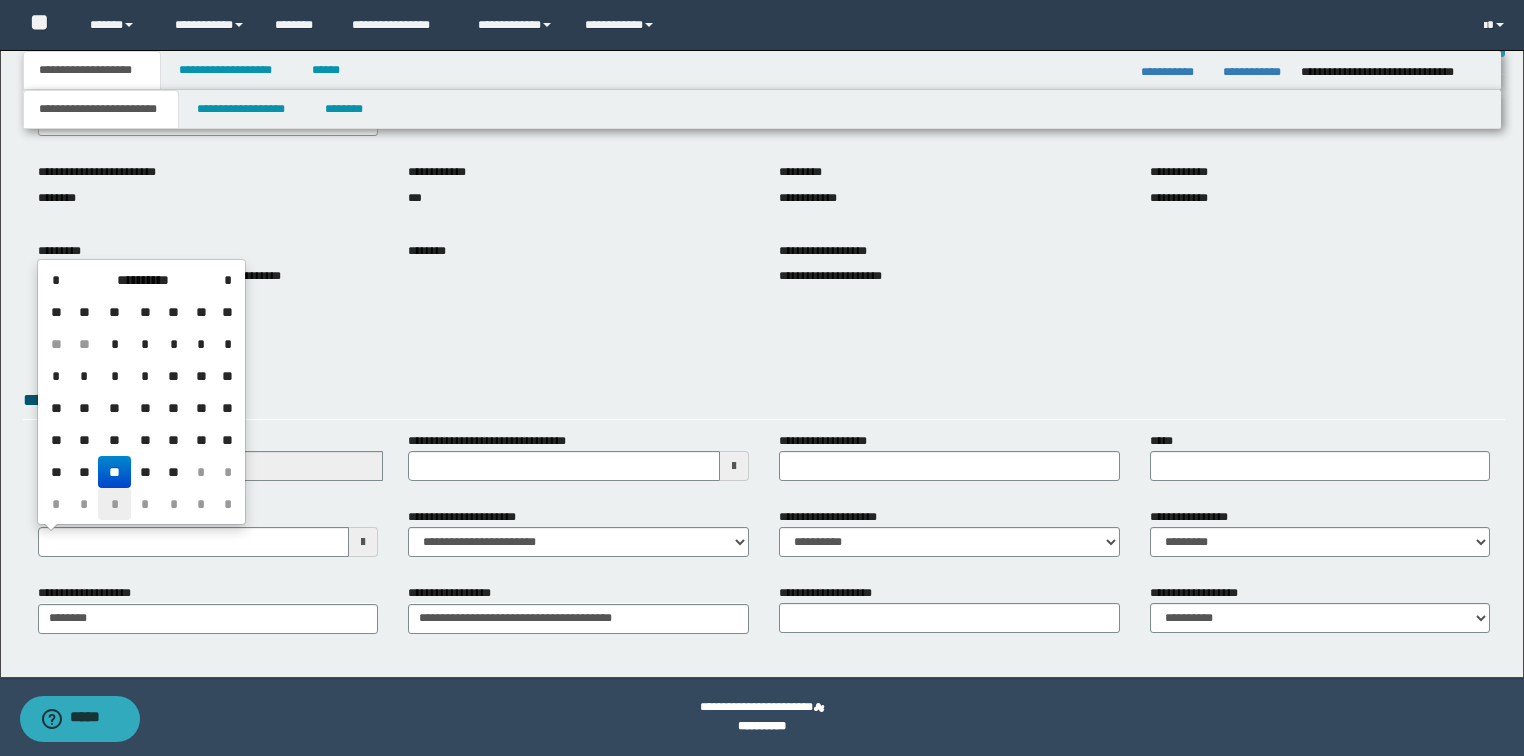 click on "*" at bounding box center [114, 504] 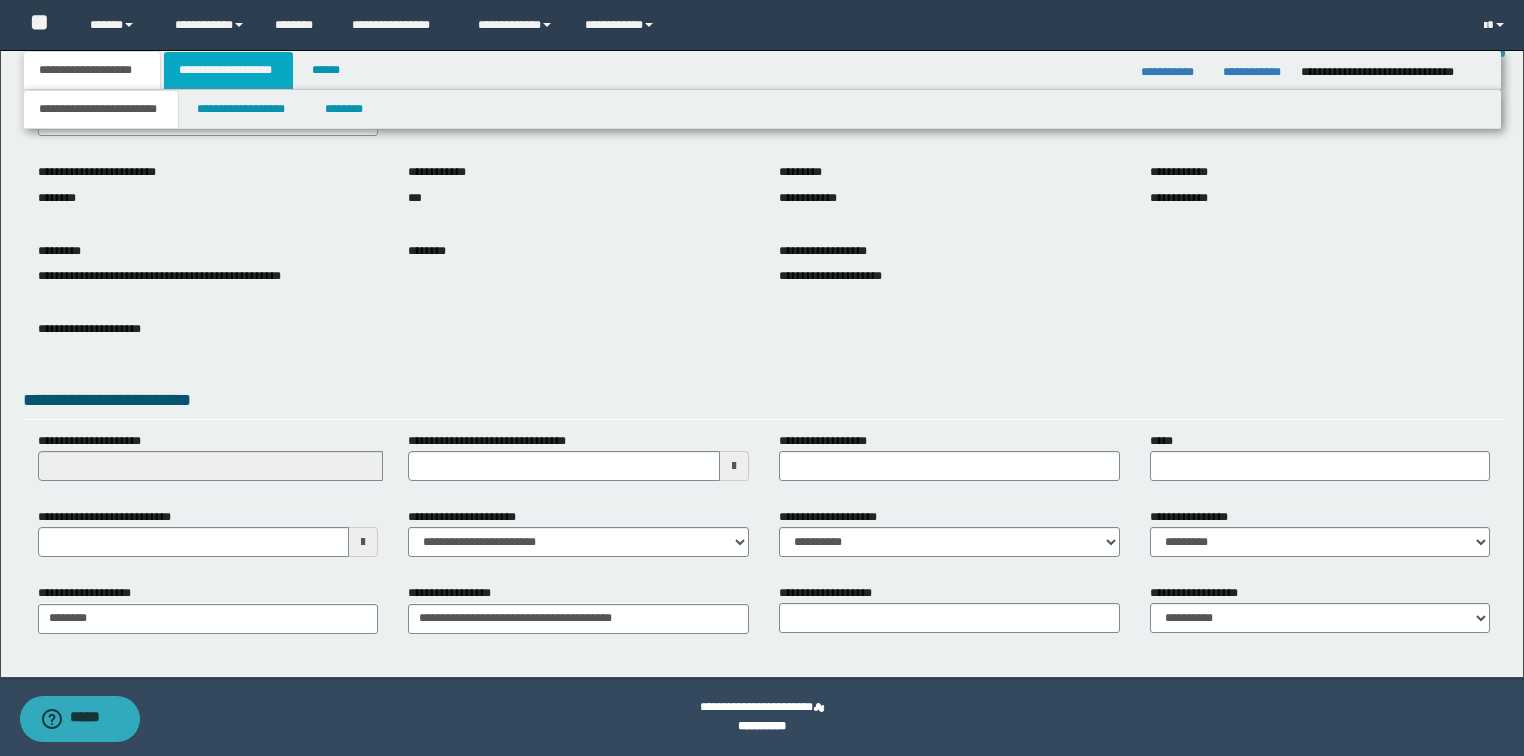 click on "**********" at bounding box center (228, 70) 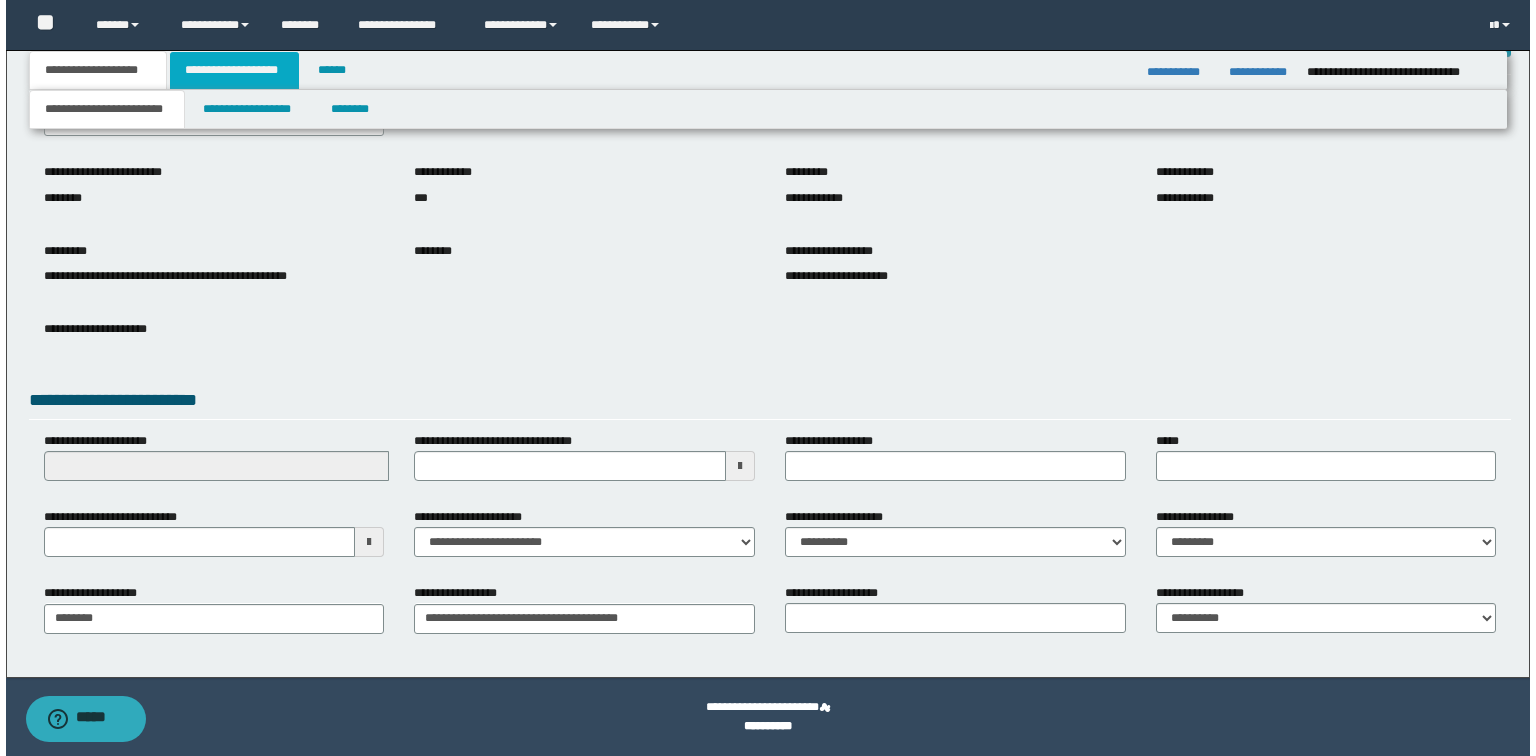 scroll, scrollTop: 0, scrollLeft: 0, axis: both 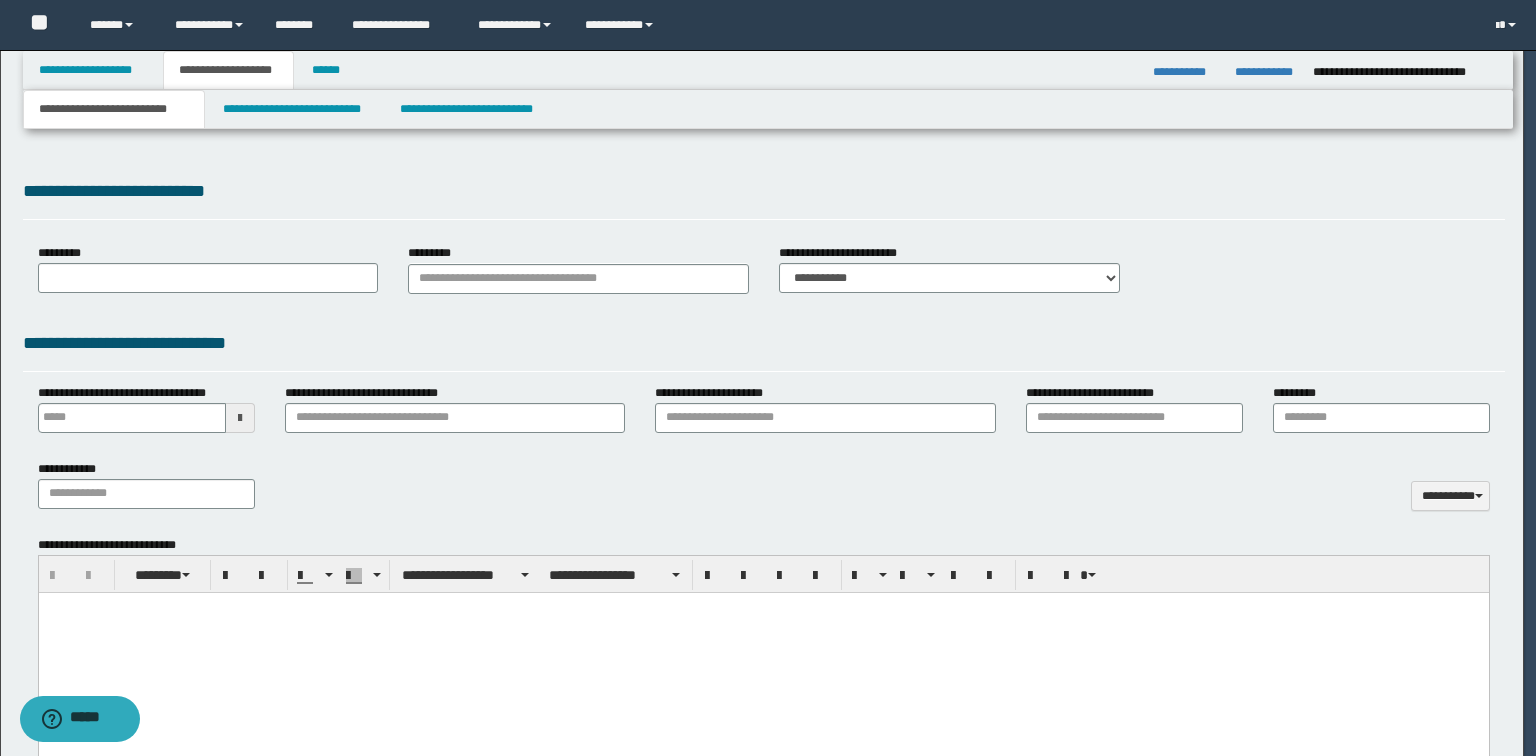 type 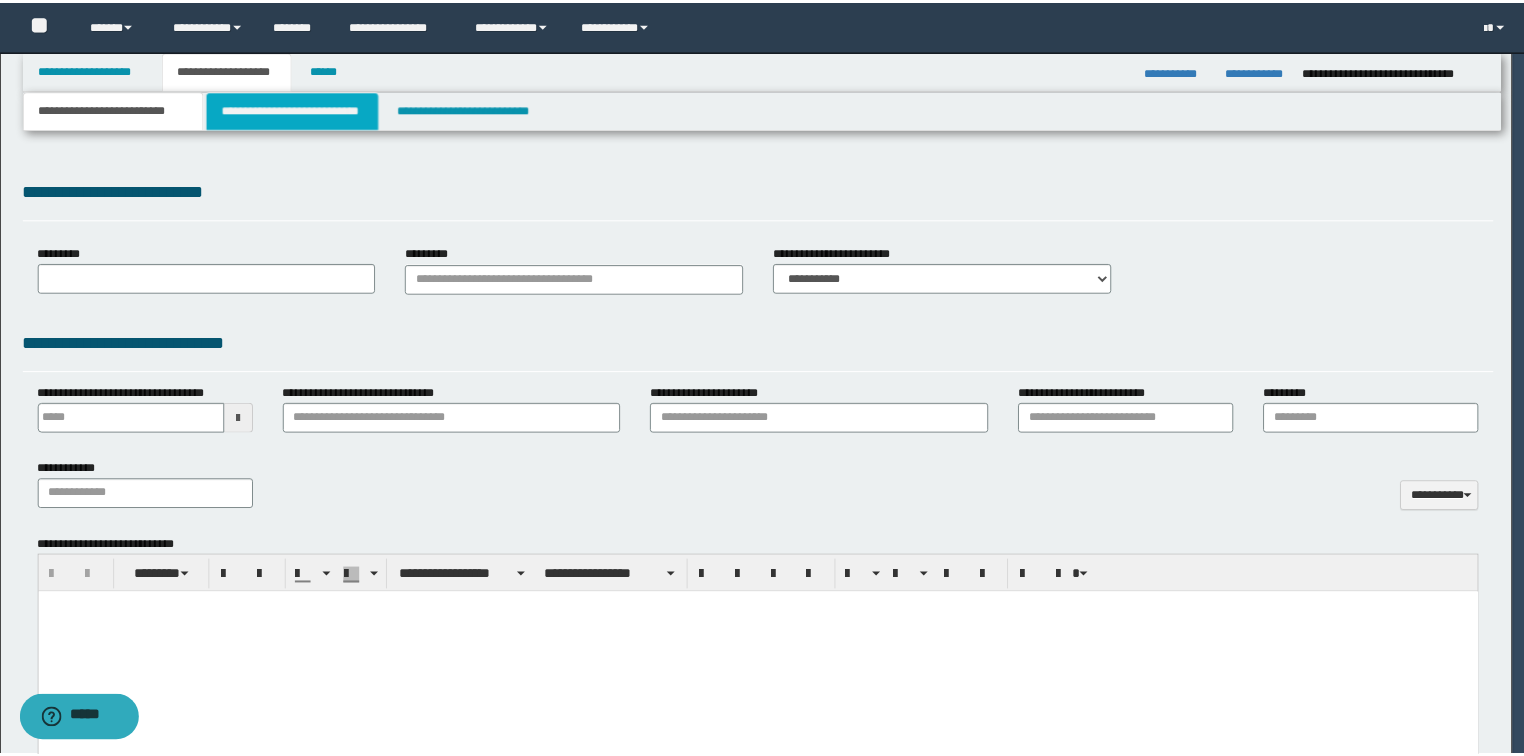 scroll, scrollTop: 0, scrollLeft: 0, axis: both 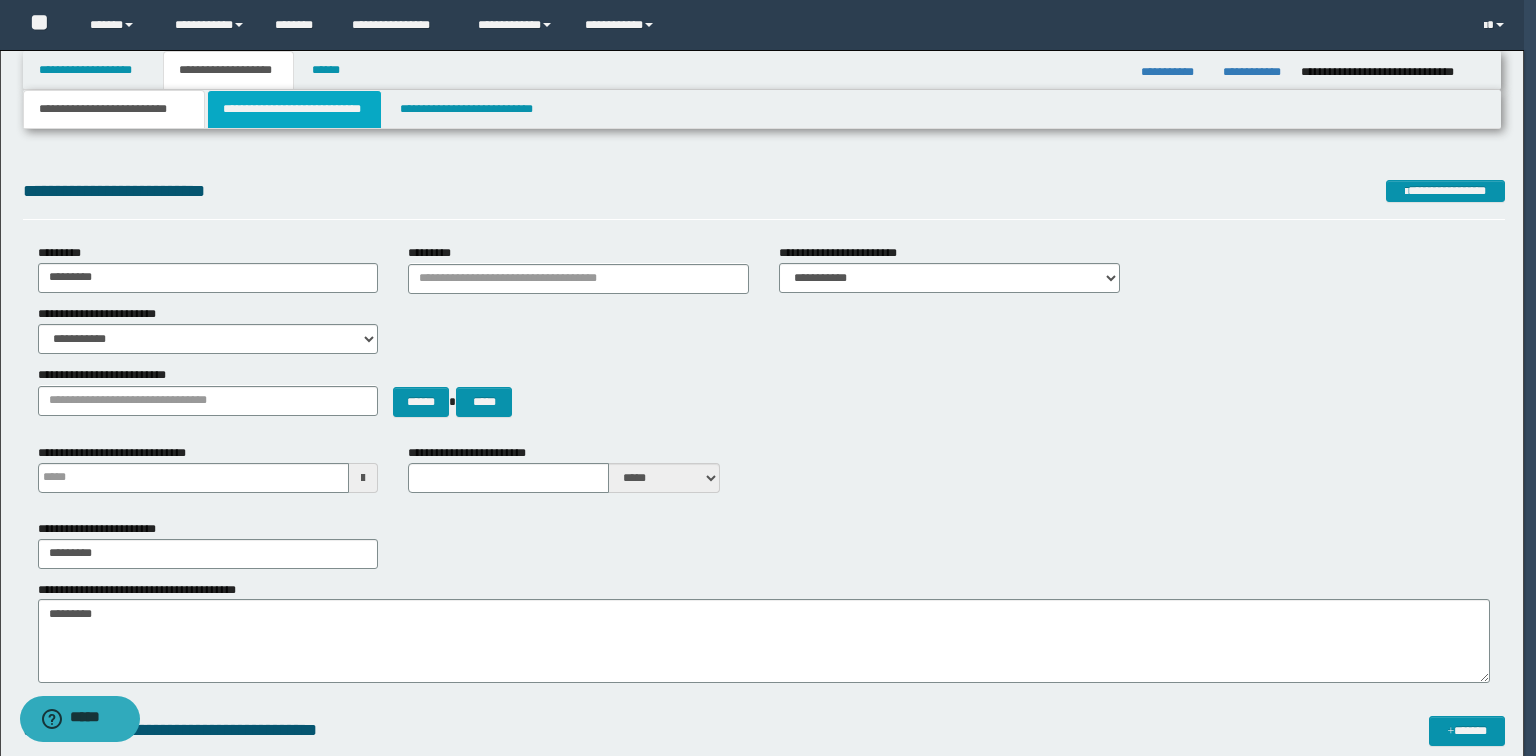 click on "**********" at bounding box center (294, 109) 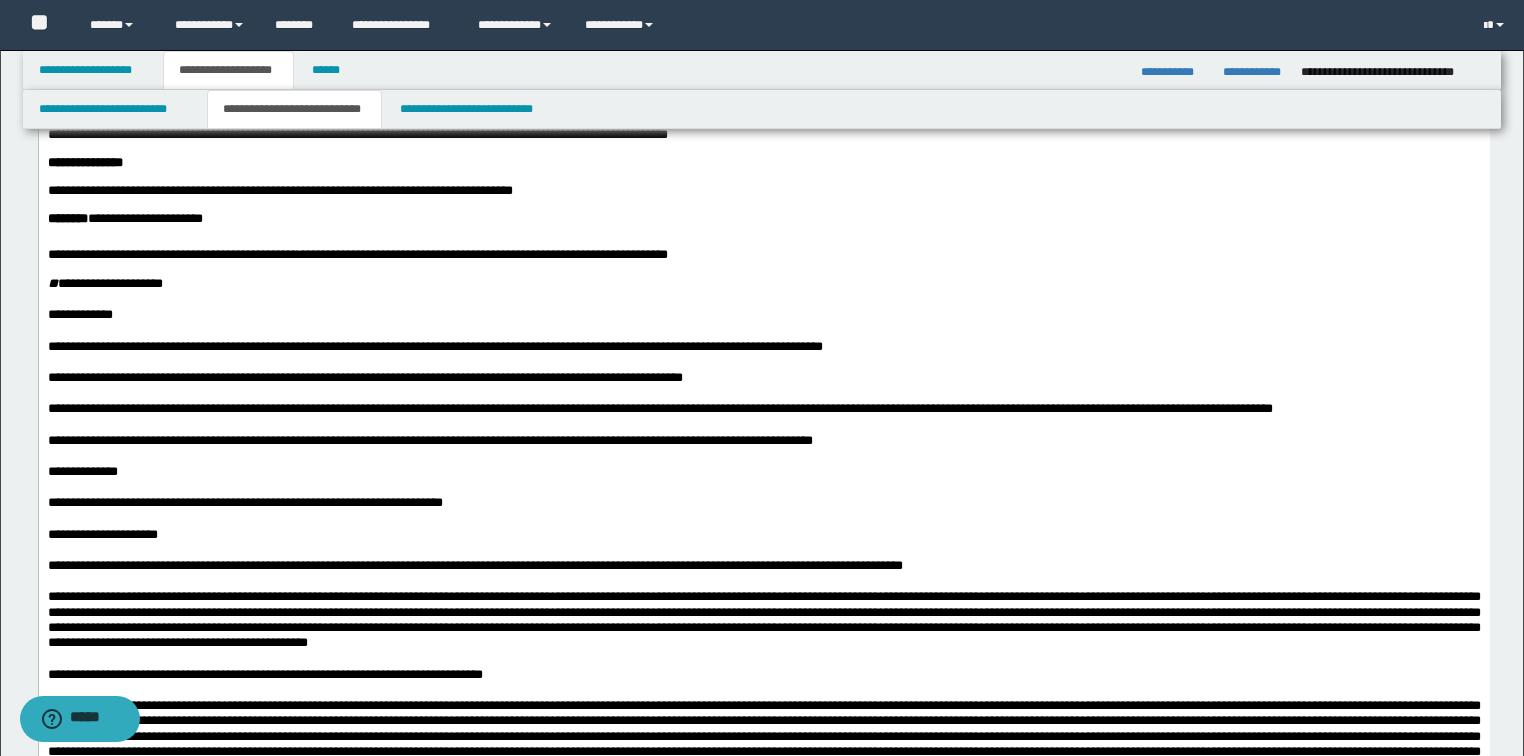 scroll, scrollTop: 240, scrollLeft: 0, axis: vertical 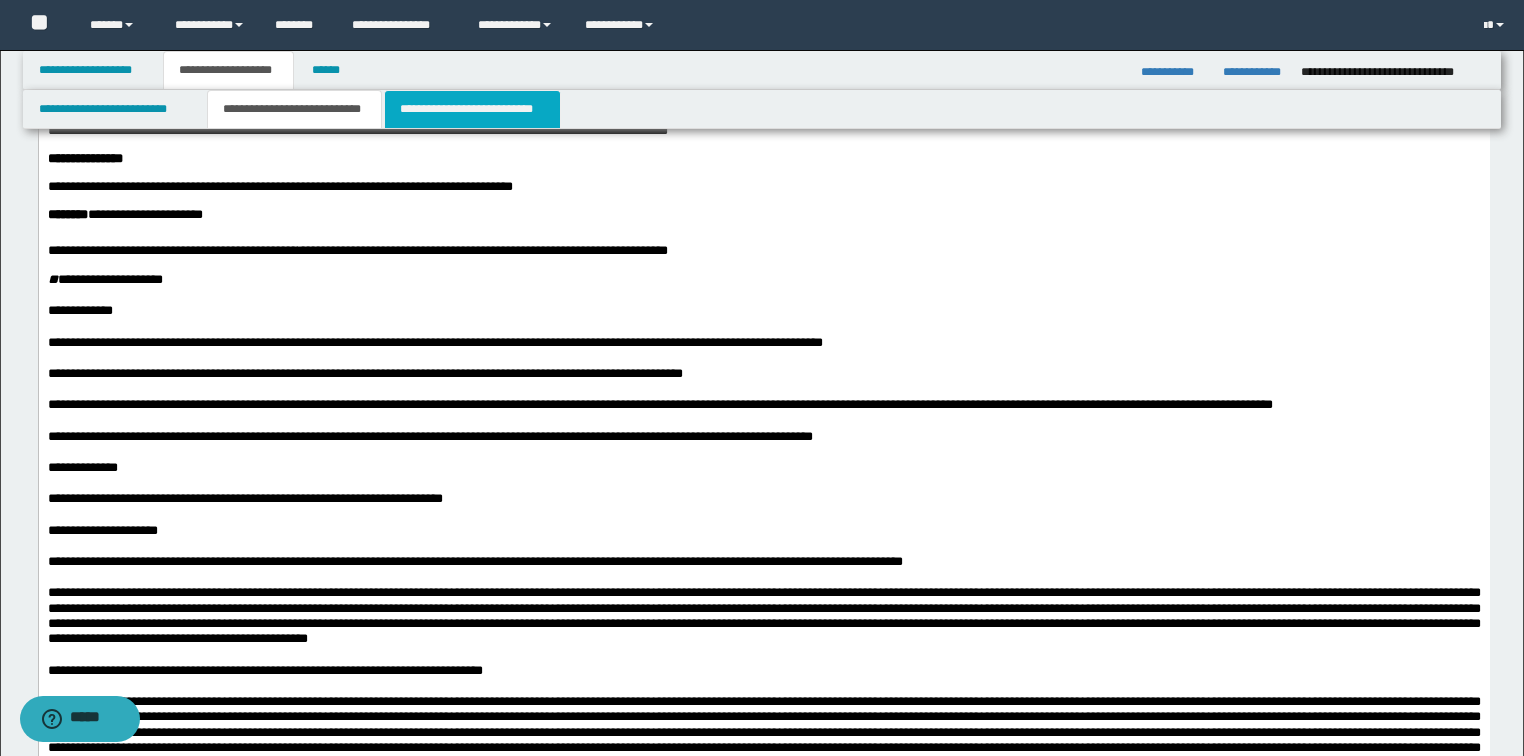 click on "**********" at bounding box center [472, 109] 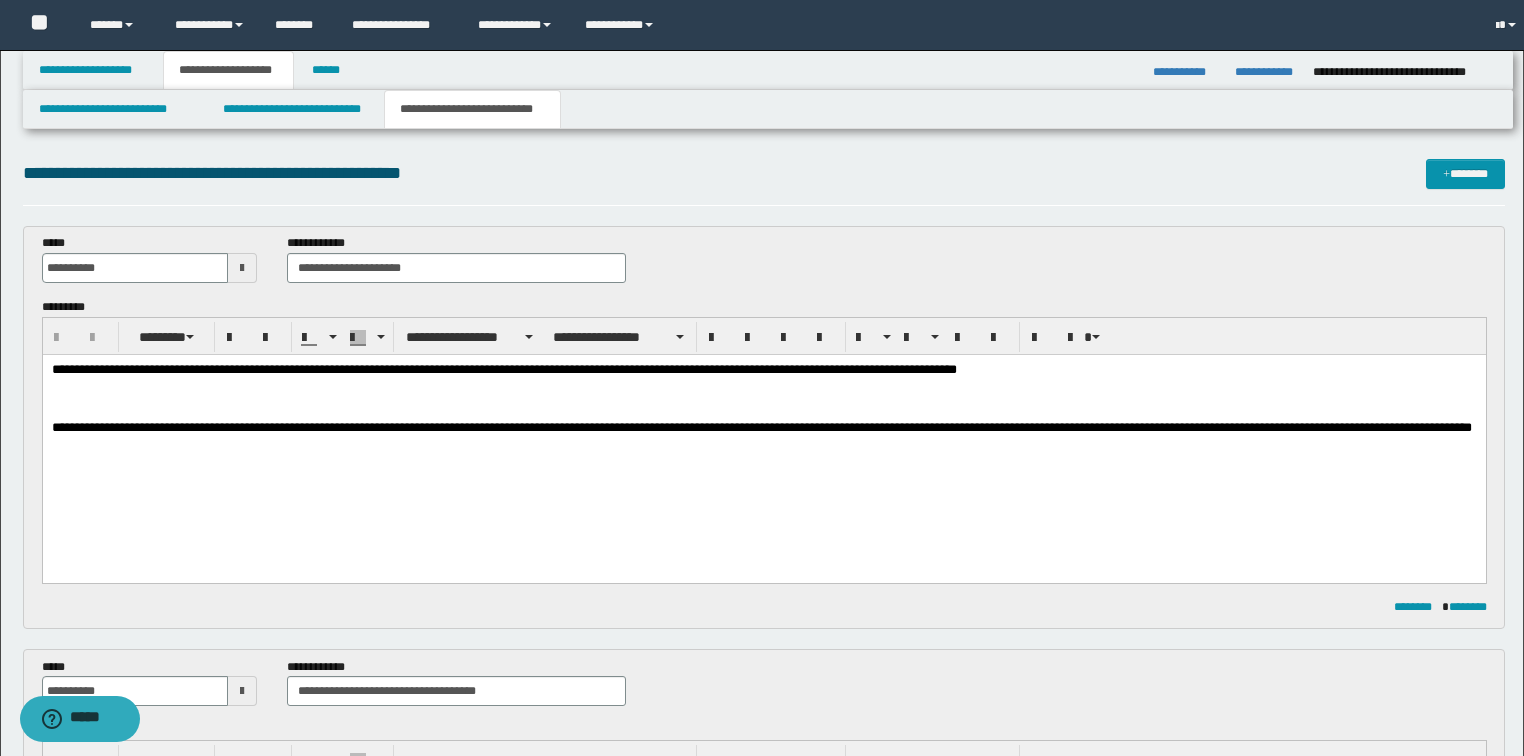 scroll, scrollTop: 0, scrollLeft: 0, axis: both 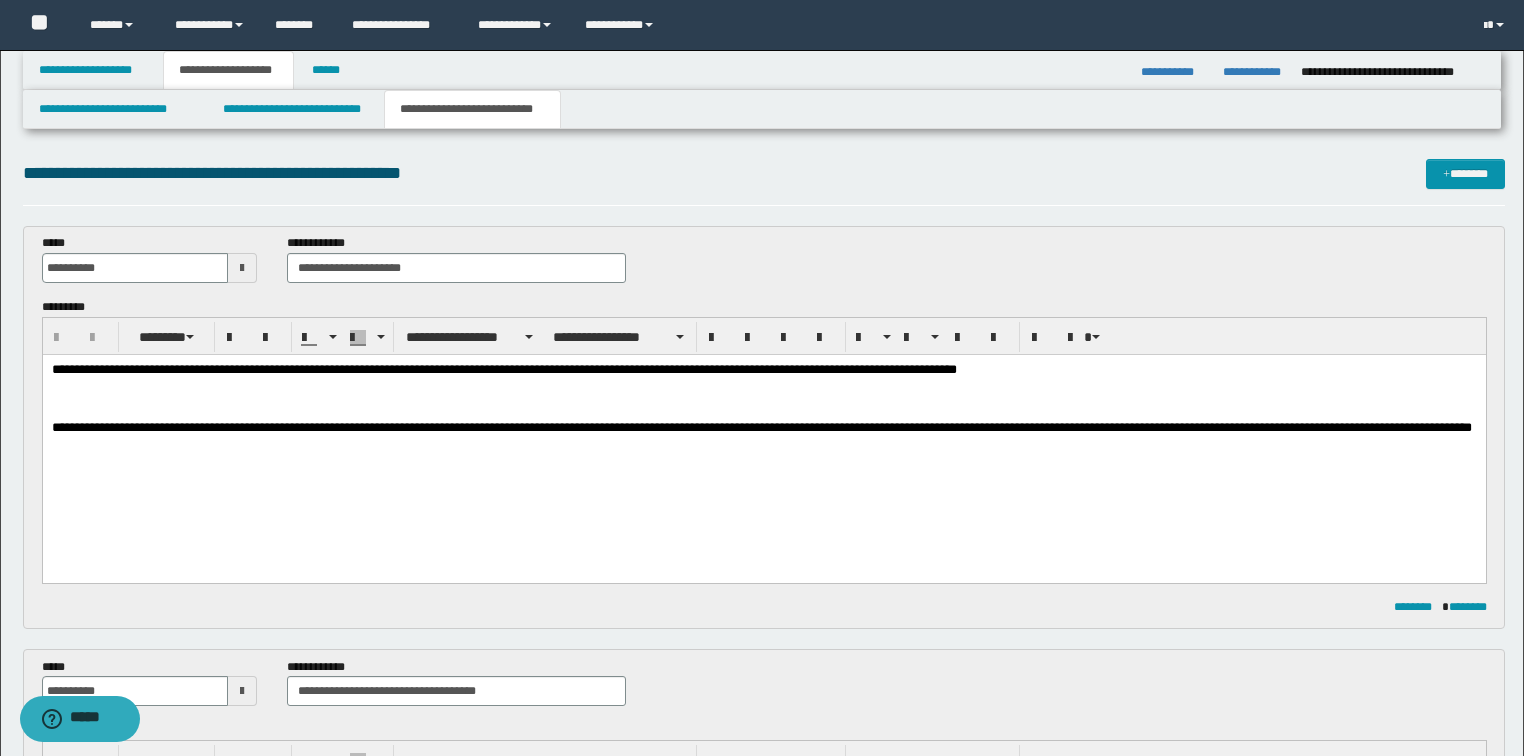 click at bounding box center (763, 397) 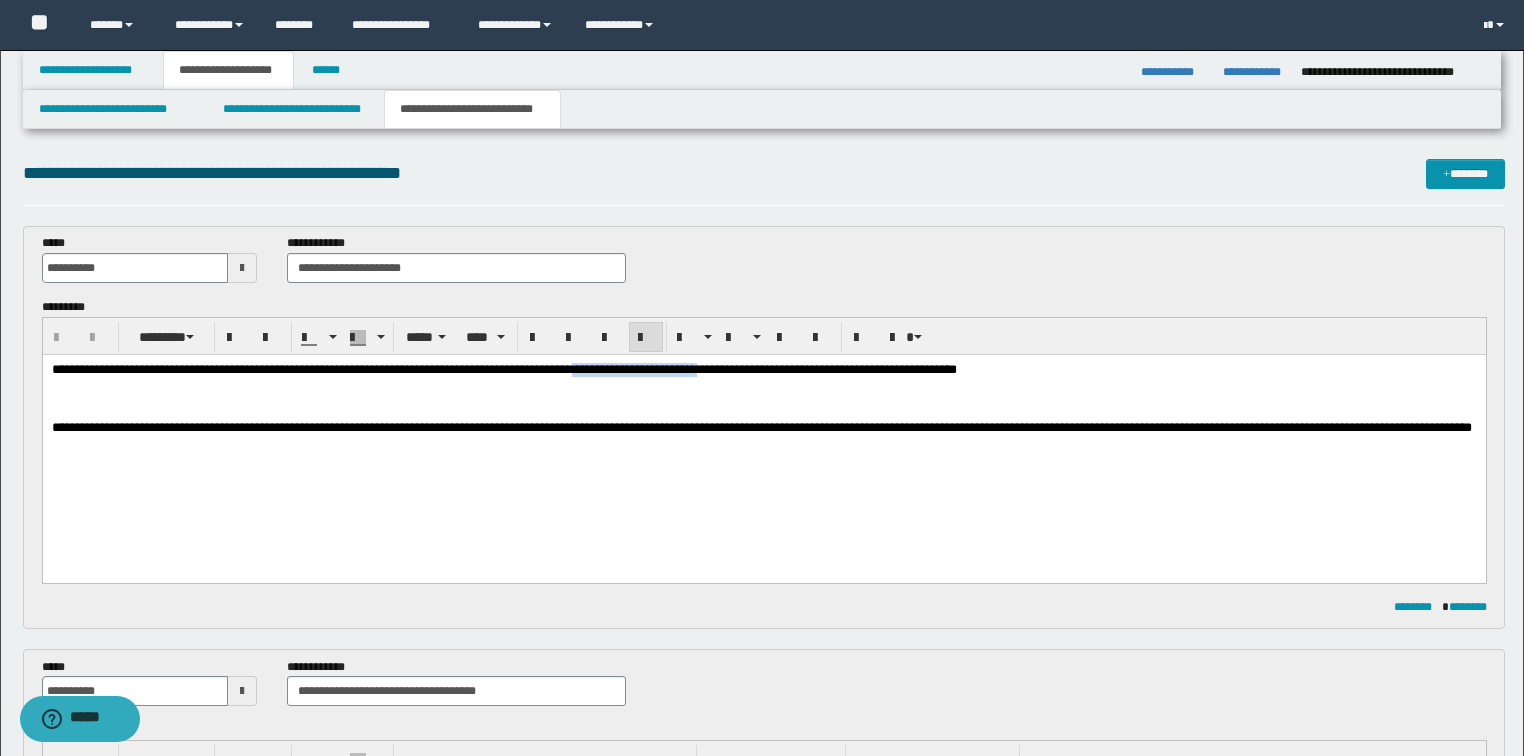 drag, startPoint x: 684, startPoint y: 371, endPoint x: 818, endPoint y: 371, distance: 134 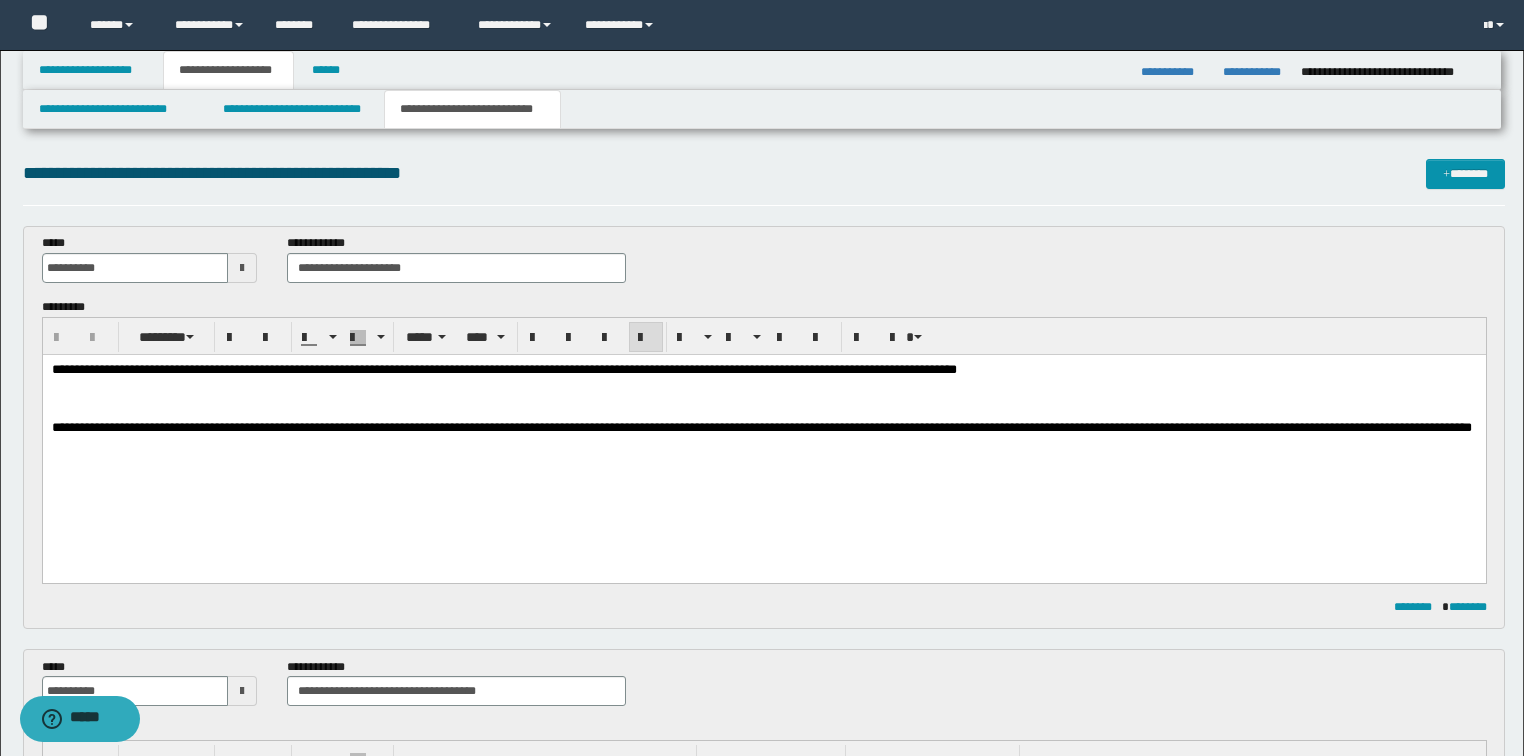 click on "**********" at bounding box center [763, 376] 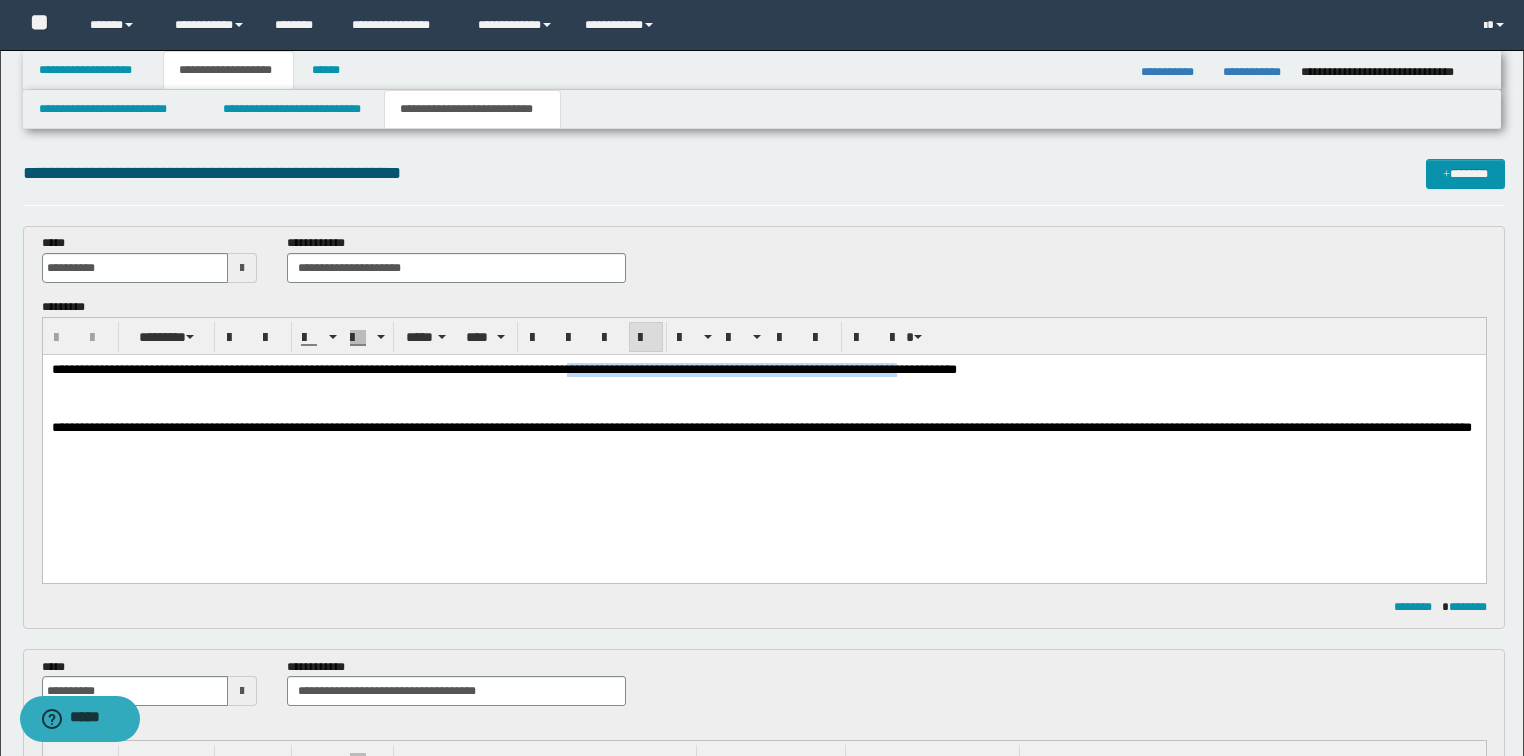 drag, startPoint x: 680, startPoint y: 369, endPoint x: 1059, endPoint y: 374, distance: 379.033 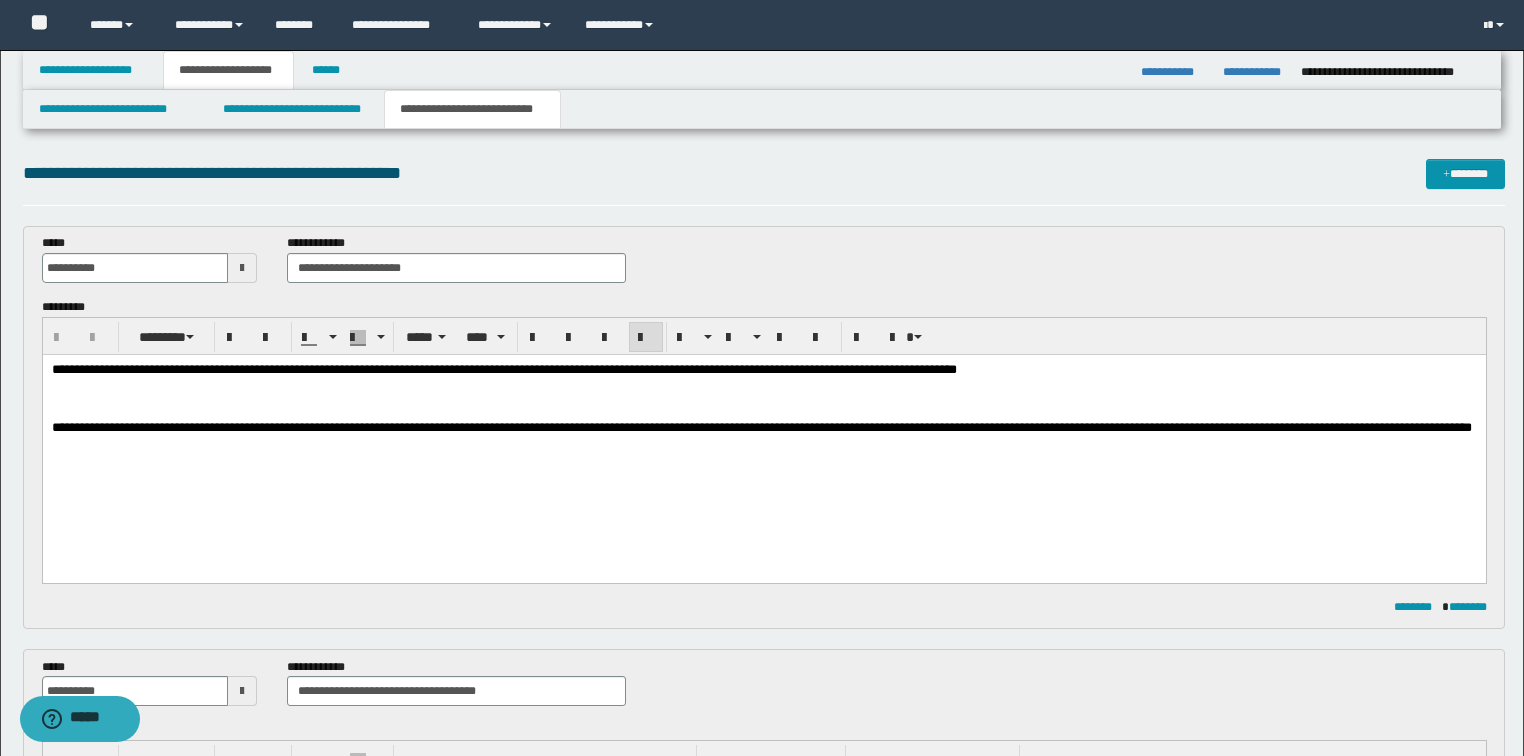 click on "**********" at bounding box center [763, 376] 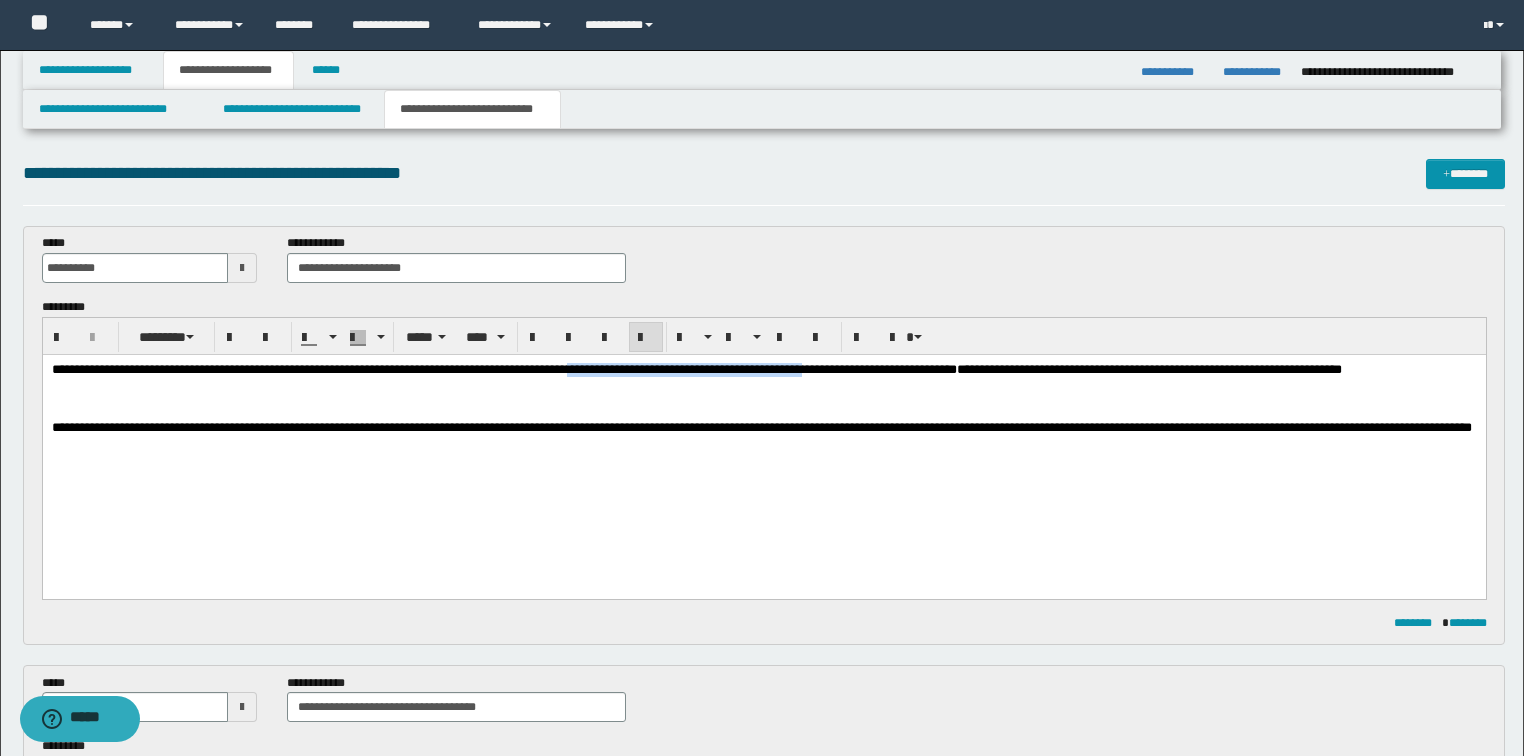 drag, startPoint x: 687, startPoint y: 369, endPoint x: 948, endPoint y: 366, distance: 261.01724 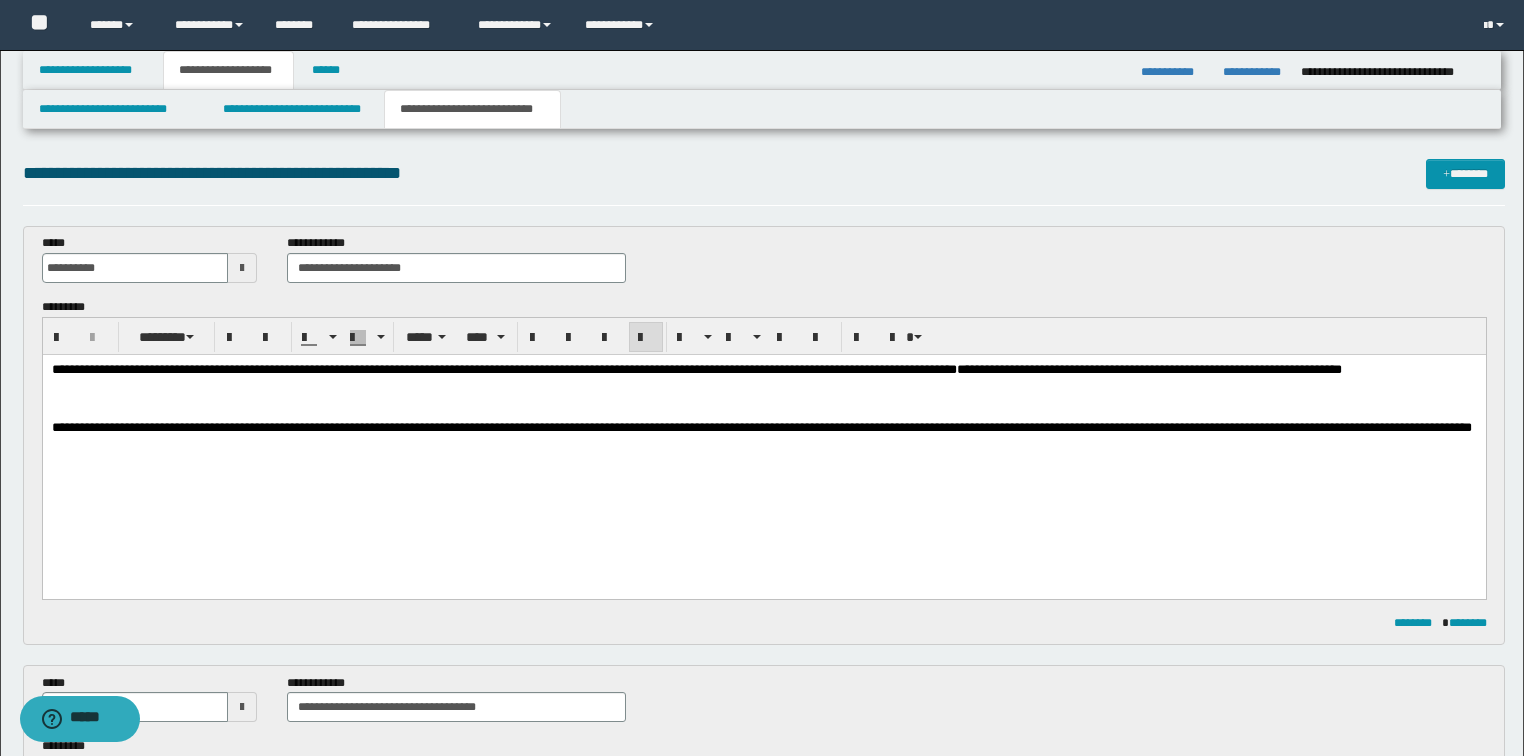 click on "**********" at bounding box center (763, 376) 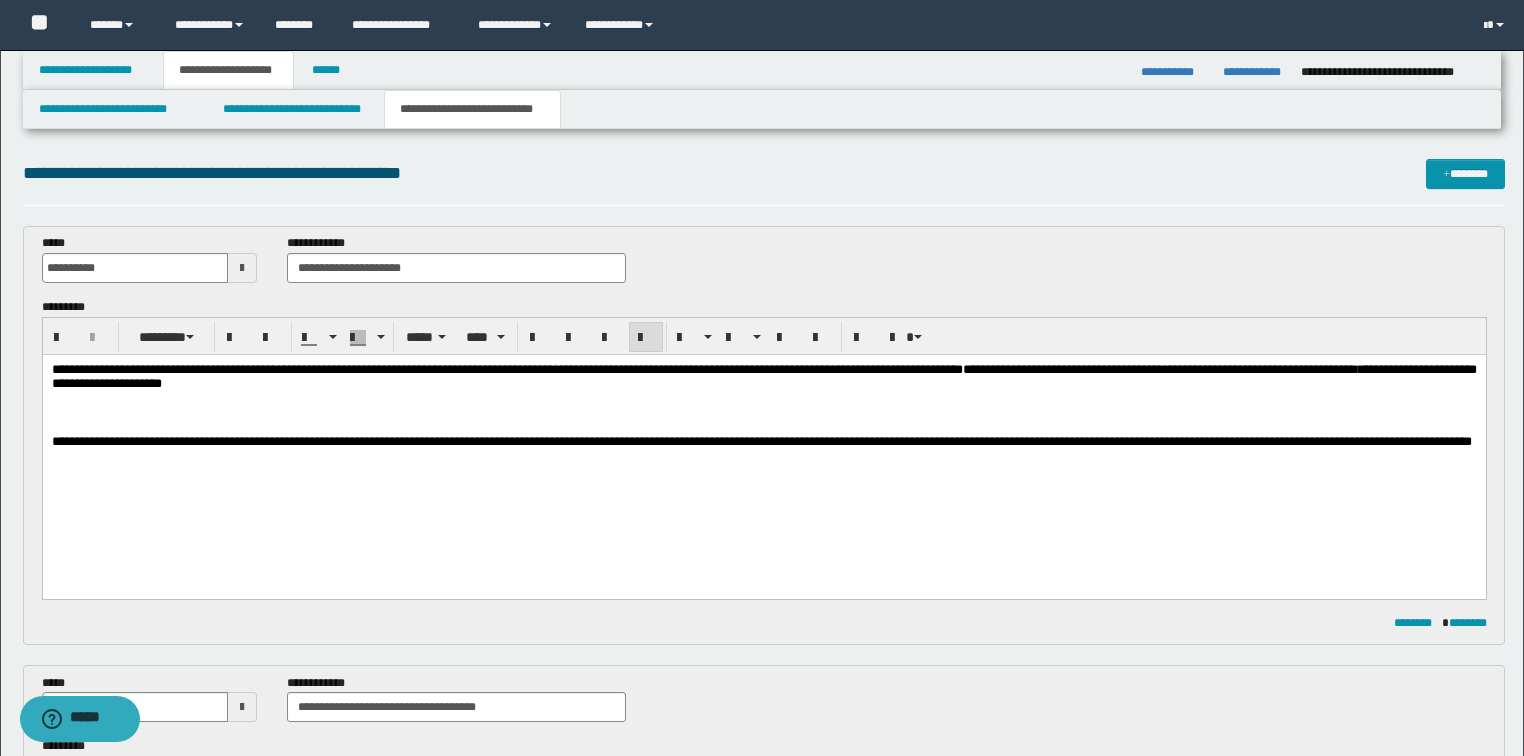 click on "**********" at bounding box center (763, 383) 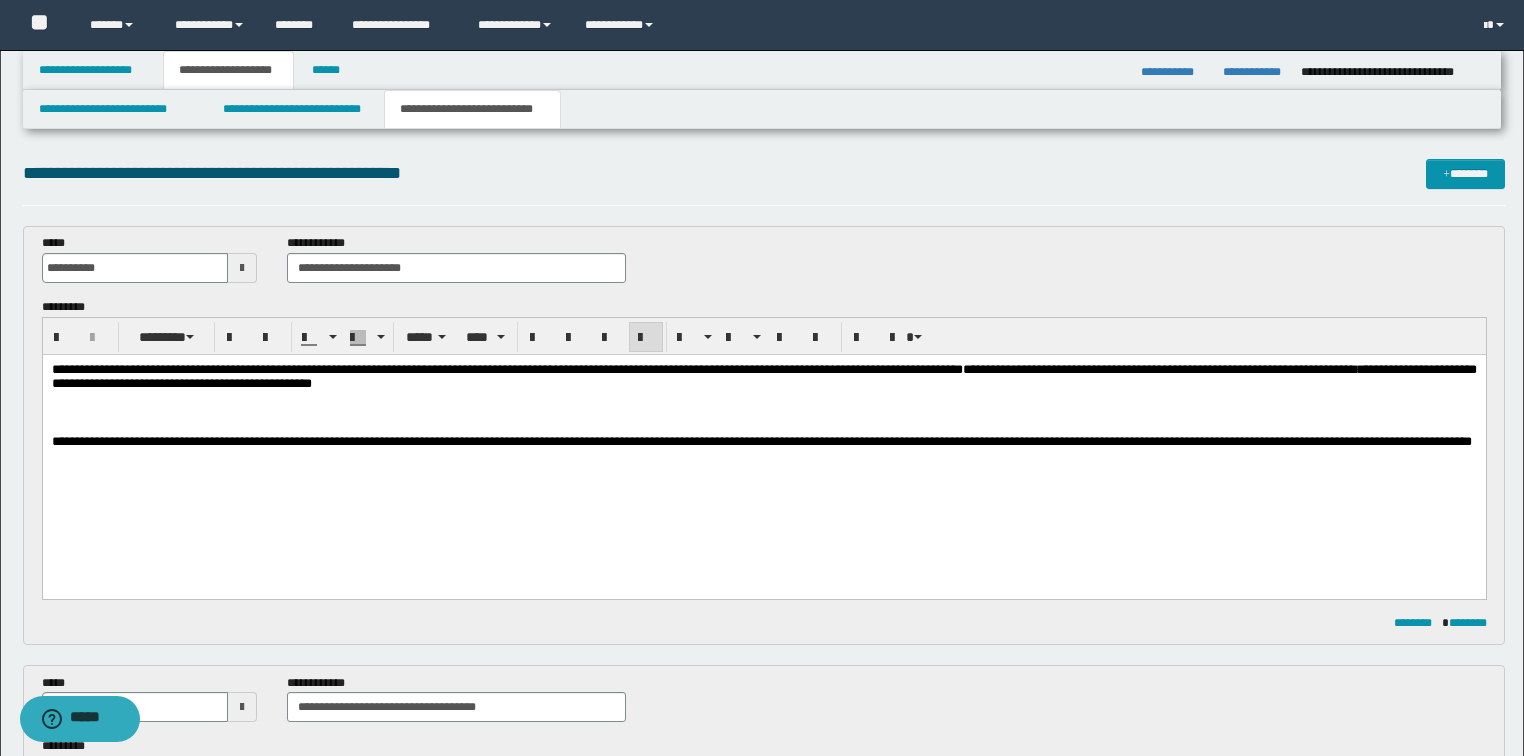 click at bounding box center (764, 426) 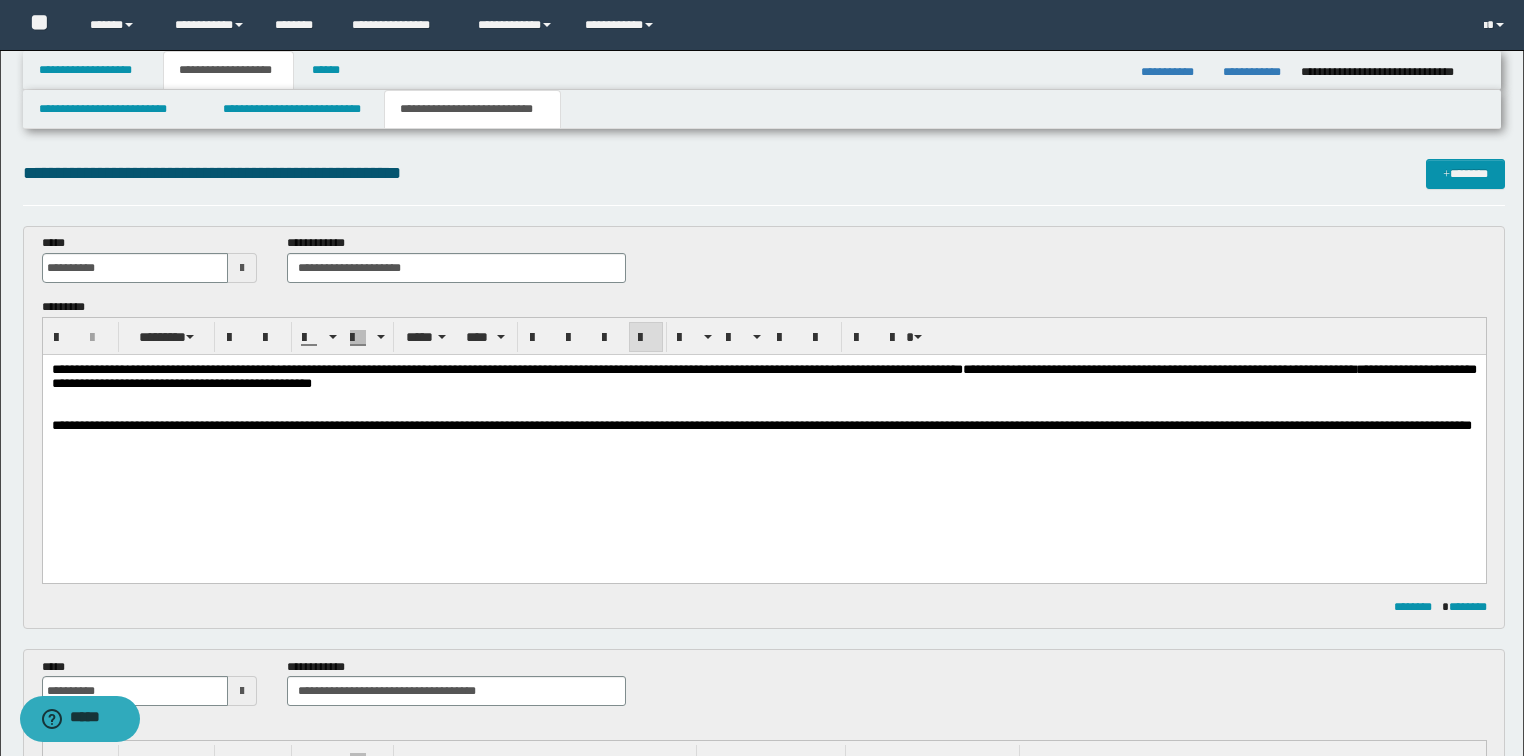 click at bounding box center (242, 268) 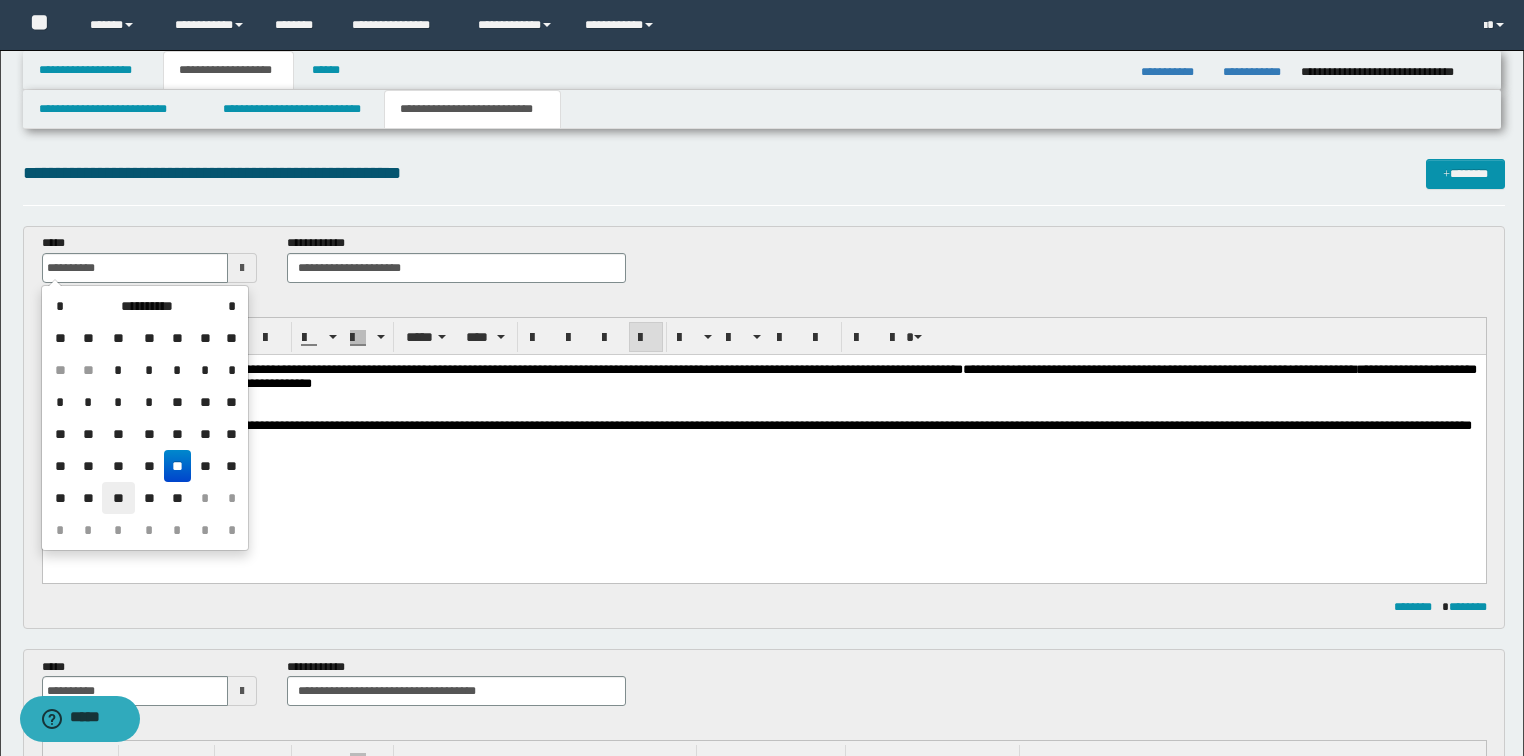click on "**" at bounding box center (118, 498) 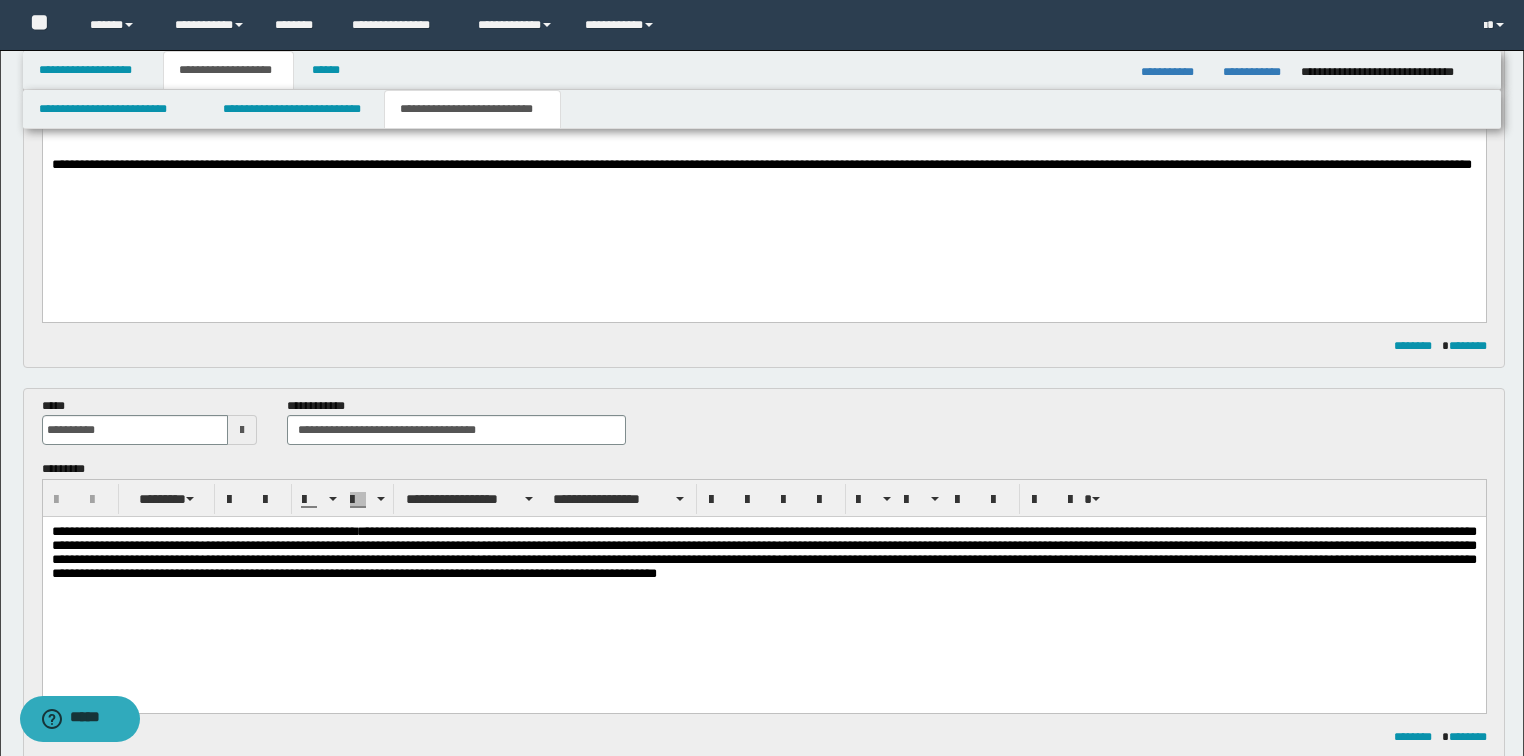 scroll, scrollTop: 320, scrollLeft: 0, axis: vertical 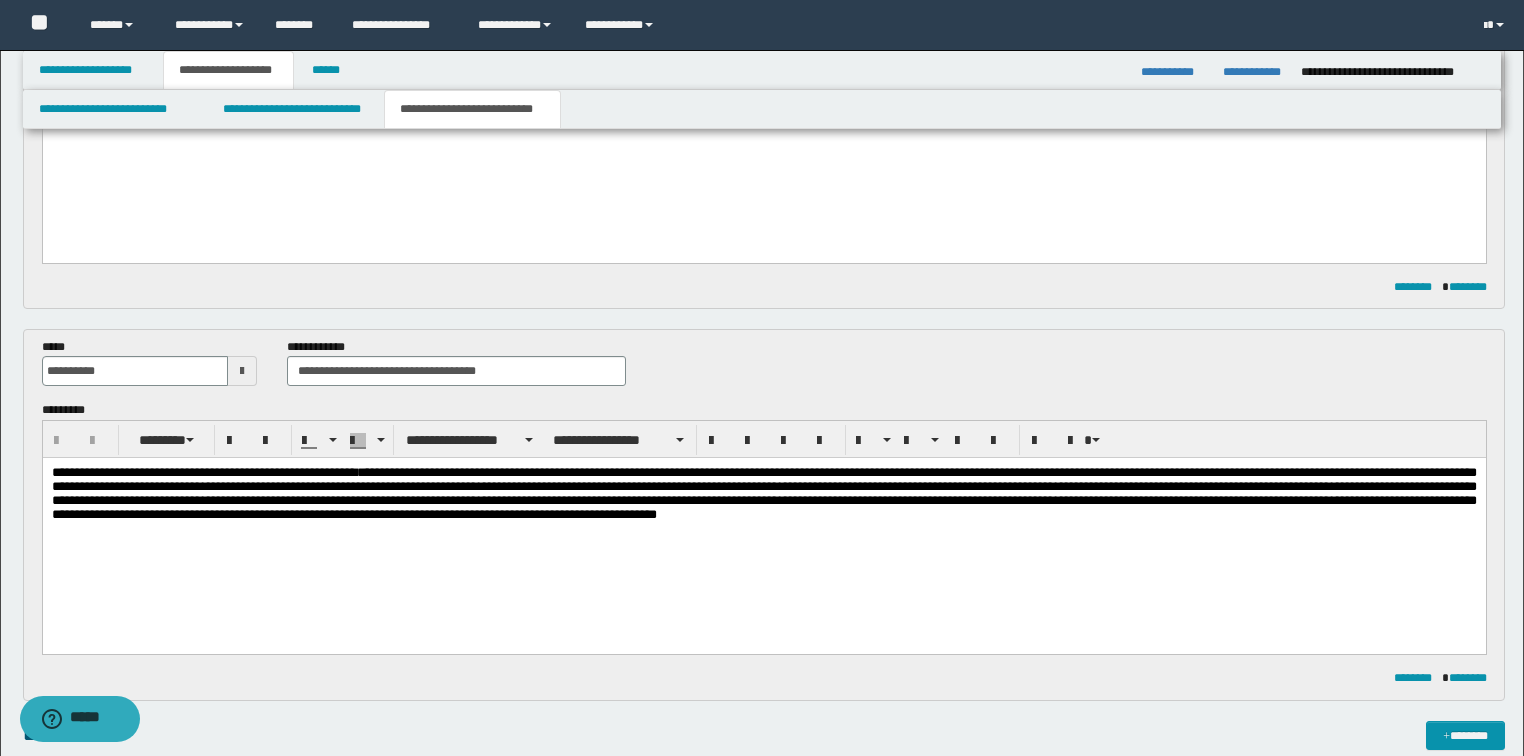 click at bounding box center [242, 371] 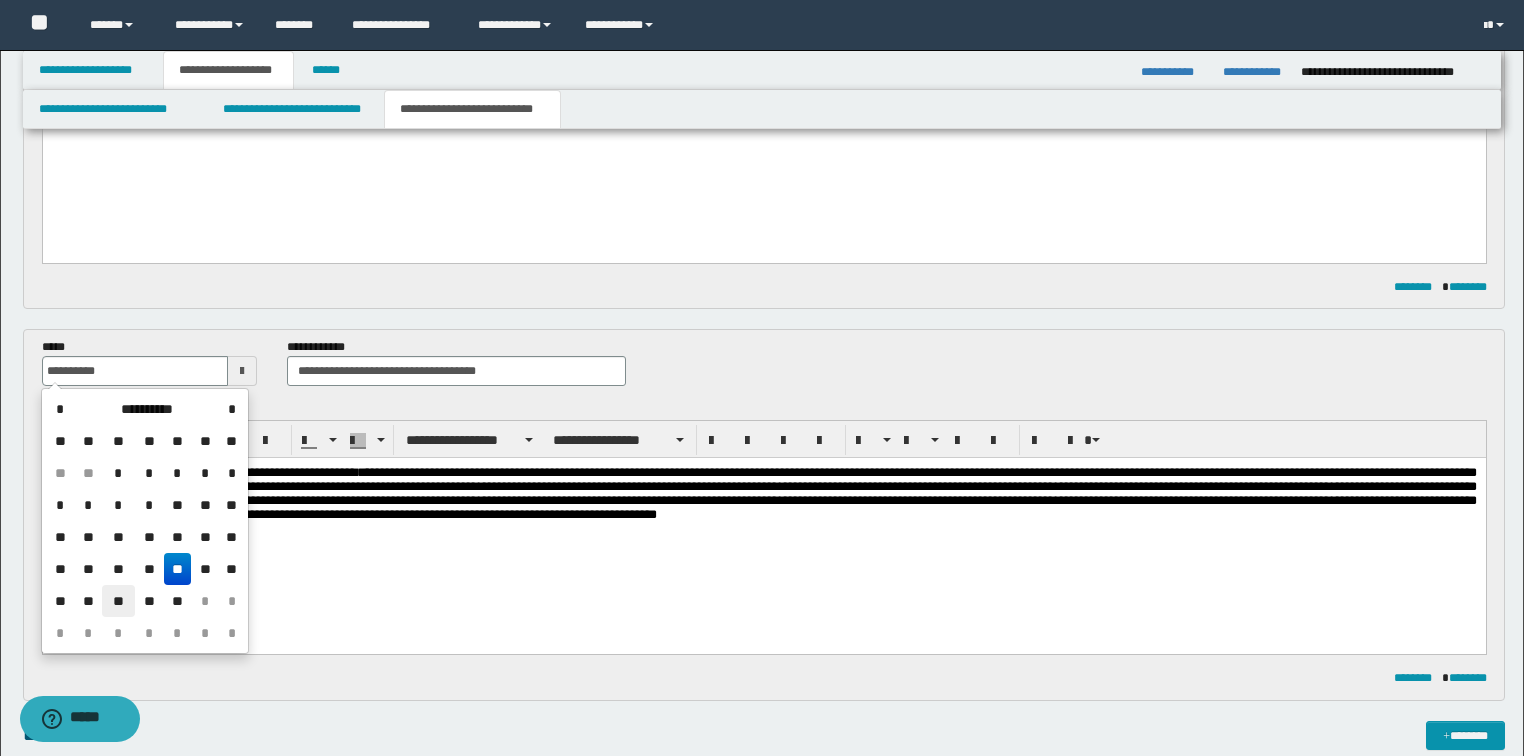 click on "**" at bounding box center (118, 601) 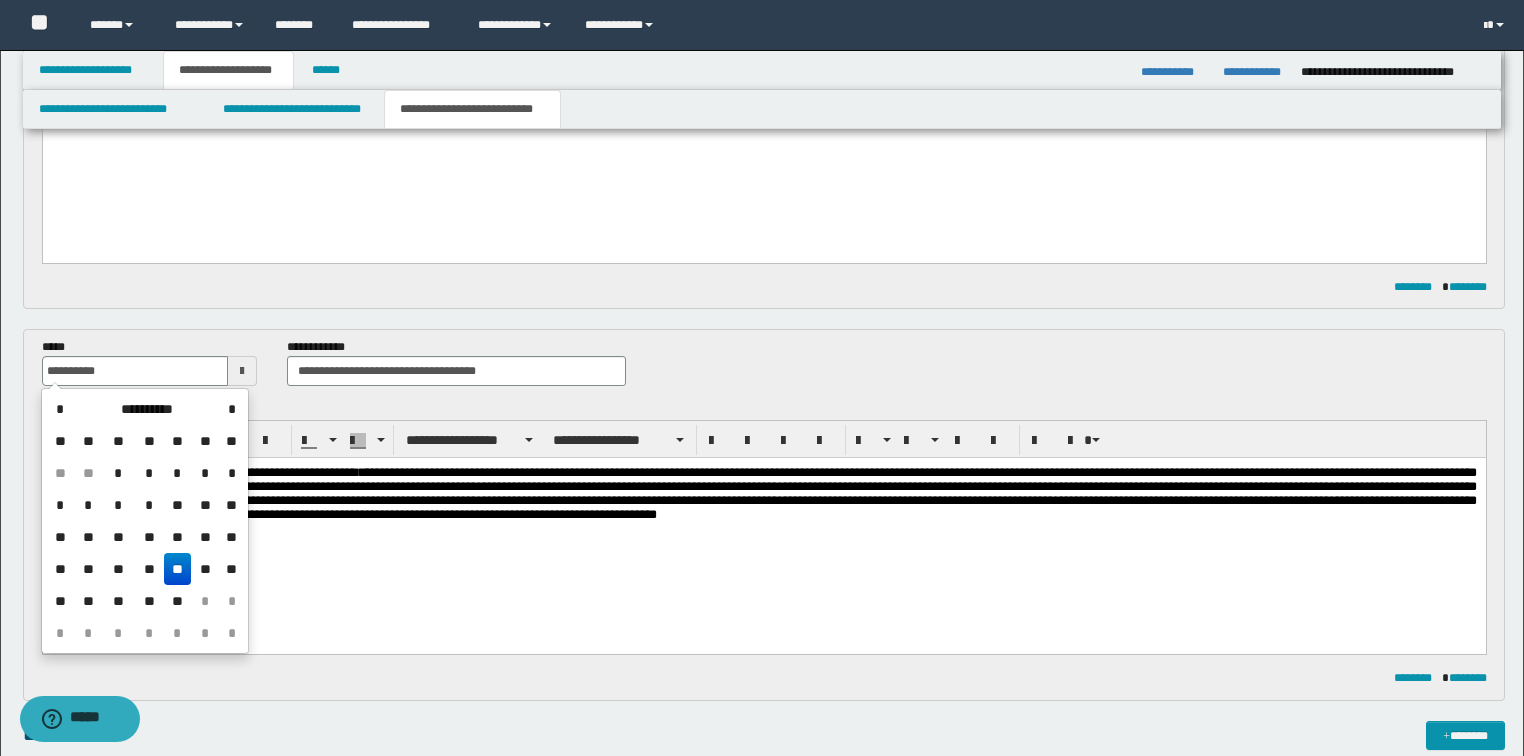 type on "**********" 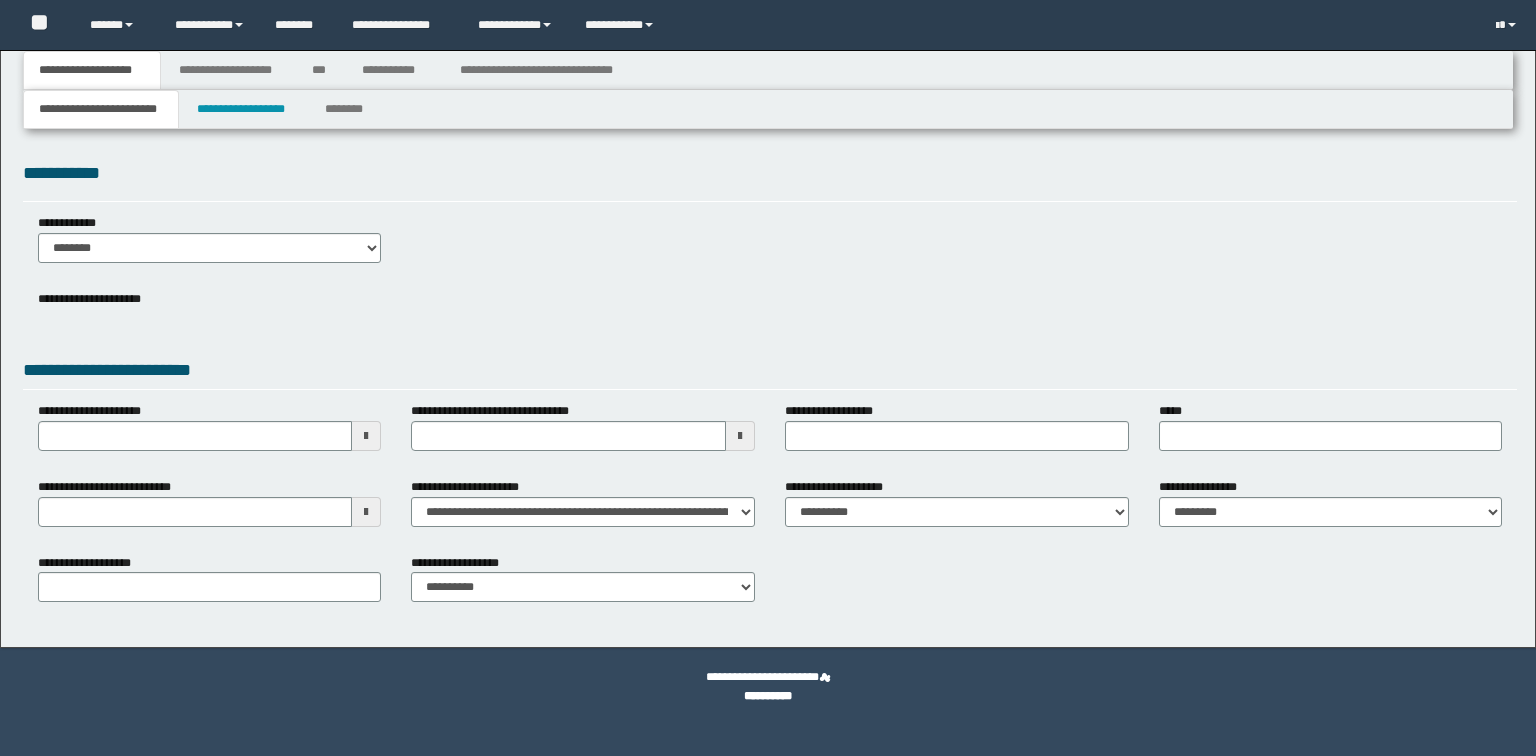 scroll, scrollTop: 0, scrollLeft: 0, axis: both 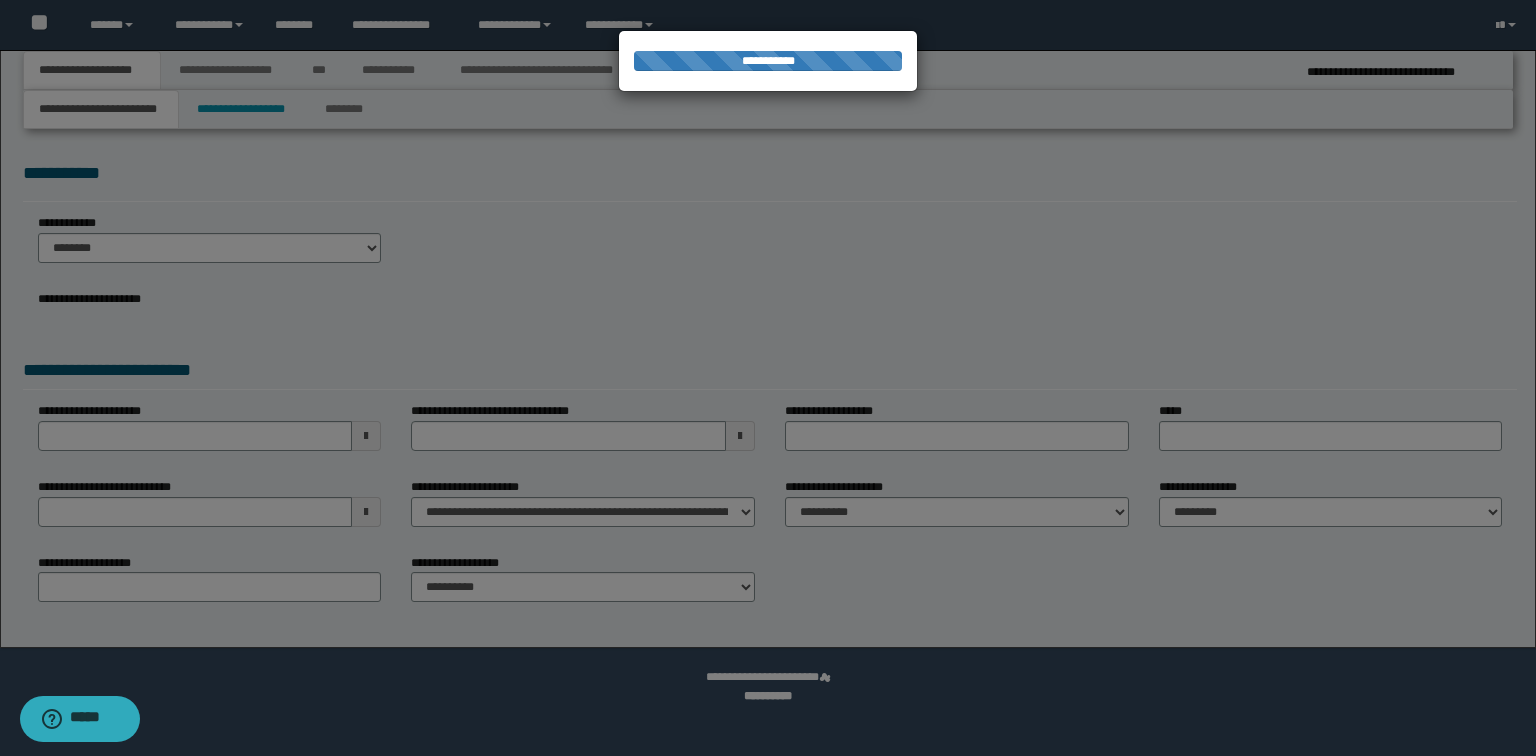 select on "*" 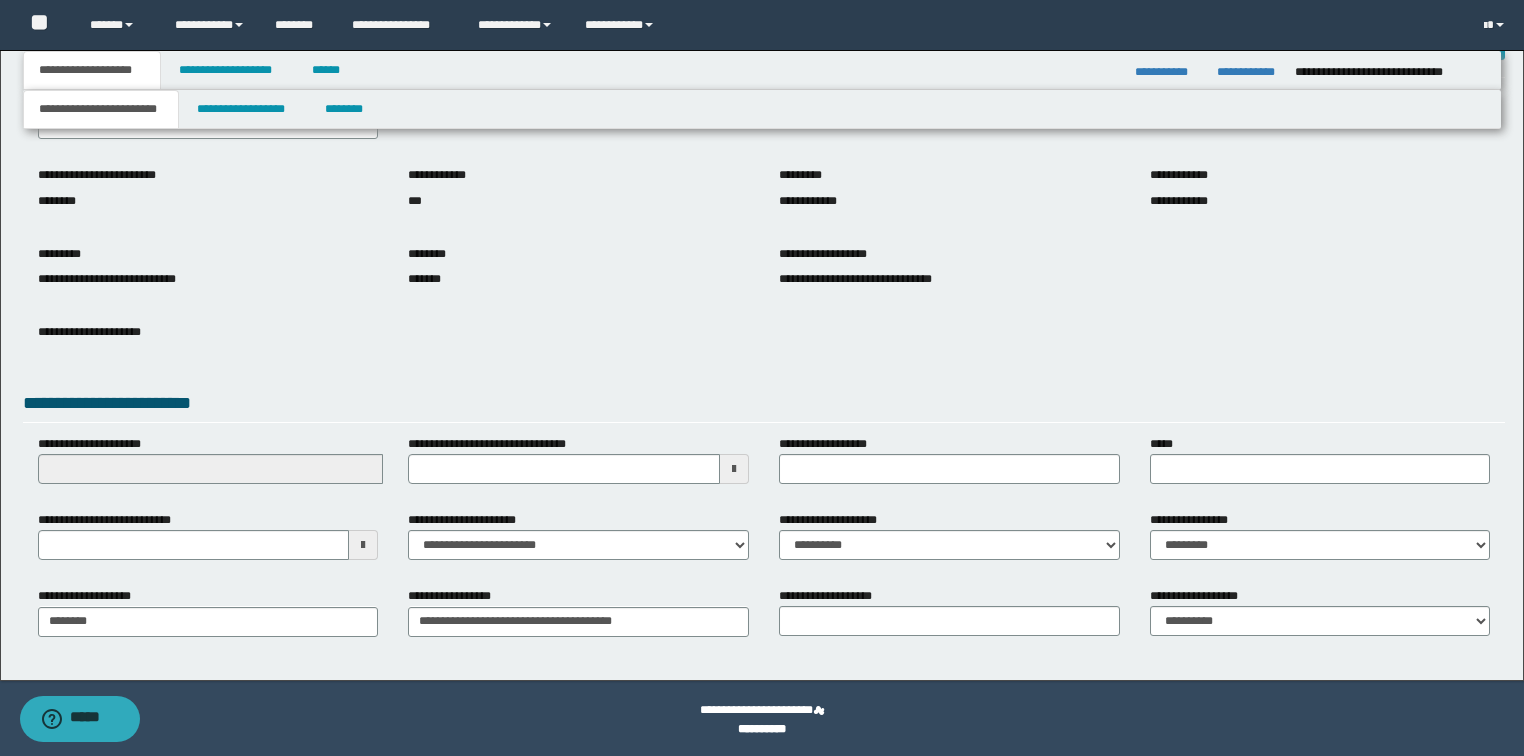 scroll, scrollTop: 127, scrollLeft: 0, axis: vertical 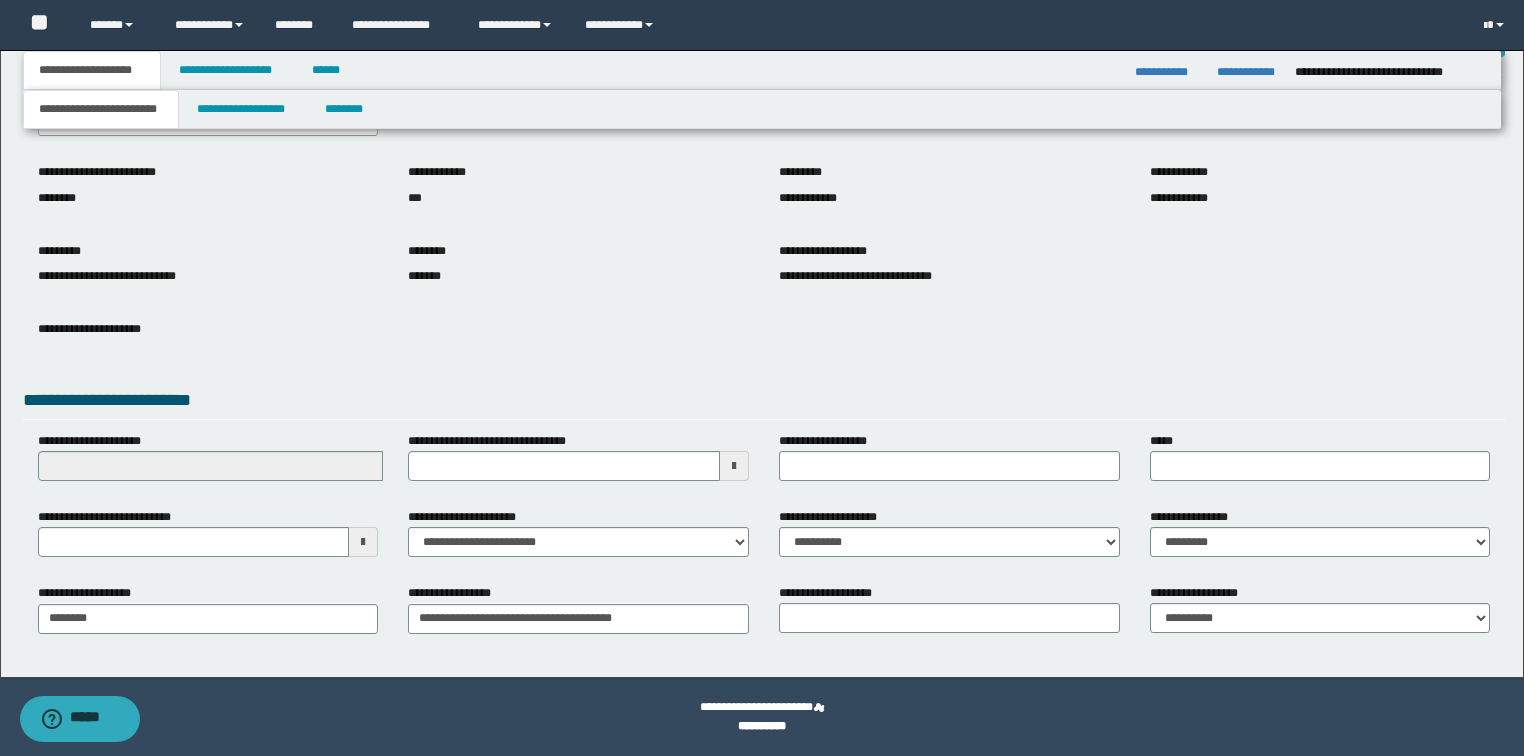 click on "**********" at bounding box center (208, 532) 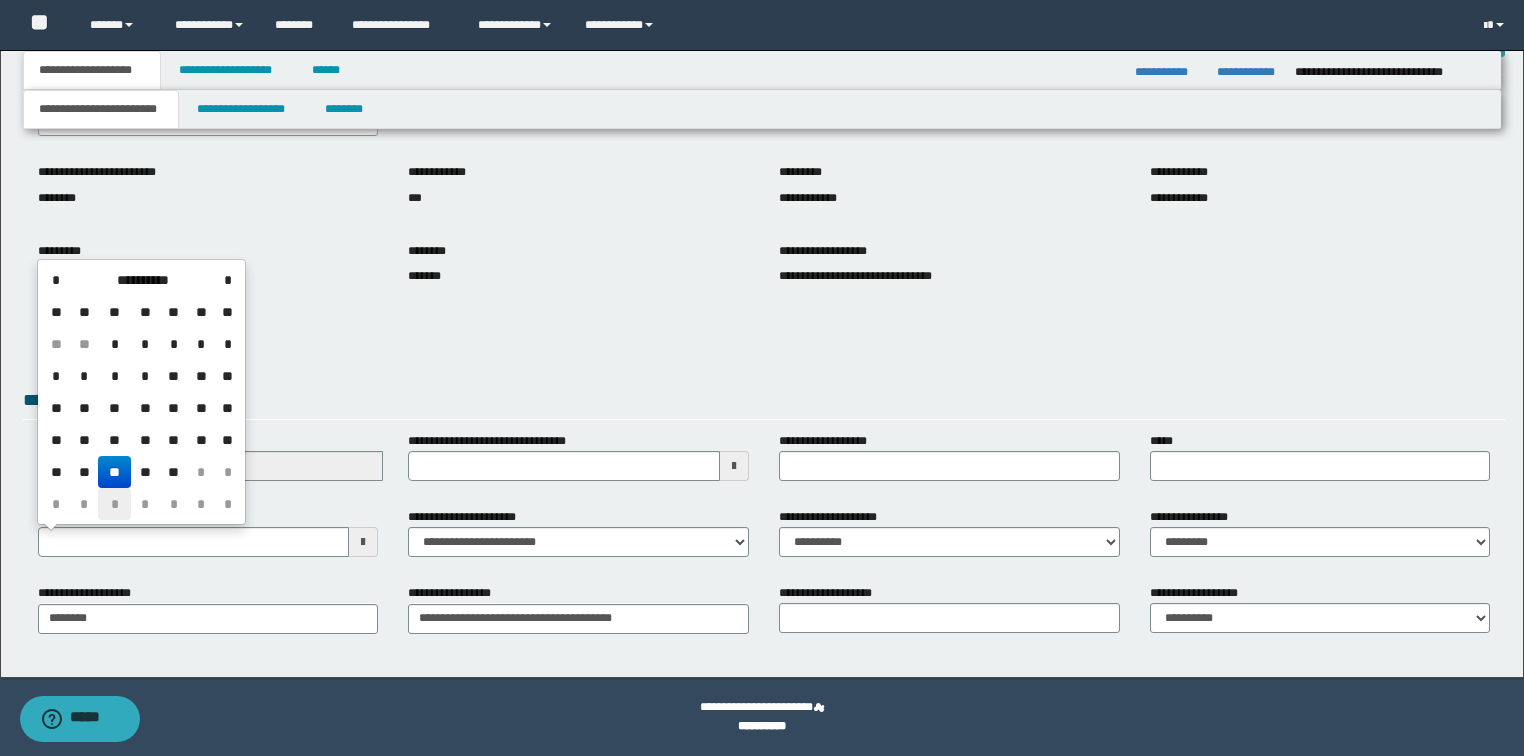 click on "*" at bounding box center [114, 504] 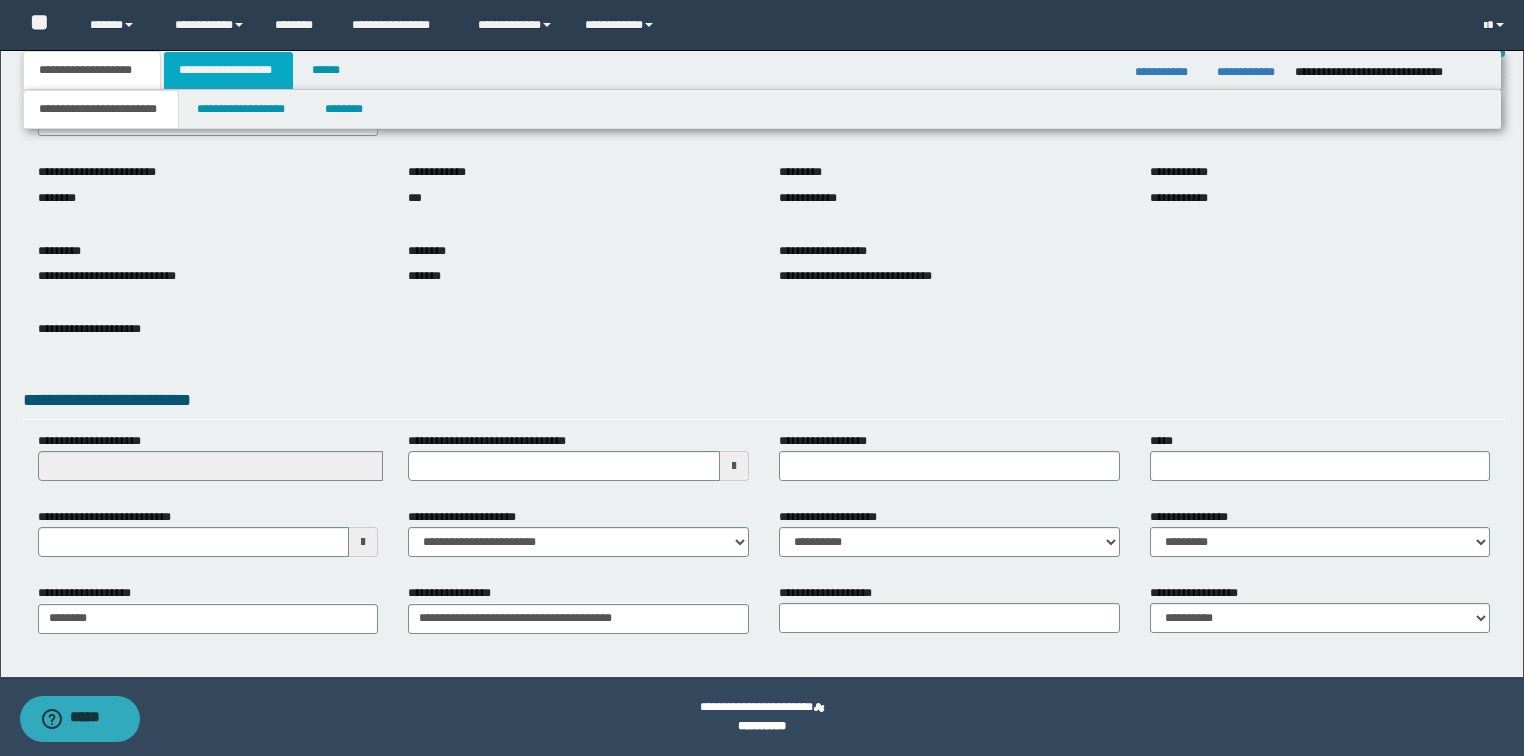 click on "**********" at bounding box center (228, 70) 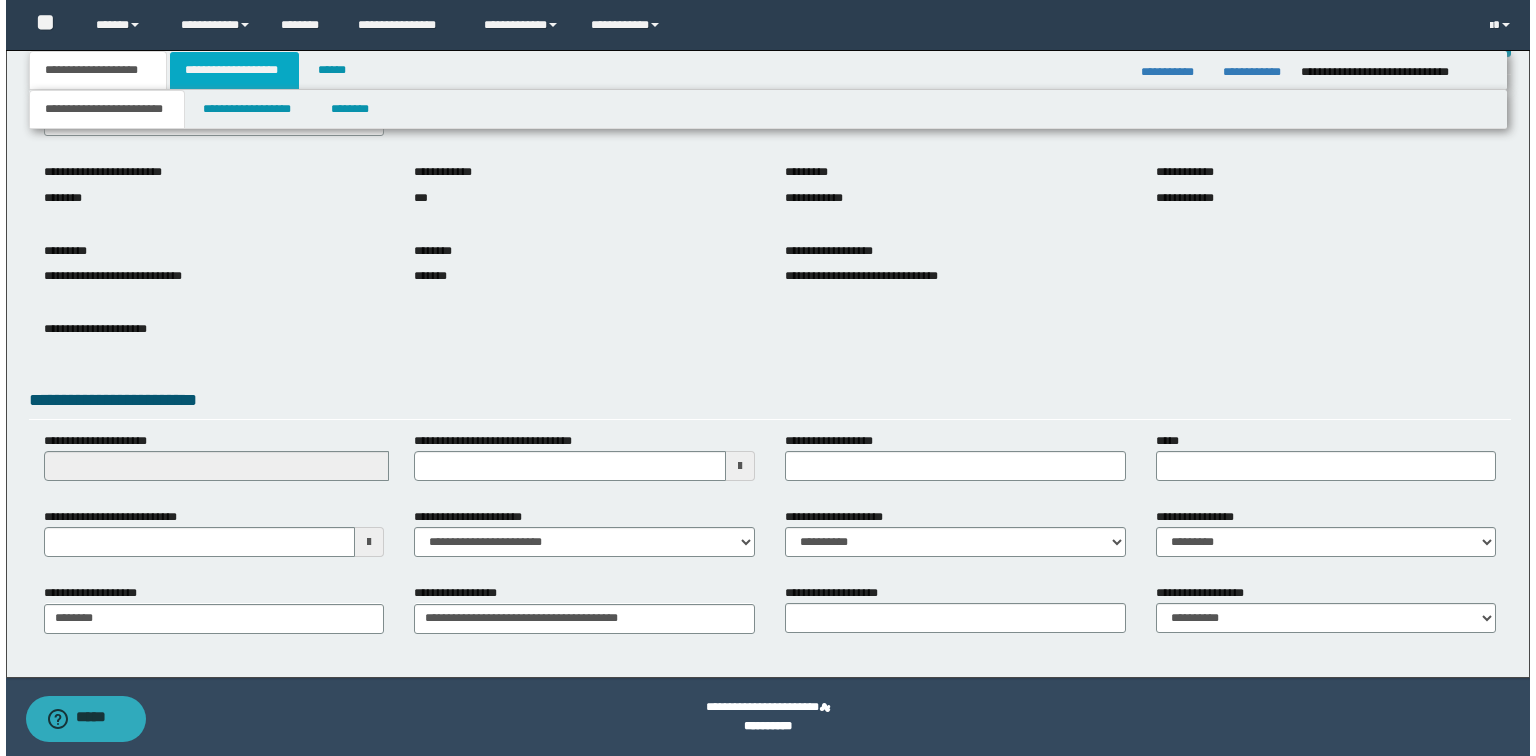 scroll, scrollTop: 0, scrollLeft: 0, axis: both 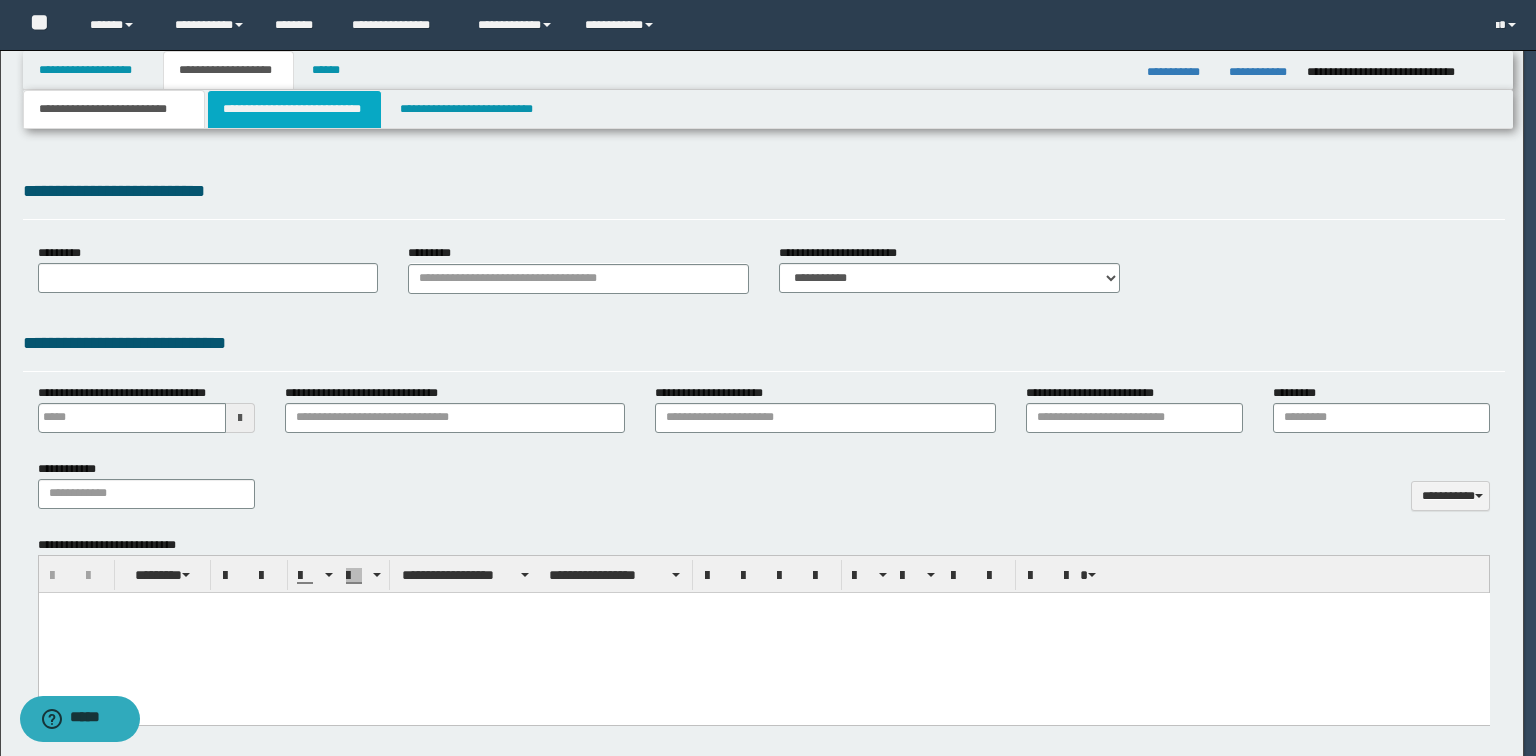 type on "**********" 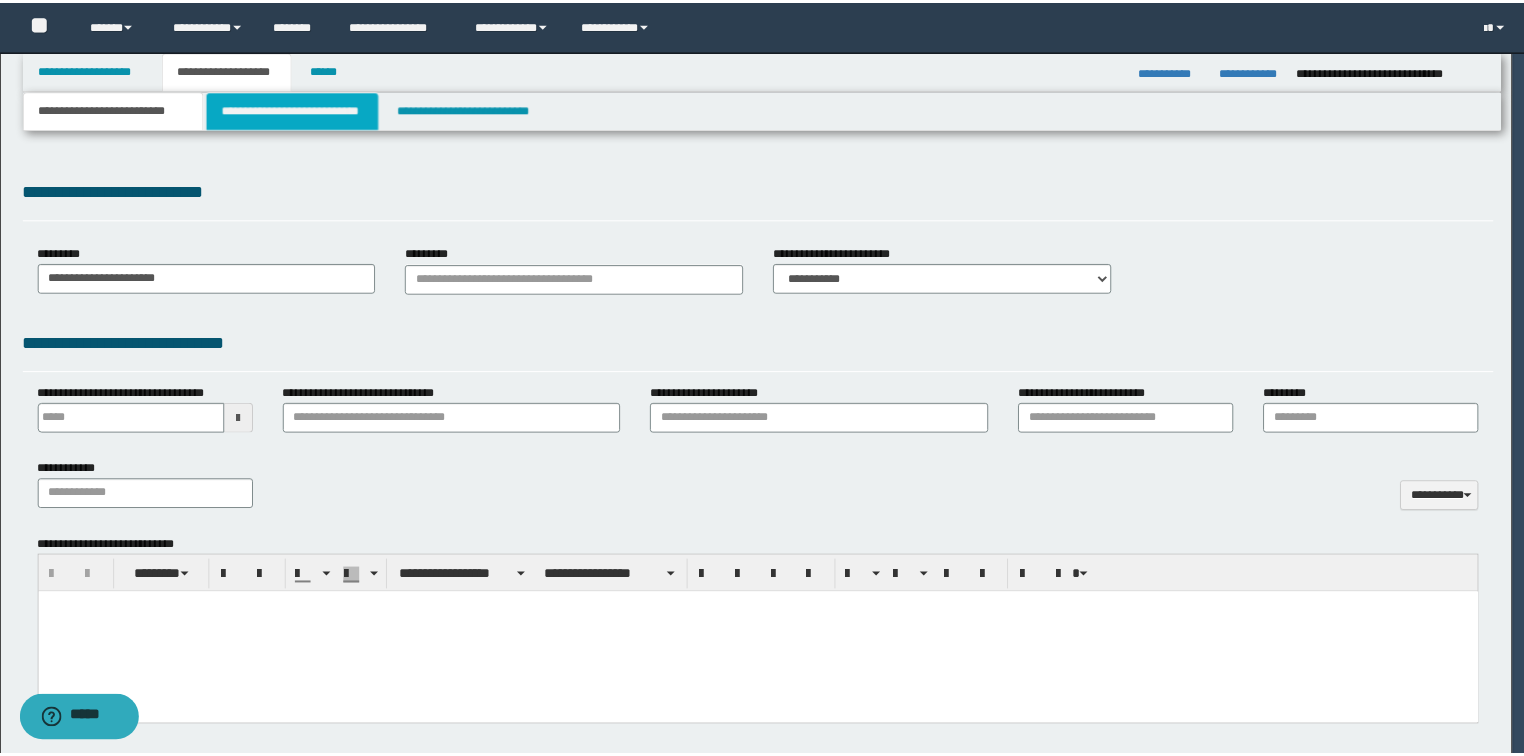 scroll, scrollTop: 0, scrollLeft: 0, axis: both 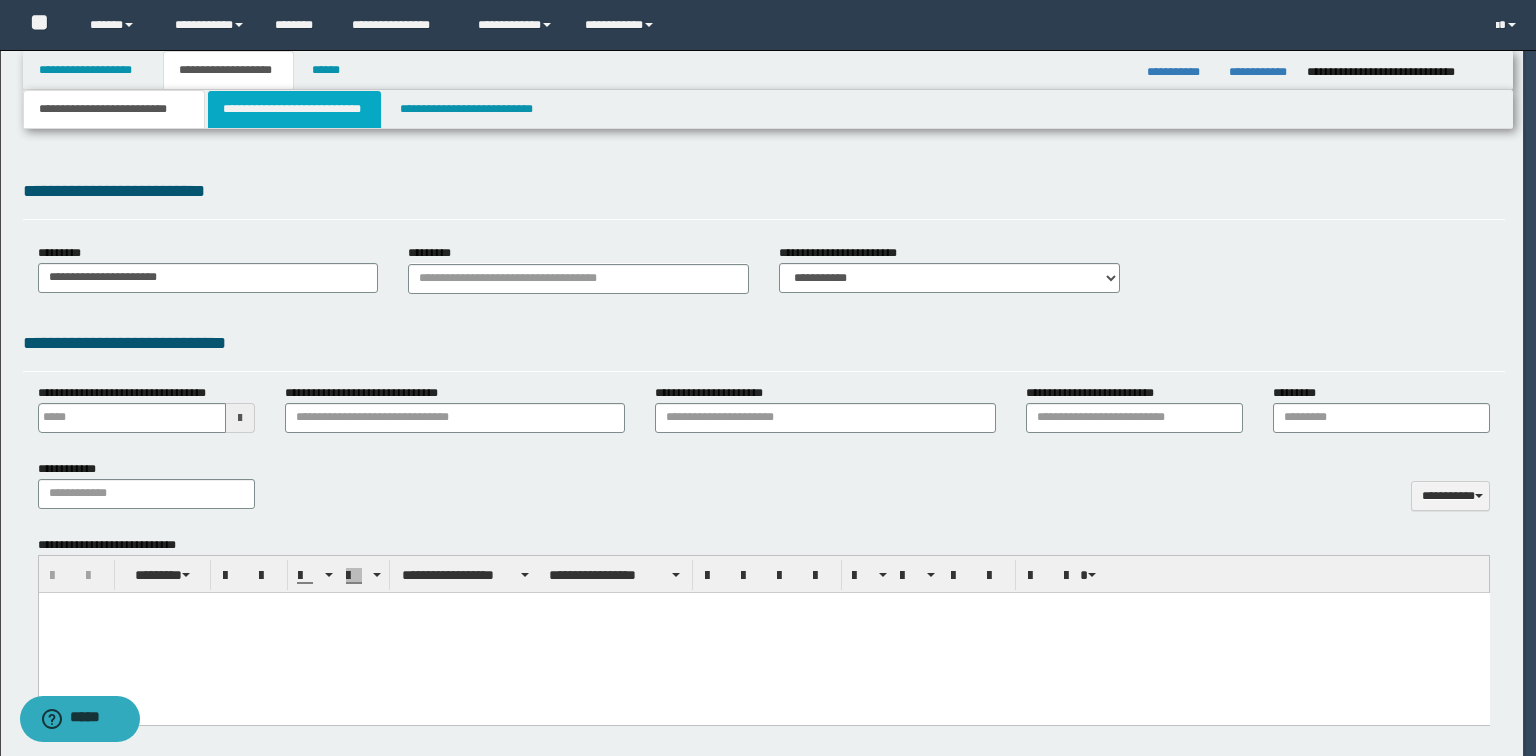 click on "**********" at bounding box center [294, 109] 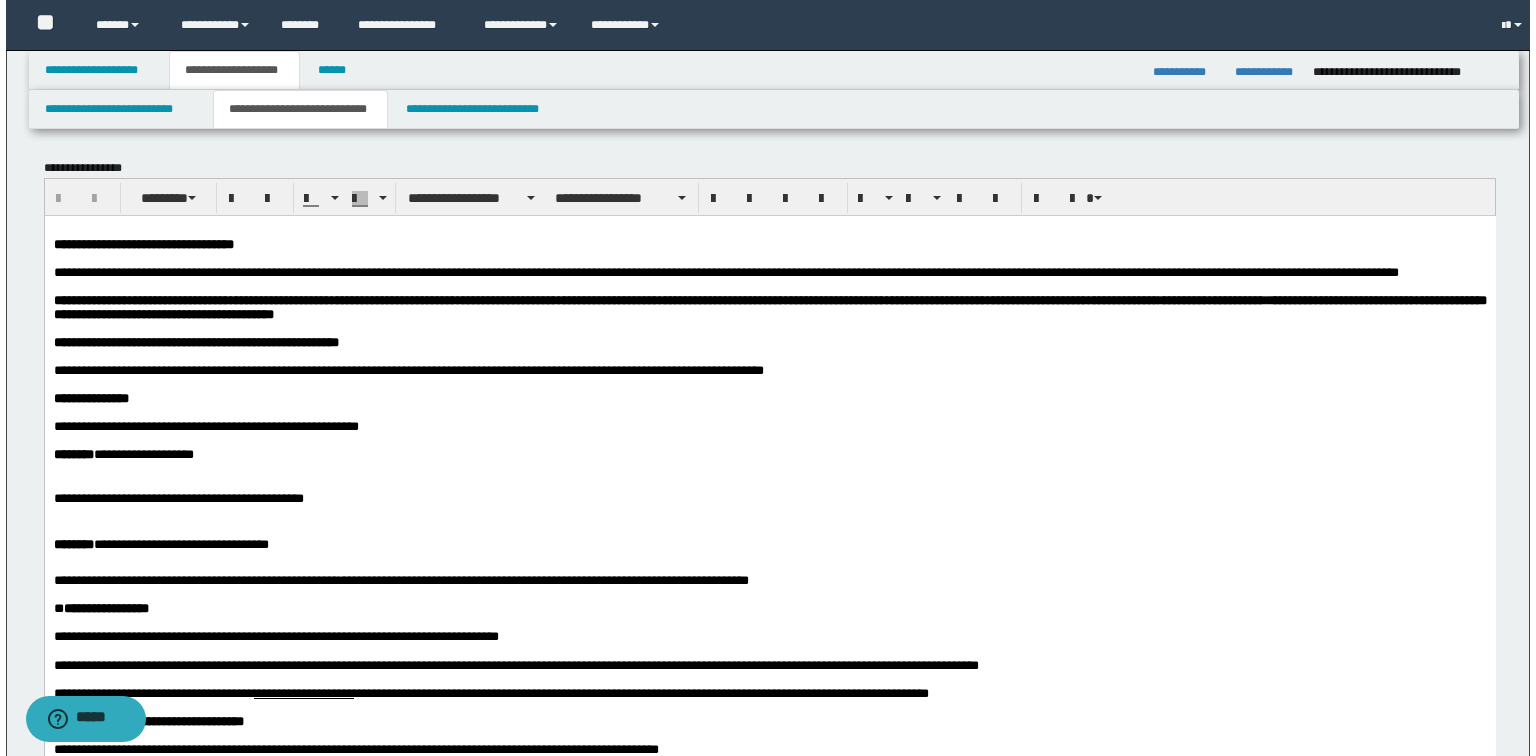 scroll, scrollTop: 0, scrollLeft: 0, axis: both 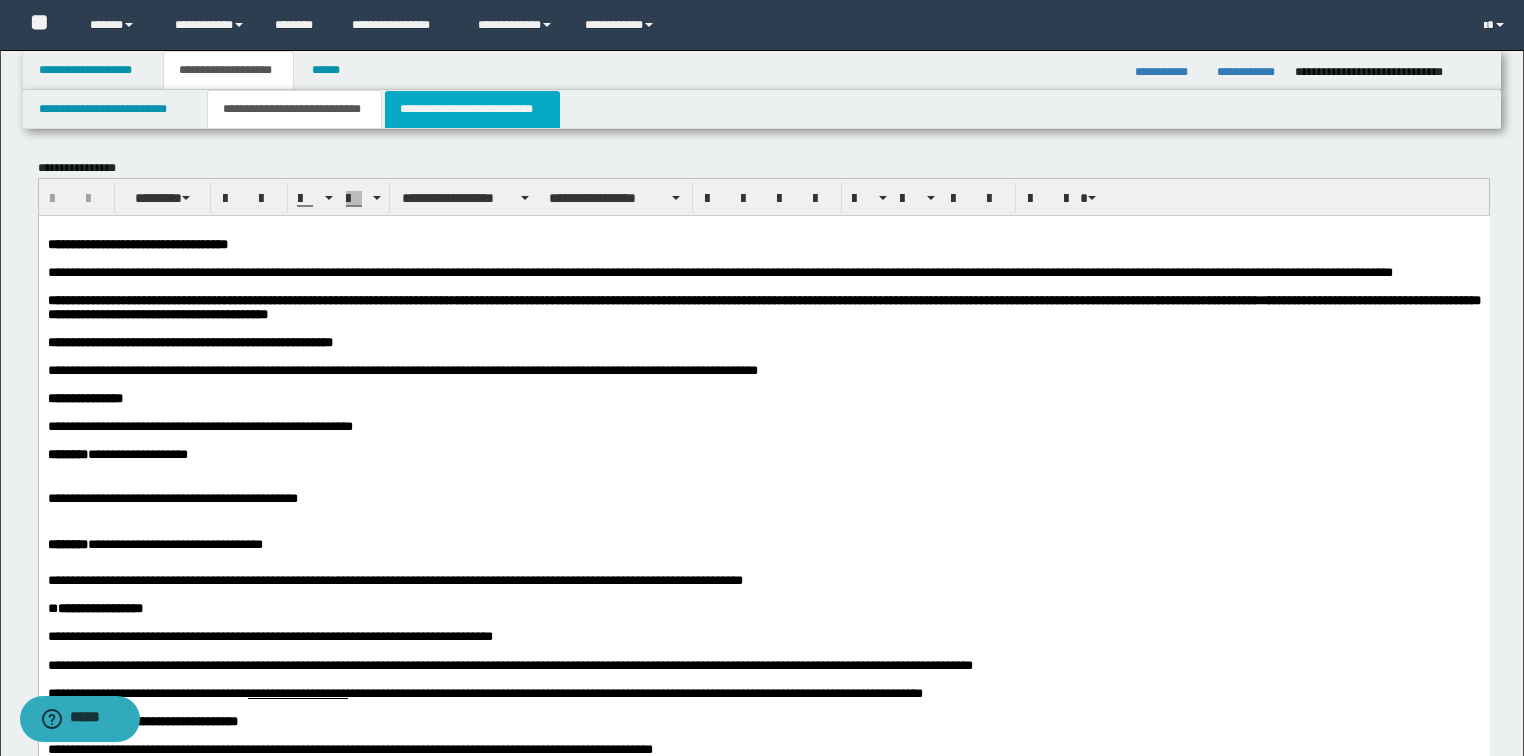 click on "**********" at bounding box center [472, 109] 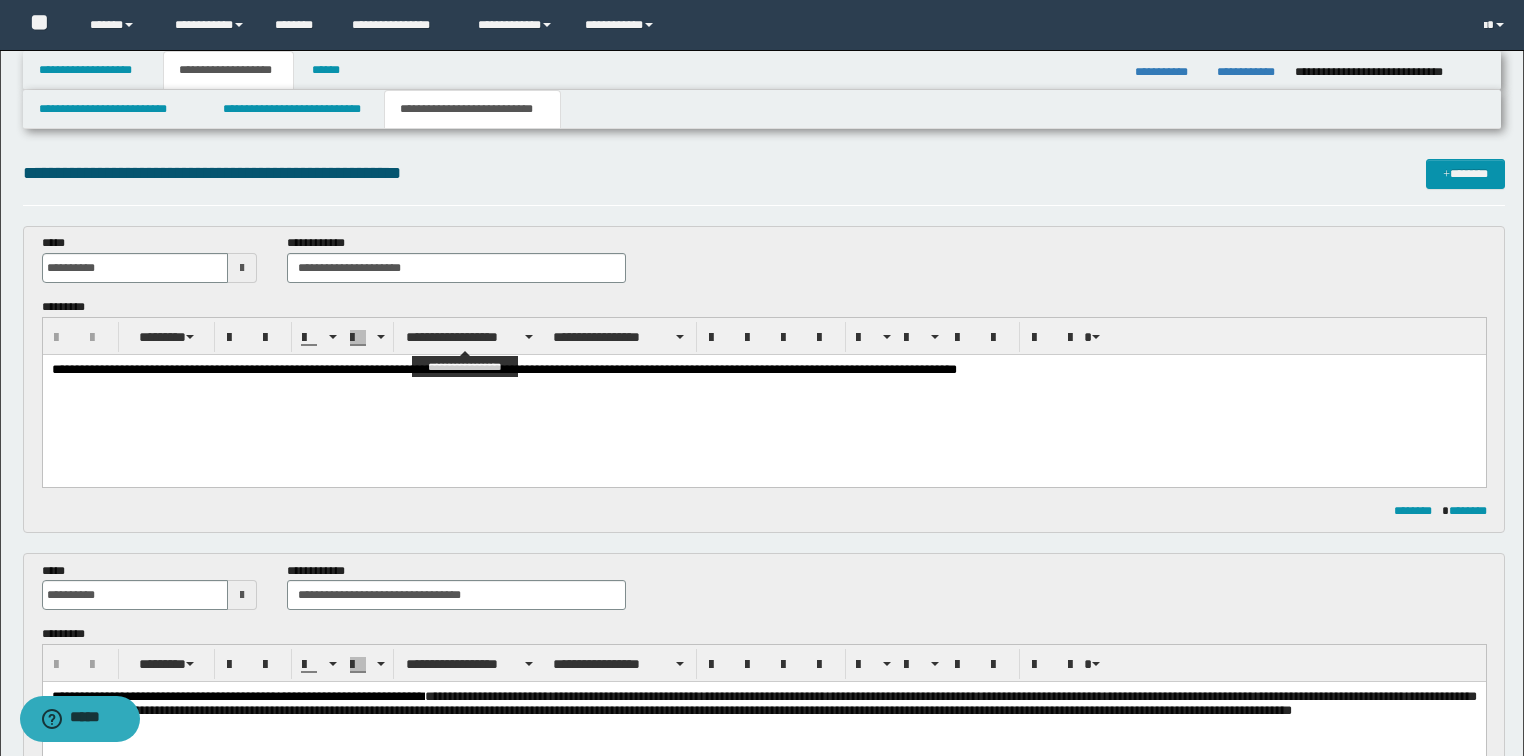 scroll, scrollTop: 0, scrollLeft: 0, axis: both 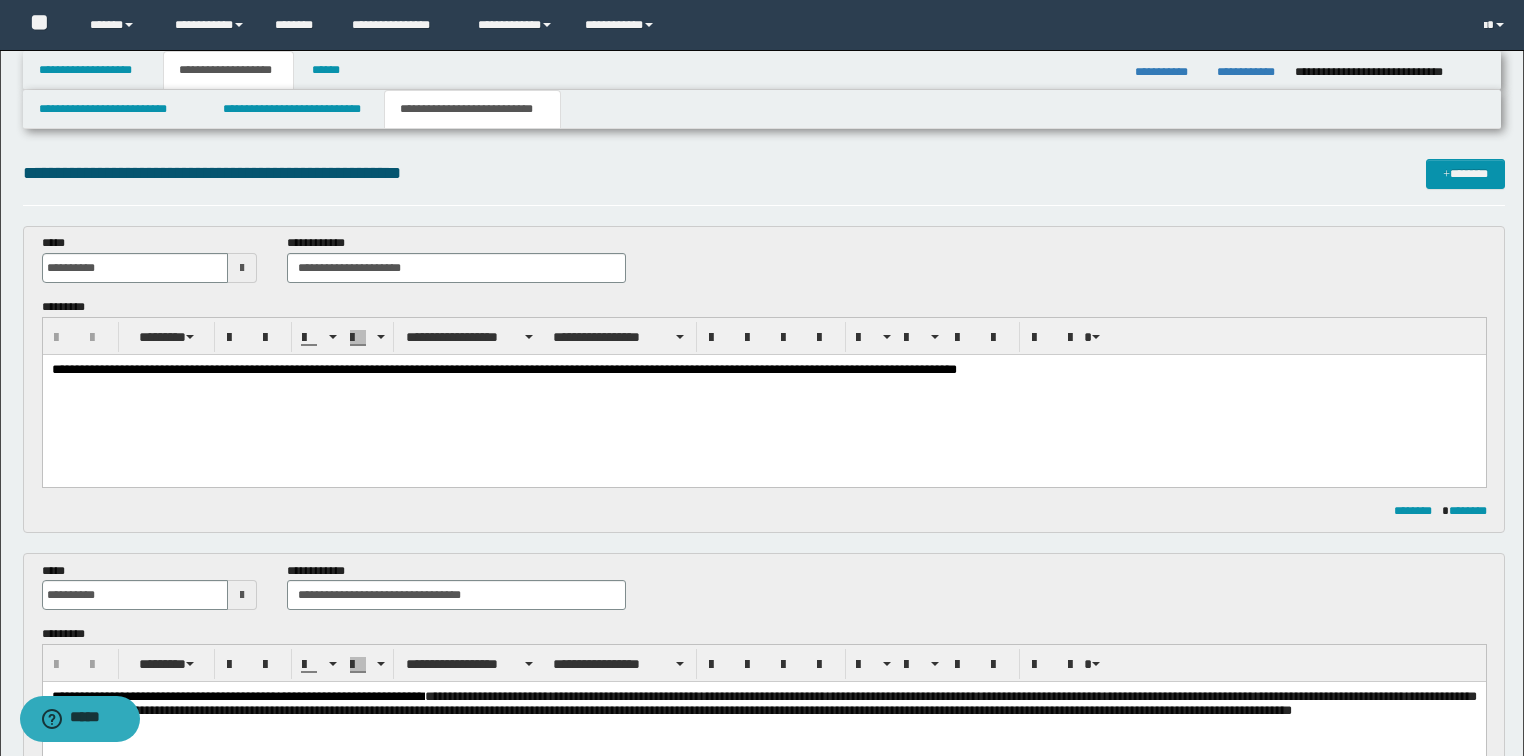 click on "**********" at bounding box center (763, 395) 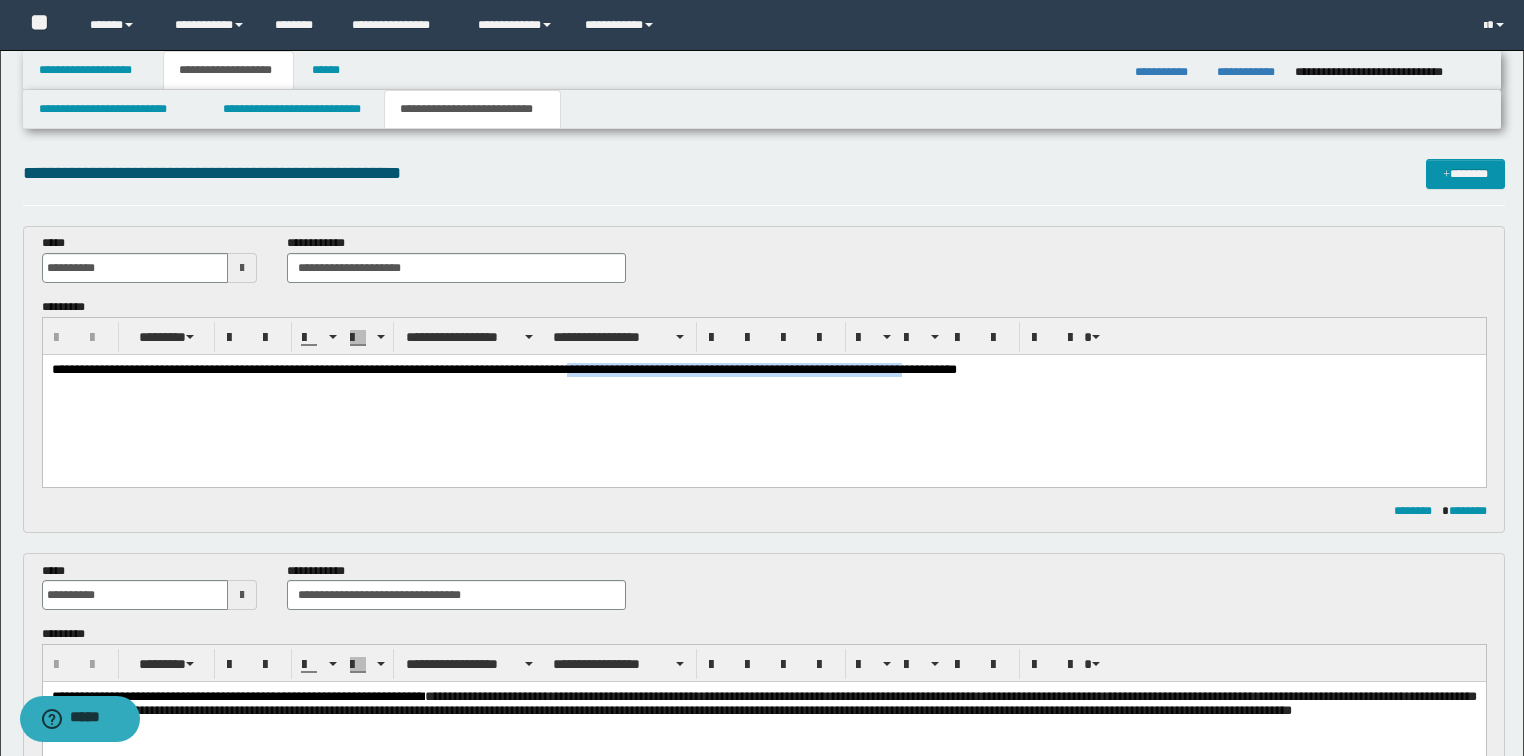 drag, startPoint x: 626, startPoint y: 372, endPoint x: 966, endPoint y: 374, distance: 340.0059 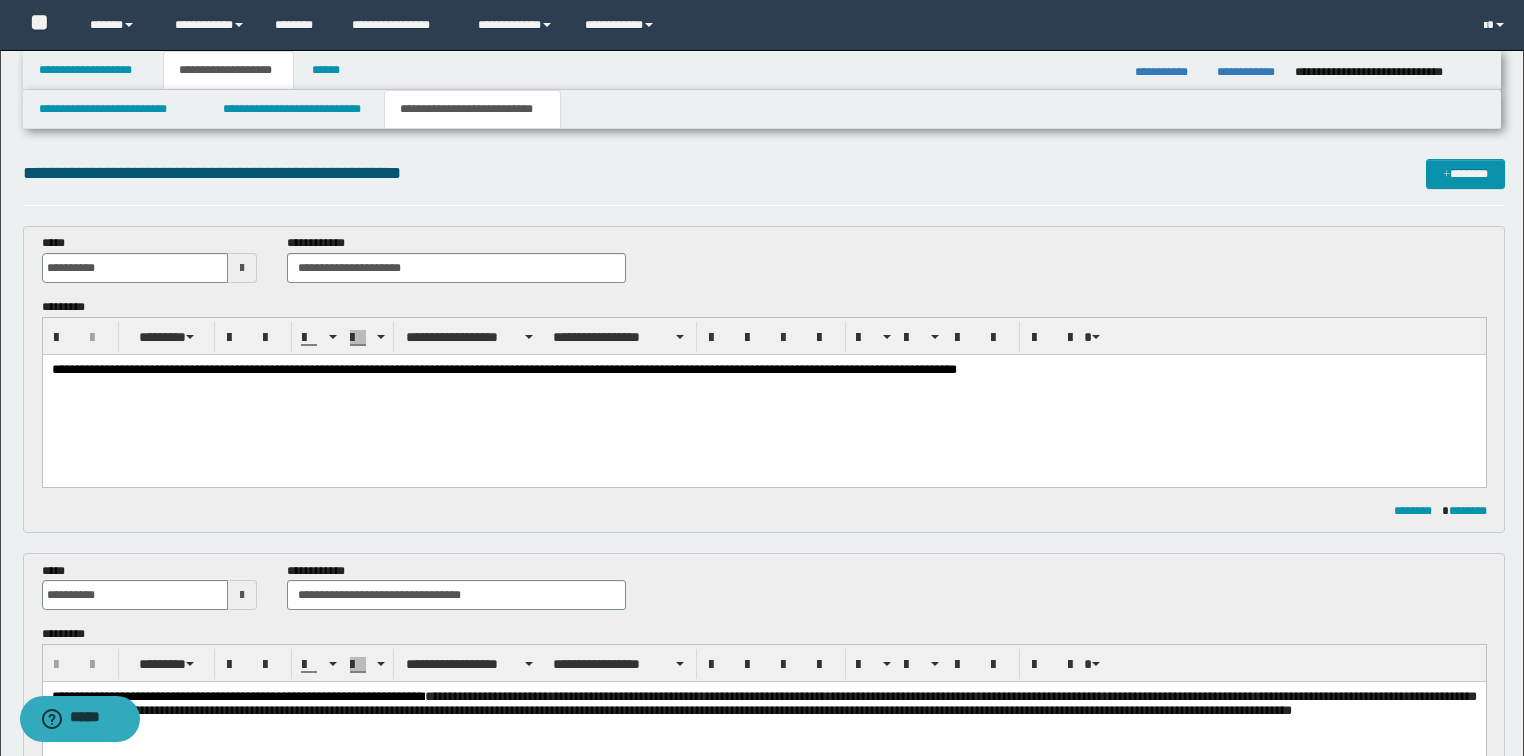 click on "**********" at bounding box center [763, 395] 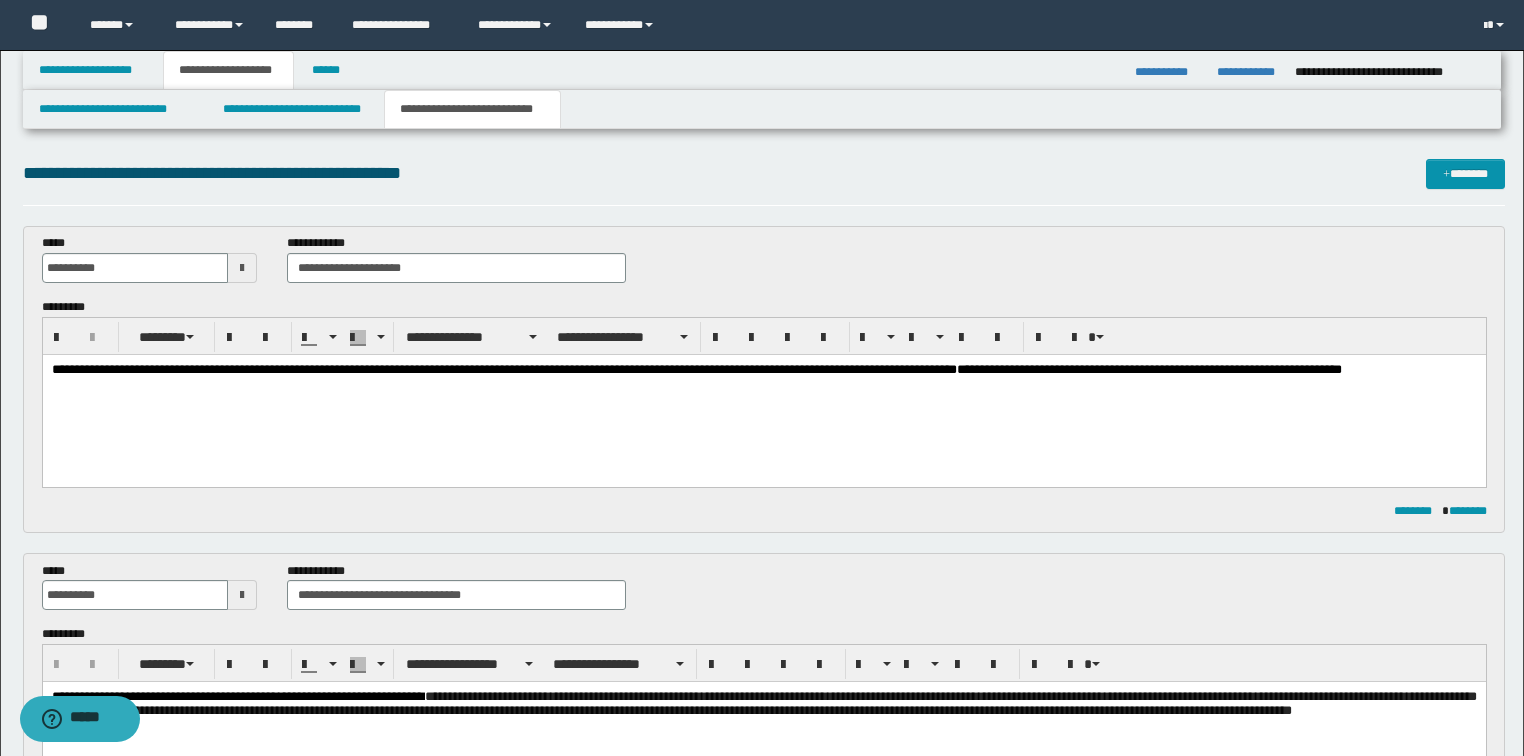 click on "**********" at bounding box center (763, 395) 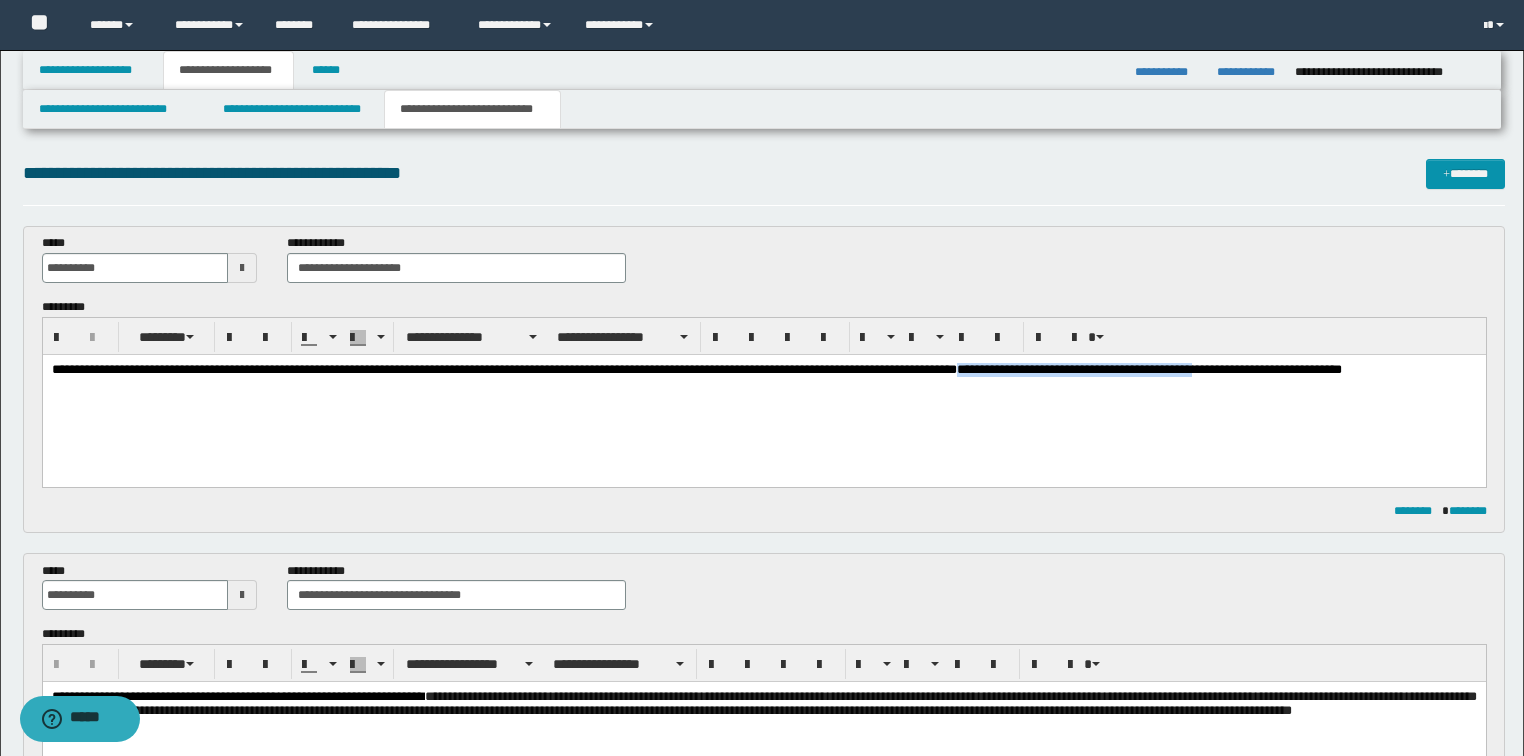 drag, startPoint x: 1032, startPoint y: 369, endPoint x: 1263, endPoint y: 370, distance: 231.00217 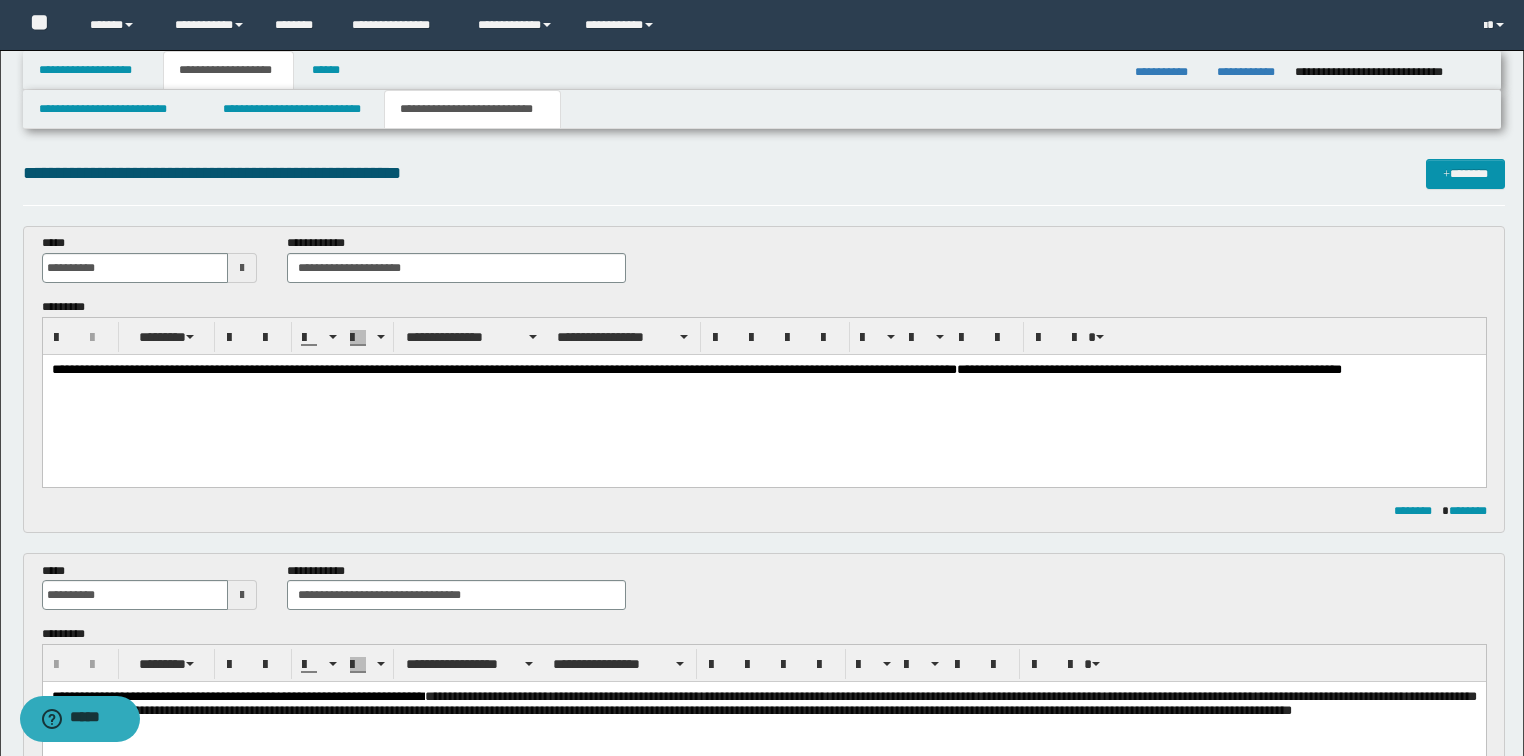 click on "**********" at bounding box center [763, 395] 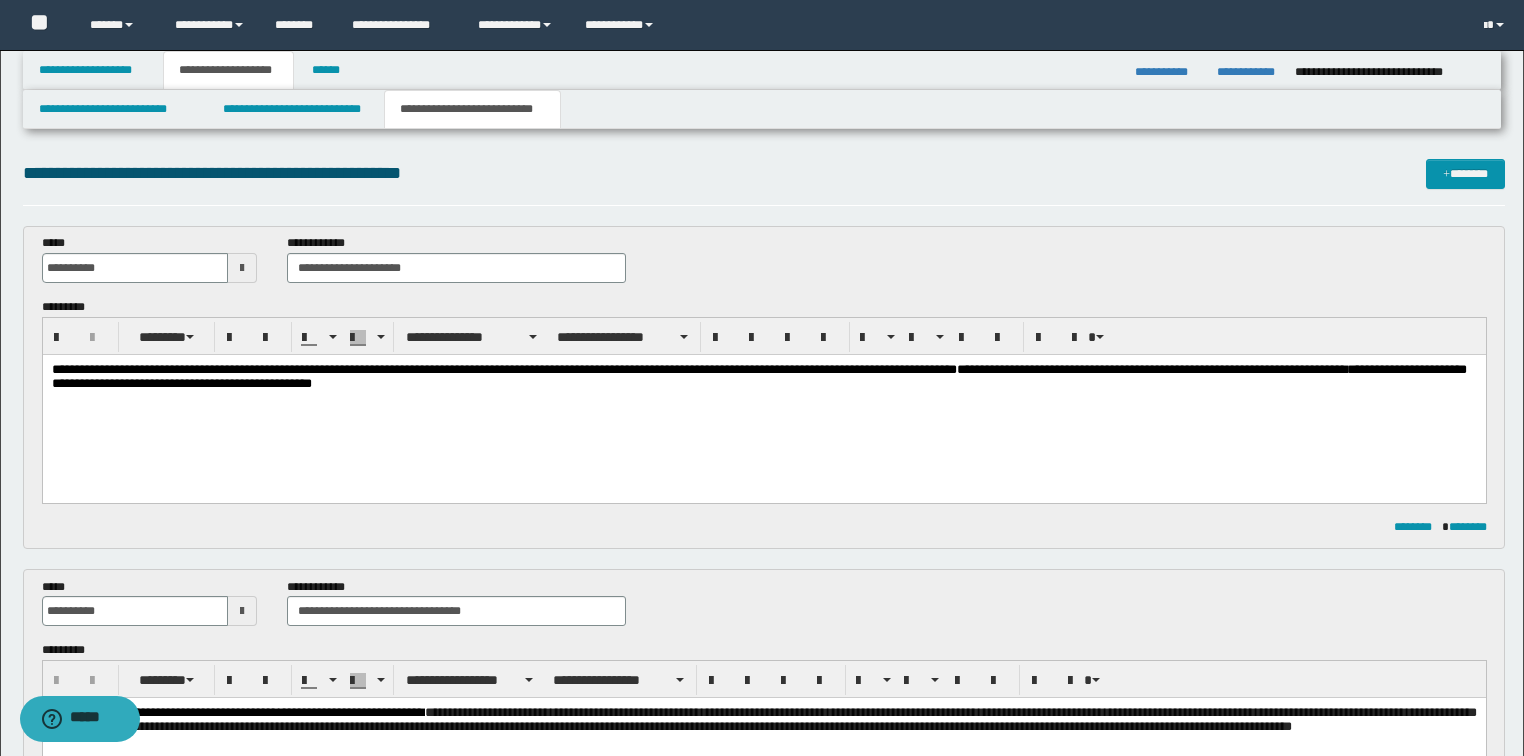 click at bounding box center [242, 268] 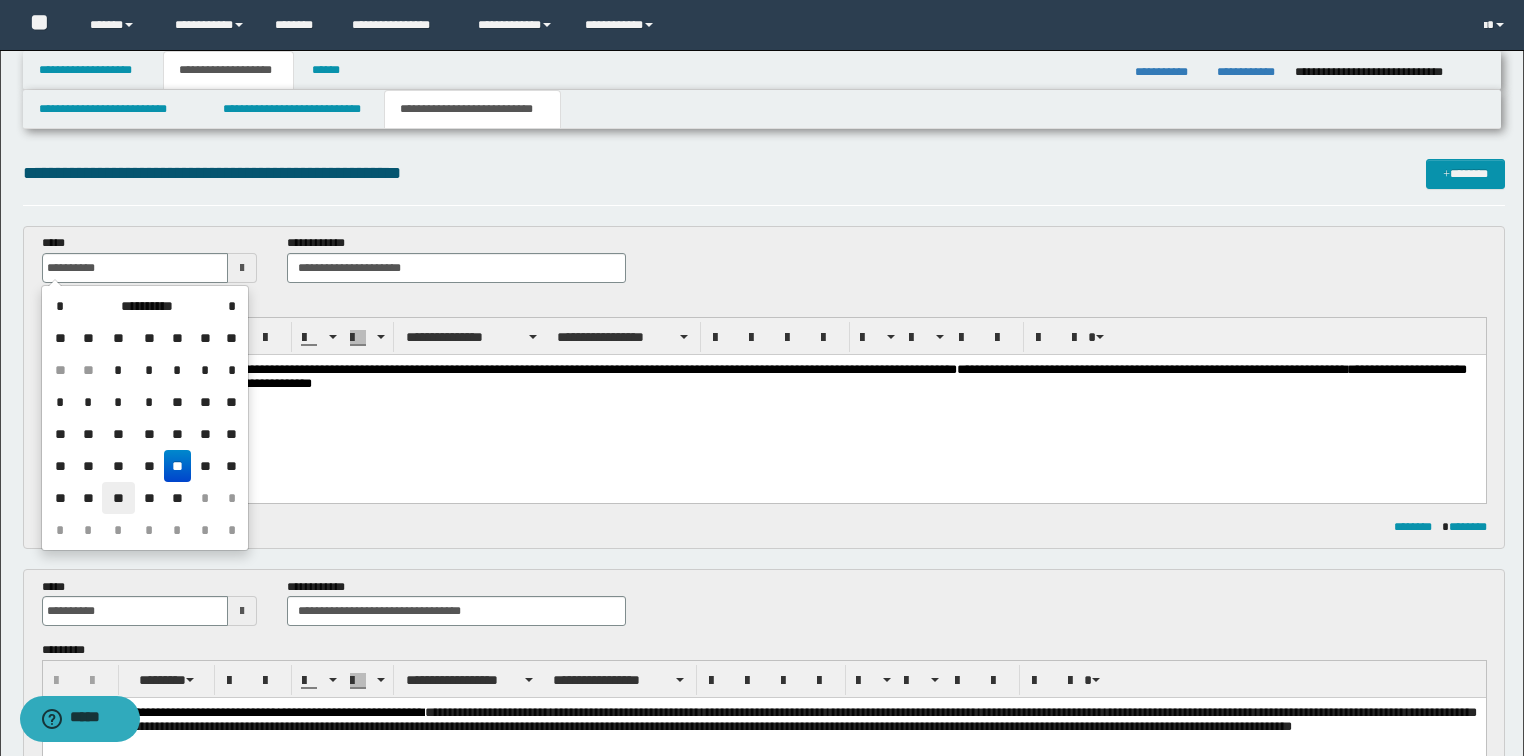 click on "**" at bounding box center [118, 498] 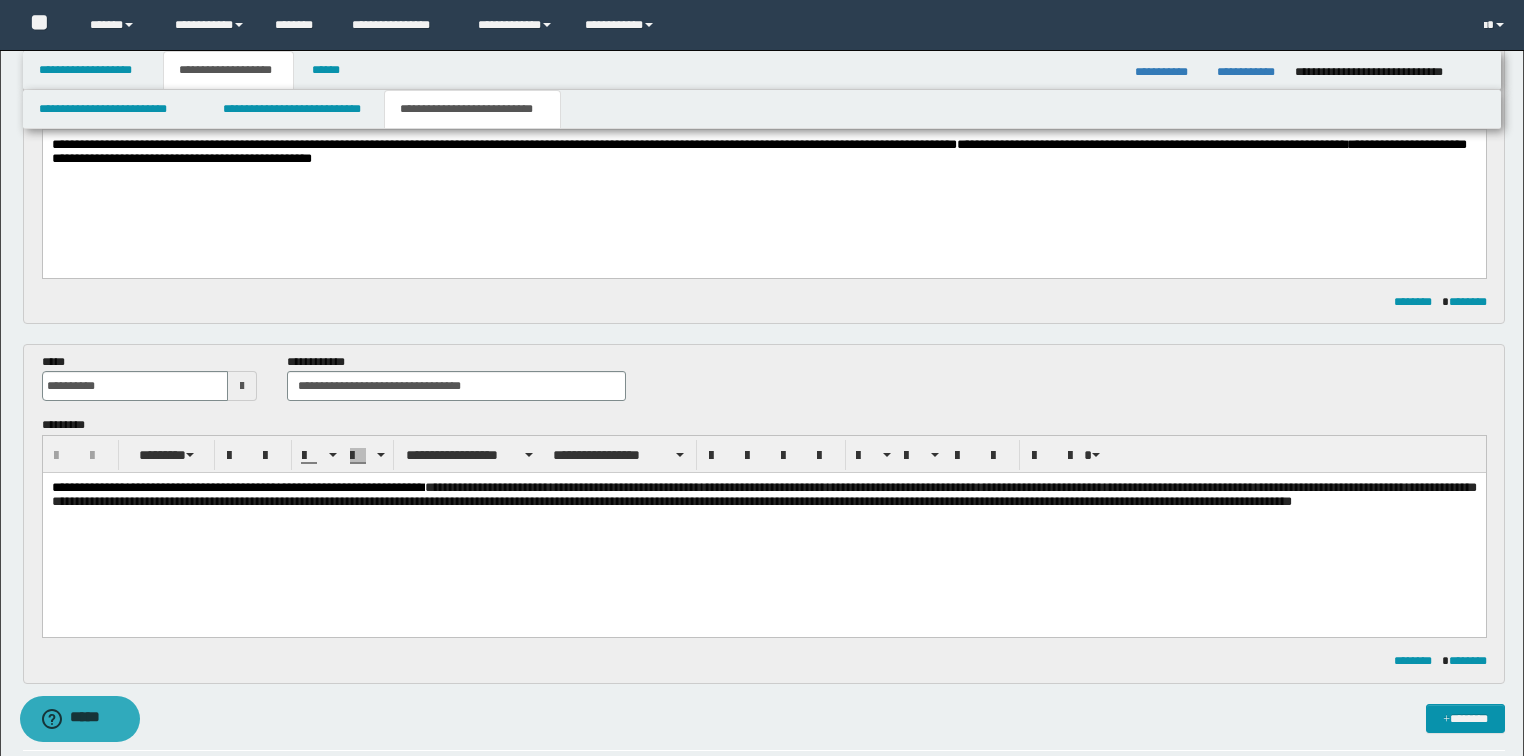 scroll, scrollTop: 240, scrollLeft: 0, axis: vertical 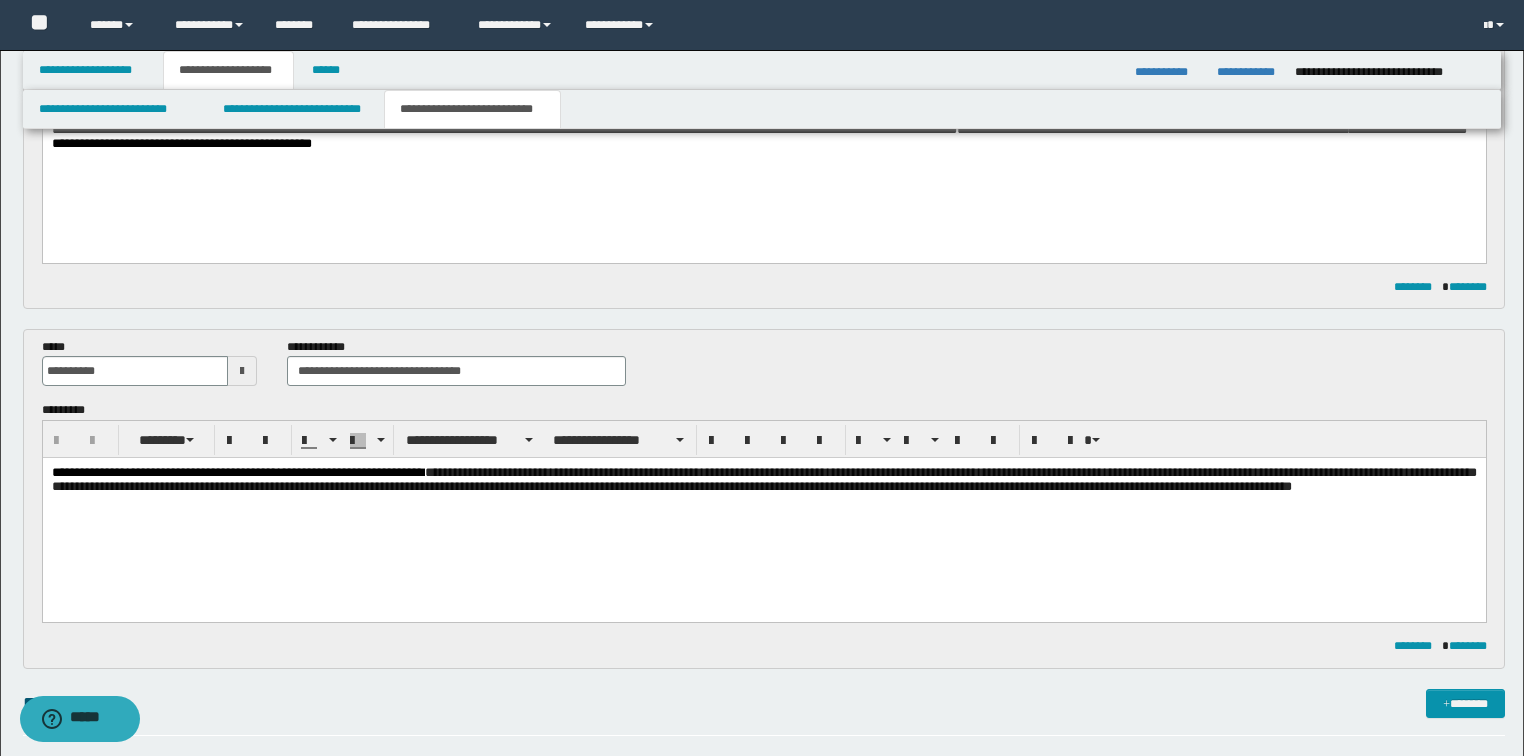 click on "**********" at bounding box center (150, 362) 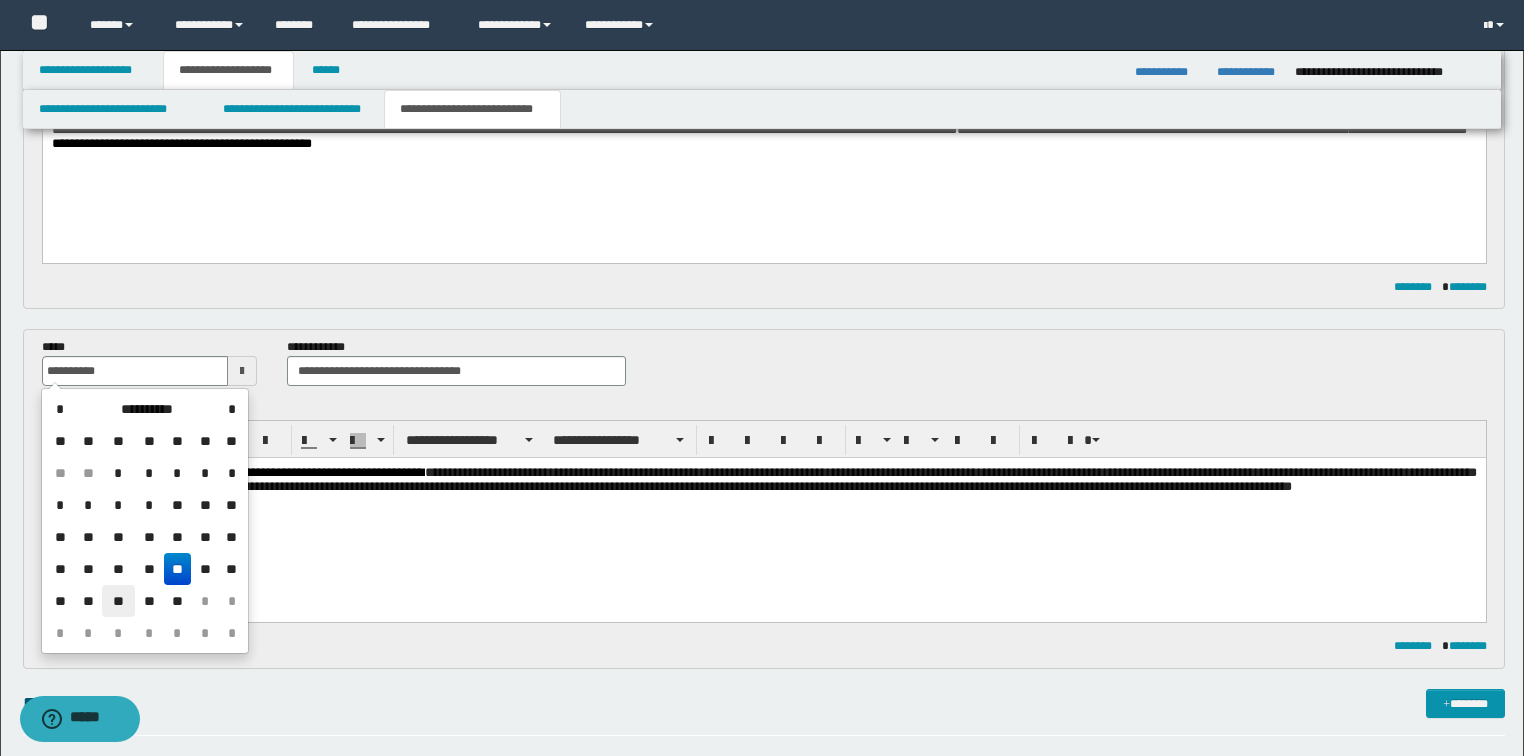 click on "**" at bounding box center [118, 601] 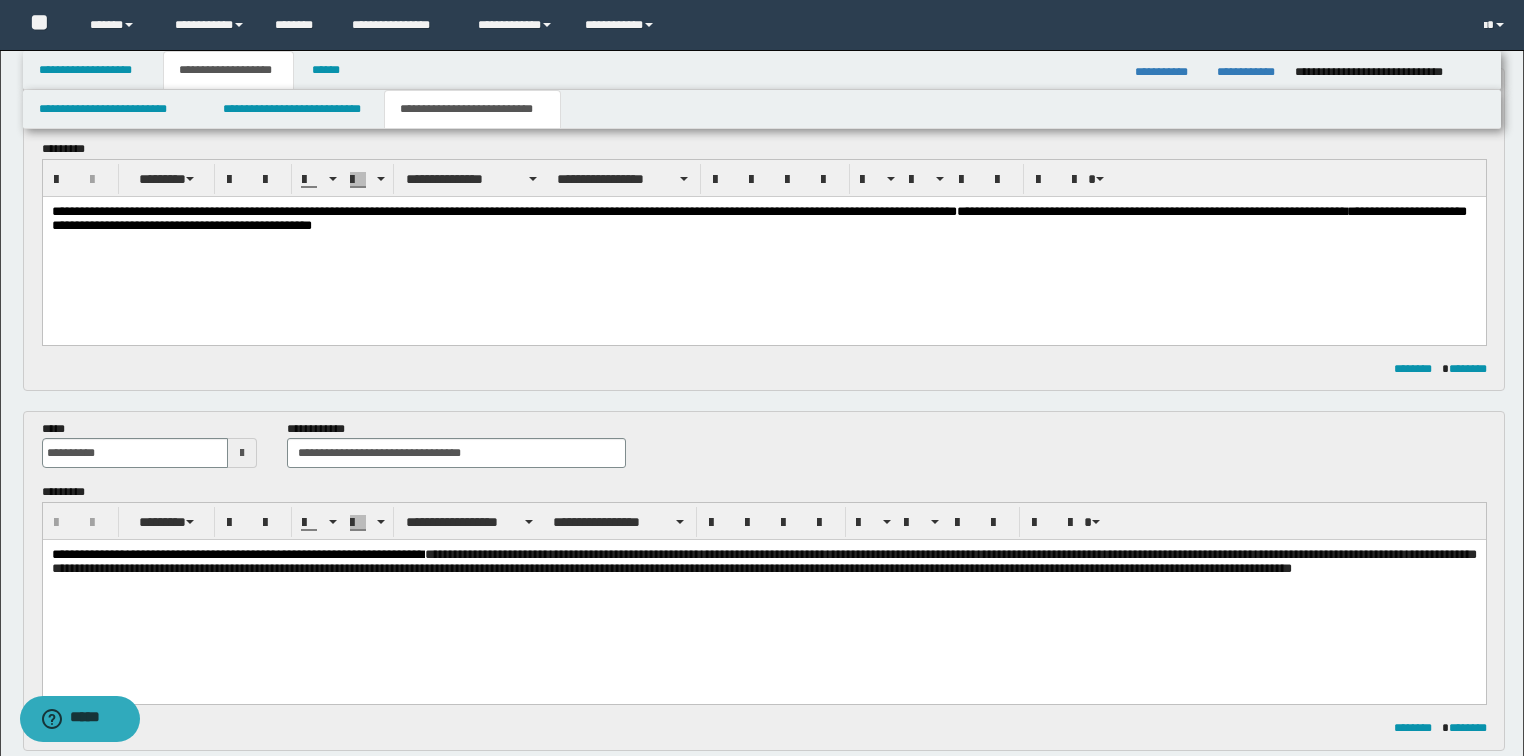 scroll, scrollTop: 160, scrollLeft: 0, axis: vertical 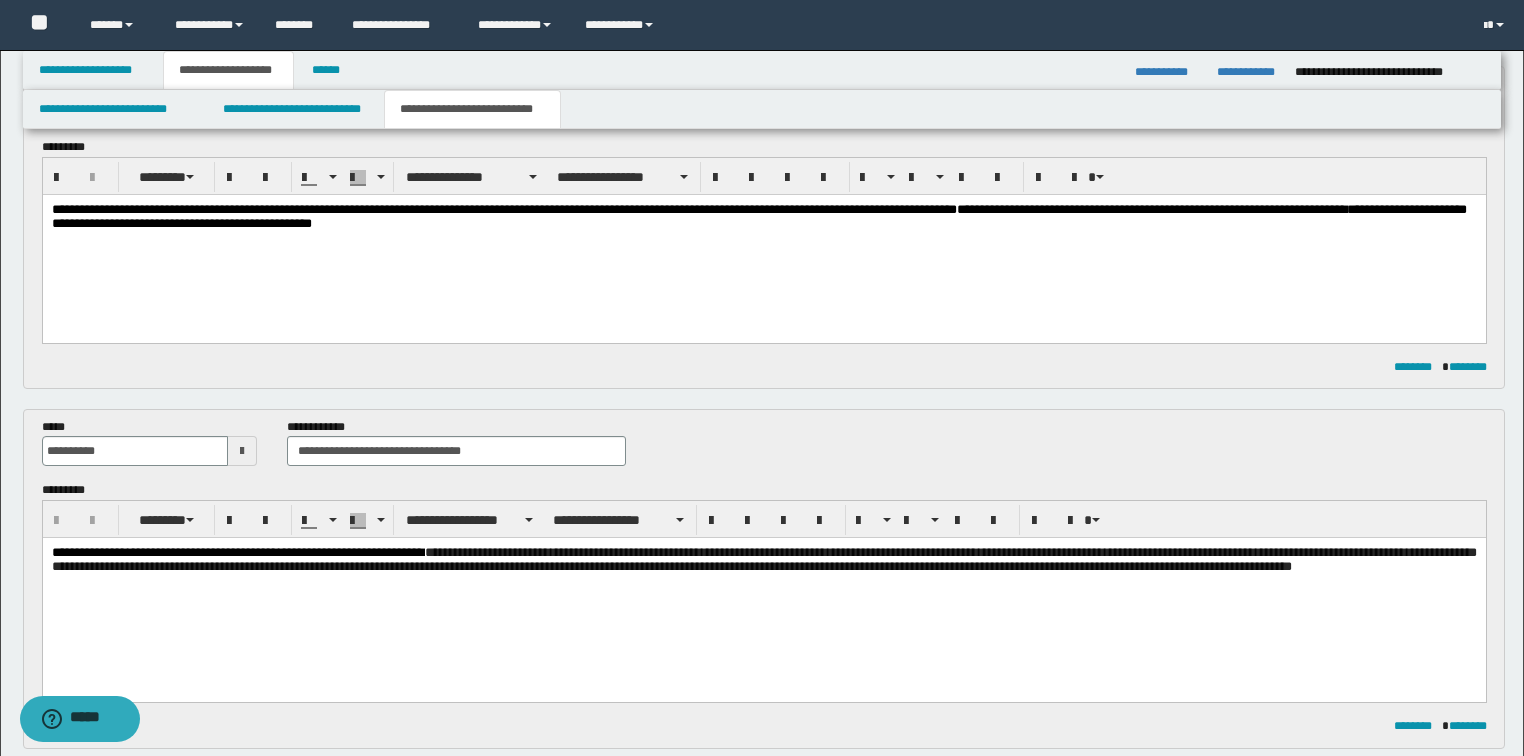 click on "**********" at bounding box center (763, 243) 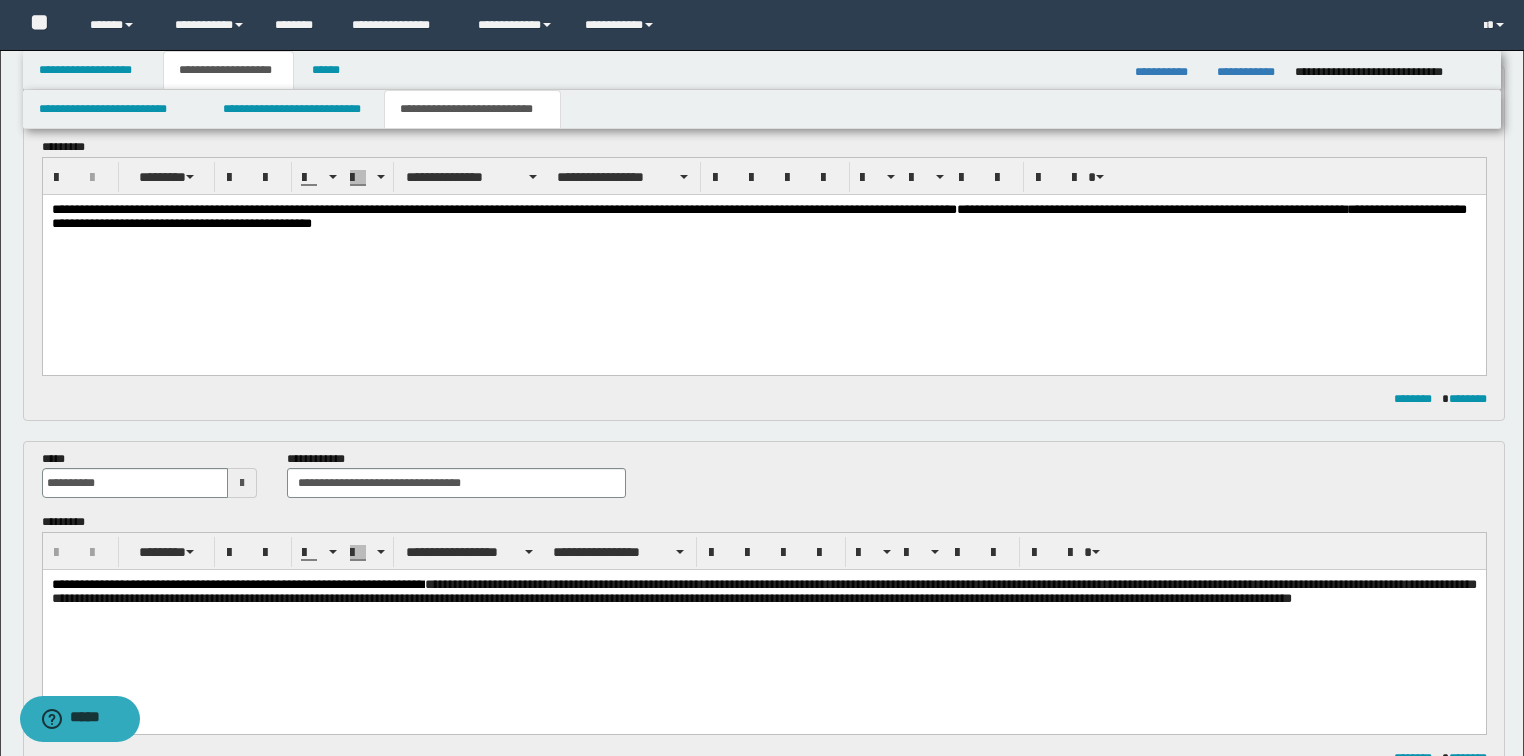click at bounding box center [763, 255] 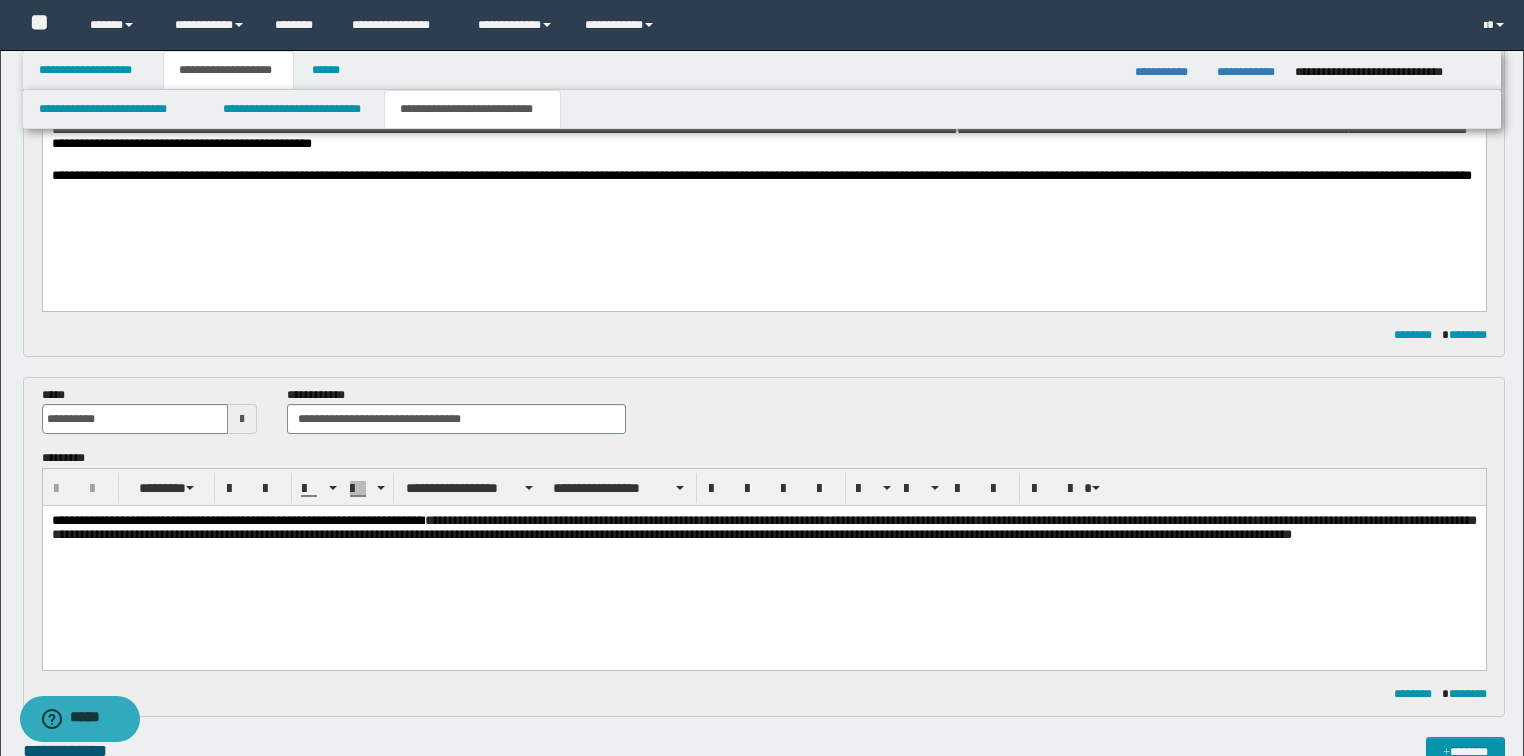 scroll, scrollTop: 160, scrollLeft: 0, axis: vertical 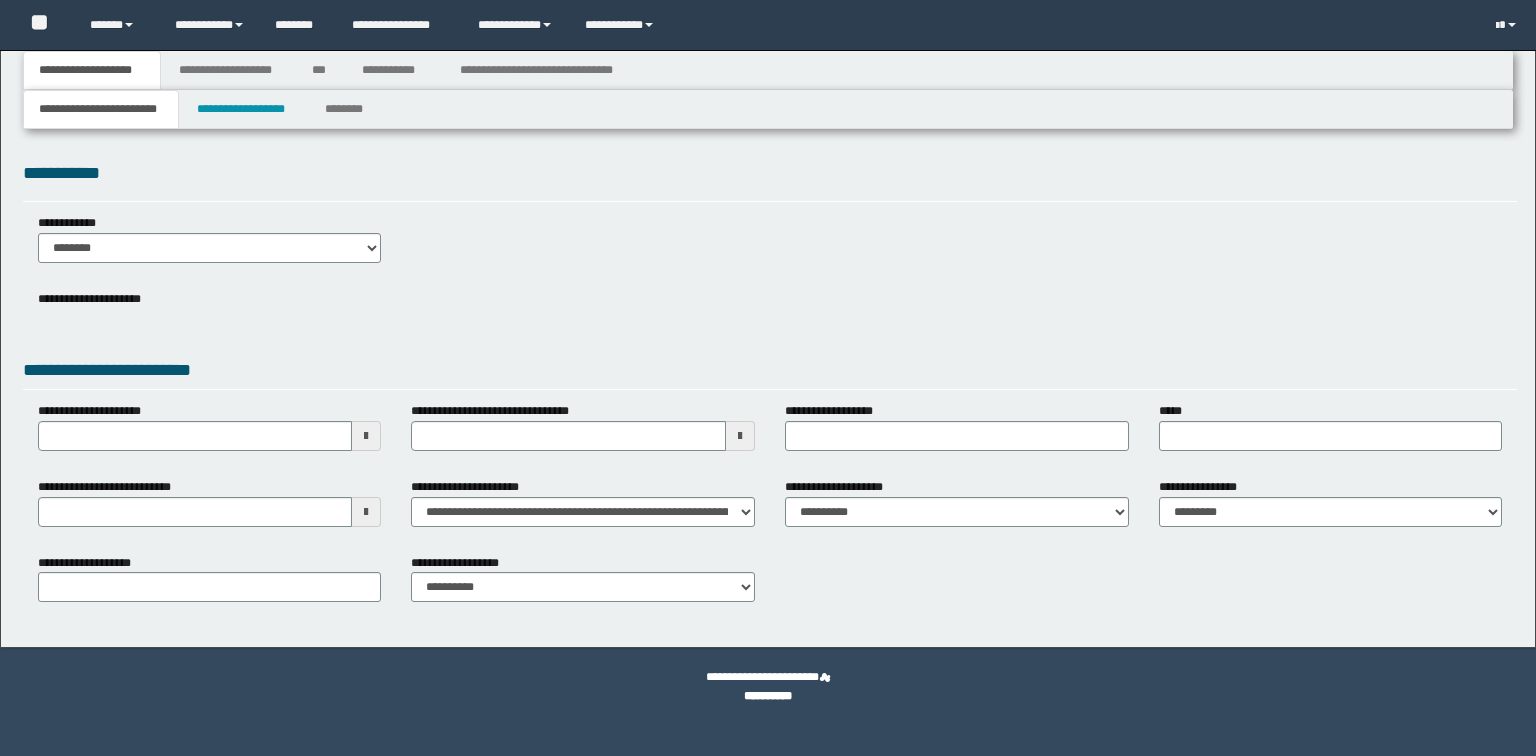 type 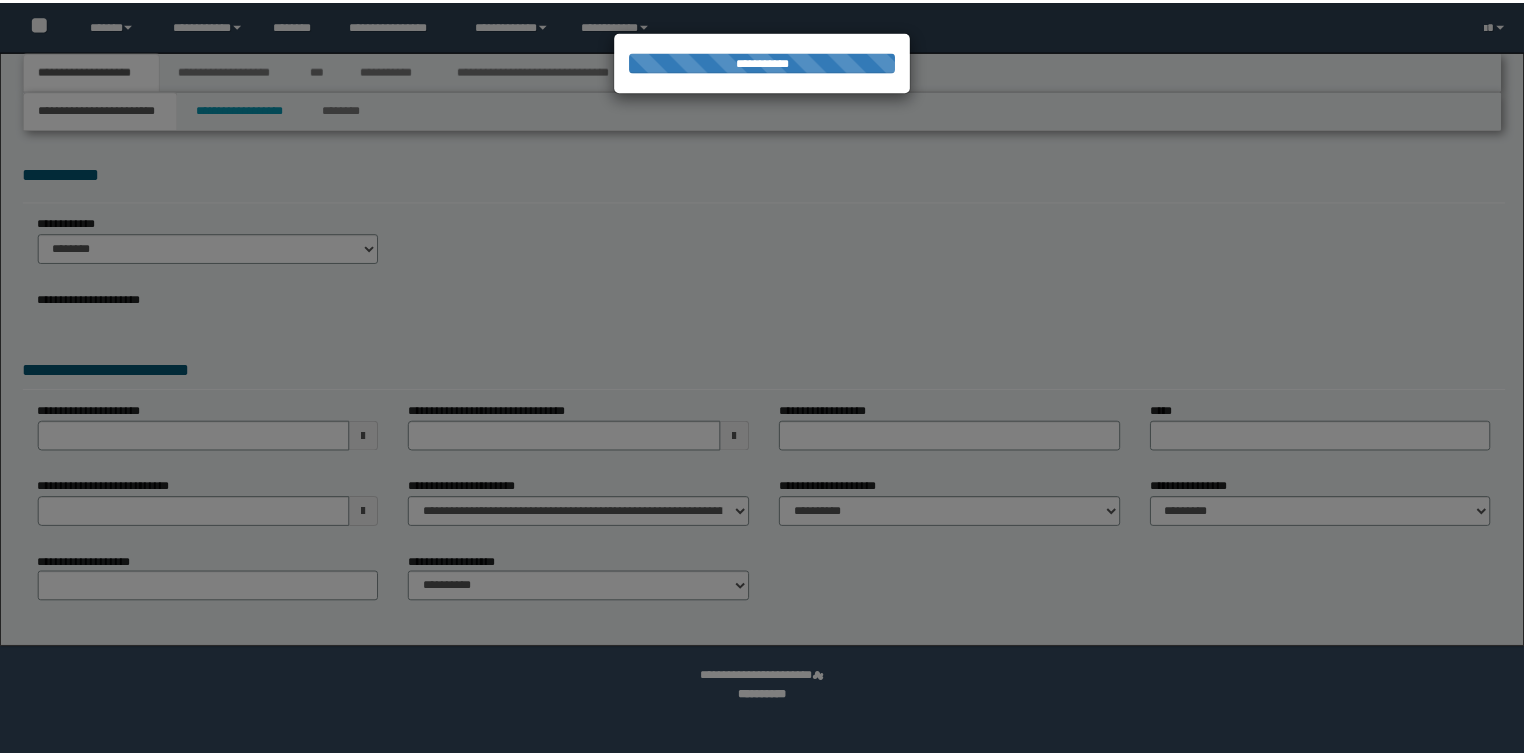 scroll, scrollTop: 0, scrollLeft: 0, axis: both 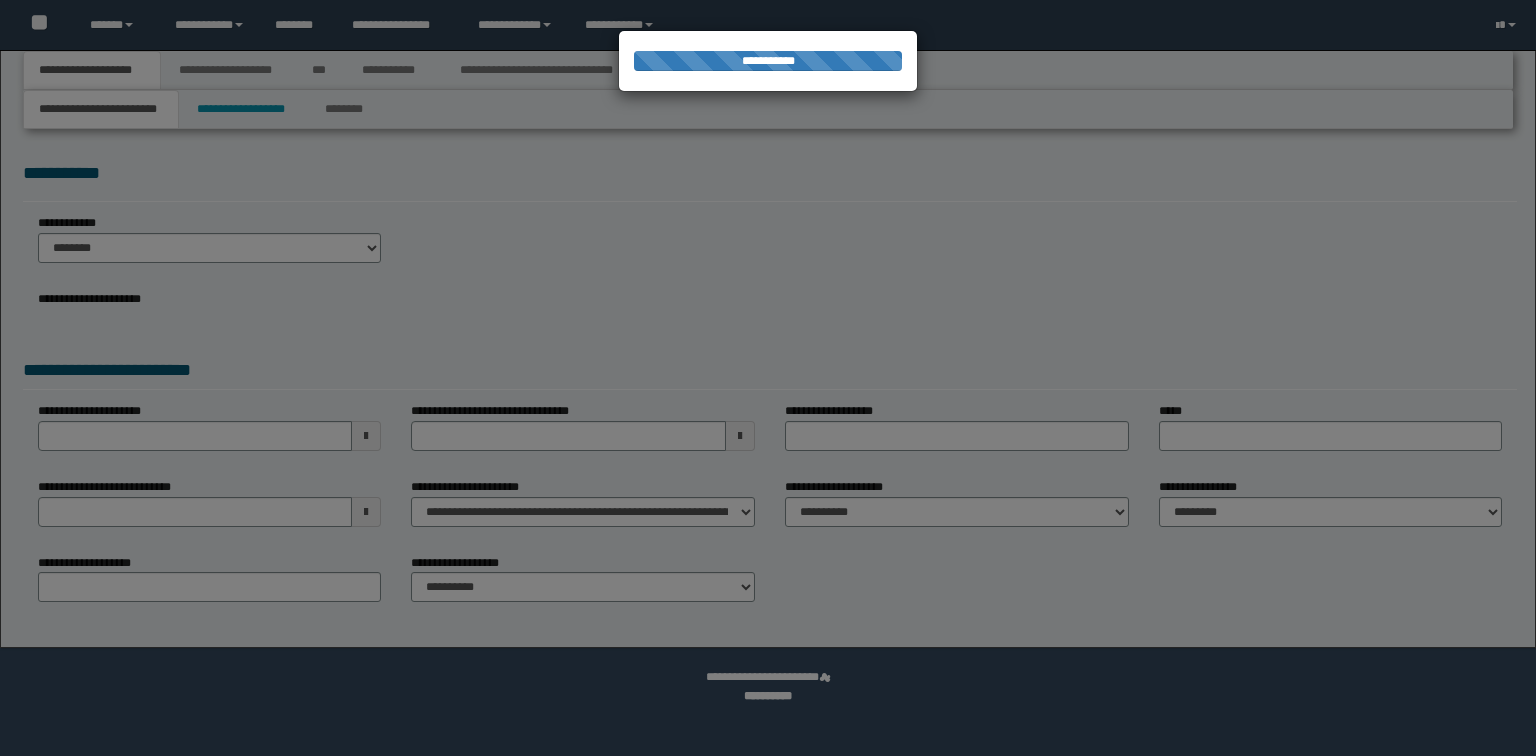 type on "**********" 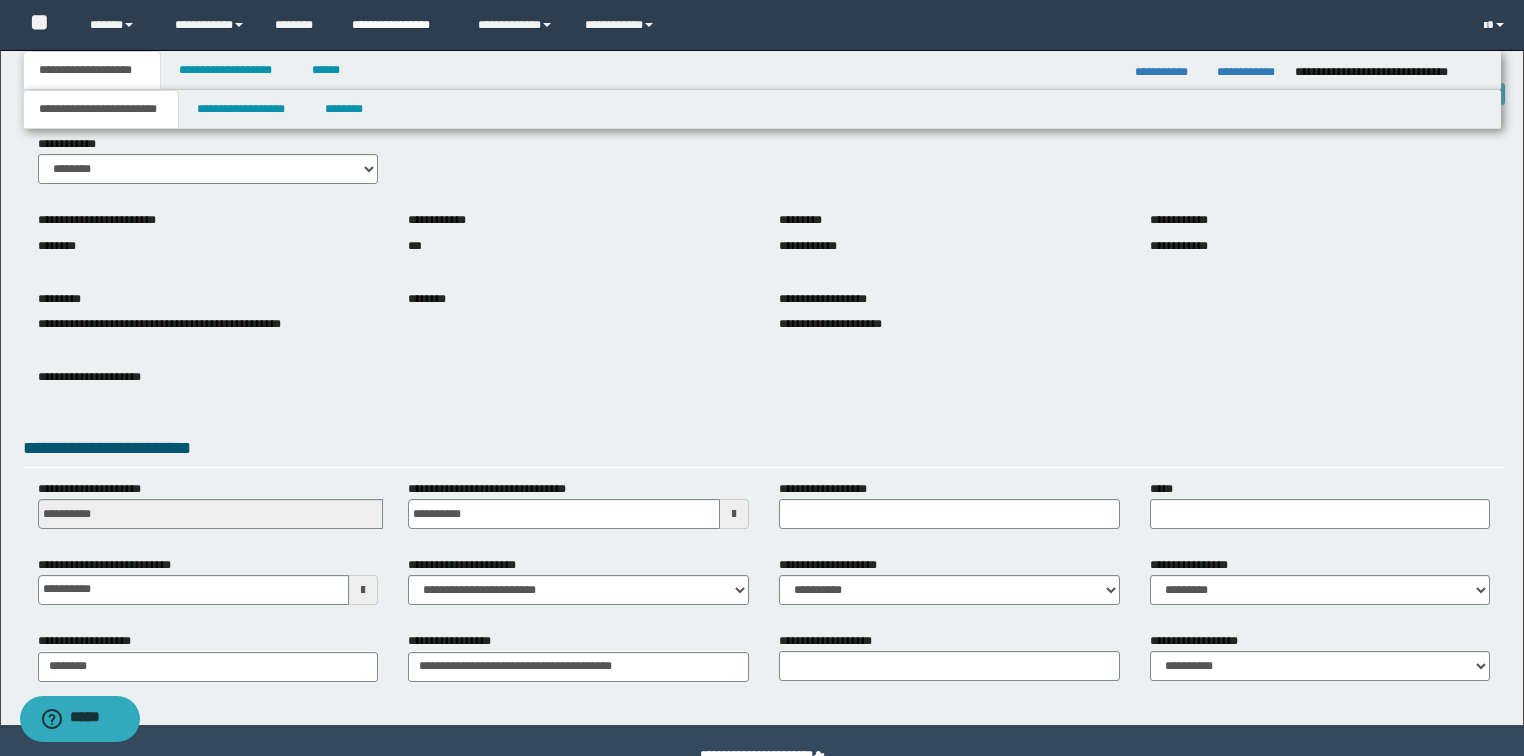scroll, scrollTop: 80, scrollLeft: 0, axis: vertical 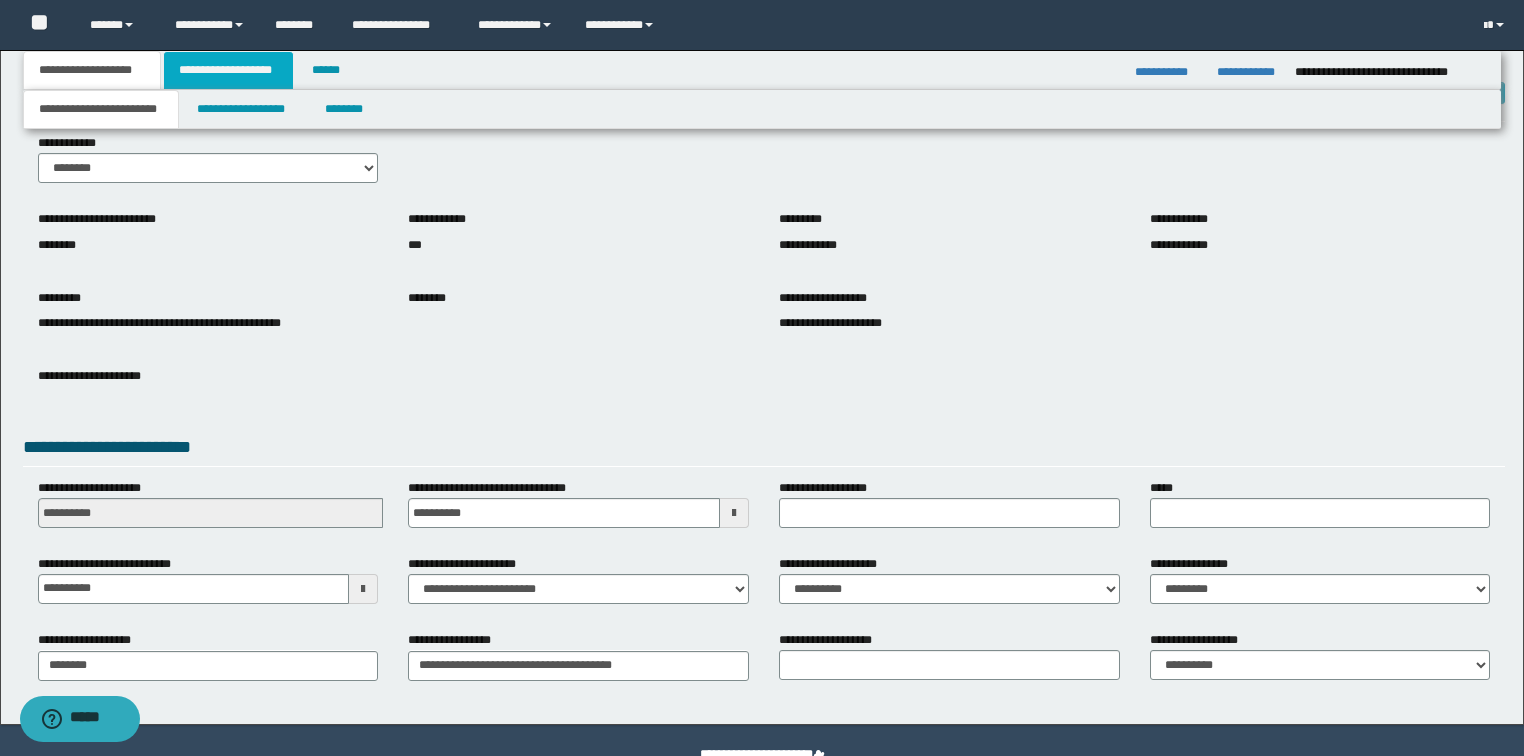 click on "**********" at bounding box center (228, 70) 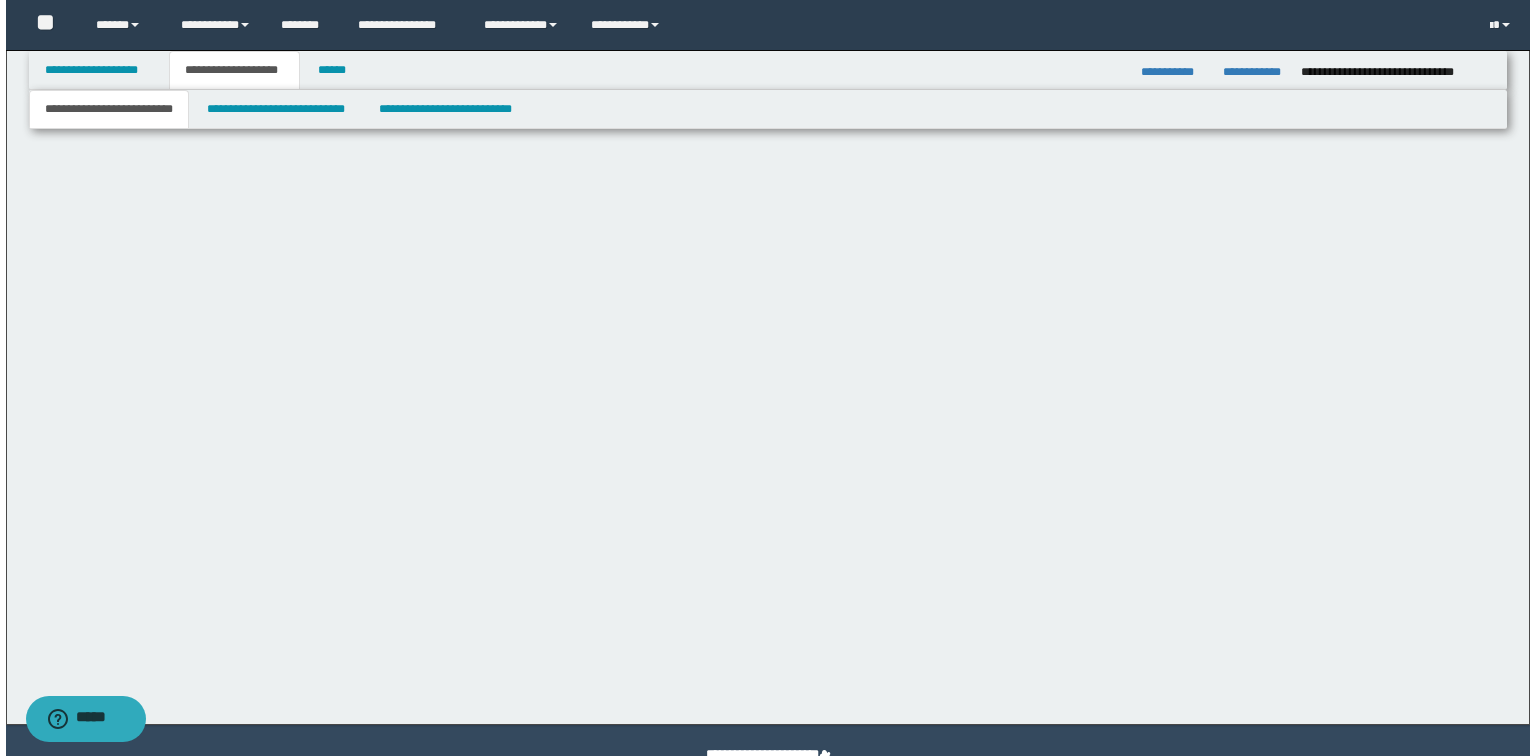 scroll, scrollTop: 0, scrollLeft: 0, axis: both 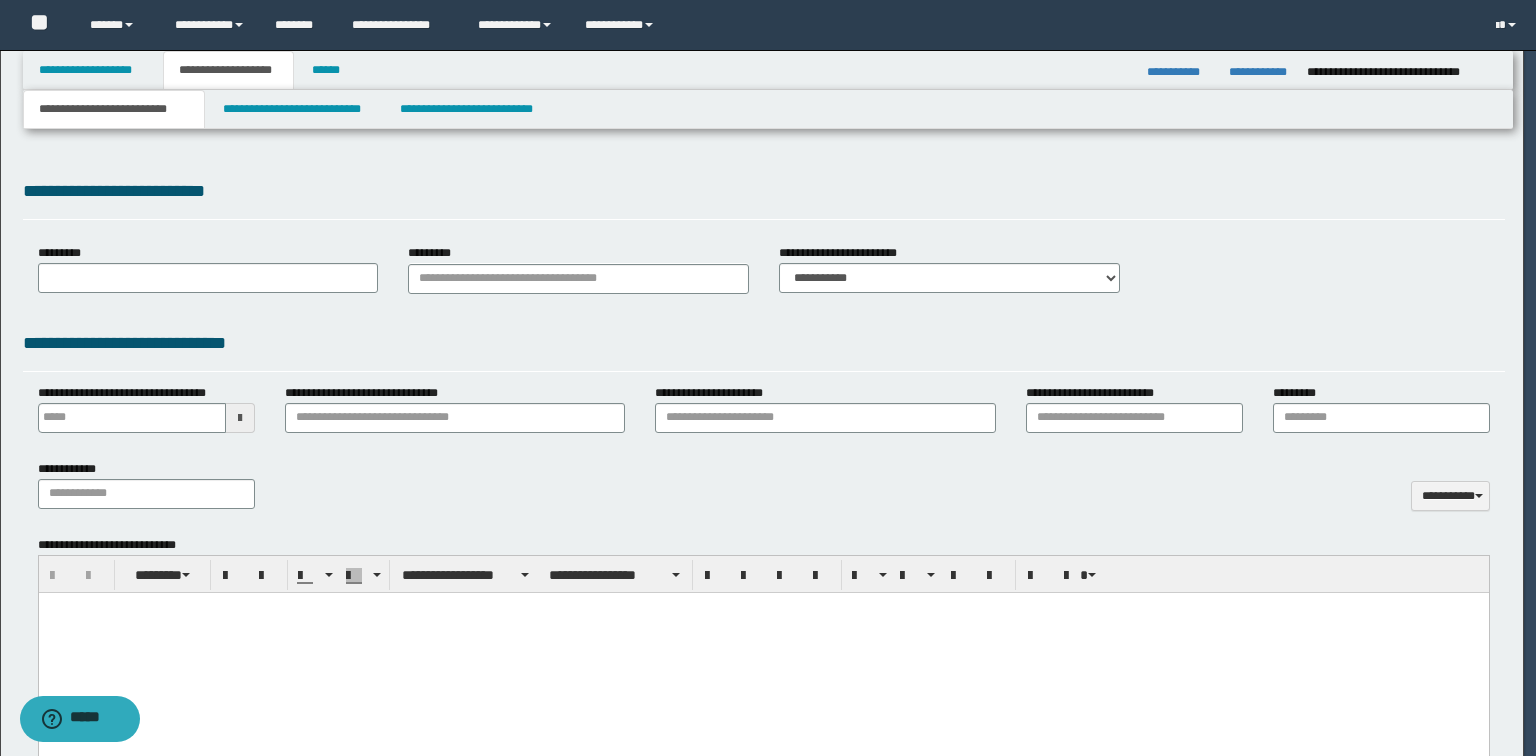 type 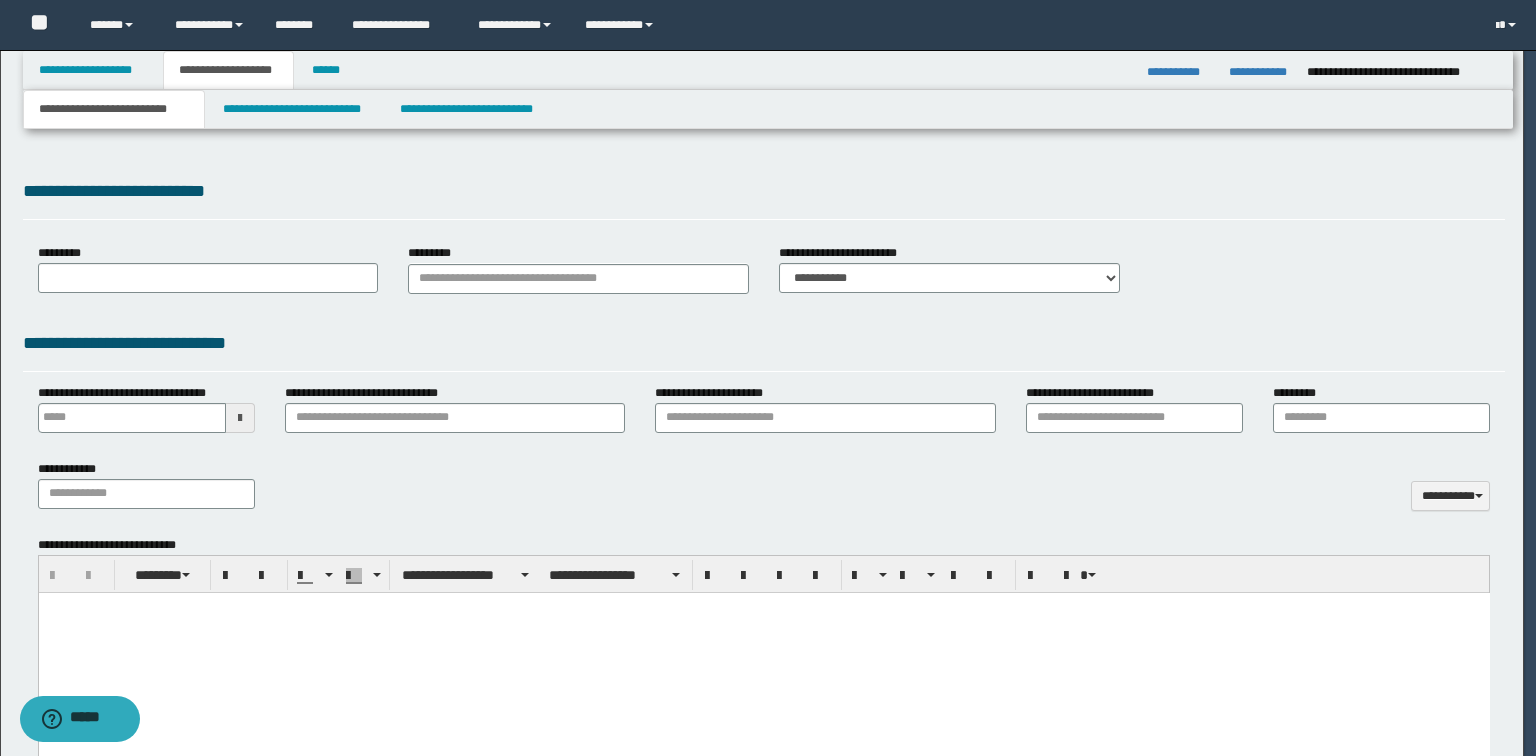 scroll, scrollTop: 0, scrollLeft: 0, axis: both 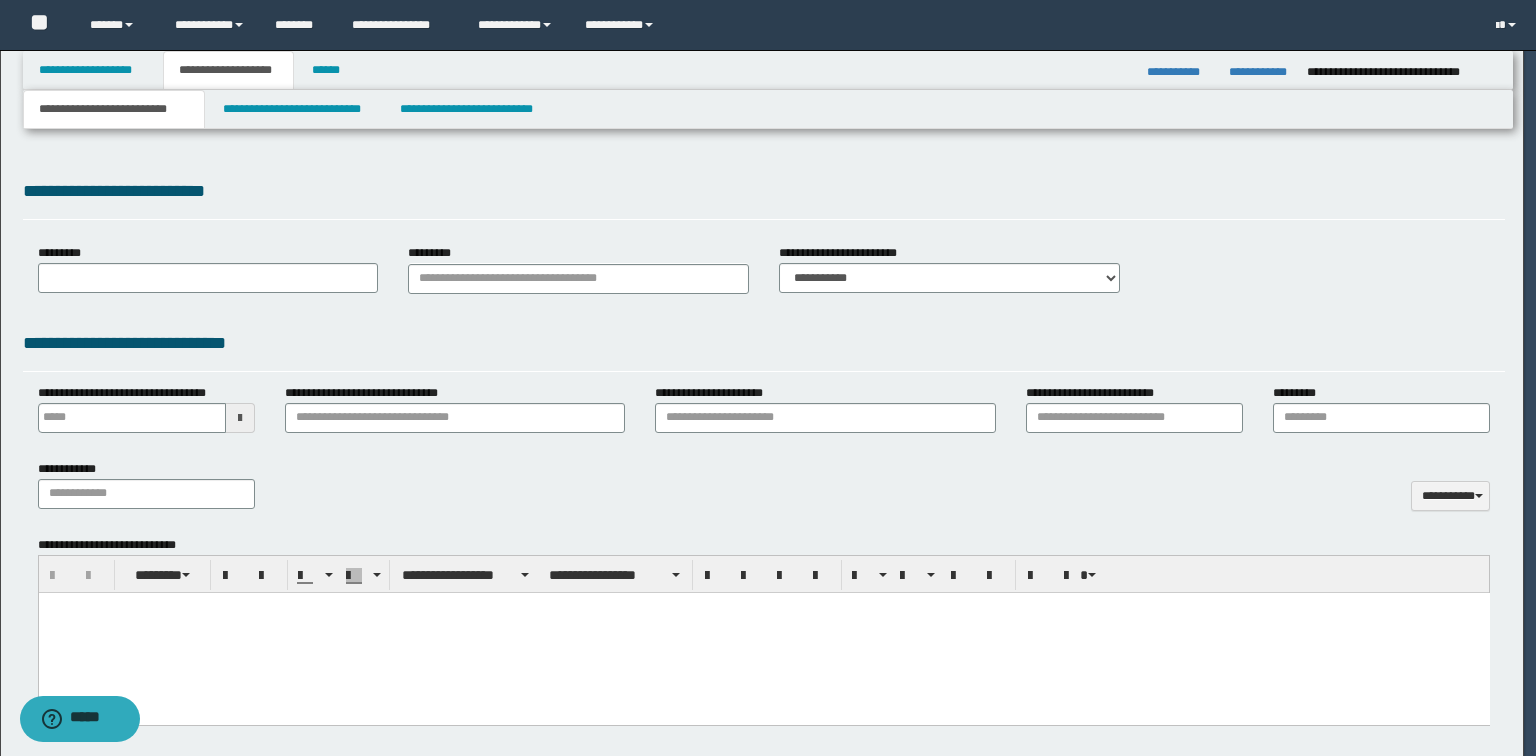 type on "**********" 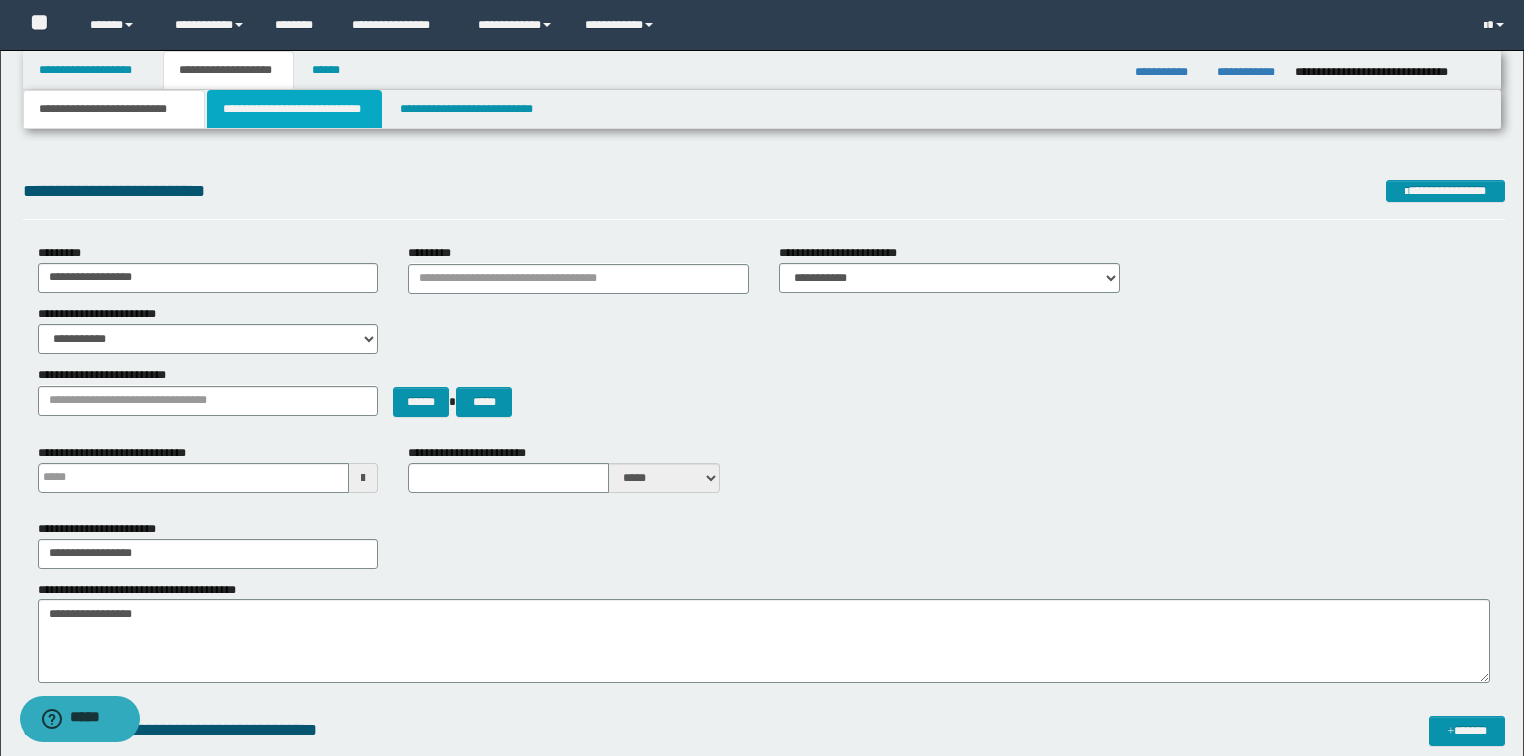 click on "**********" at bounding box center [294, 109] 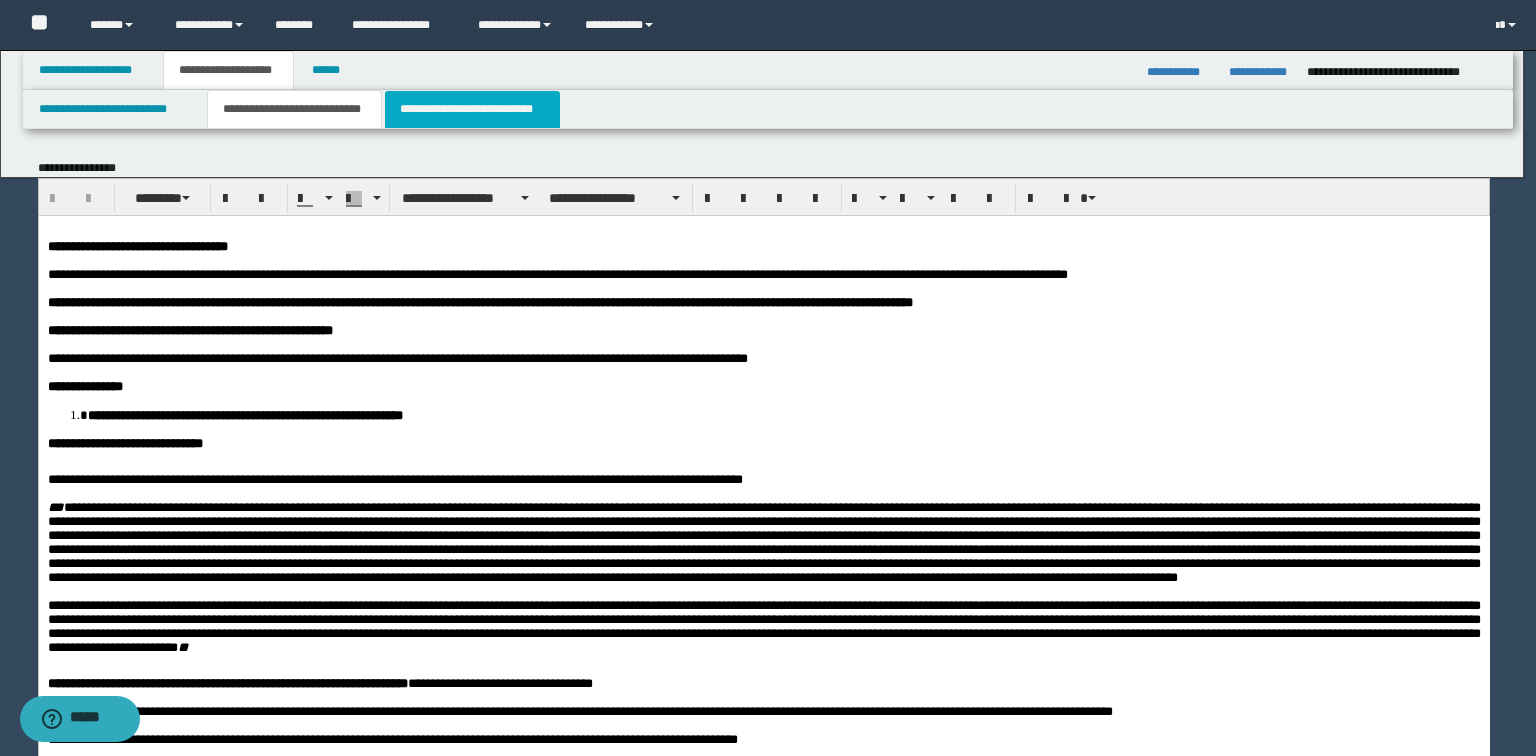 scroll, scrollTop: 0, scrollLeft: 0, axis: both 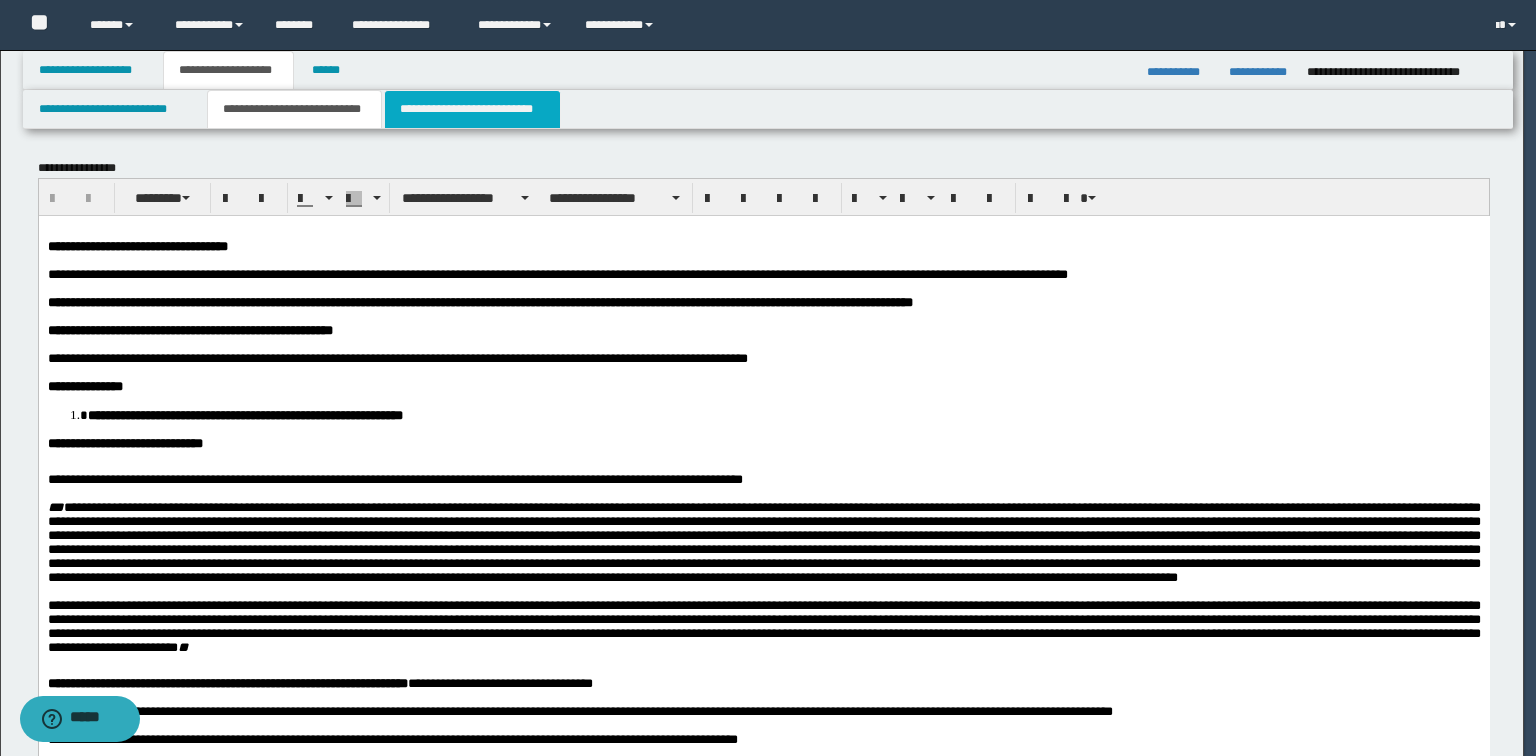 click on "**********" at bounding box center [472, 109] 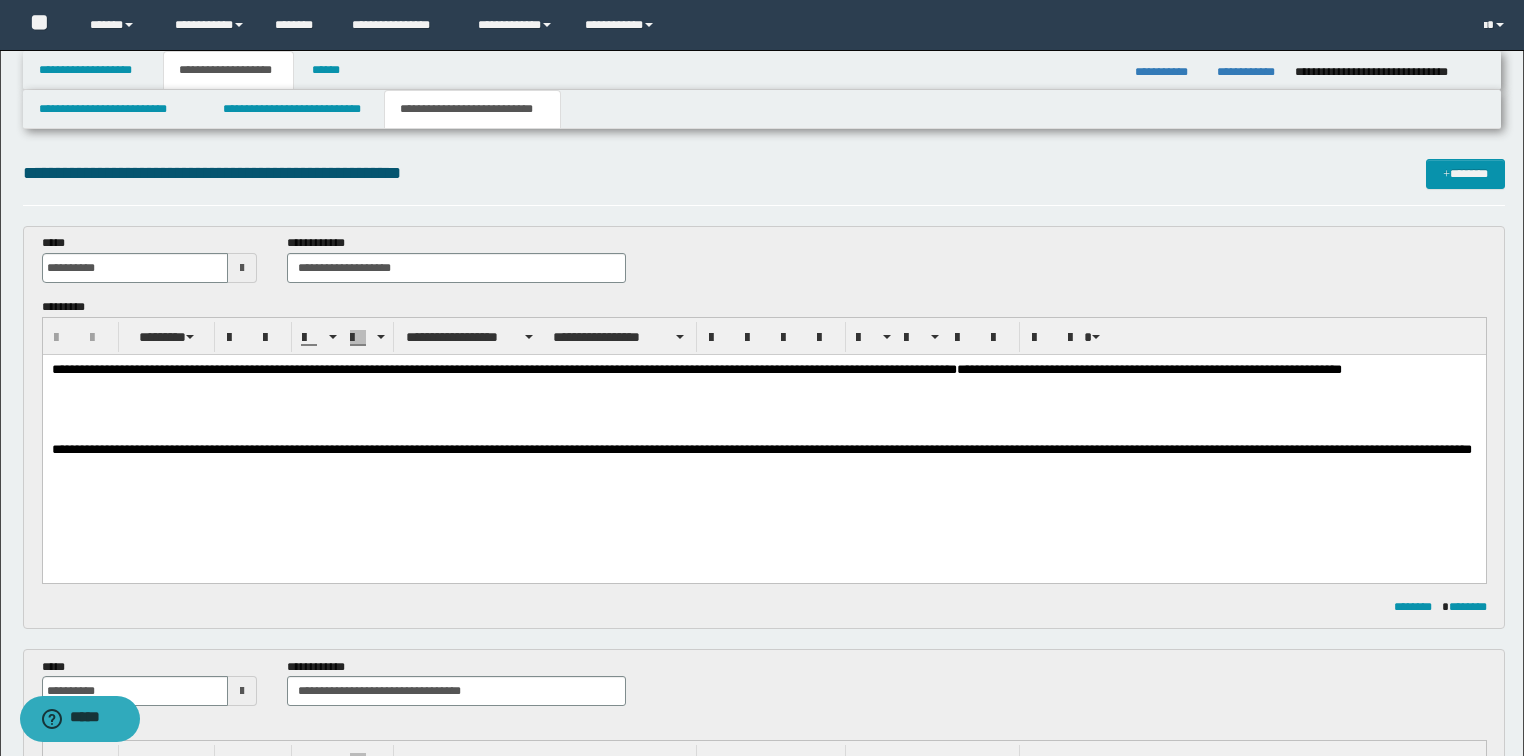 scroll, scrollTop: 0, scrollLeft: 0, axis: both 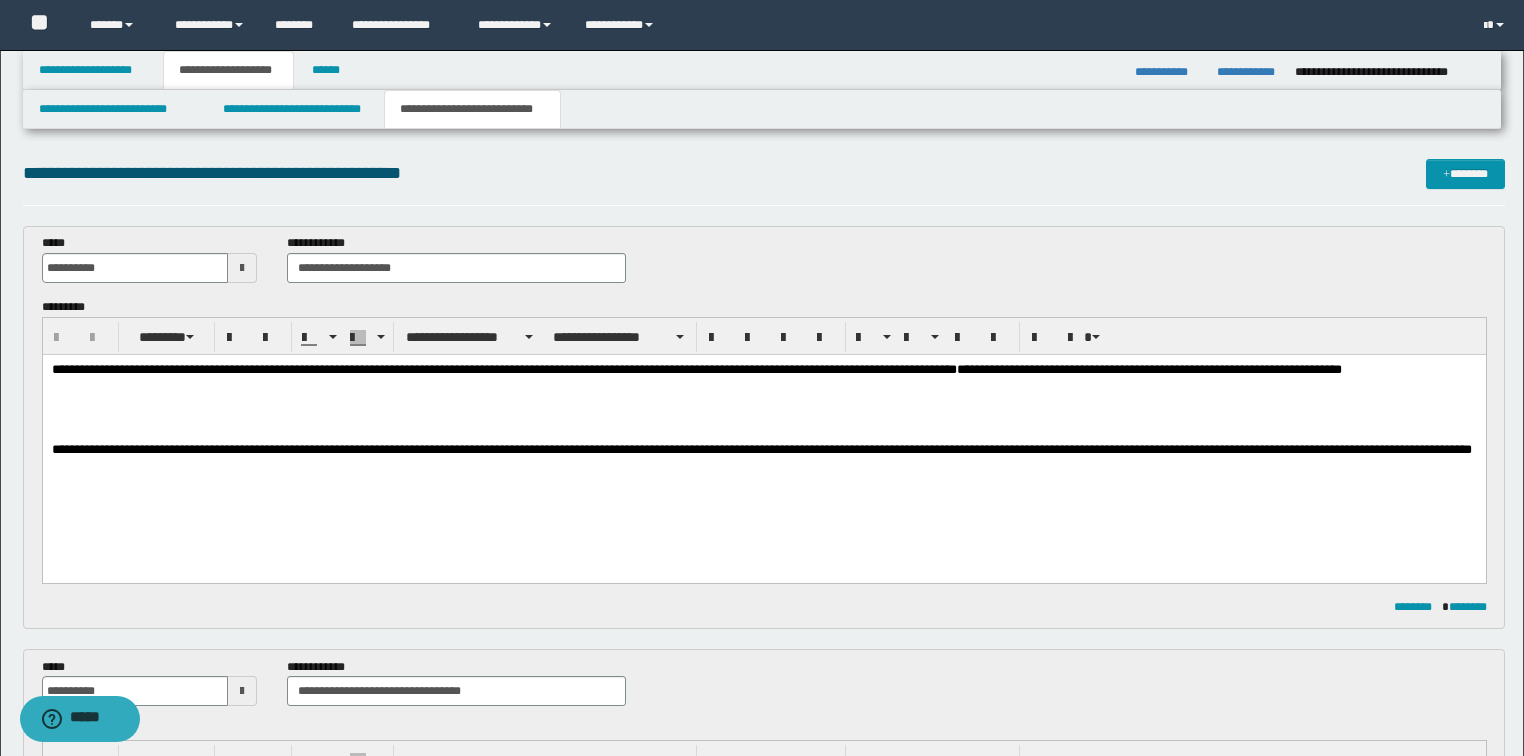 click at bounding box center (764, 426) 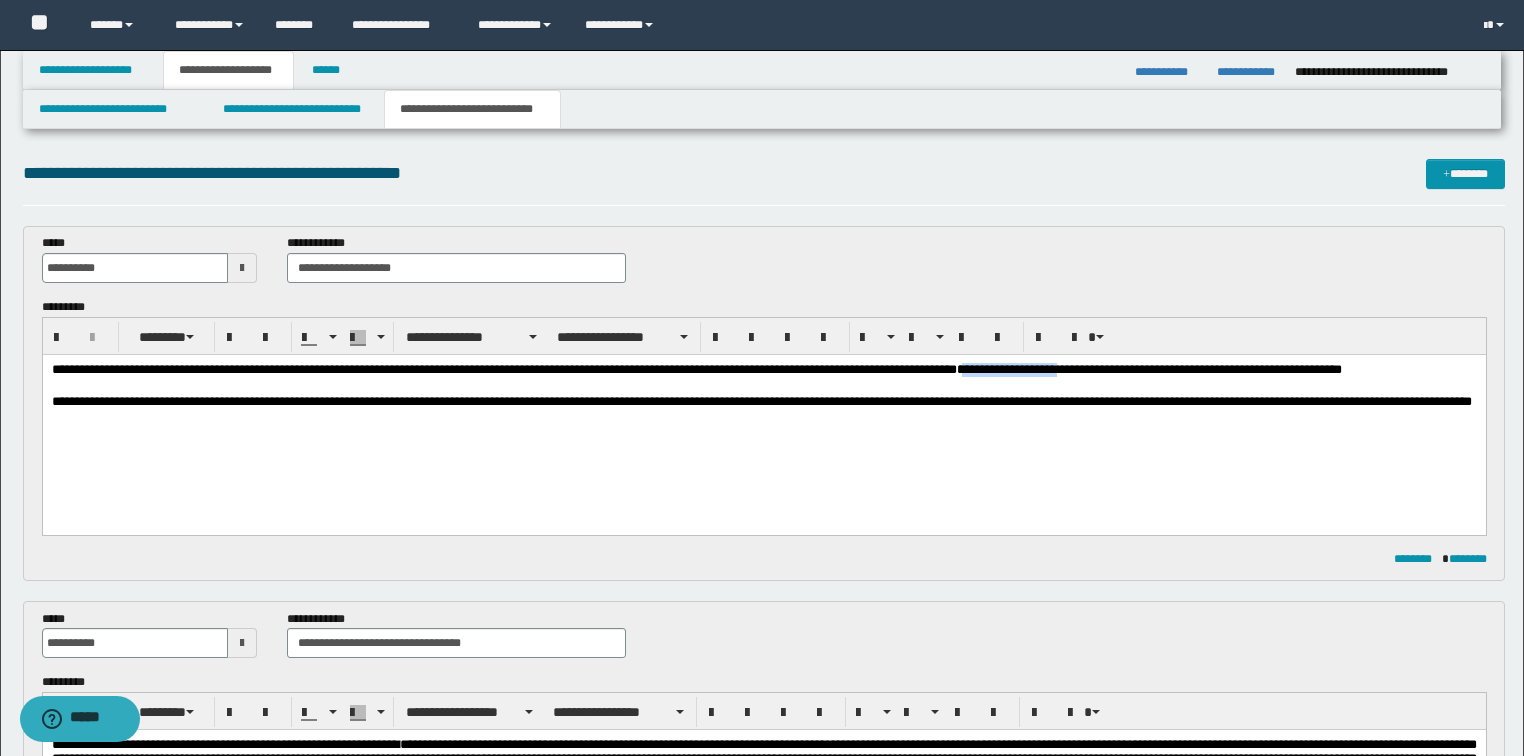 drag, startPoint x: 1033, startPoint y: 367, endPoint x: 1128, endPoint y: 375, distance: 95.33625 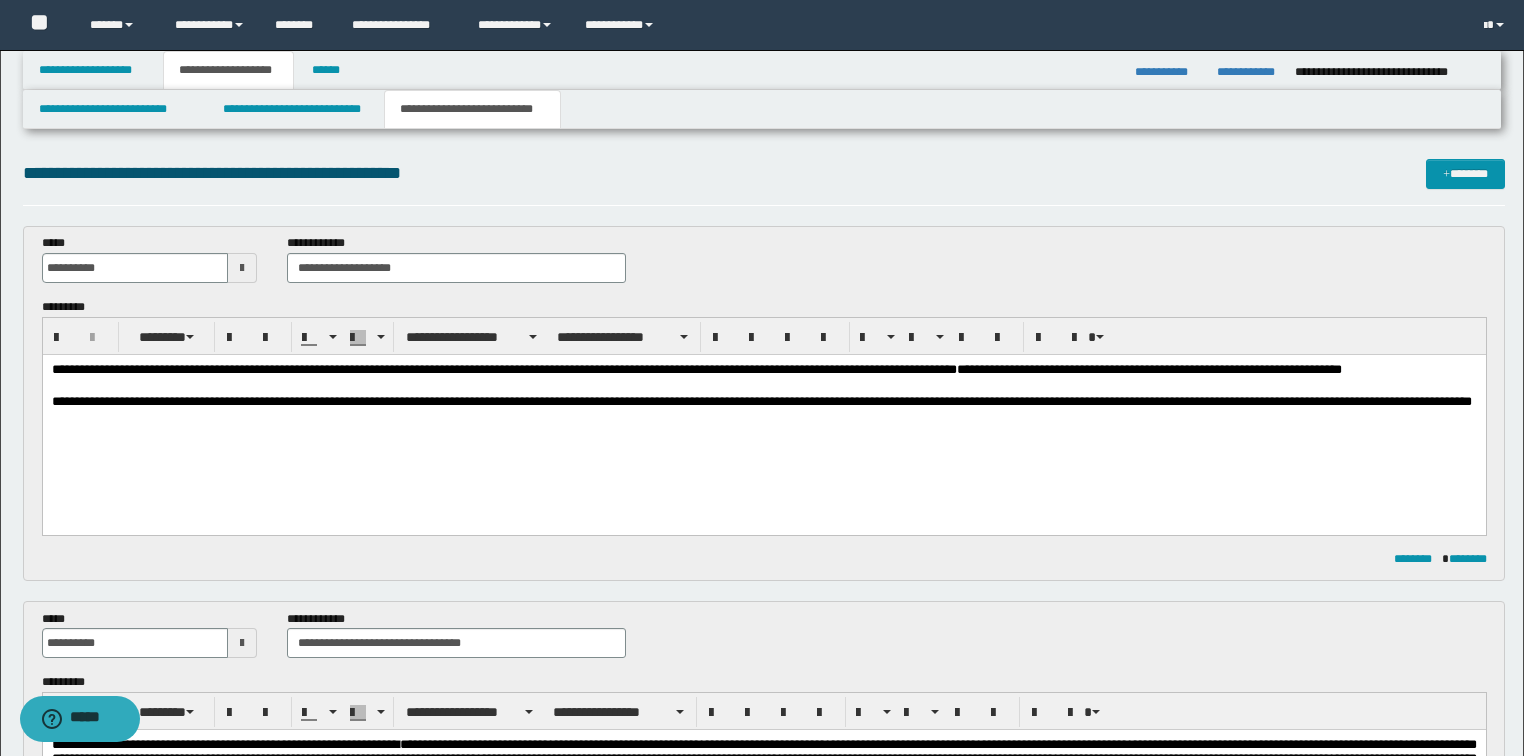 click at bounding box center [764, 386] 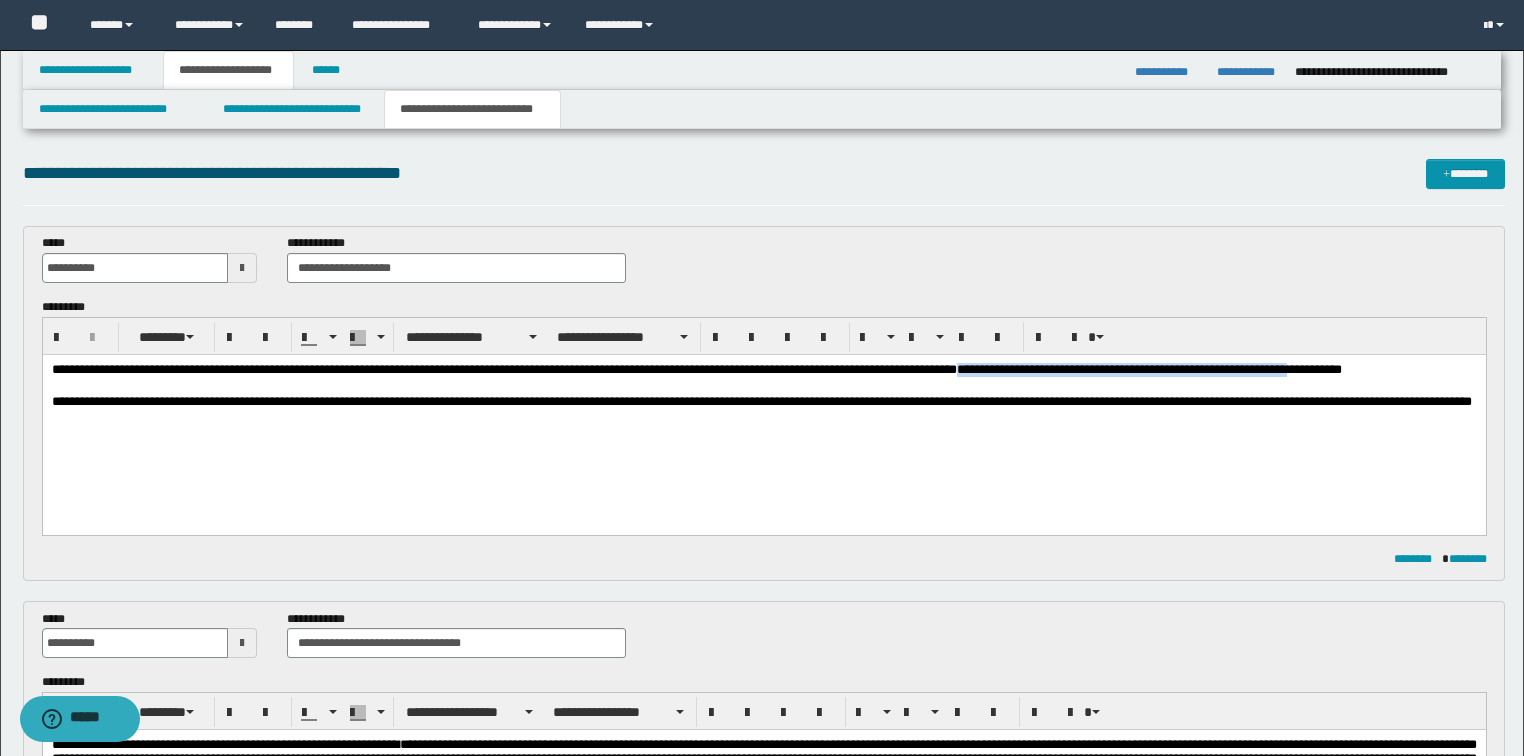drag, startPoint x: 1031, startPoint y: 370, endPoint x: 1369, endPoint y: 377, distance: 338.07248 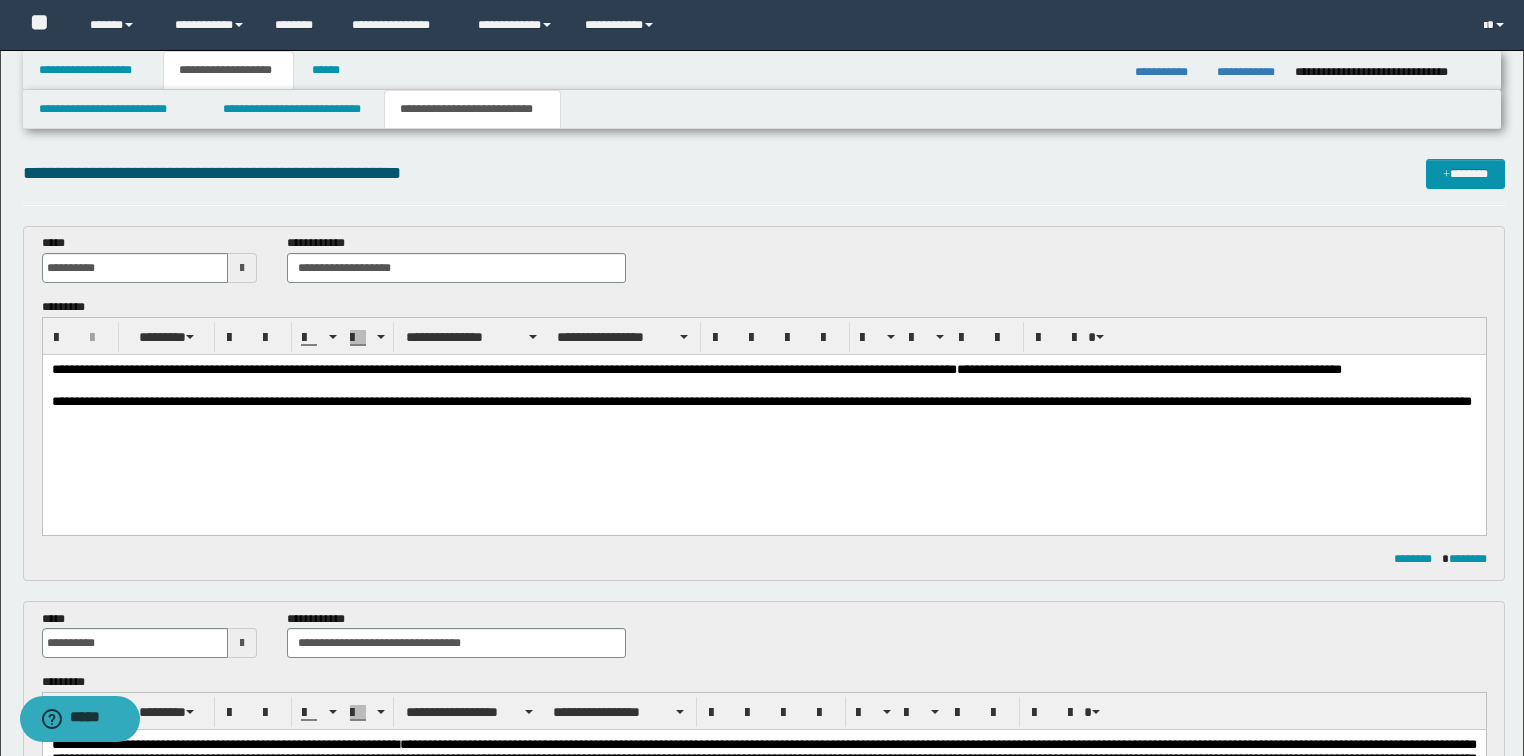 click at bounding box center [764, 386] 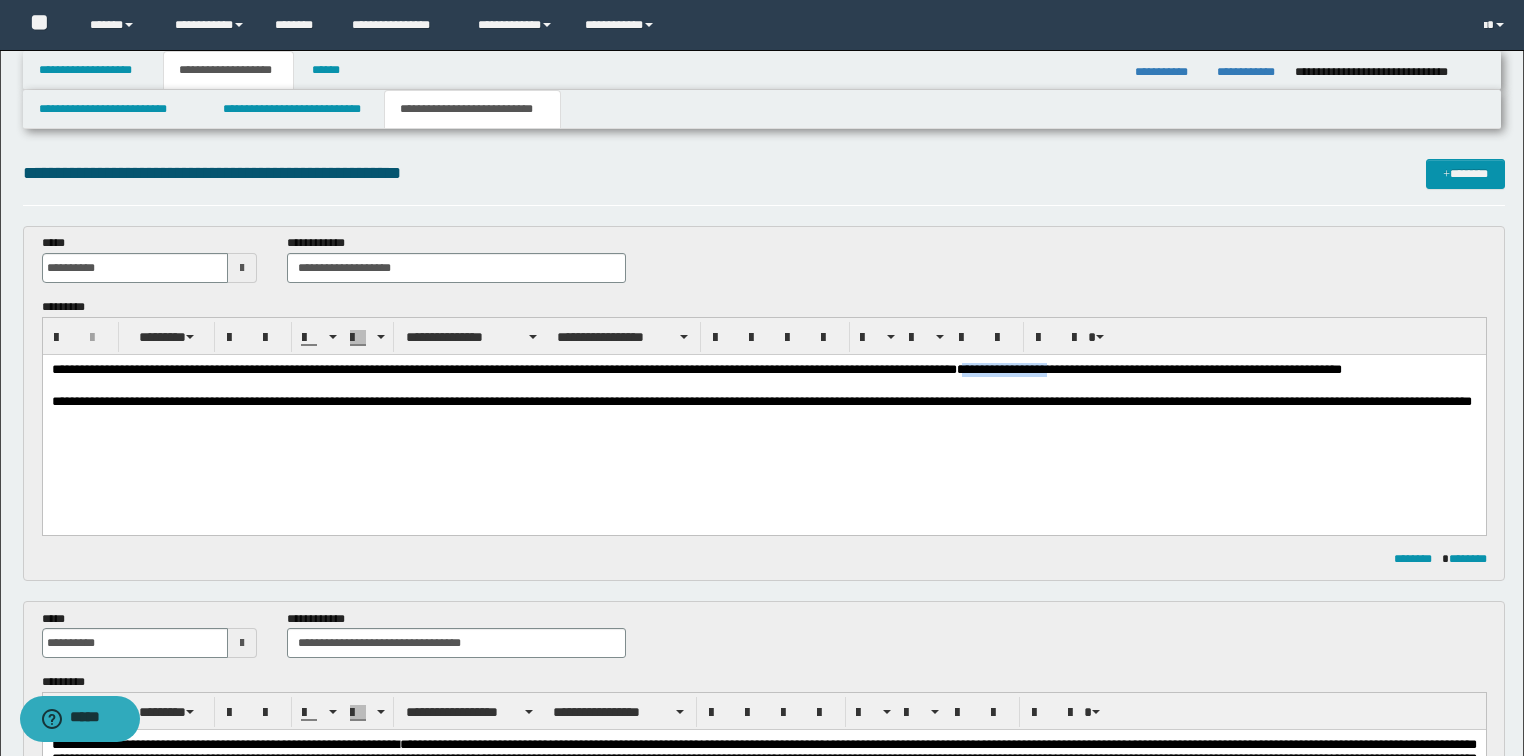 drag, startPoint x: 1033, startPoint y: 370, endPoint x: 1102, endPoint y: 380, distance: 69.72087 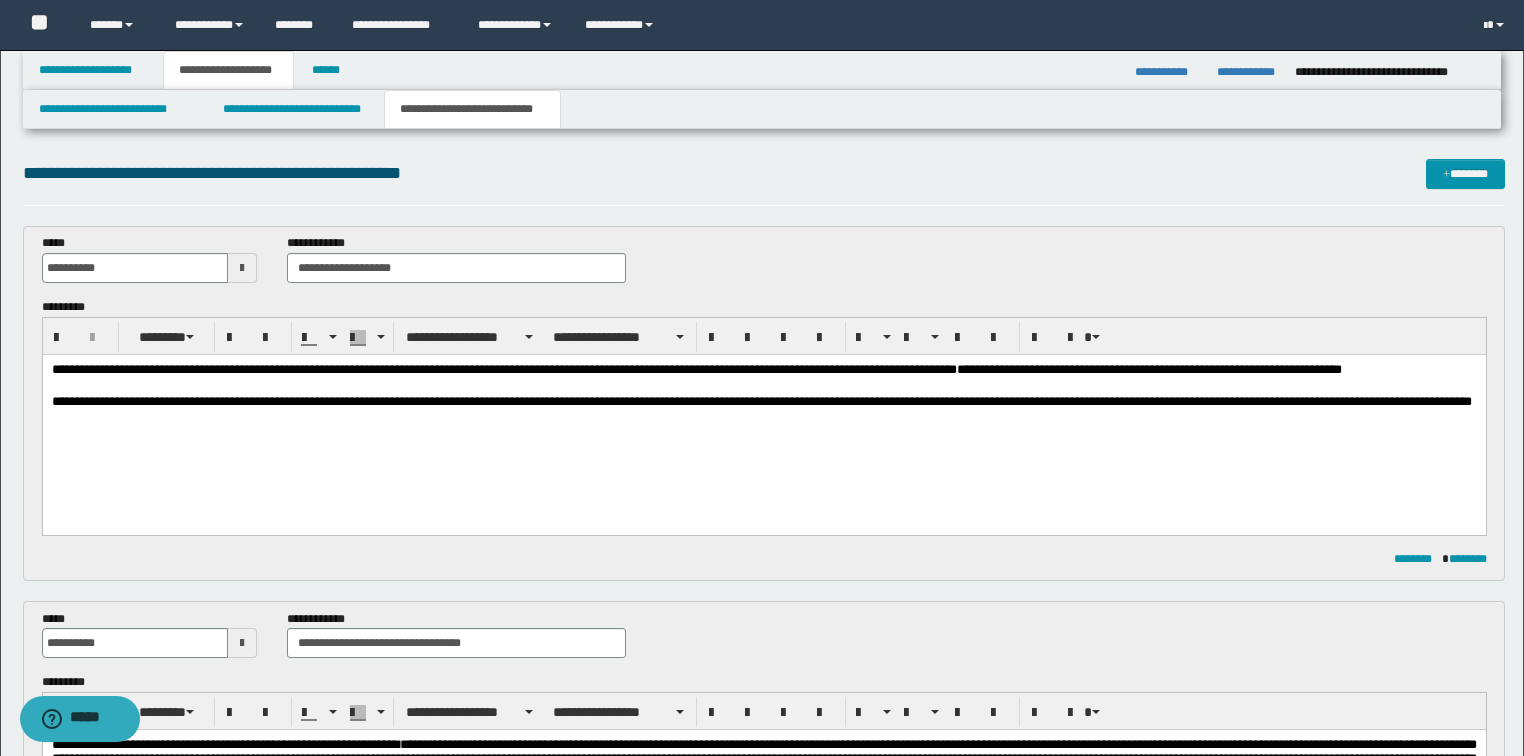 click at bounding box center (764, 386) 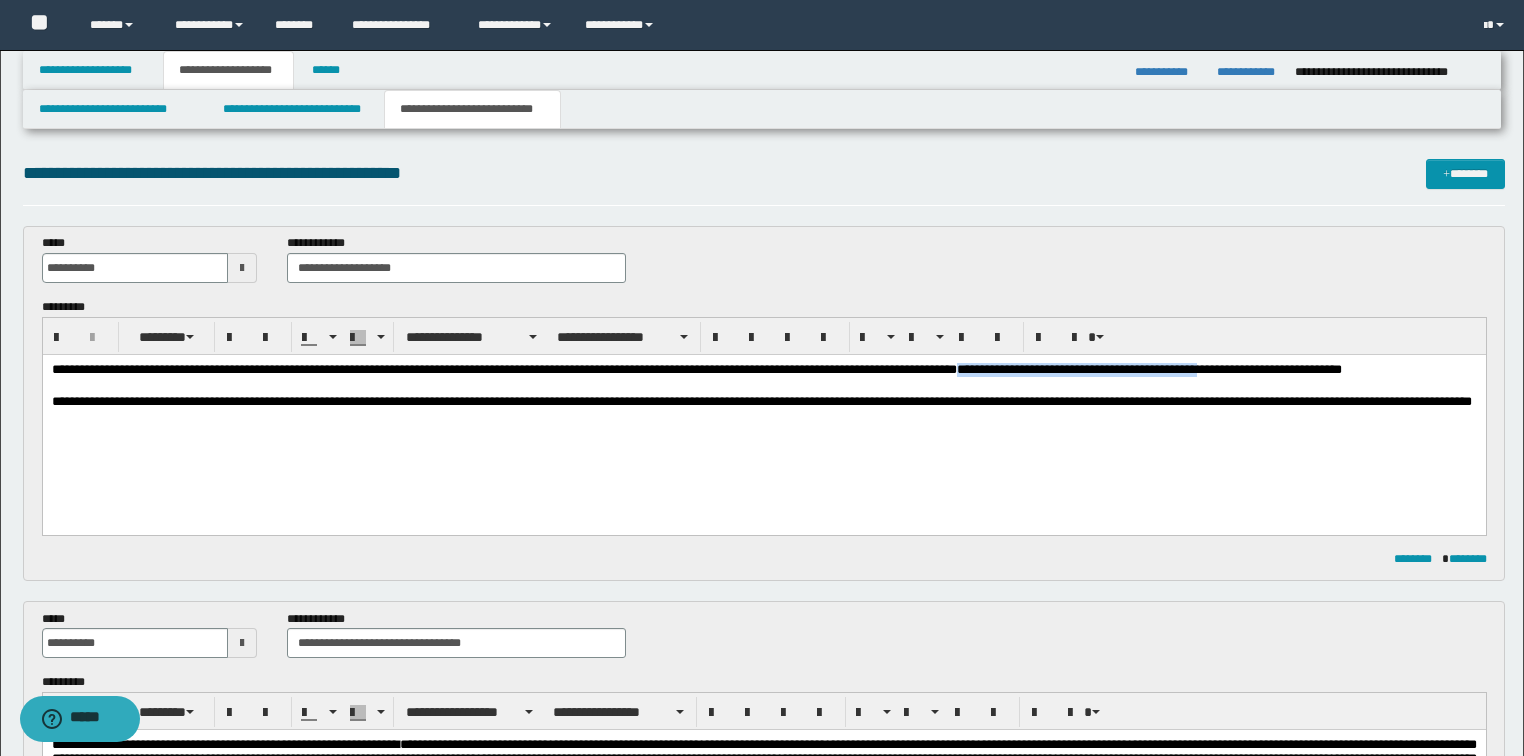 drag, startPoint x: 1032, startPoint y: 370, endPoint x: 1268, endPoint y: 369, distance: 236.00212 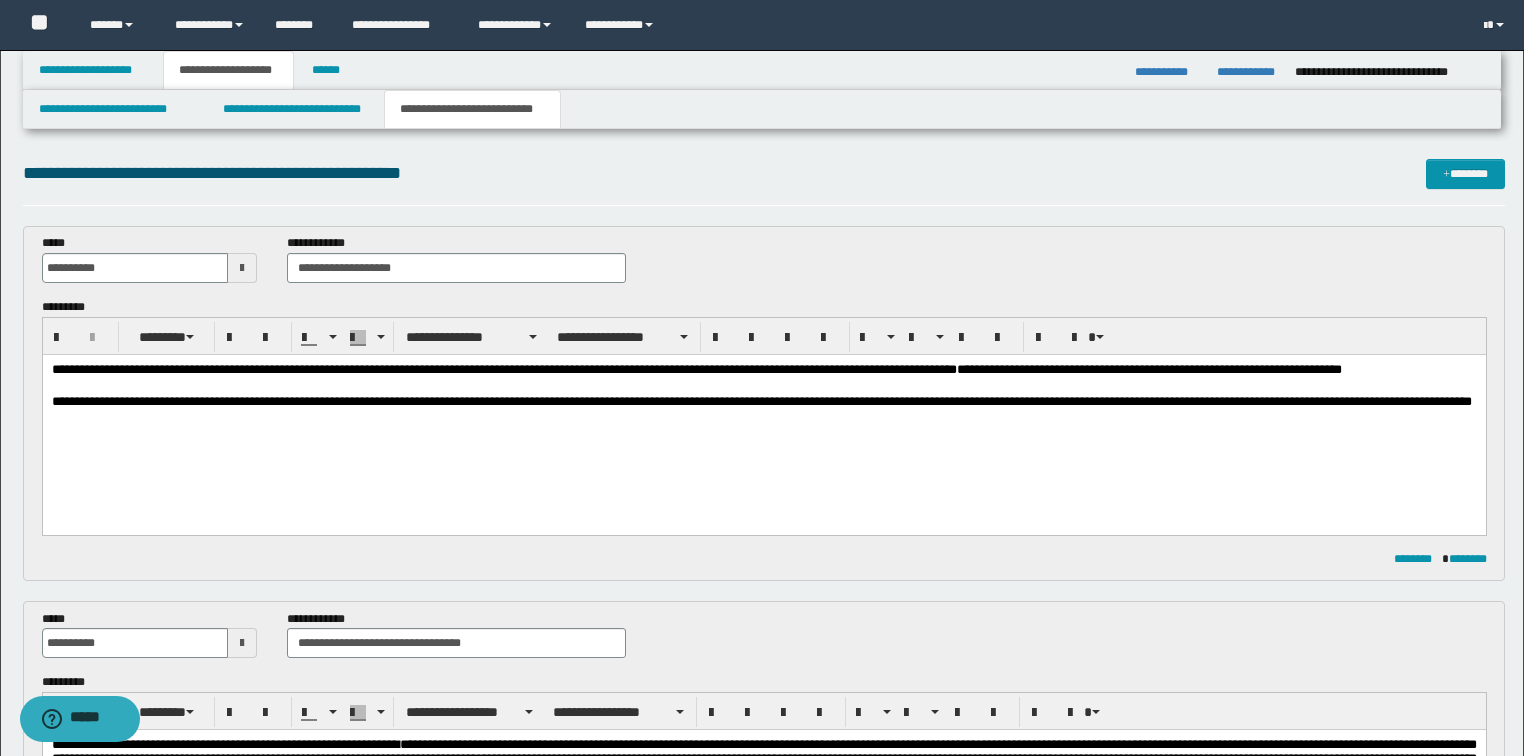 click on "**********" at bounding box center (764, 370) 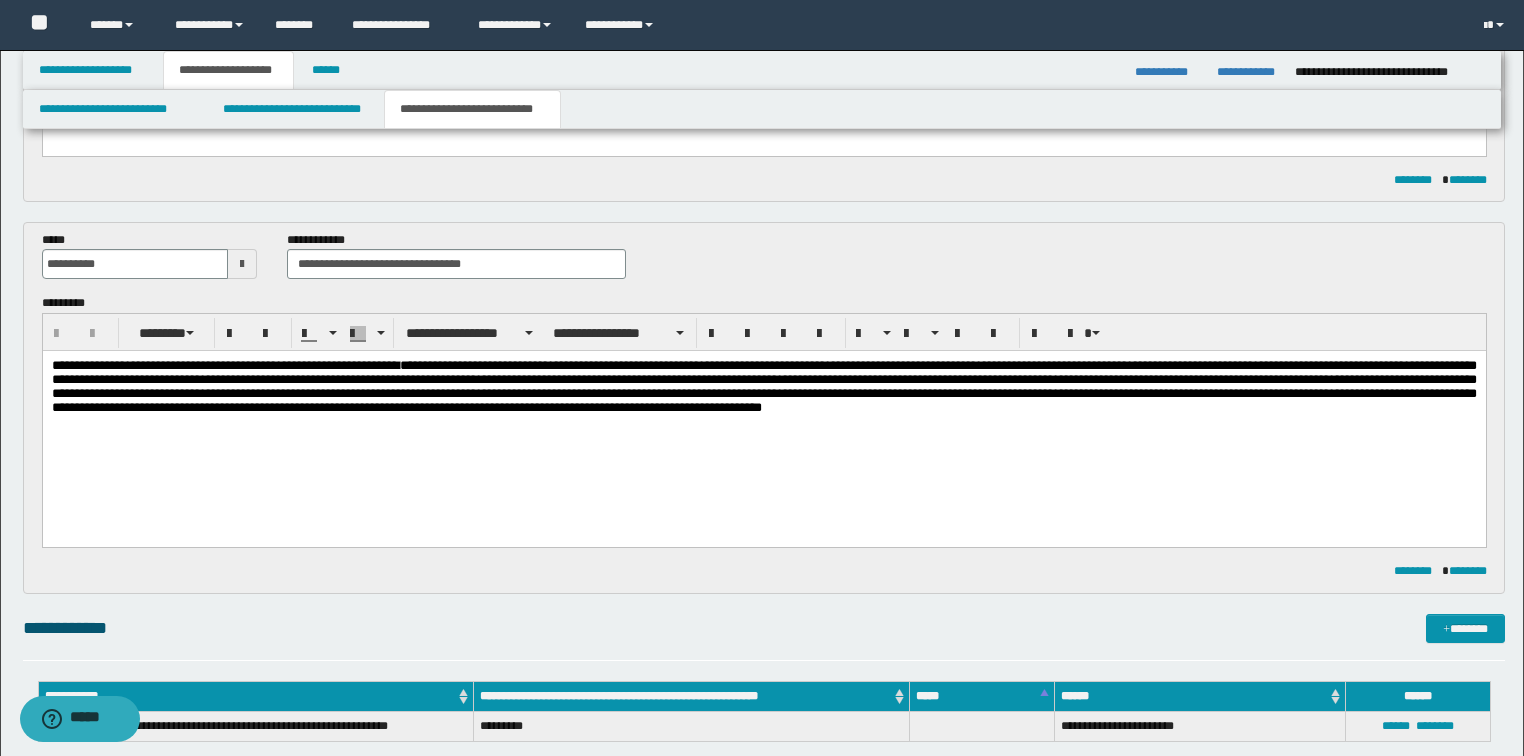 scroll, scrollTop: 400, scrollLeft: 0, axis: vertical 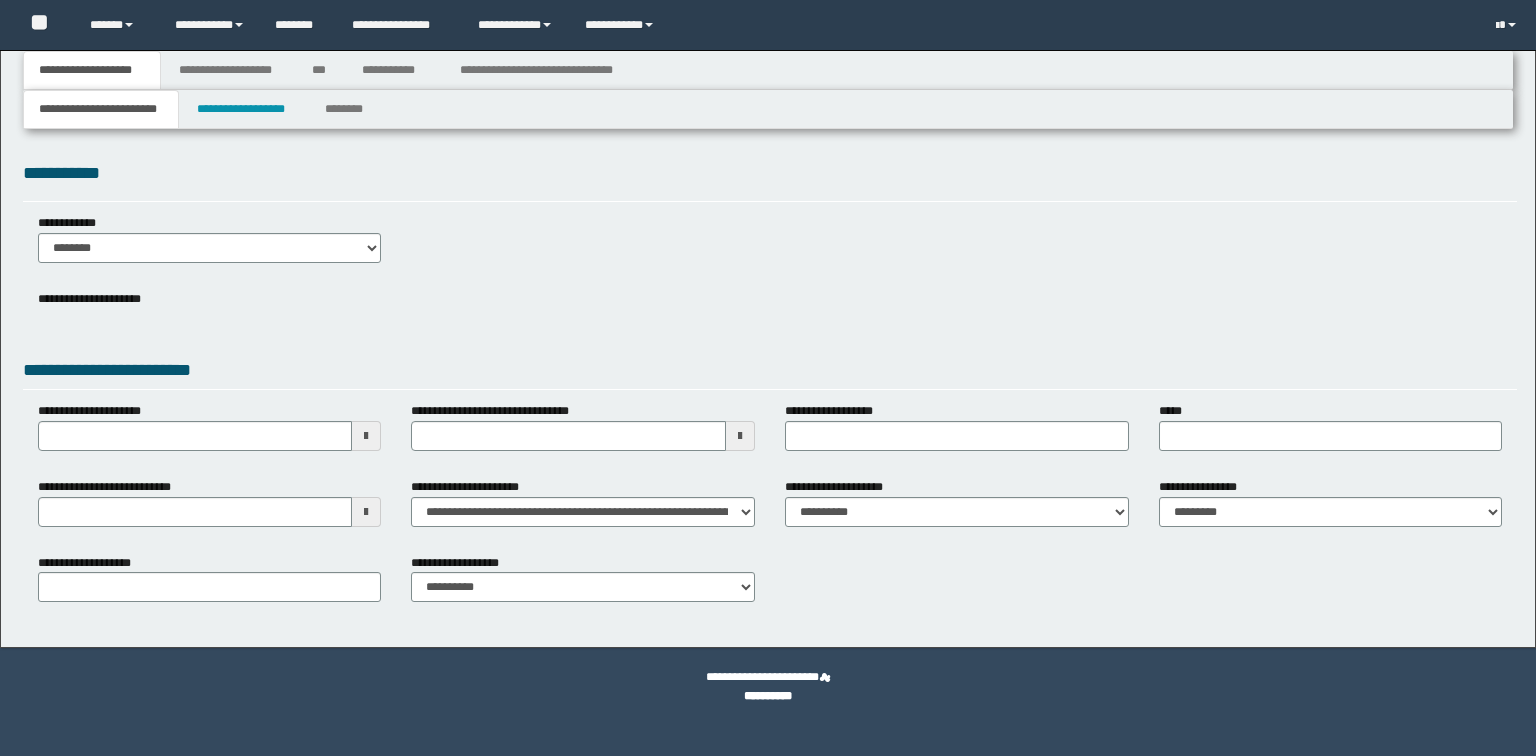 select on "*" 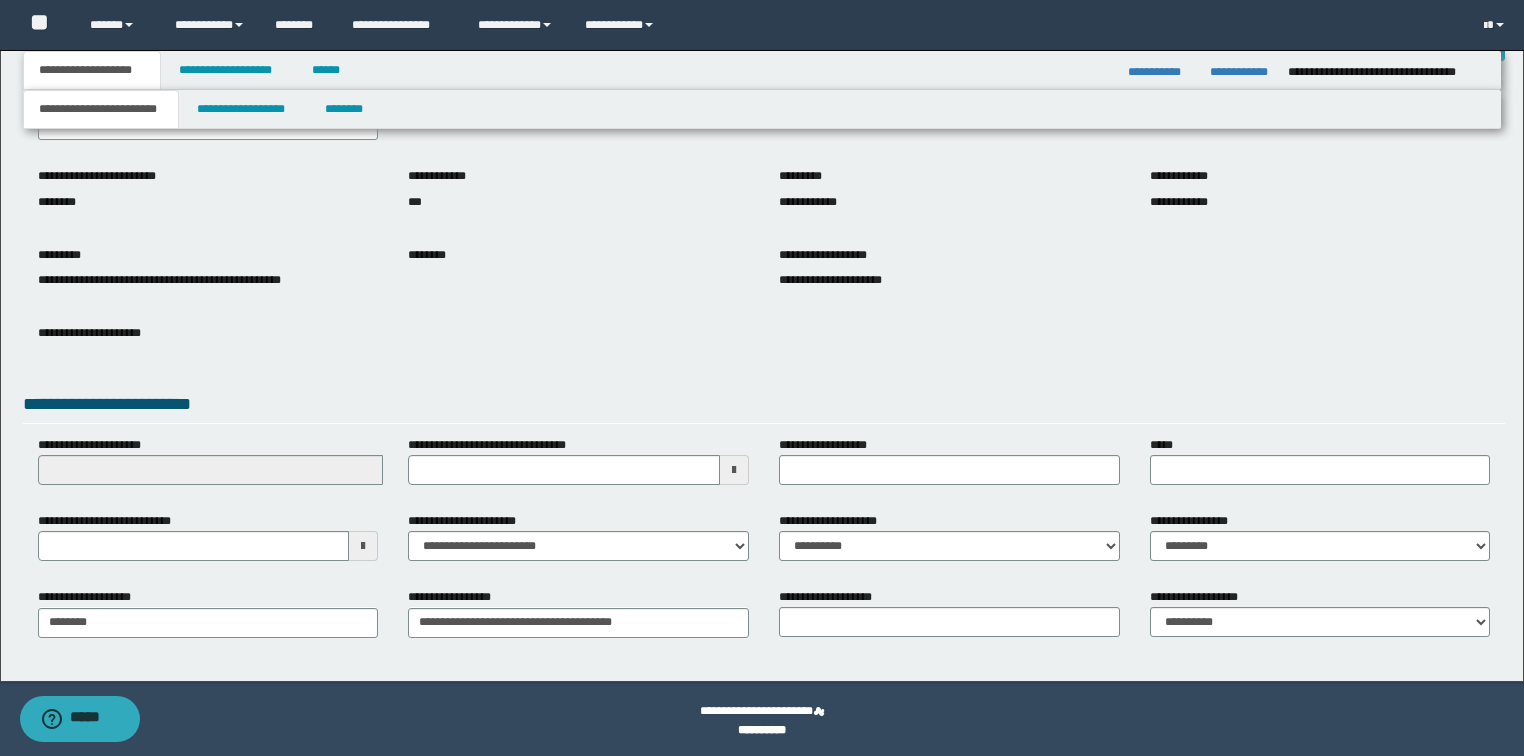 scroll, scrollTop: 127, scrollLeft: 0, axis: vertical 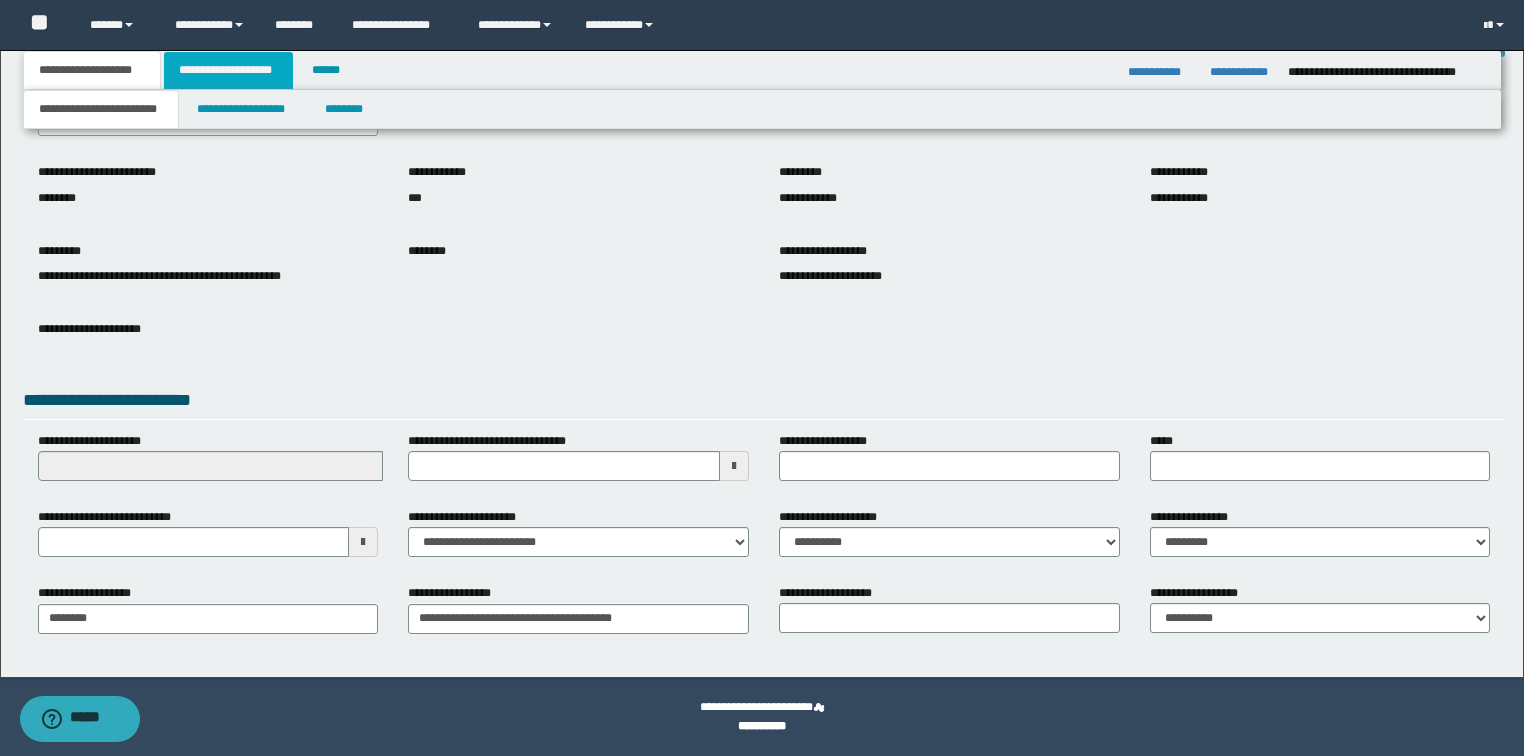 click on "**********" at bounding box center [228, 70] 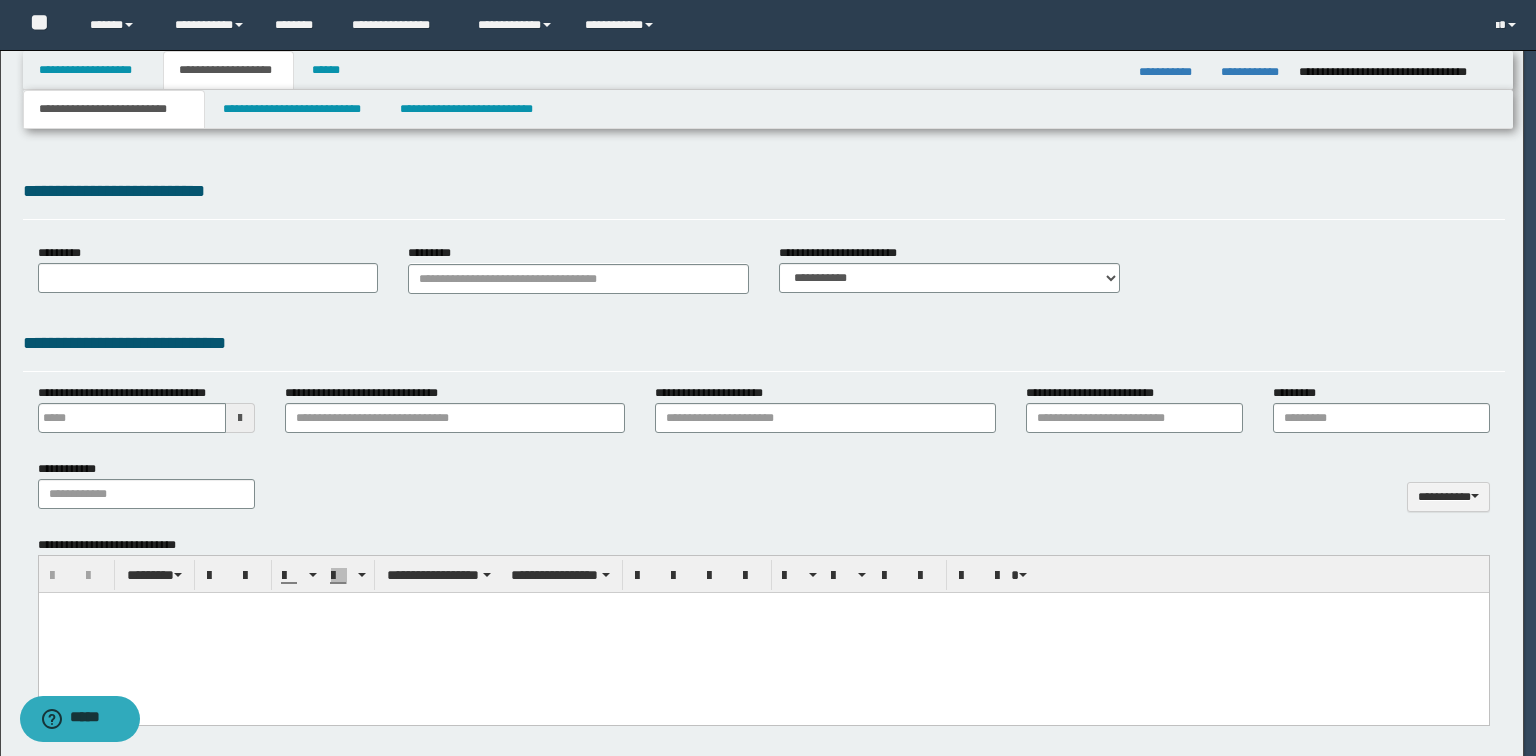 type 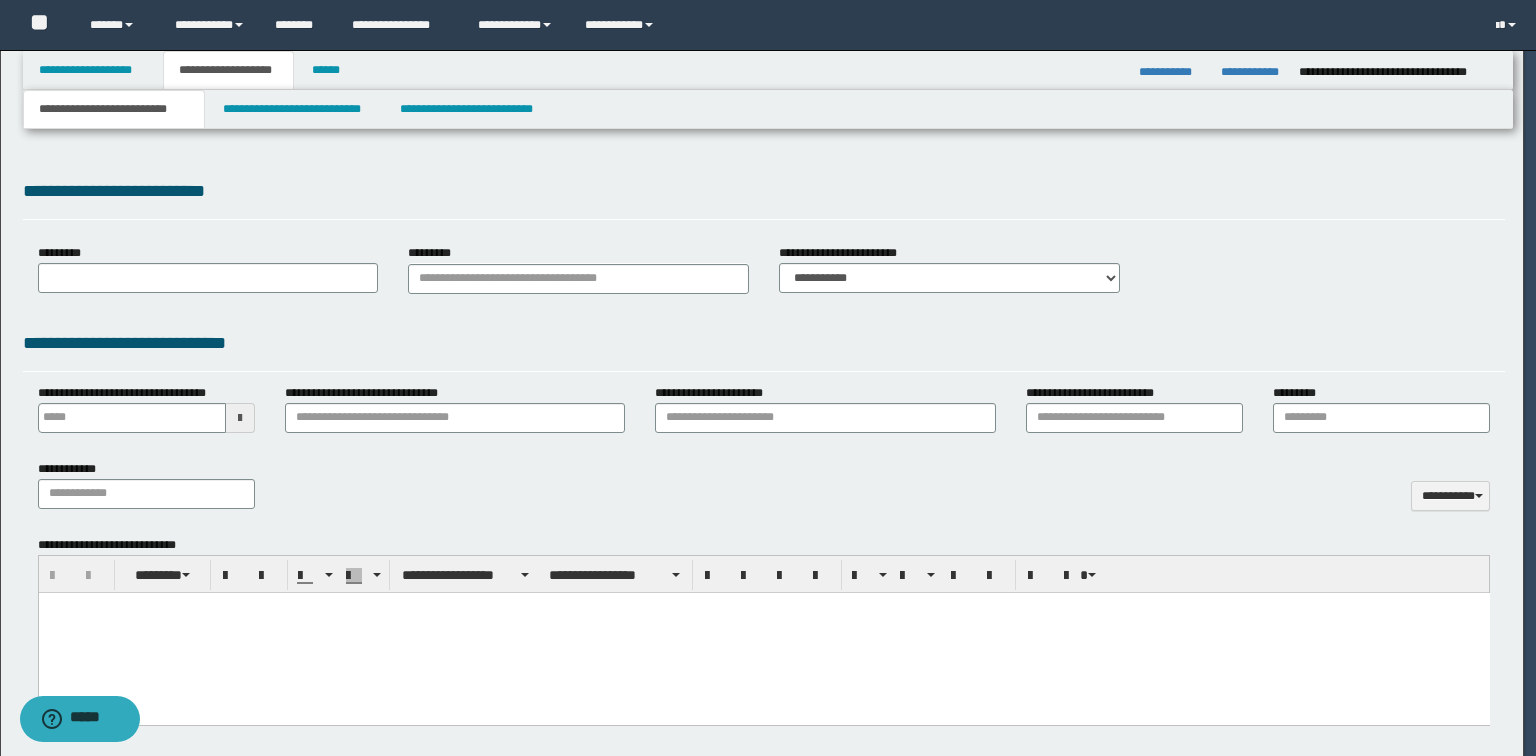 scroll, scrollTop: 0, scrollLeft: 0, axis: both 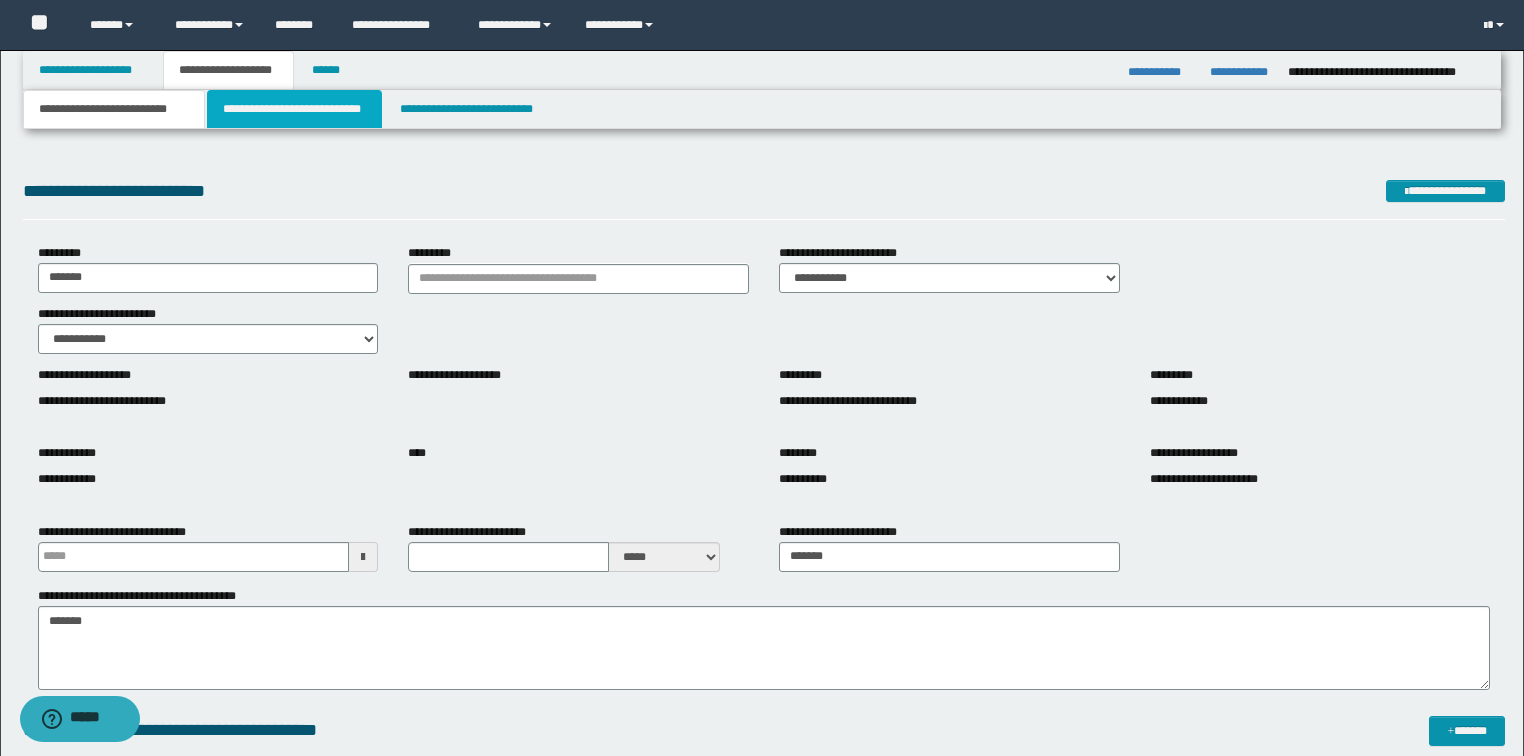 click on "**********" at bounding box center (294, 109) 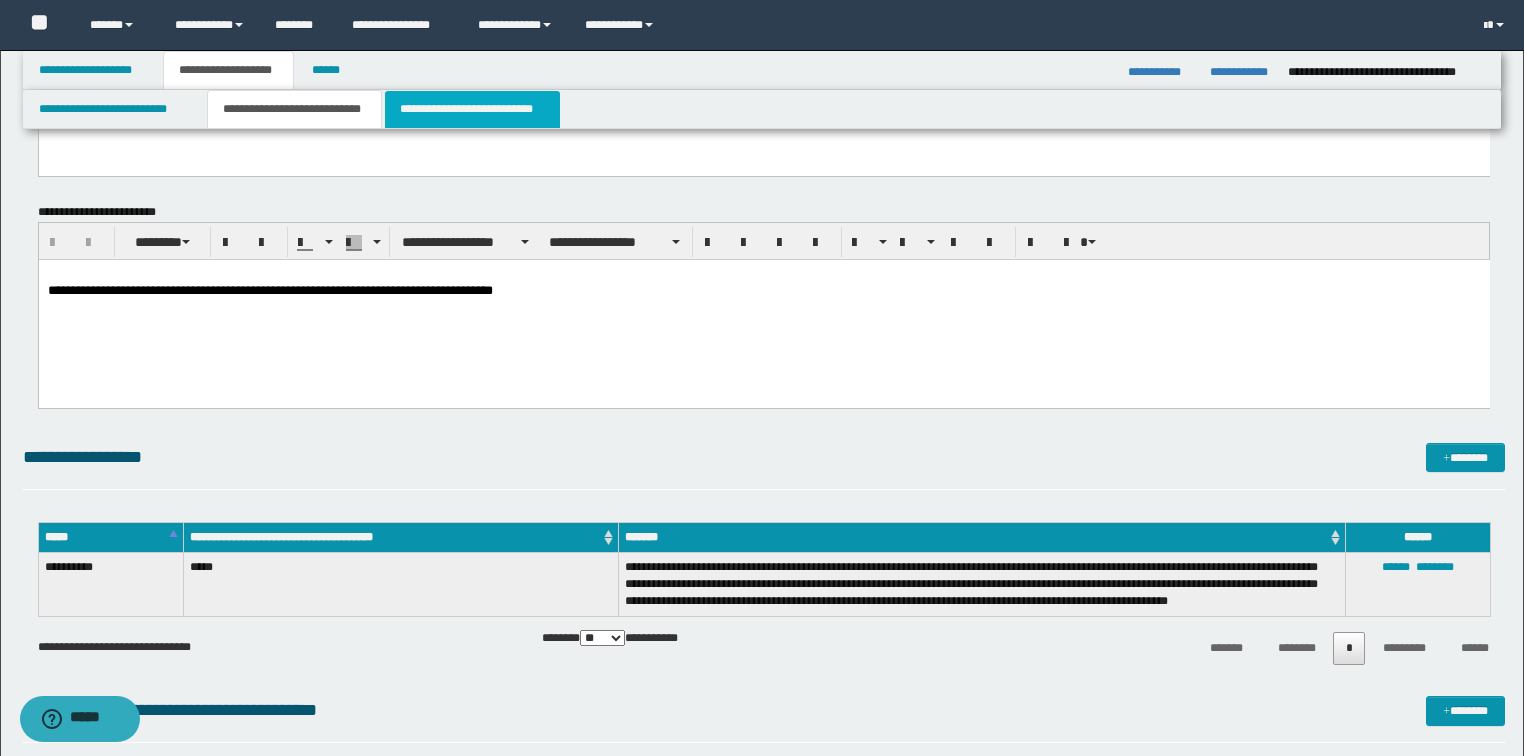 scroll, scrollTop: 1600, scrollLeft: 0, axis: vertical 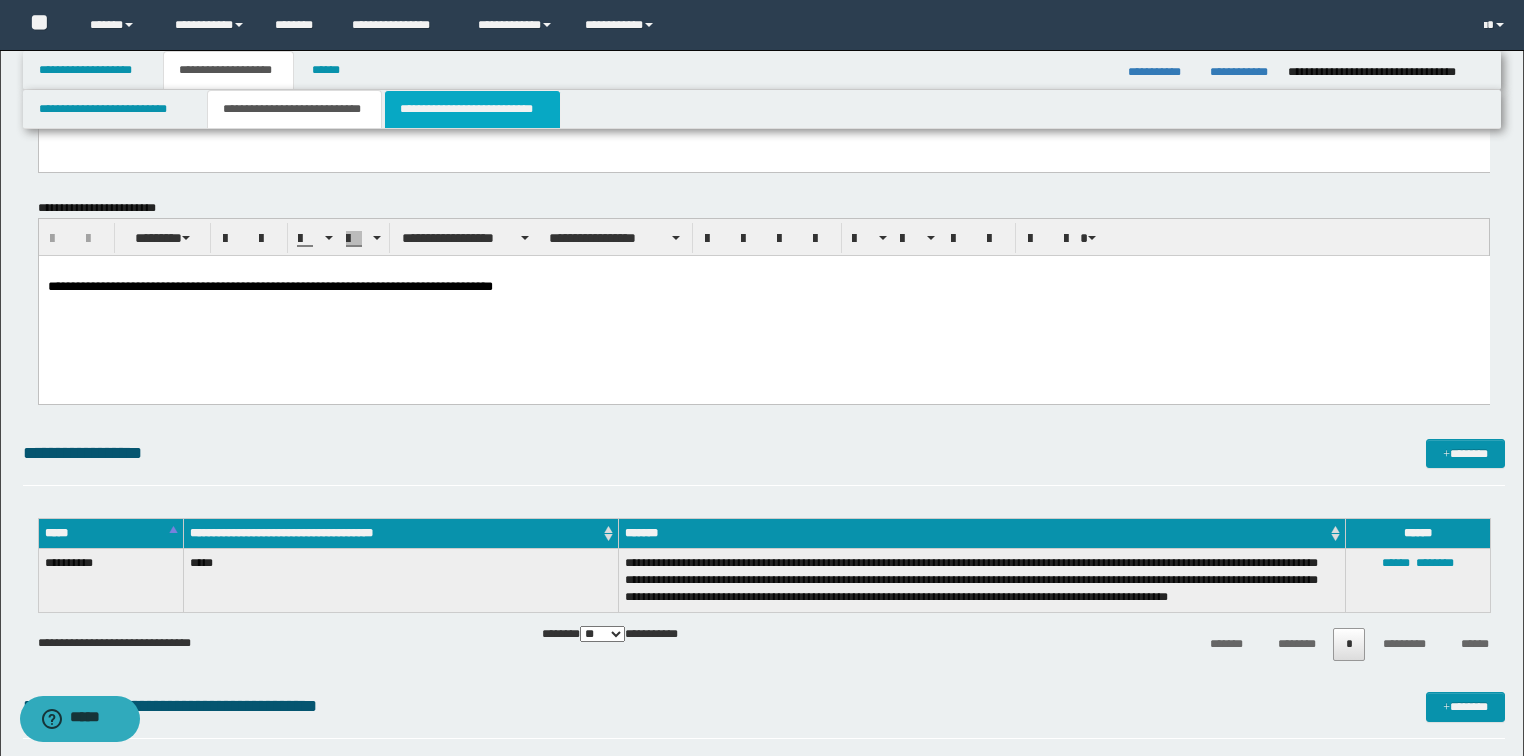 click on "**********" at bounding box center [472, 109] 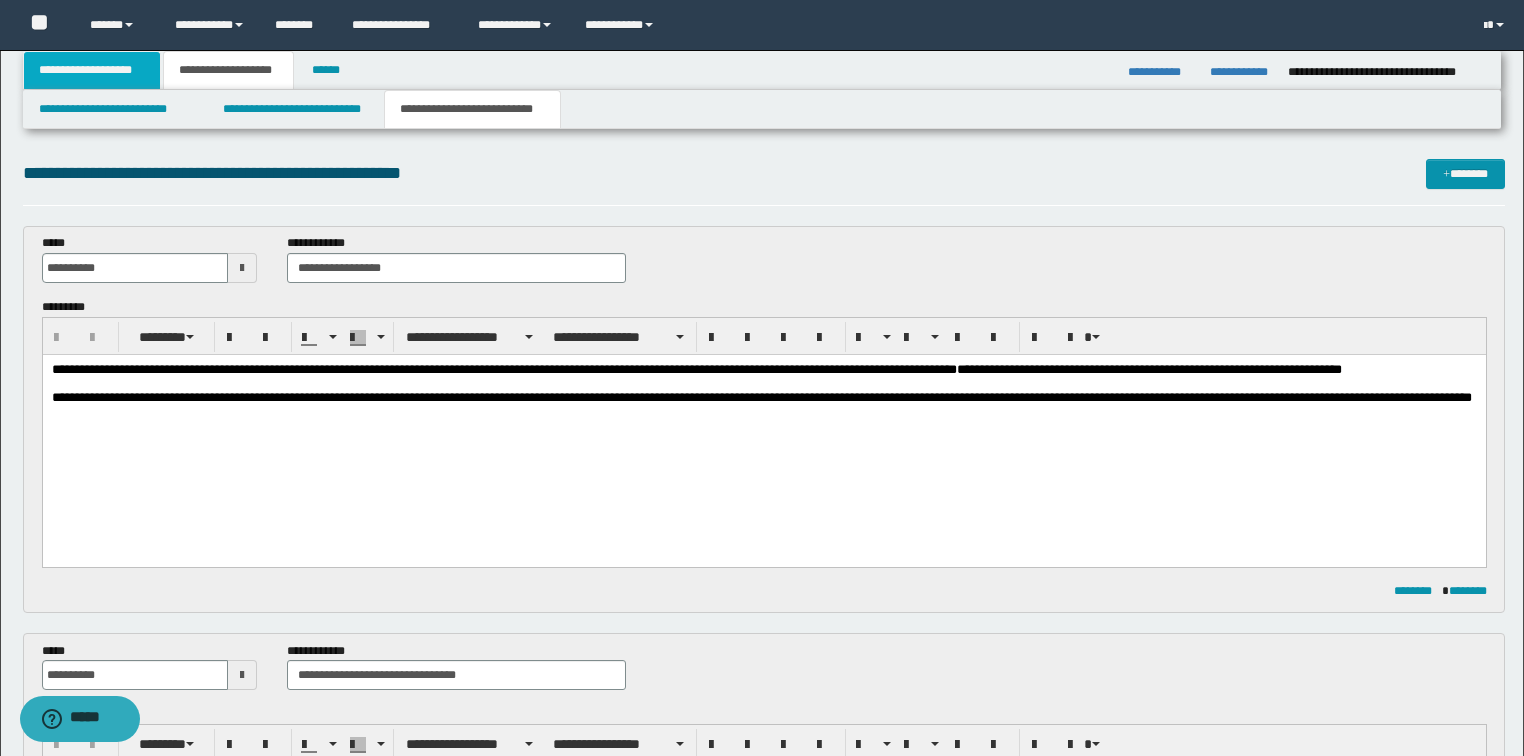 scroll, scrollTop: 0, scrollLeft: 0, axis: both 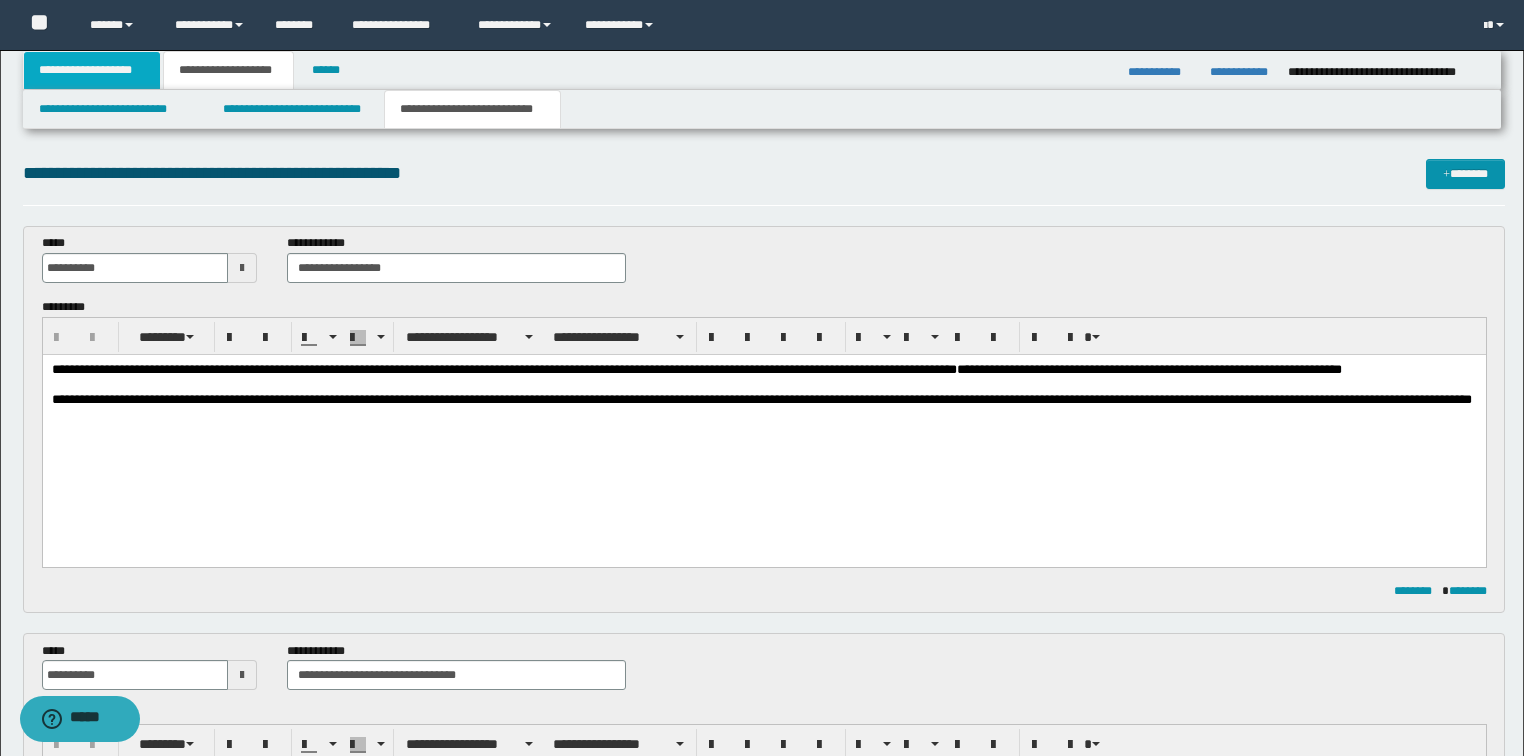 click on "**********" at bounding box center [92, 70] 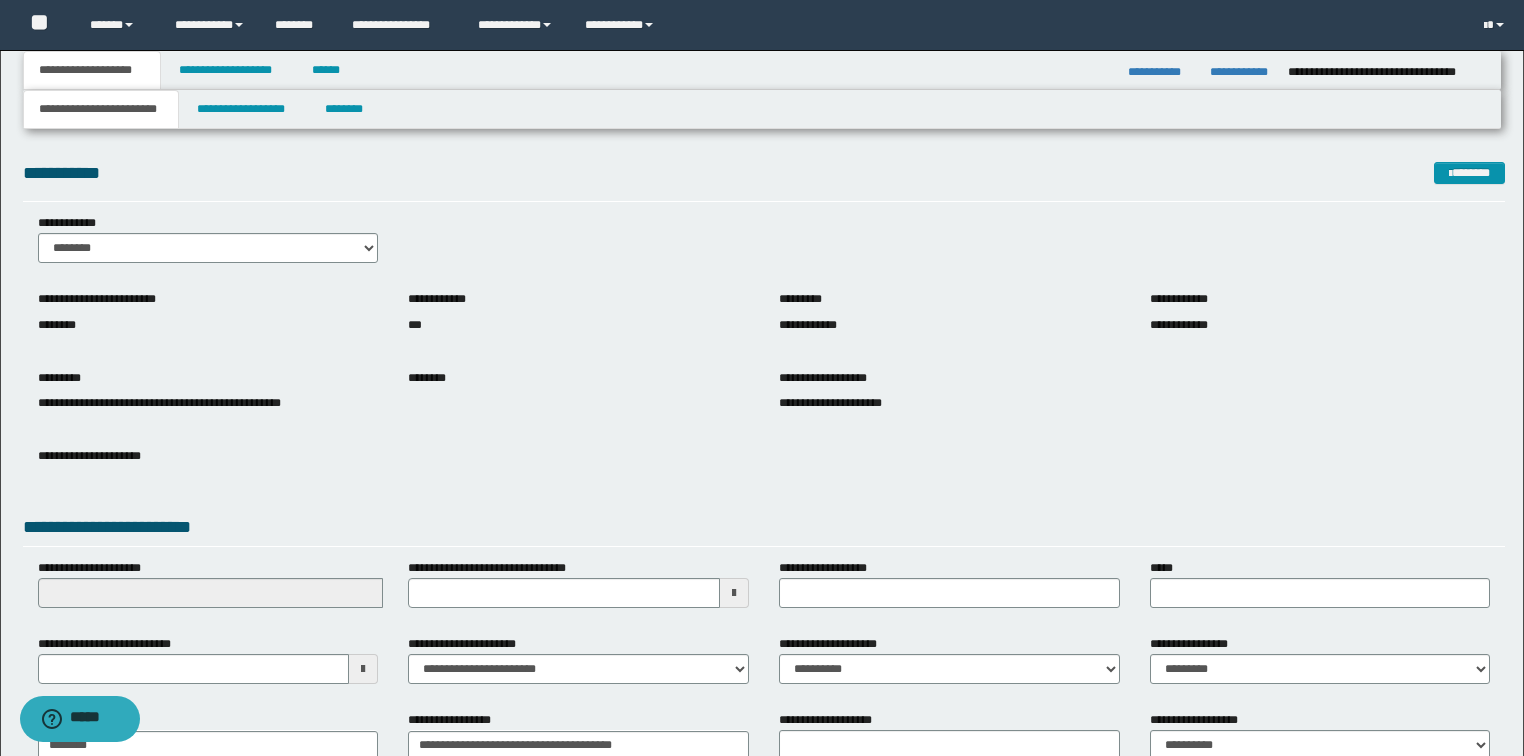 click on "**********" at bounding box center [101, 109] 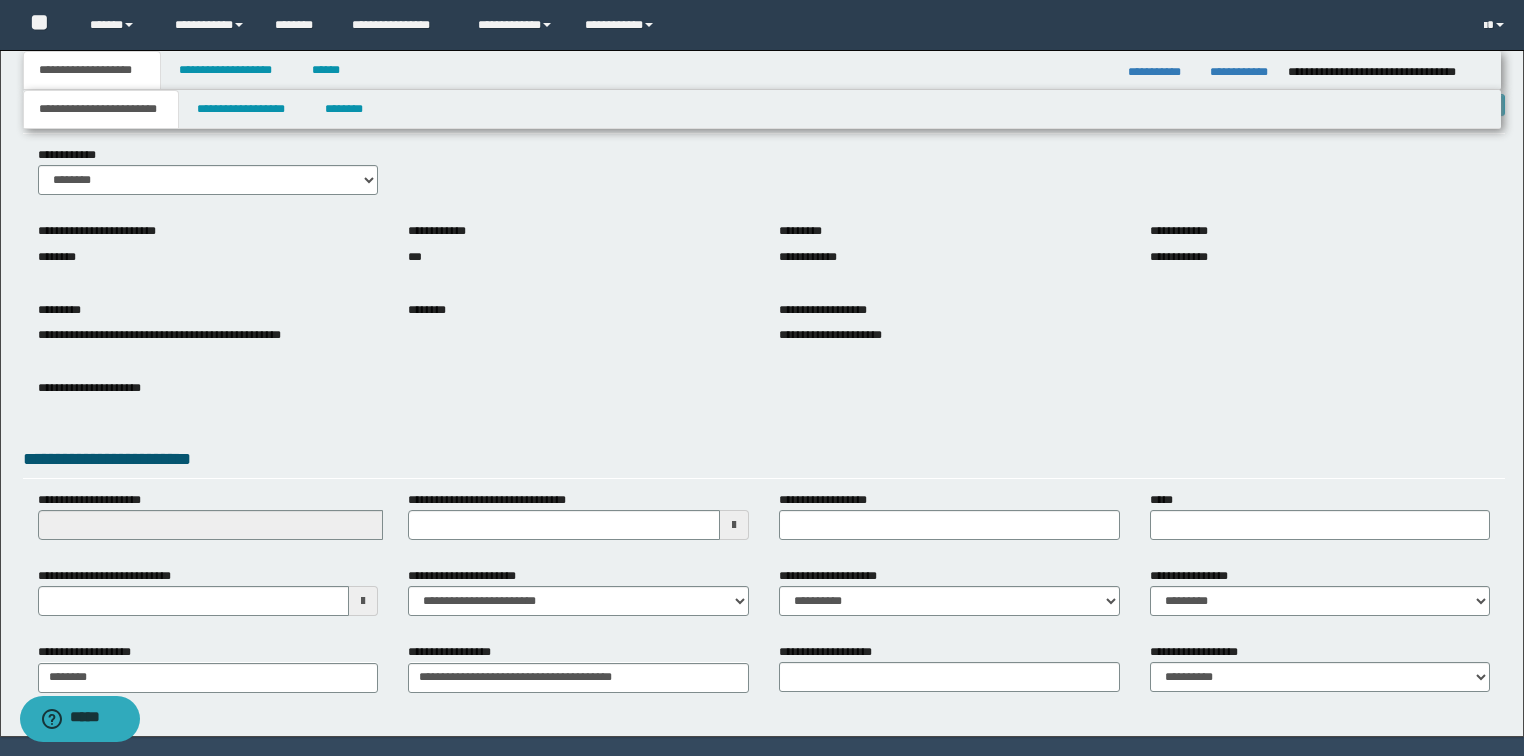 scroll, scrollTop: 127, scrollLeft: 0, axis: vertical 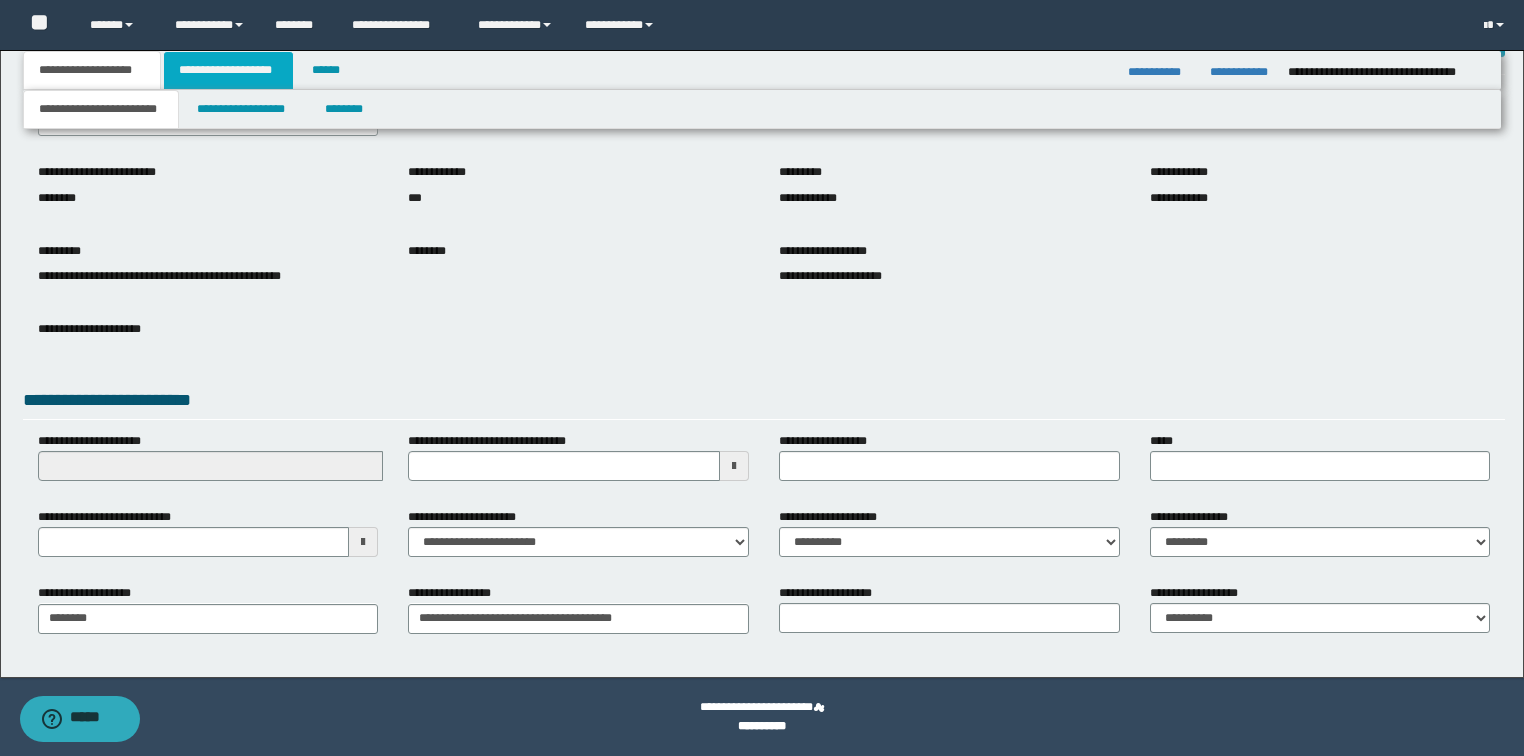 click on "**********" at bounding box center [228, 70] 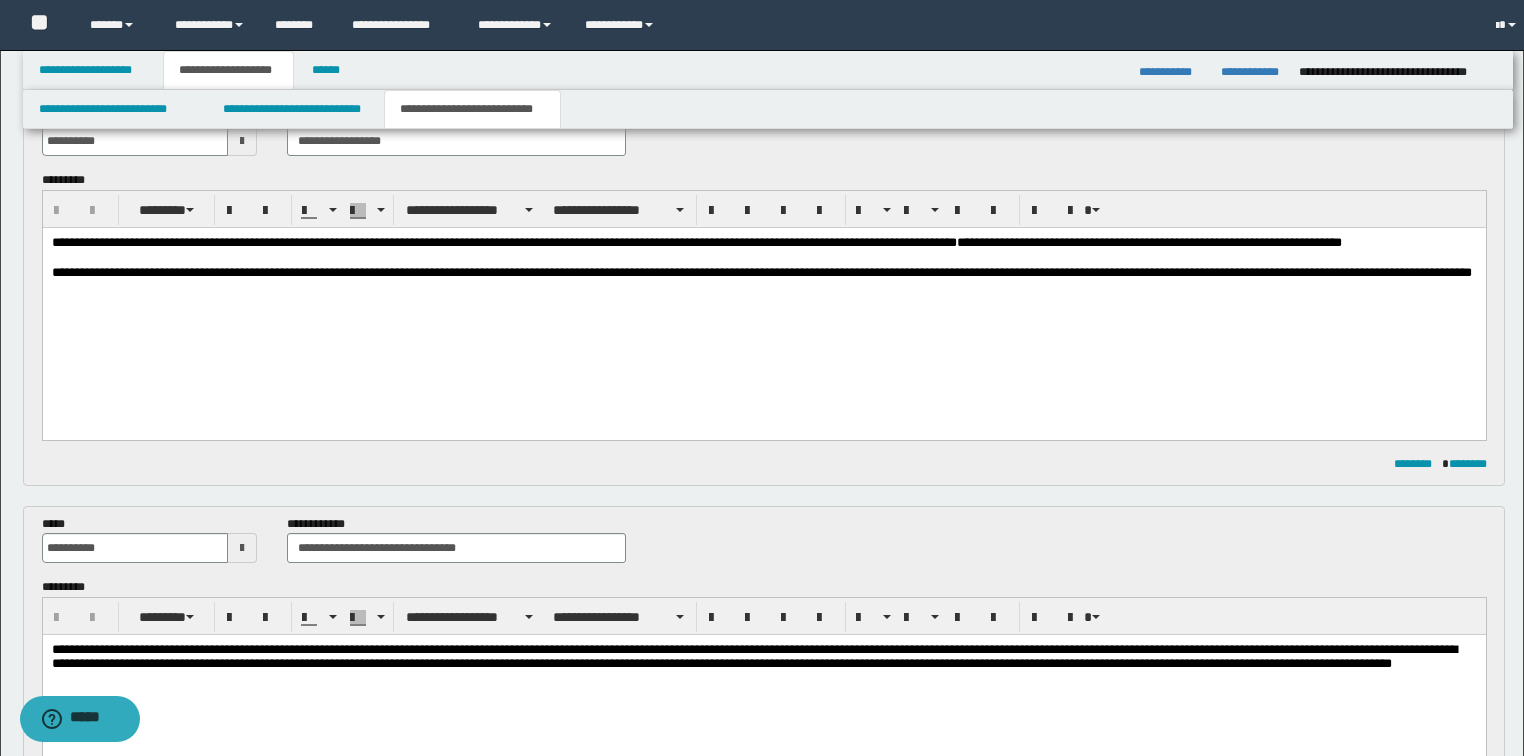 click on "**********" at bounding box center (472, 109) 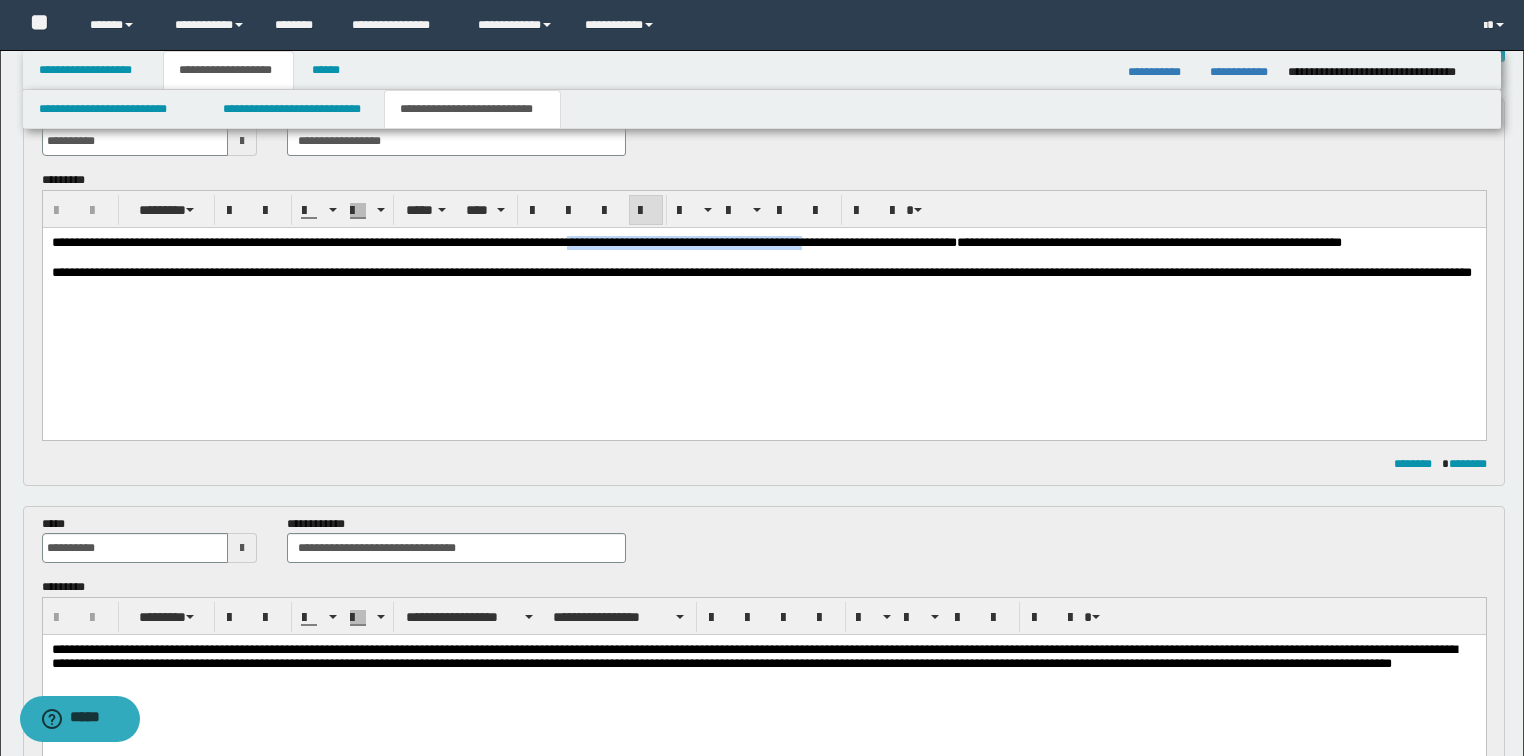 drag, startPoint x: 686, startPoint y: 246, endPoint x: 949, endPoint y: 239, distance: 263.09314 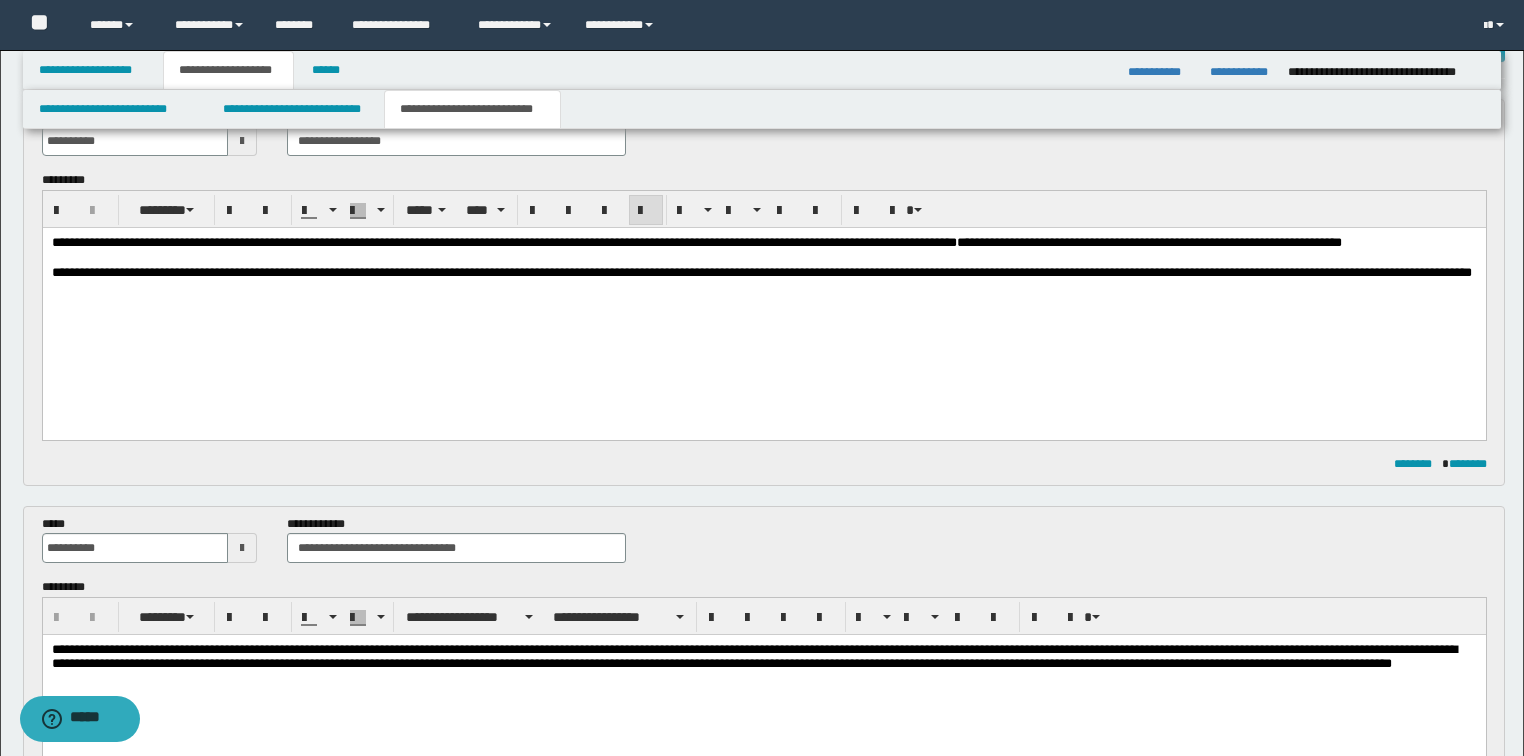 click on "**********" at bounding box center [763, 242] 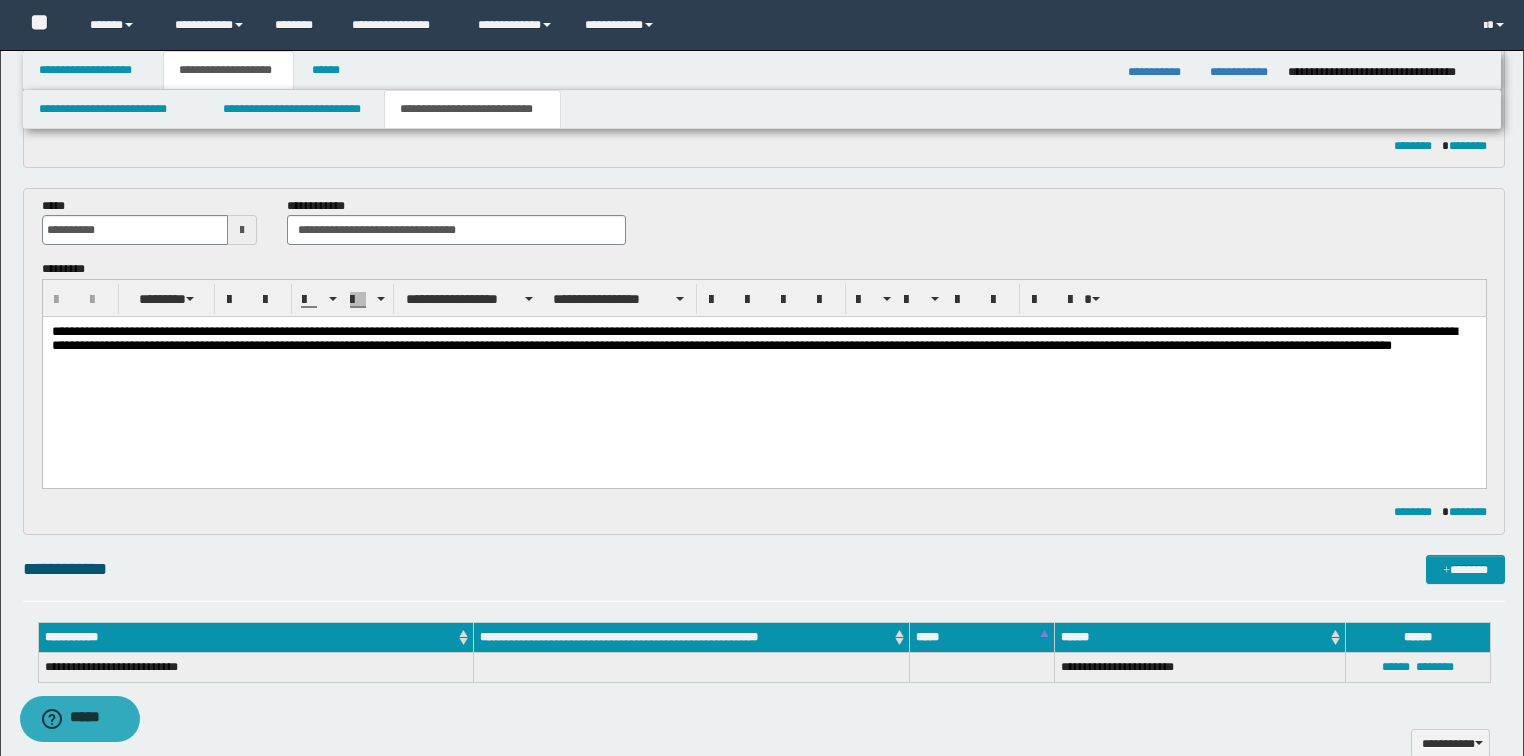 scroll, scrollTop: 447, scrollLeft: 0, axis: vertical 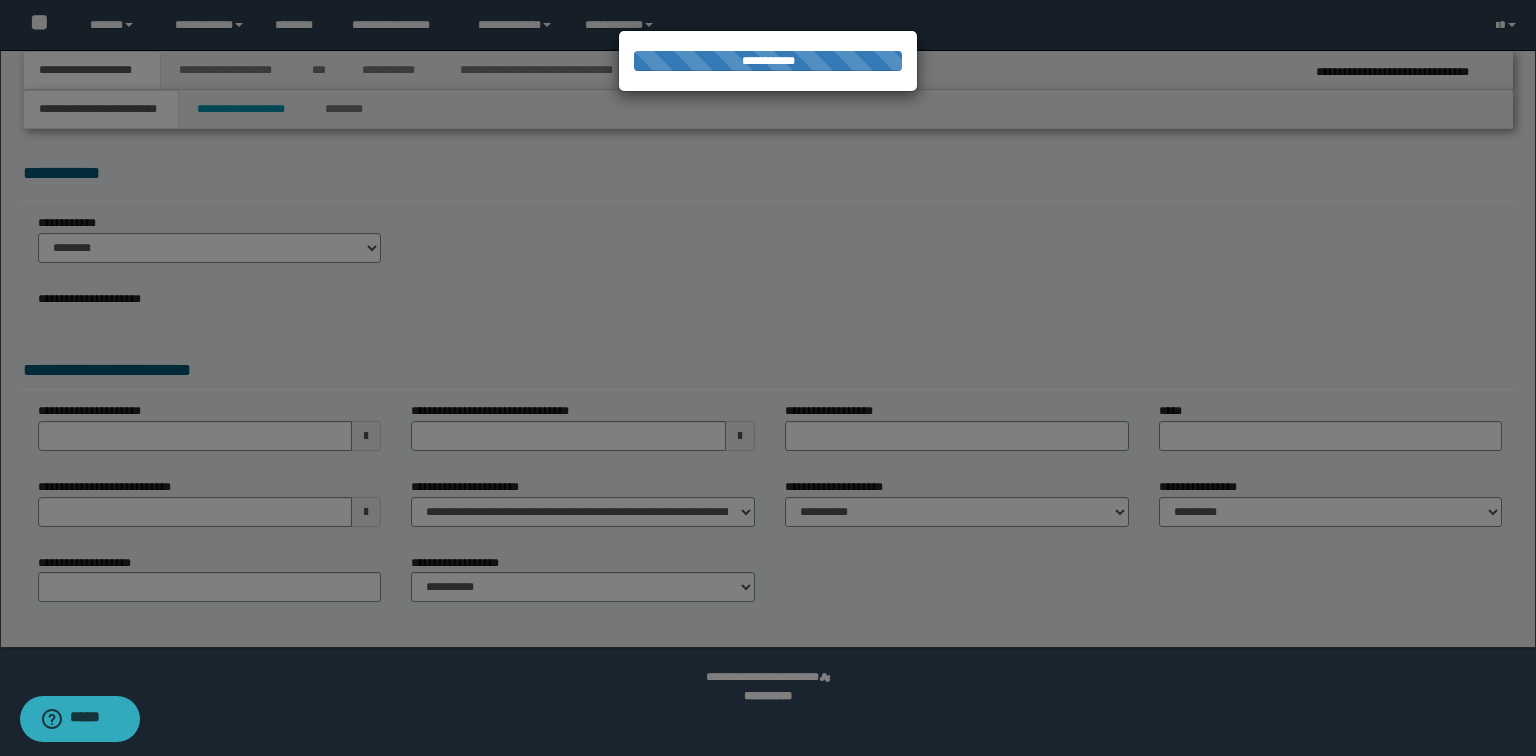 select on "*" 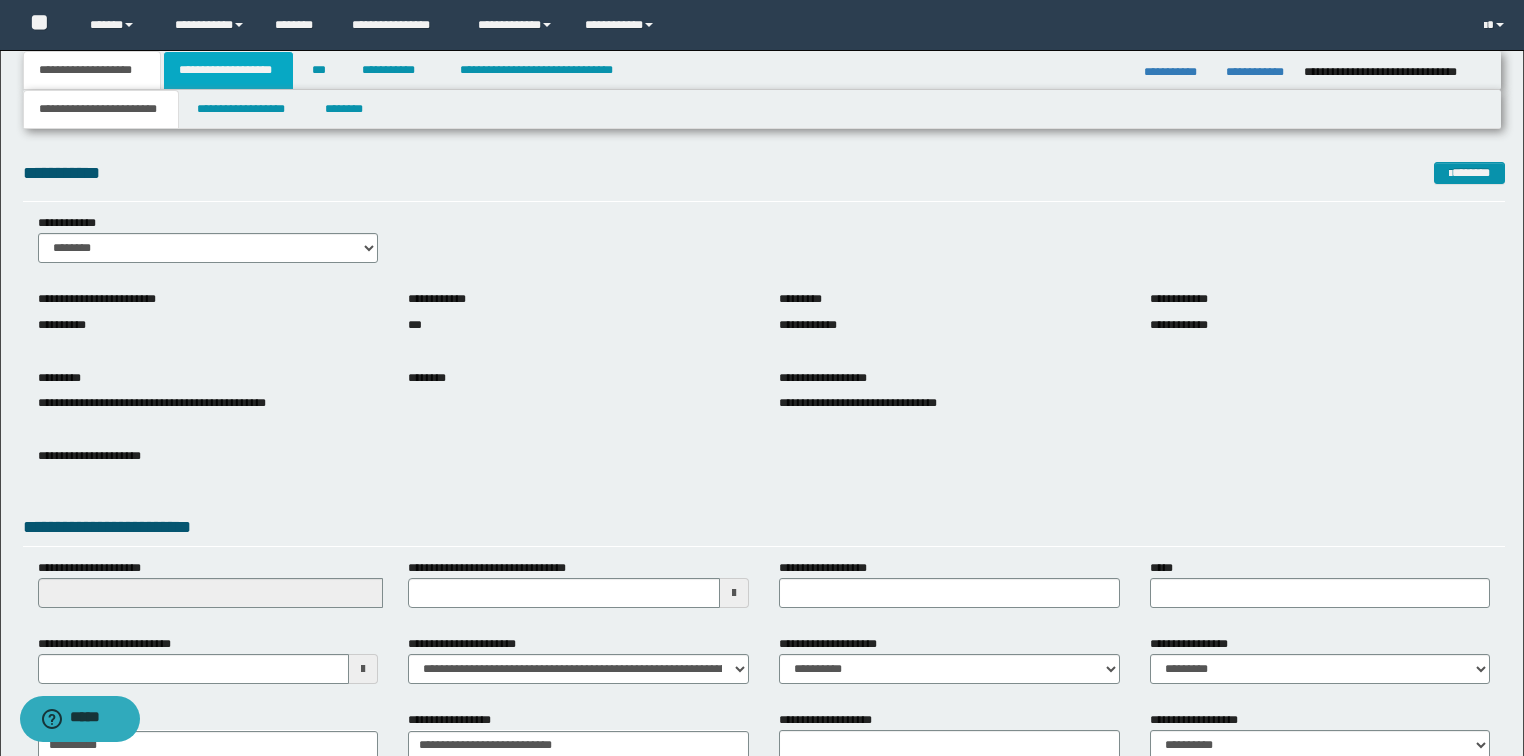 click on "**********" at bounding box center [228, 70] 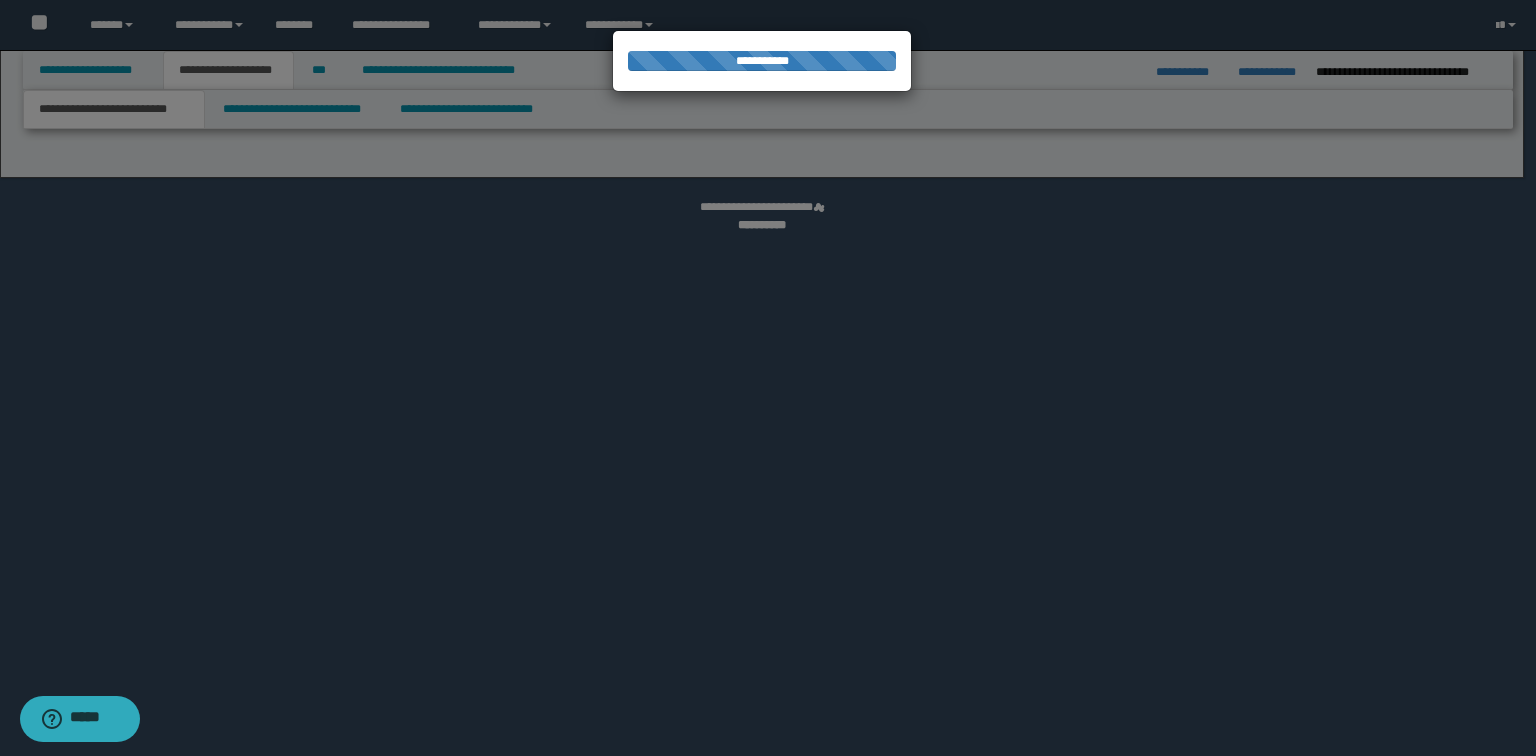 click at bounding box center (768, 378) 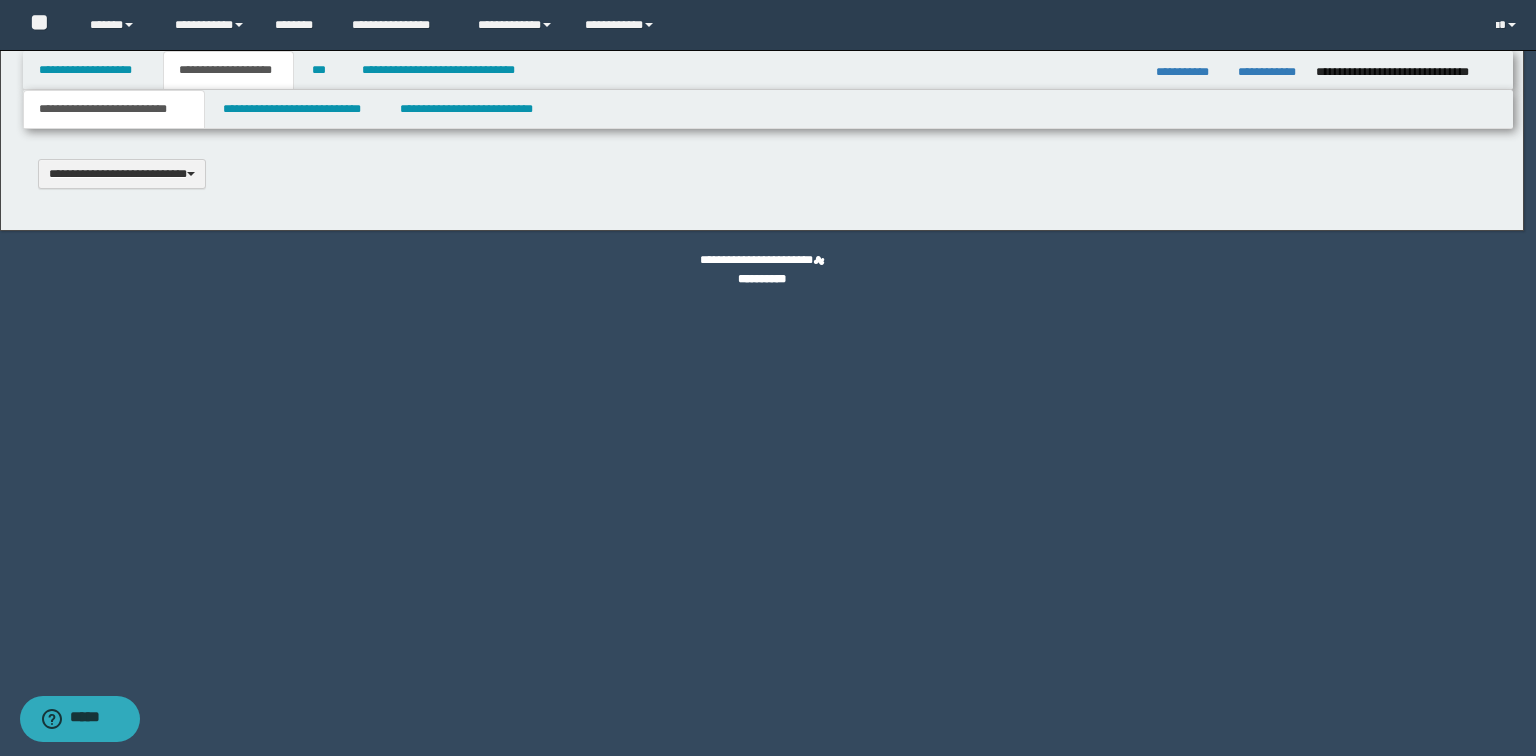type 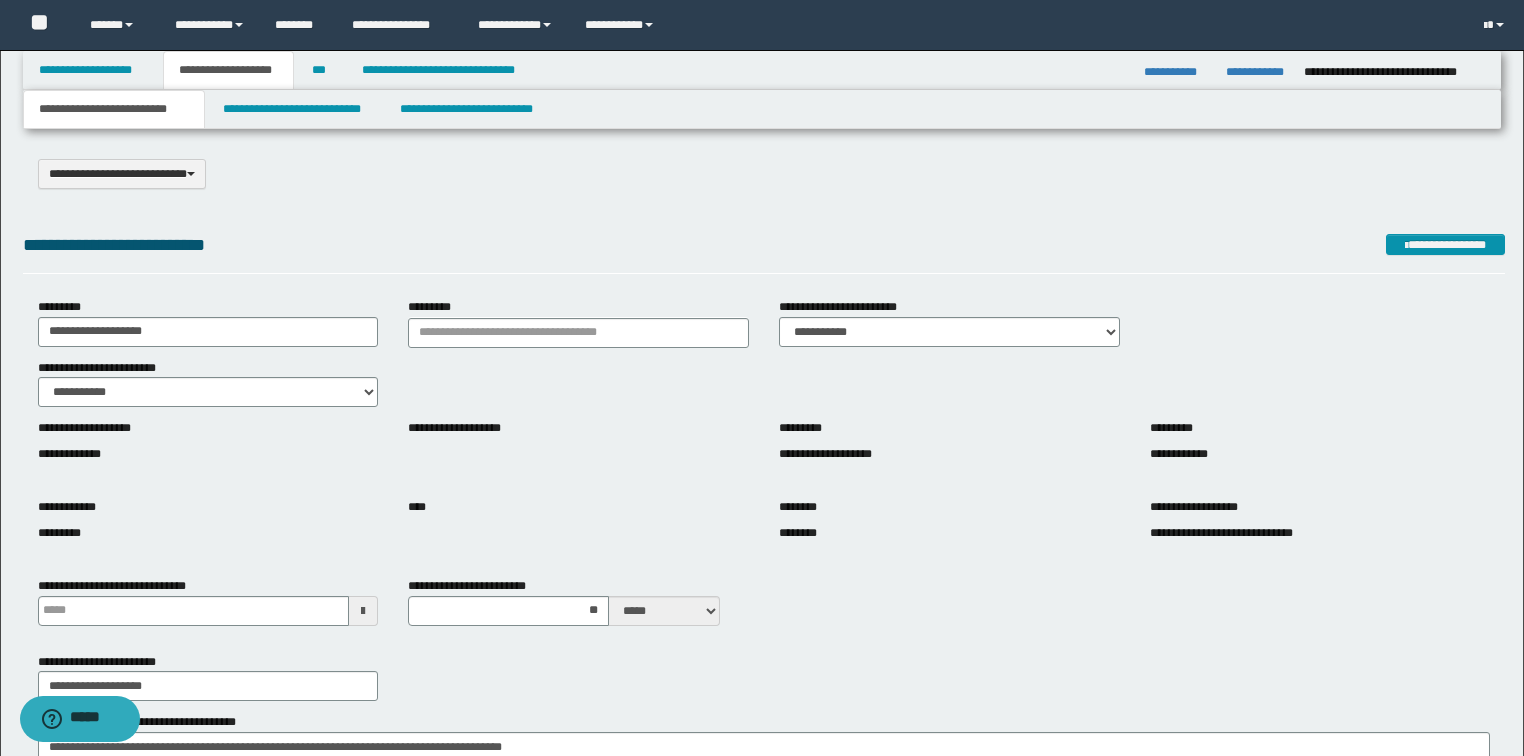 click on "**********" at bounding box center [228, 70] 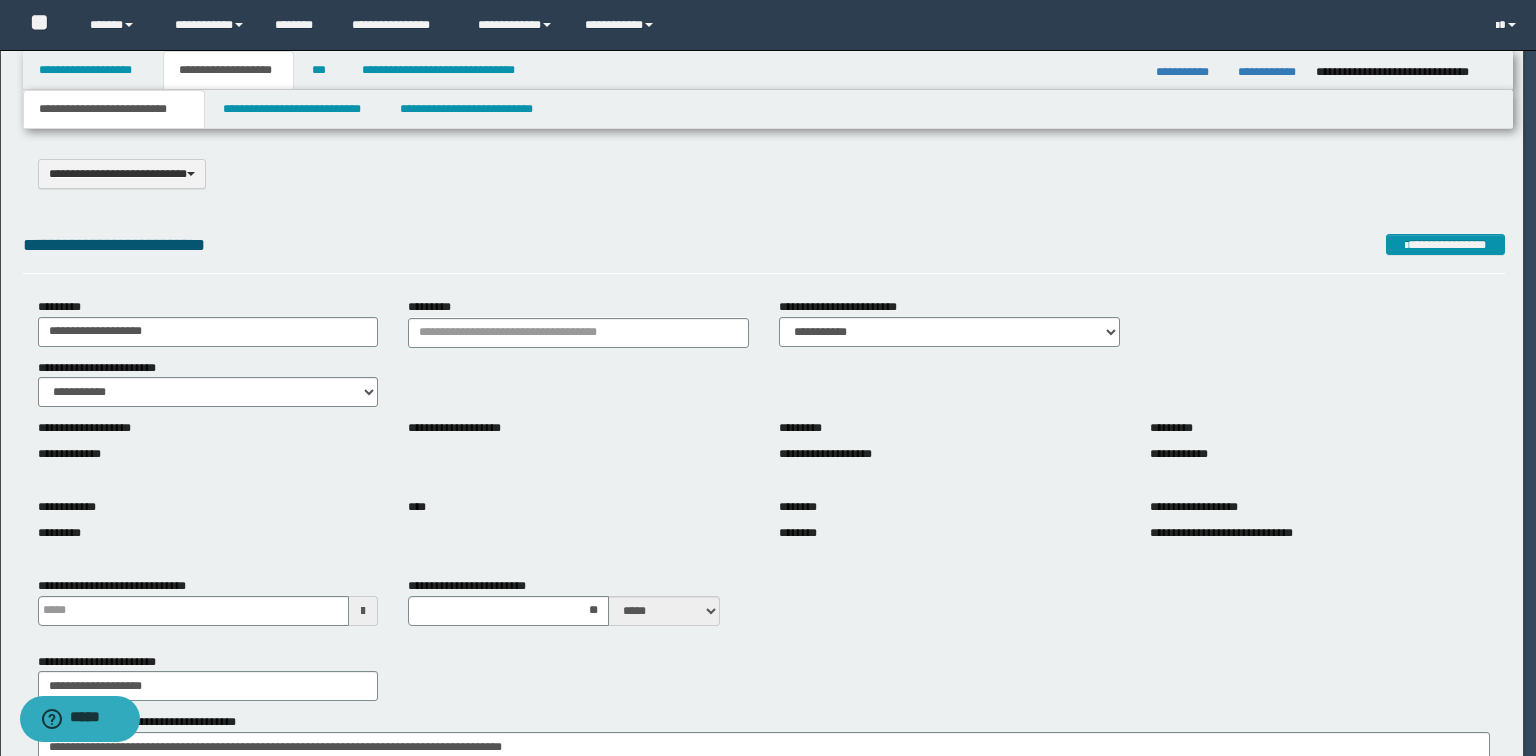 type 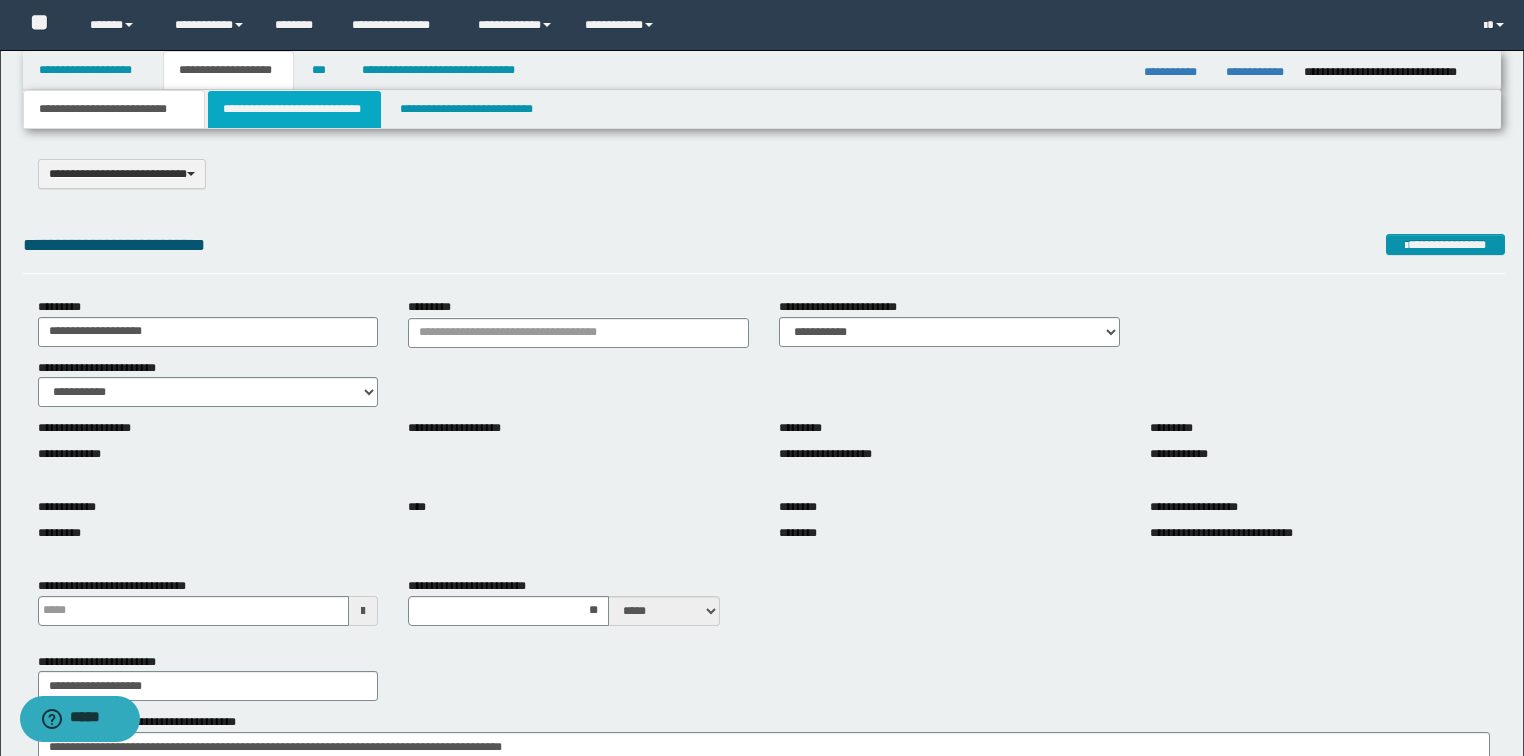 click on "**********" at bounding box center (294, 109) 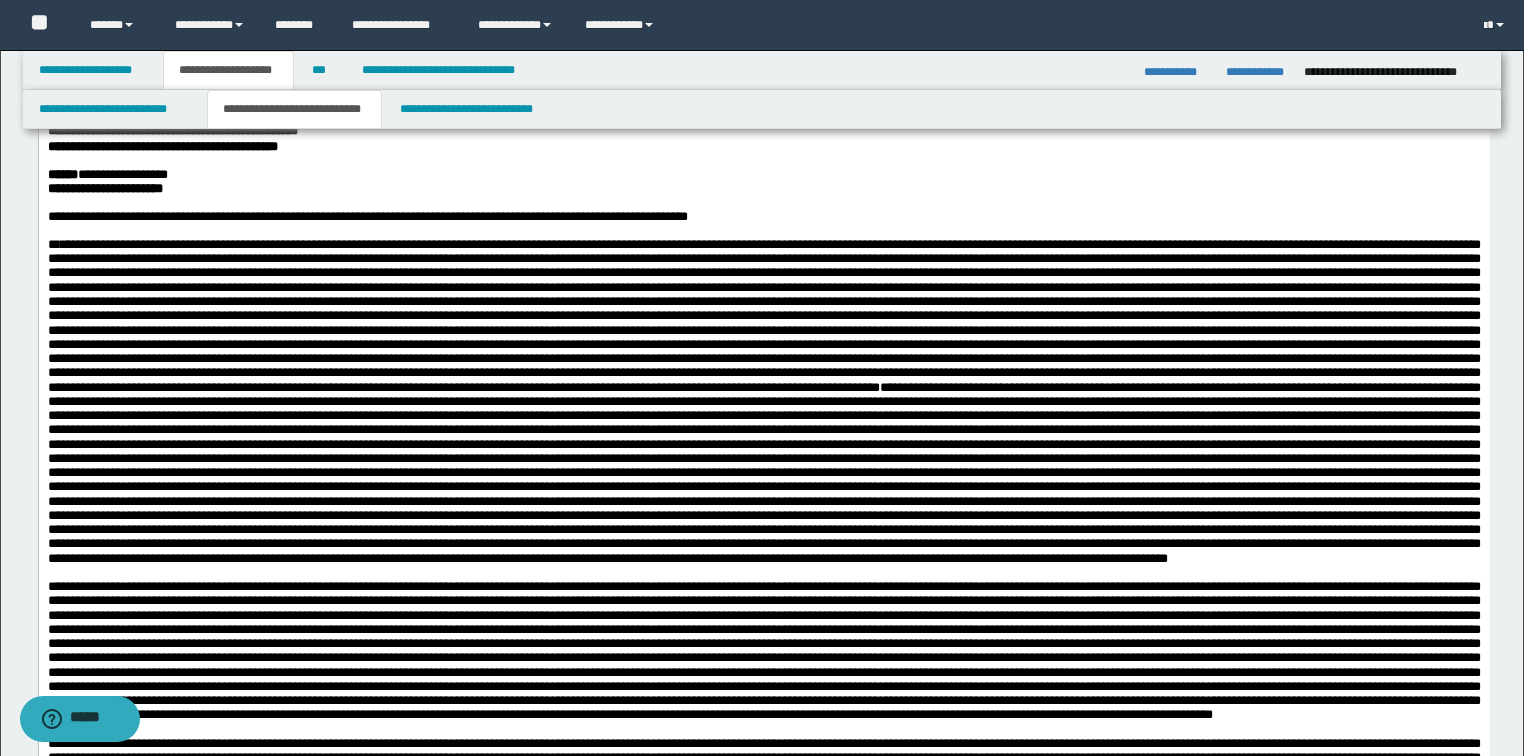 scroll, scrollTop: 480, scrollLeft: 0, axis: vertical 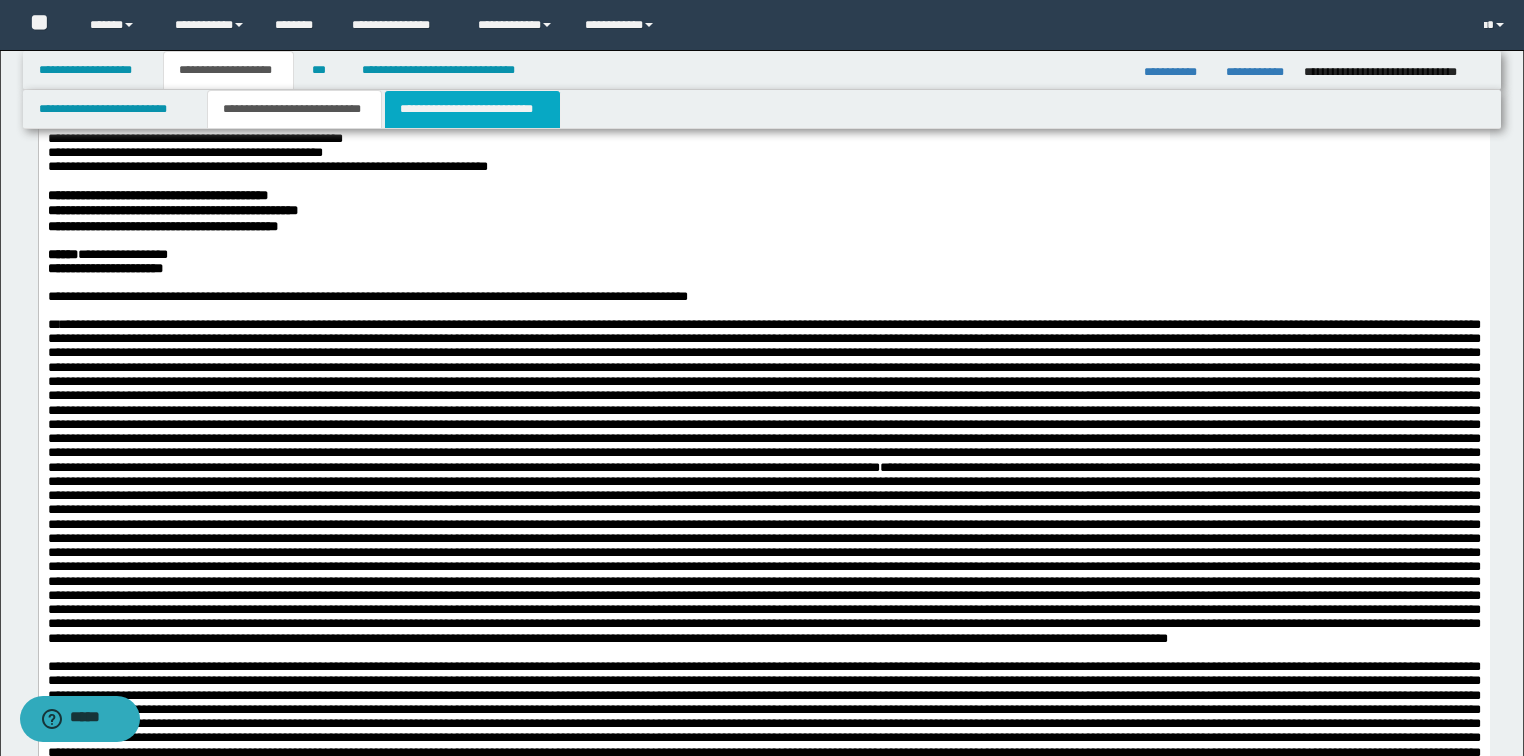 click on "**********" at bounding box center [472, 109] 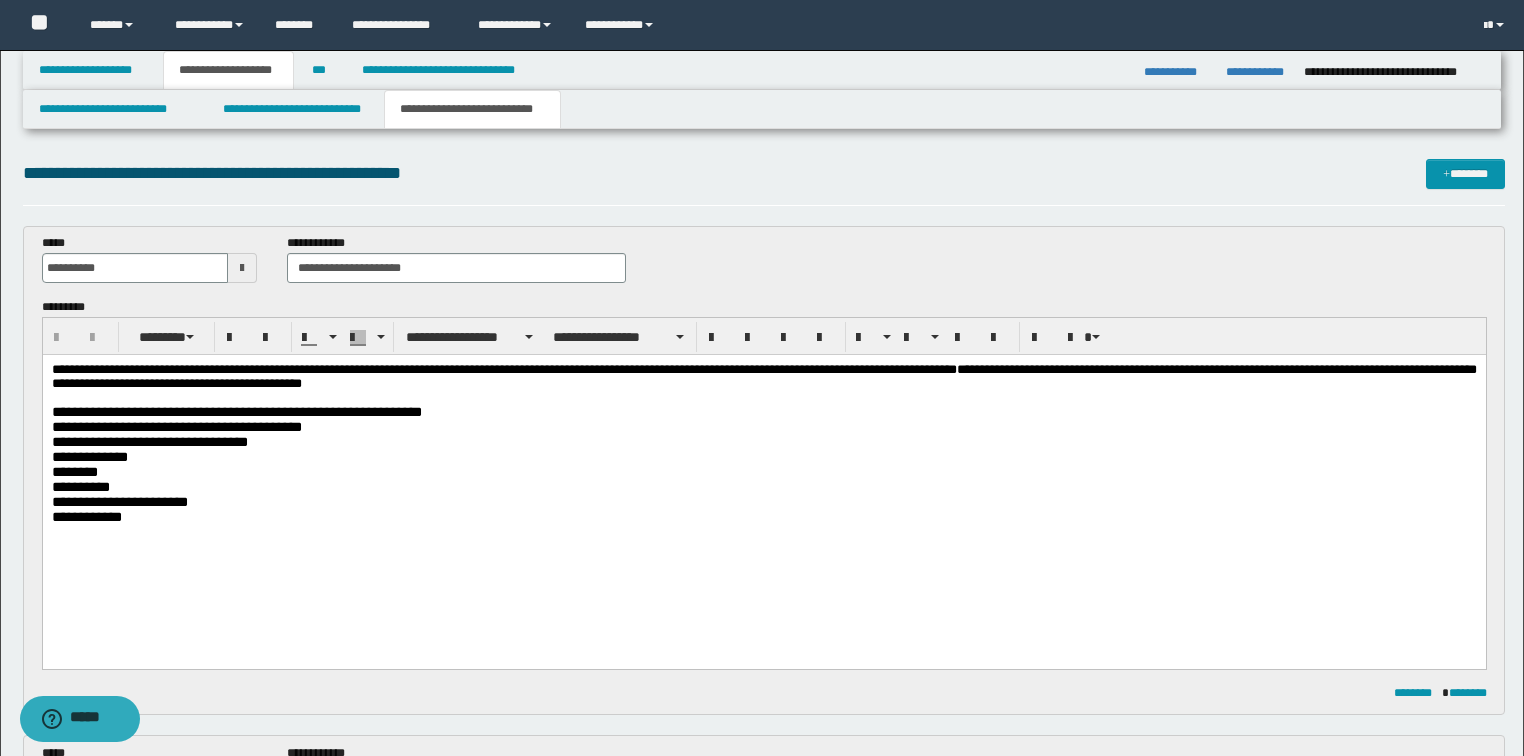scroll, scrollTop: 0, scrollLeft: 0, axis: both 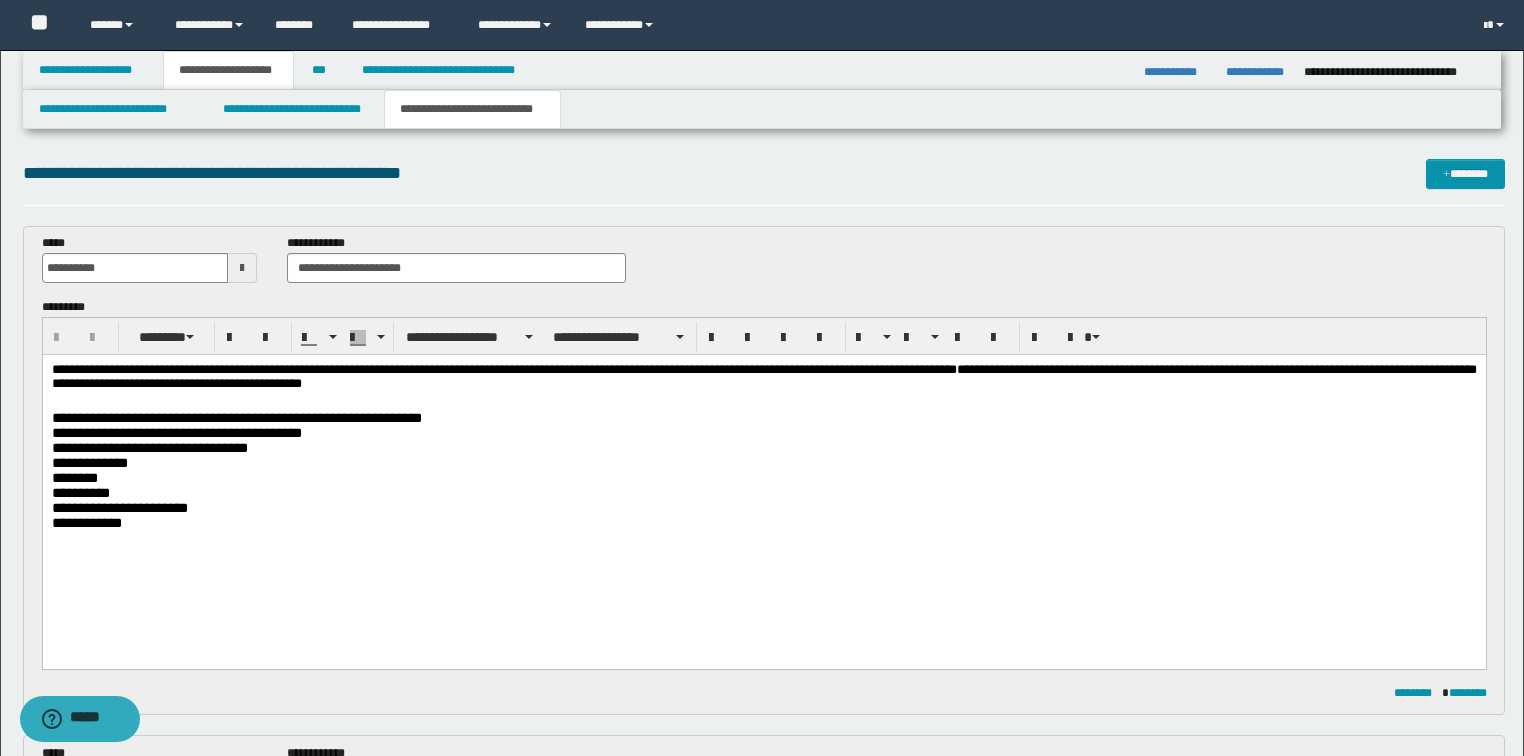click on "**********" at bounding box center (764, 378) 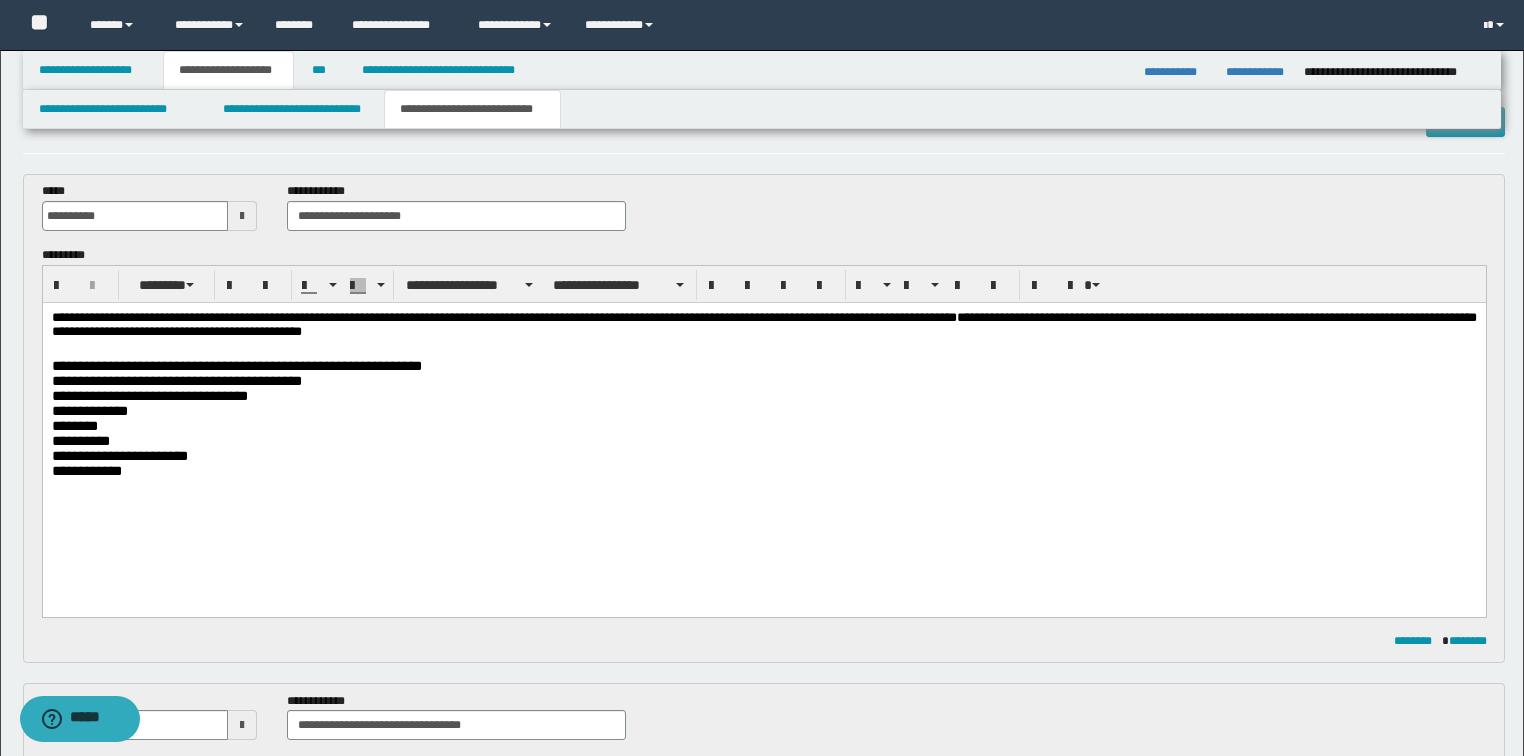 scroll, scrollTop: 0, scrollLeft: 0, axis: both 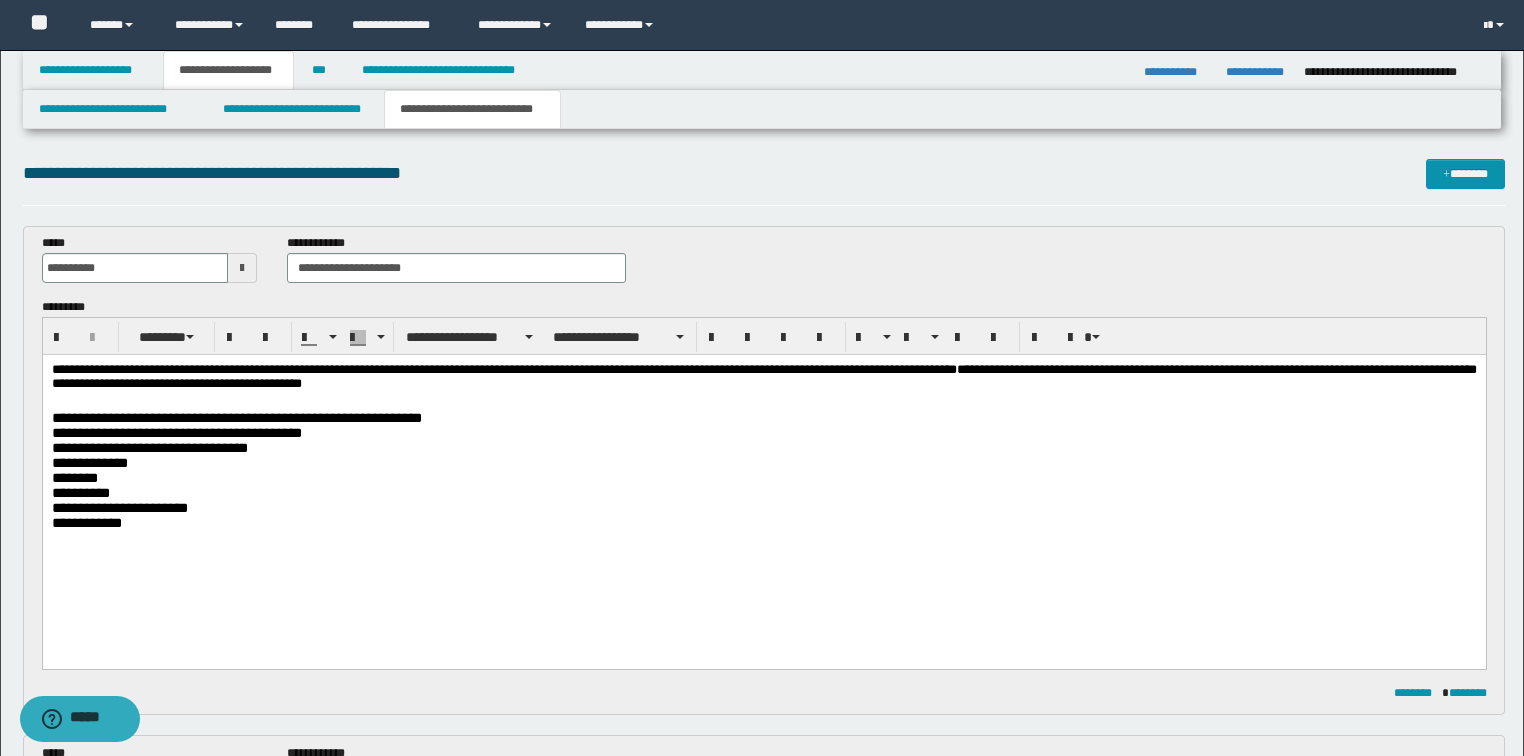 click on "**********" at bounding box center (764, 378) 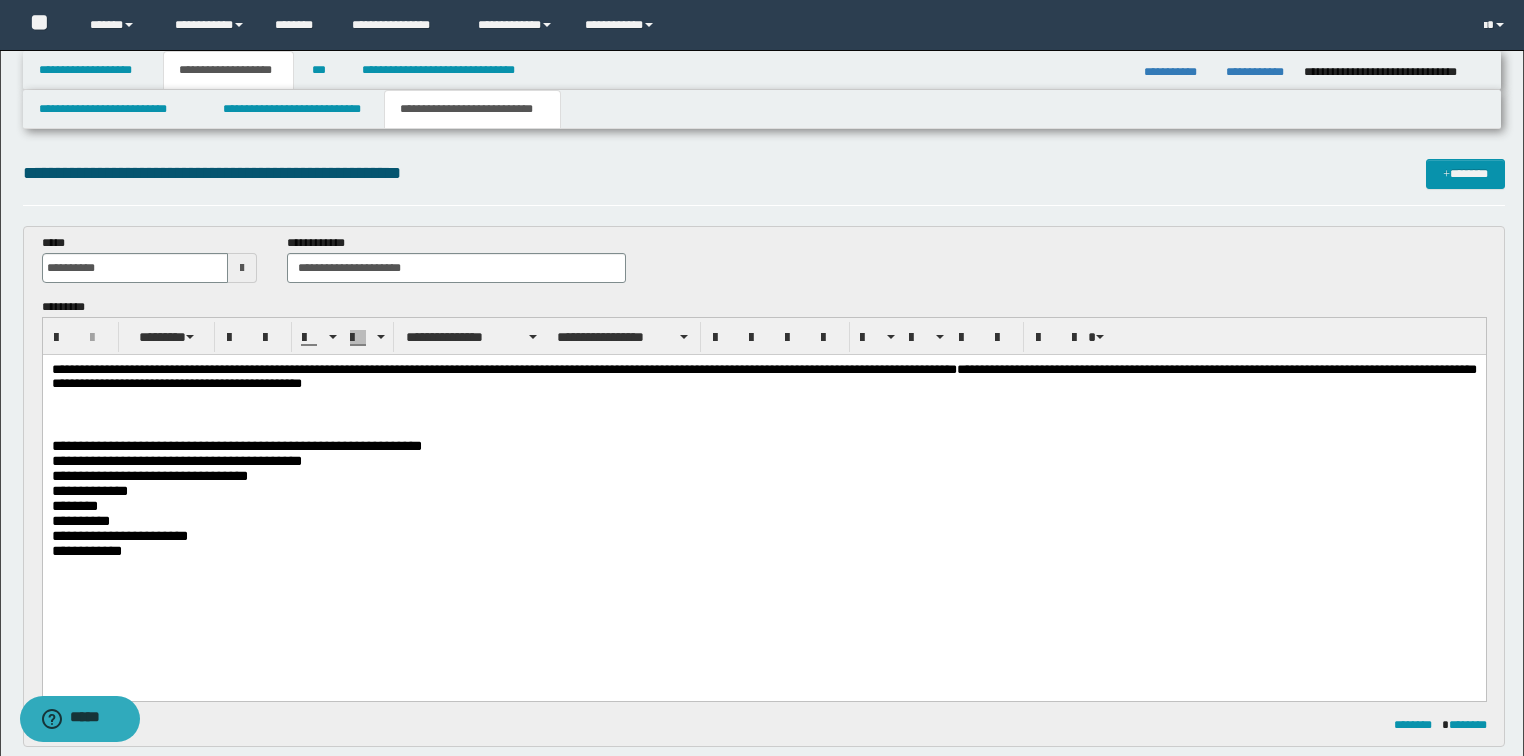 click at bounding box center (763, 415) 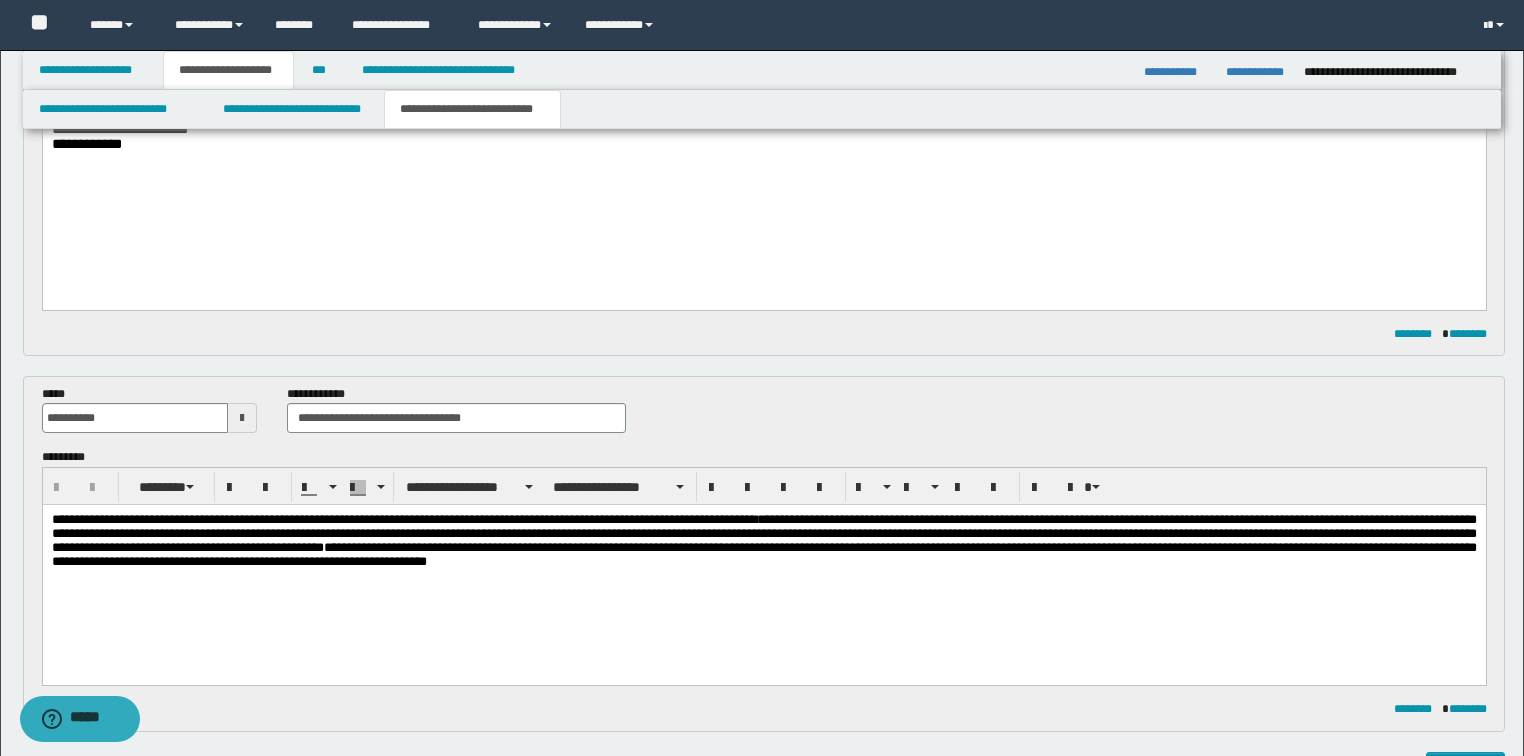 scroll, scrollTop: 640, scrollLeft: 0, axis: vertical 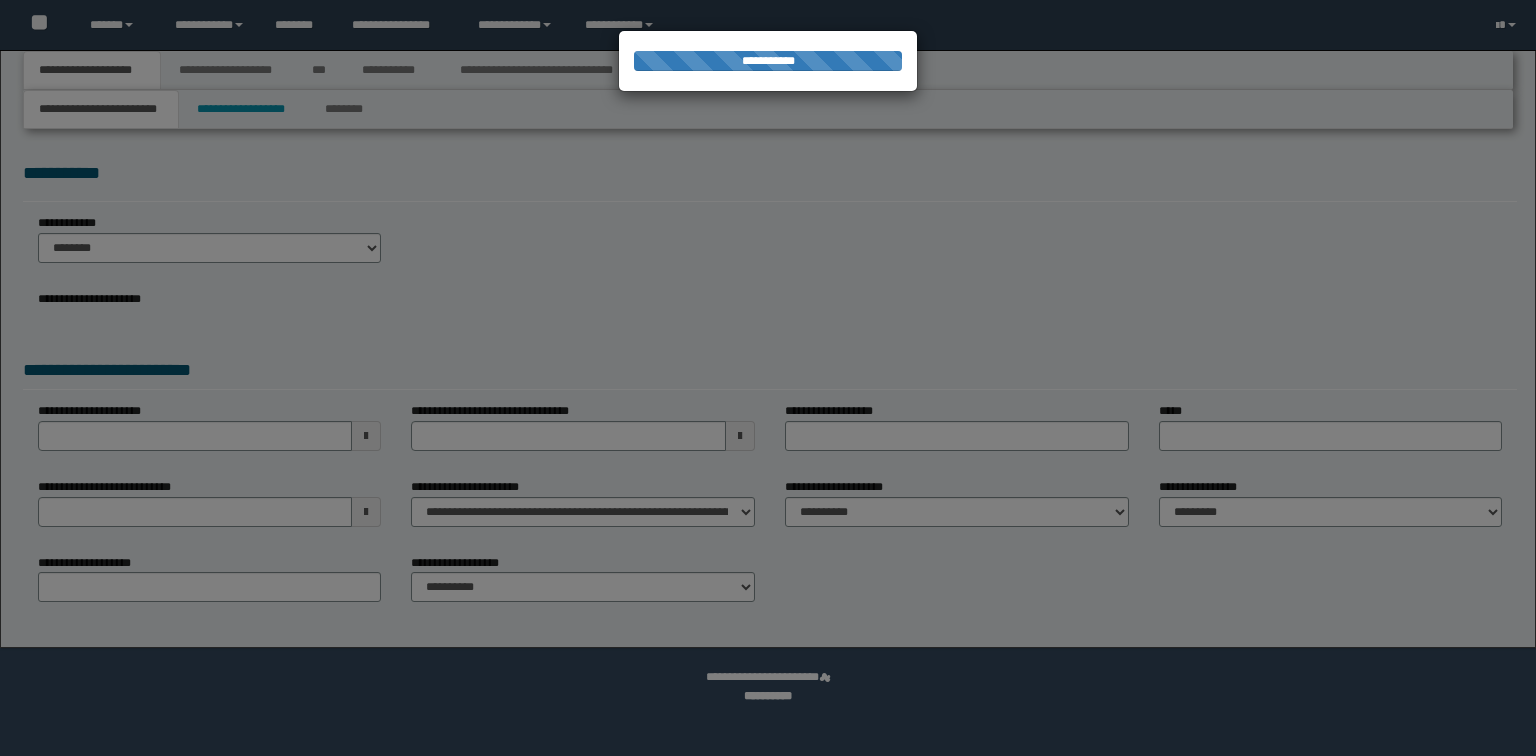 select on "*" 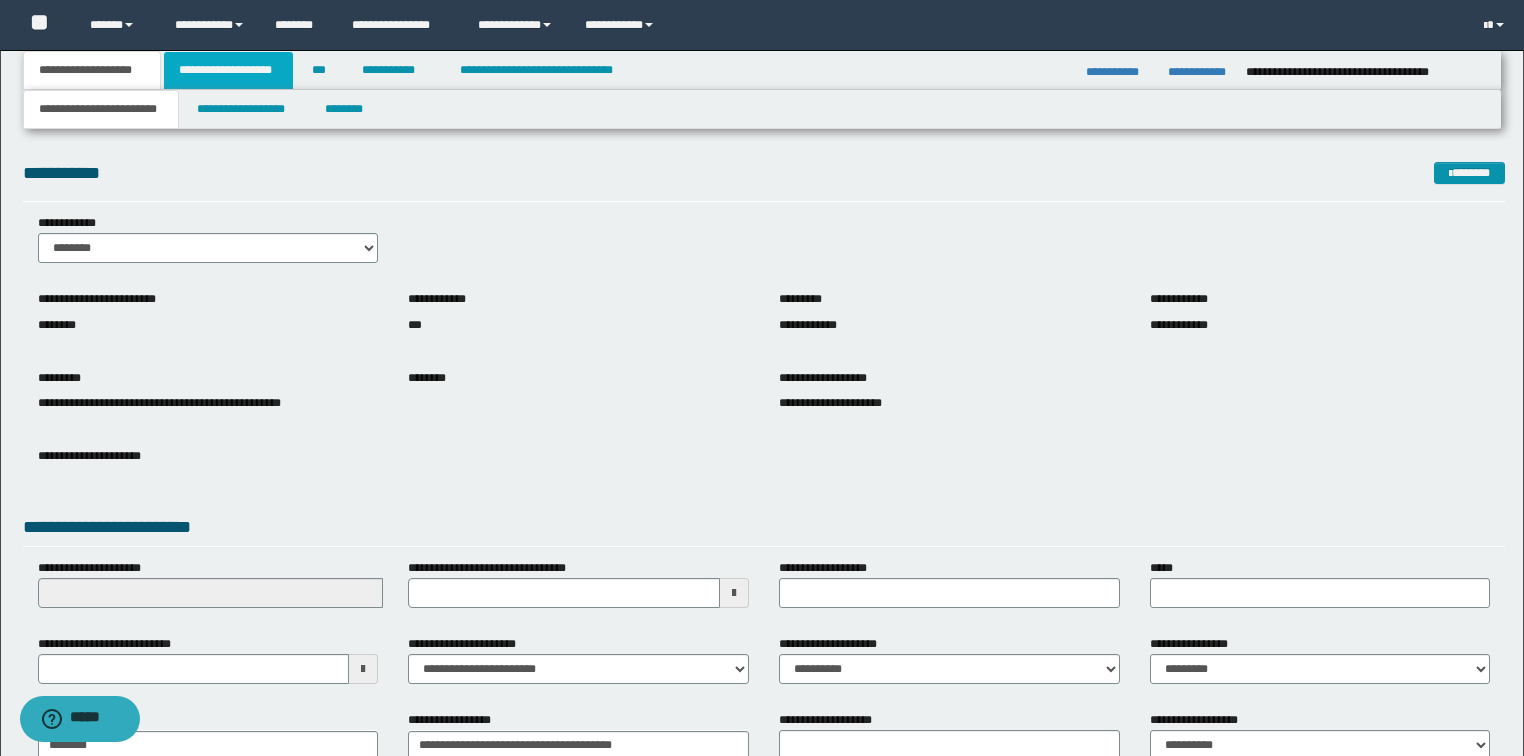 click on "**********" at bounding box center [228, 70] 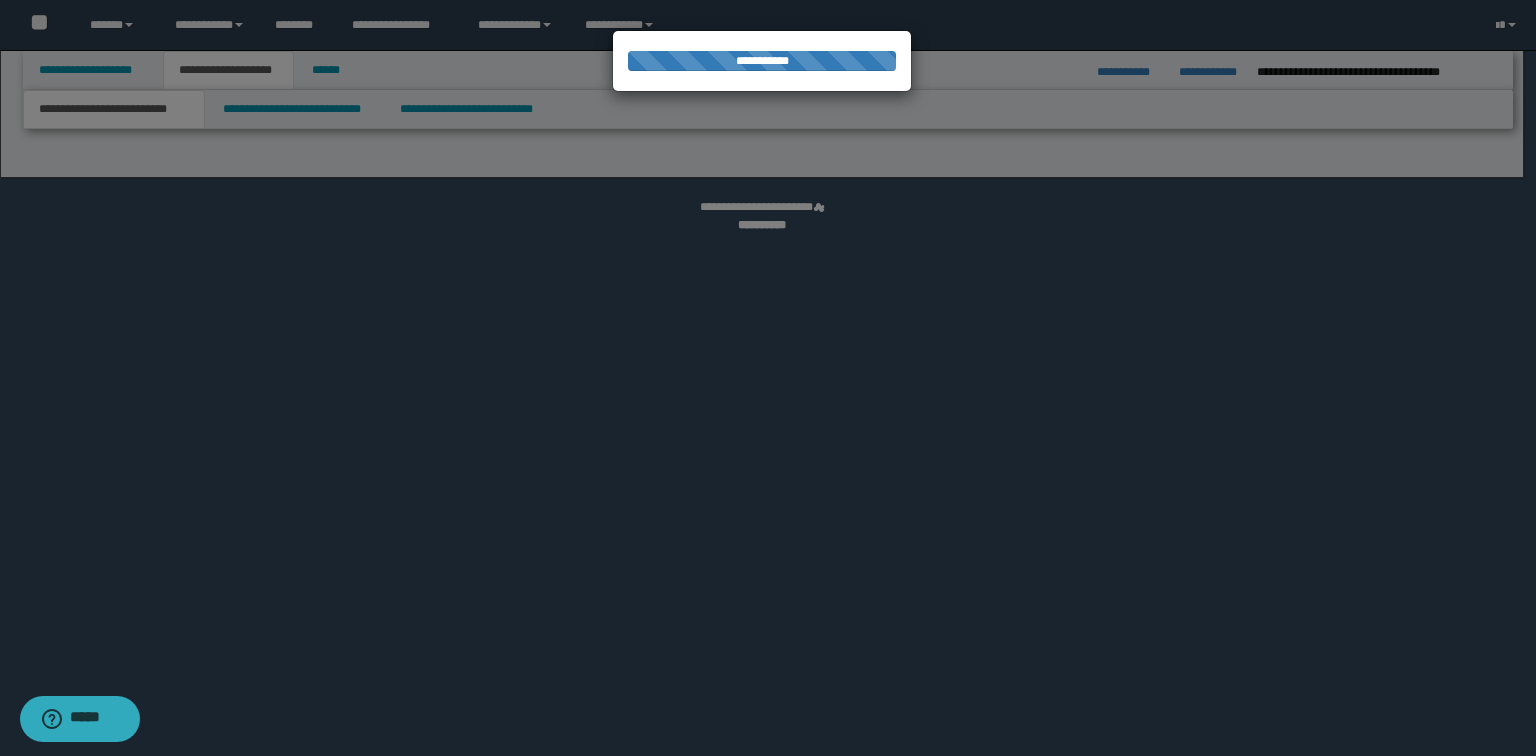 click at bounding box center (768, 378) 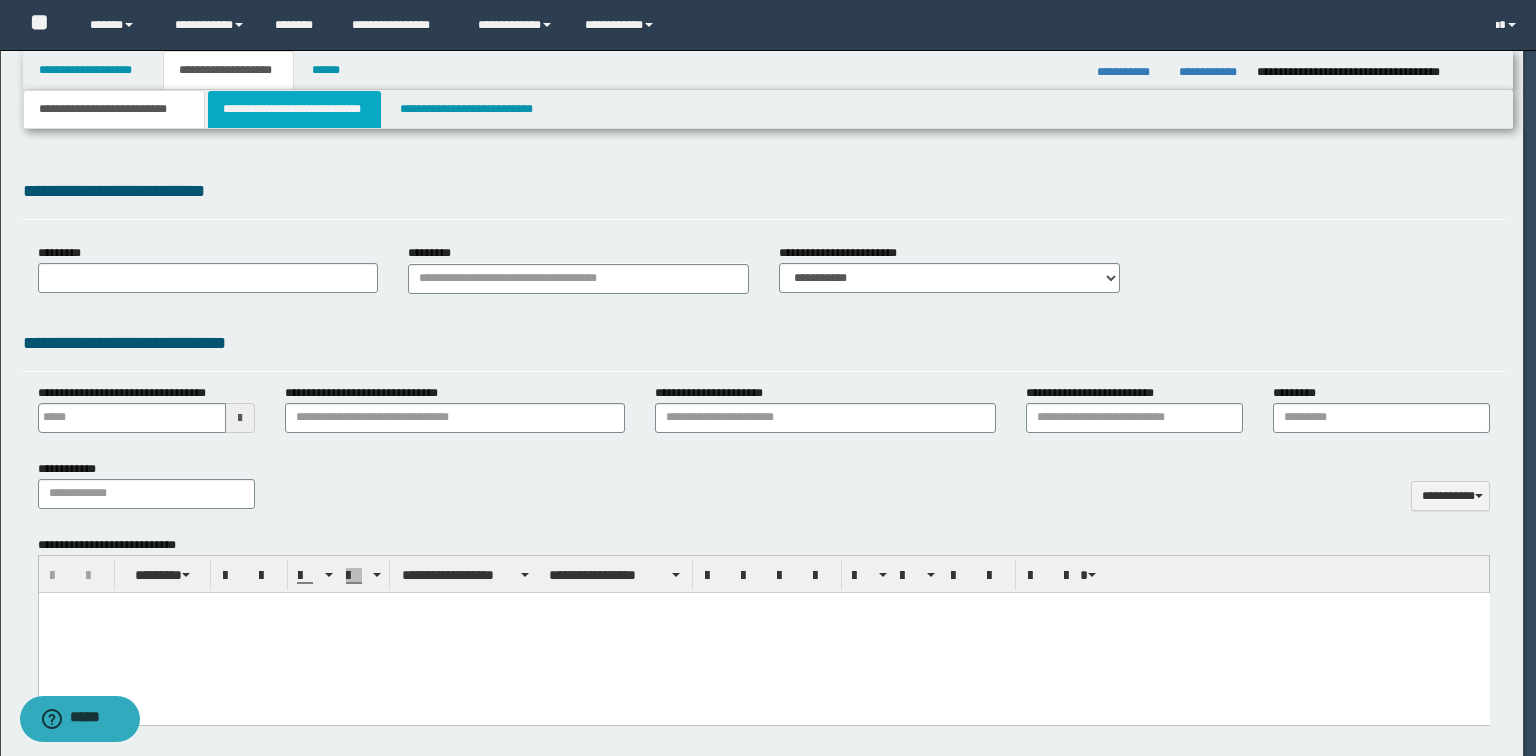 scroll, scrollTop: 0, scrollLeft: 0, axis: both 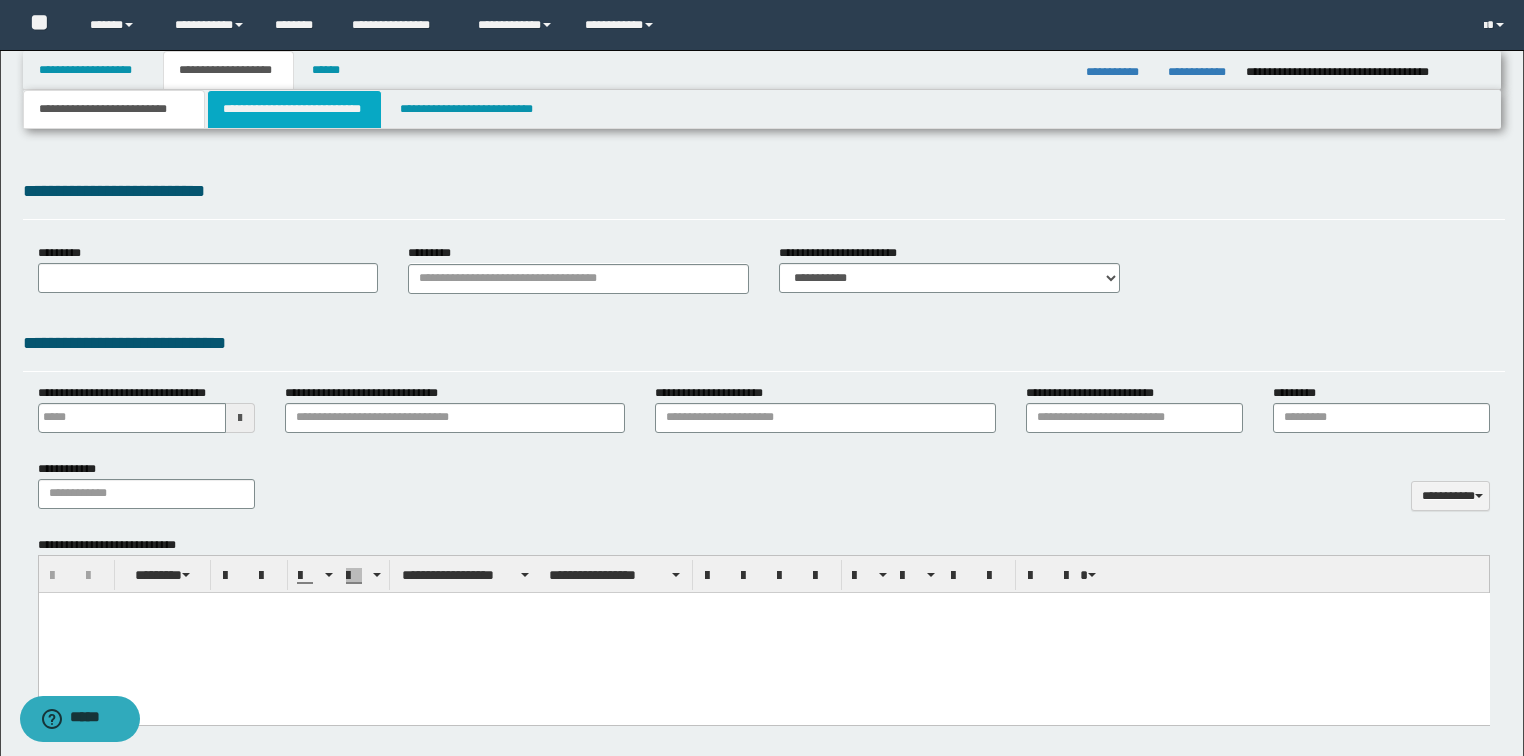 click on "**********" at bounding box center (294, 109) 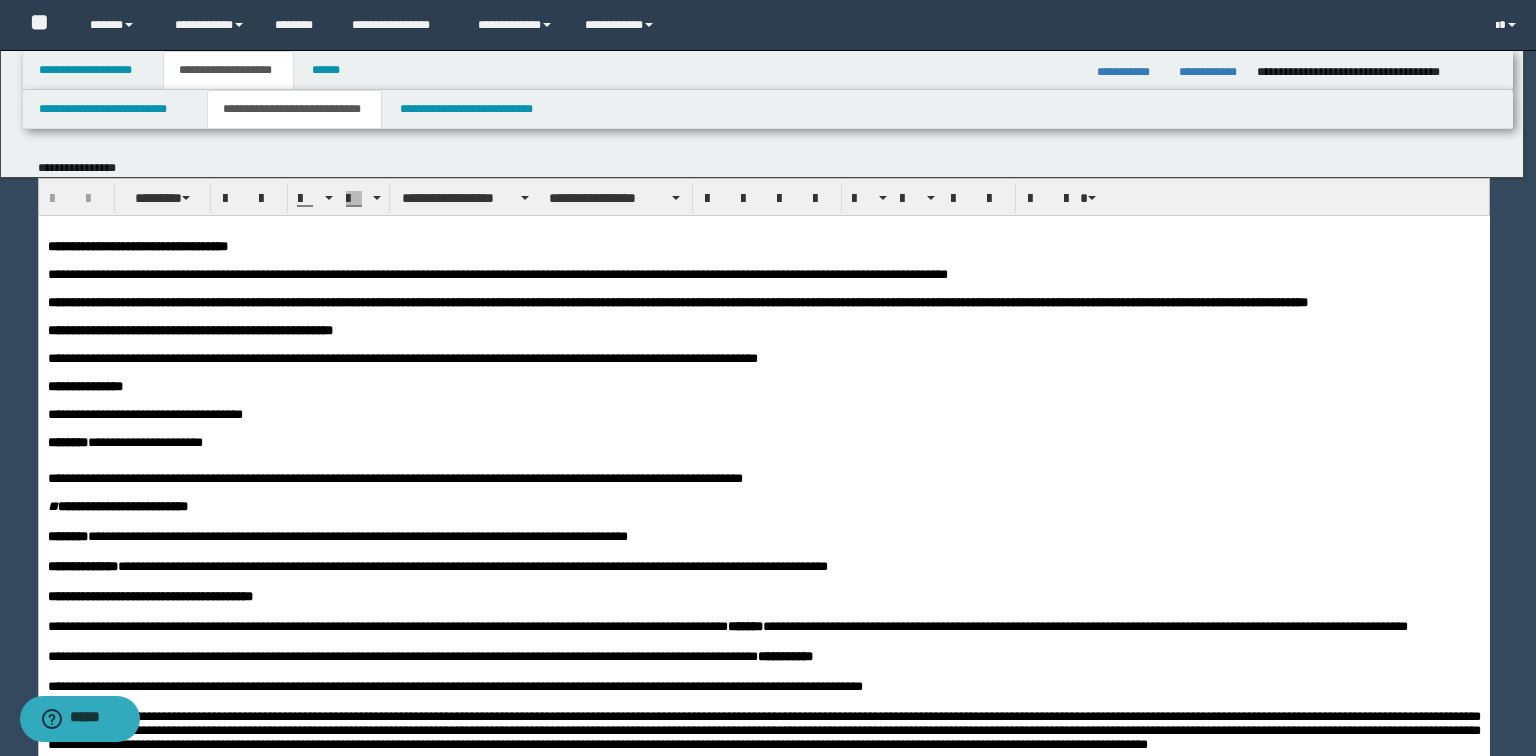 scroll, scrollTop: 0, scrollLeft: 0, axis: both 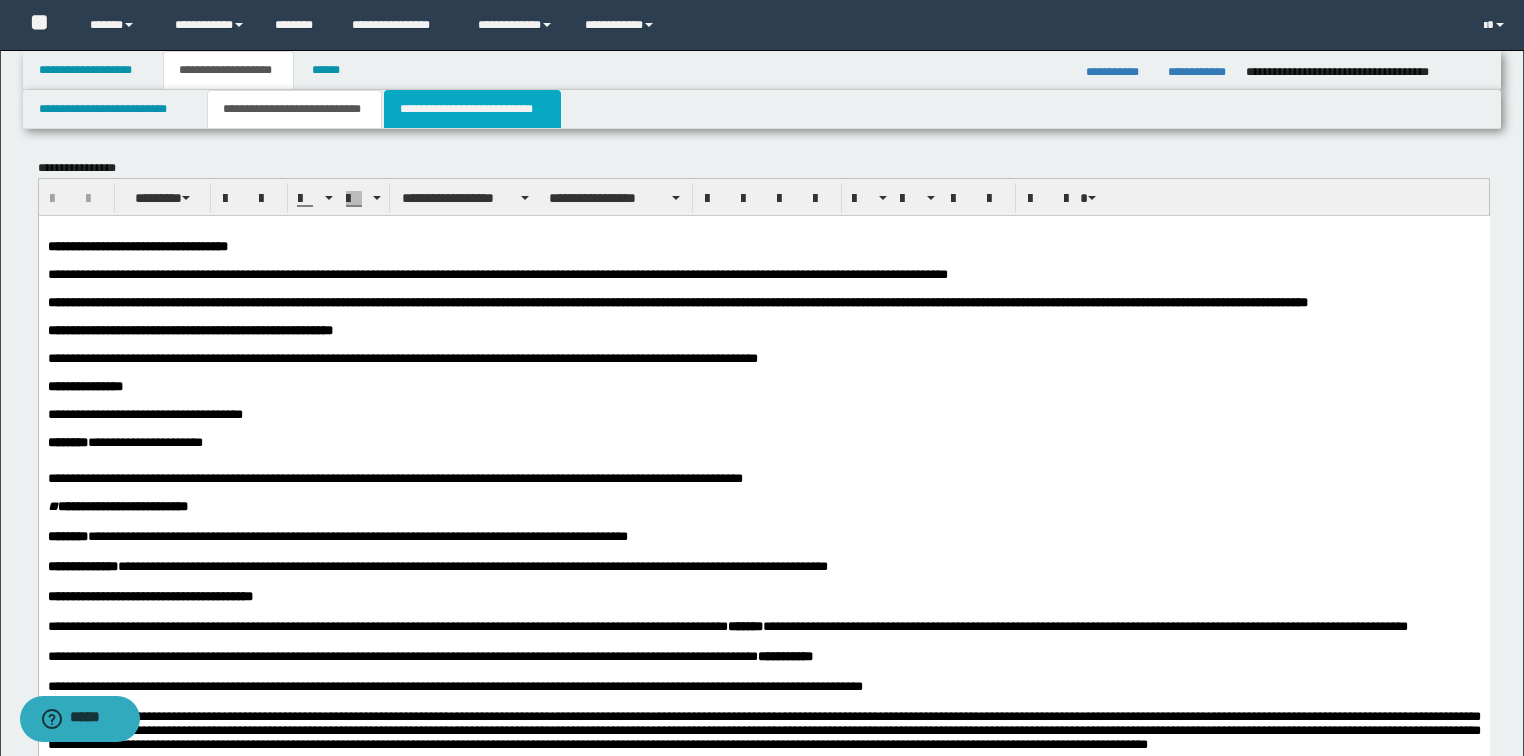 click on "**********" at bounding box center [472, 109] 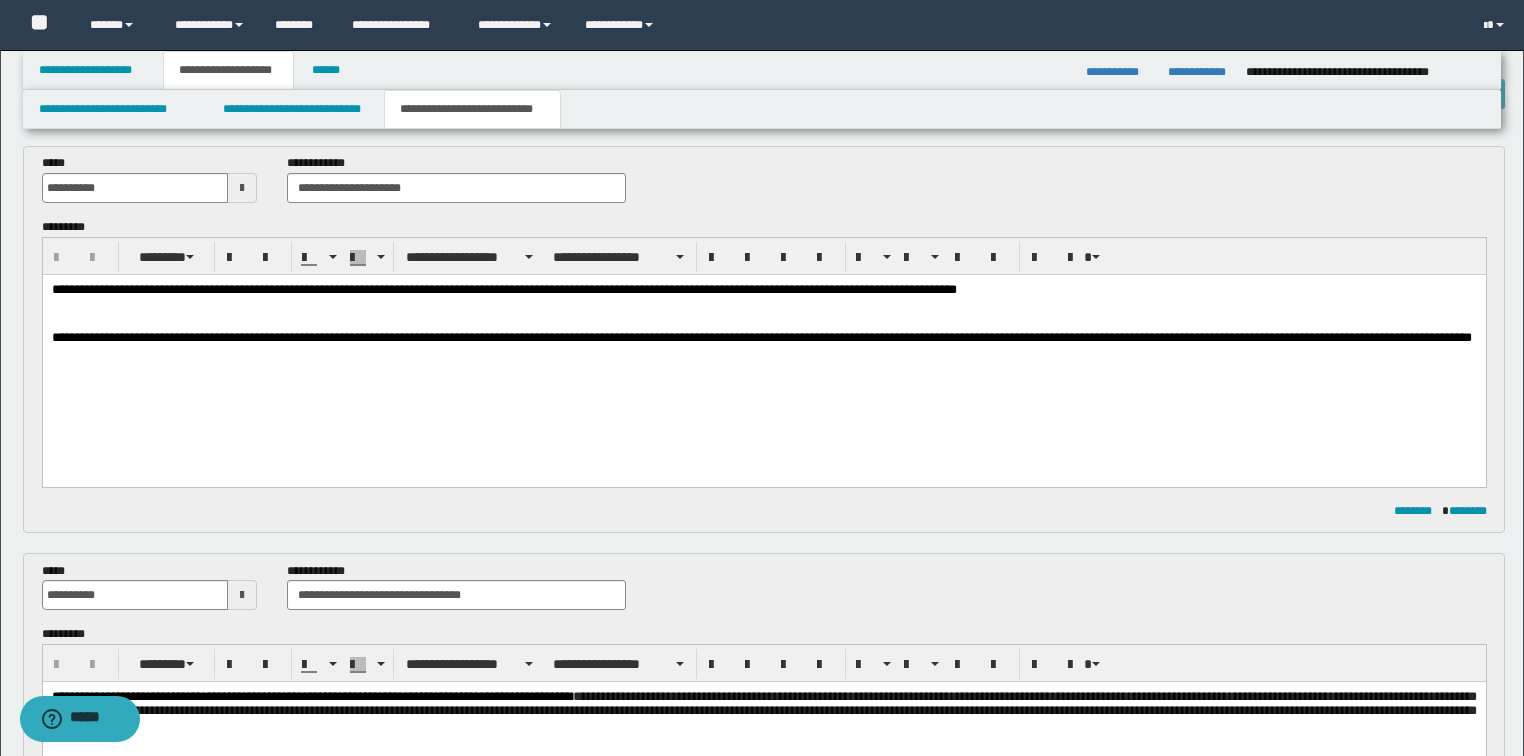 scroll, scrollTop: 0, scrollLeft: 0, axis: both 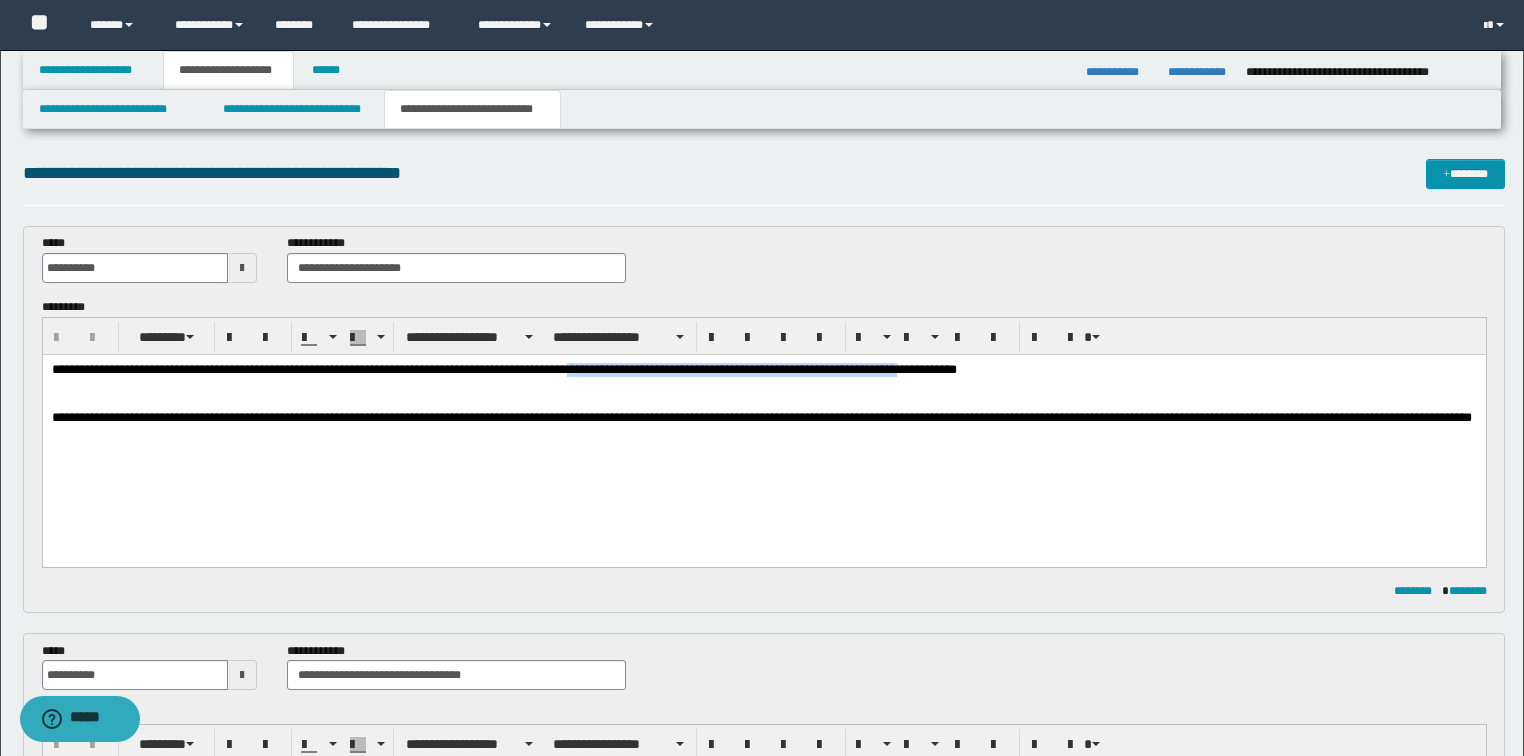 drag, startPoint x: 629, startPoint y: 371, endPoint x: 966, endPoint y: 368, distance: 337.01337 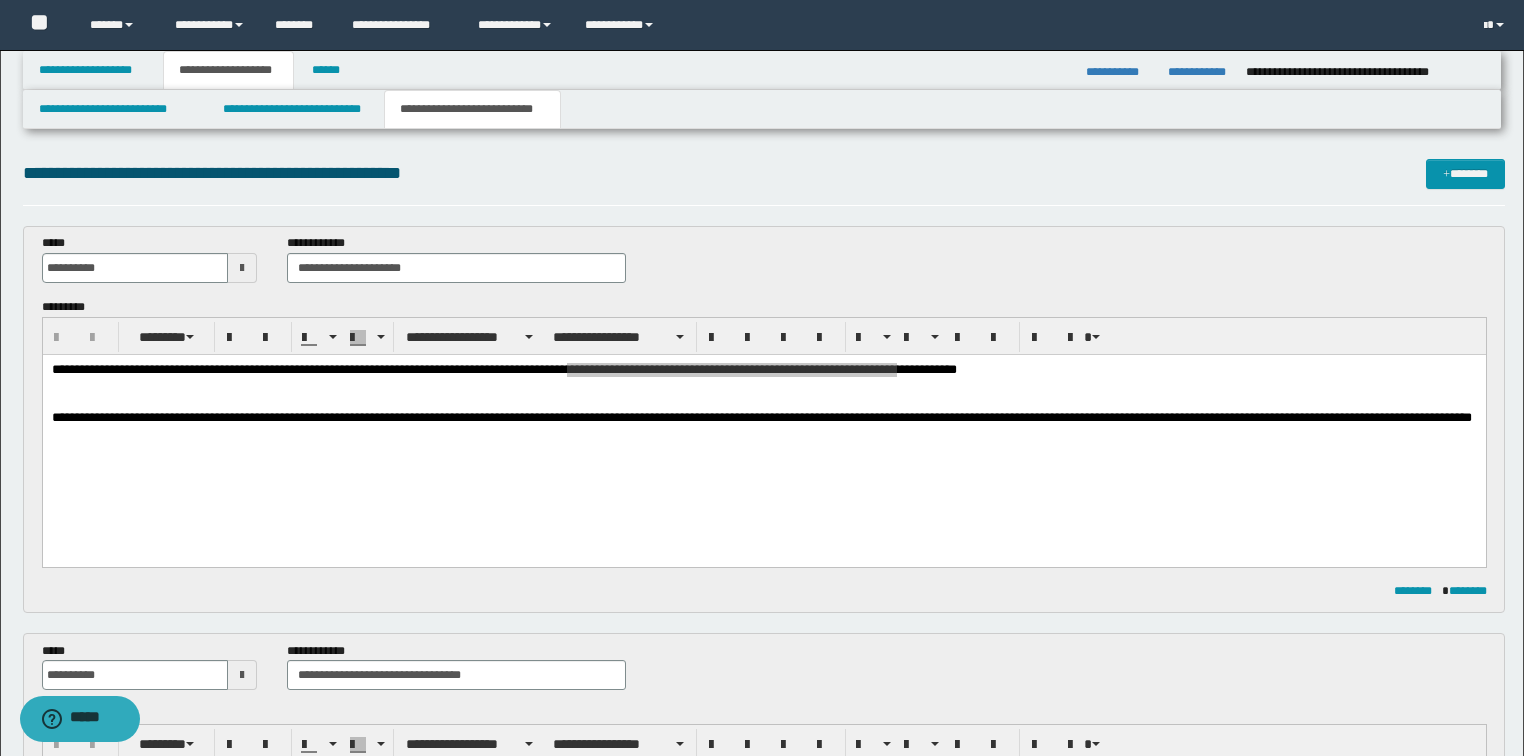 drag, startPoint x: 1123, startPoint y: 706, endPoint x: 1072, endPoint y: 363, distance: 346.7708 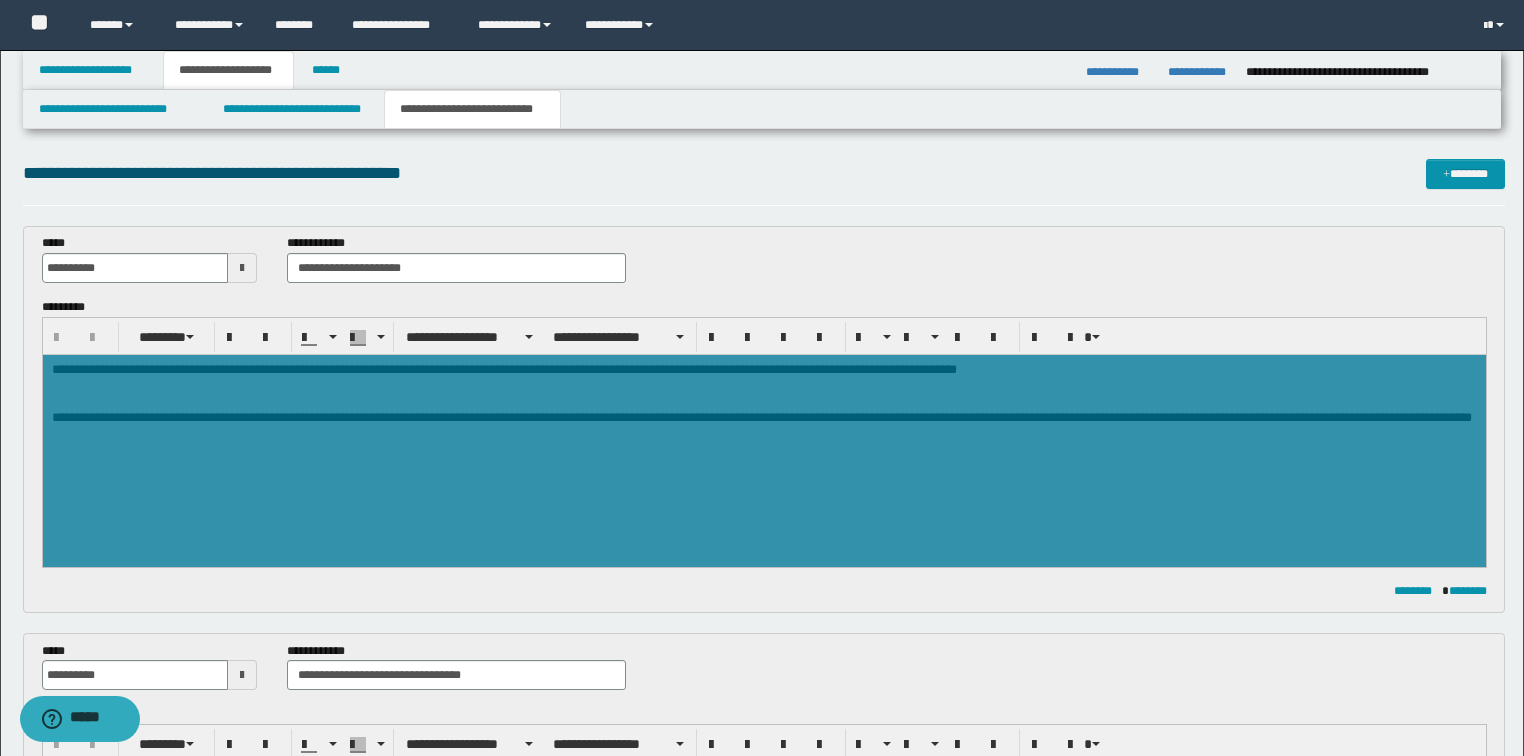 click on "**********" at bounding box center [764, 370] 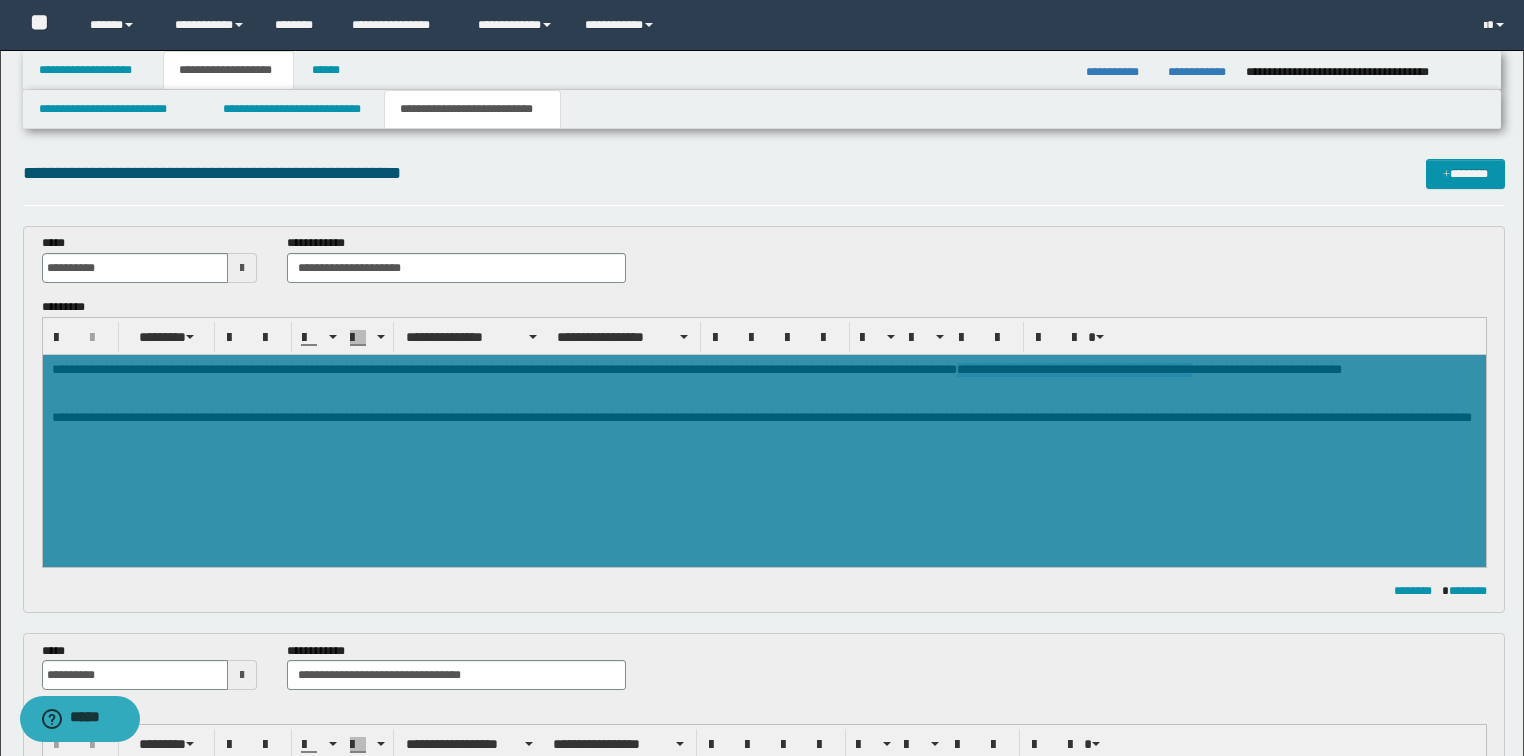 drag, startPoint x: 1036, startPoint y: 367, endPoint x: 1268, endPoint y: 366, distance: 232.00215 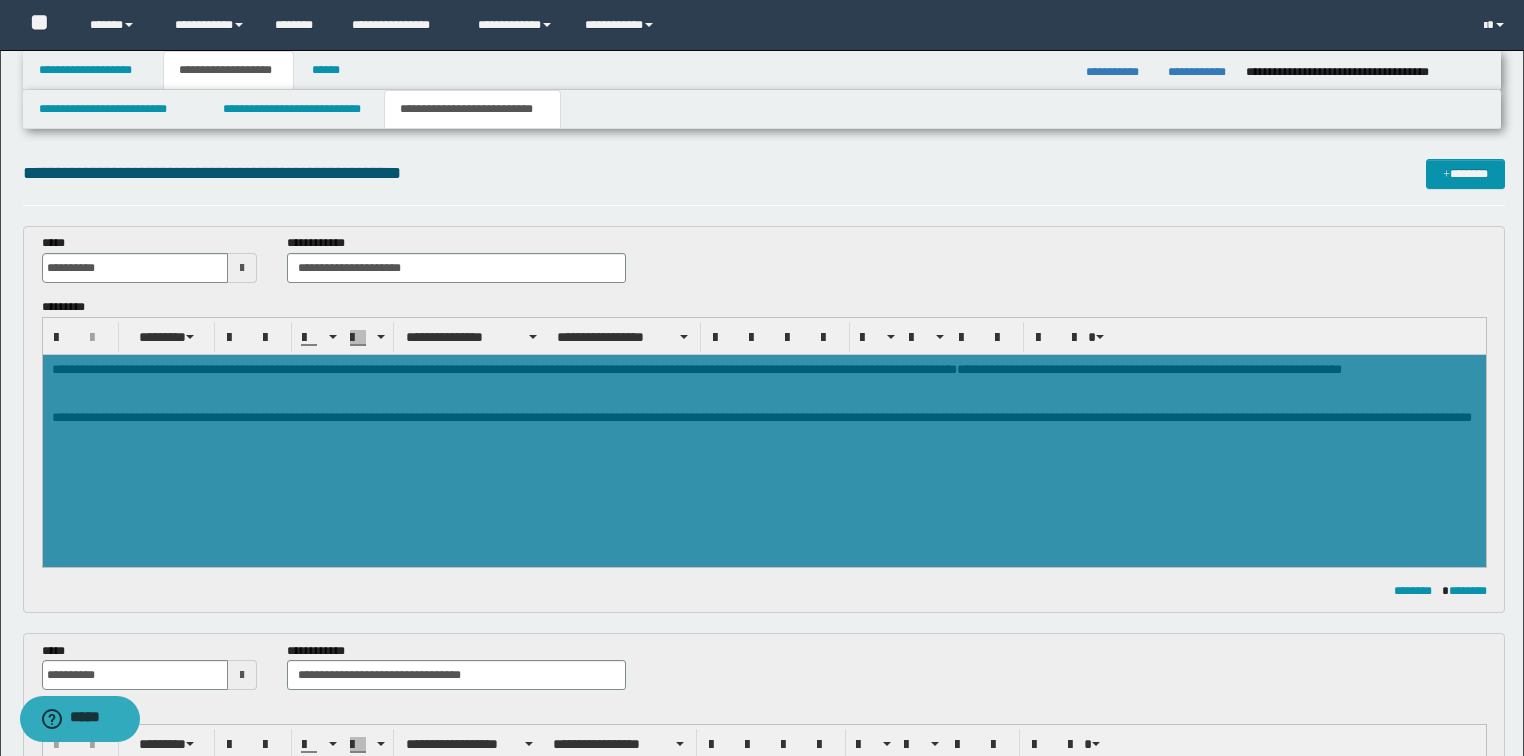 click on "**********" at bounding box center (764, 370) 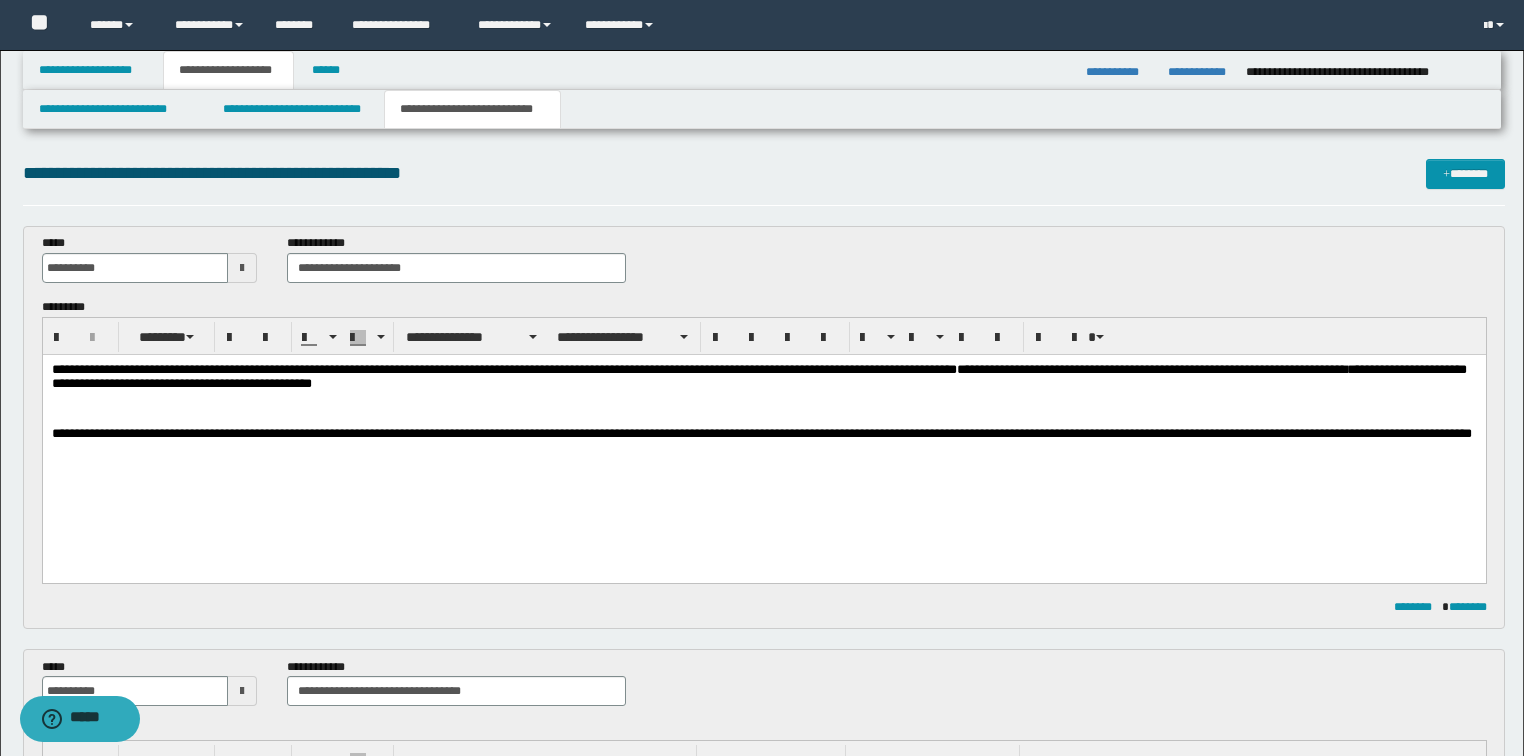 click at bounding box center [242, 268] 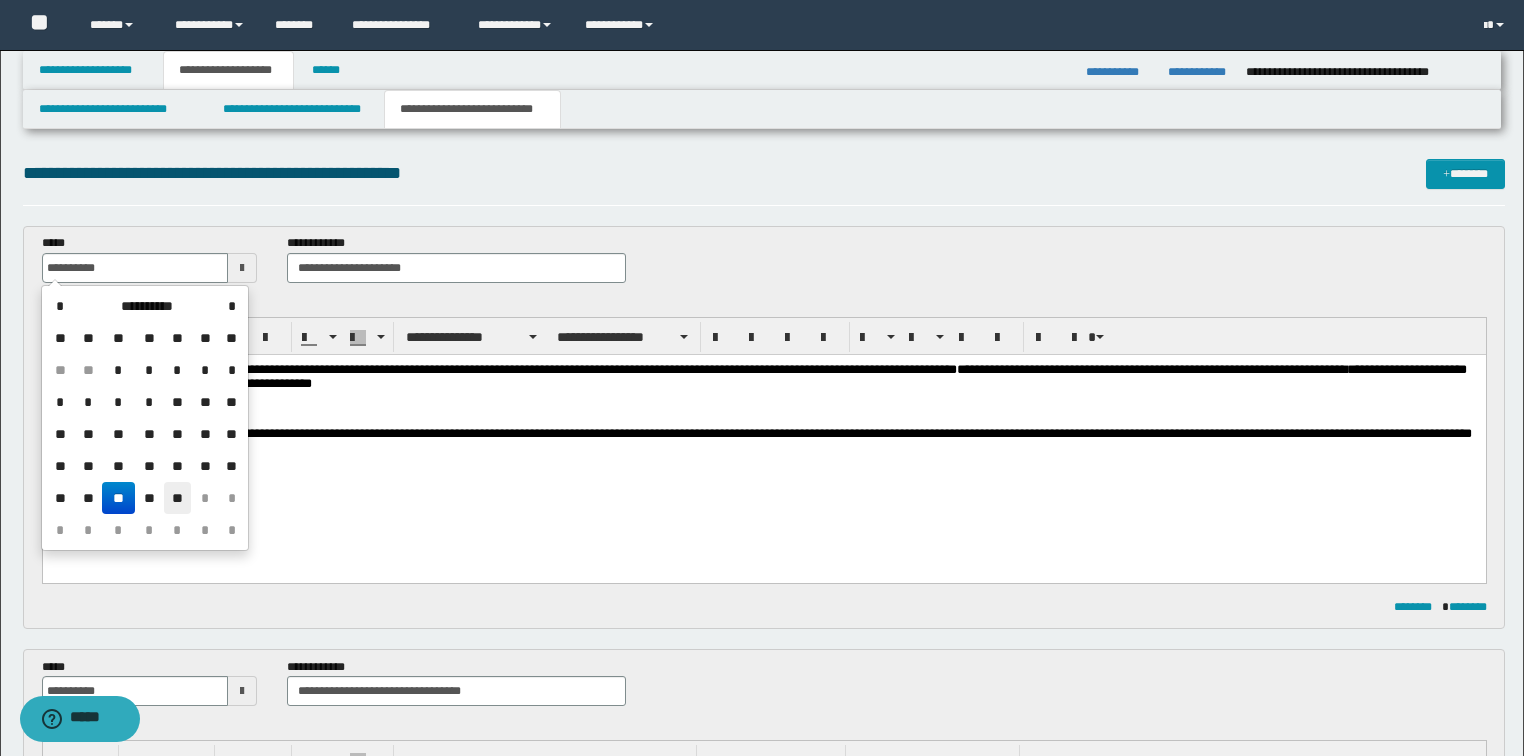 click on "**" at bounding box center [178, 498] 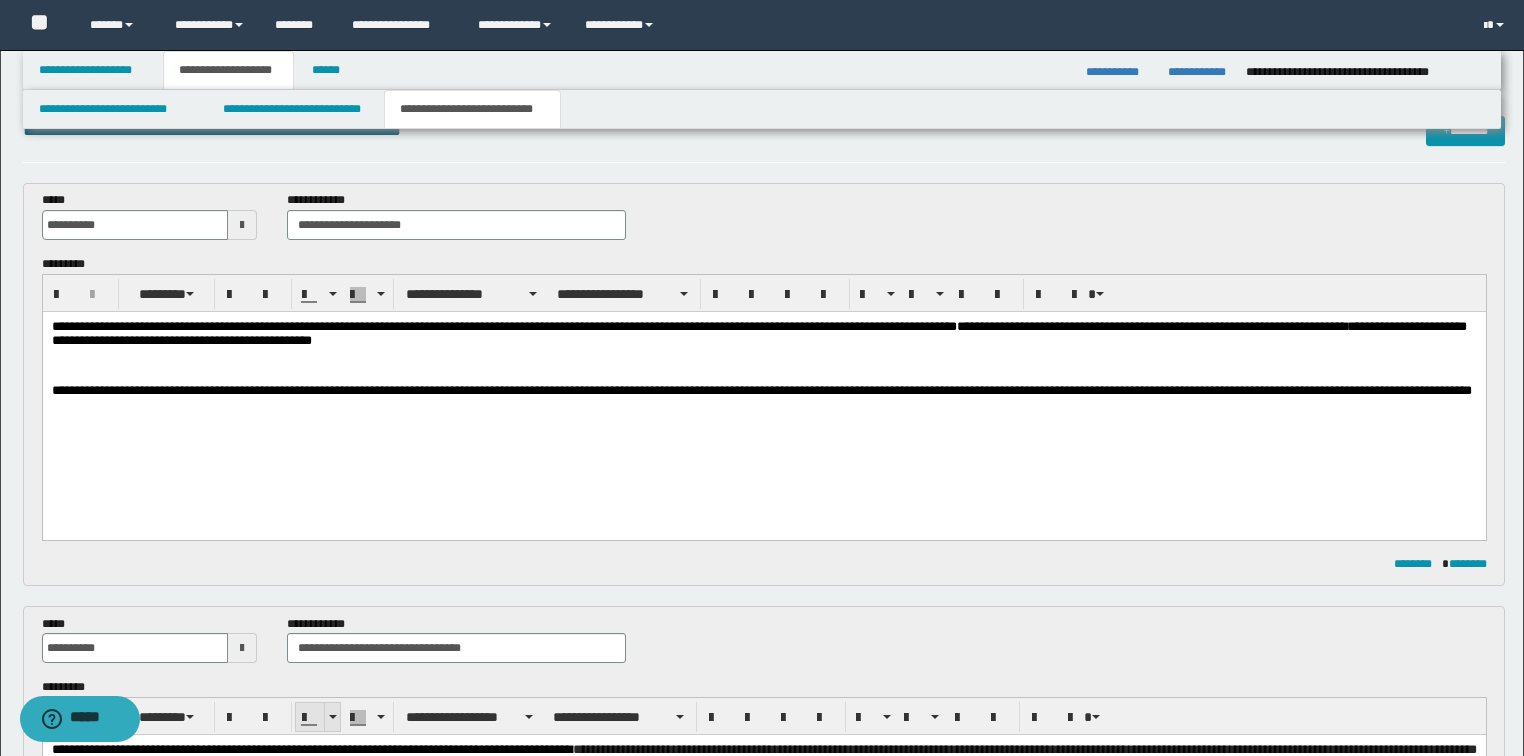 scroll, scrollTop: 80, scrollLeft: 0, axis: vertical 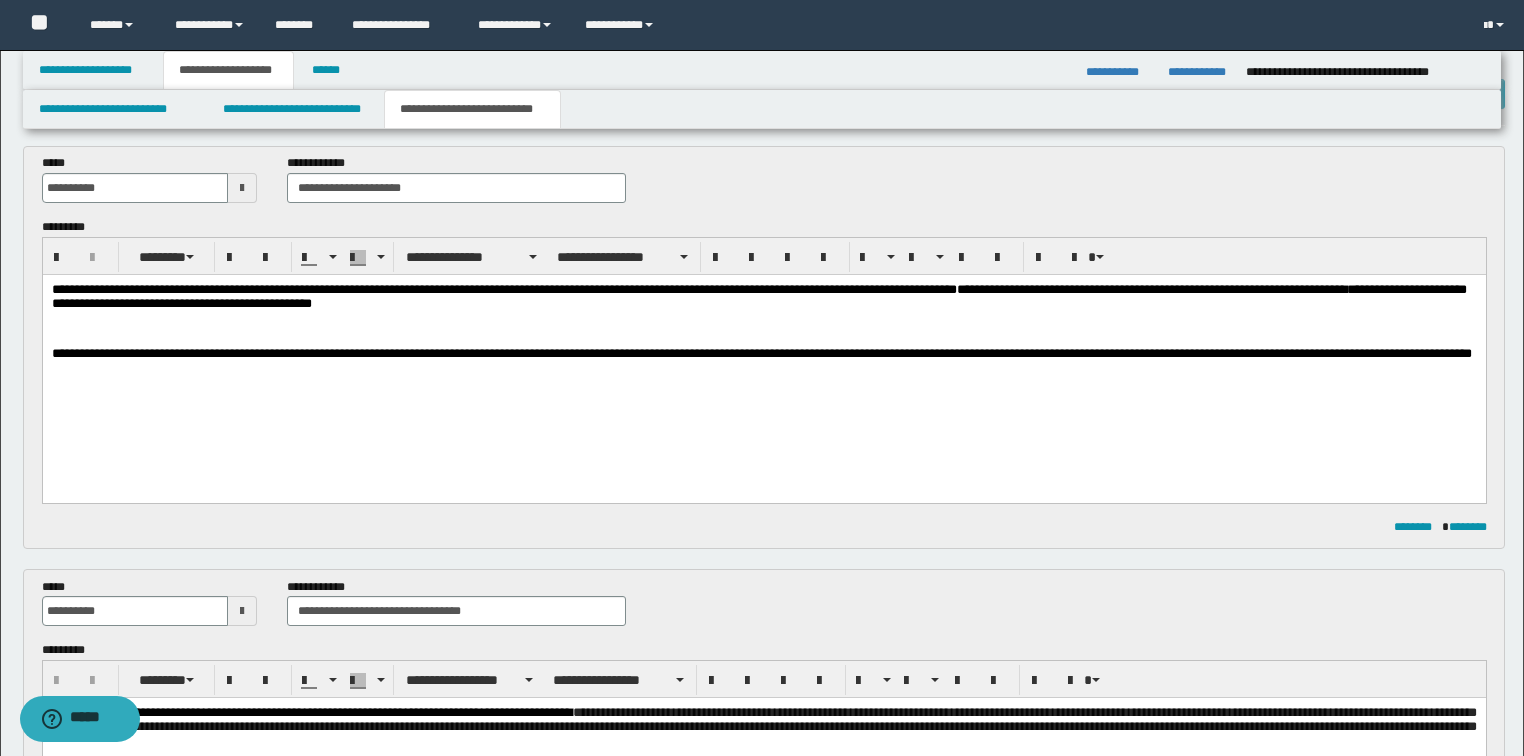 click at bounding box center [242, 611] 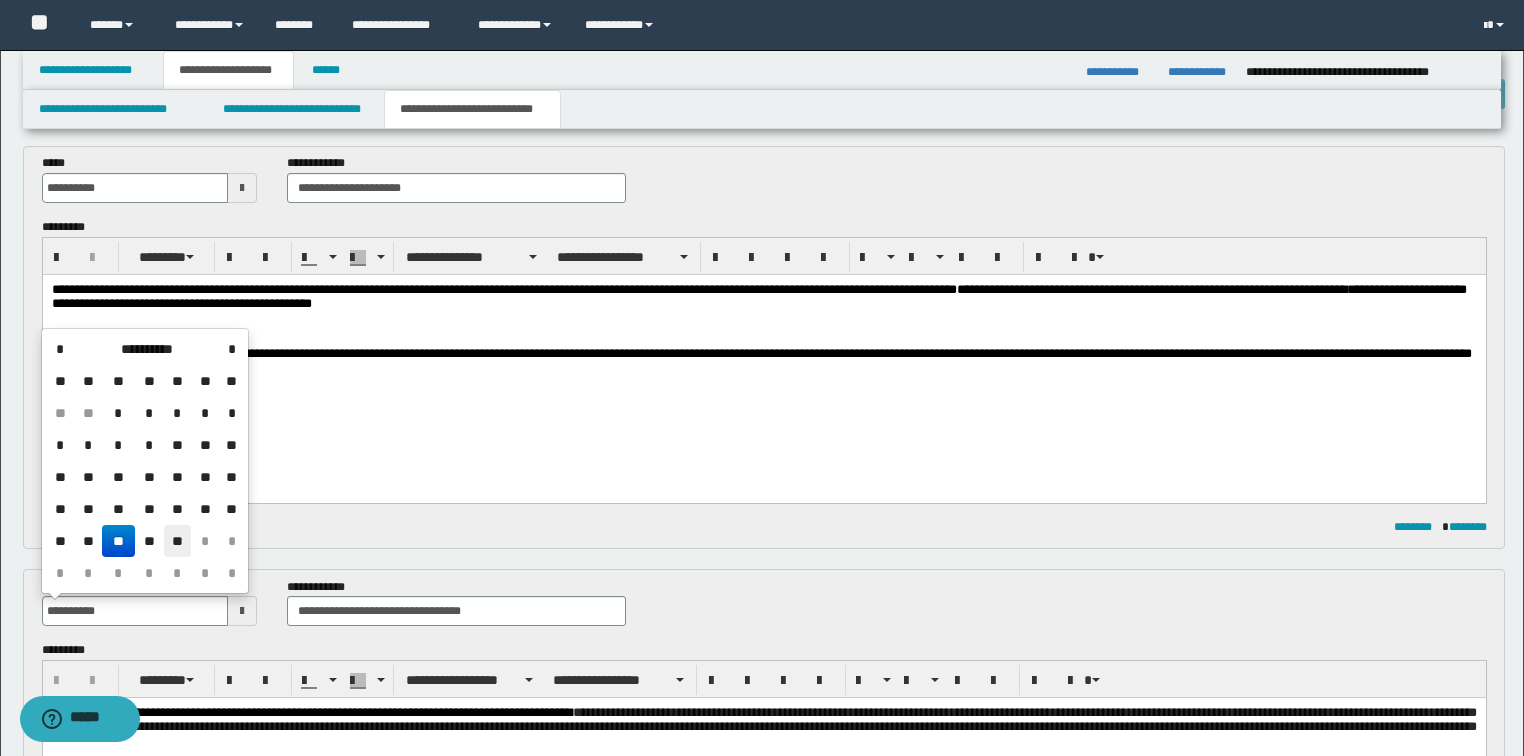click on "**" at bounding box center (178, 541) 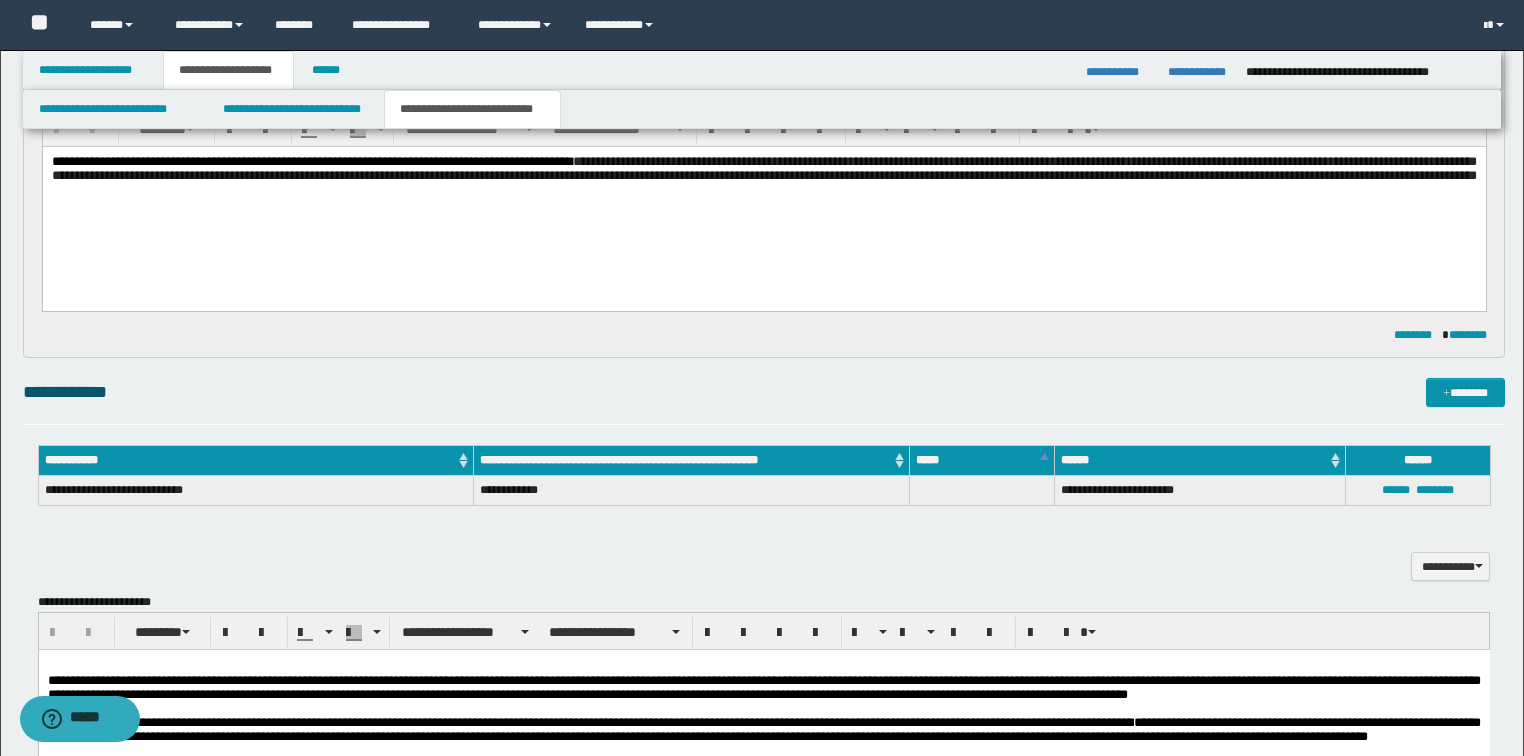 scroll, scrollTop: 560, scrollLeft: 0, axis: vertical 